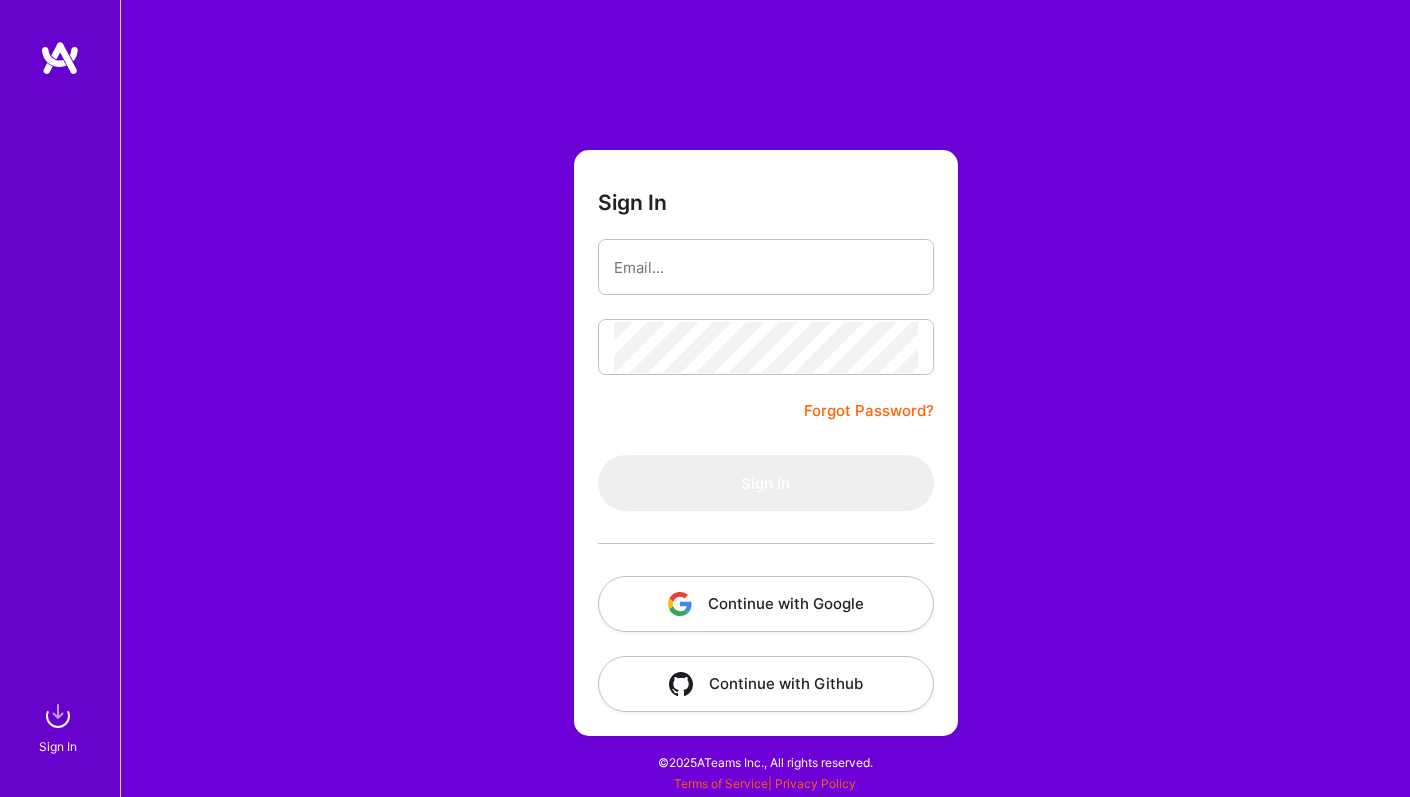 scroll, scrollTop: 0, scrollLeft: 0, axis: both 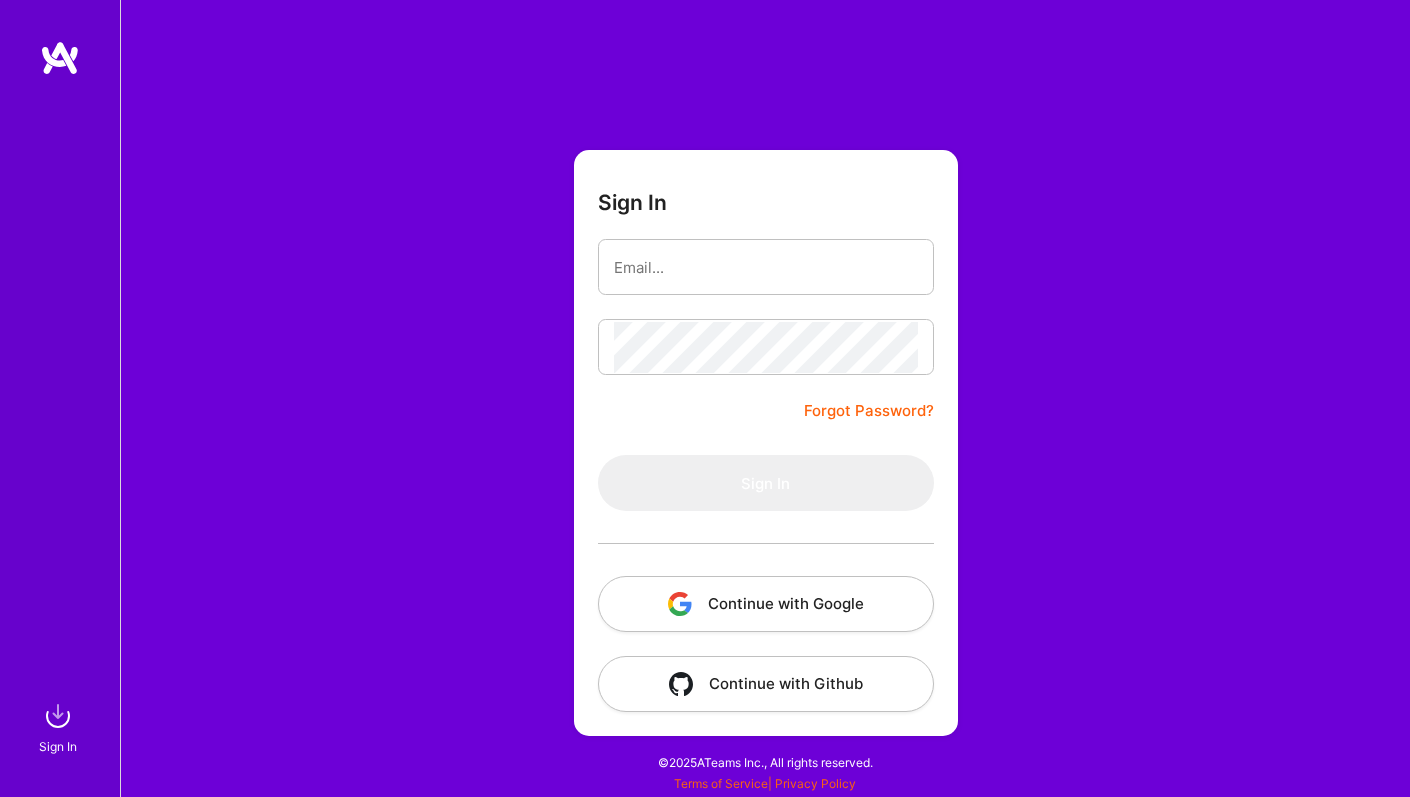 click on "Continue with Google" at bounding box center [766, 604] 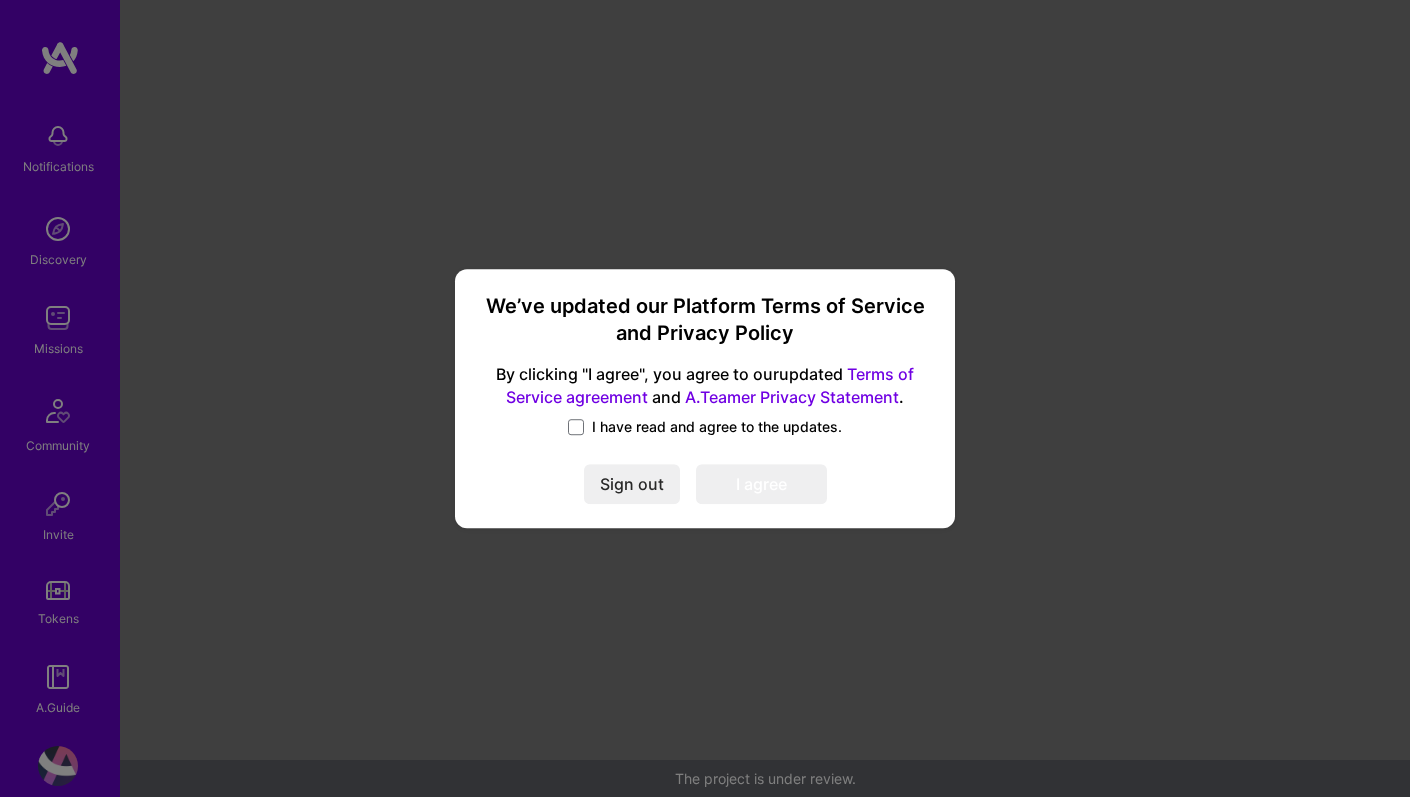 click on "I have read and agree to the updates." at bounding box center [717, 427] 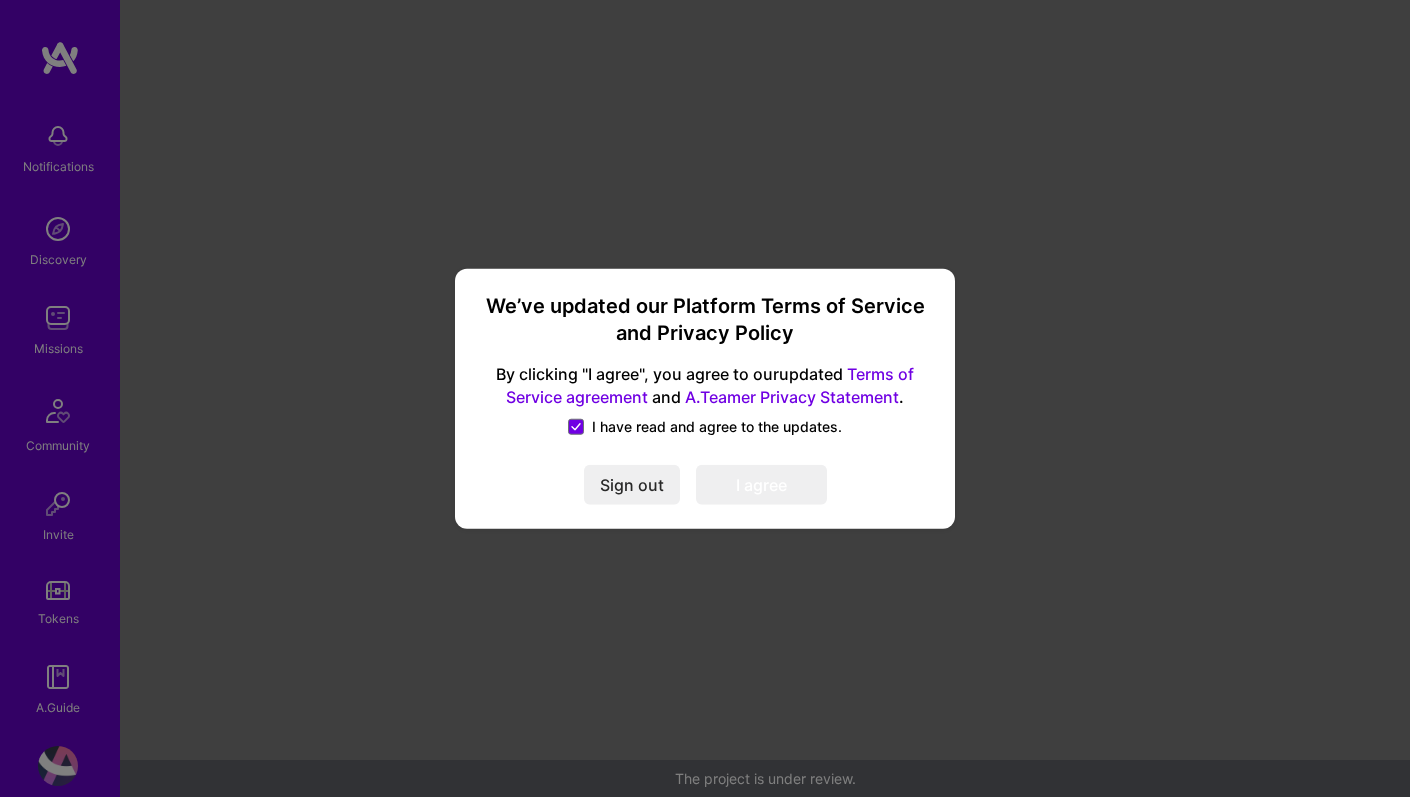 click on "I agree" at bounding box center [761, 485] 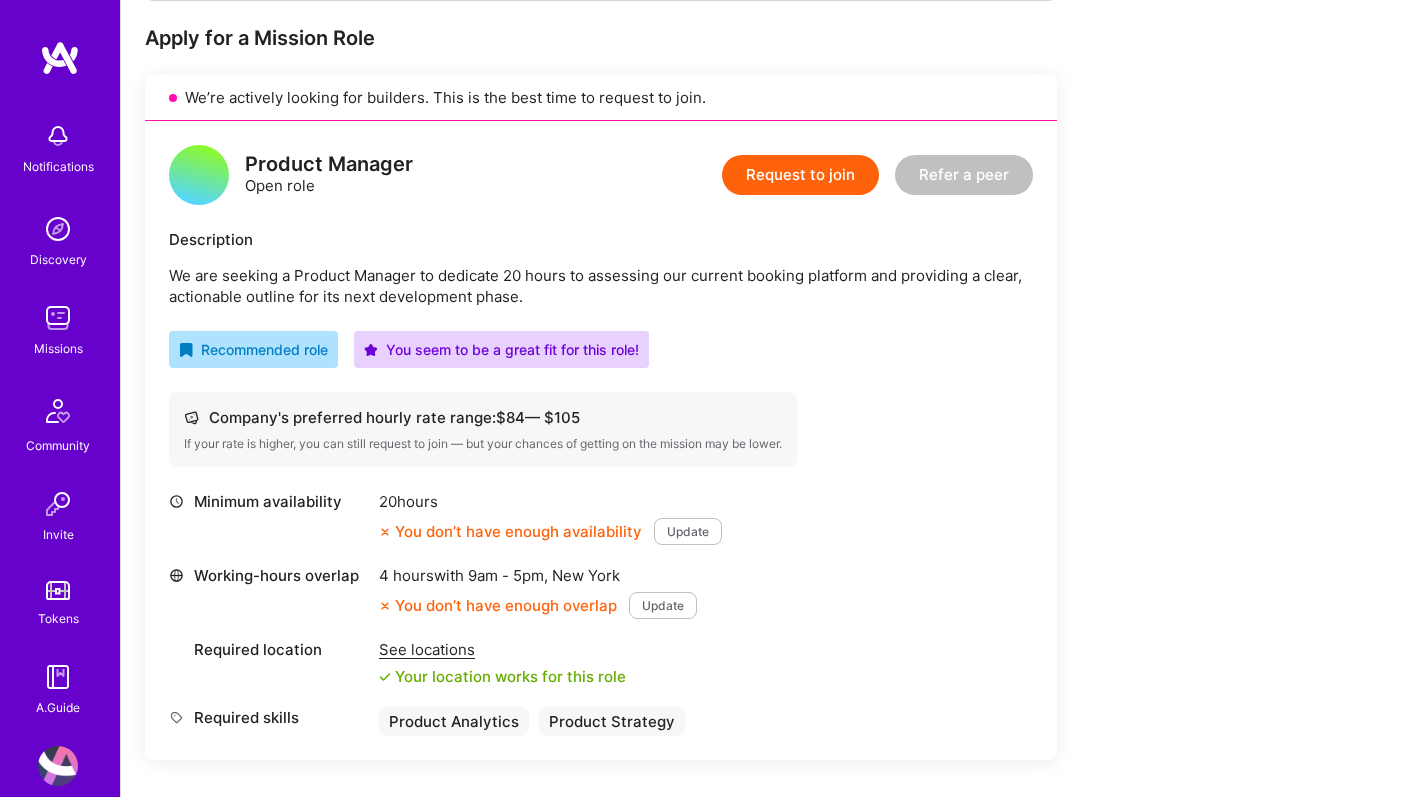 scroll, scrollTop: 395, scrollLeft: 0, axis: vertical 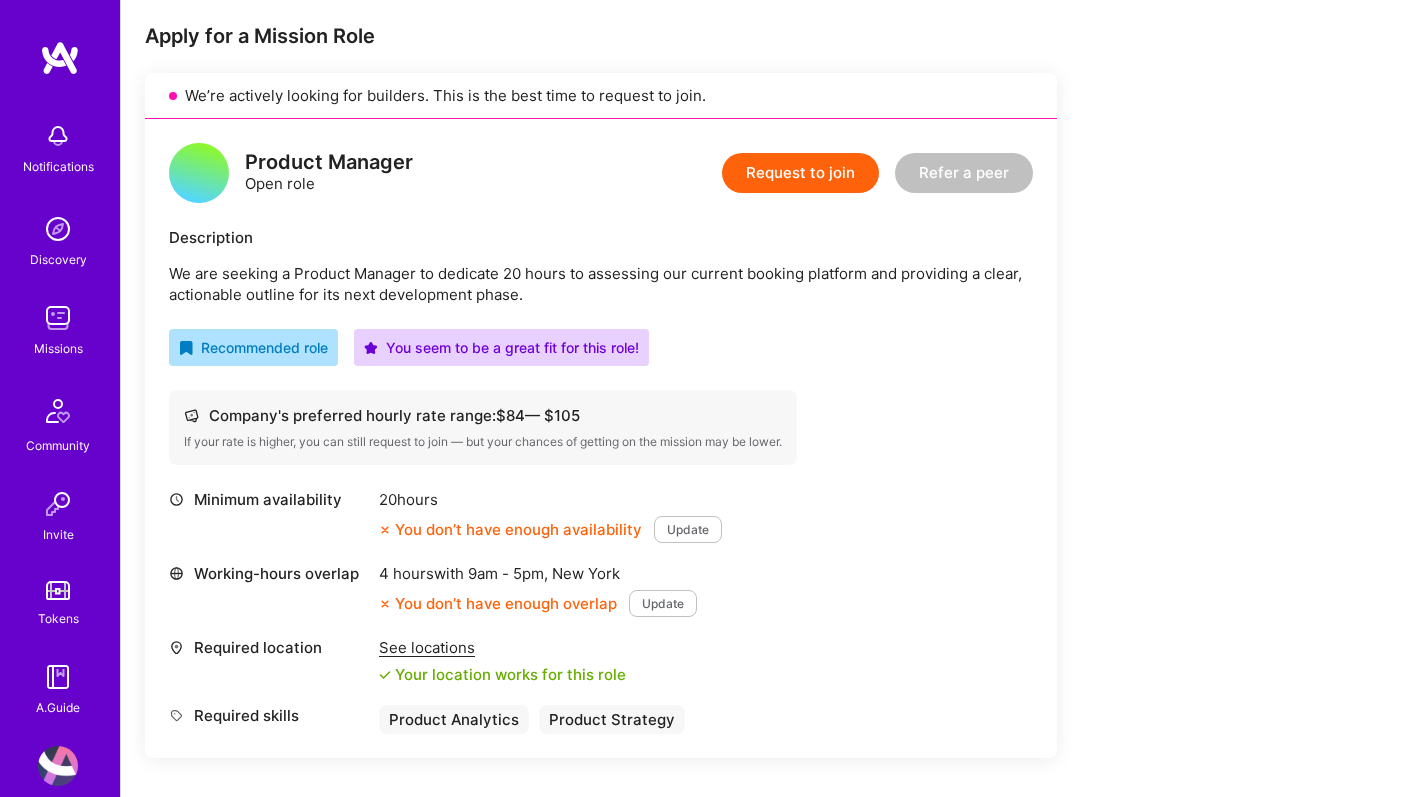 click on "Update" at bounding box center [688, 529] 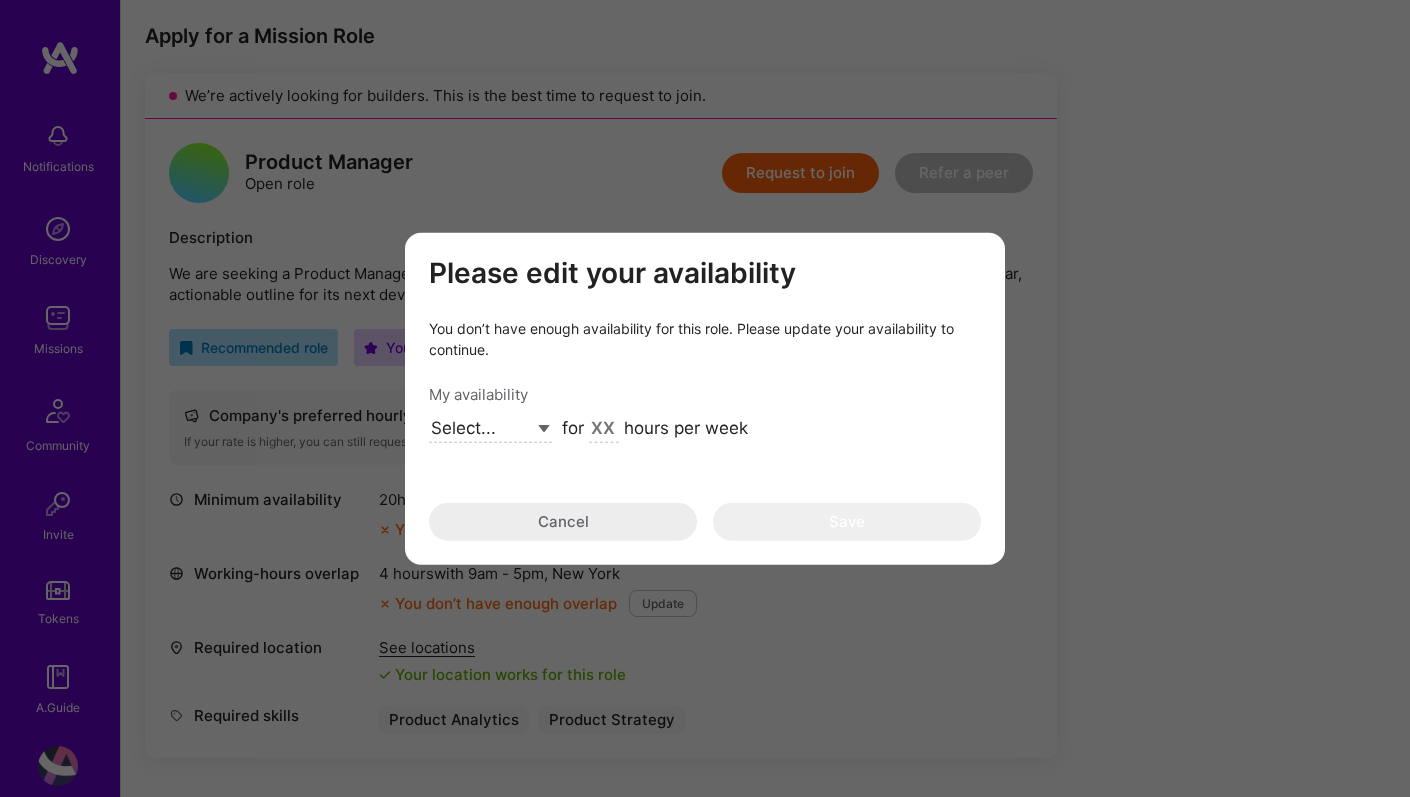 click on "Select... Right Now Future Date Not Available" at bounding box center [490, 429] 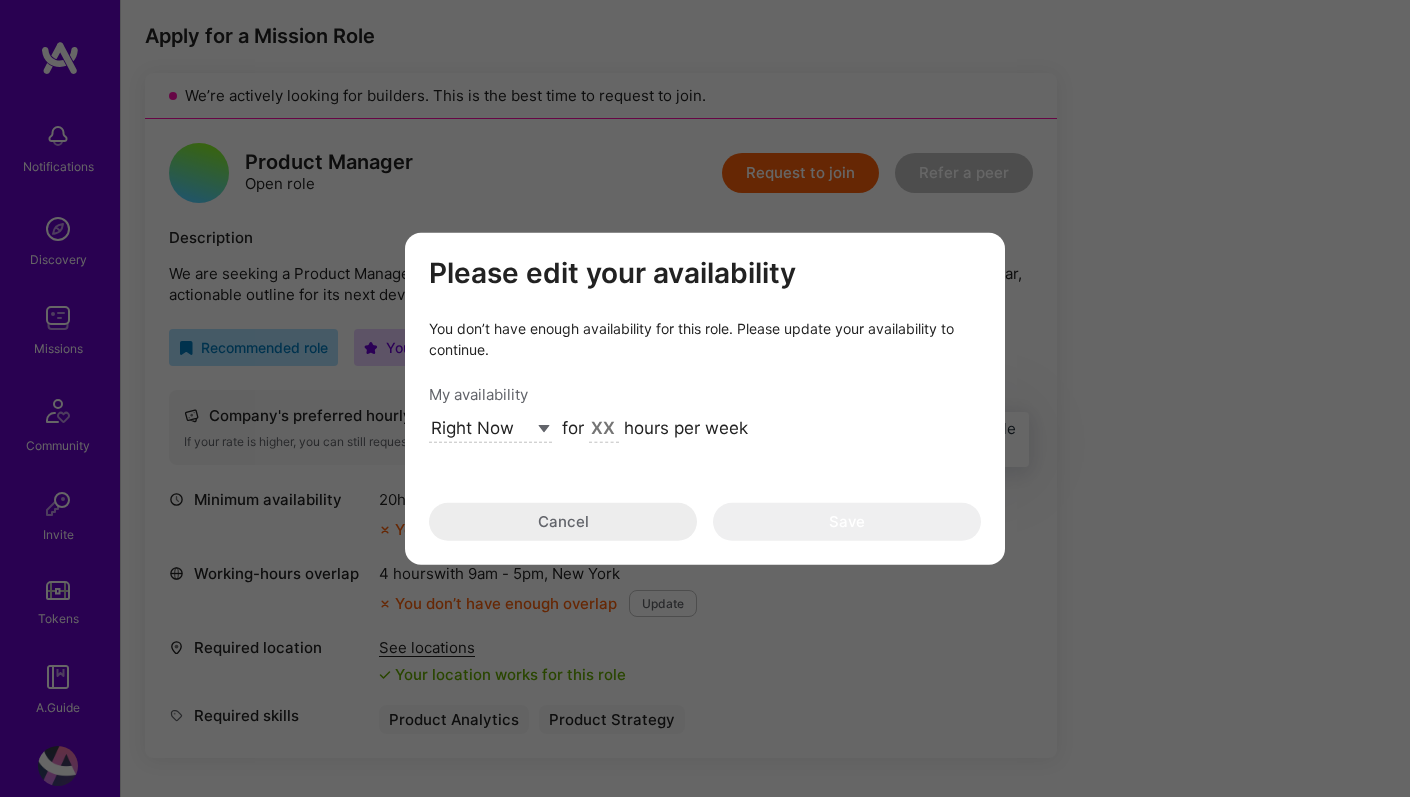 click at bounding box center [604, 430] 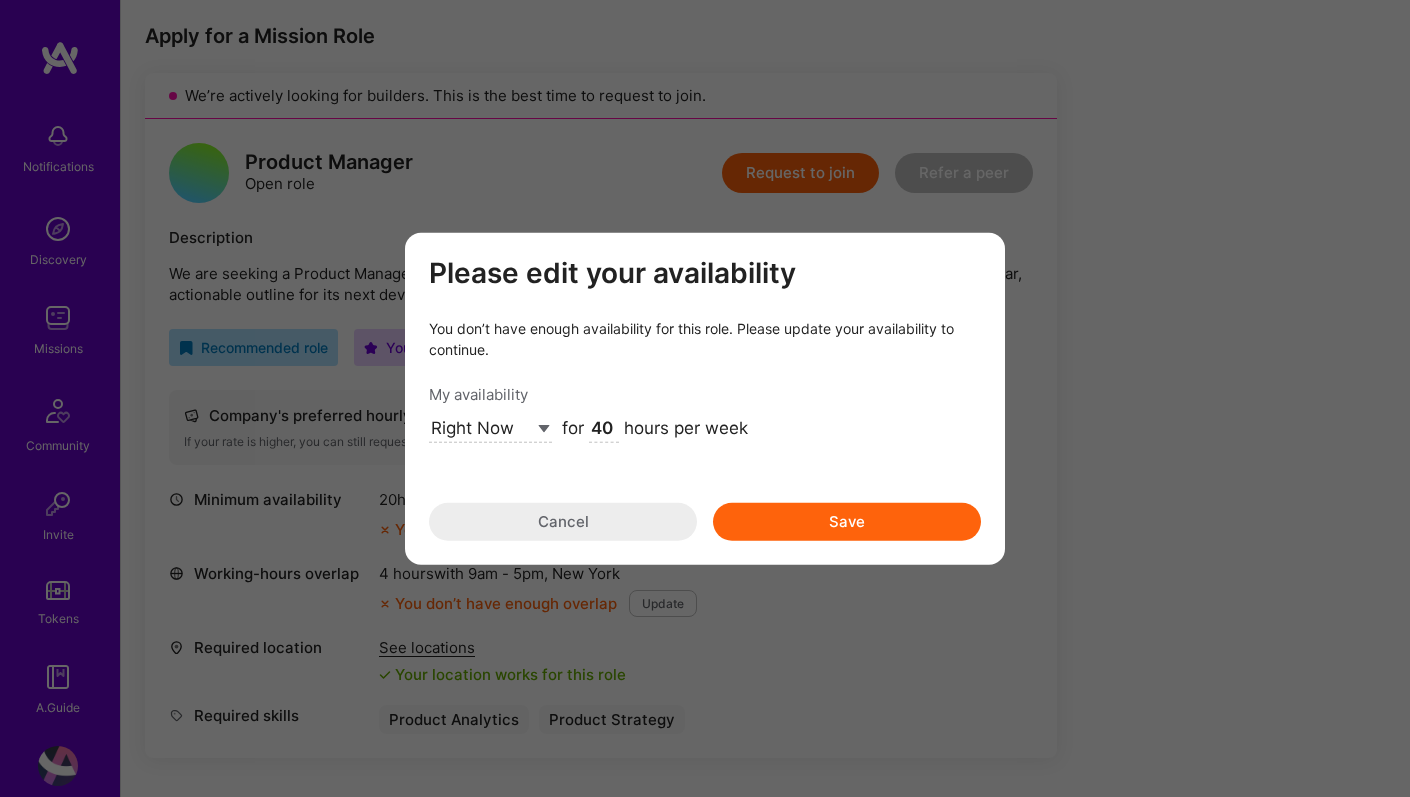 type on "40" 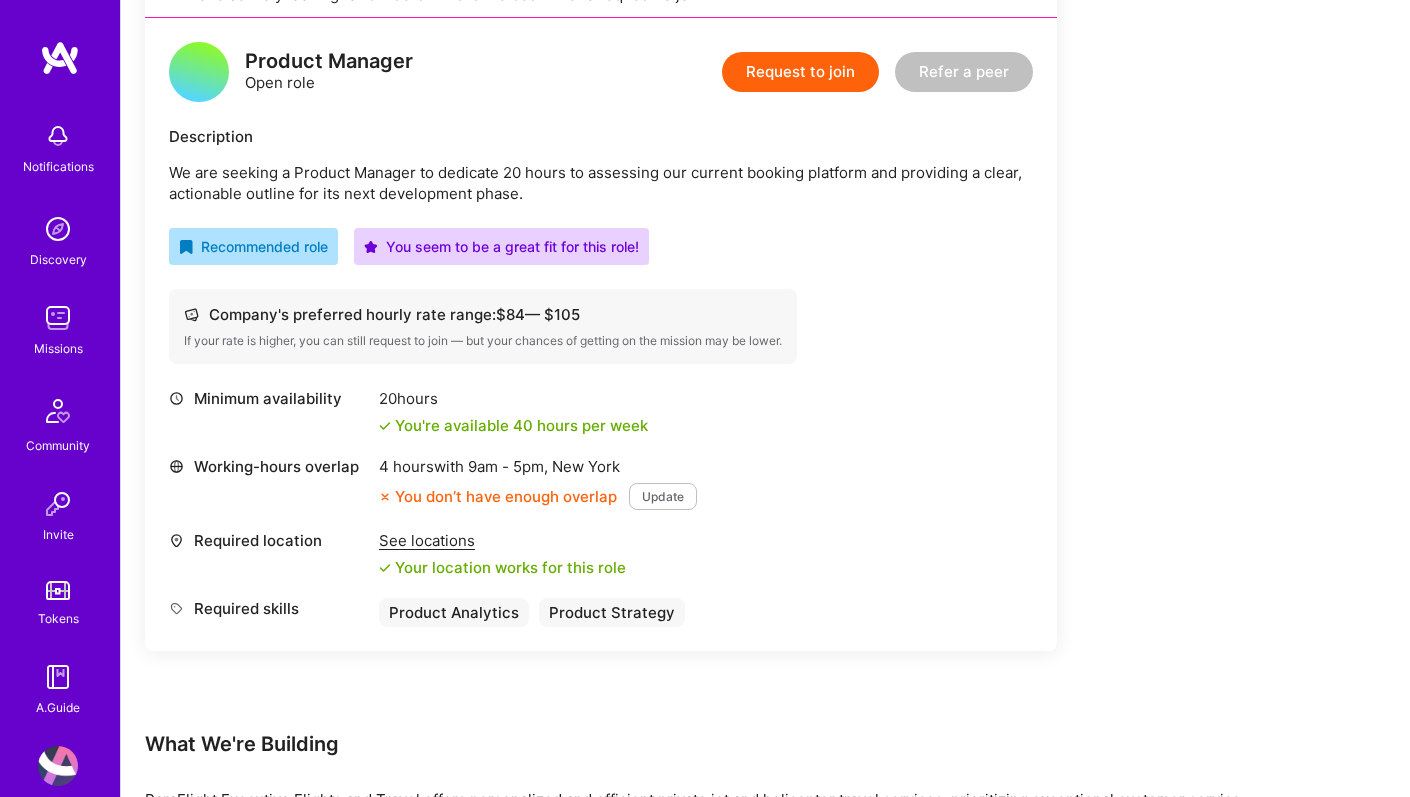 scroll, scrollTop: 512, scrollLeft: 0, axis: vertical 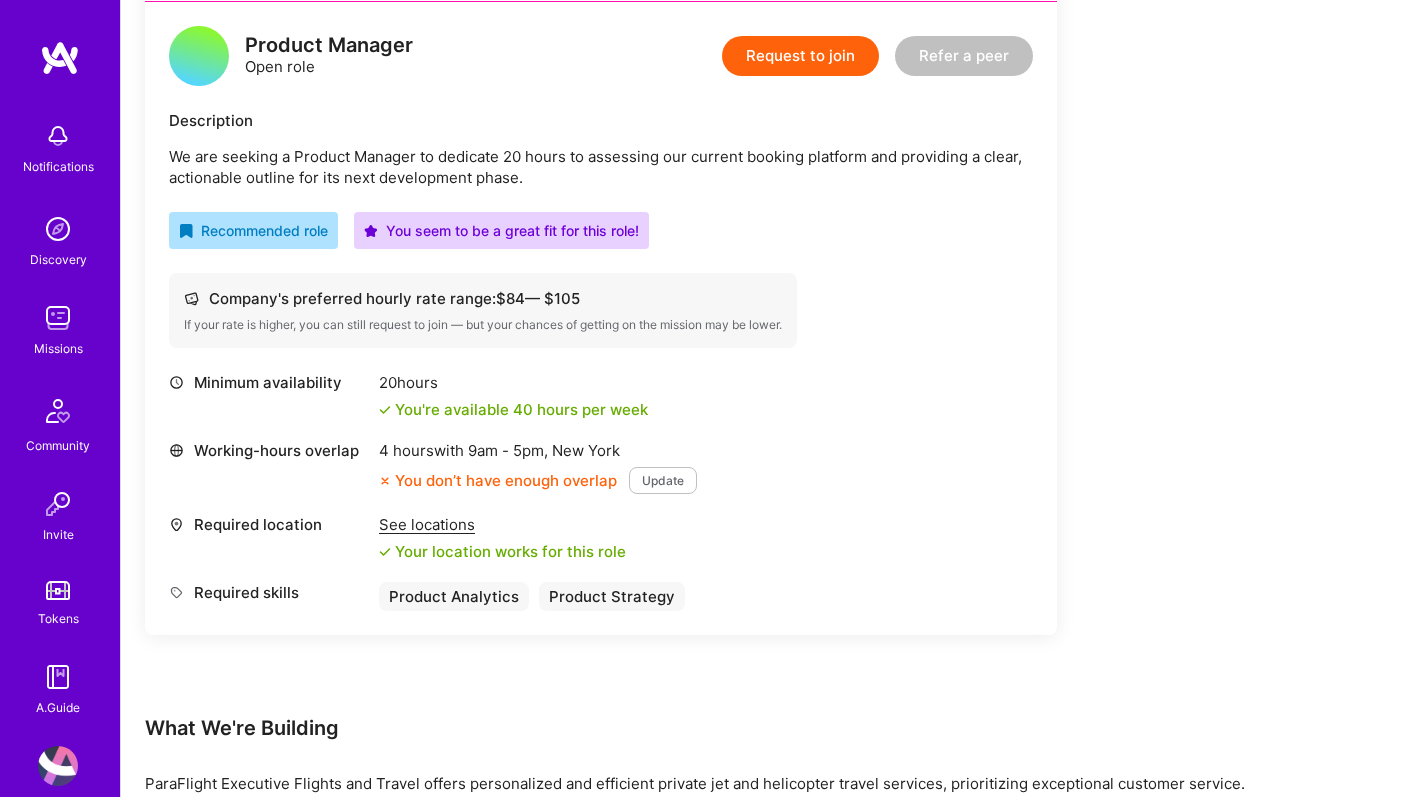 click on "Update" at bounding box center (663, 480) 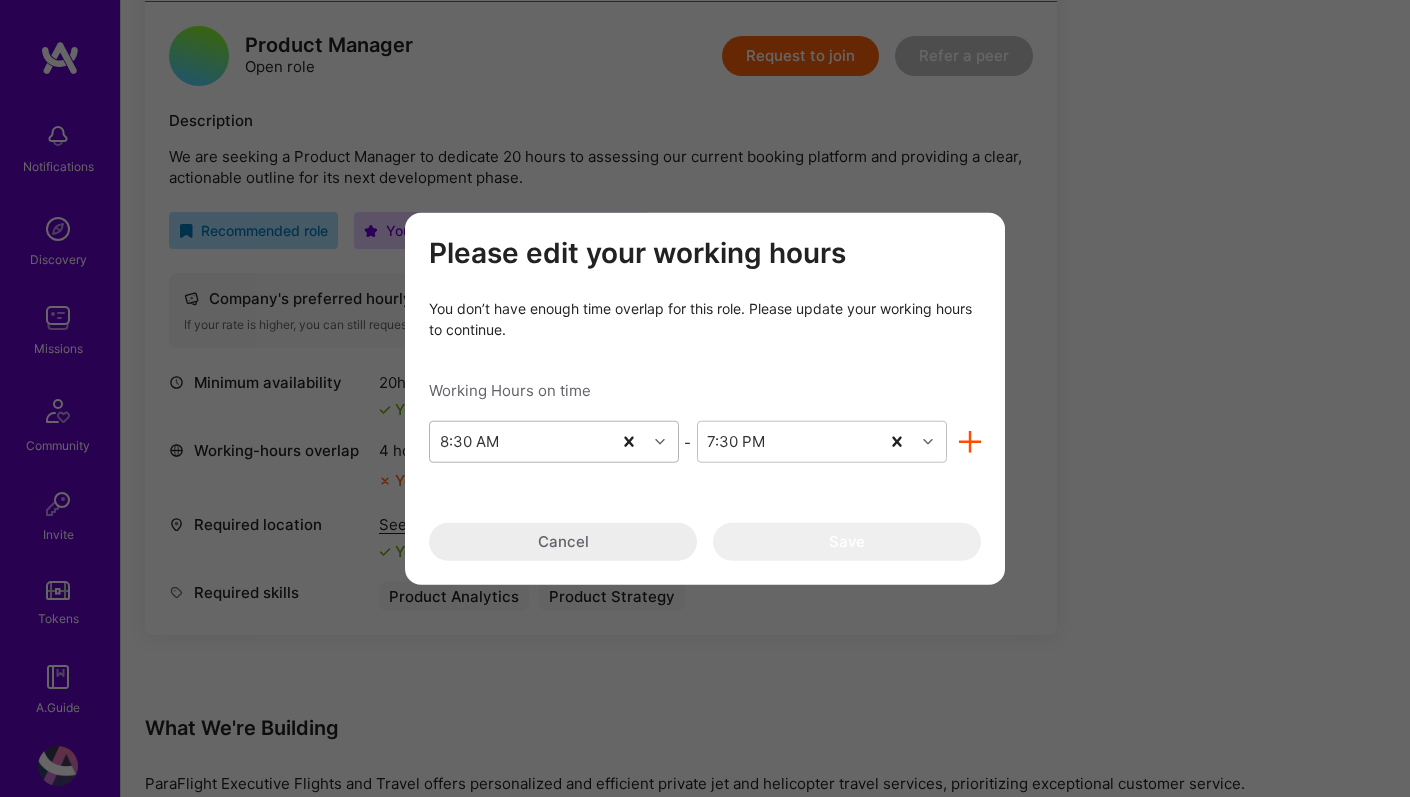 click at bounding box center (660, 442) 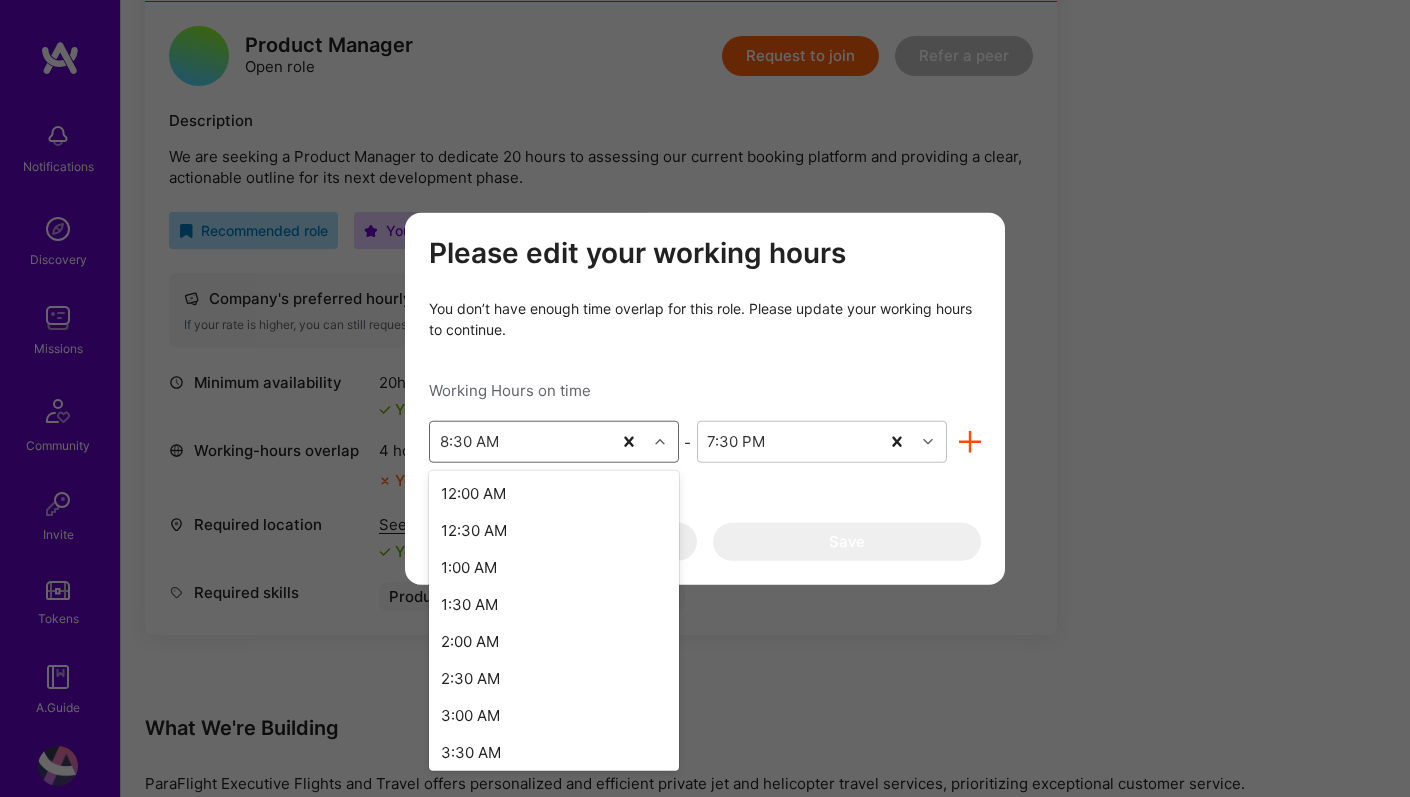 scroll, scrollTop: 382, scrollLeft: 0, axis: vertical 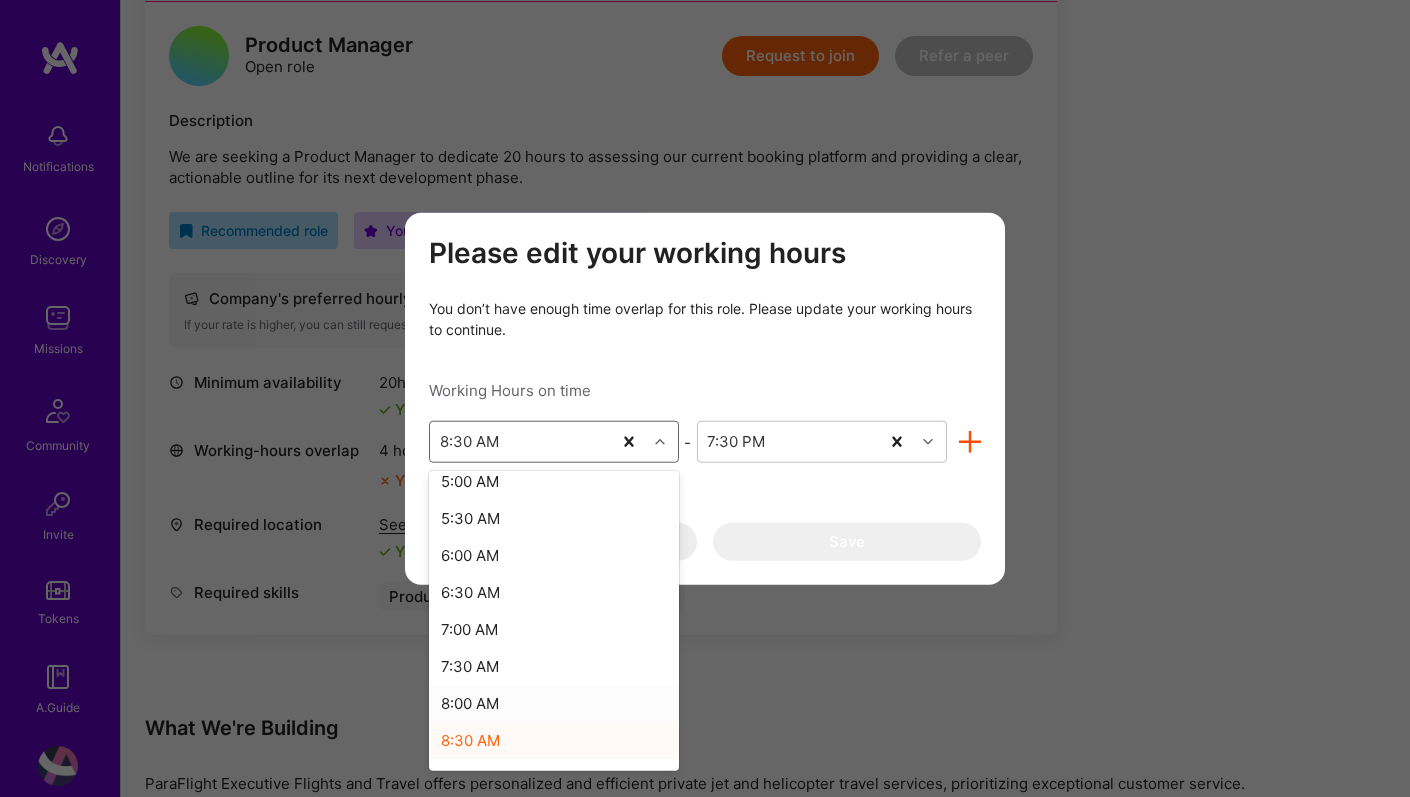 click on "8:00 AM" at bounding box center [554, 703] 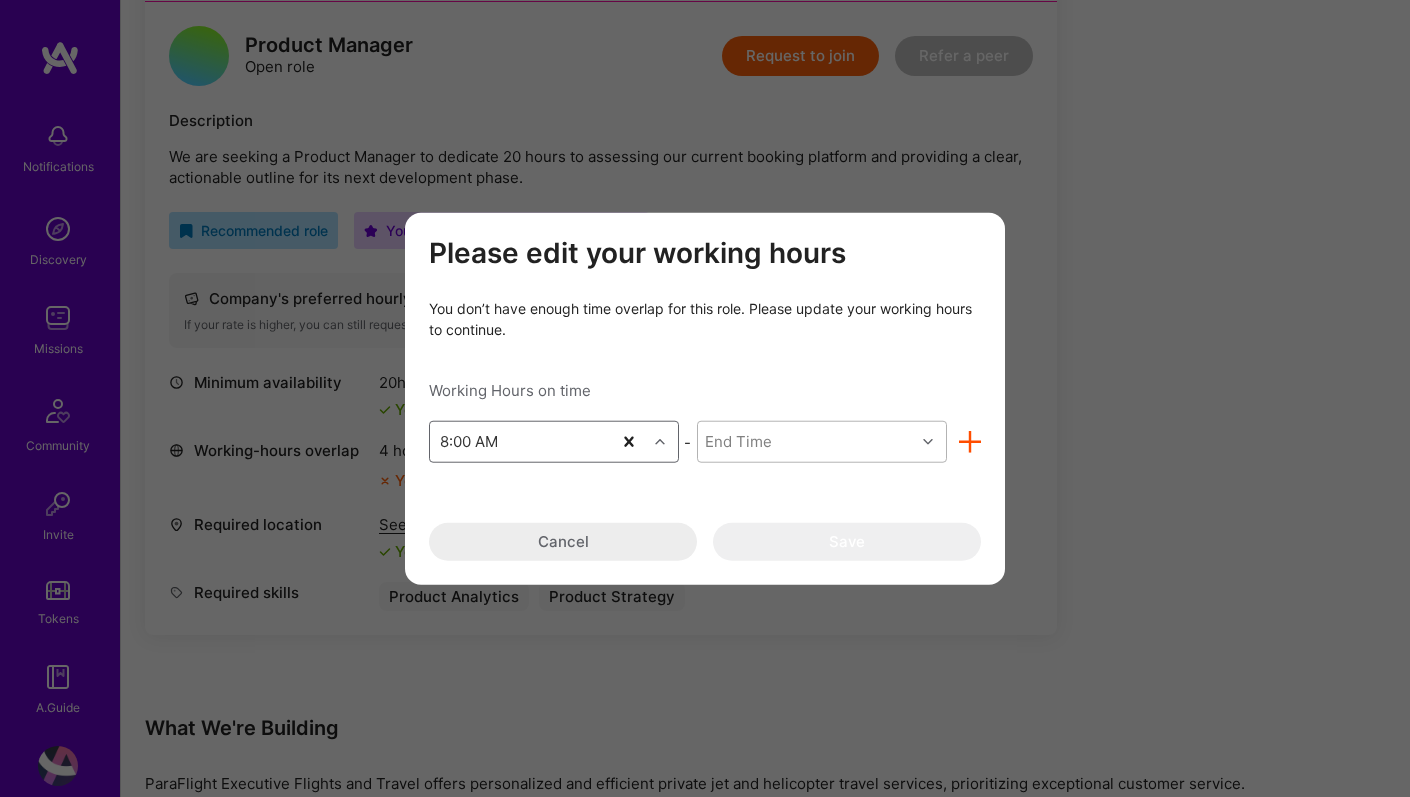click on "End Time" at bounding box center [806, 442] 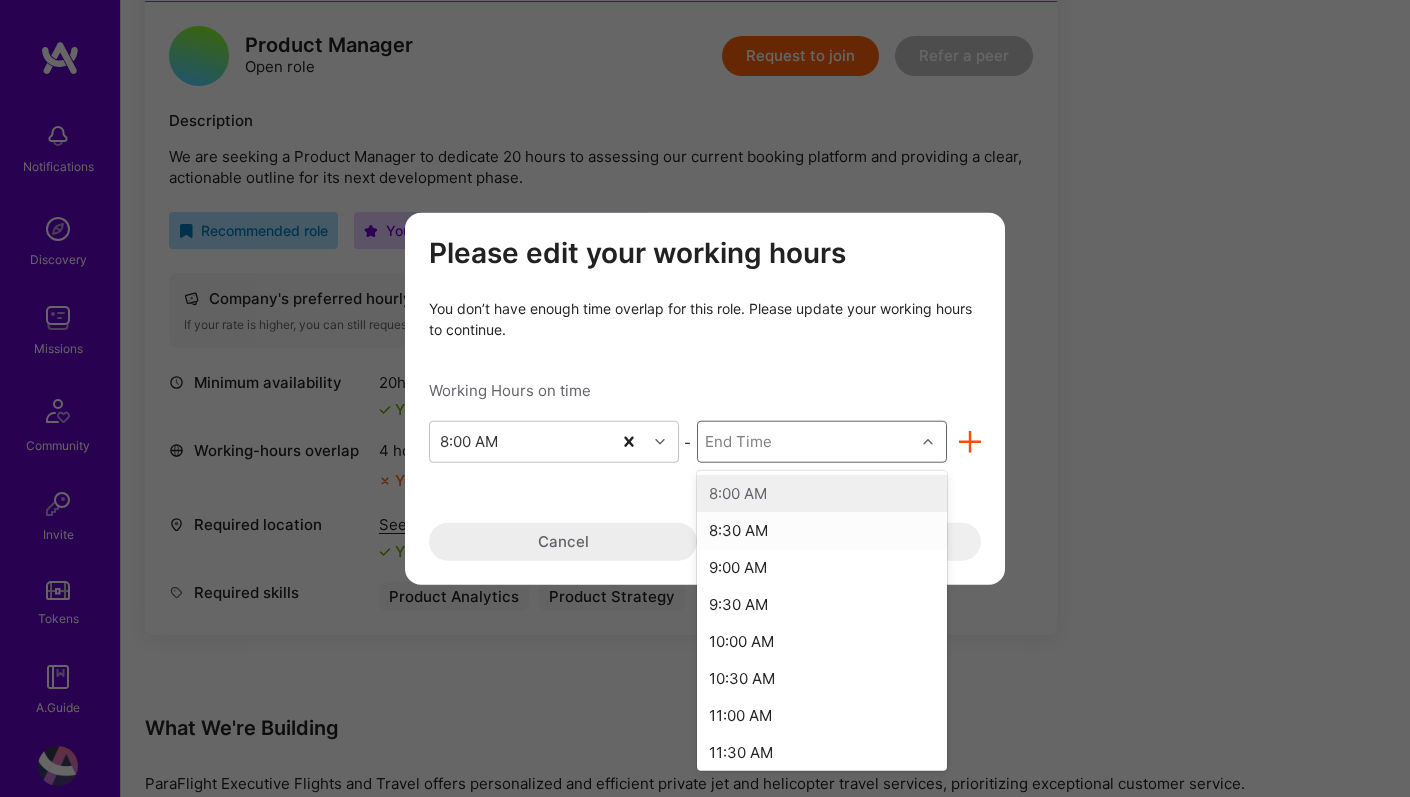click on "8:00 AM" at bounding box center [822, 493] 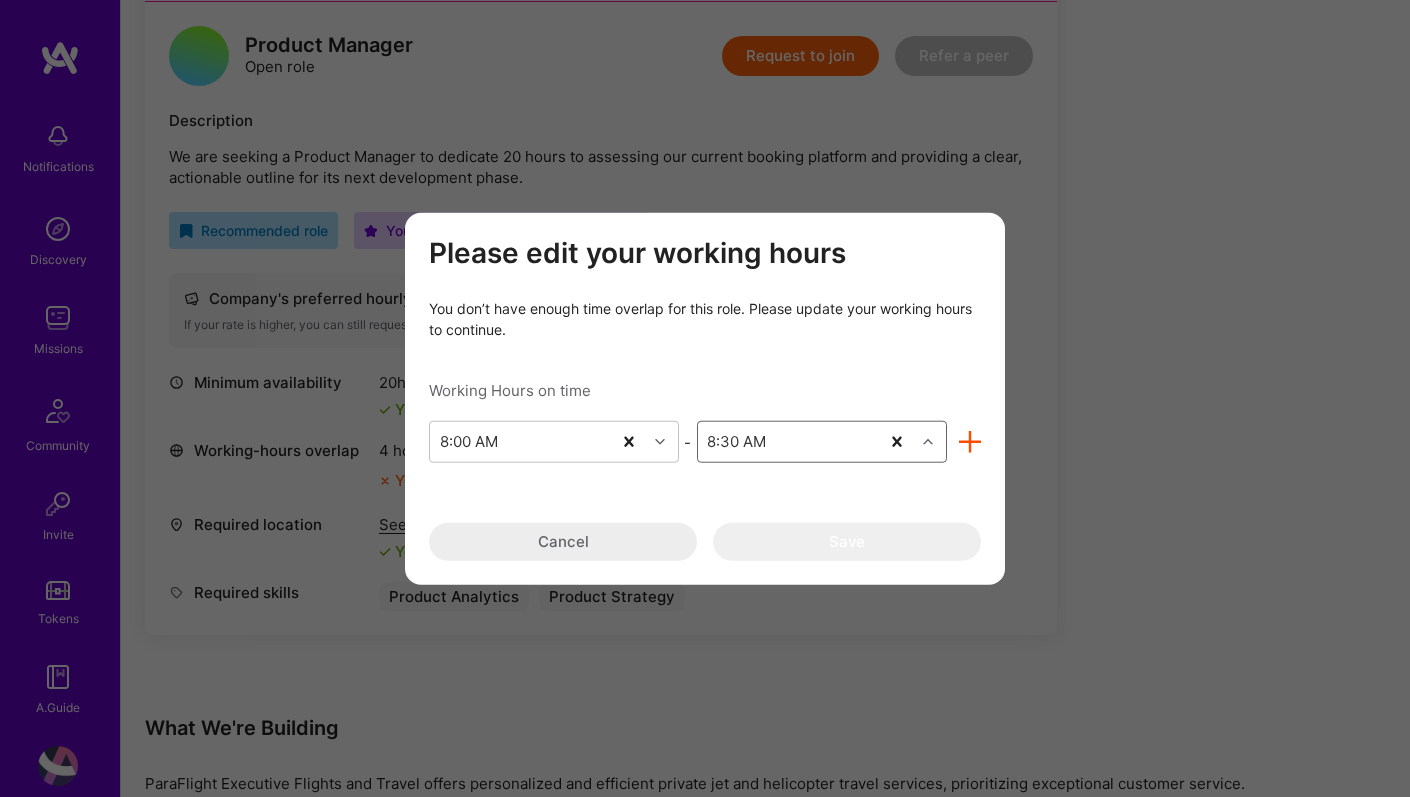 click on "8:30 AM" at bounding box center (788, 442) 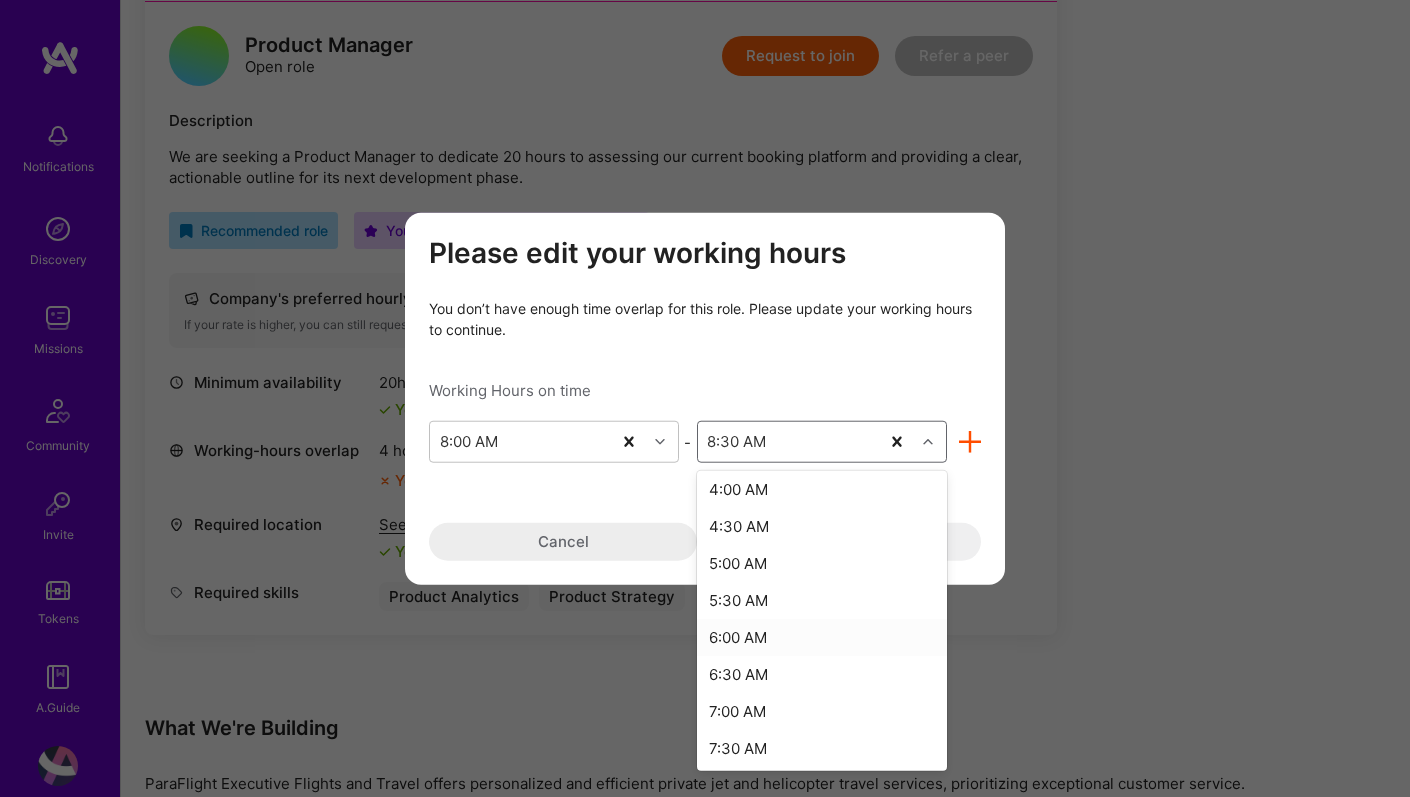 scroll, scrollTop: 1478, scrollLeft: 0, axis: vertical 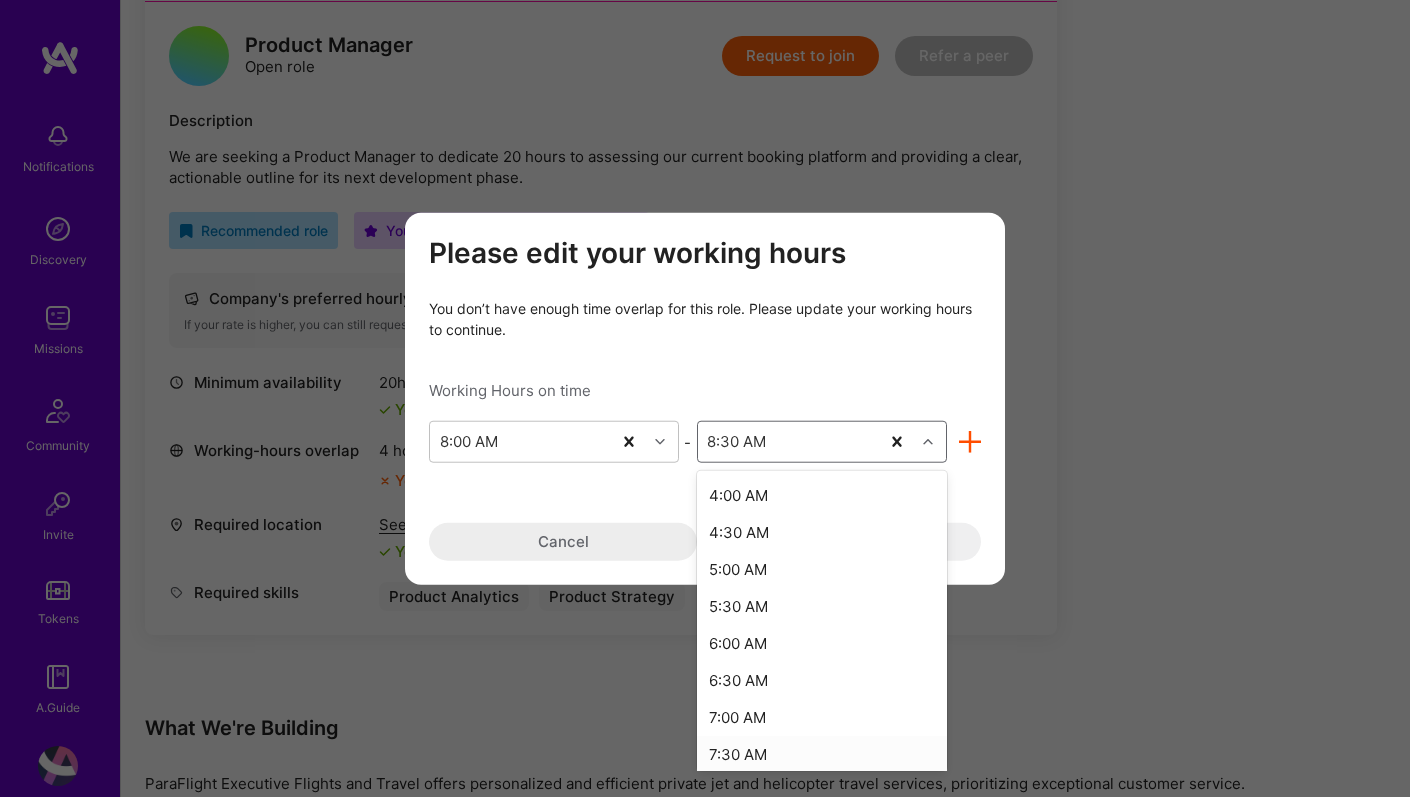 click on "7:30 AM" at bounding box center (822, 754) 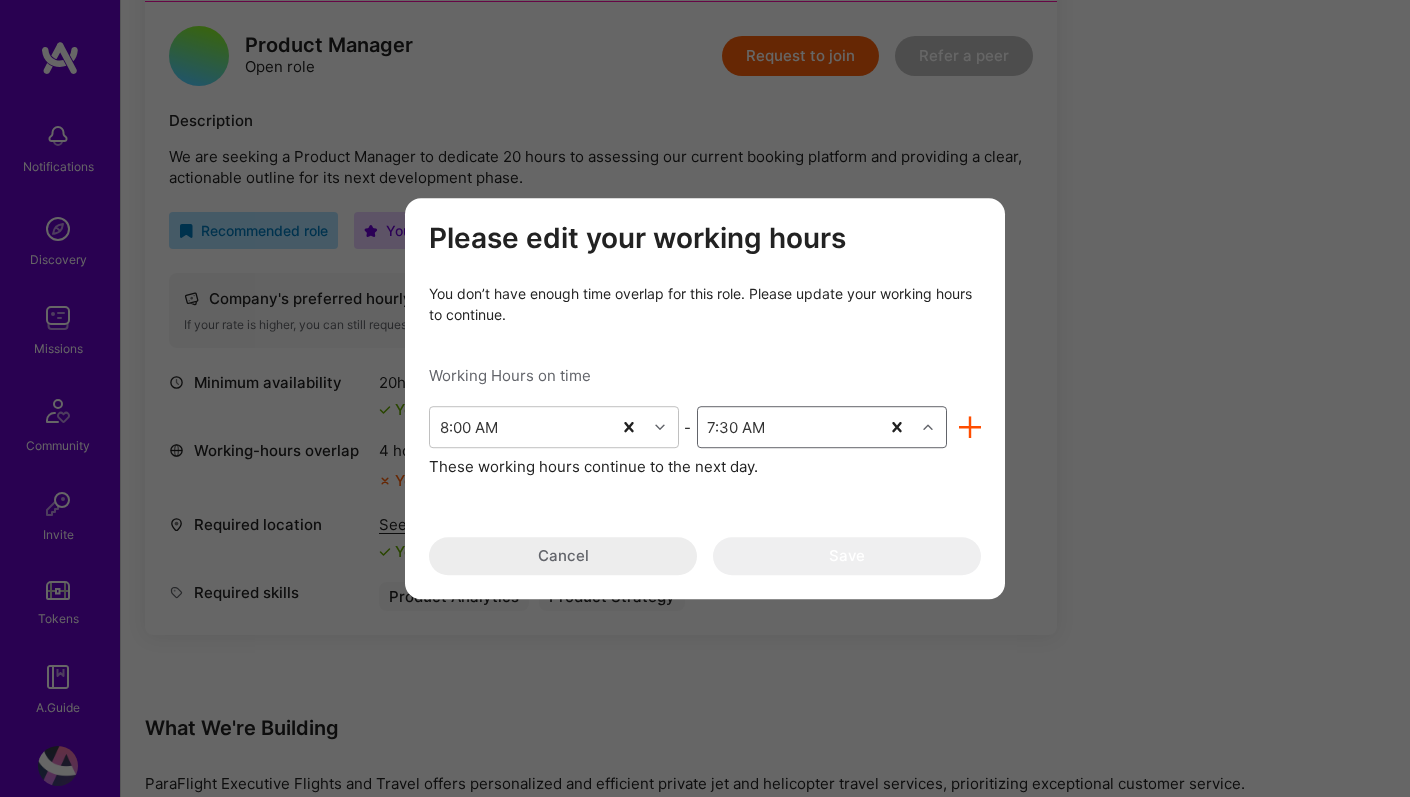 click on "These working hours continue to the next day." at bounding box center (705, 466) 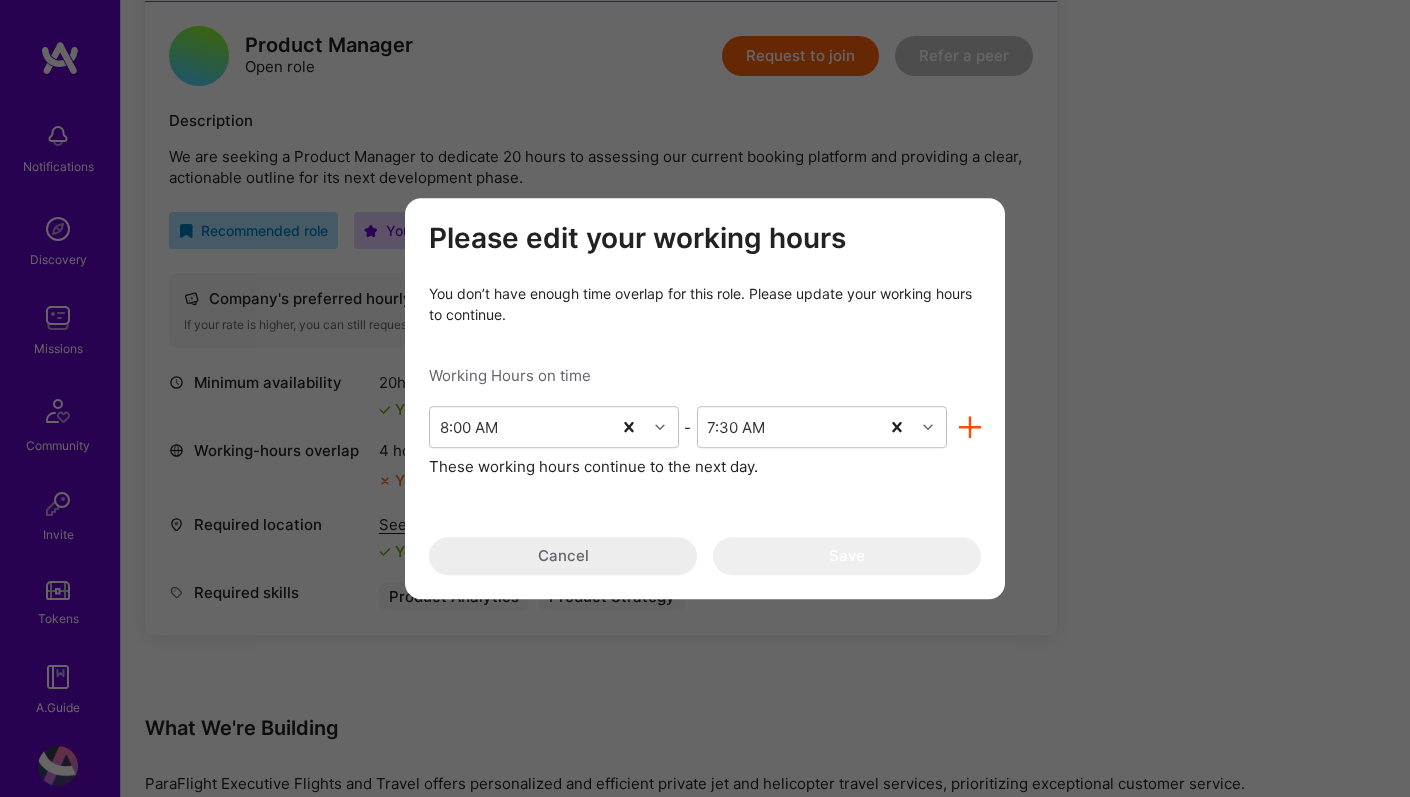 click on "These working hours continue to the next day." at bounding box center [705, 466] 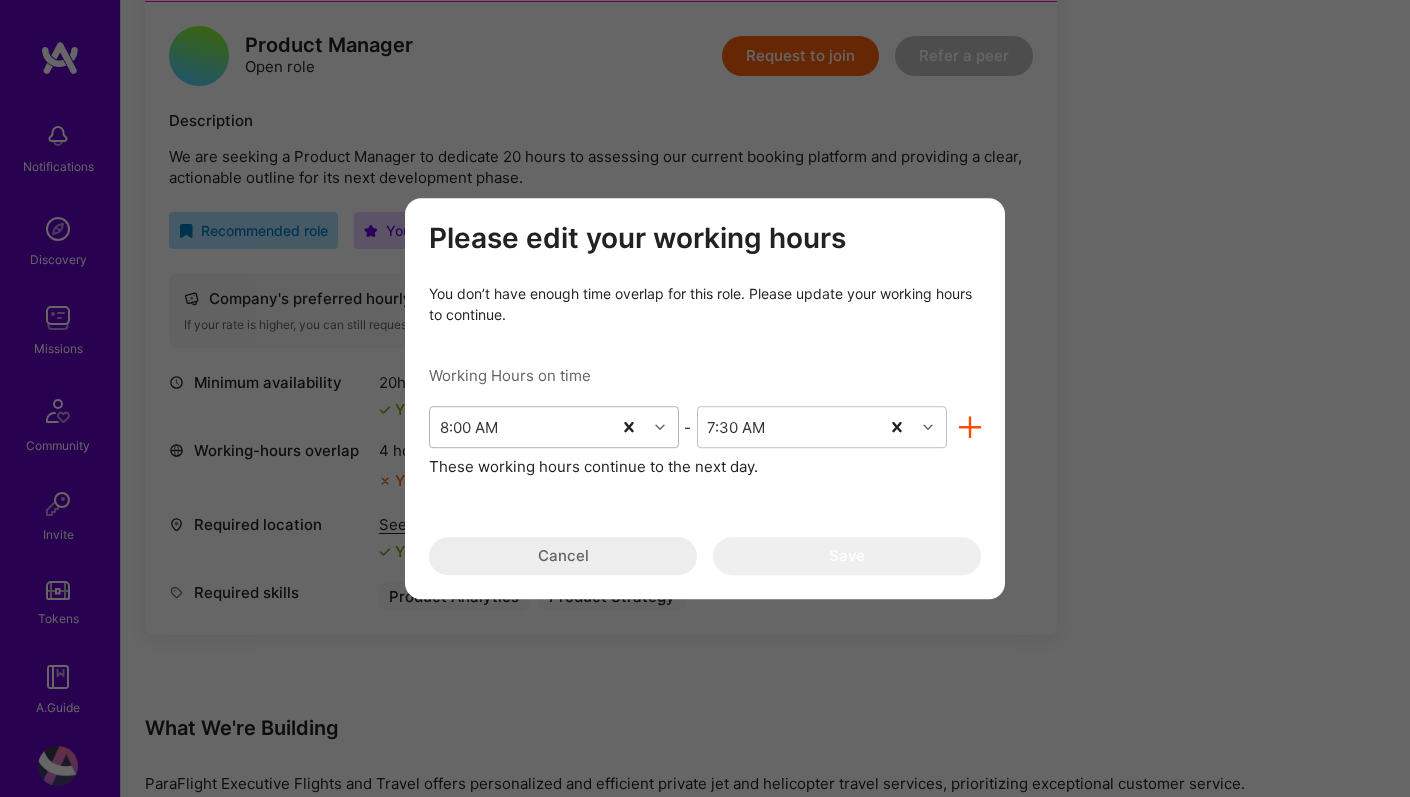 click on "8:00 AM" at bounding box center [520, 427] 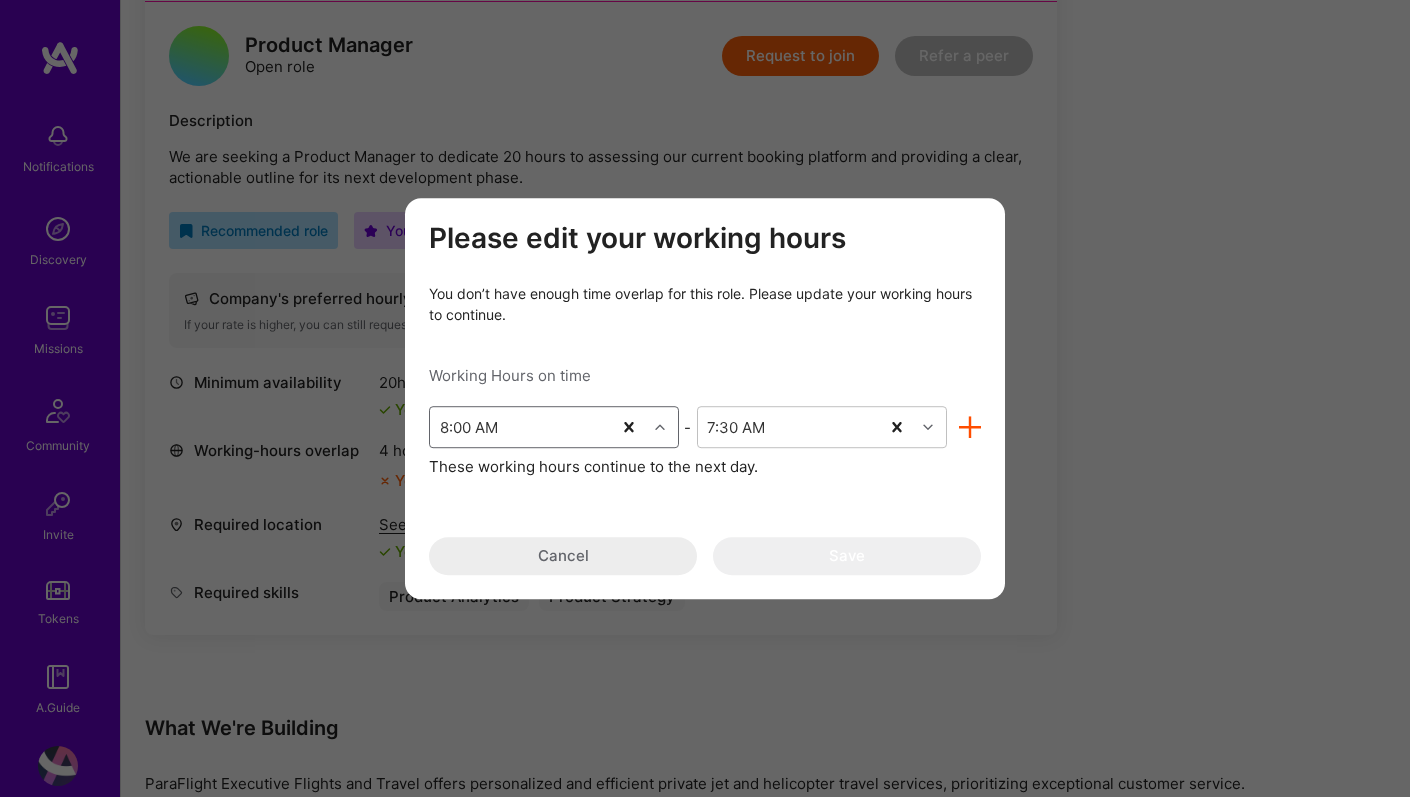 click on "8:00 AM" at bounding box center [520, 427] 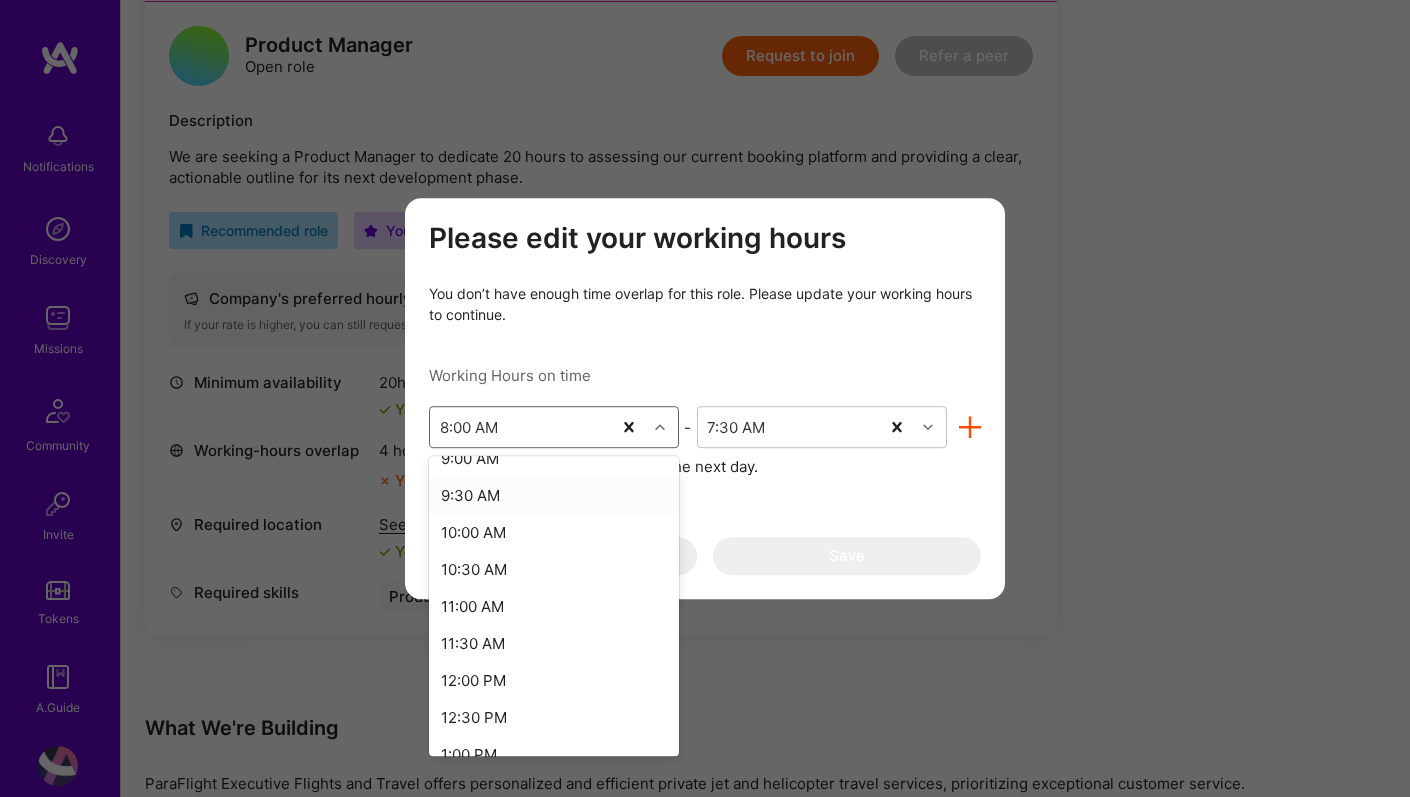 scroll, scrollTop: 636, scrollLeft: 0, axis: vertical 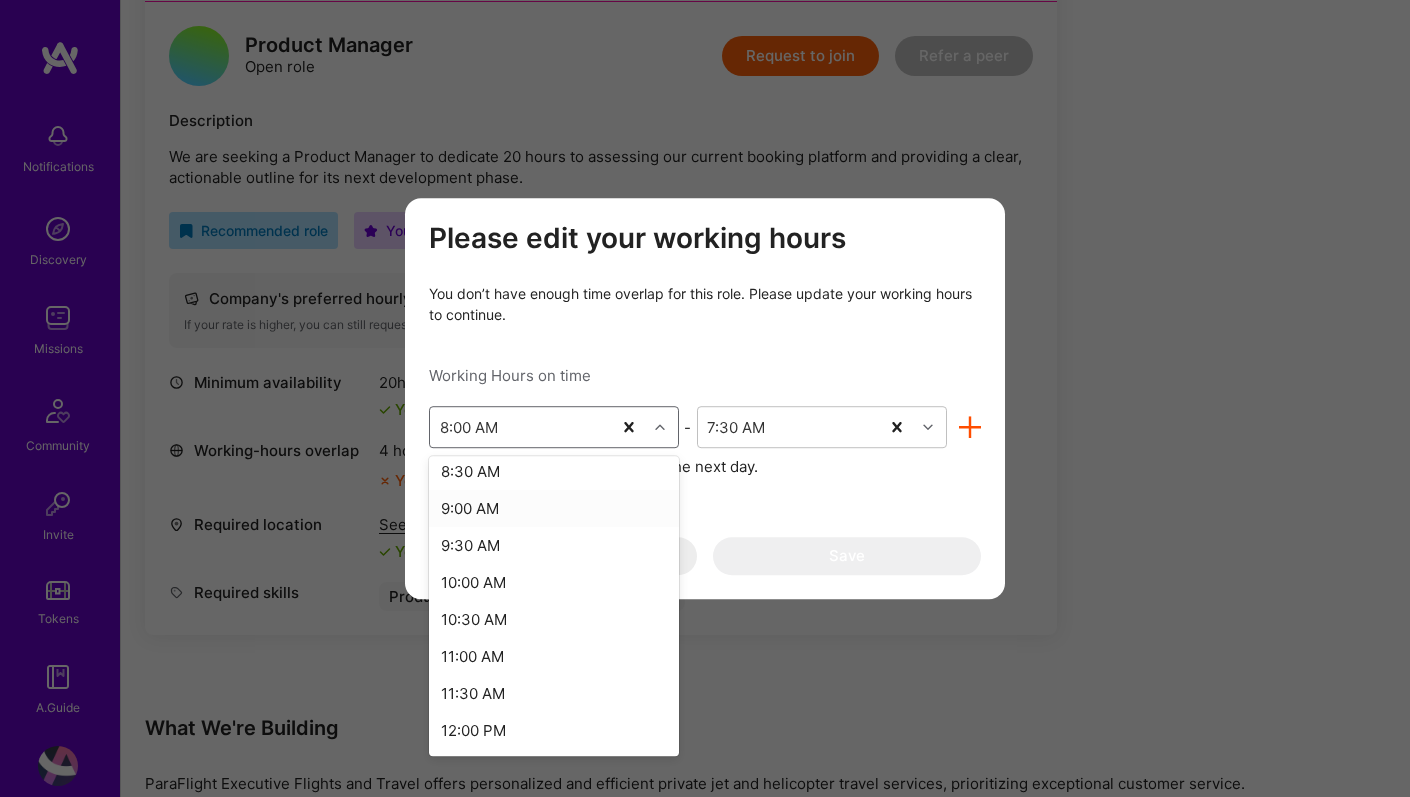 click on "9:00 AM" at bounding box center (554, 508) 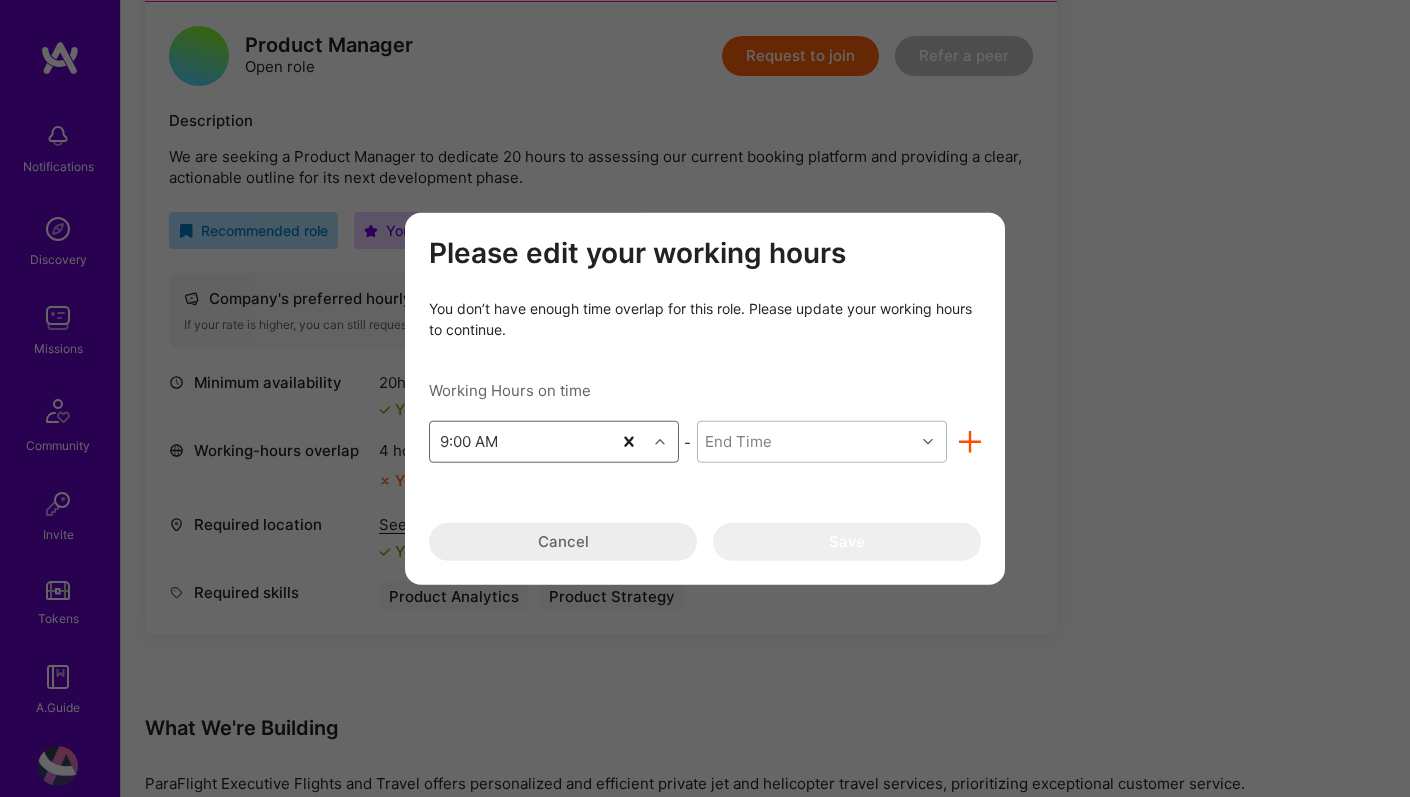 click on "End Time" at bounding box center [806, 442] 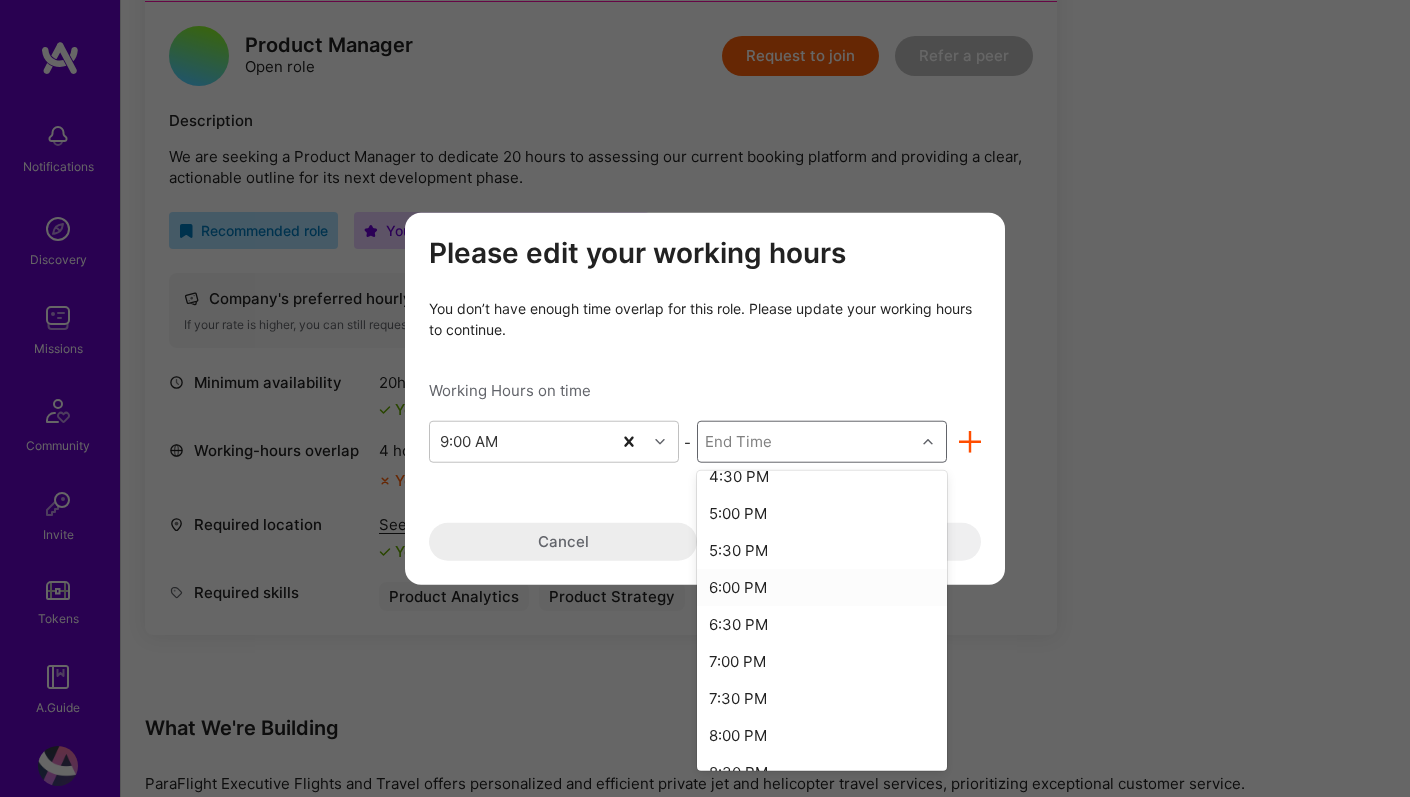 scroll, scrollTop: 481, scrollLeft: 0, axis: vertical 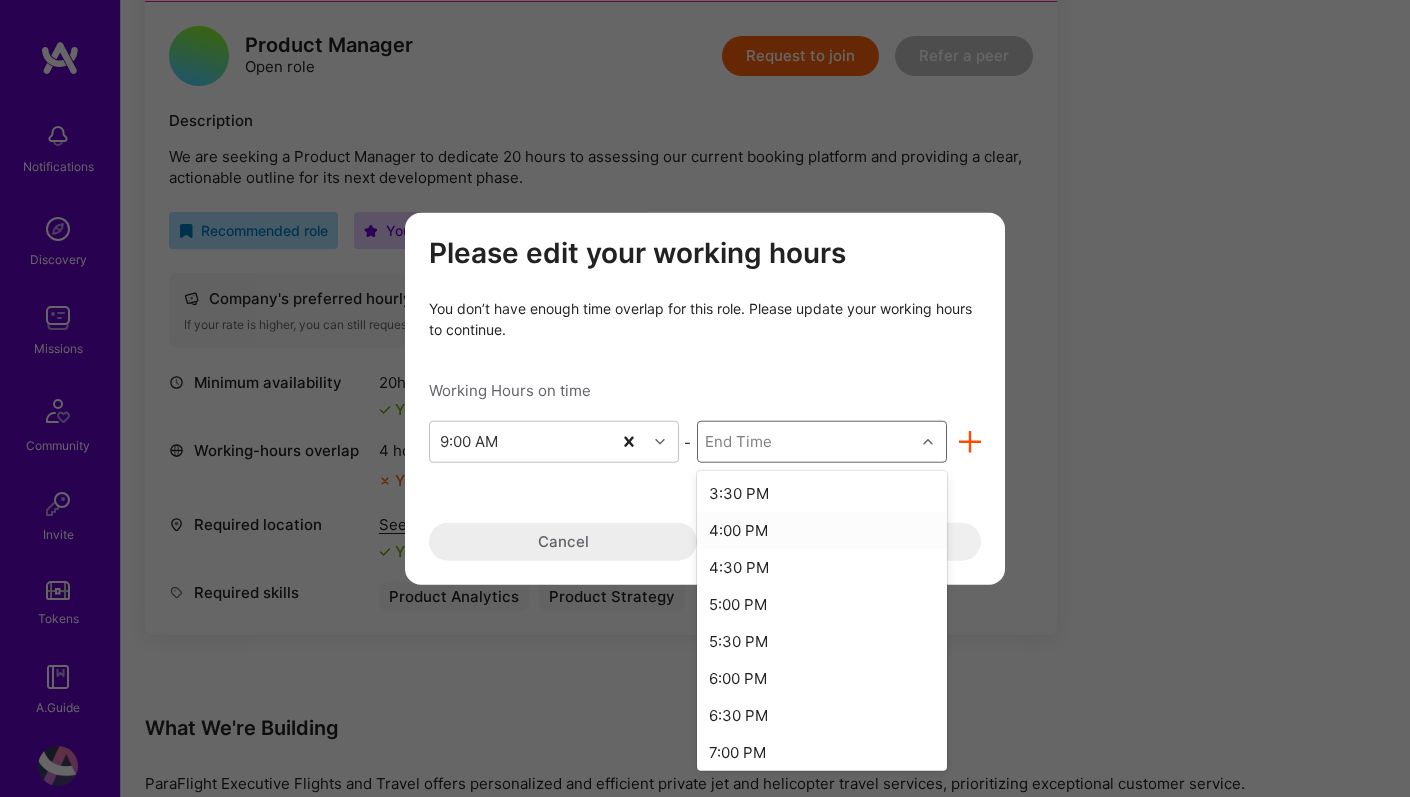 click on "4:00 PM" at bounding box center (822, 530) 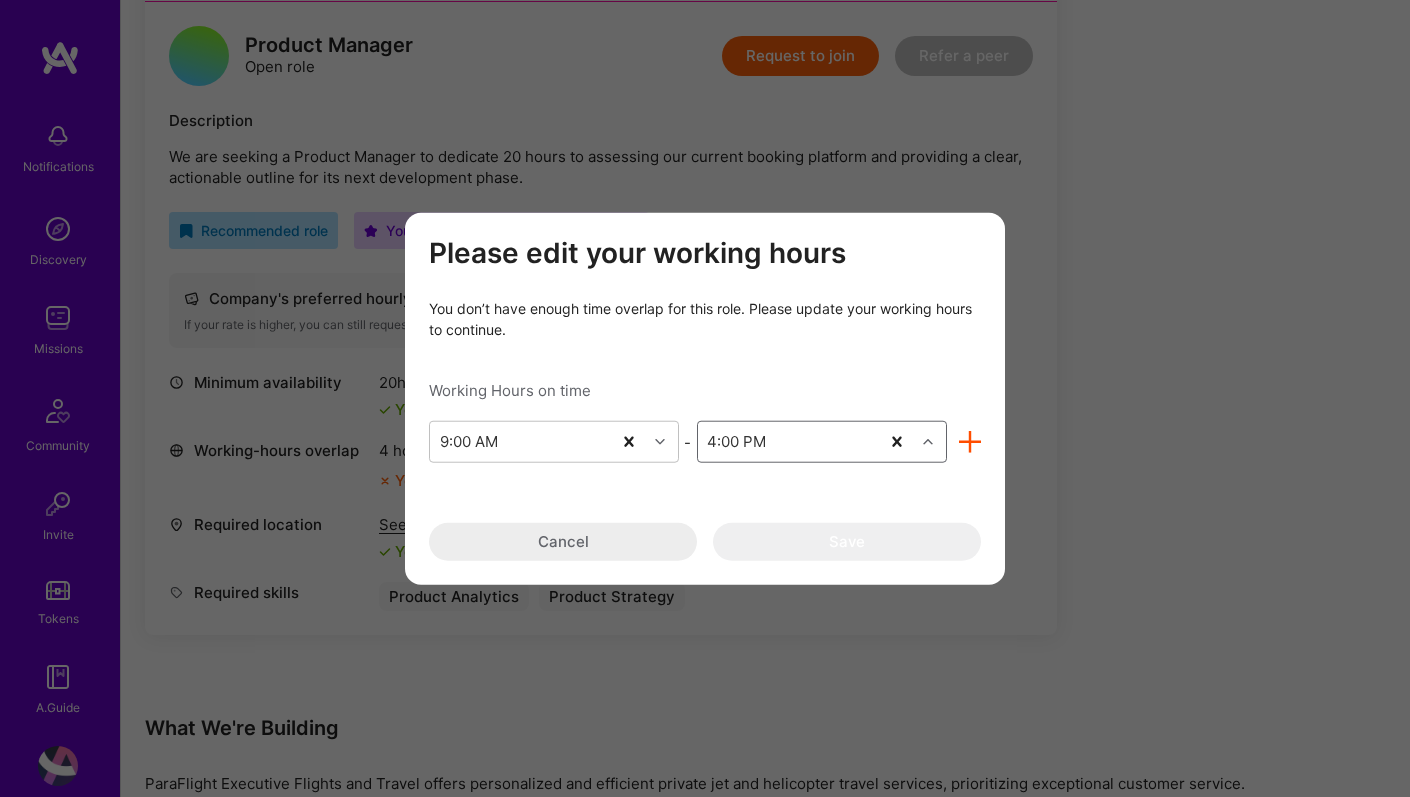 click at bounding box center (970, 442) 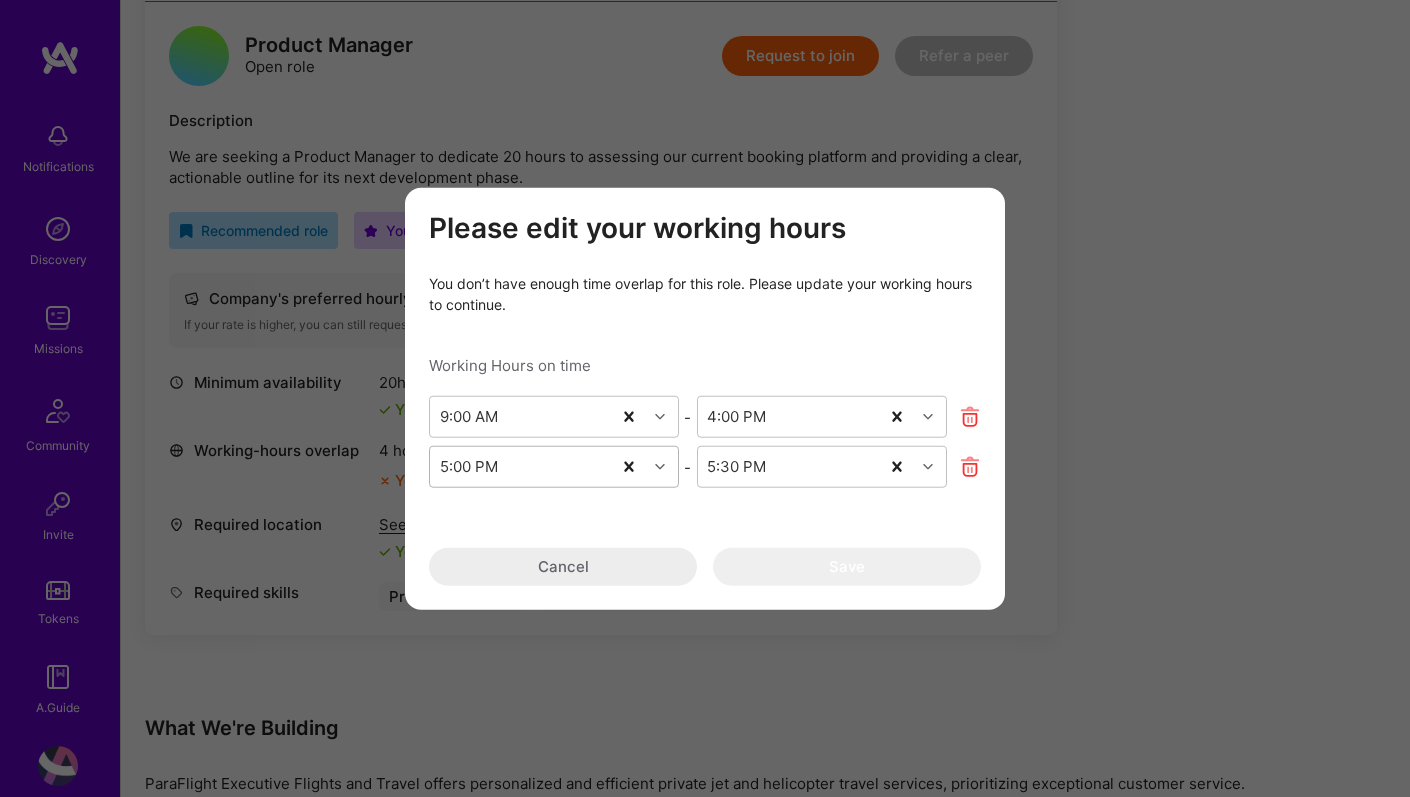 click on "5:00 PM" at bounding box center [520, 467] 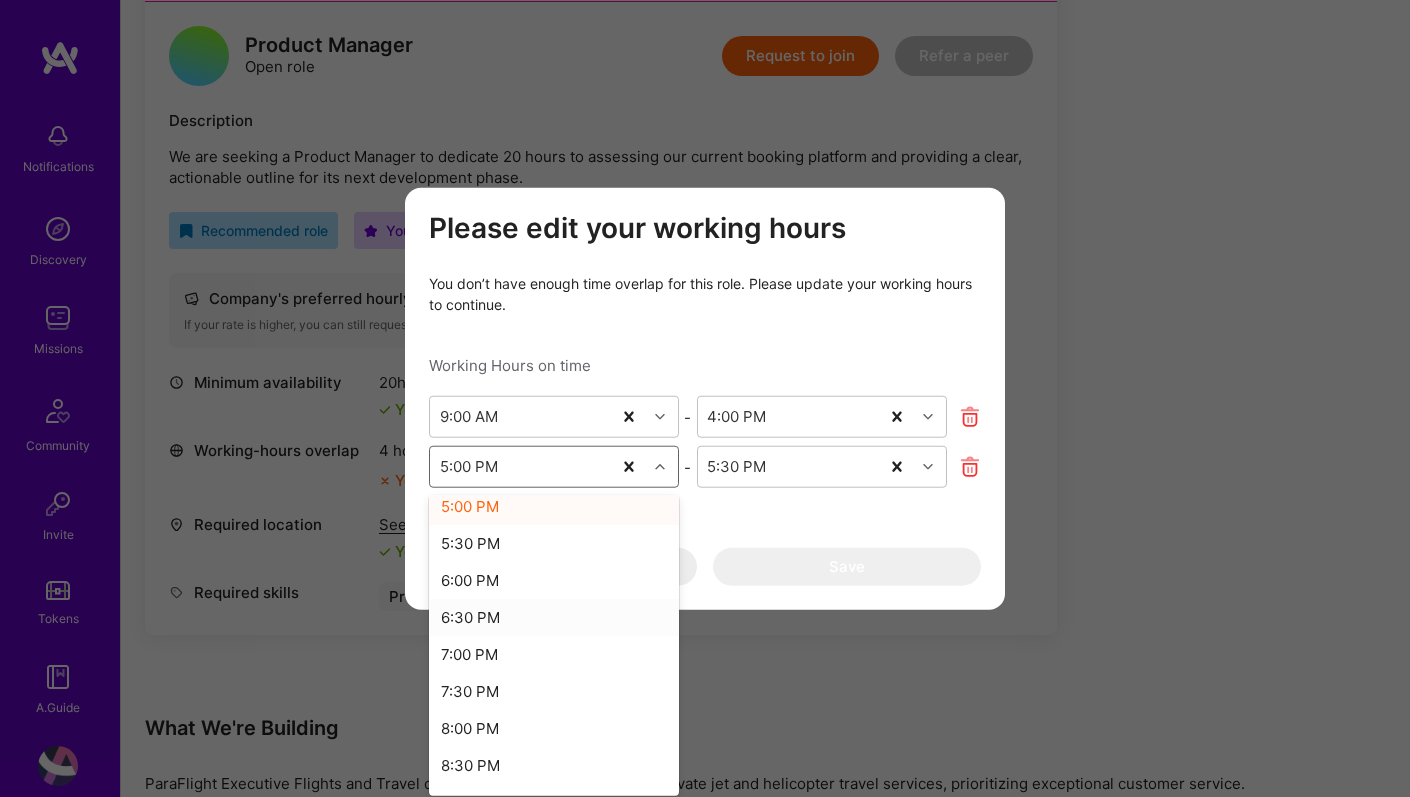 scroll, scrollTop: 100, scrollLeft: 0, axis: vertical 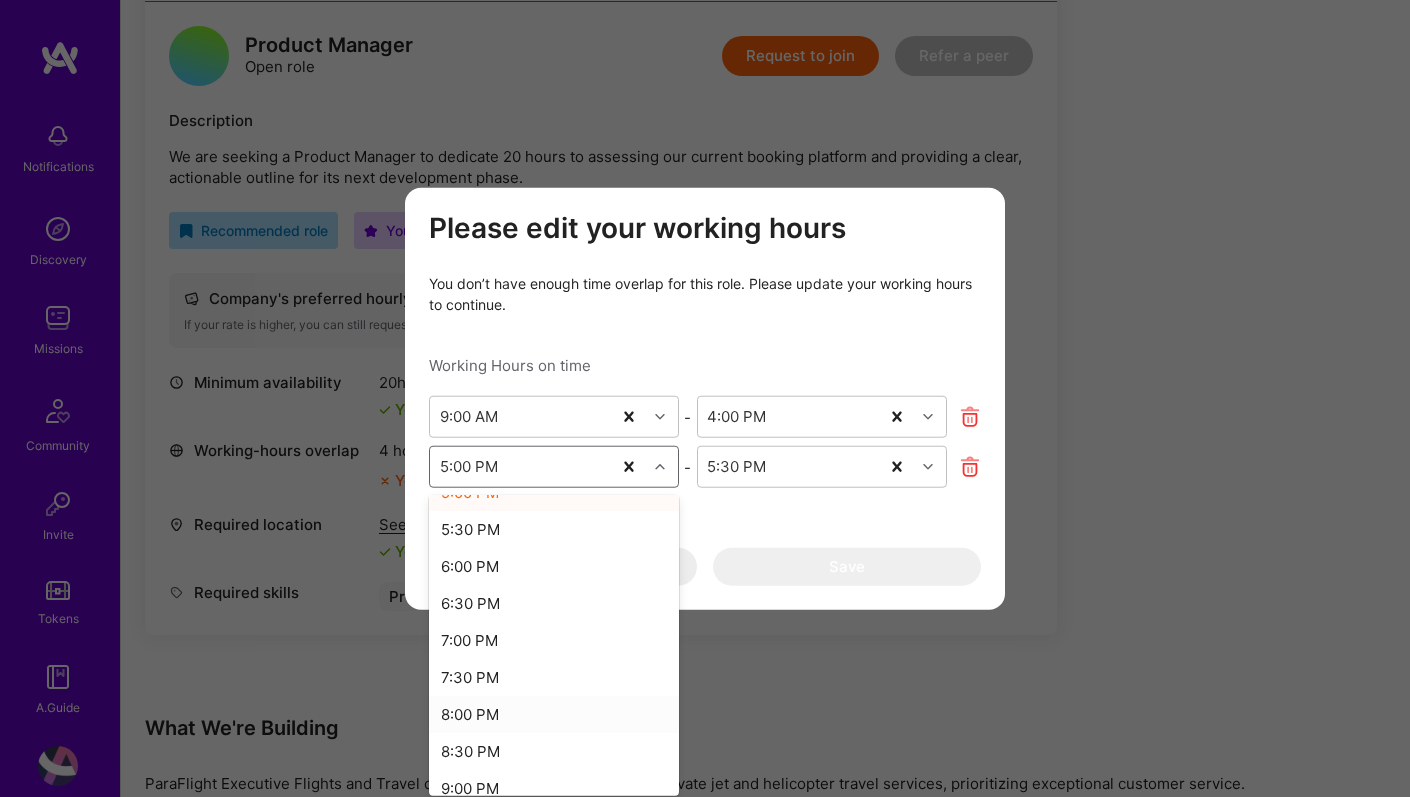 click on "8:00 PM" at bounding box center (554, 714) 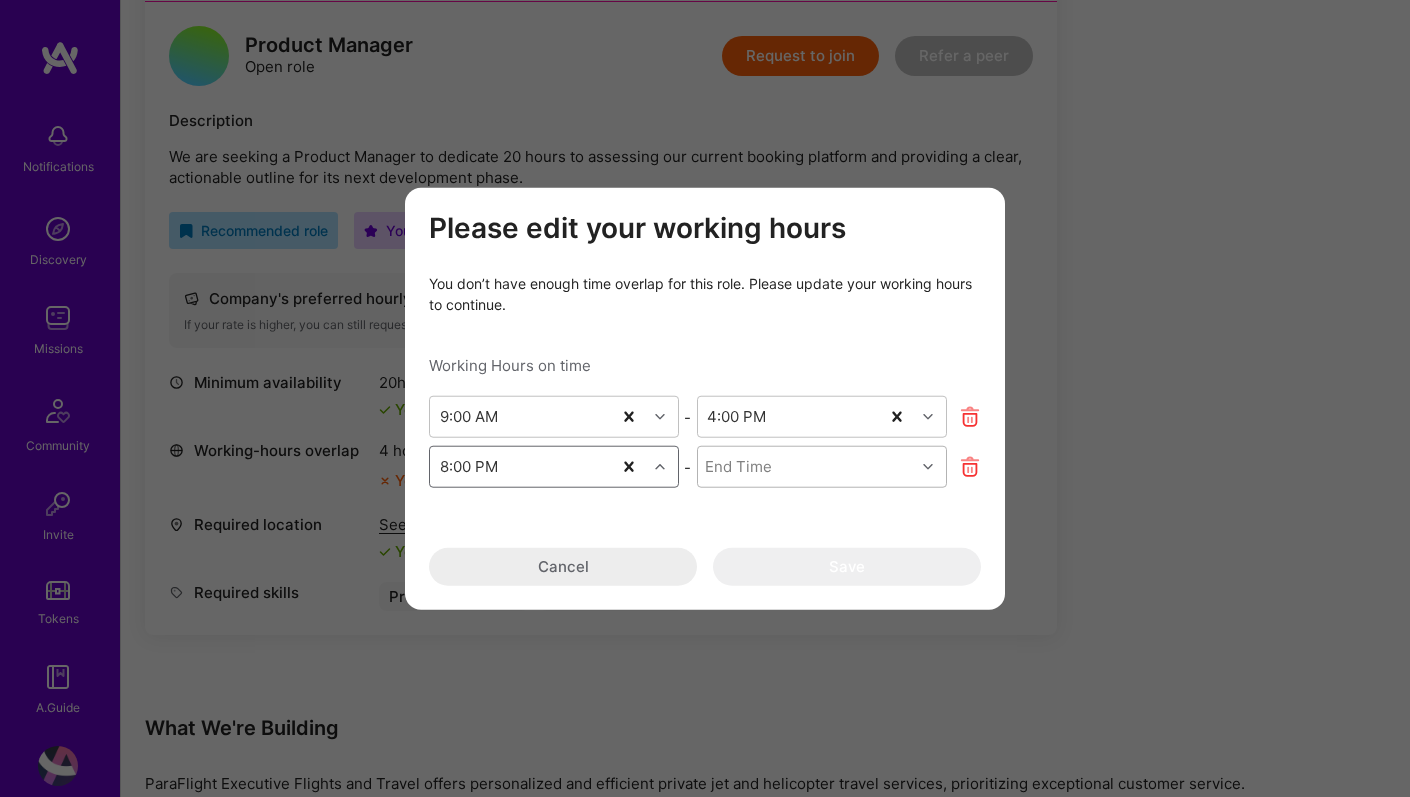 click on "End Time" at bounding box center (806, 467) 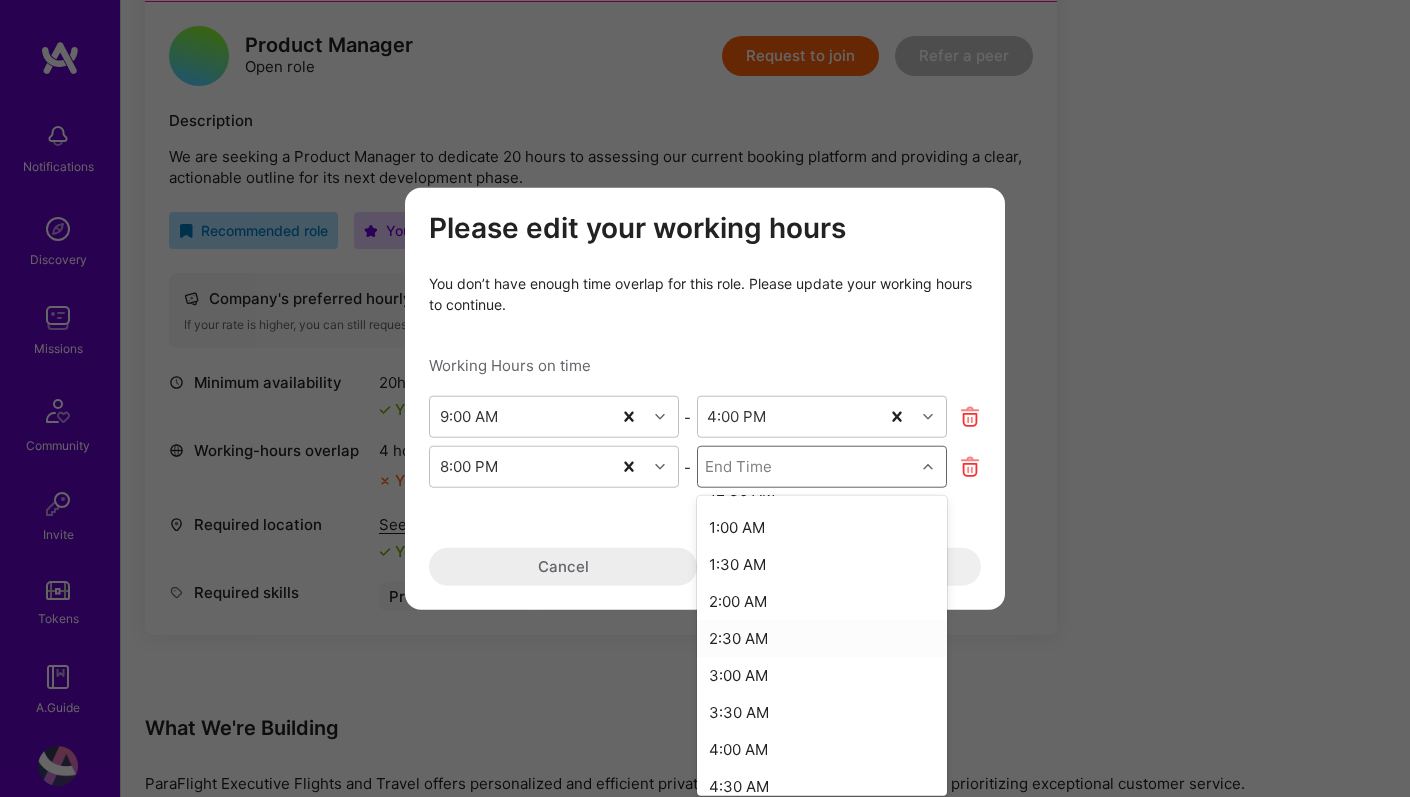 scroll, scrollTop: 358, scrollLeft: 0, axis: vertical 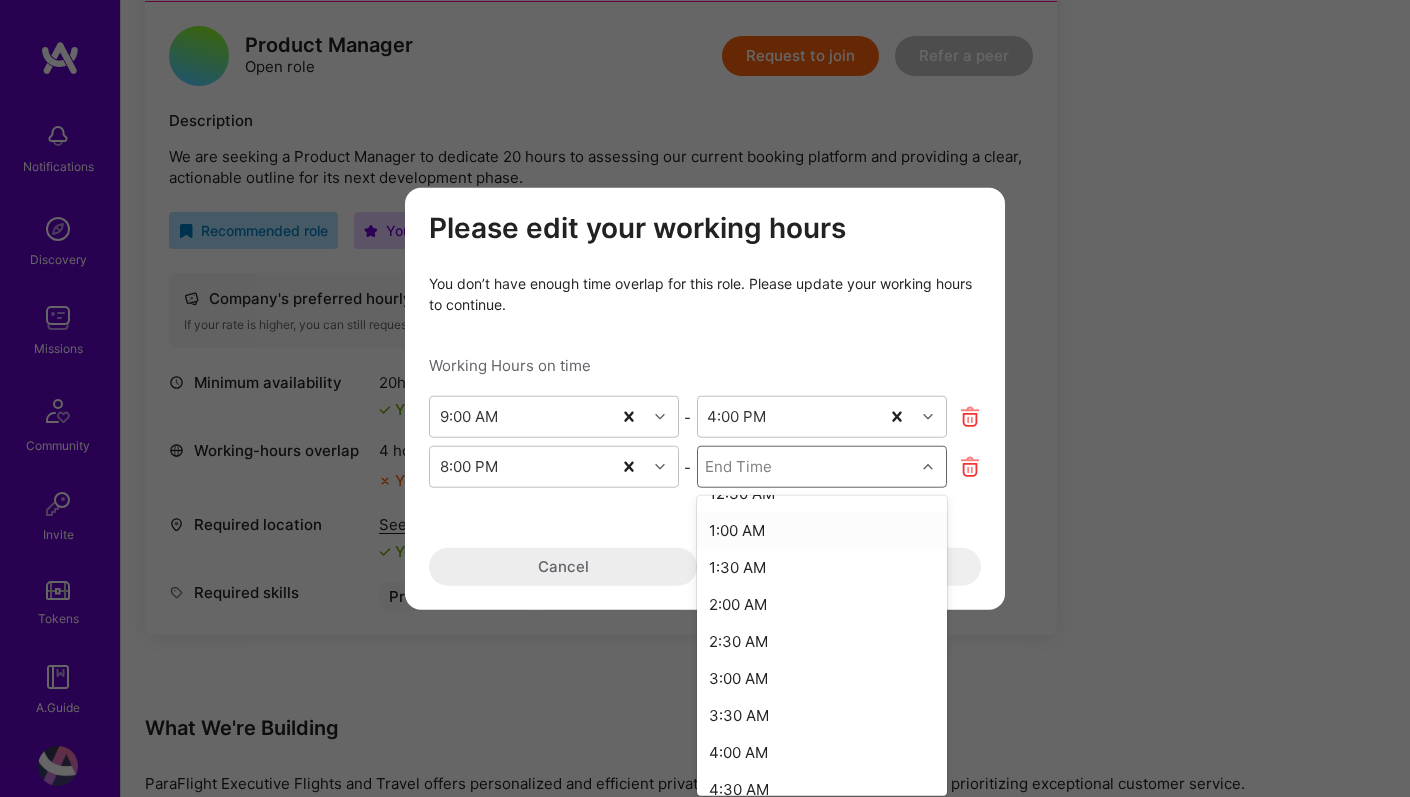 click on "1:00 AM" at bounding box center [822, 530] 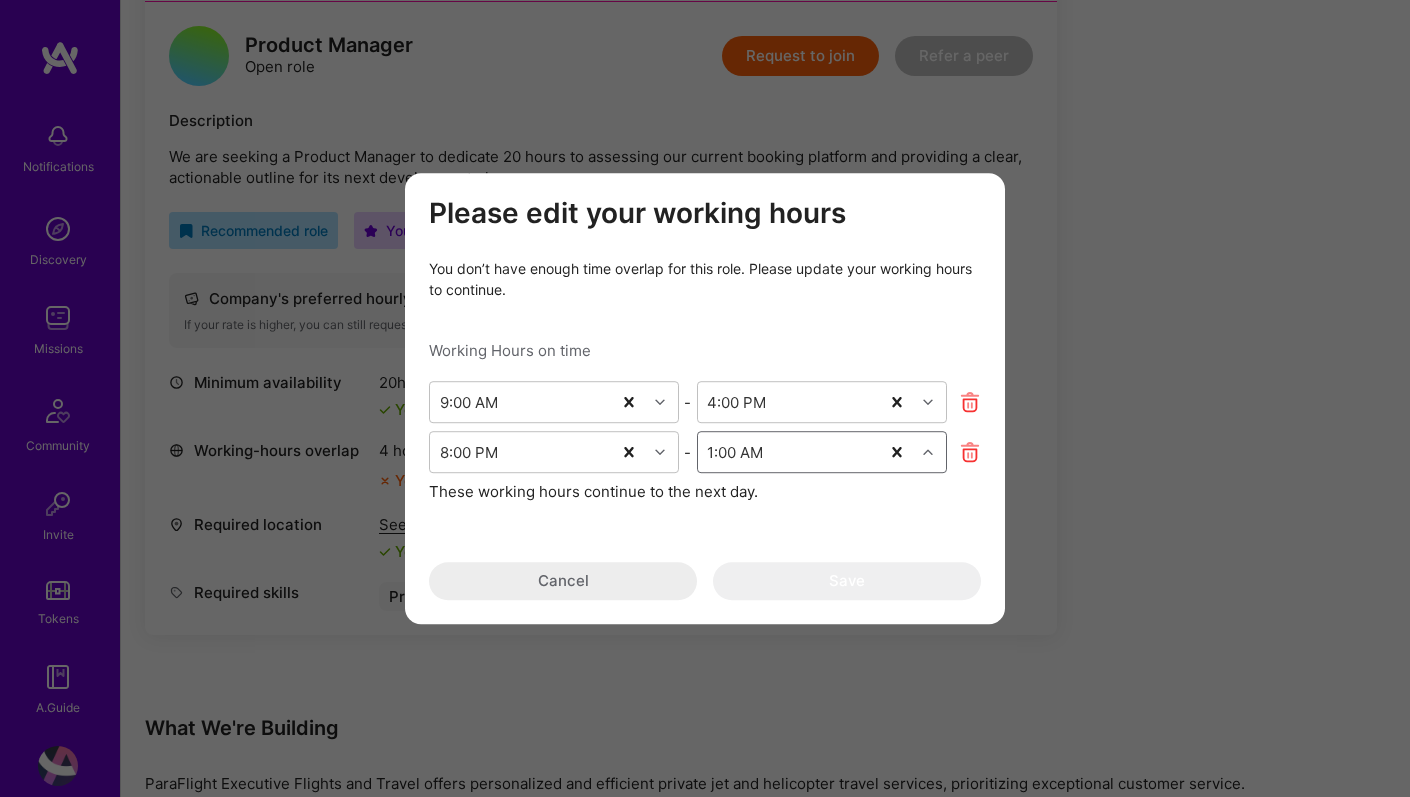 click on "These working hours continue to the next day." at bounding box center [705, 491] 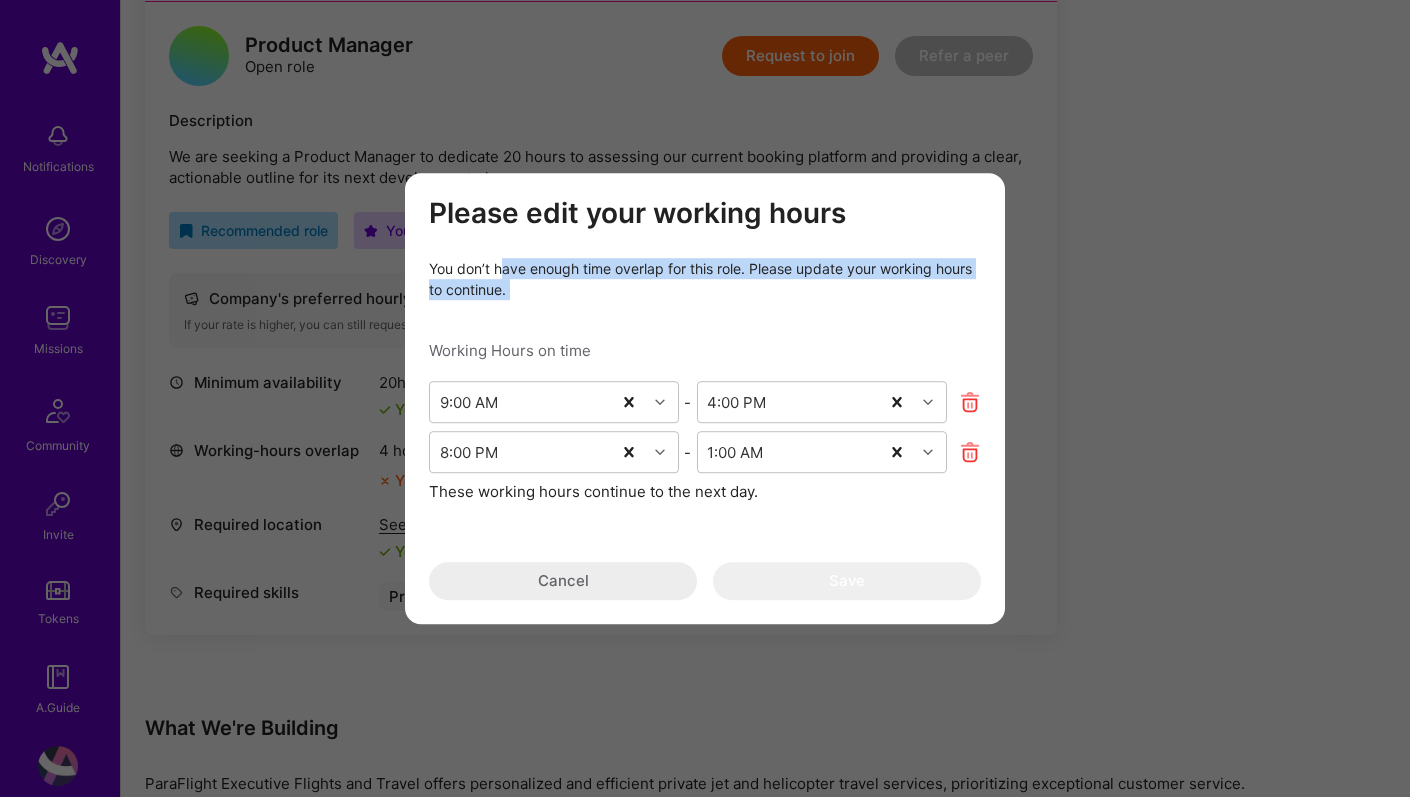 drag, startPoint x: 500, startPoint y: 277, endPoint x: 720, endPoint y: 322, distance: 224.55511 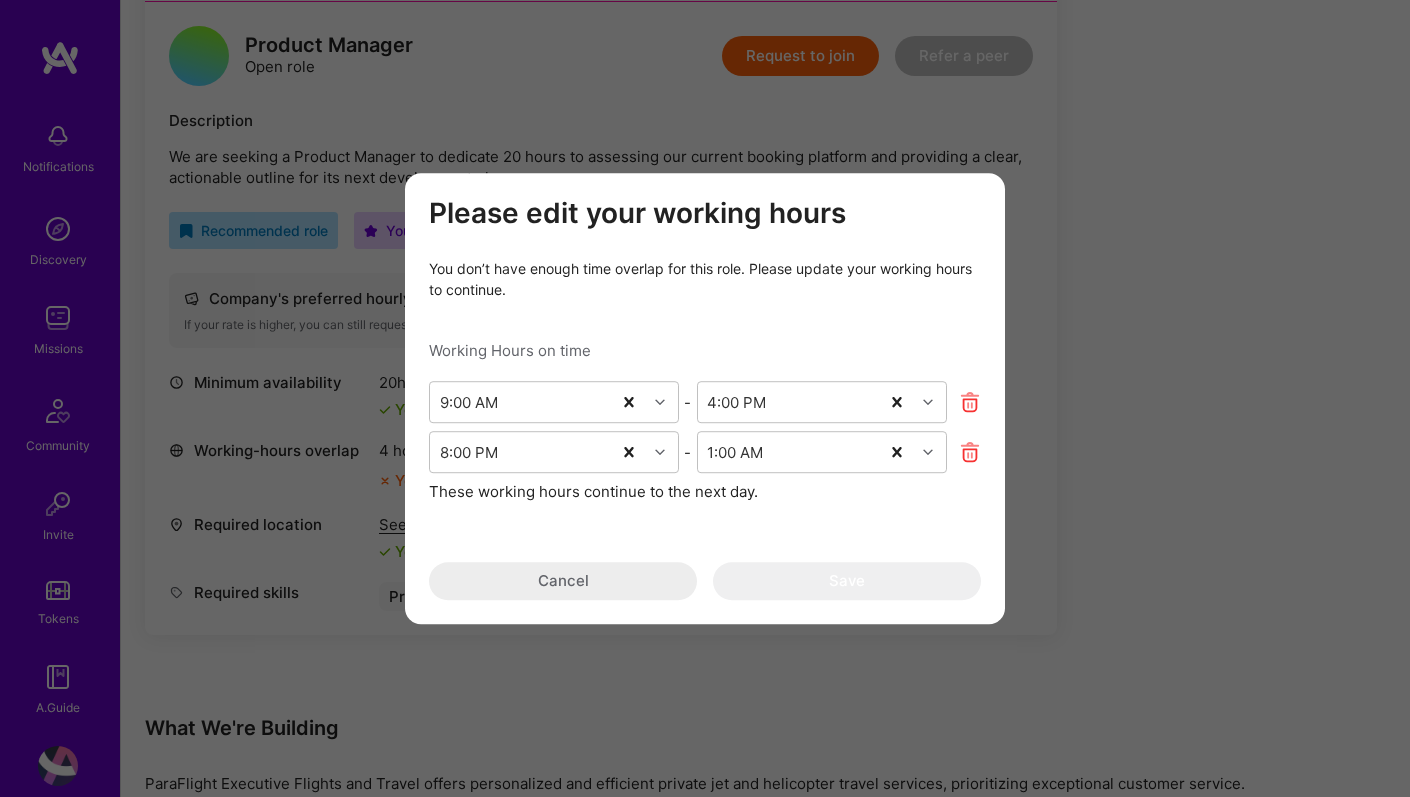 click on "You don’t have enough time overlap for this role. Please update your working hours to continue." at bounding box center (705, 279) 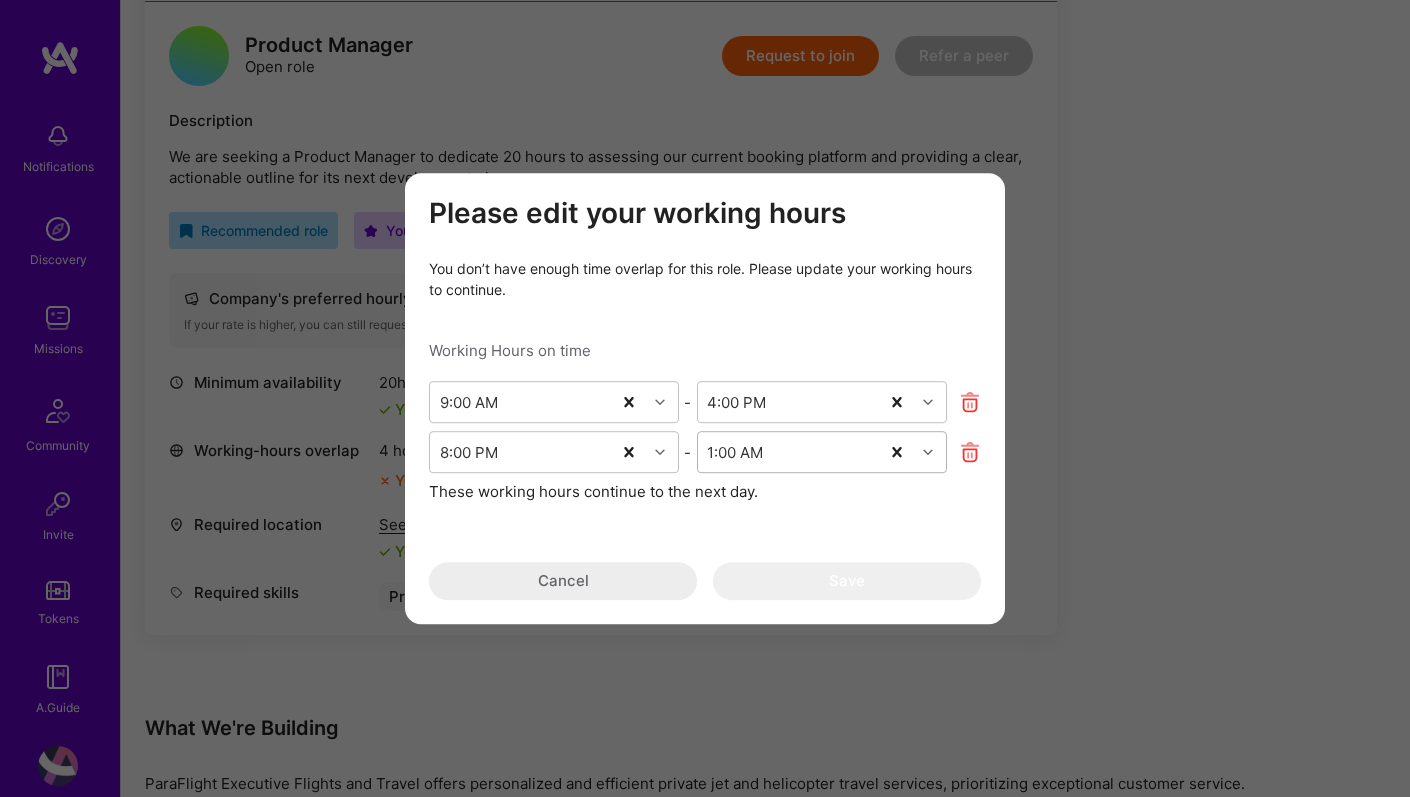click on "1:00 AM" at bounding box center [788, 452] 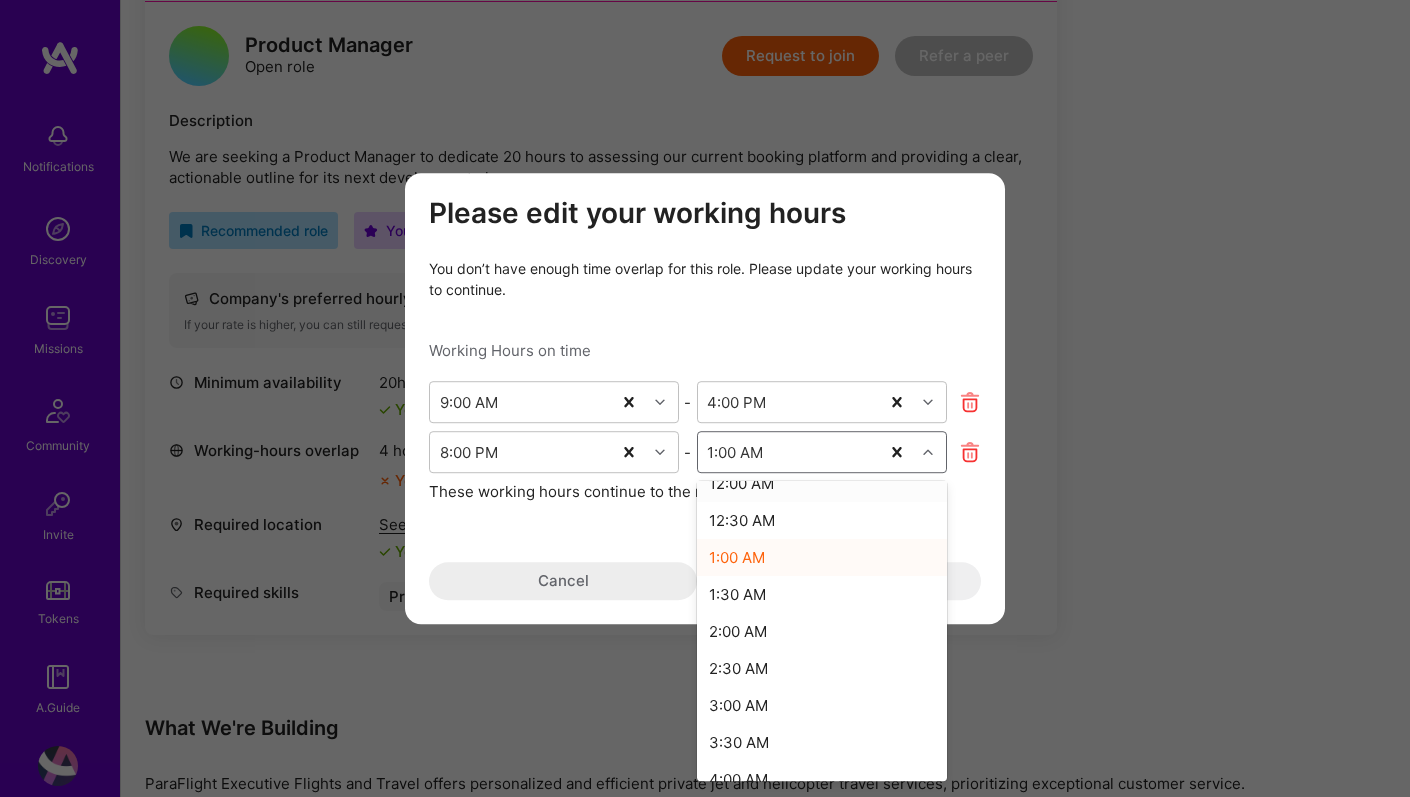 scroll, scrollTop: 271, scrollLeft: 0, axis: vertical 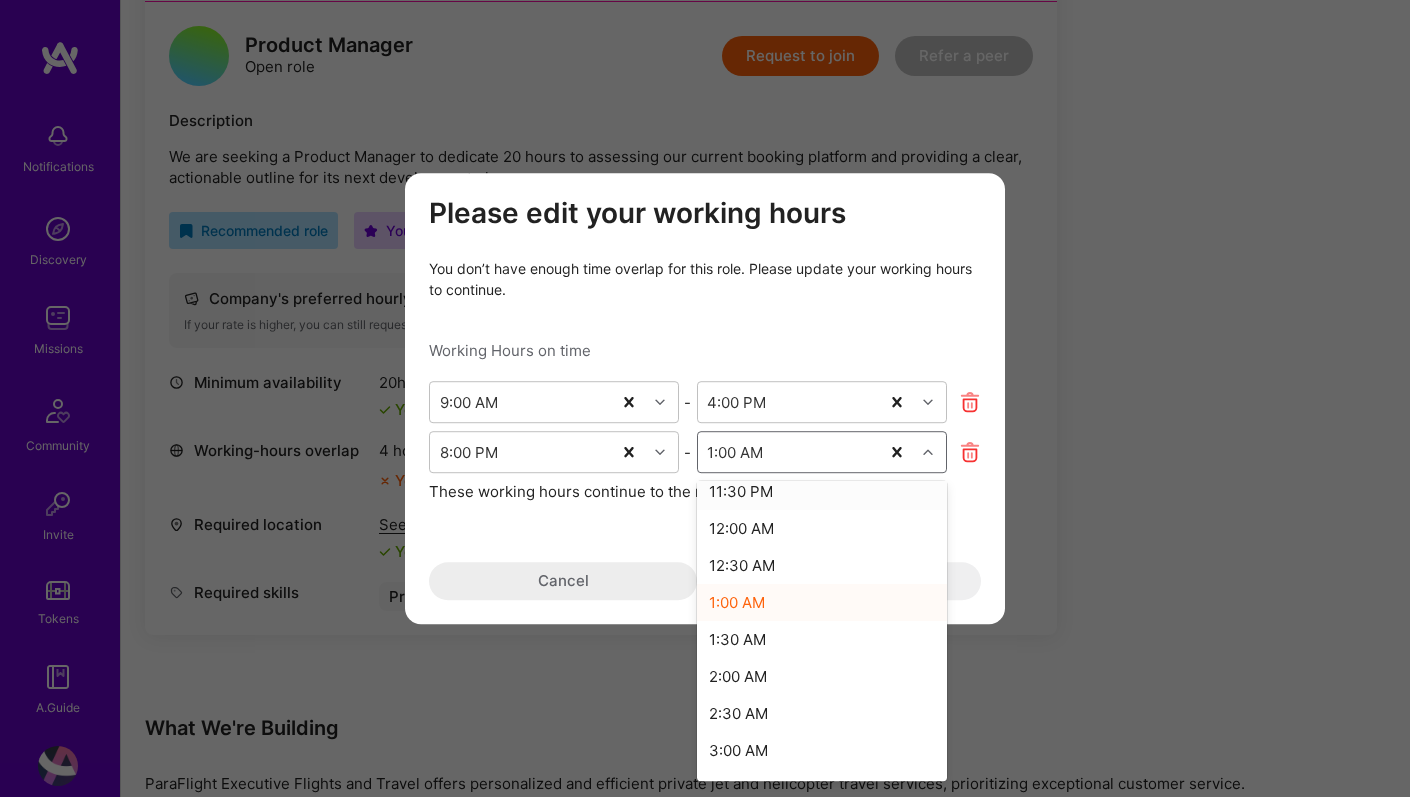 click on "11:30 PM" at bounding box center [822, 491] 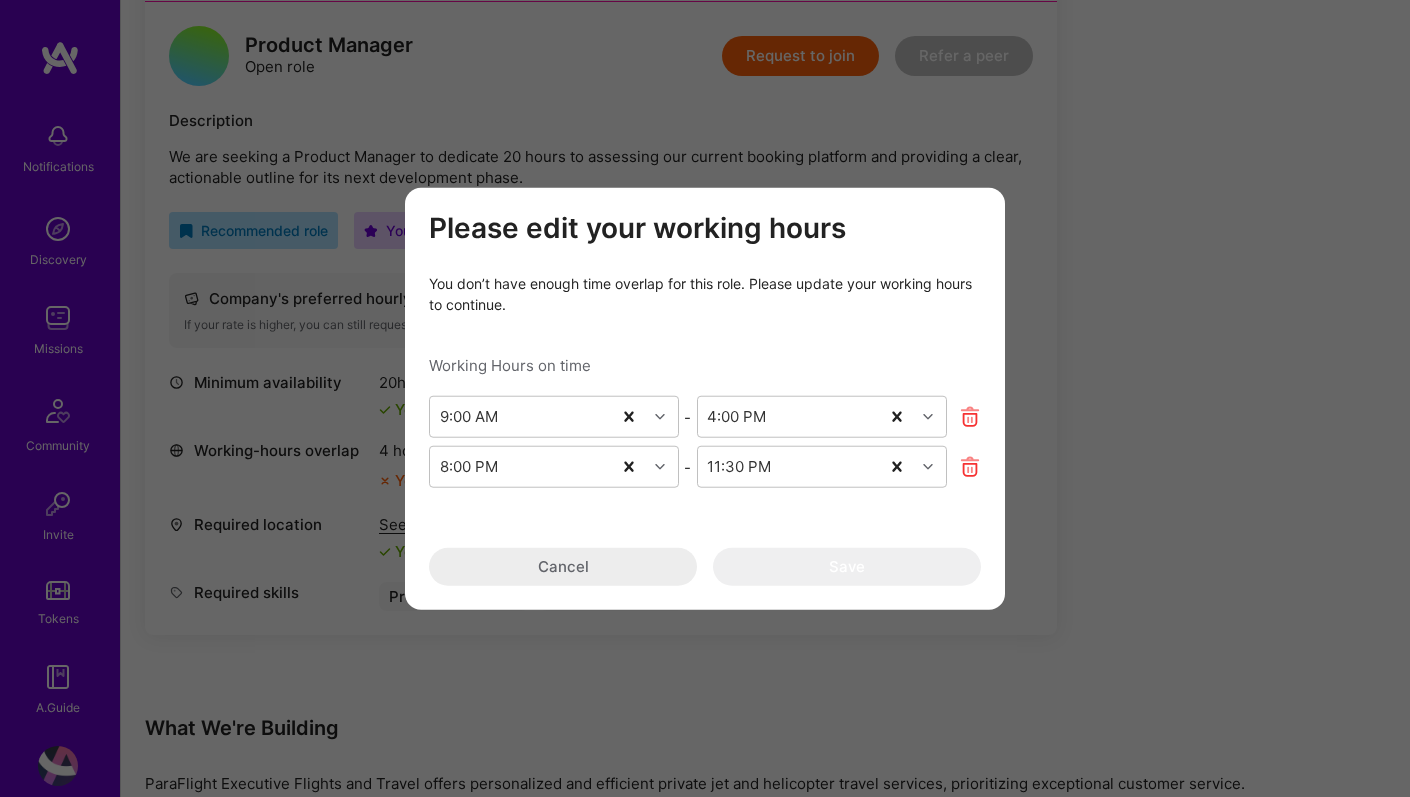 click on "Please edit your working hours You don’t have enough time overlap for this role. Please update your working hours to continue. Working Hours on    time 9:00 AM  -  4:00 PM 8:00 PM  -  11:30 PM Cancel Save" at bounding box center (705, 398) 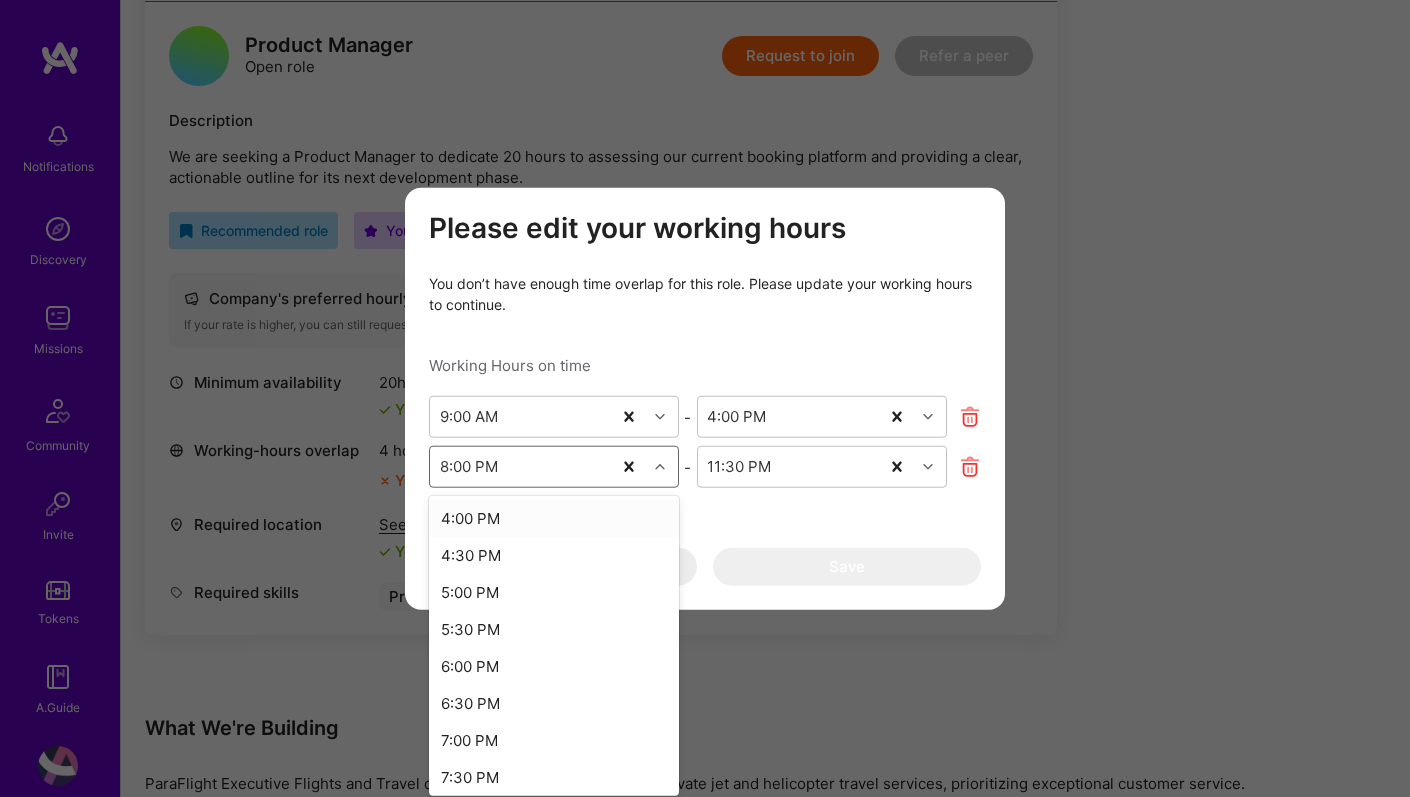 click on "8:00 PM" at bounding box center [520, 467] 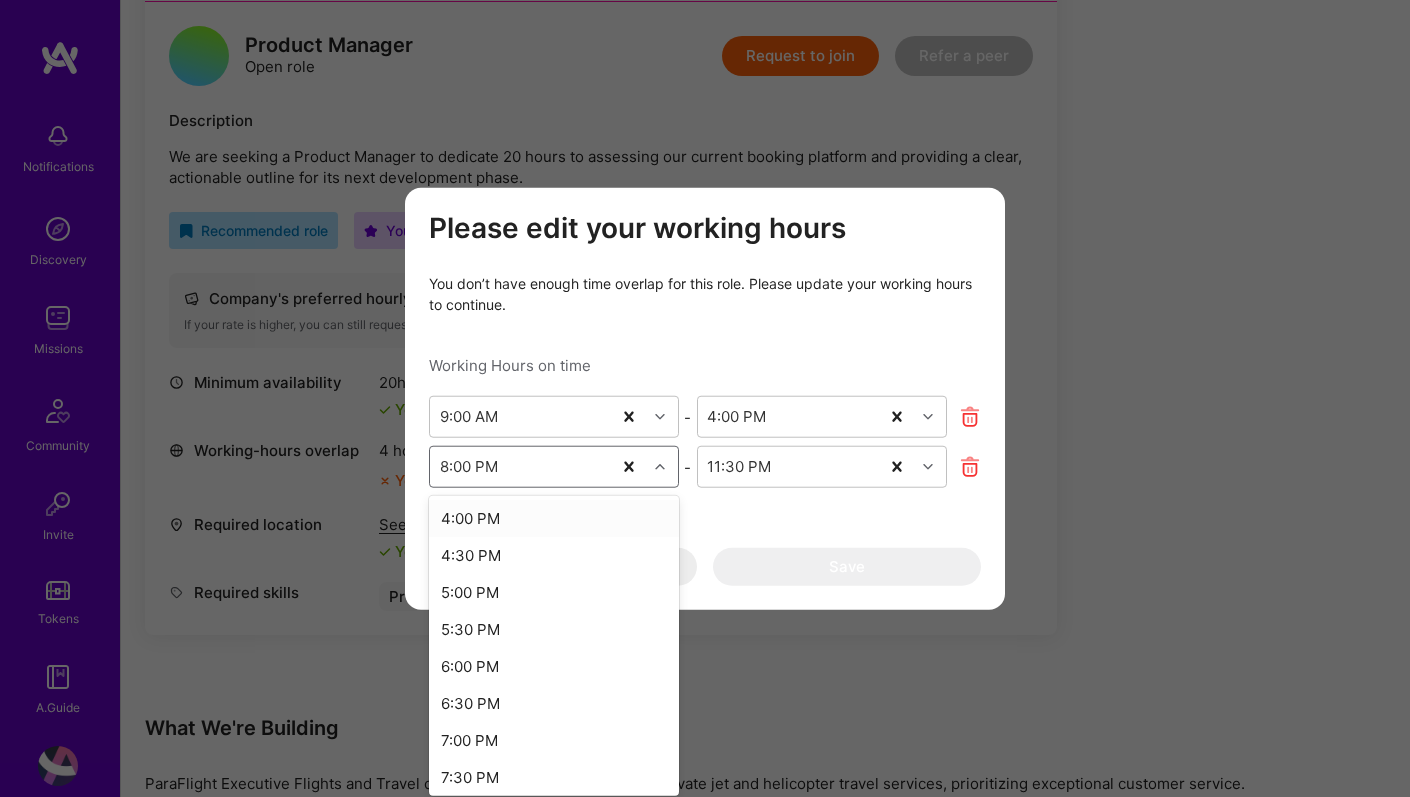 click on "8:00 PM" at bounding box center [520, 467] 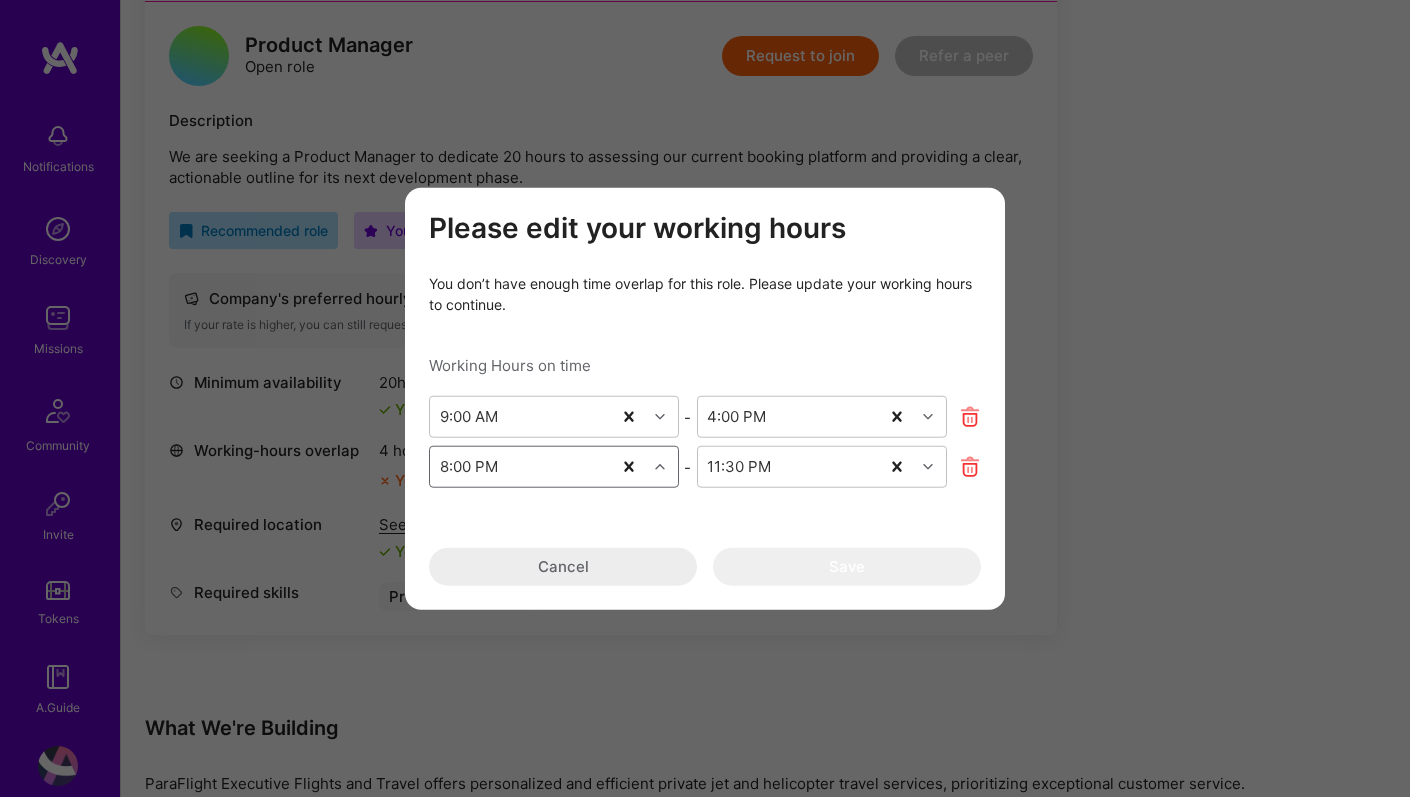 click on "Please edit your working hours You don’t have enough time overlap for this role. Please update your working hours to continue. Working Hours on    time [TIME]  -  [TIME] option [TIME], selected.   Select is focused ,type to refine list, press Down to open the menu,  [TIME]  -  [TIME] Cancel Save" at bounding box center [705, 398] 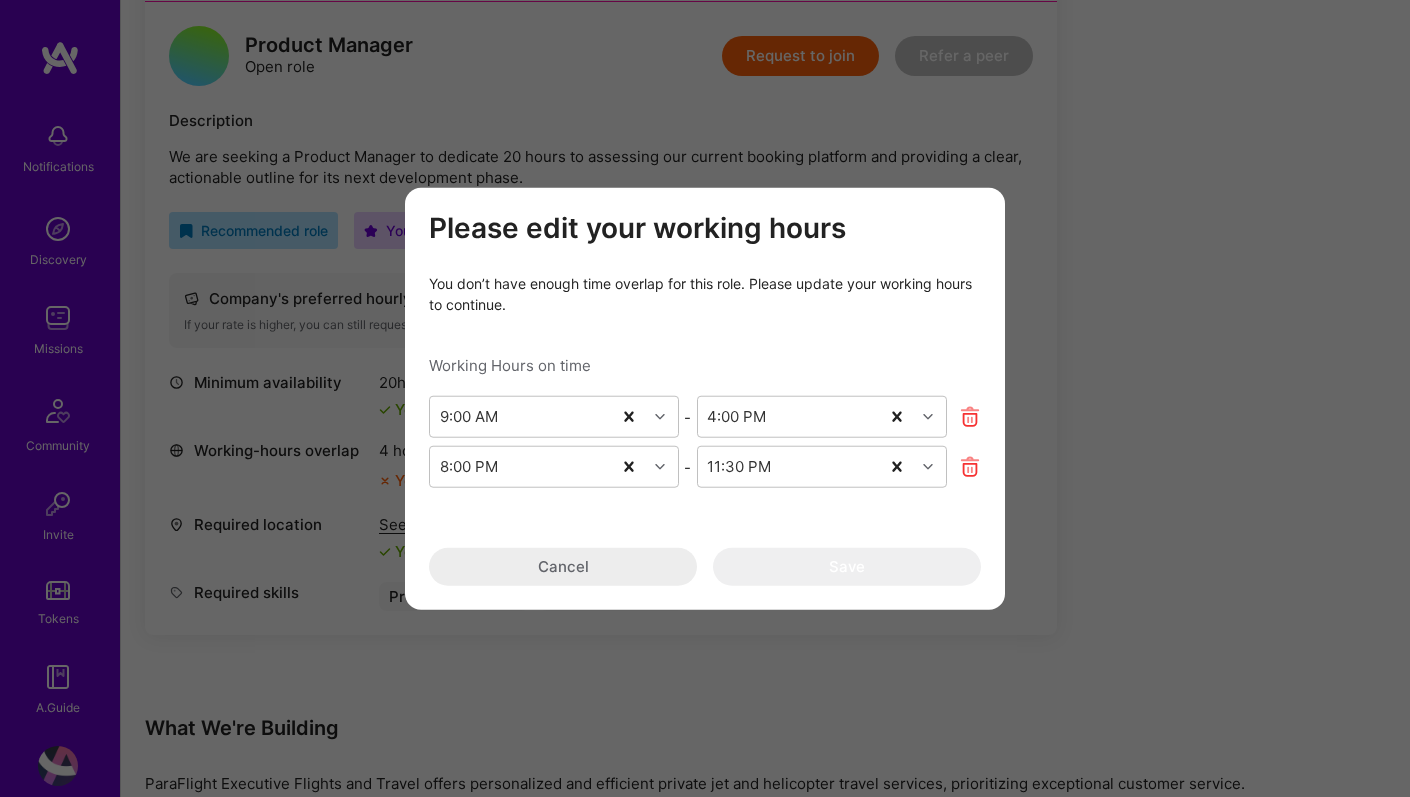 click on "Working Hours on    time" at bounding box center [705, 365] 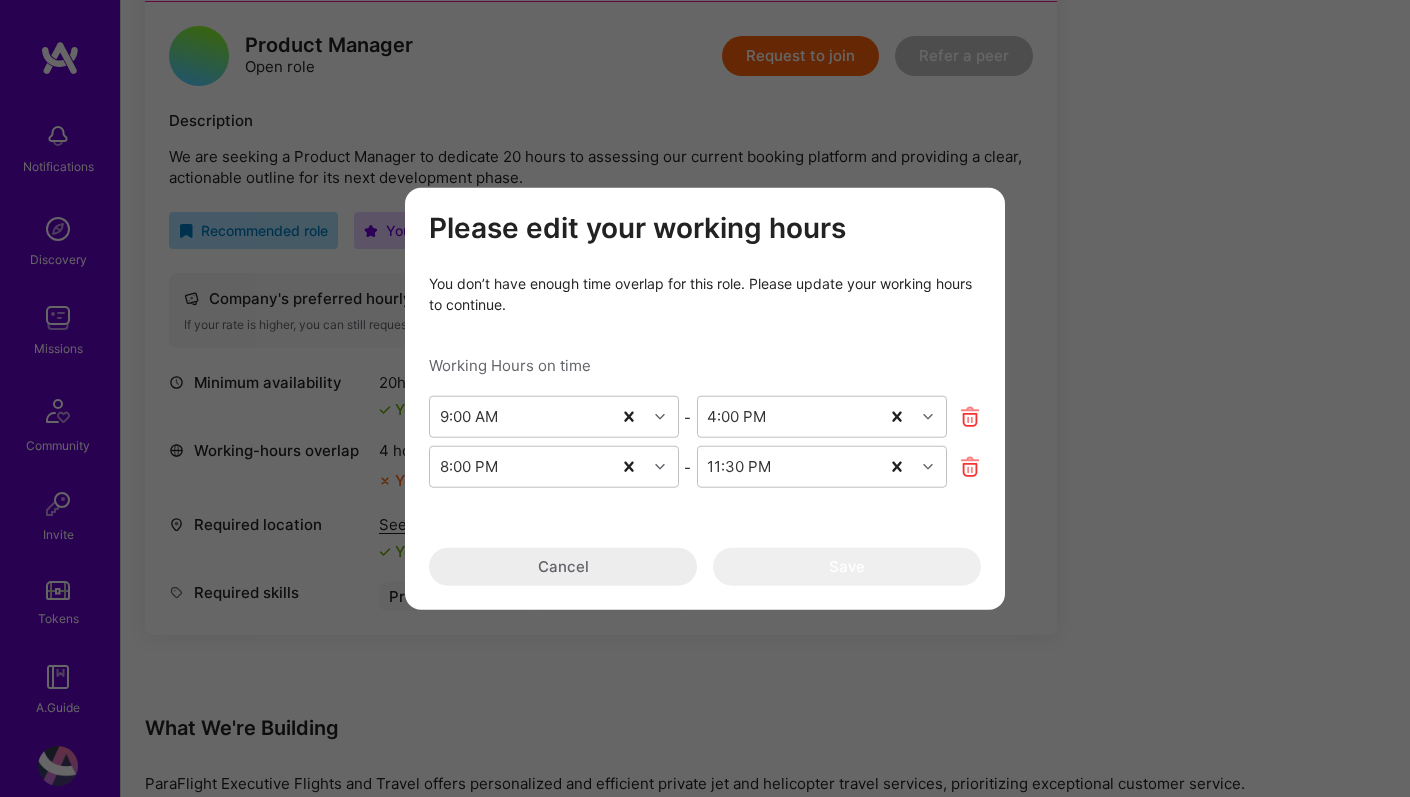 click on "Cancel" at bounding box center (563, 567) 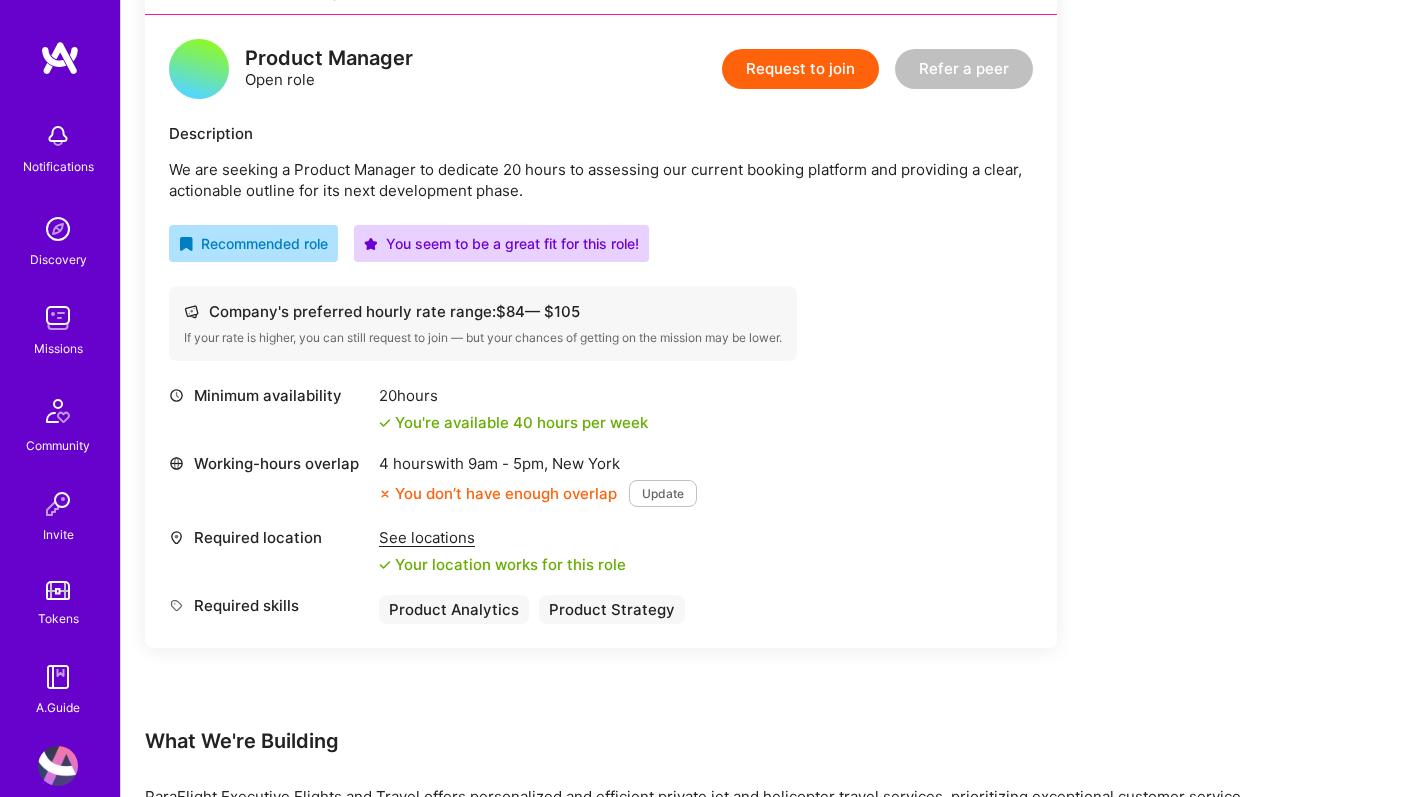 scroll, scrollTop: 394, scrollLeft: 0, axis: vertical 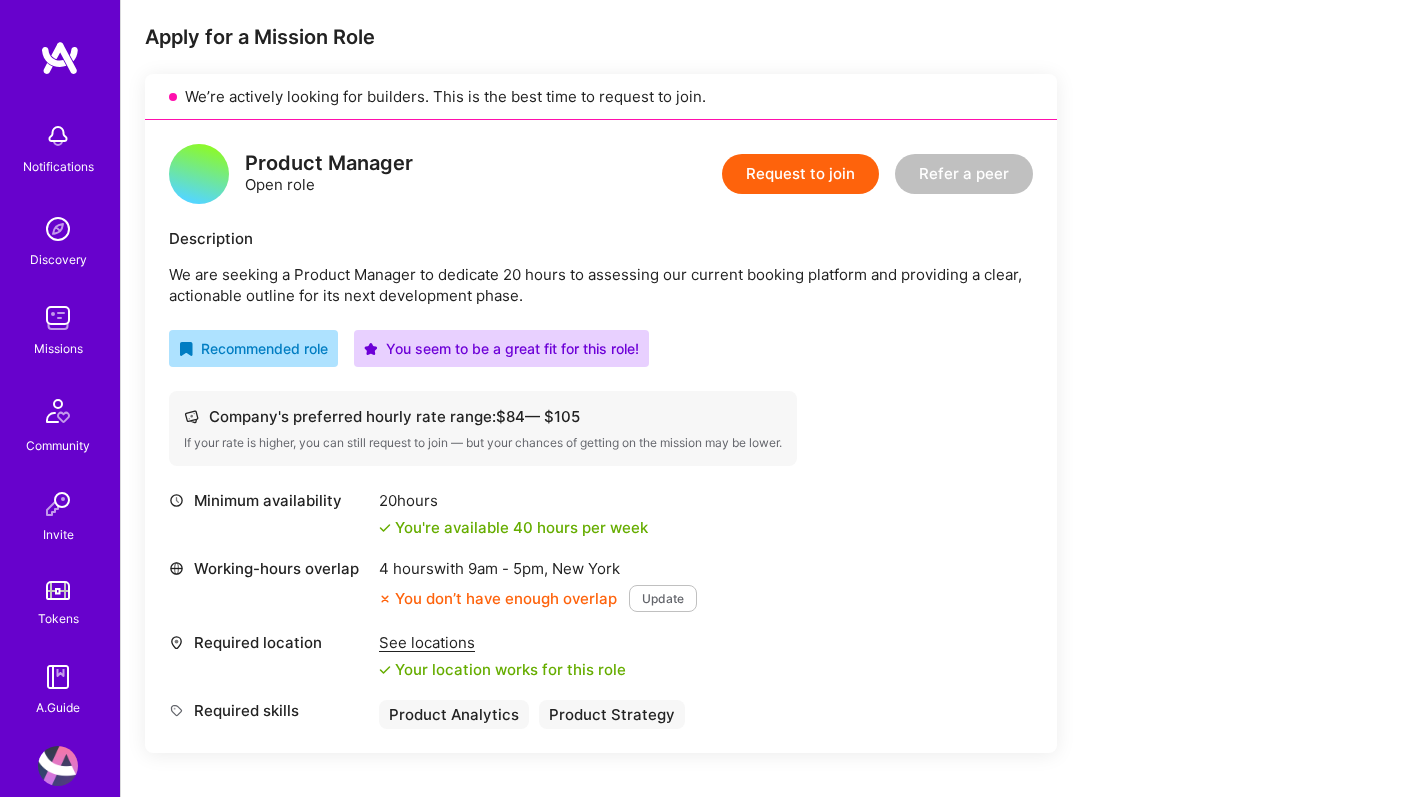 click on "Request to join" at bounding box center [800, 174] 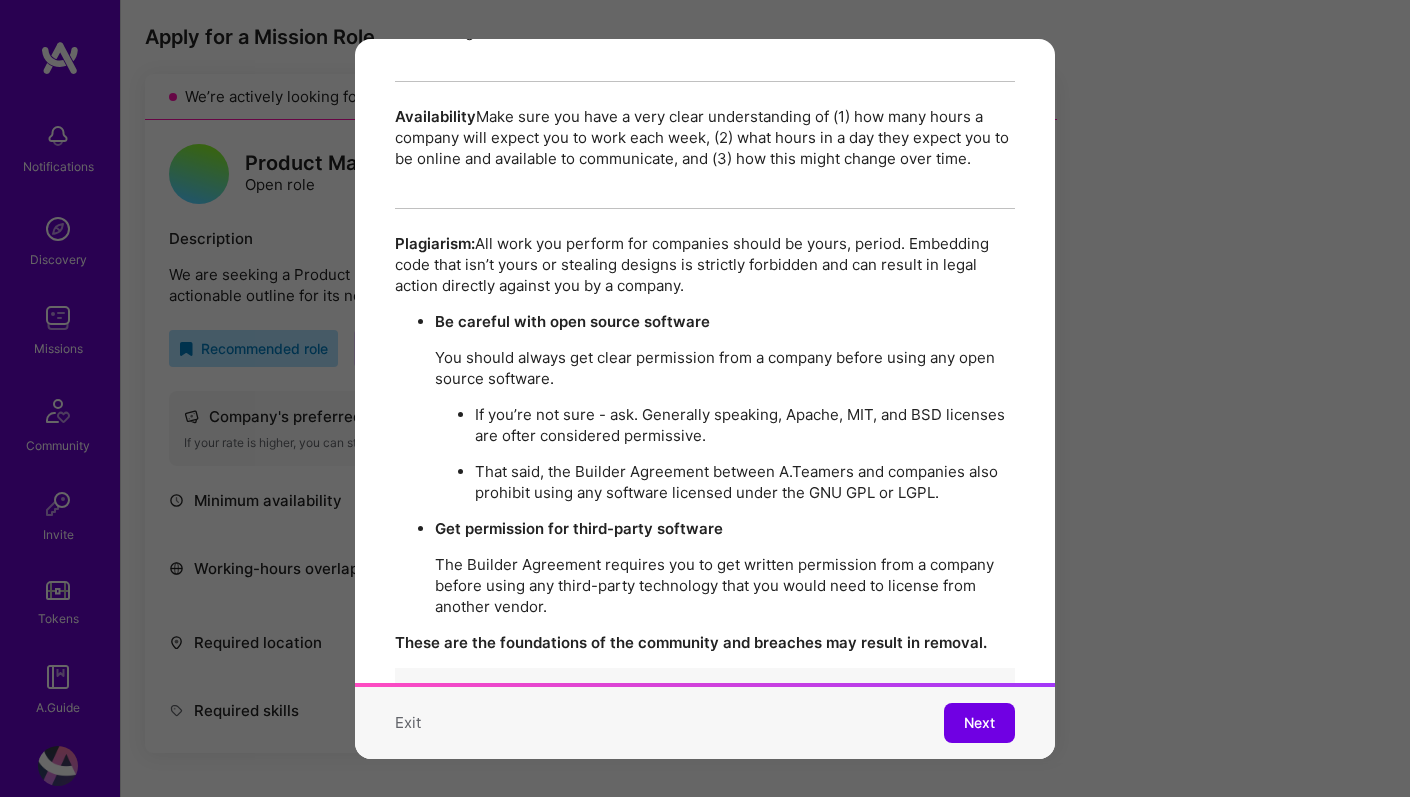 scroll, scrollTop: 3430, scrollLeft: 0, axis: vertical 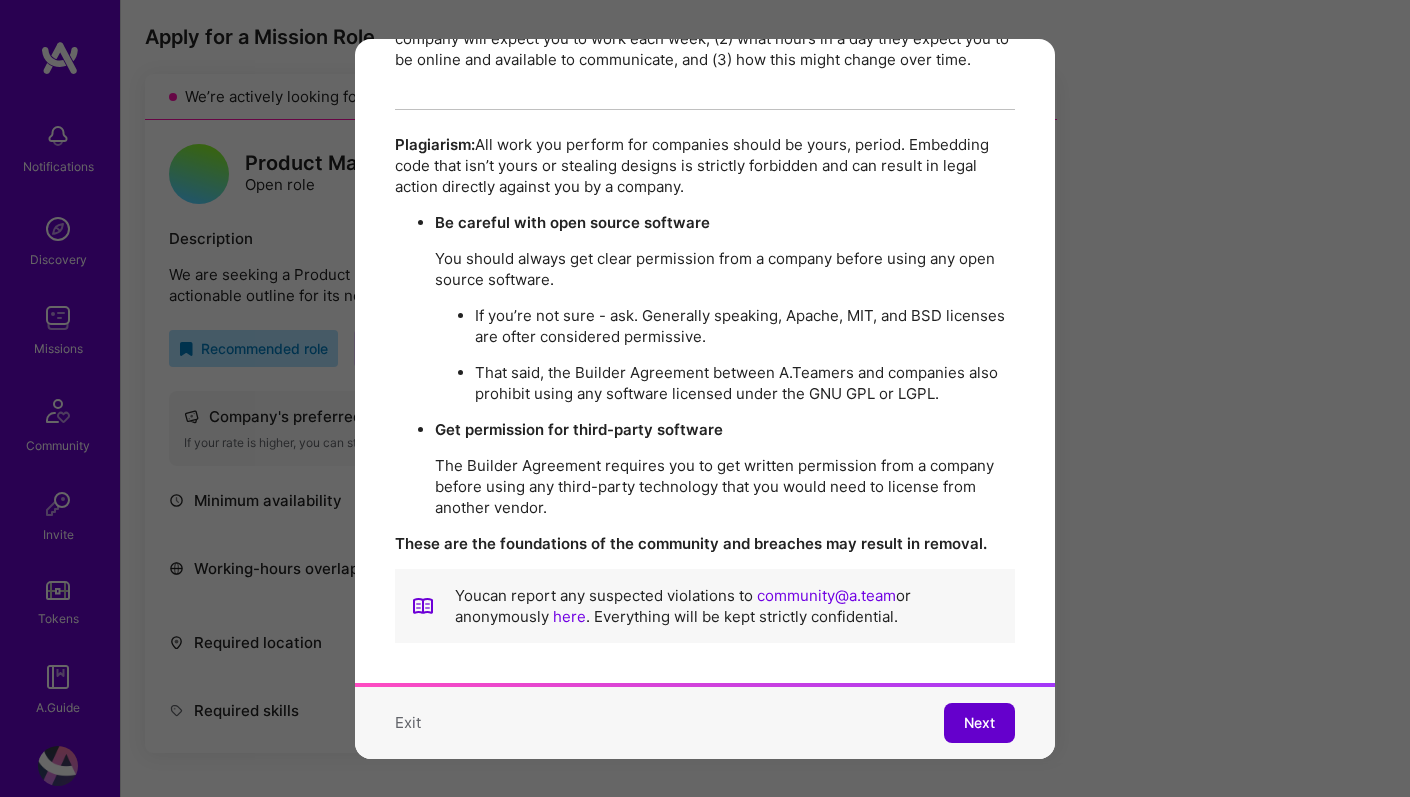 click on "Next" at bounding box center [979, 723] 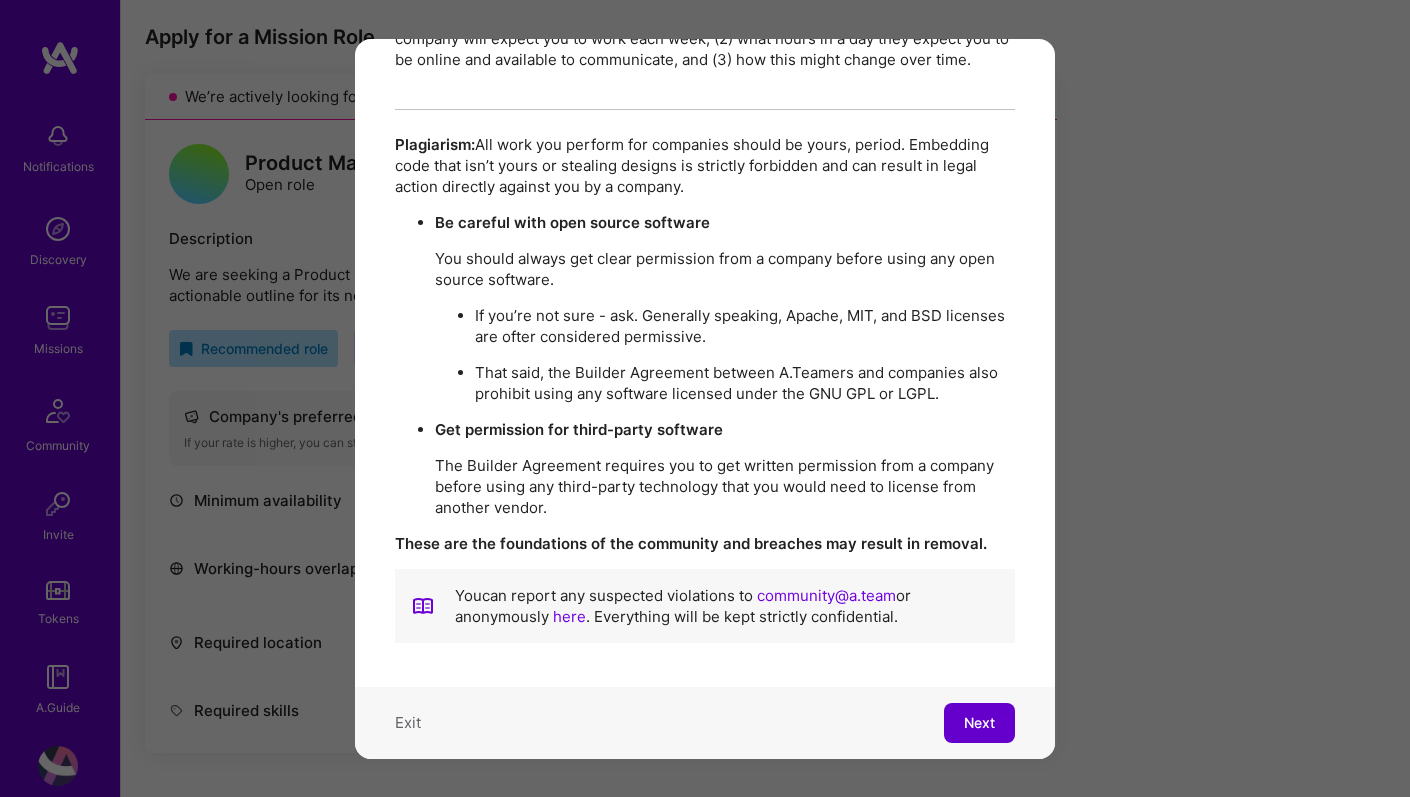 scroll, scrollTop: 0, scrollLeft: 0, axis: both 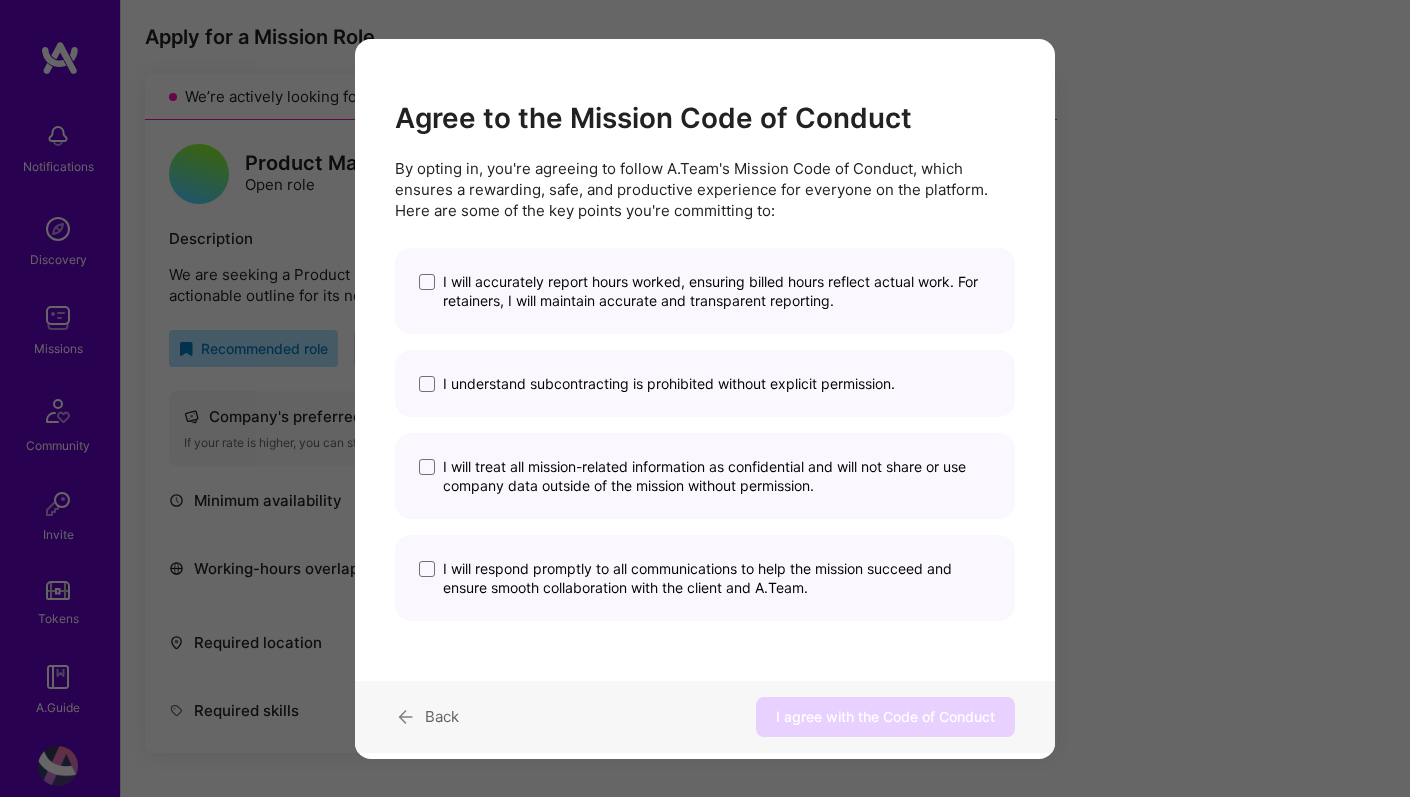 click on "I will accurately report hours worked, ensuring billed hours reflect actual work. For retainers, I will maintain accurate and transparent reporting." at bounding box center (717, 291) 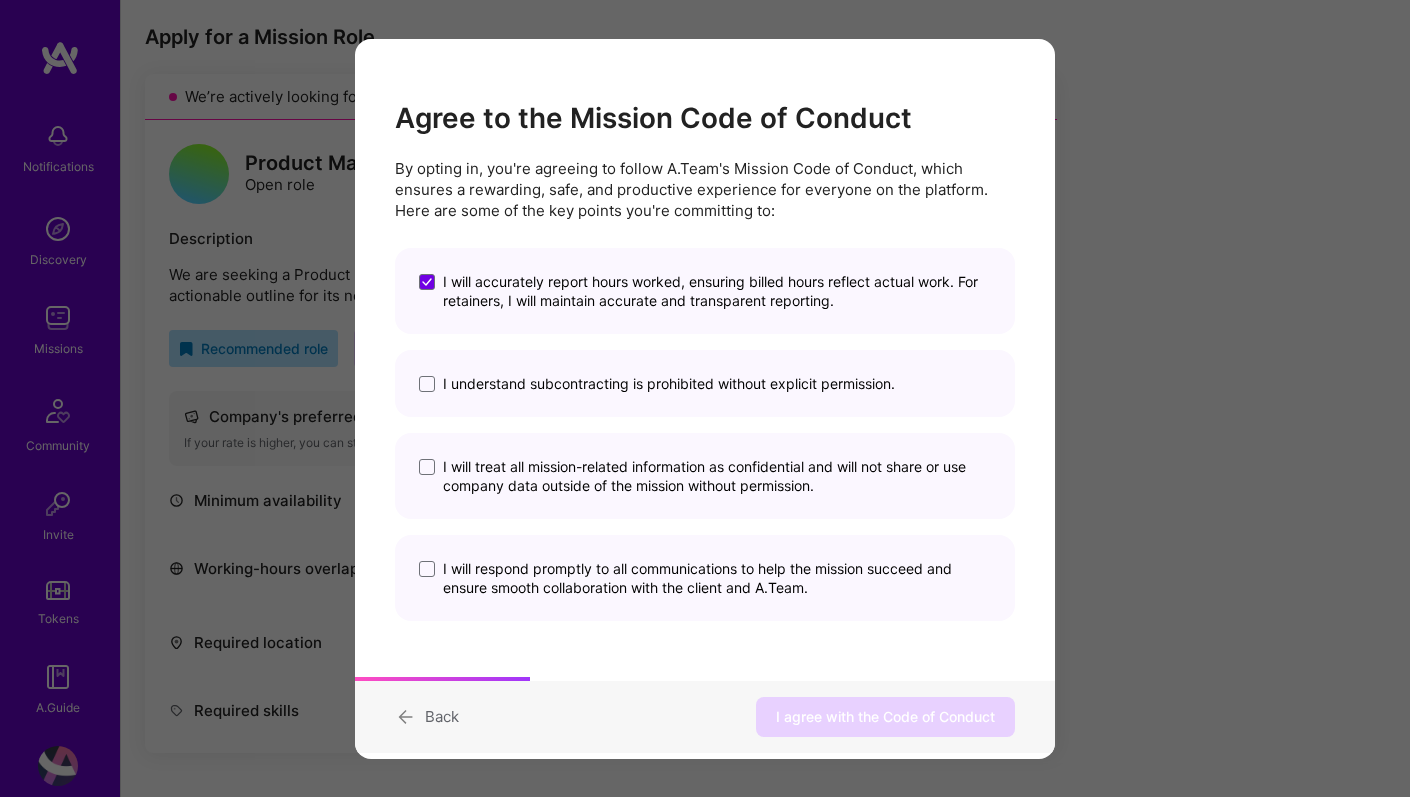 click on "I understand subcontracting is prohibited without explicit permission." at bounding box center [669, 383] 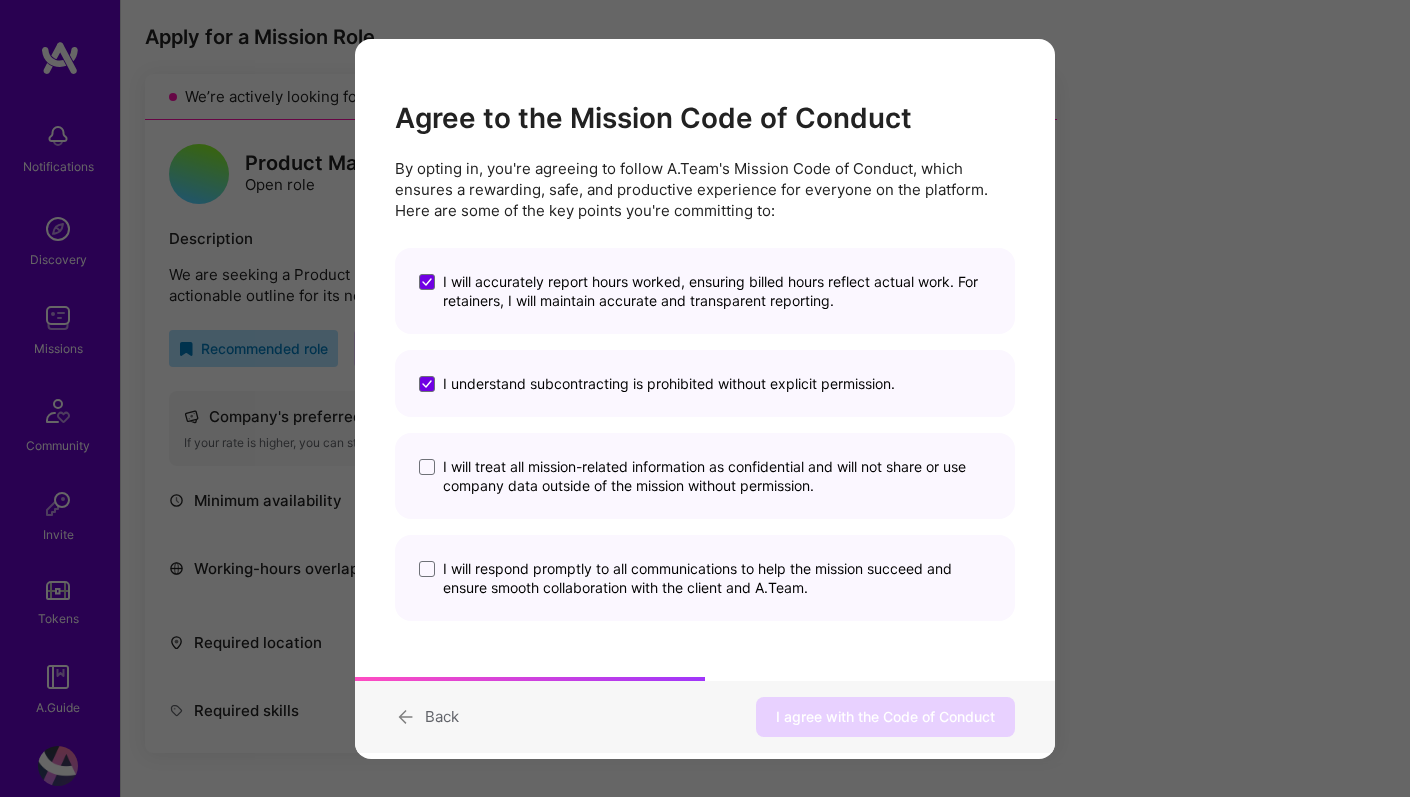 click on "I will treat all mission-related information as confidential and will not share or use company data outside of the mission without permission." at bounding box center [717, 476] 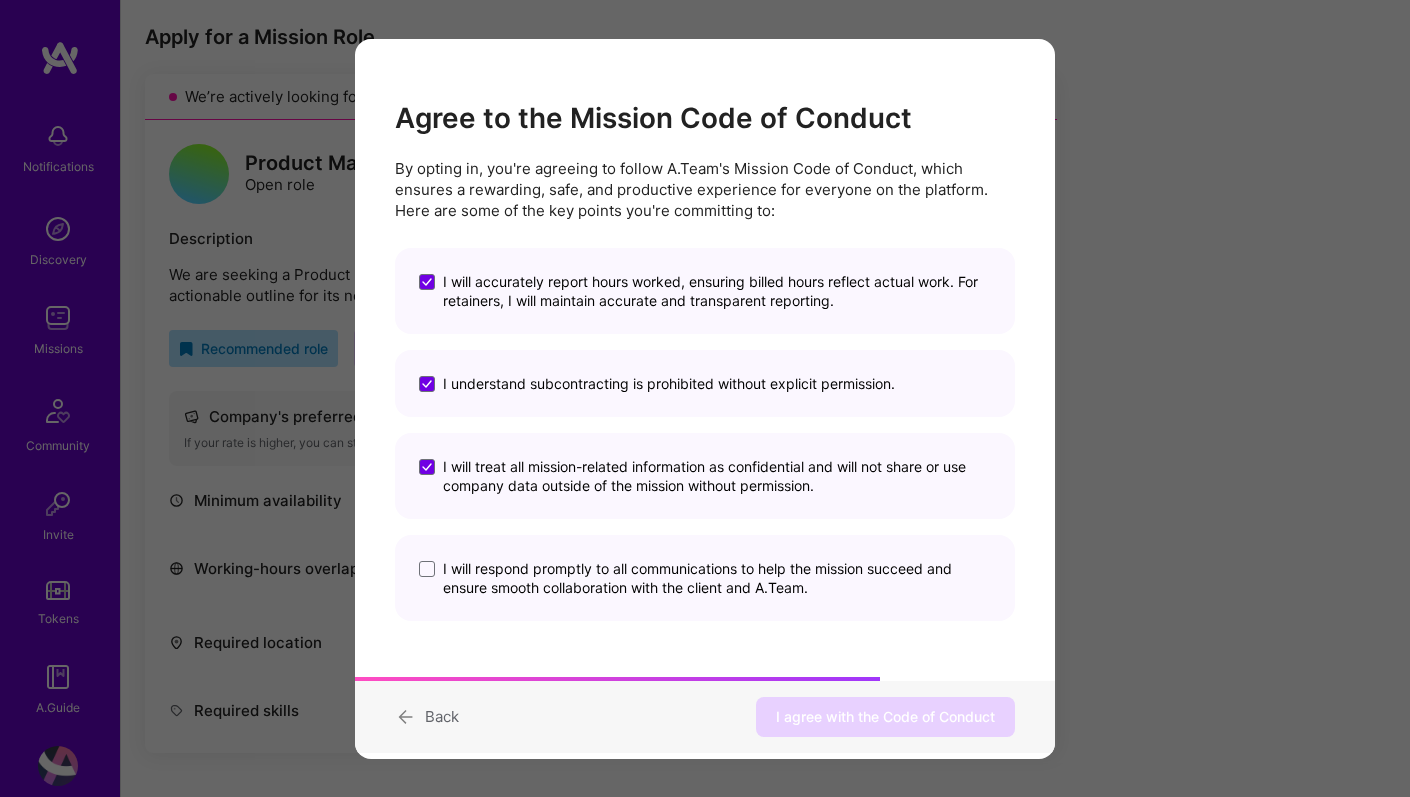 click on "I will respond promptly to all communications to help the mission succeed and ensure smooth collaboration with the client and A.Team." at bounding box center [717, 578] 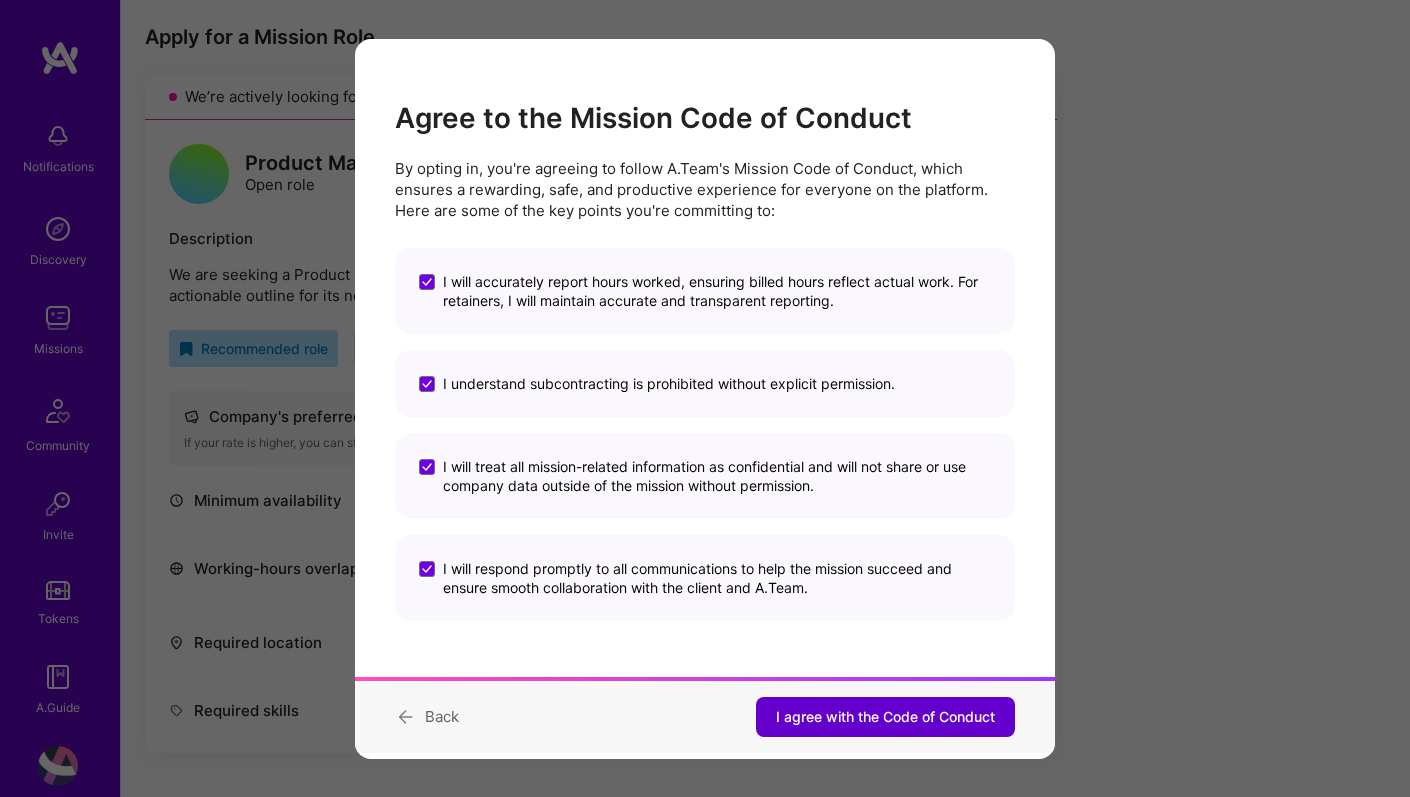 click on "I agree with the Code of Conduct" at bounding box center (885, 717) 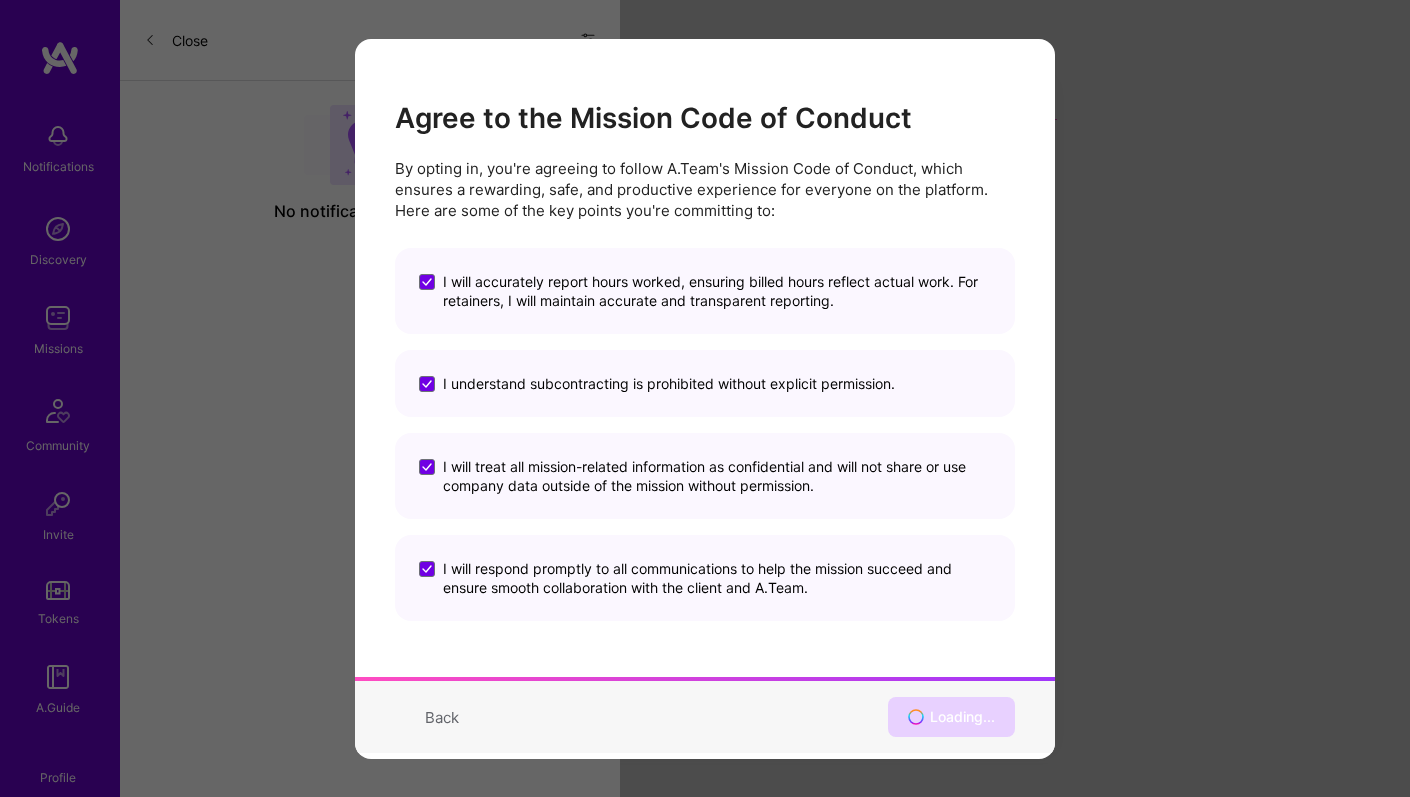 scroll, scrollTop: 0, scrollLeft: 0, axis: both 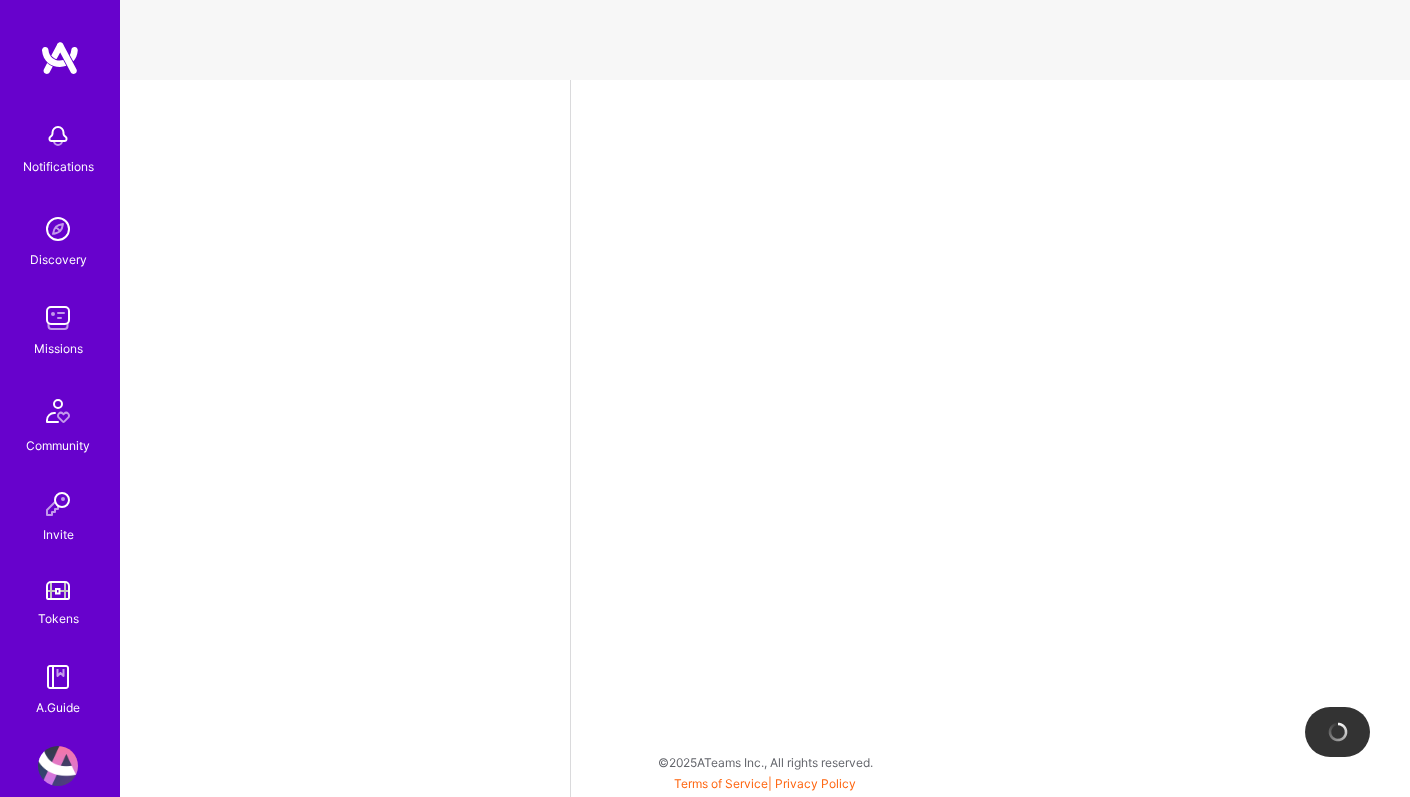 select on "US" 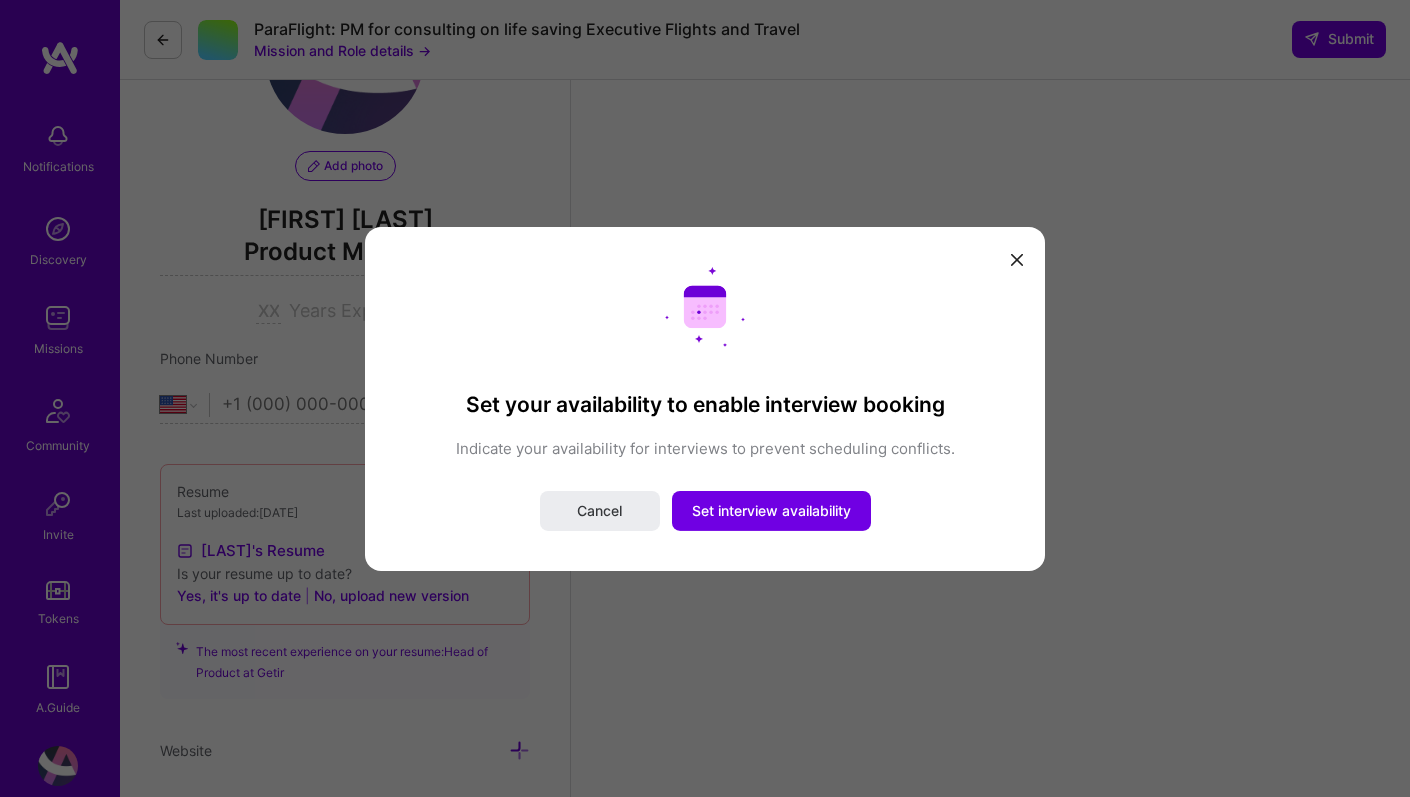scroll, scrollTop: 145, scrollLeft: 0, axis: vertical 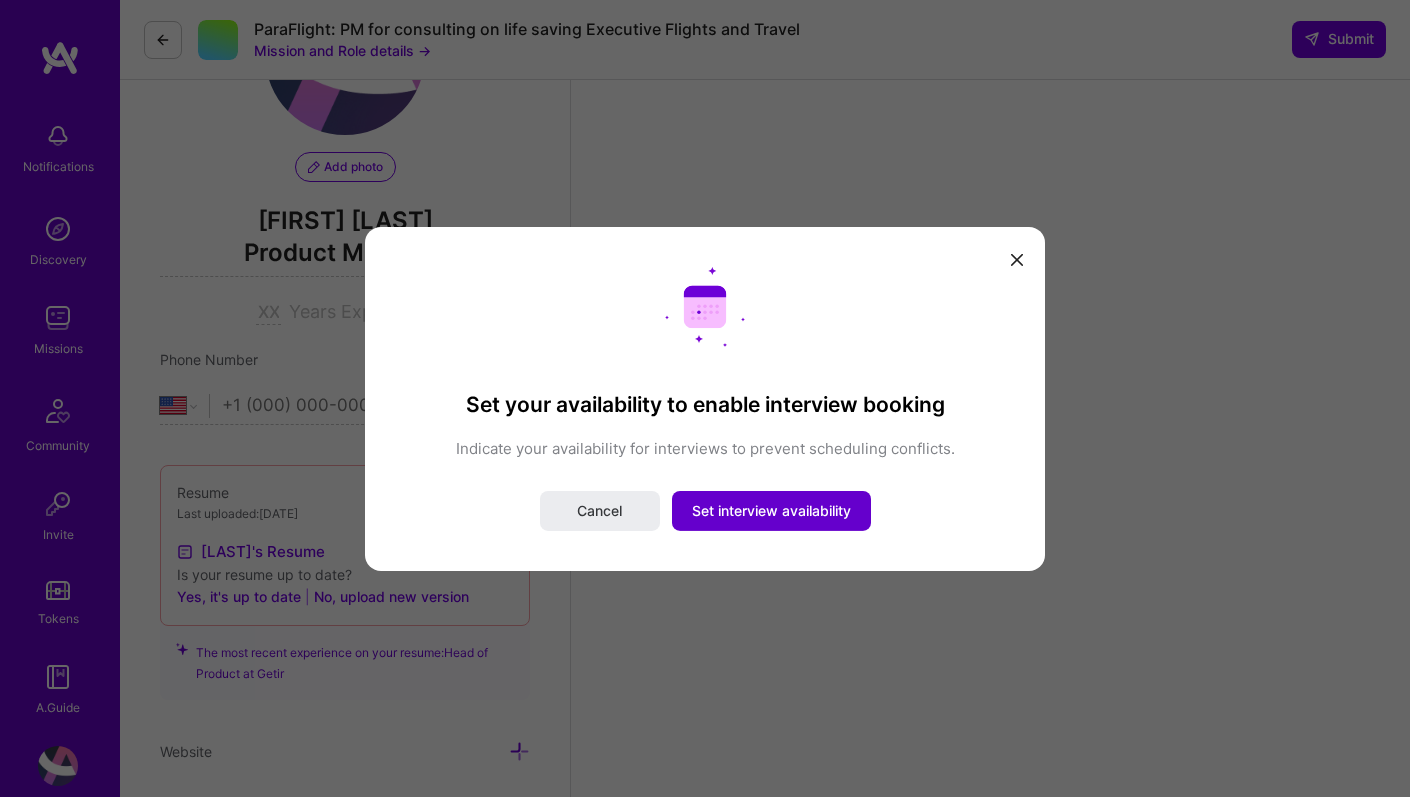 click on "Set interview availability" at bounding box center (771, 511) 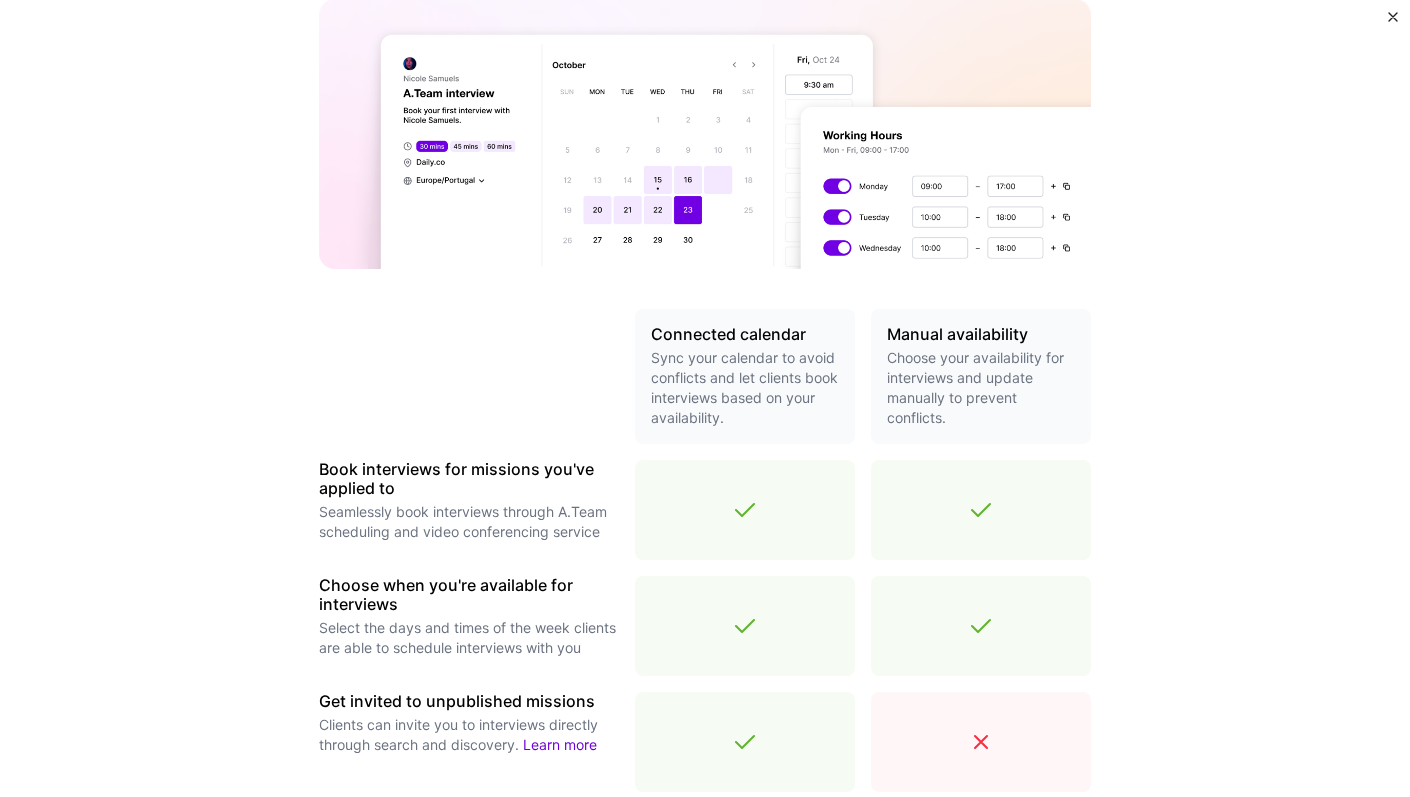 scroll, scrollTop: 0, scrollLeft: 0, axis: both 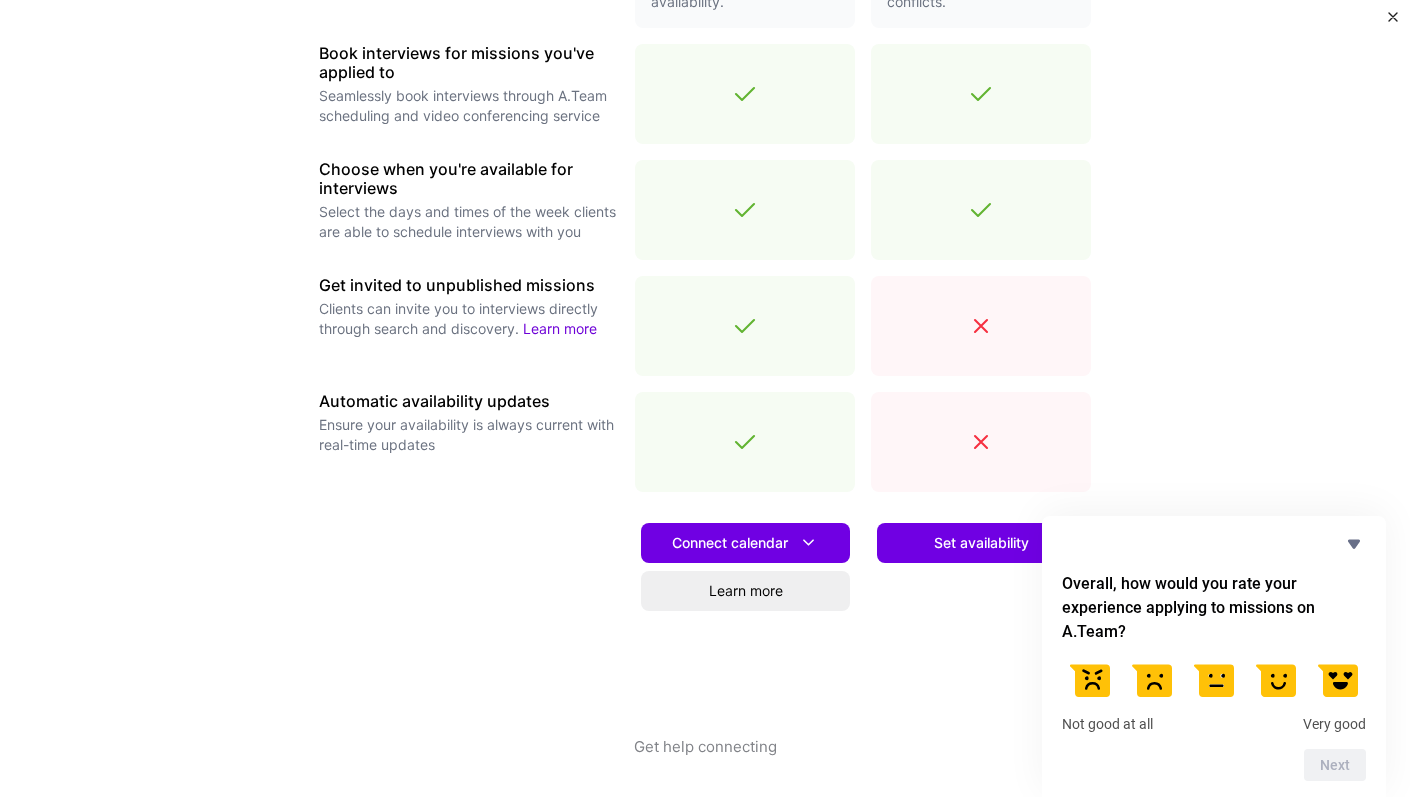 click on "Overall, how would you rate your experience applying to missions on A.Team? Not good at all Very good Next" at bounding box center (1214, 657) 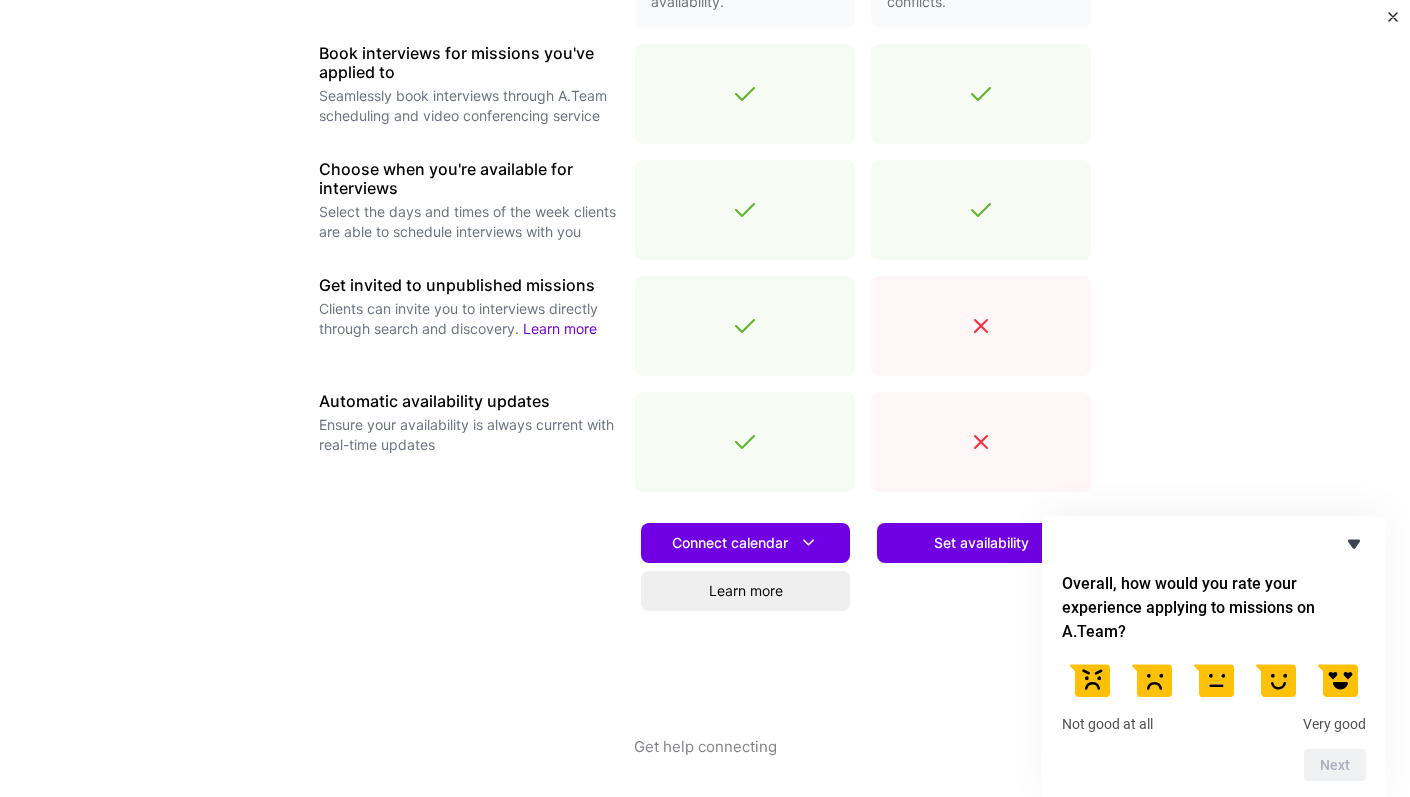 click 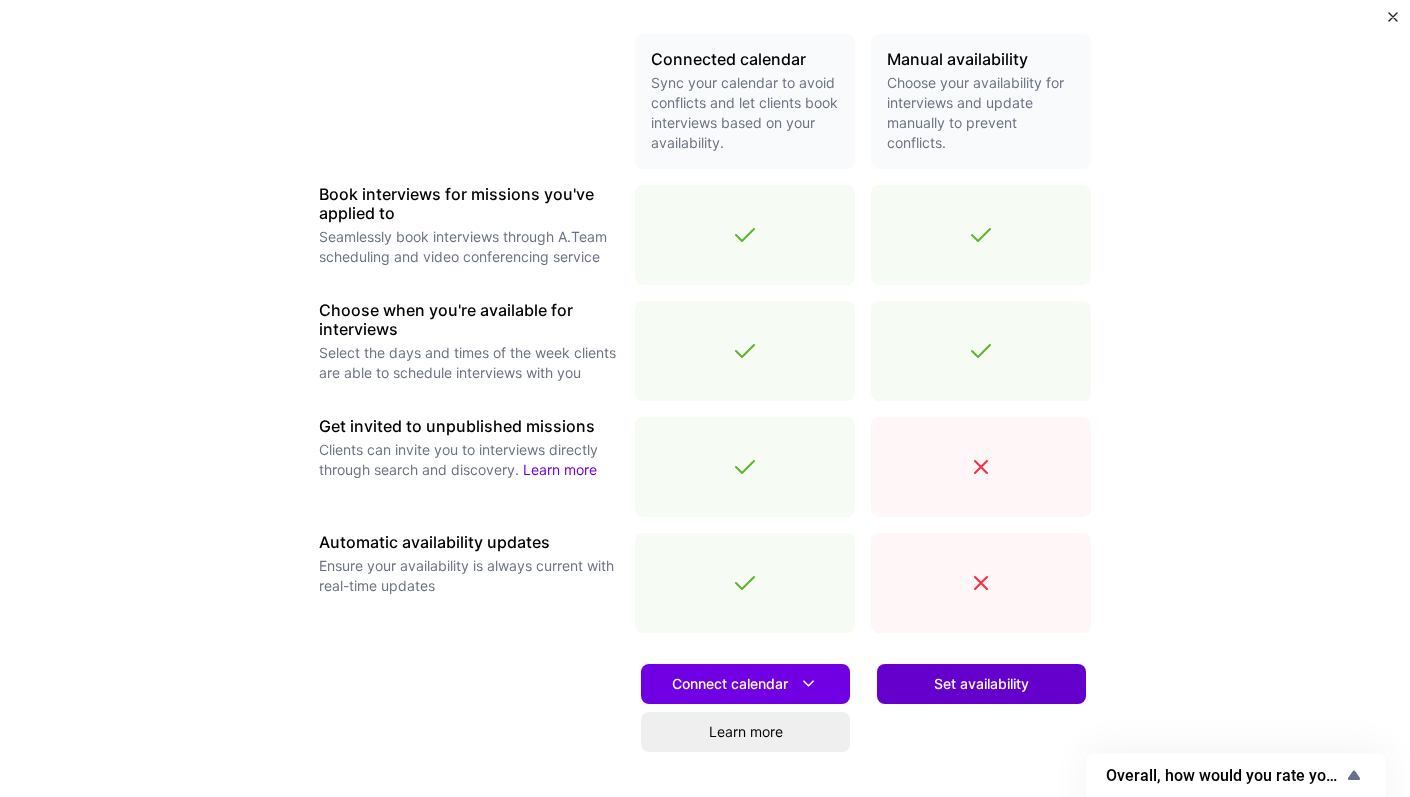 scroll, scrollTop: 466, scrollLeft: 0, axis: vertical 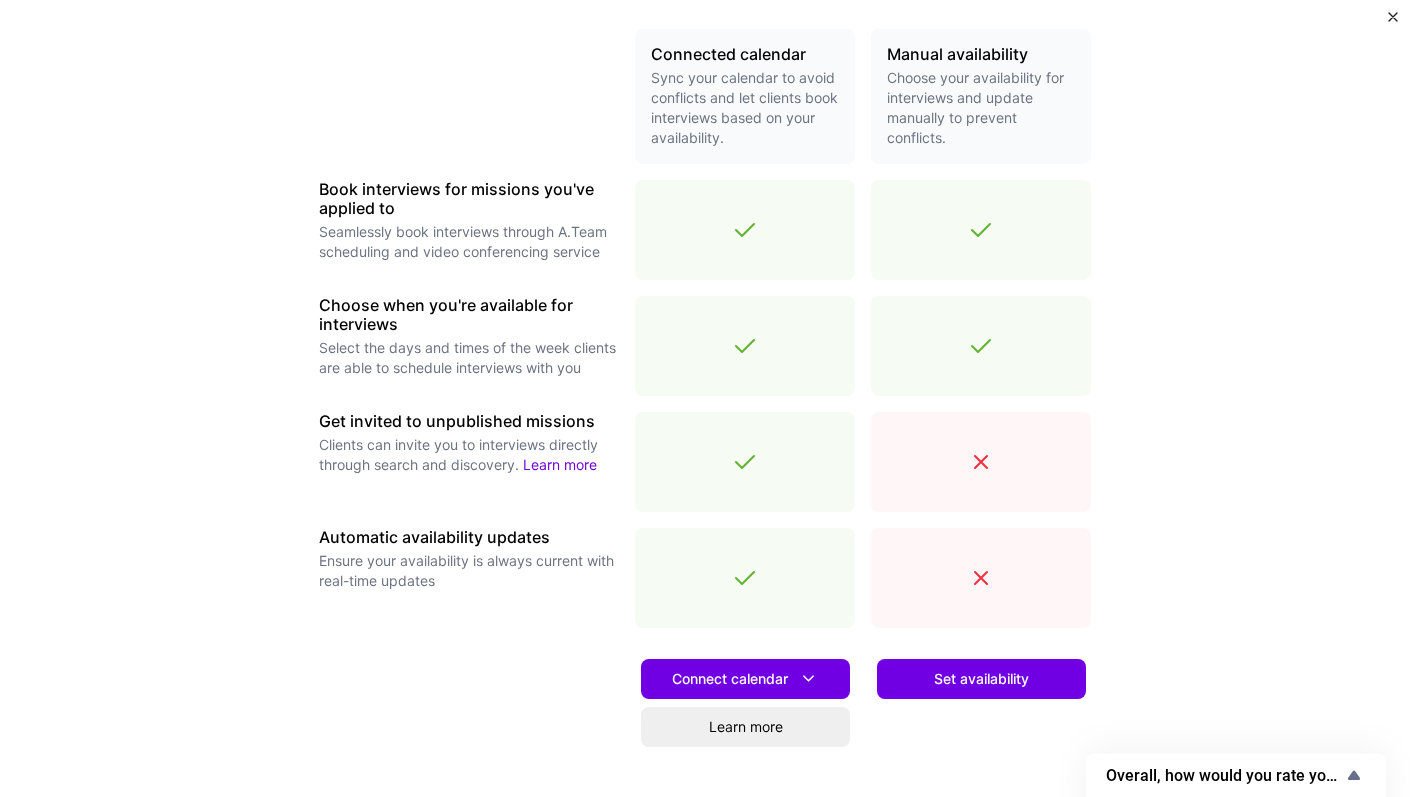 click on "Set availability" at bounding box center [981, 758] 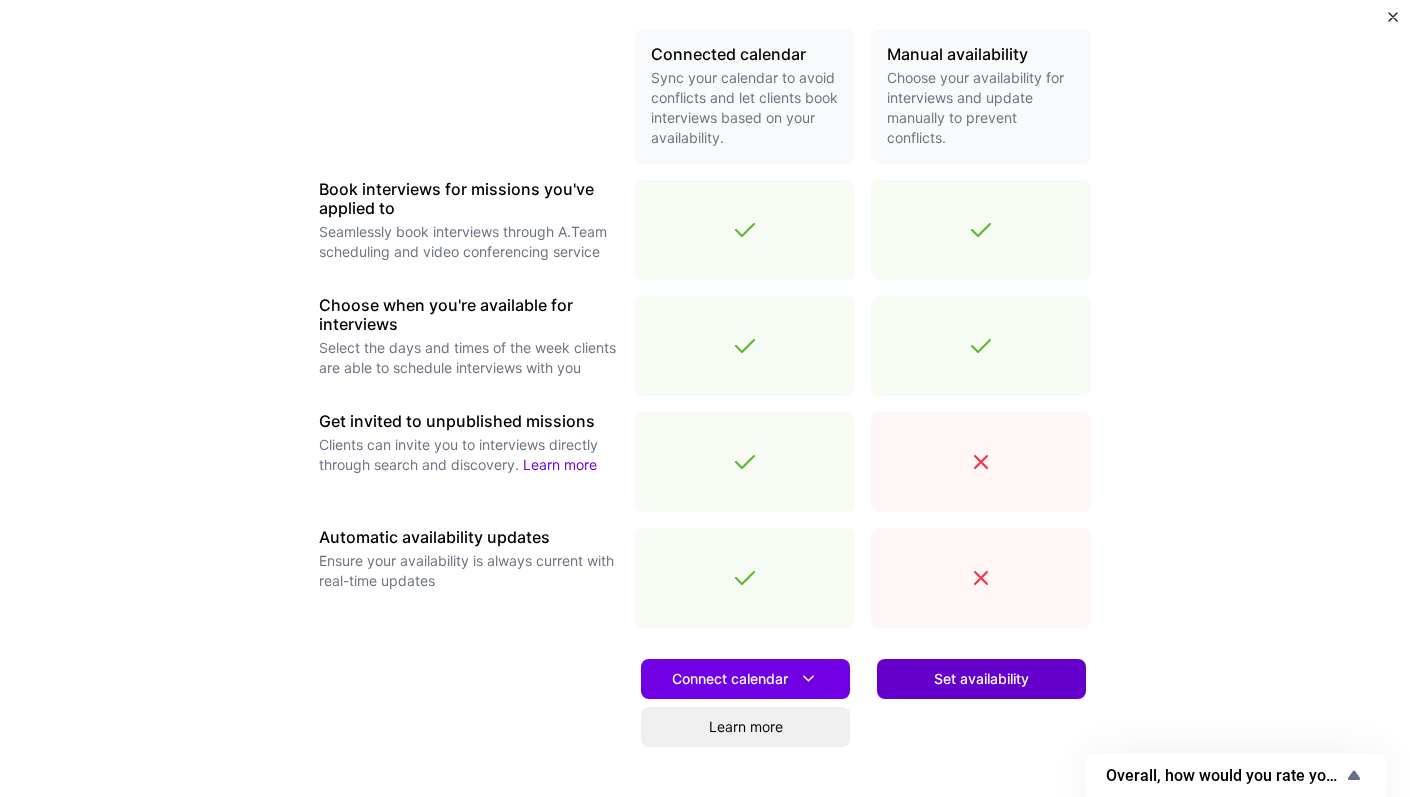 click on "Set availability" at bounding box center [981, 679] 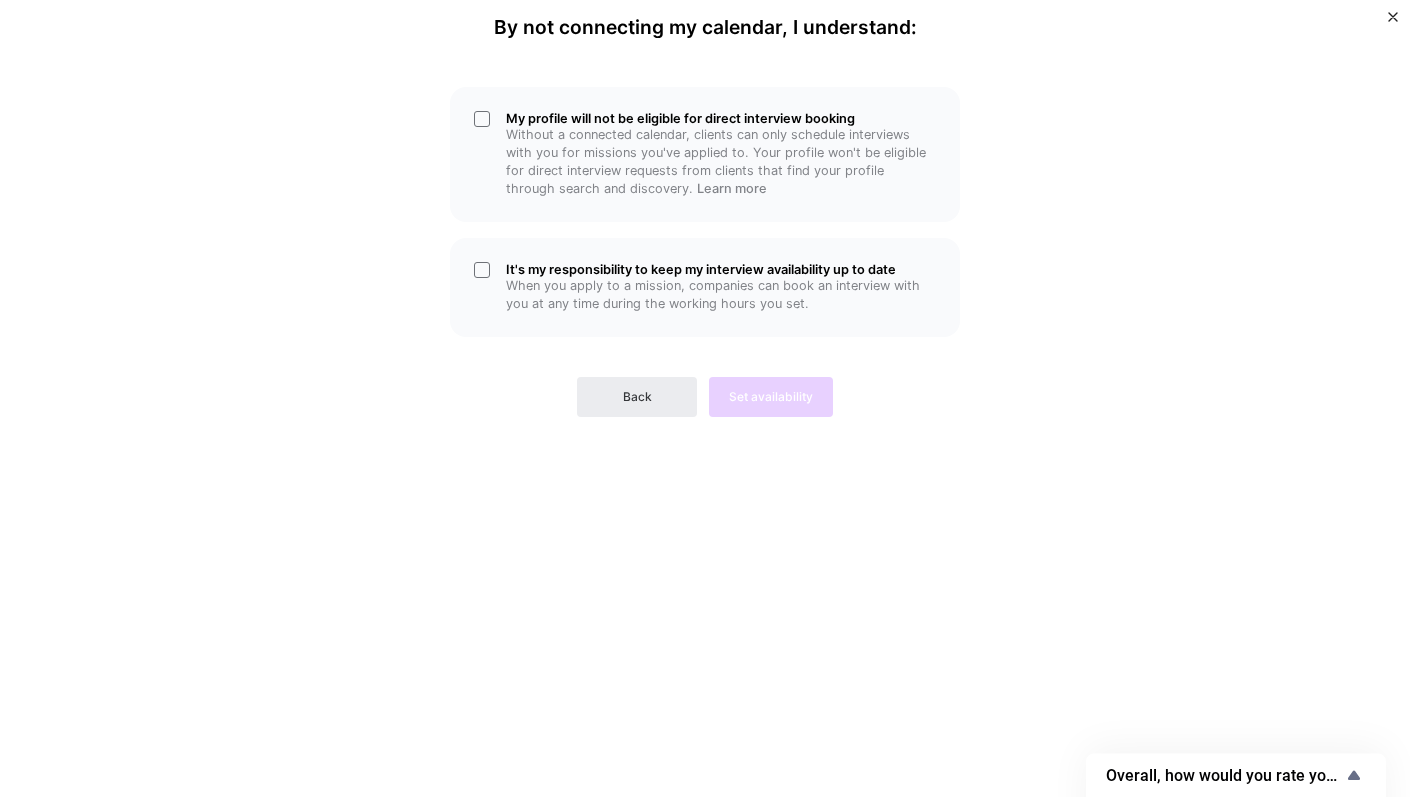 scroll, scrollTop: 0, scrollLeft: 0, axis: both 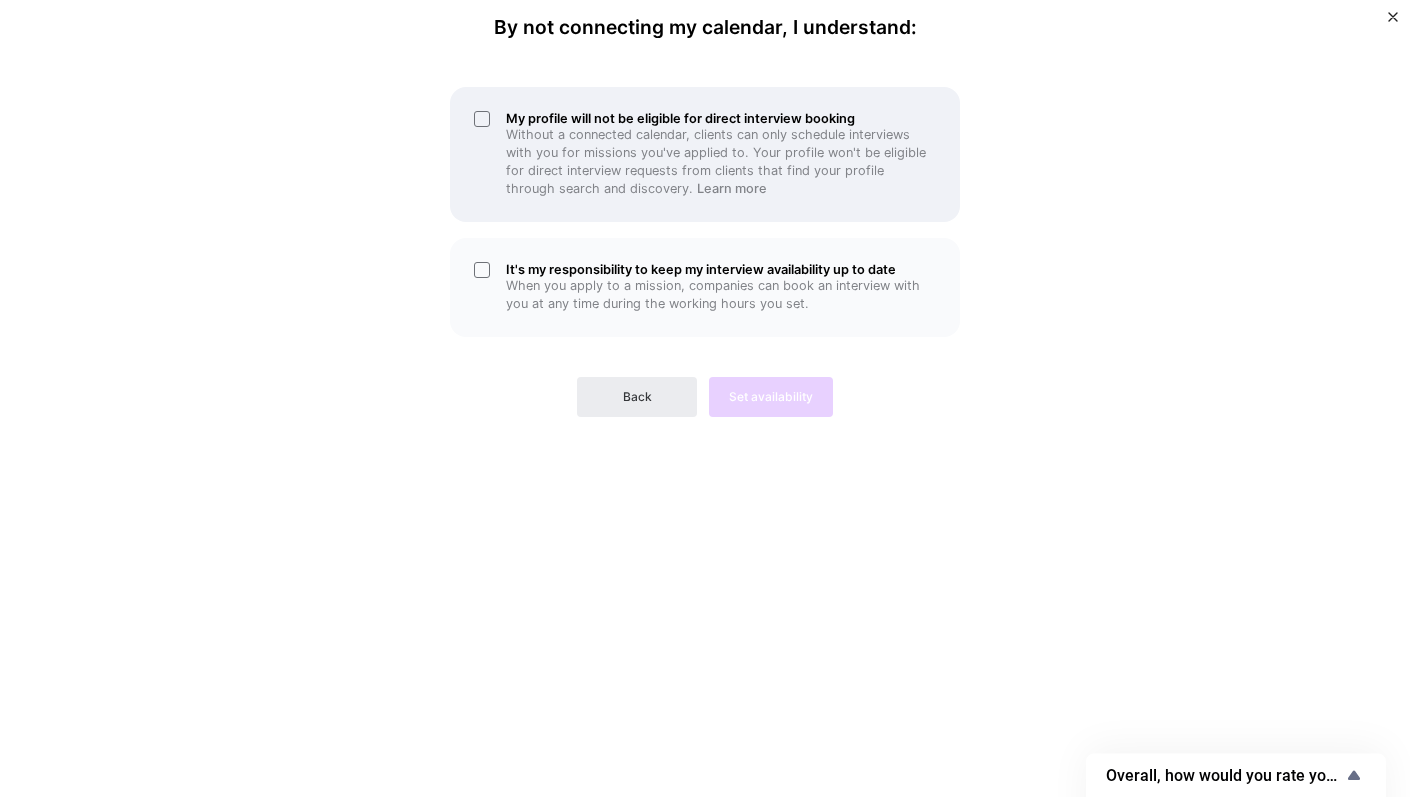 click on "Without a connected calendar, clients can only schedule interviews with you for missions you've applied to. Your profile won't be eligible for direct interview requests from clients that find your profile through search and discovery.   Learn more" at bounding box center (721, 162) 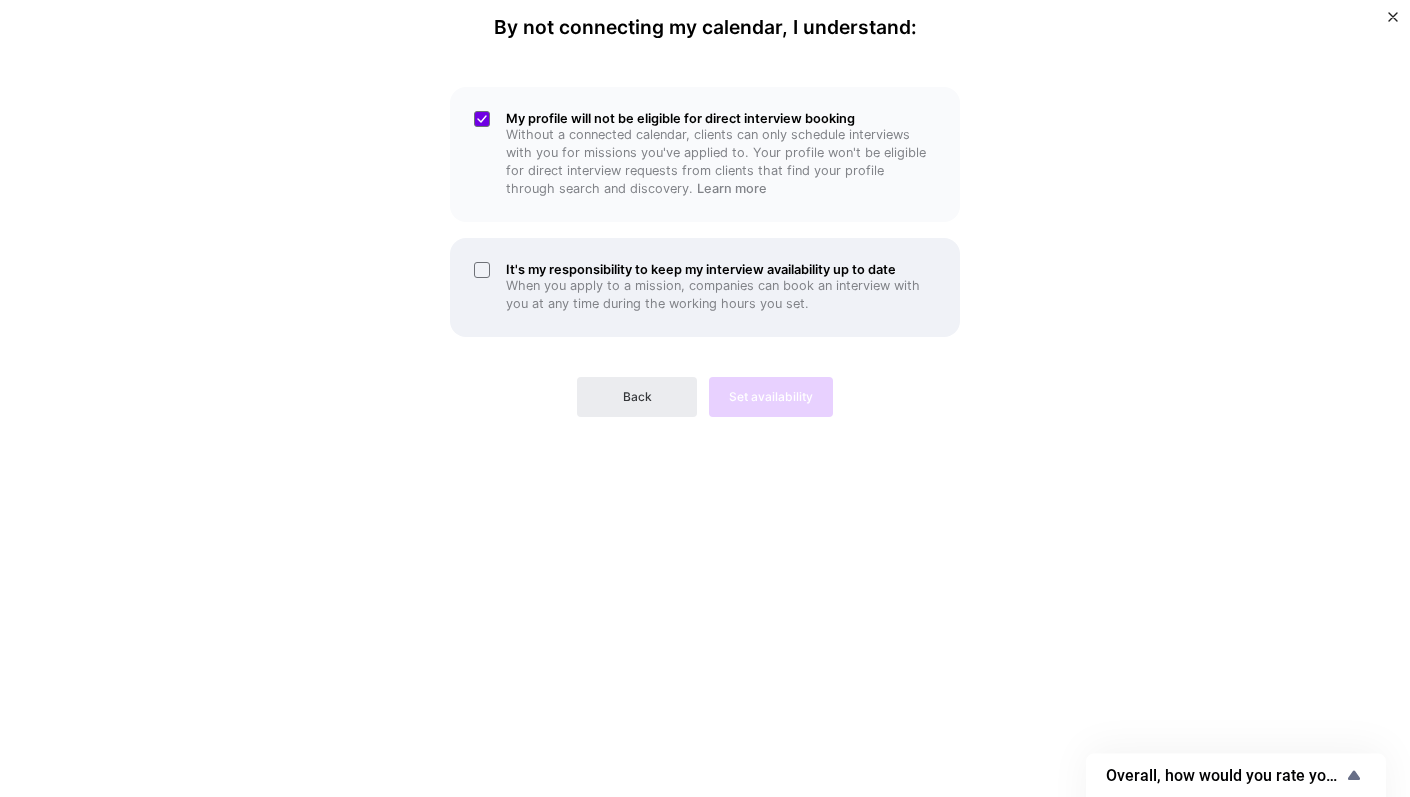 click on "When you apply to a mission, companies can book an interview with you at any time during the working hours you set." at bounding box center [721, 295] 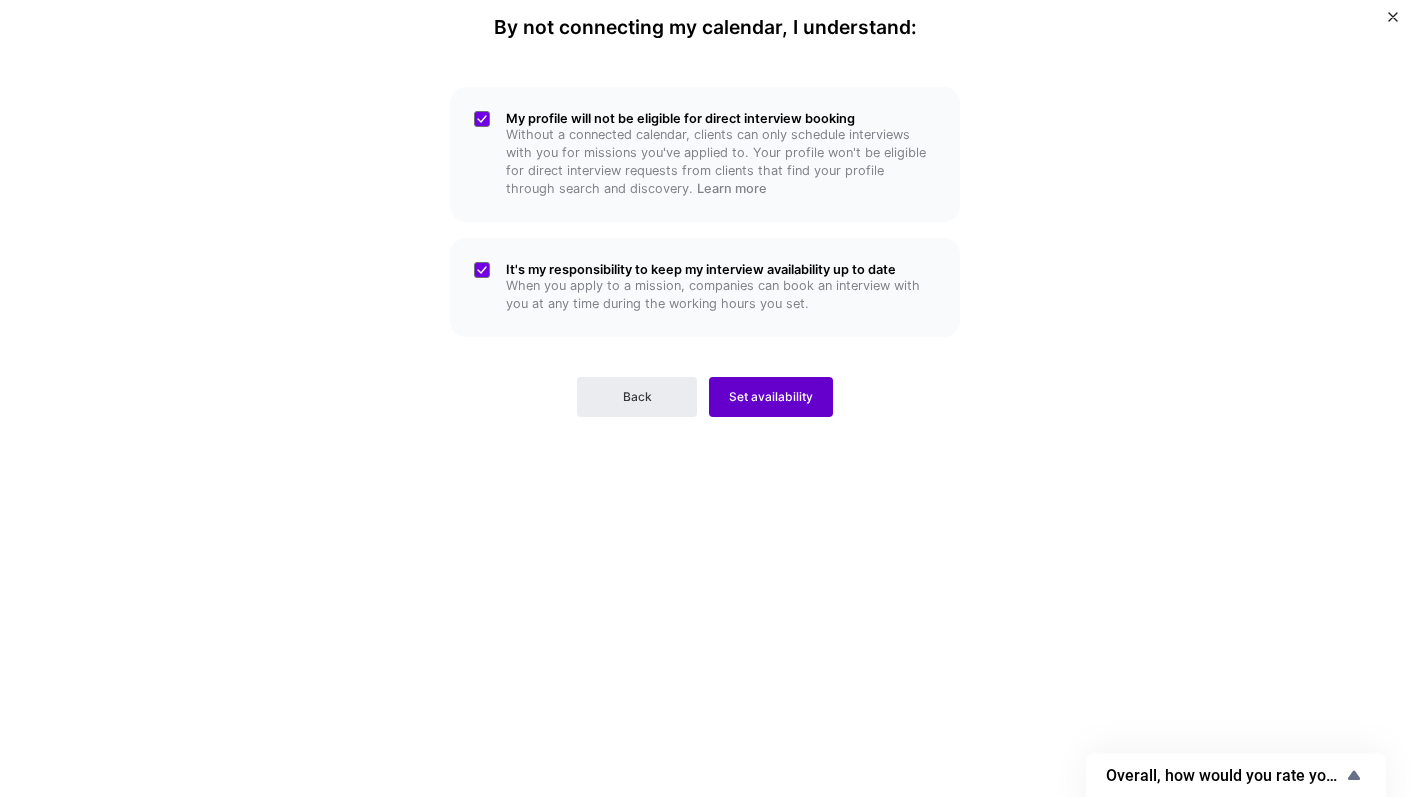 click on "Set availability" at bounding box center [771, 397] 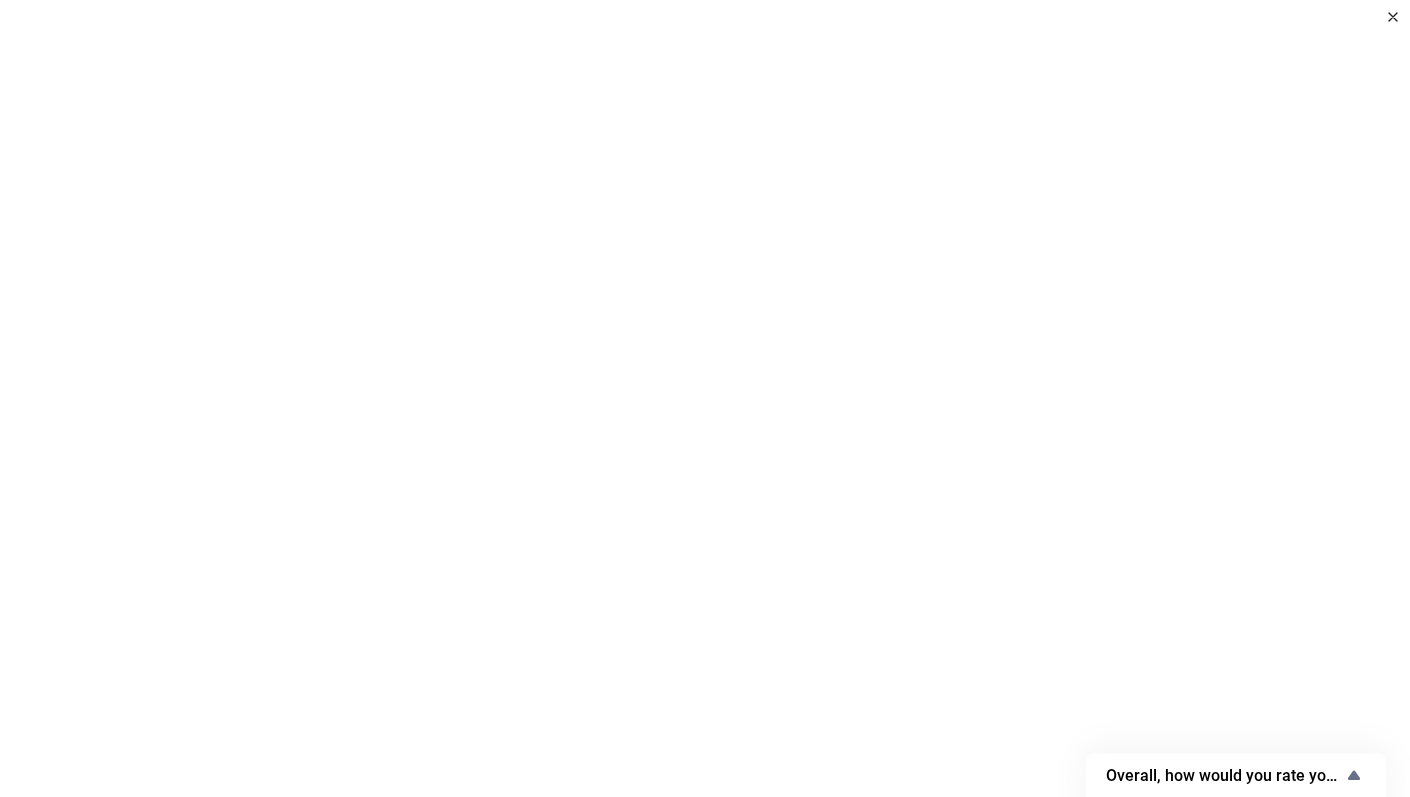 scroll, scrollTop: 338, scrollLeft: 0, axis: vertical 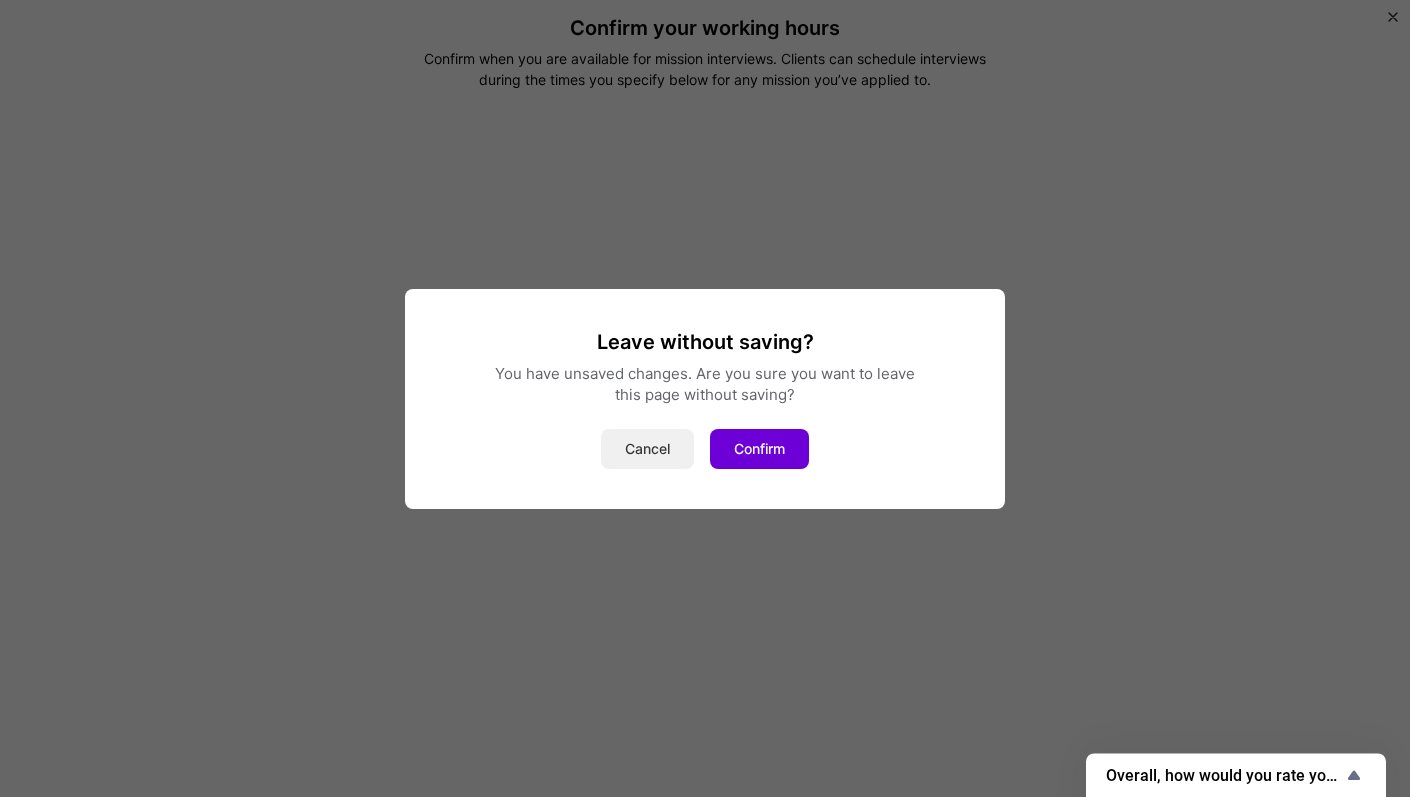 click on "Cancel" at bounding box center [647, 449] 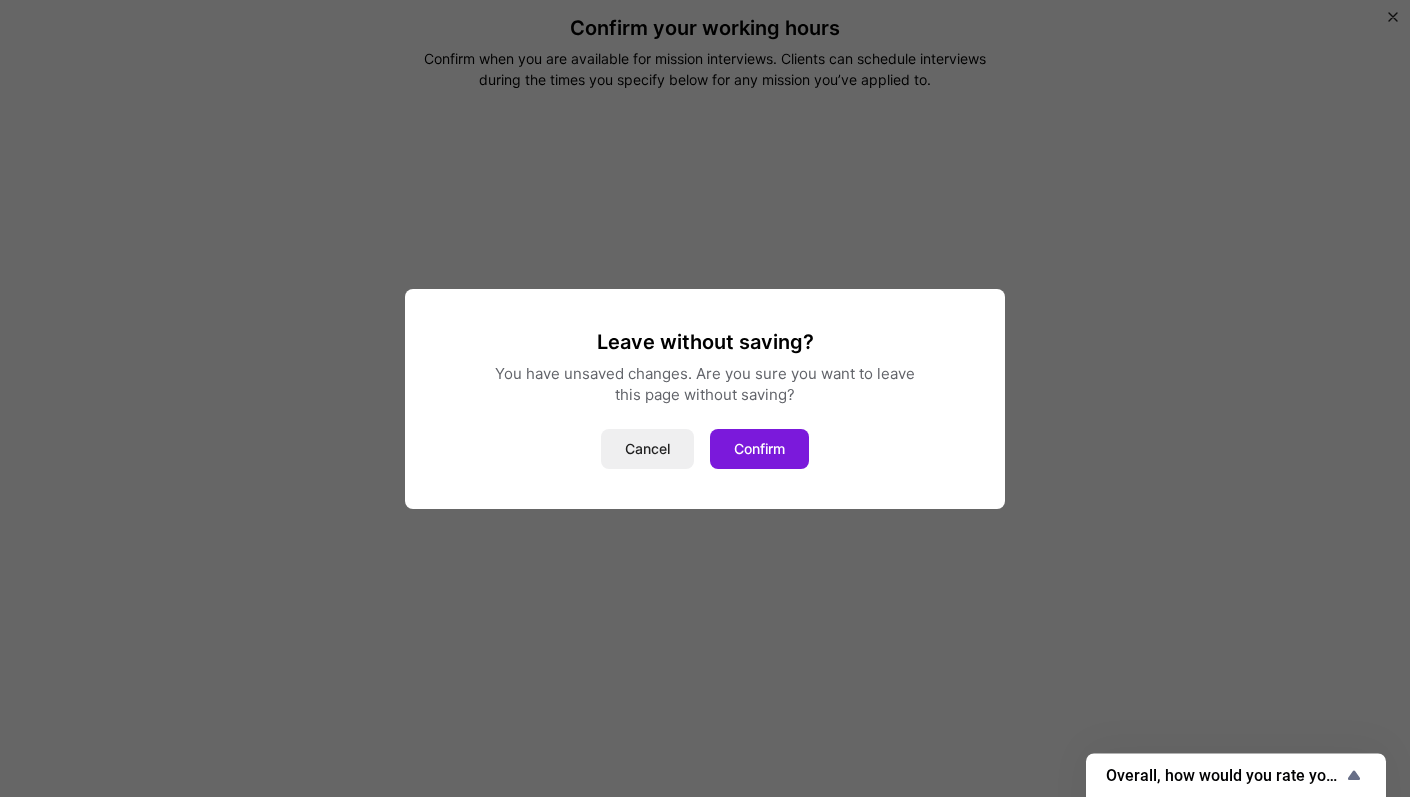 click on "Confirm" at bounding box center [759, 449] 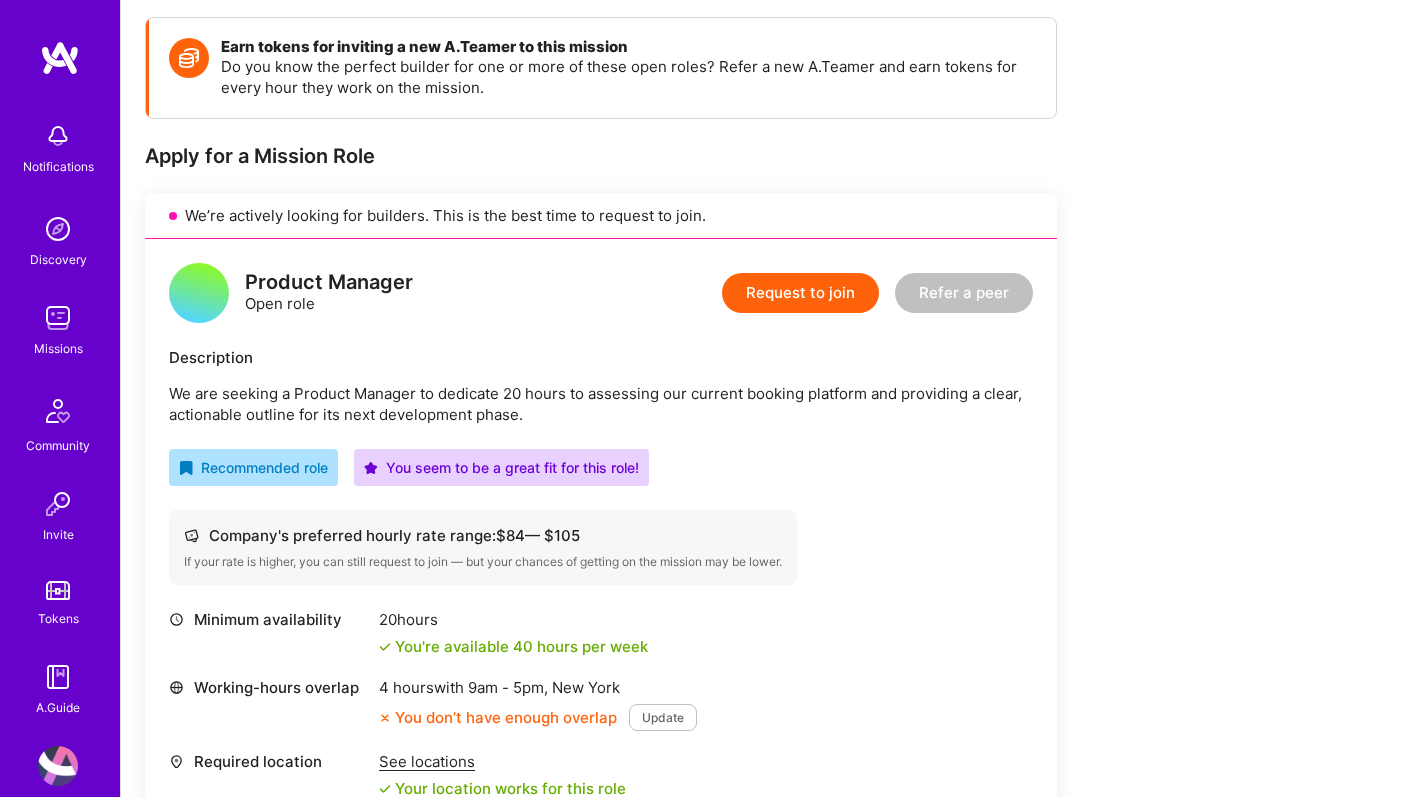 scroll, scrollTop: 0, scrollLeft: 0, axis: both 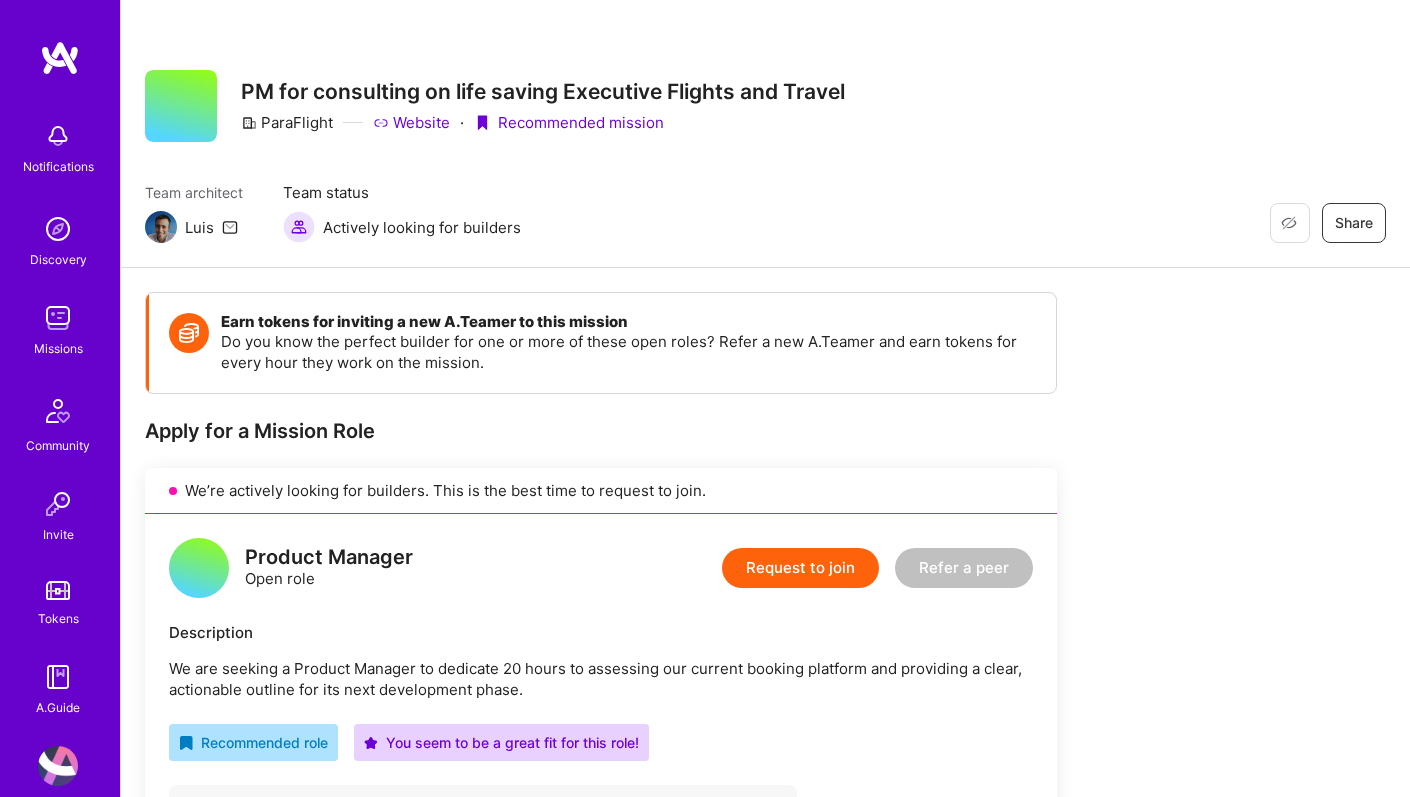 click at bounding box center [60, 58] 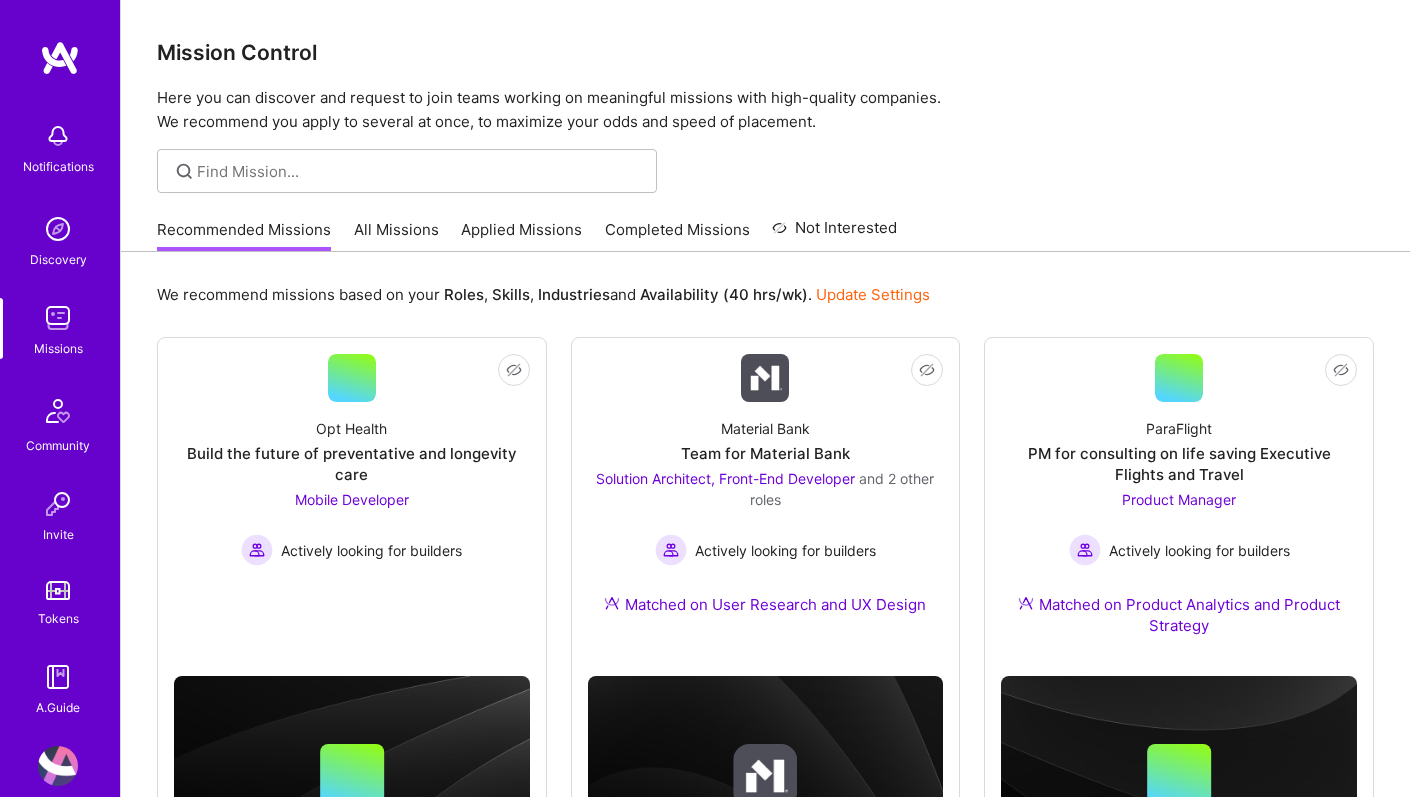 click at bounding box center [58, 766] 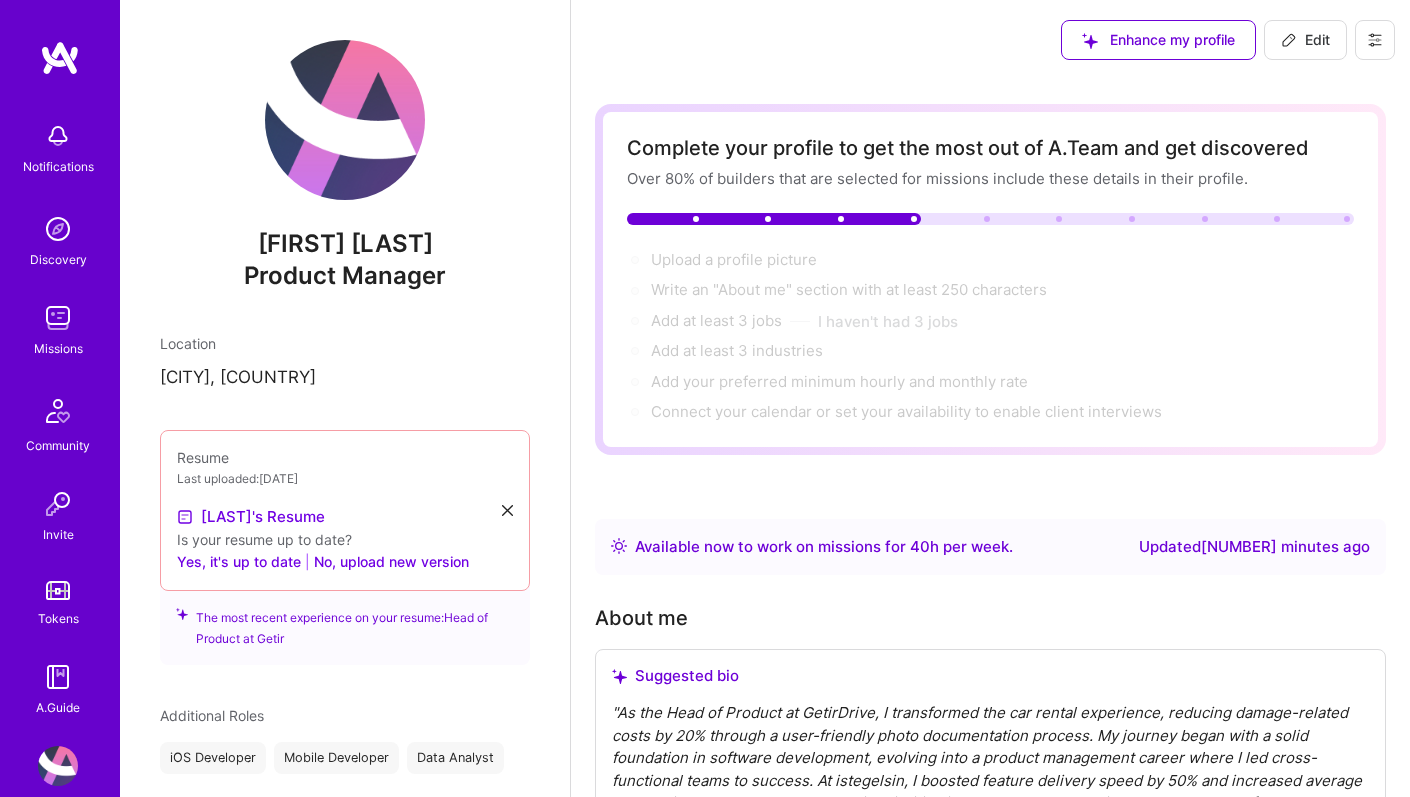 click on "Add at least 3 jobs  → I haven't had 3 jobs" at bounding box center [804, 321] 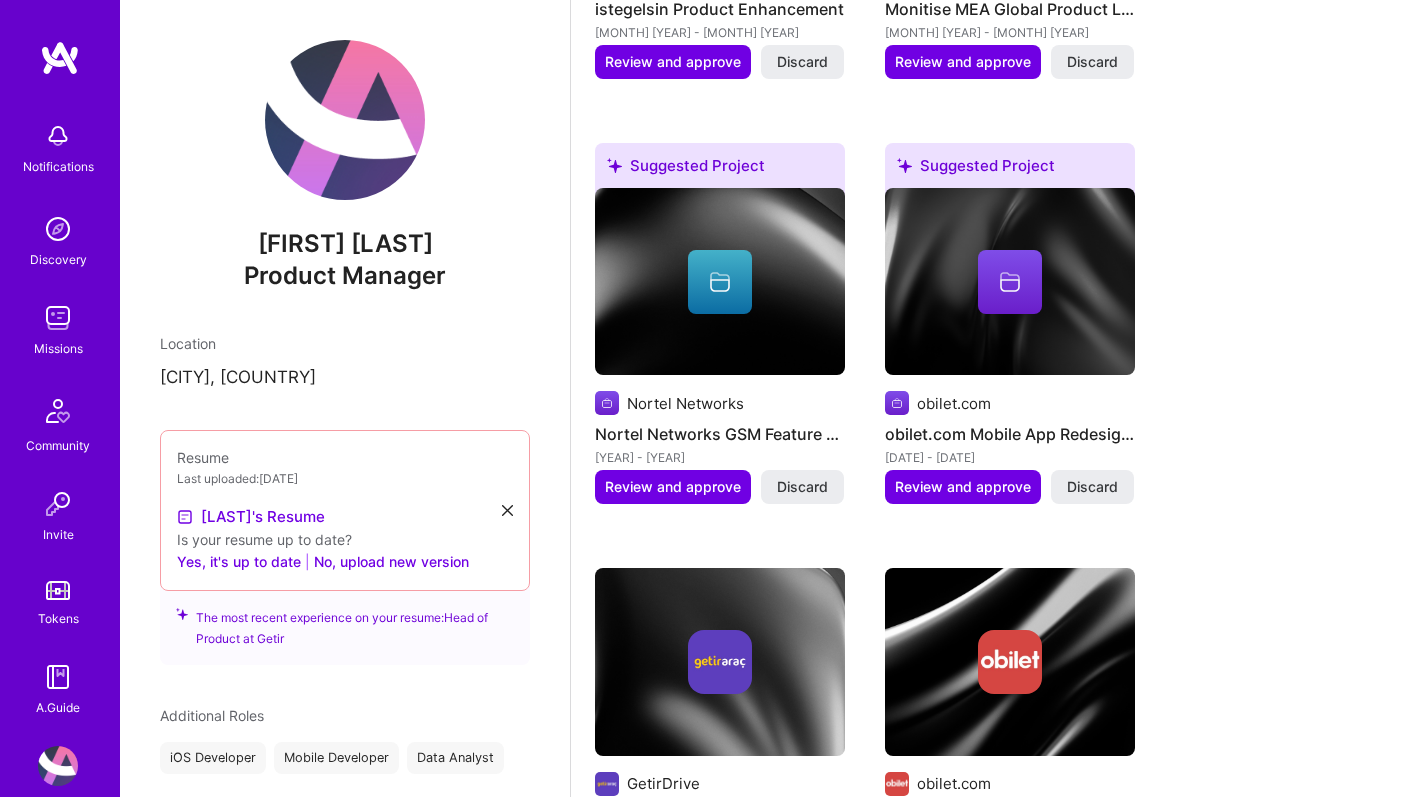 scroll, scrollTop: 2237, scrollLeft: 0, axis: vertical 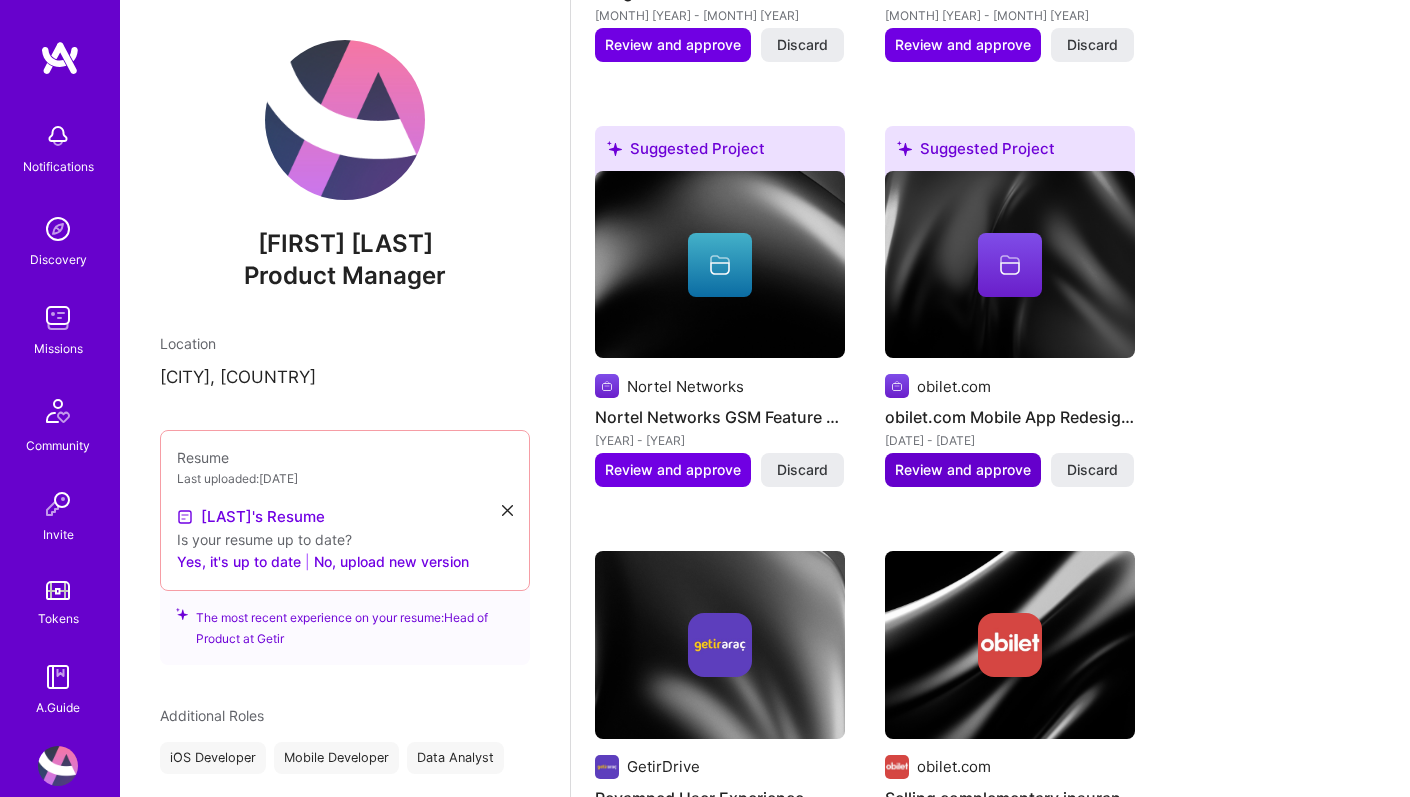 click on "Review and approve" at bounding box center [963, 470] 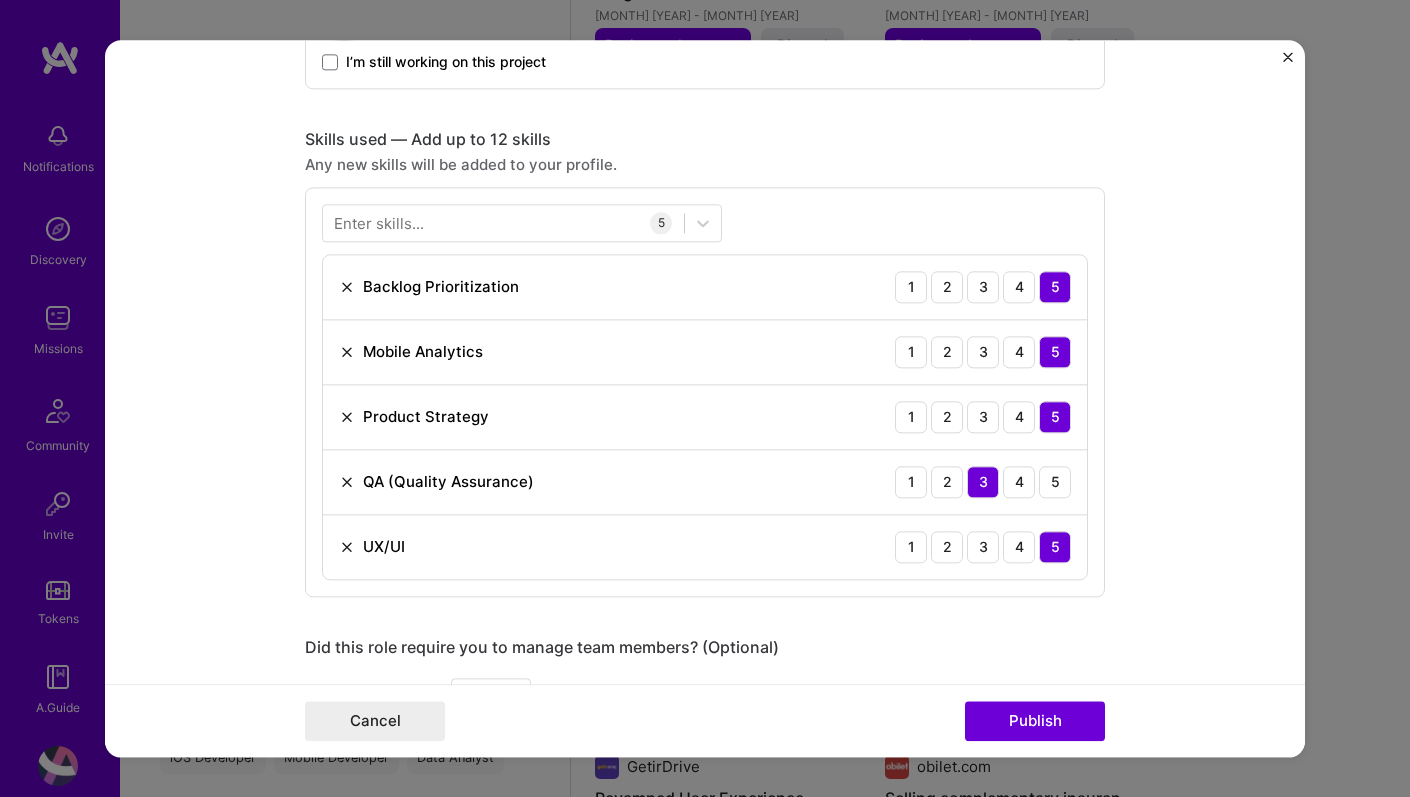 scroll, scrollTop: 1648, scrollLeft: 0, axis: vertical 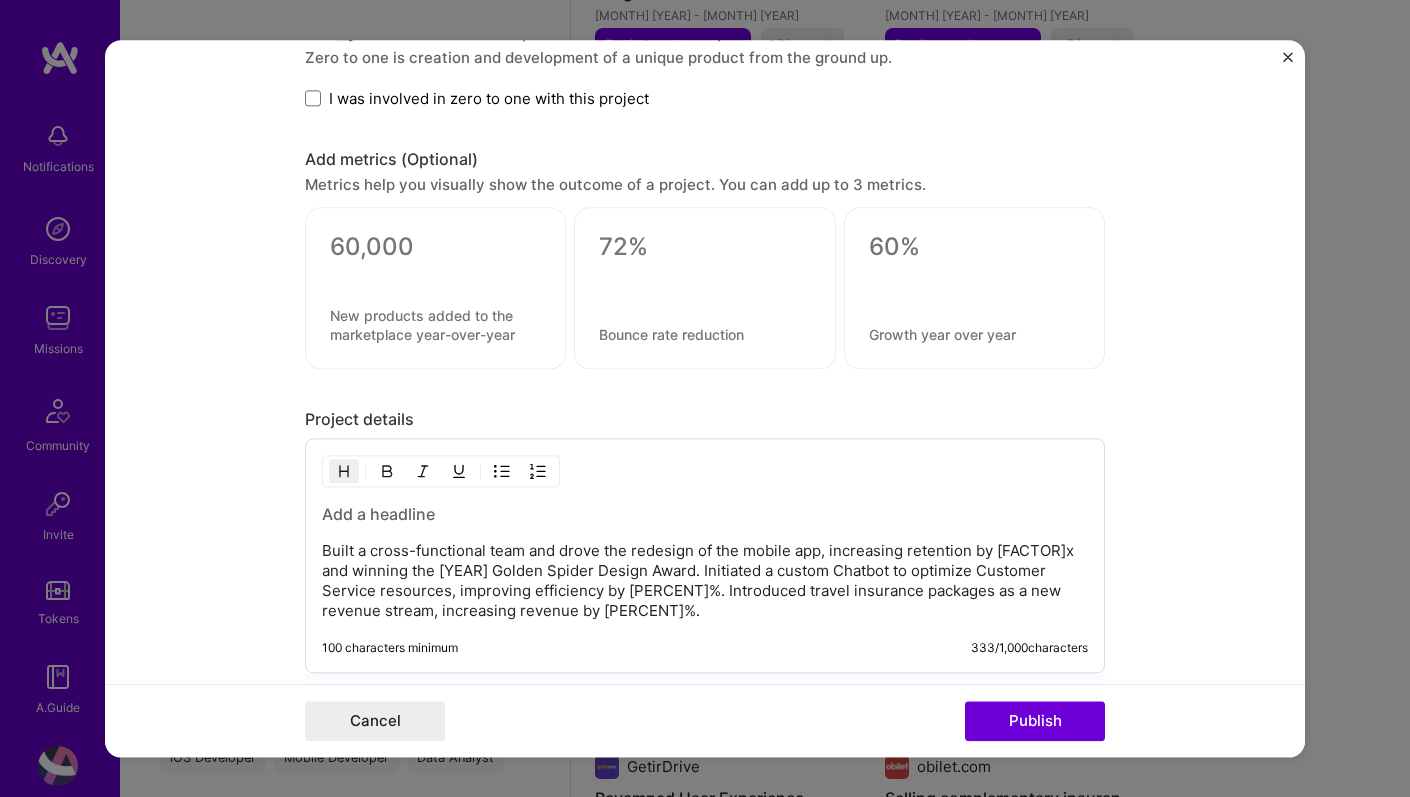 click on "Editing suggested project This project is suggested based on your LinkedIn, resume or A.Team activity. Project title obilet.com Mobile App Redesign and Chatbot Implementation Company obilet.com
Project industry Industry Project Link (Optional)
Drag and drop an image or   Upload file Upload file We recommend uploading at least 4 images. 1600x1200px or higher recommended. Max 5MB each. Role Manager, Product Management, Design & QA Select role type Mar, [DATE]
to Mar, [DATE]
I’m still working on this project Skills used — Add up to 12 skills Any new skills will be added to your profile. Enter skills... 5 Backlog Prioritization 1 2 3 4 5 Mobile Analytics 1 2 3 4 5 Product Strategy 1 2 3 4 5 QA (Quality Assurance) 1 2 3 4 5 UX/UI 1 2 3 4 5 Did this role require you to manage team members? (Optional) Yes, I managed — team members. Were you involved from inception to launch (0  ->   333 /" at bounding box center [705, 398] 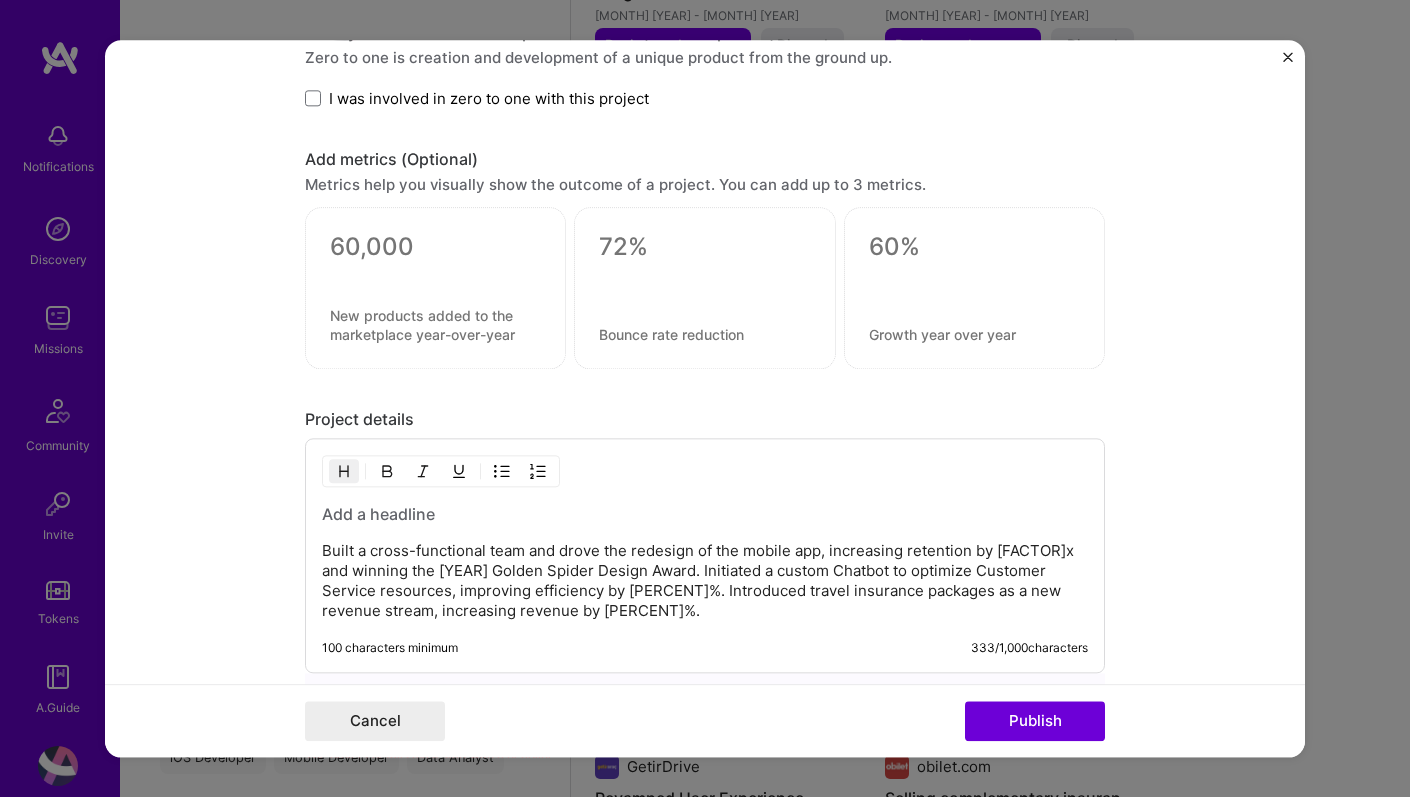 click at bounding box center (1288, 57) 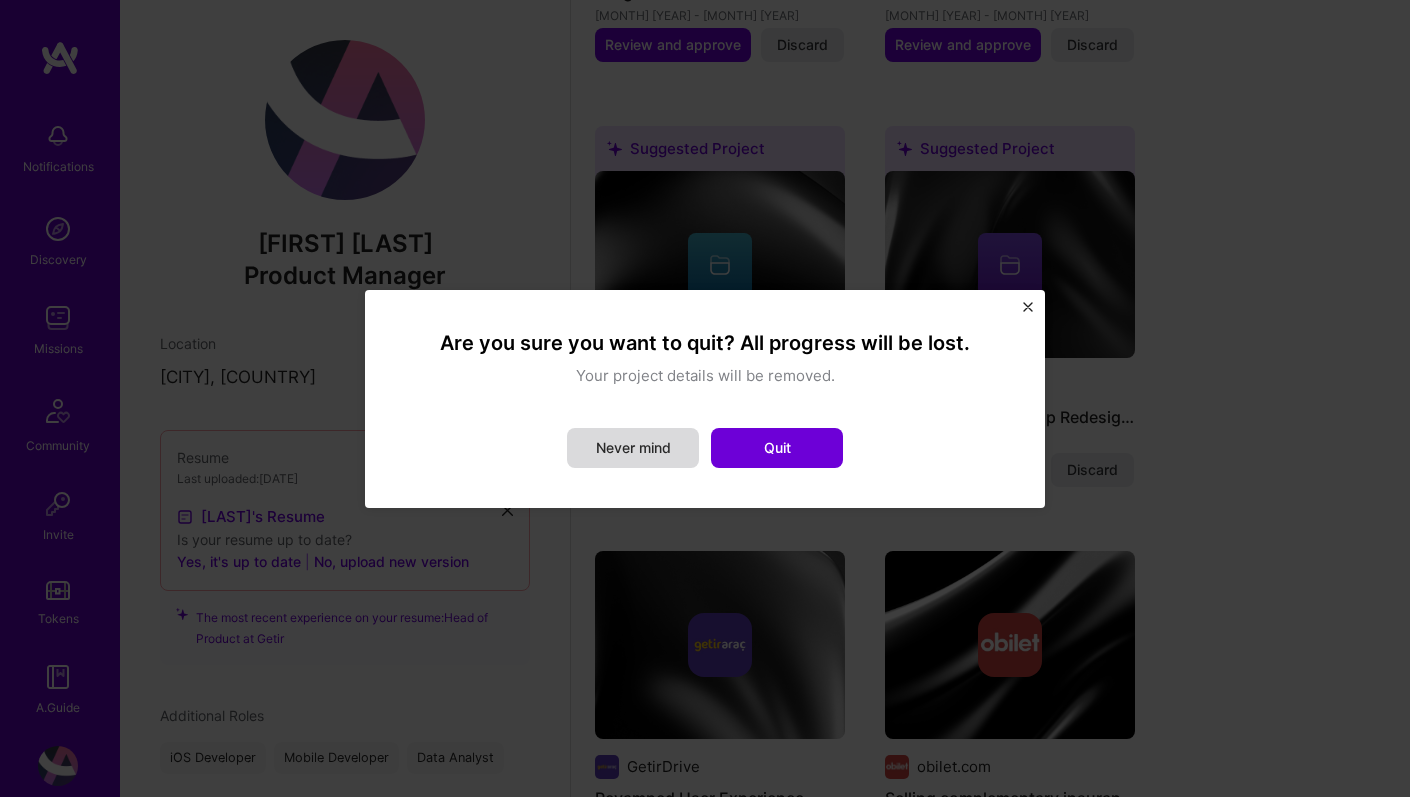 click on "Never mind" at bounding box center [633, 448] 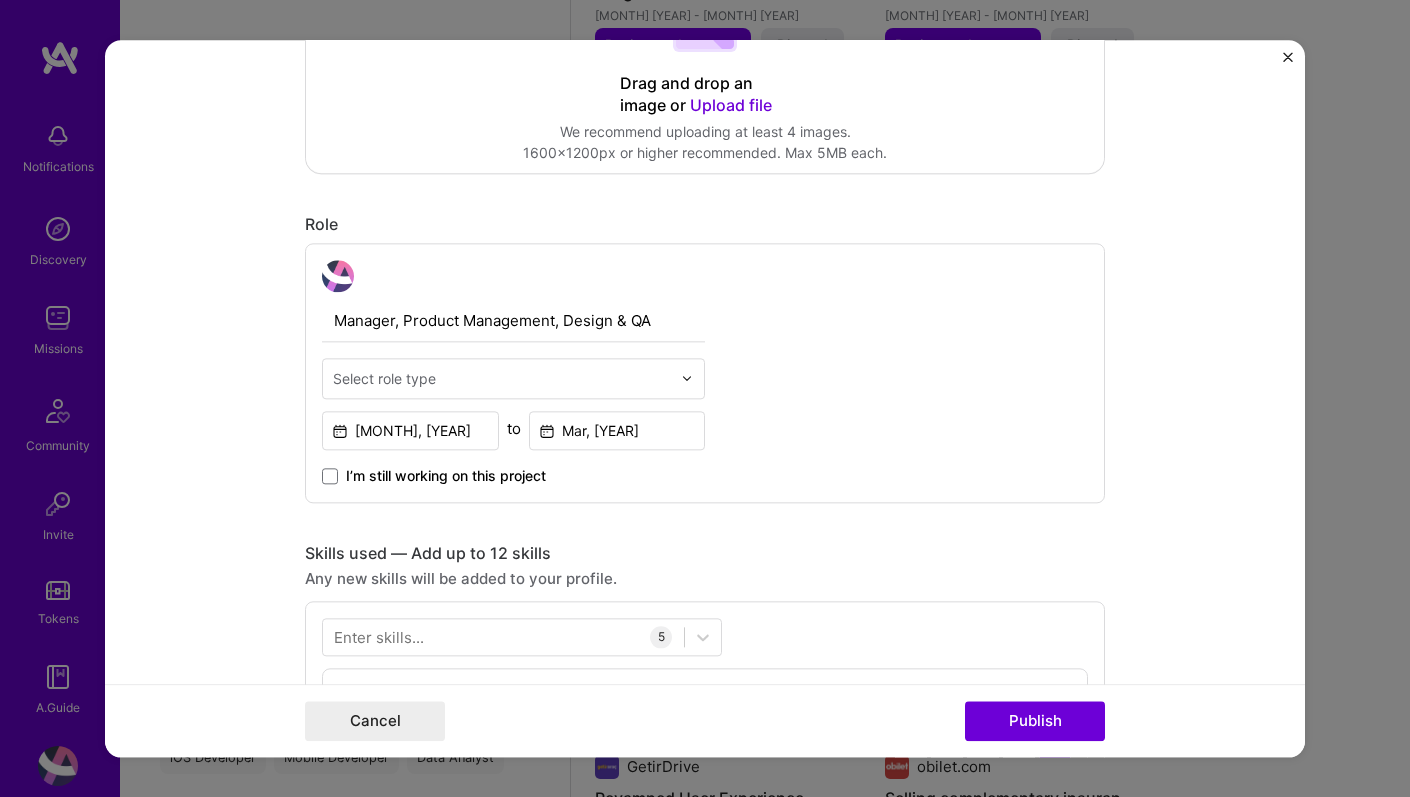 scroll, scrollTop: 565, scrollLeft: 0, axis: vertical 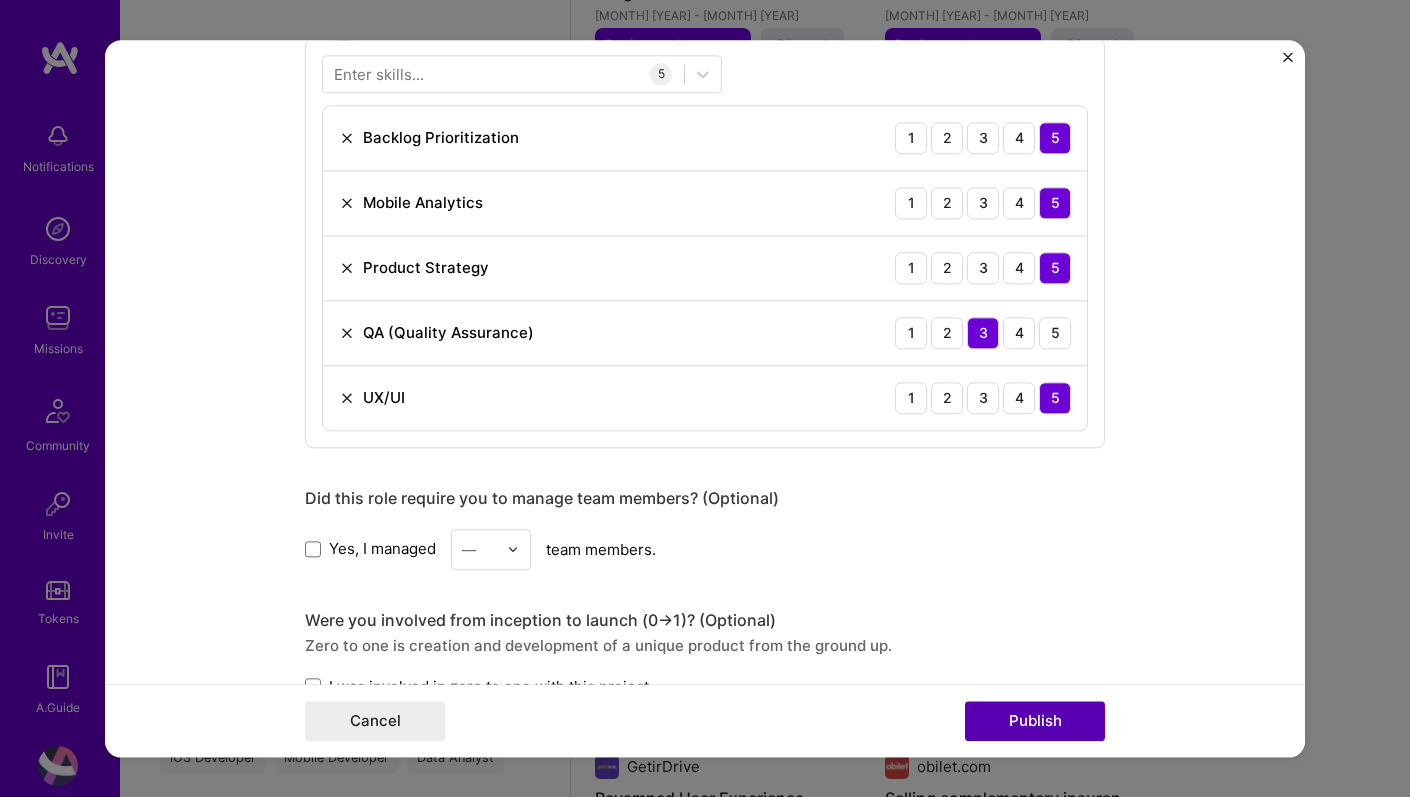 click on "Publish" at bounding box center [1035, 721] 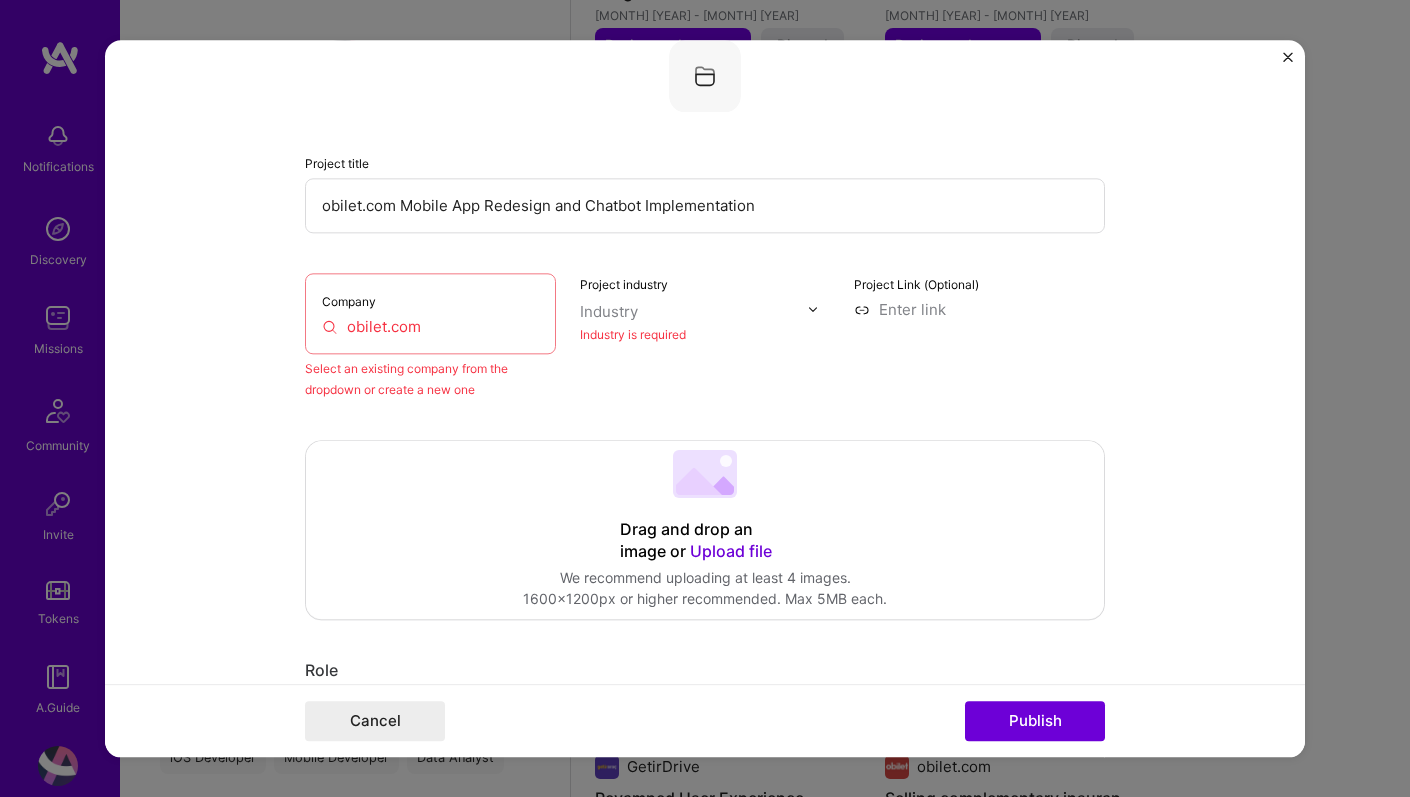 scroll, scrollTop: 161, scrollLeft: 0, axis: vertical 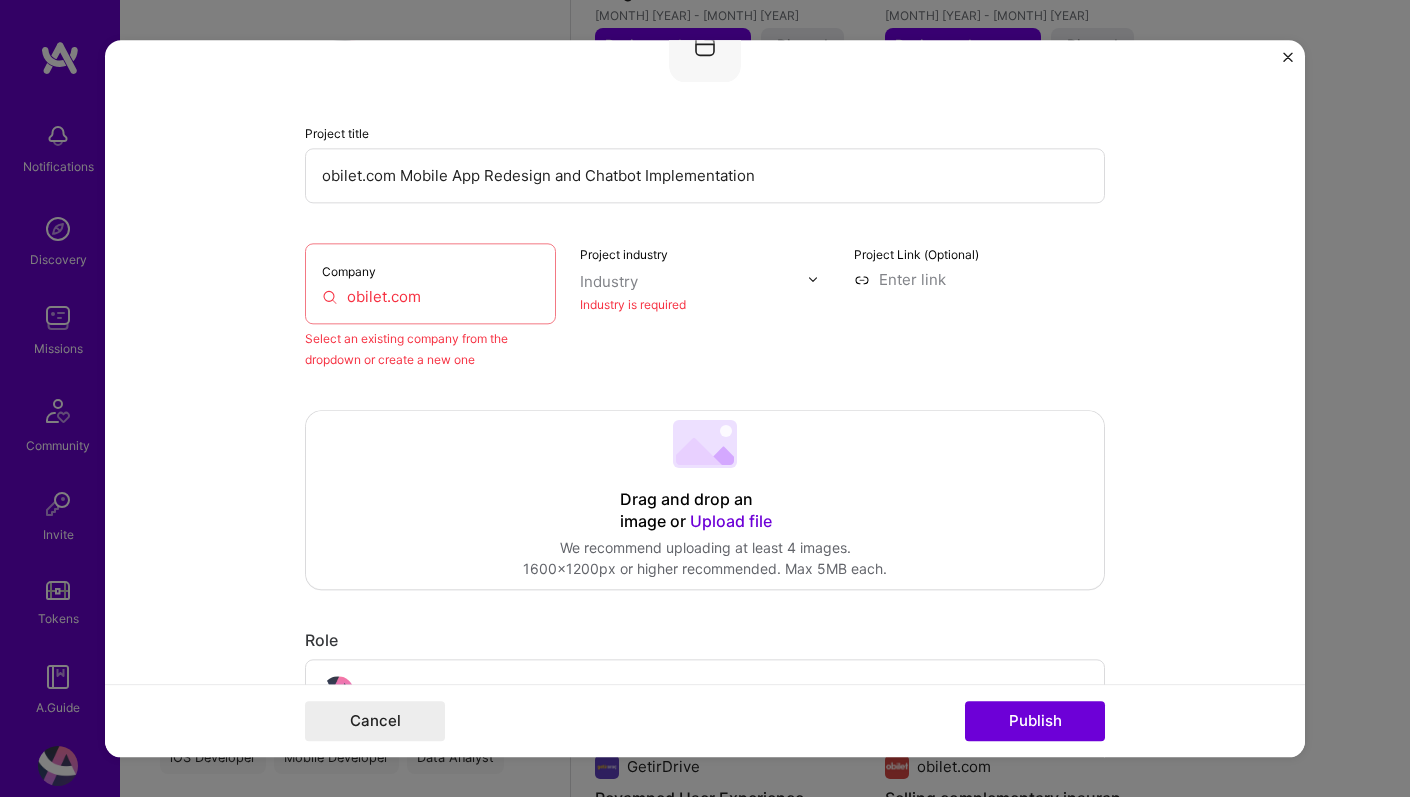 click on "Company obilet.com" at bounding box center (430, 283) 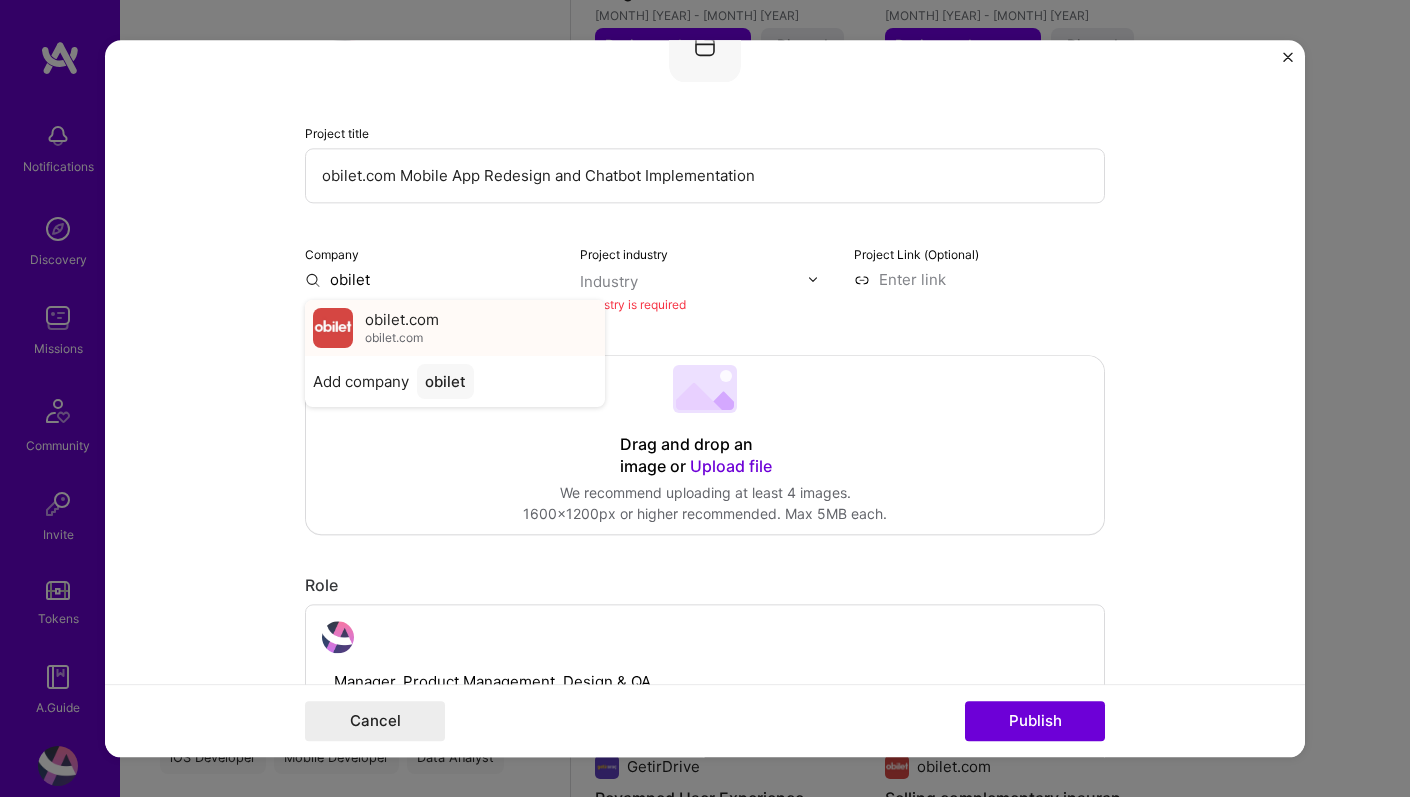 click on "obilet.com obilet.com" at bounding box center [455, 328] 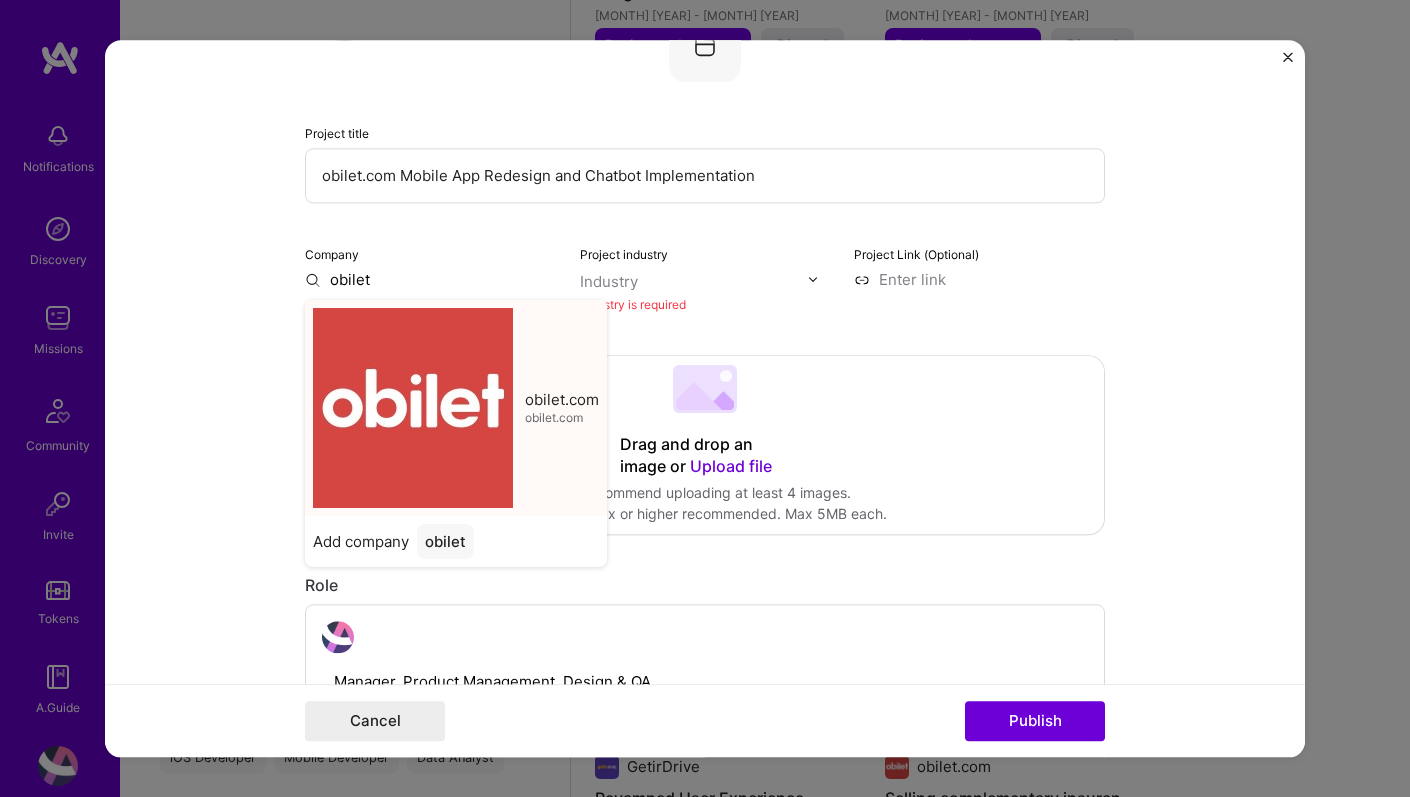type on "obilet.com" 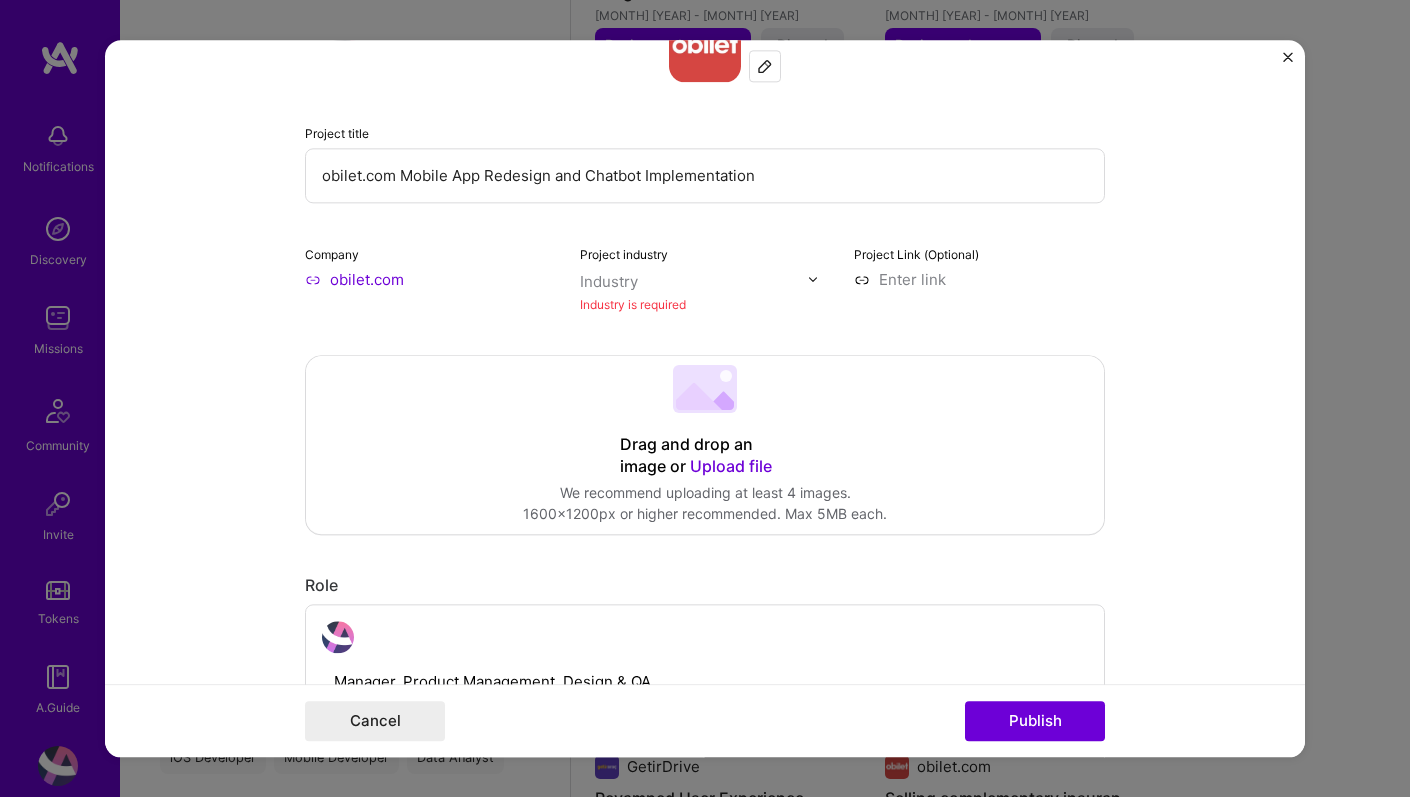 click on "Project industry Industry Industry is required" at bounding box center [705, 279] 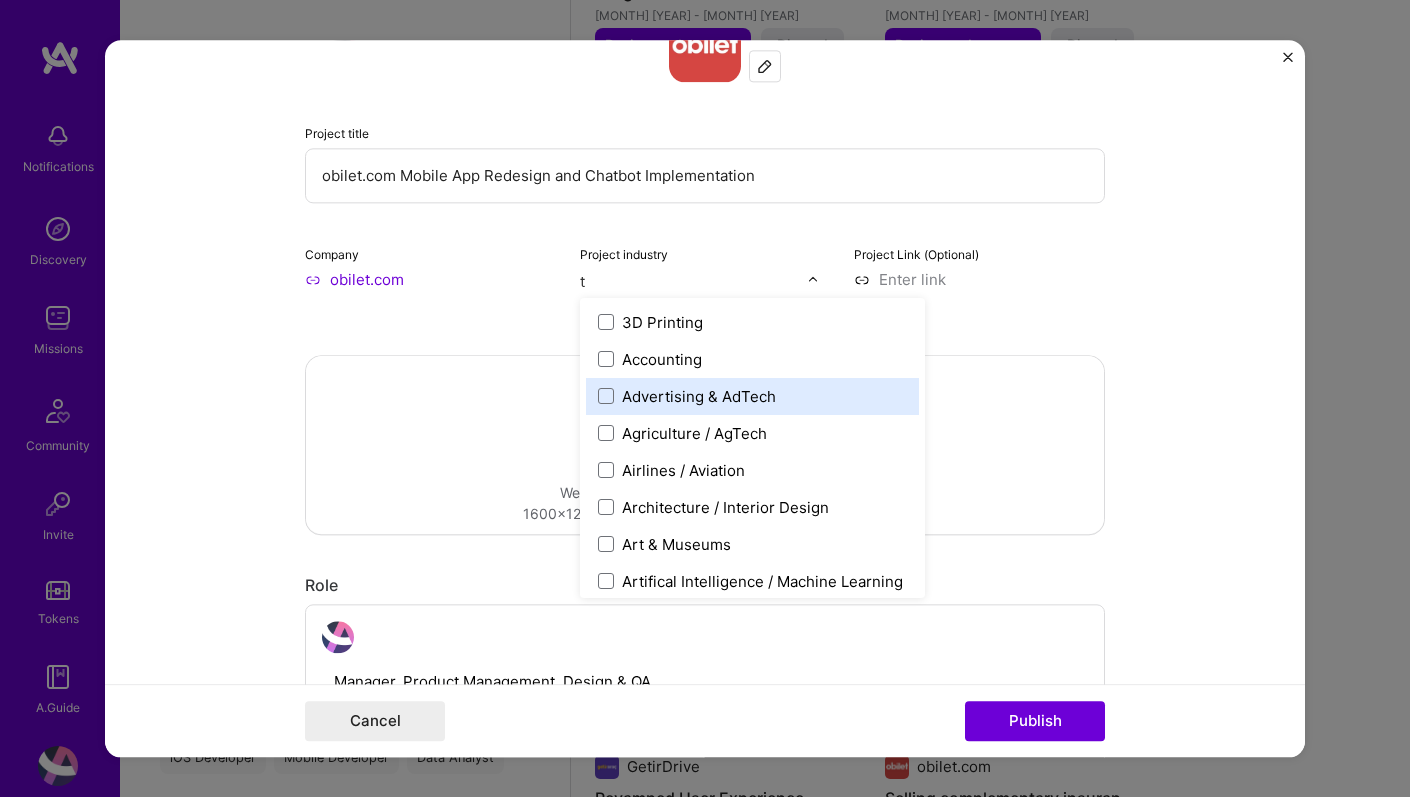 type on "tr" 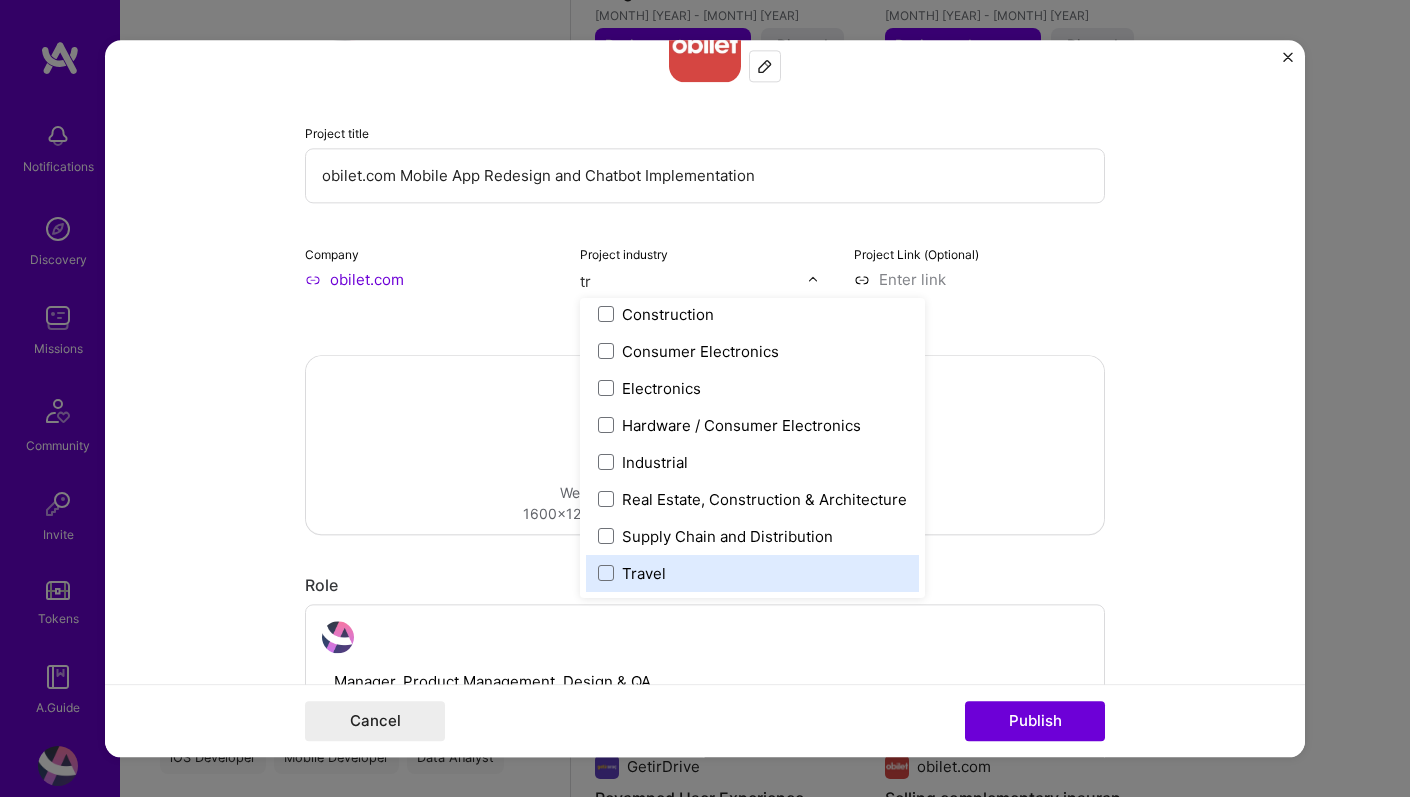 click on "Travel" at bounding box center [752, 573] 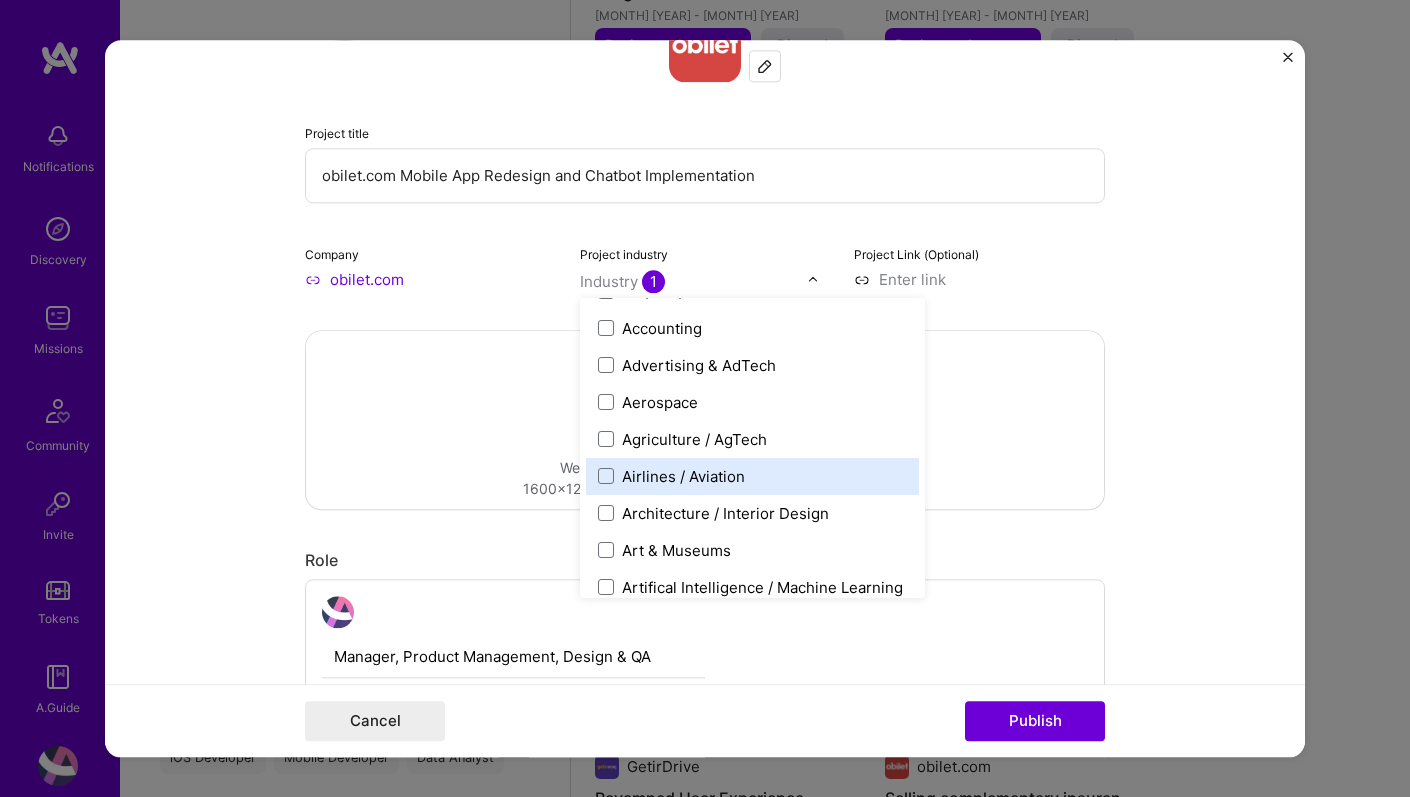scroll, scrollTop: 53, scrollLeft: 0, axis: vertical 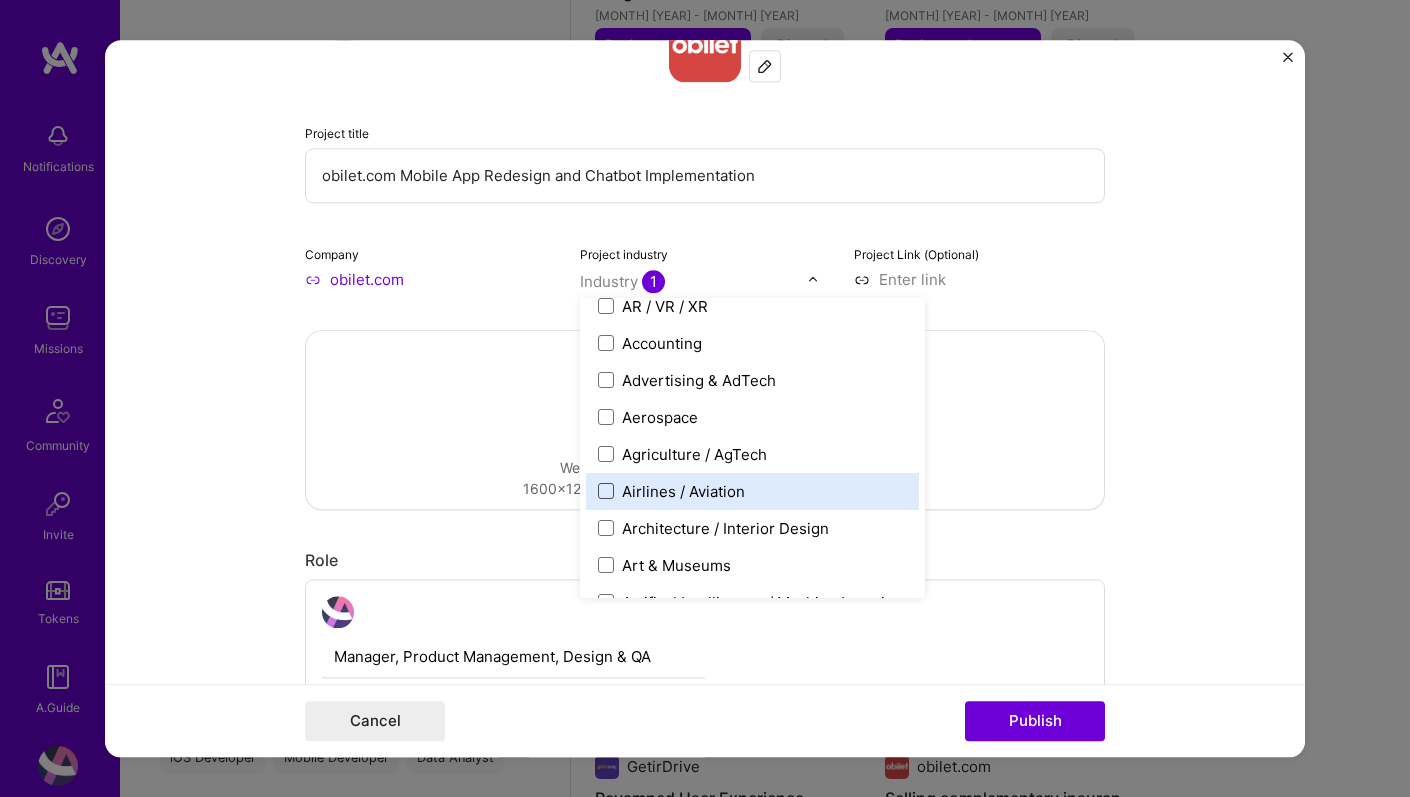 click at bounding box center (606, 491) 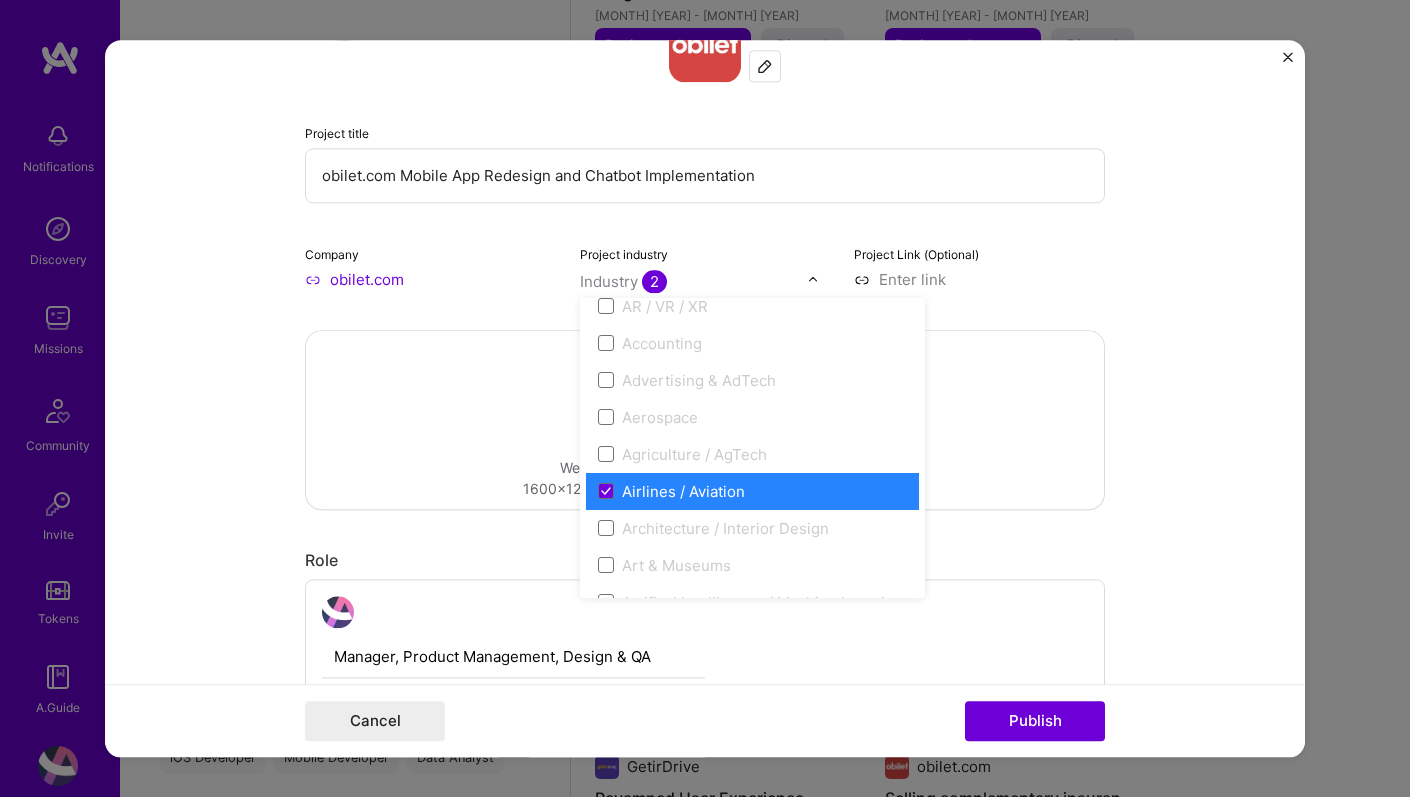 scroll, scrollTop: 0, scrollLeft: 0, axis: both 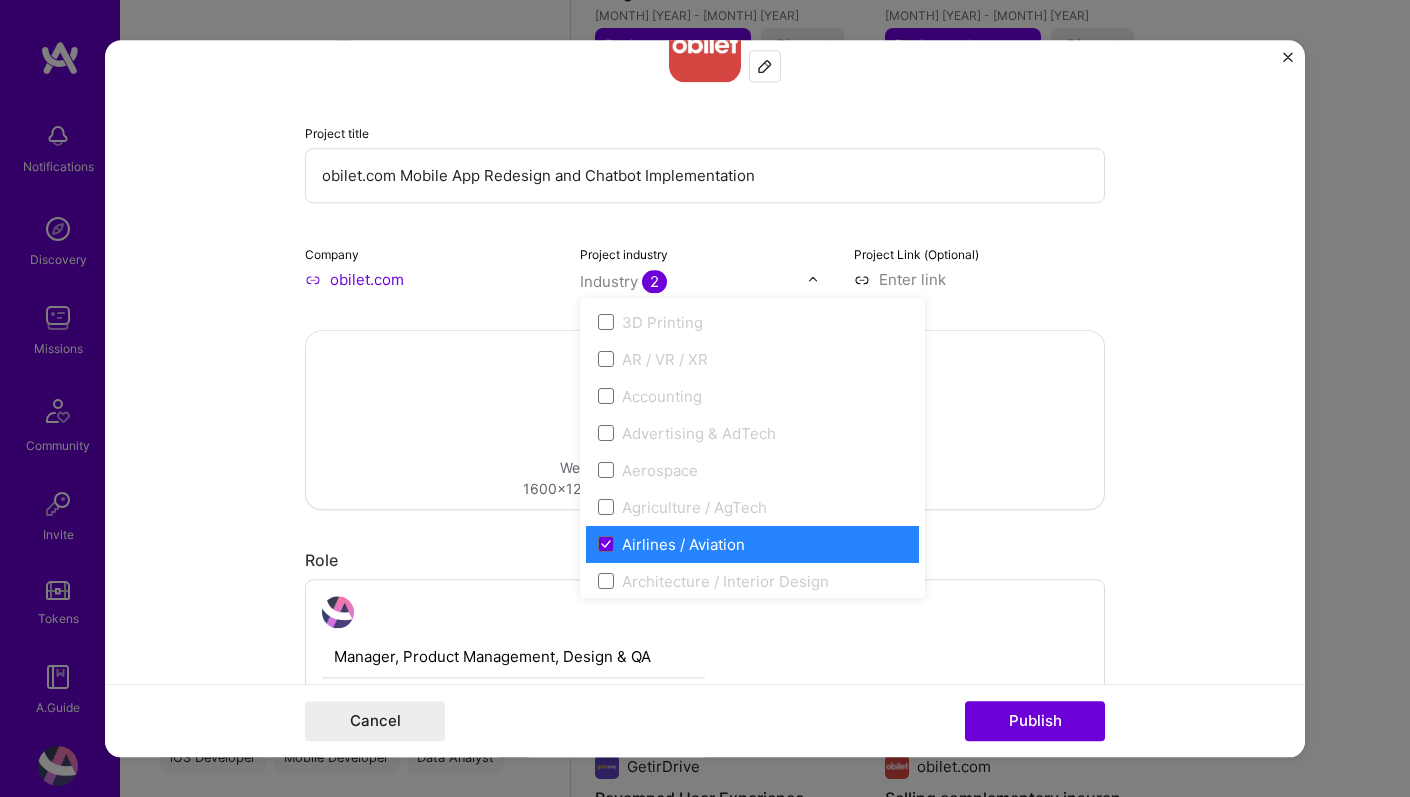 click on "Editing suggested project This project is suggested based on your LinkedIn, resume or A.Team activity. Project title obilet.com Mobile App Redesign and Chatbot Implementation Company obilet.com
Project industry option Airlines / Aviation, selected. option Airlines / Aviation focused, 7 of 120. 120 results available. Use Up and Down to choose options, press Enter to select the currently focused option, press Escape to exit the menu, press Tab to select the option and exit the menu. Industry 2 3D Printing AR / VR / XR Accounting Advertising & AdTech Aerospace Agriculture / AgTech Airlines / Aviation Architecture / Interior Design Art & Museums Artifical Intelligence / Machine Learning Arts / Culture Augmented & Virtual Reality (AR/VR) Automotive Automotive & Self Driving Cars Aviation B2B B2B2C B2C BPA / RPA Banking Beauty Big Data BioTech Blockchain CMS CPG CRM Cannabis Charity & Nonprofit Circular Economy CivTech Climate Tech Cloud Services Coaching Community Tech Construction Consulting Crypto" at bounding box center (705, 398) 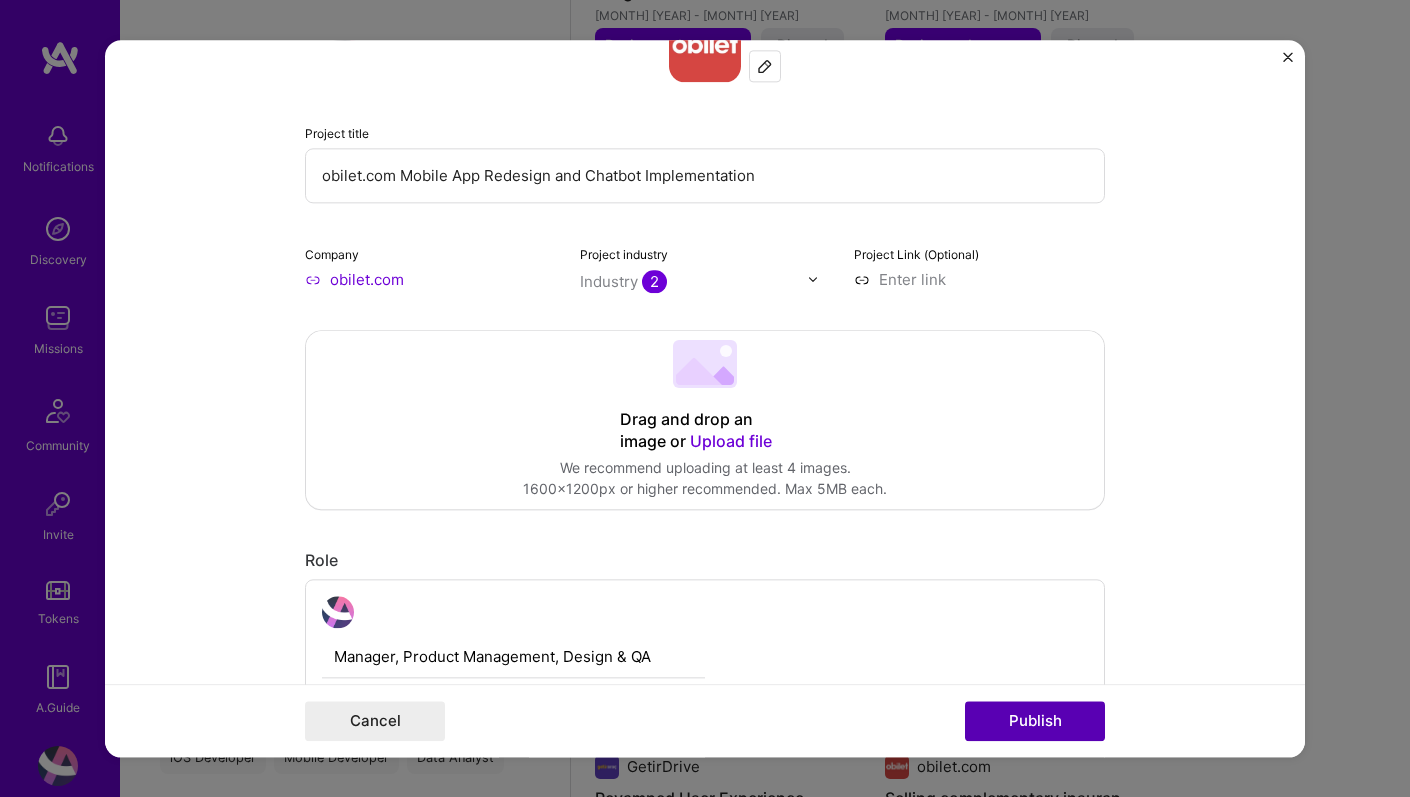 click on "Publish" at bounding box center [1035, 721] 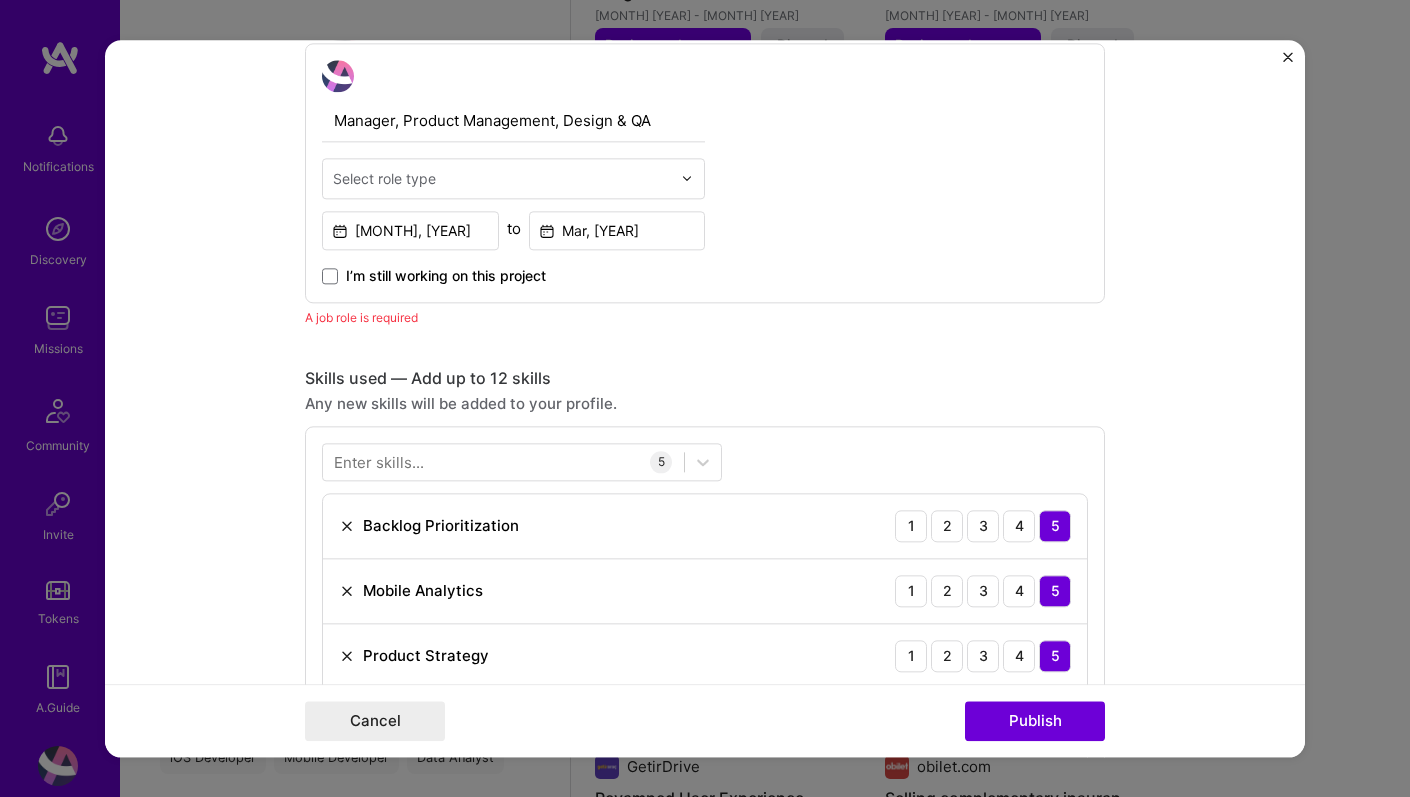 scroll, scrollTop: 701, scrollLeft: 0, axis: vertical 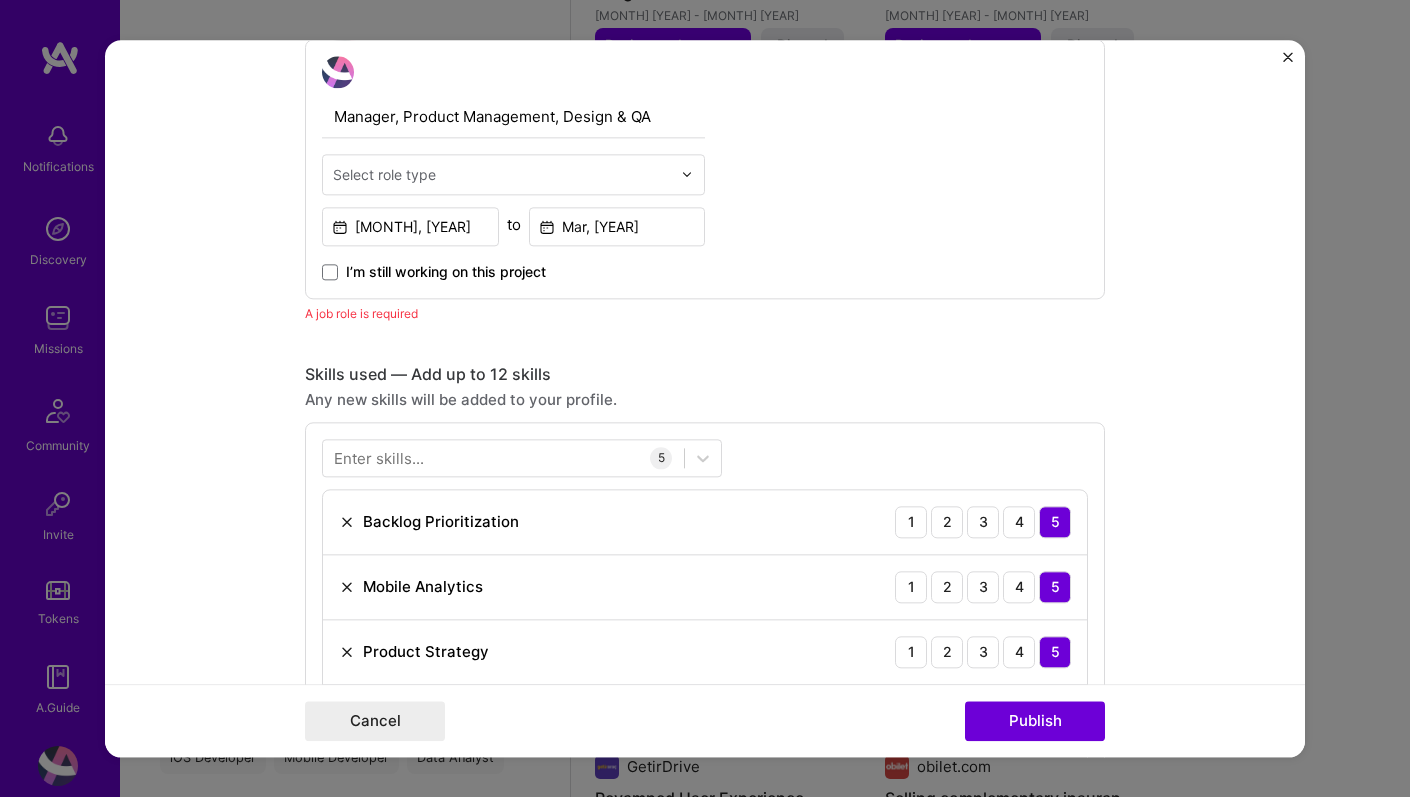 click on "A job role  is required" at bounding box center [705, 313] 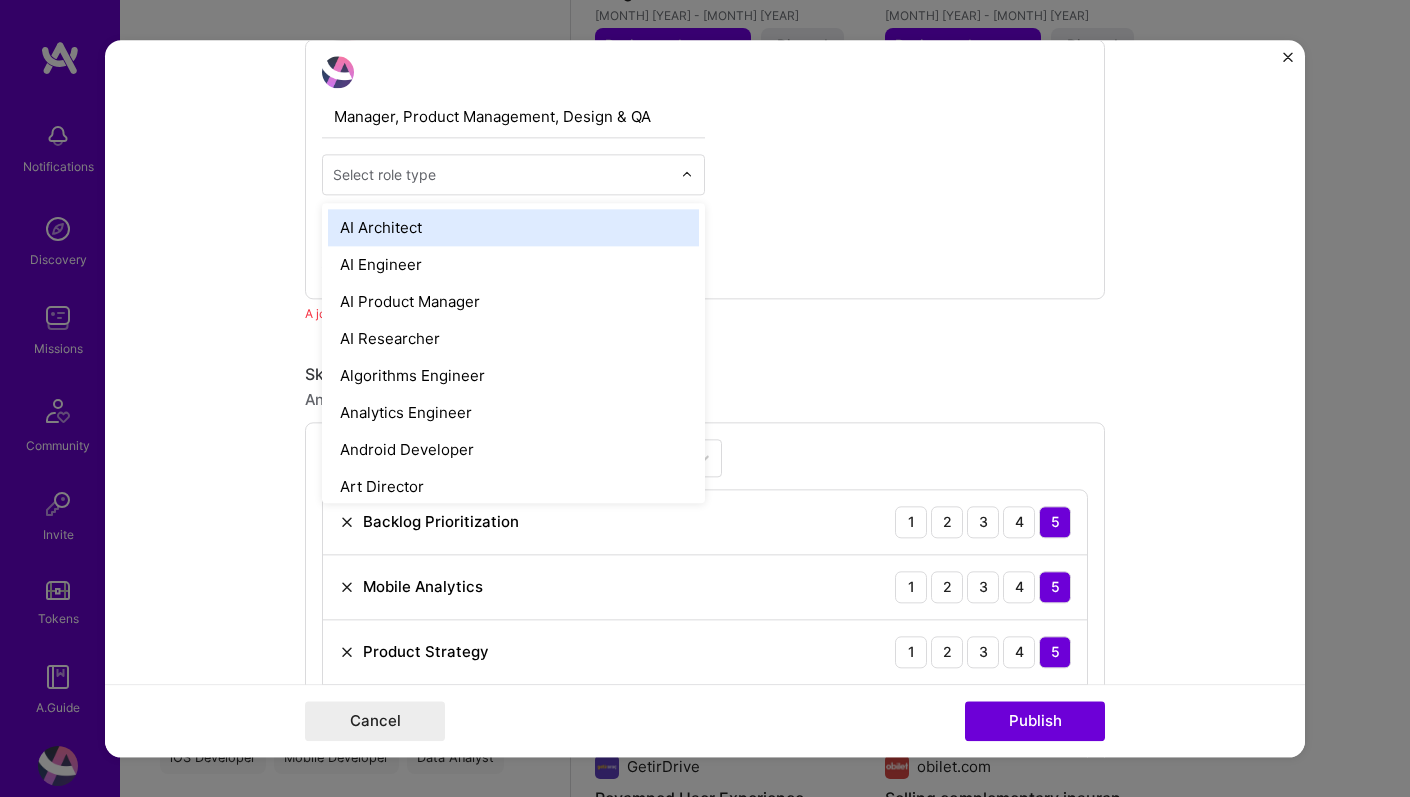 click on "Select role type" at bounding box center (384, 174) 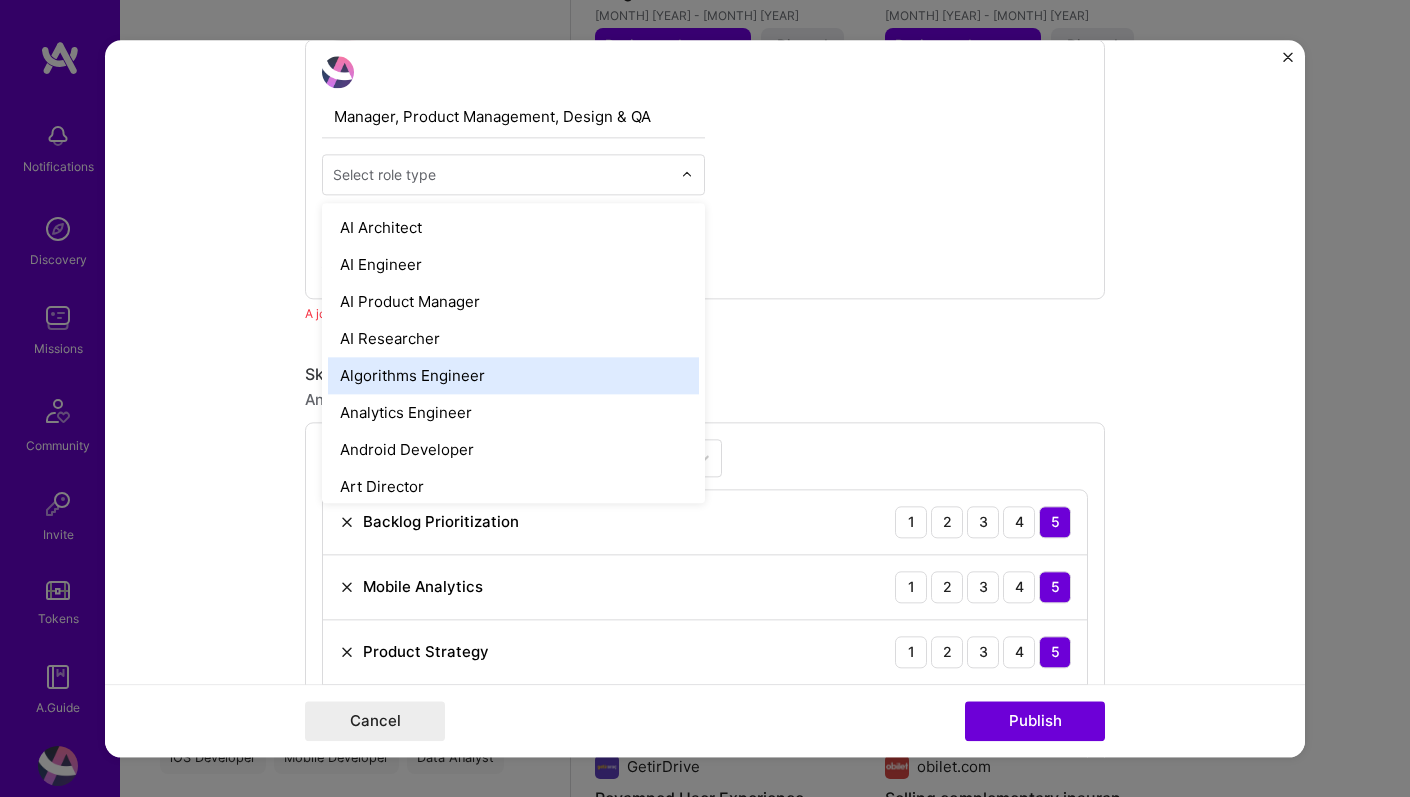 scroll, scrollTop: 31, scrollLeft: 0, axis: vertical 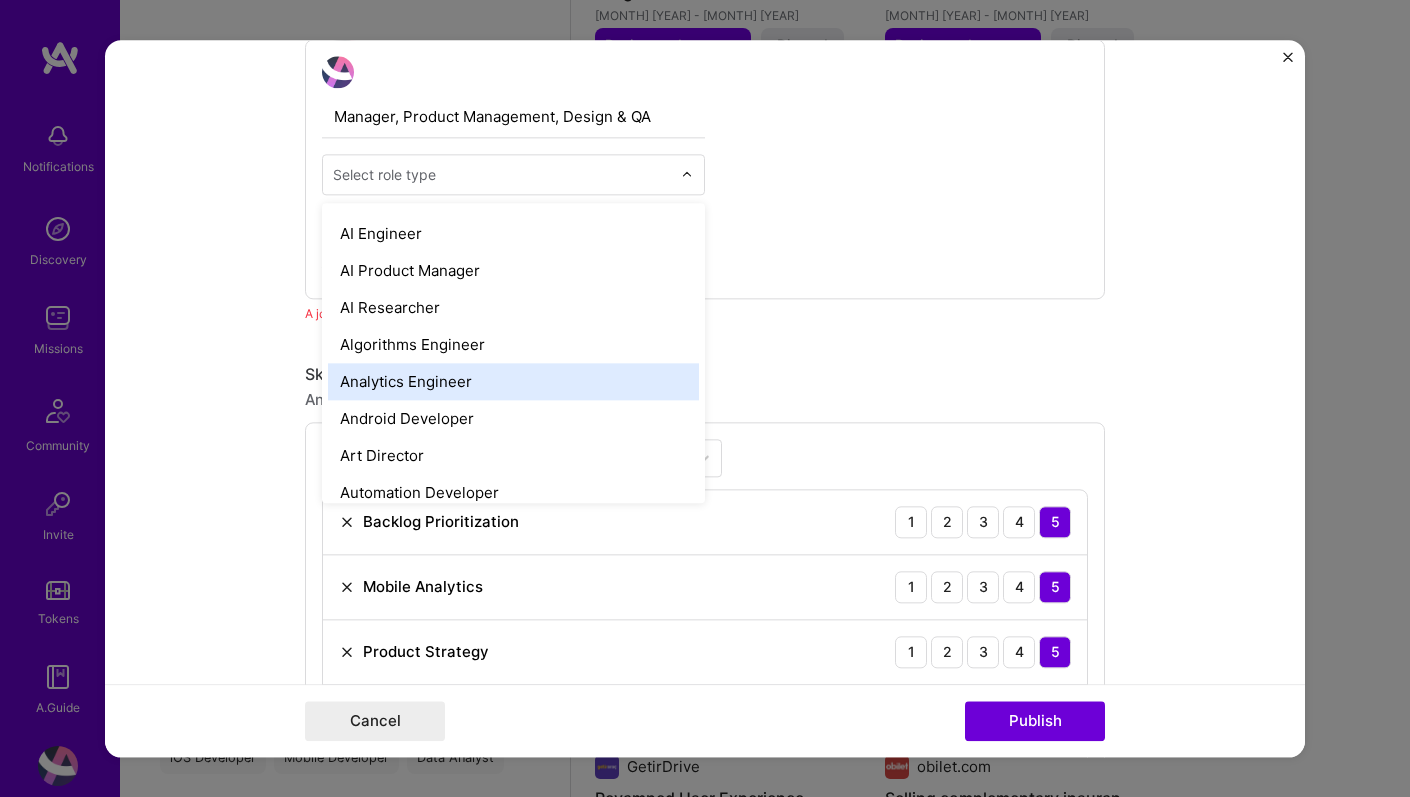 type on "p" 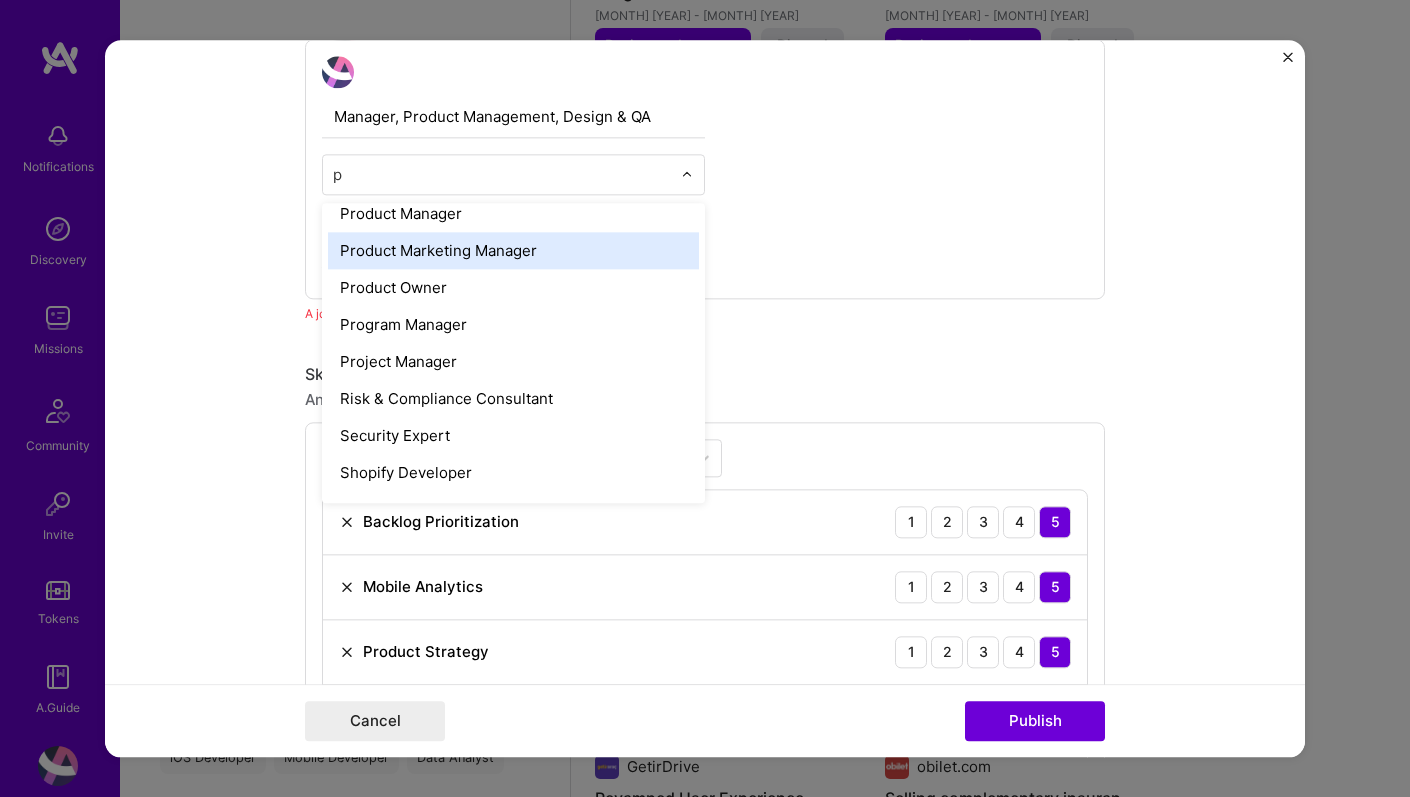 scroll, scrollTop: 779, scrollLeft: 0, axis: vertical 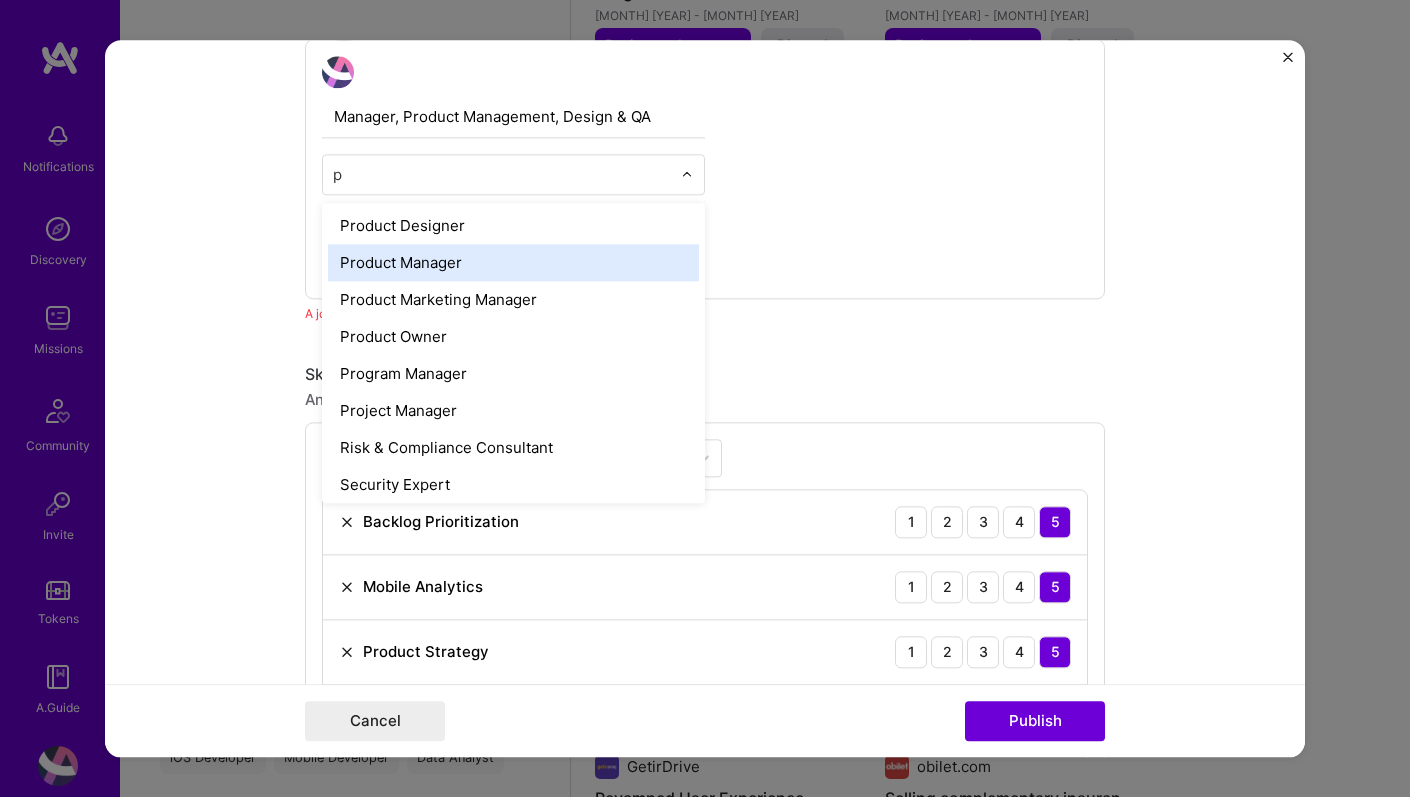 click on "Product Manager" at bounding box center (513, 262) 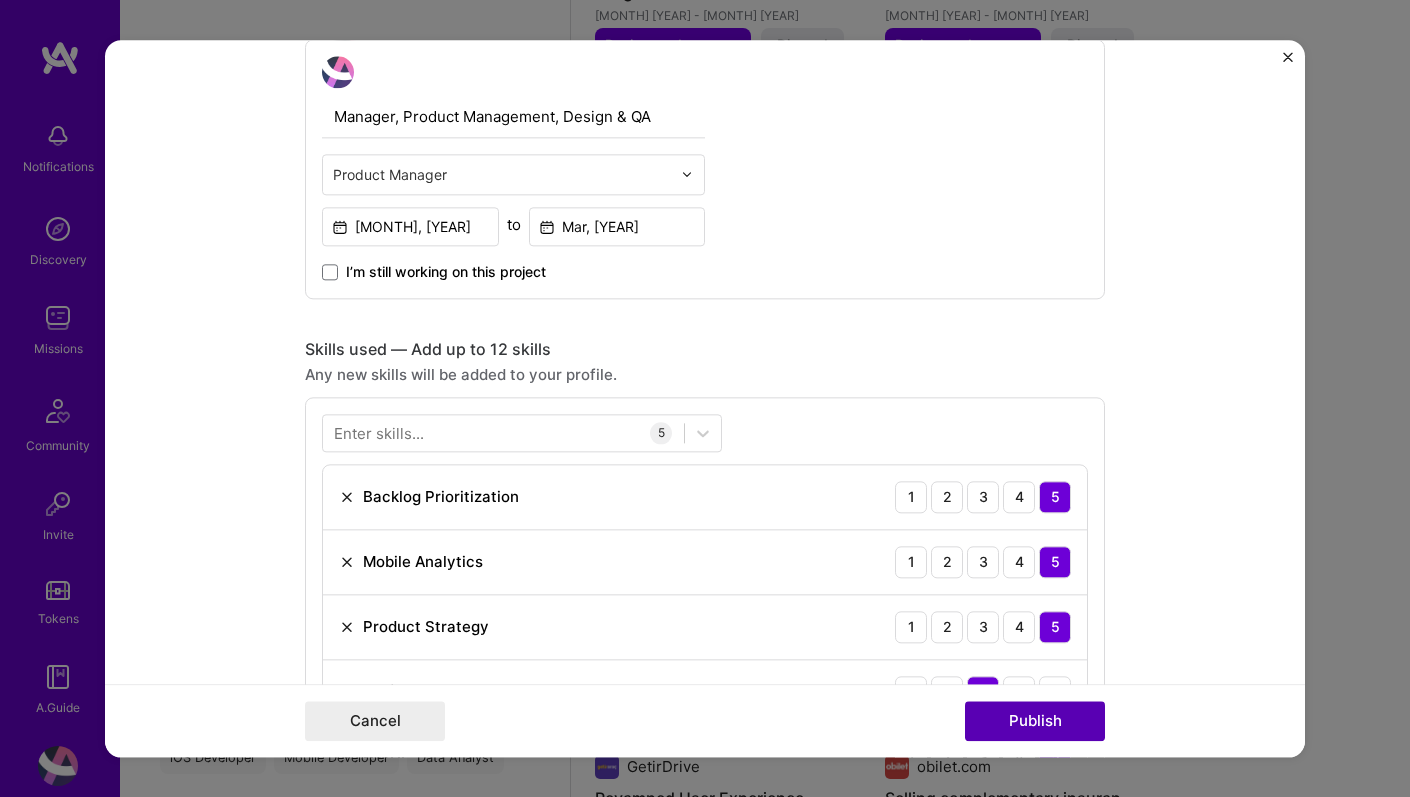 click on "Publish" at bounding box center [1035, 721] 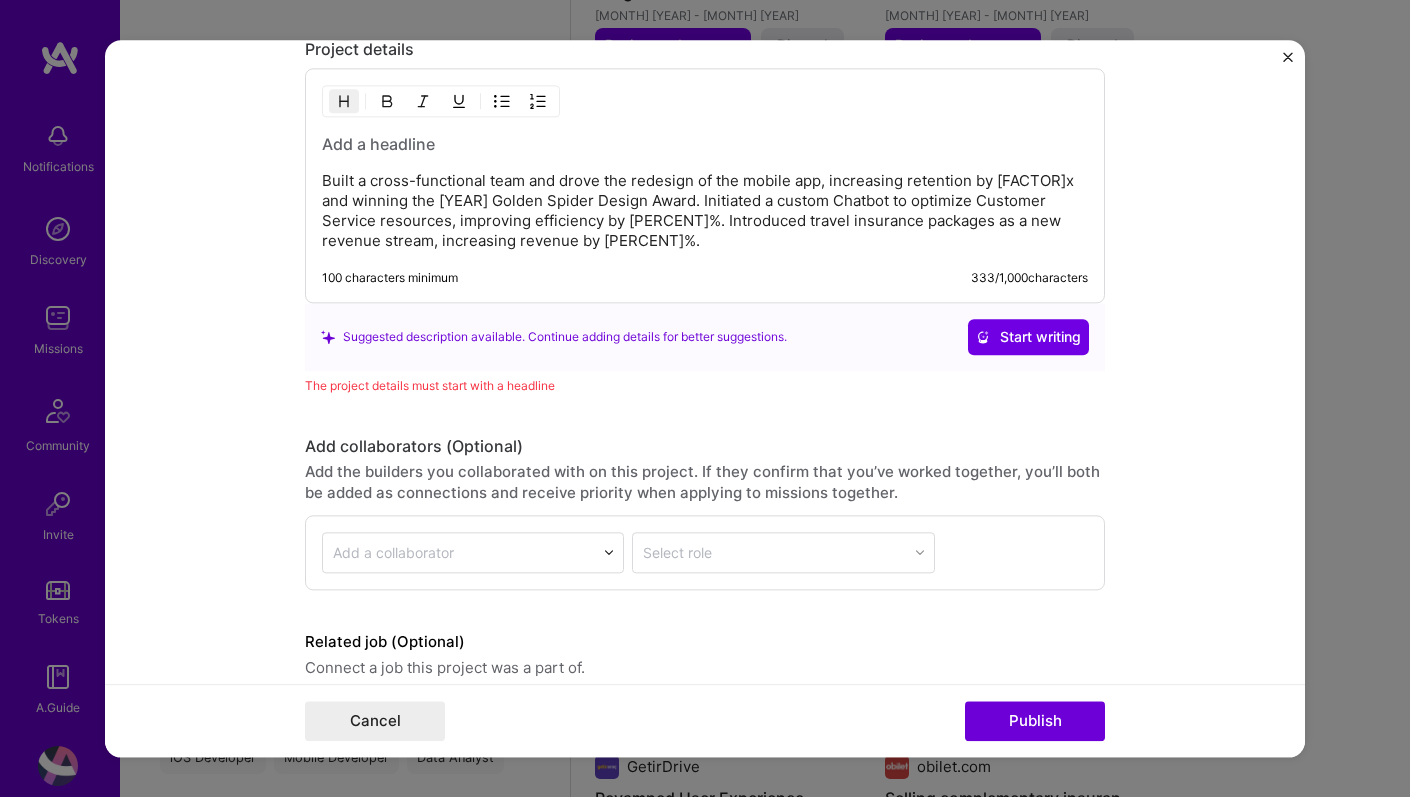 scroll, scrollTop: 1936, scrollLeft: 0, axis: vertical 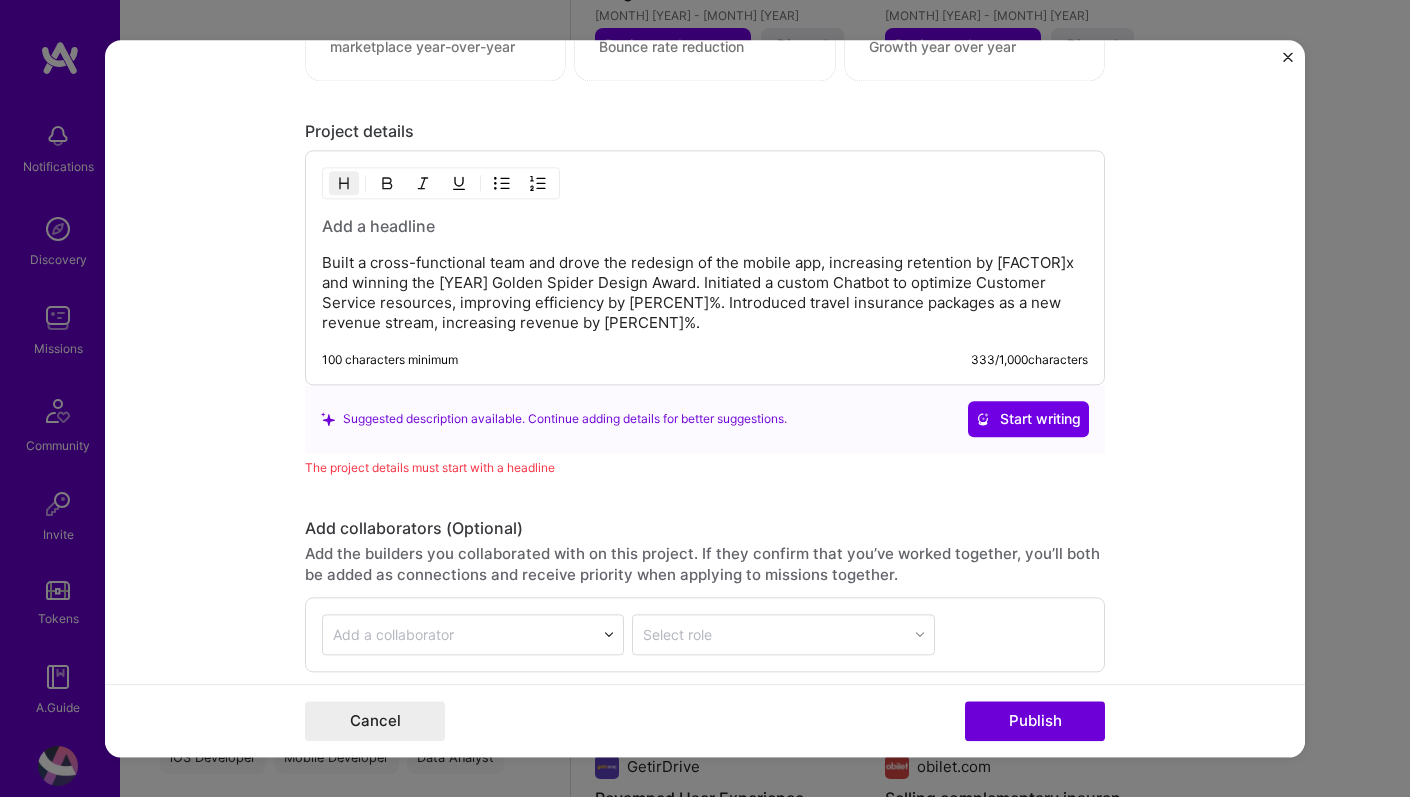 click at bounding box center (705, 226) 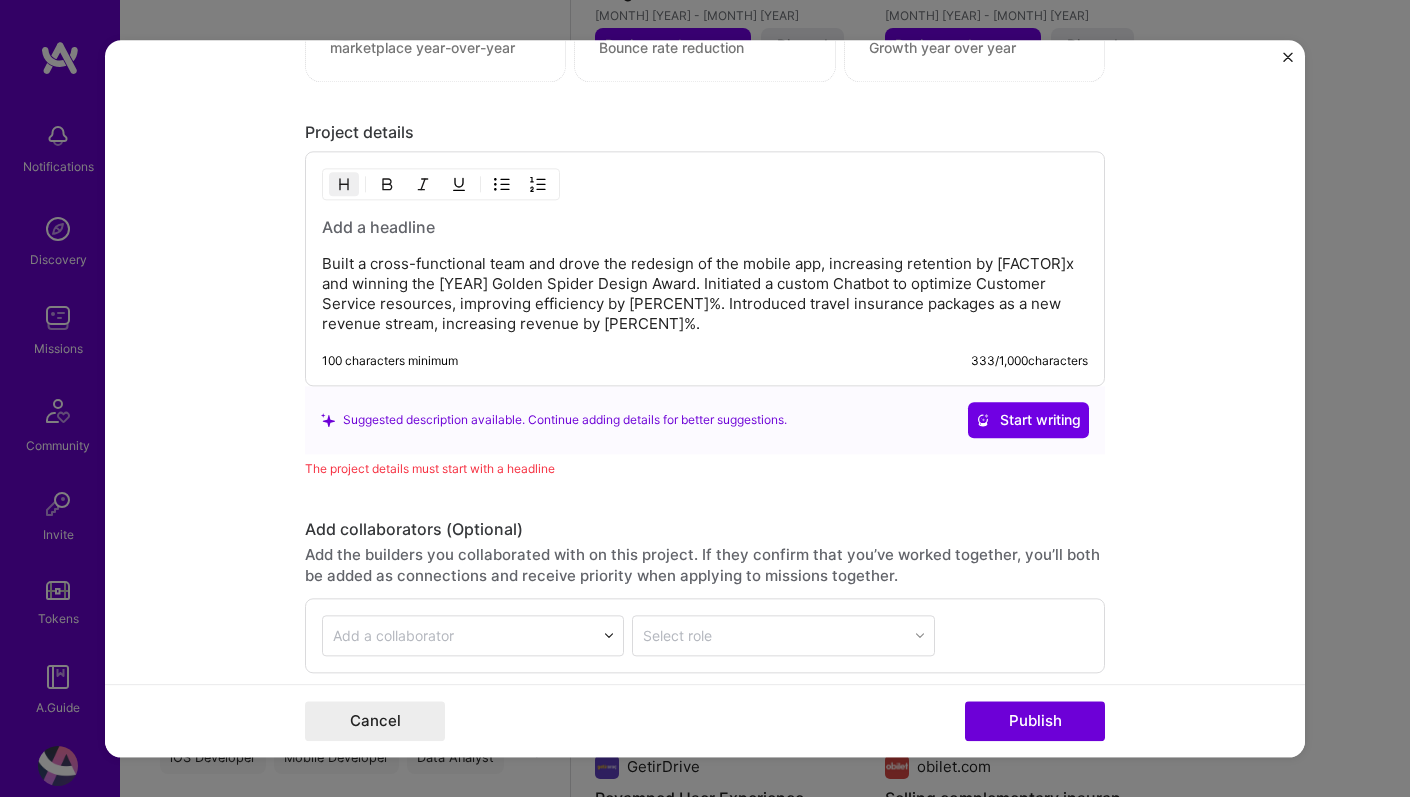scroll, scrollTop: 1937, scrollLeft: 0, axis: vertical 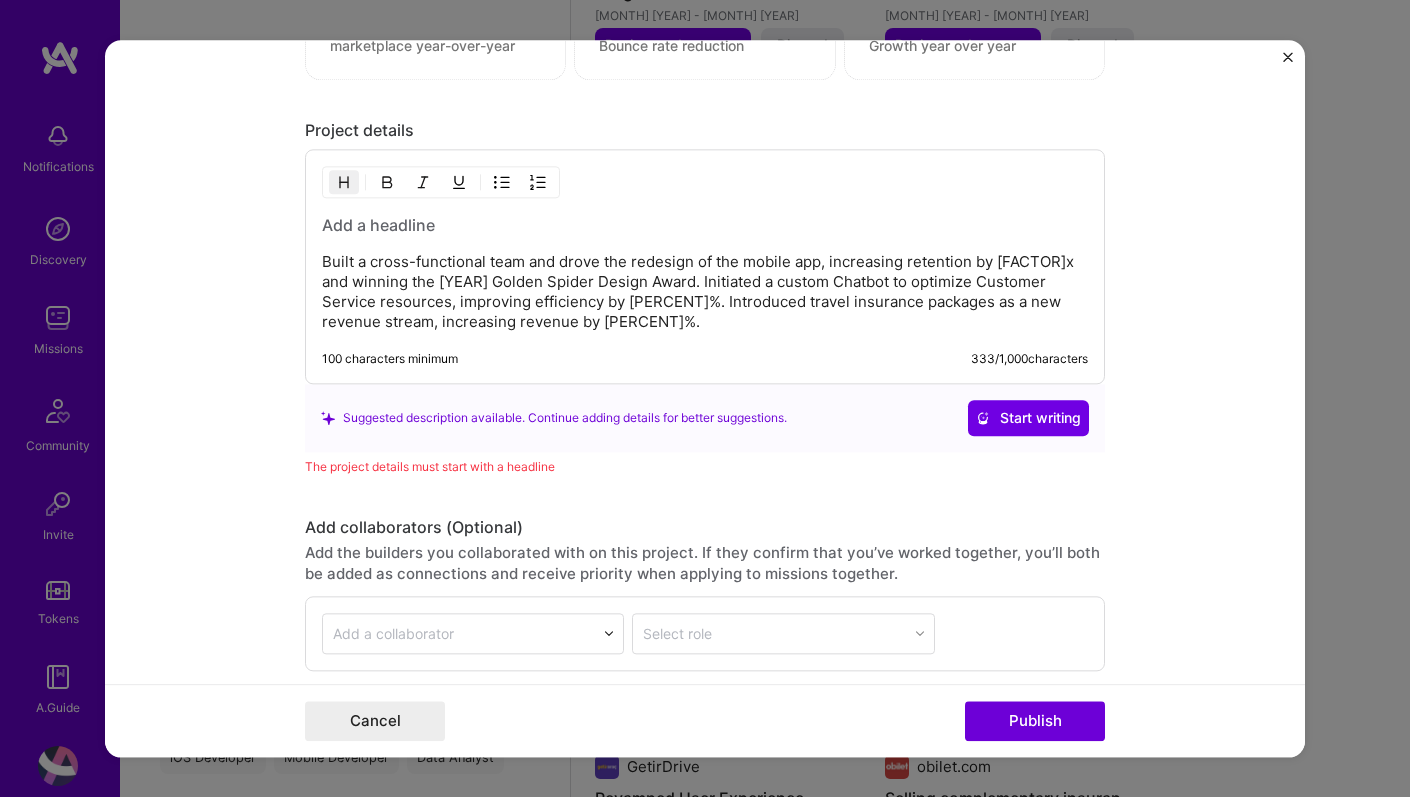 click at bounding box center [705, 225] 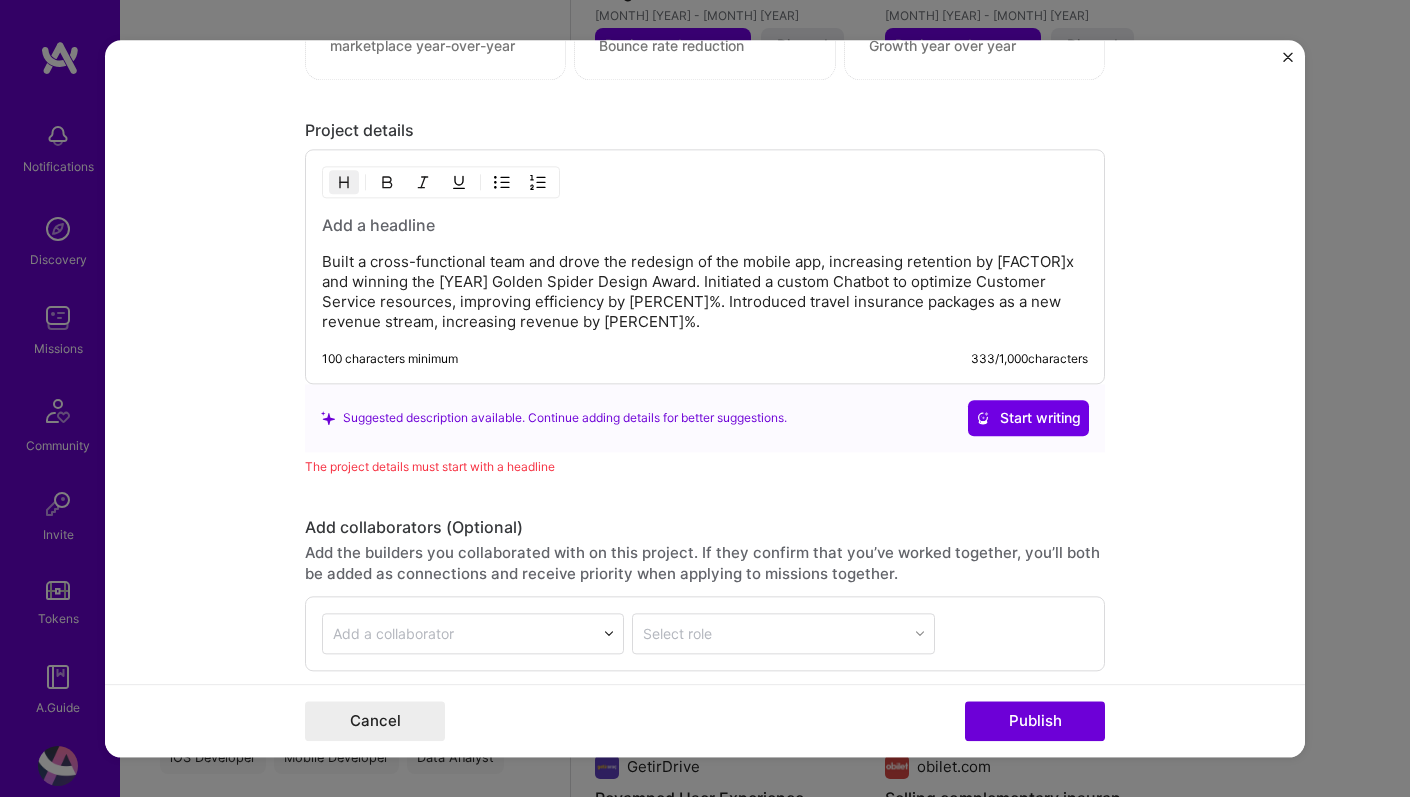 click at bounding box center (705, 225) 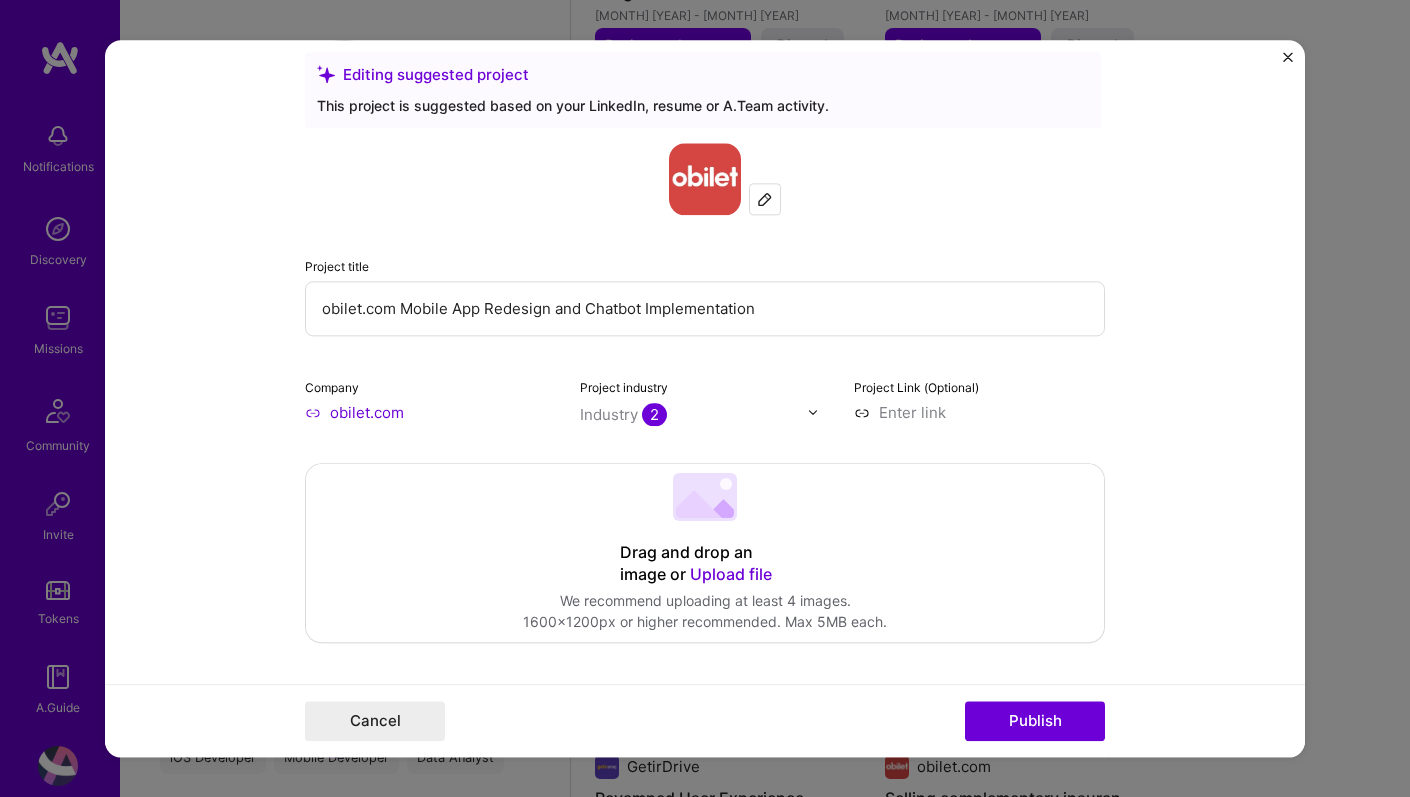scroll, scrollTop: 0, scrollLeft: 0, axis: both 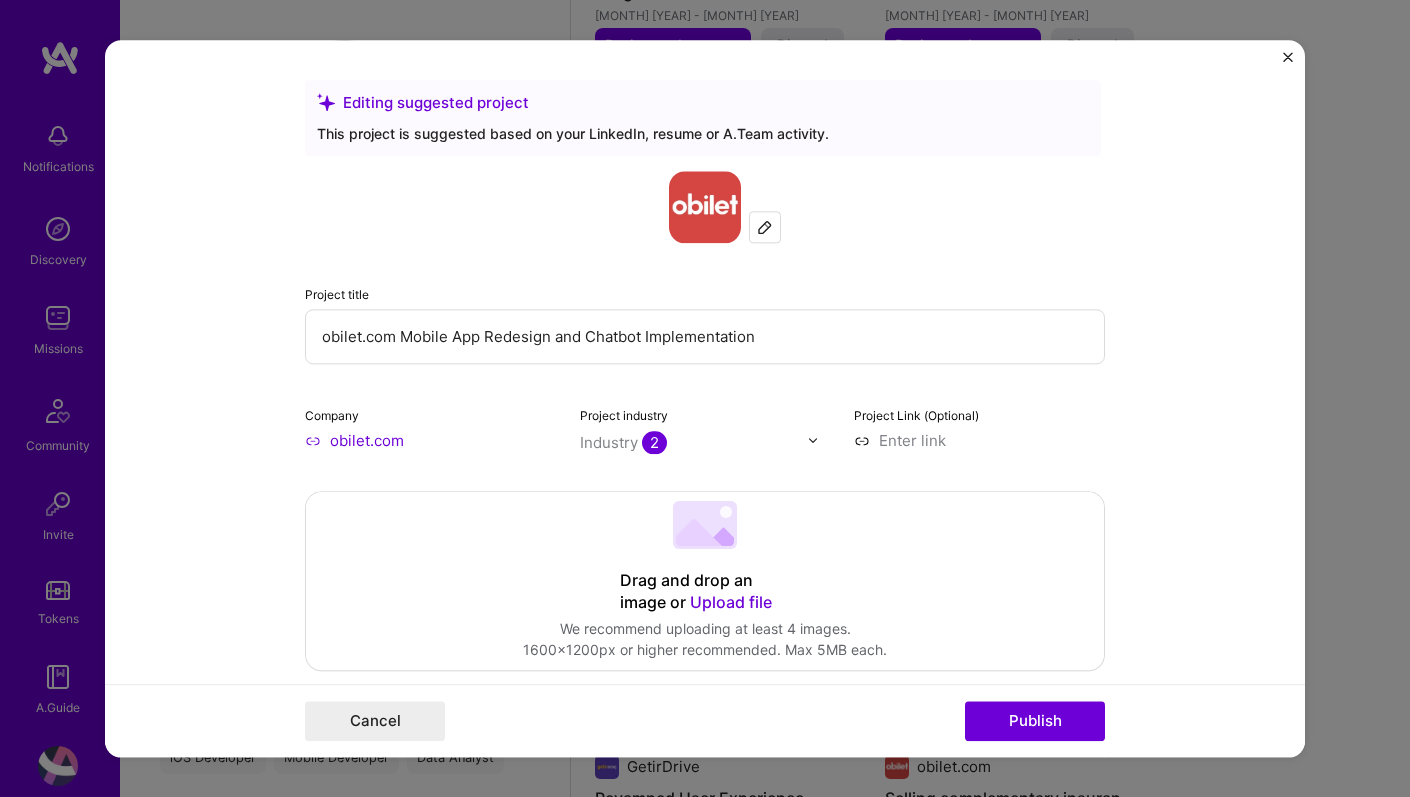 drag, startPoint x: 401, startPoint y: 339, endPoint x: 872, endPoint y: 339, distance: 471 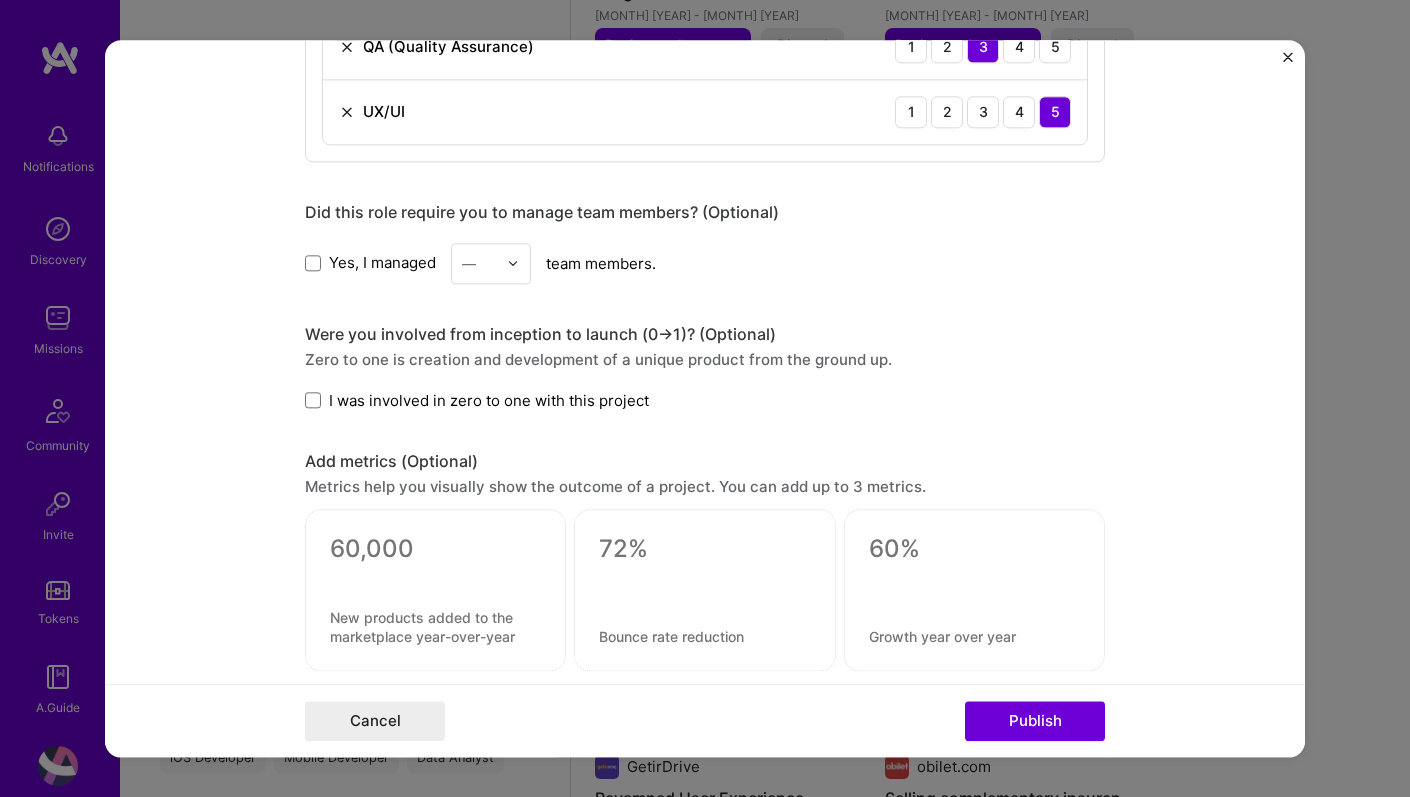 scroll, scrollTop: 1929, scrollLeft: 0, axis: vertical 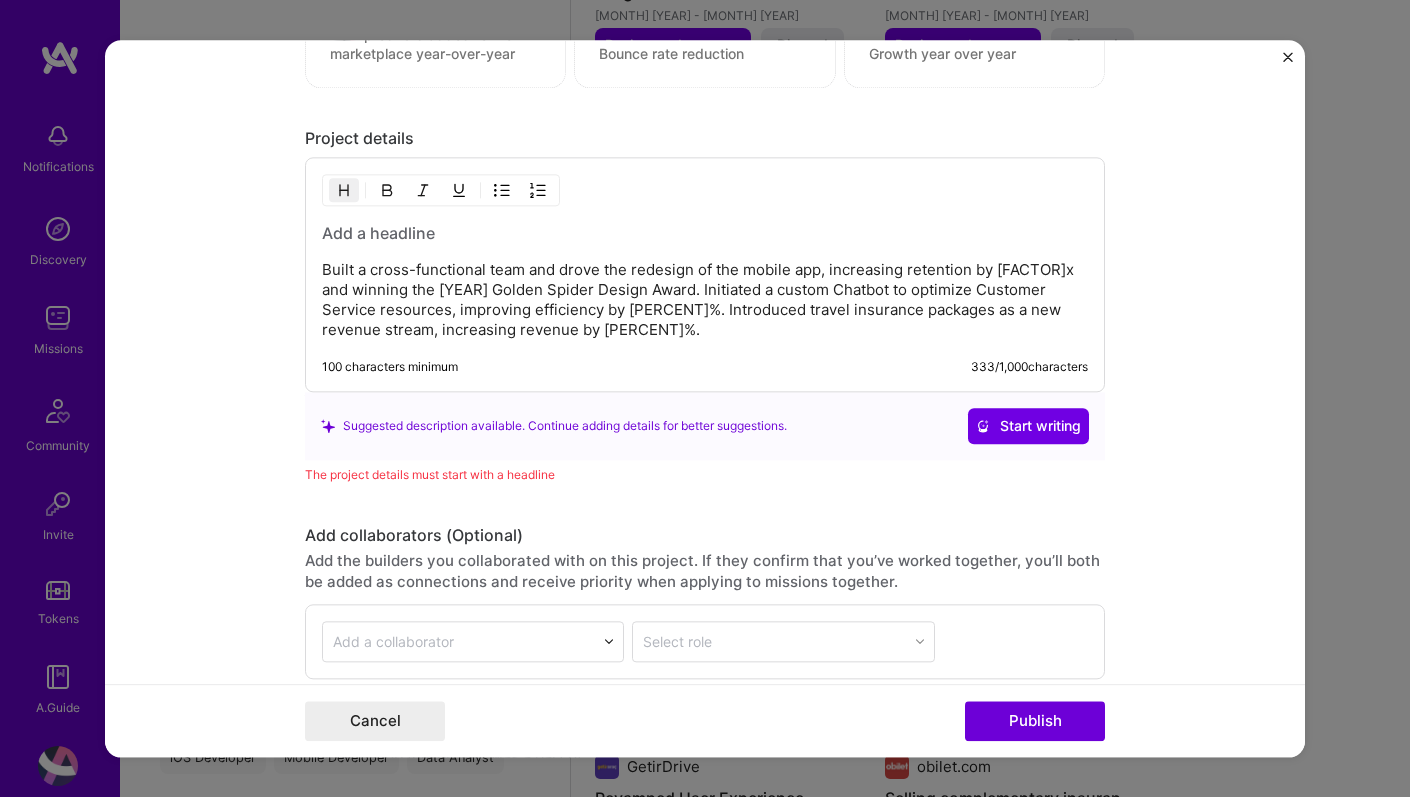 click at bounding box center (705, 233) 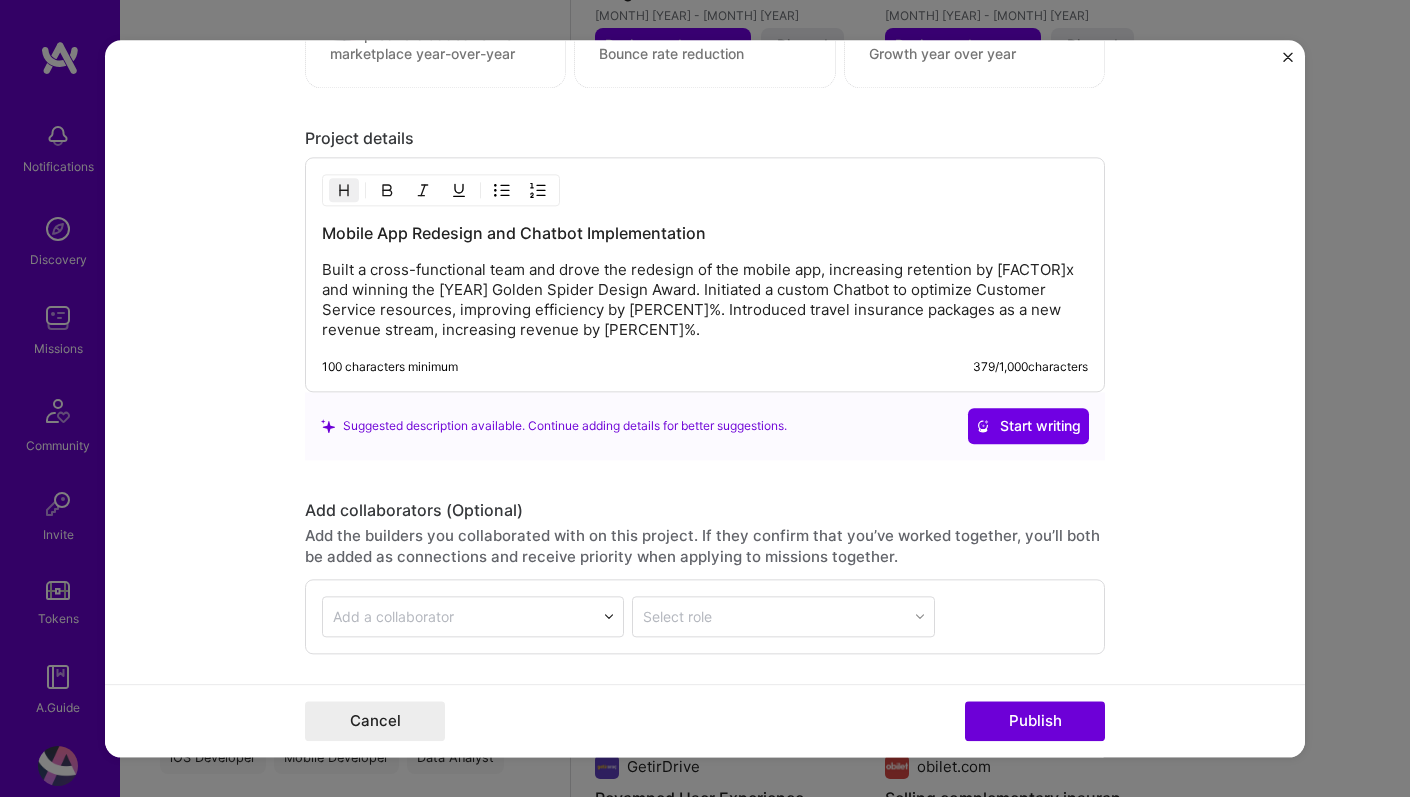 scroll, scrollTop: 2080, scrollLeft: 0, axis: vertical 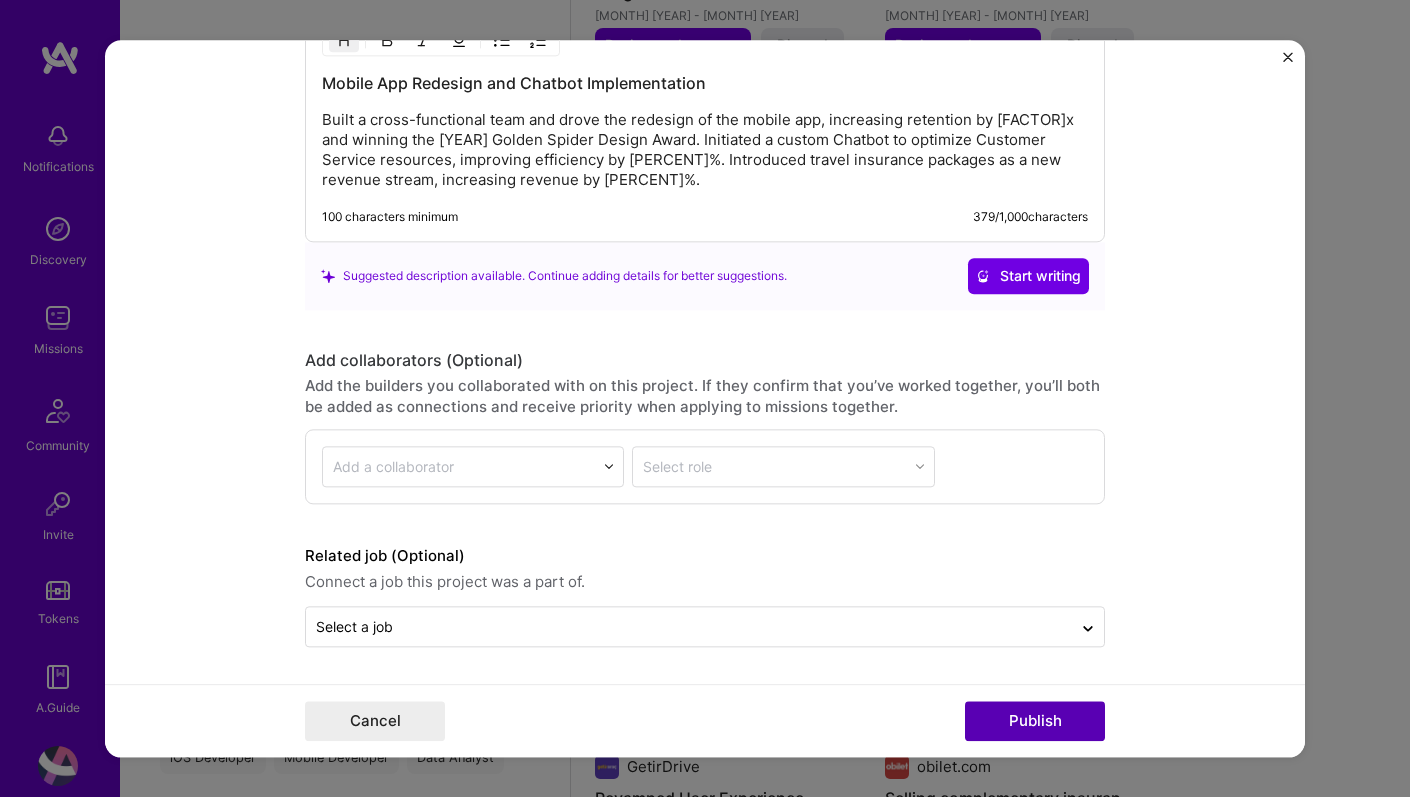 click on "Publish" at bounding box center (1035, 721) 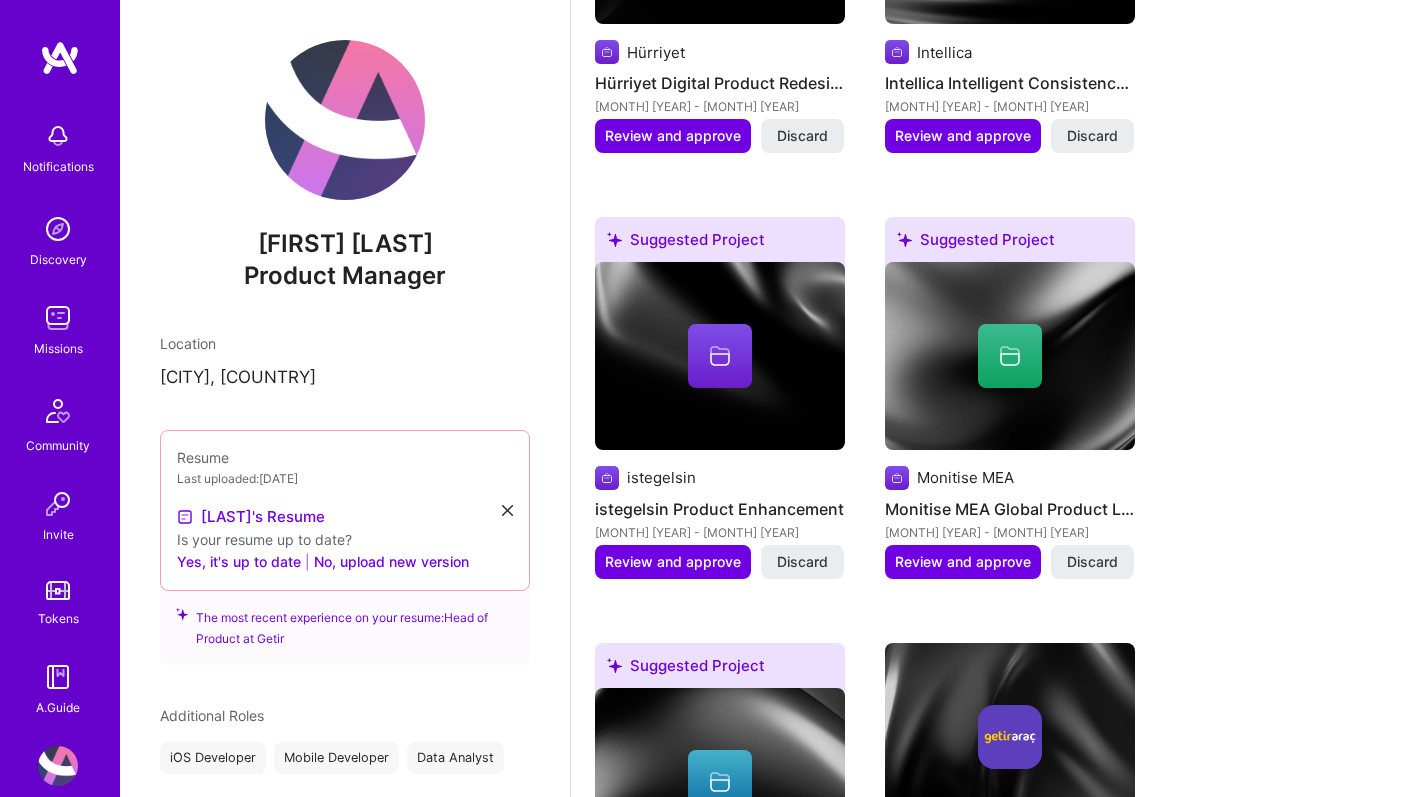 scroll, scrollTop: 1636, scrollLeft: 0, axis: vertical 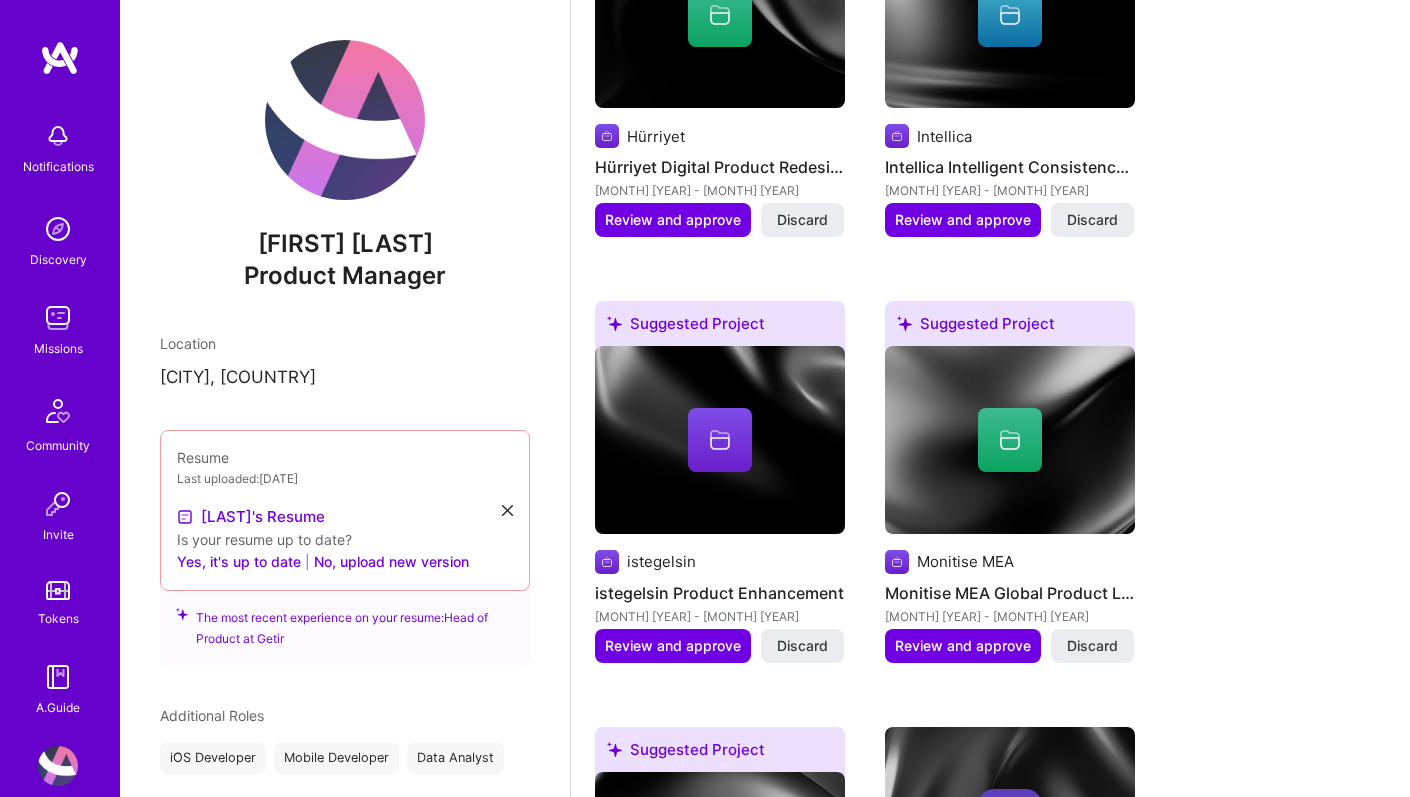 click at bounding box center [1010, 440] 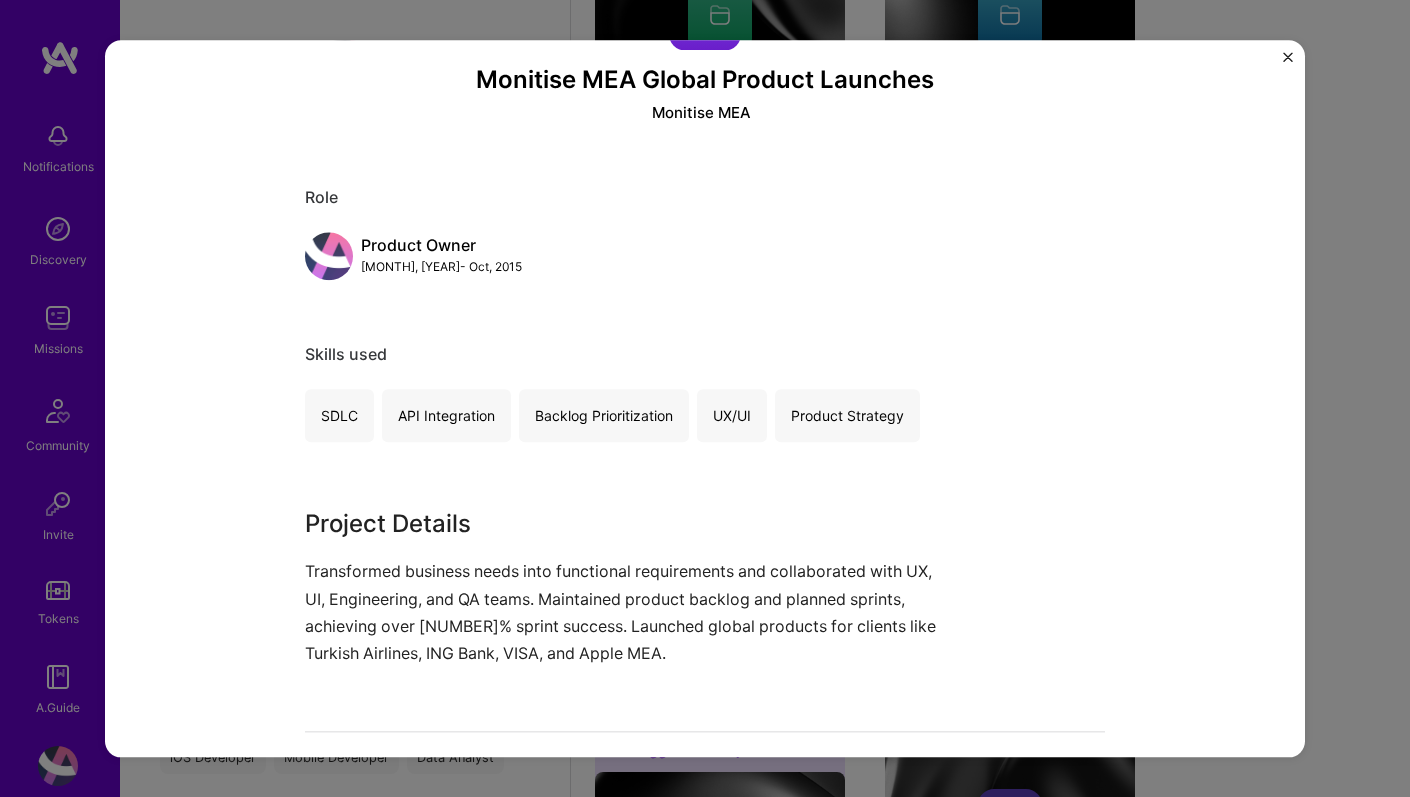 scroll, scrollTop: 101, scrollLeft: 0, axis: vertical 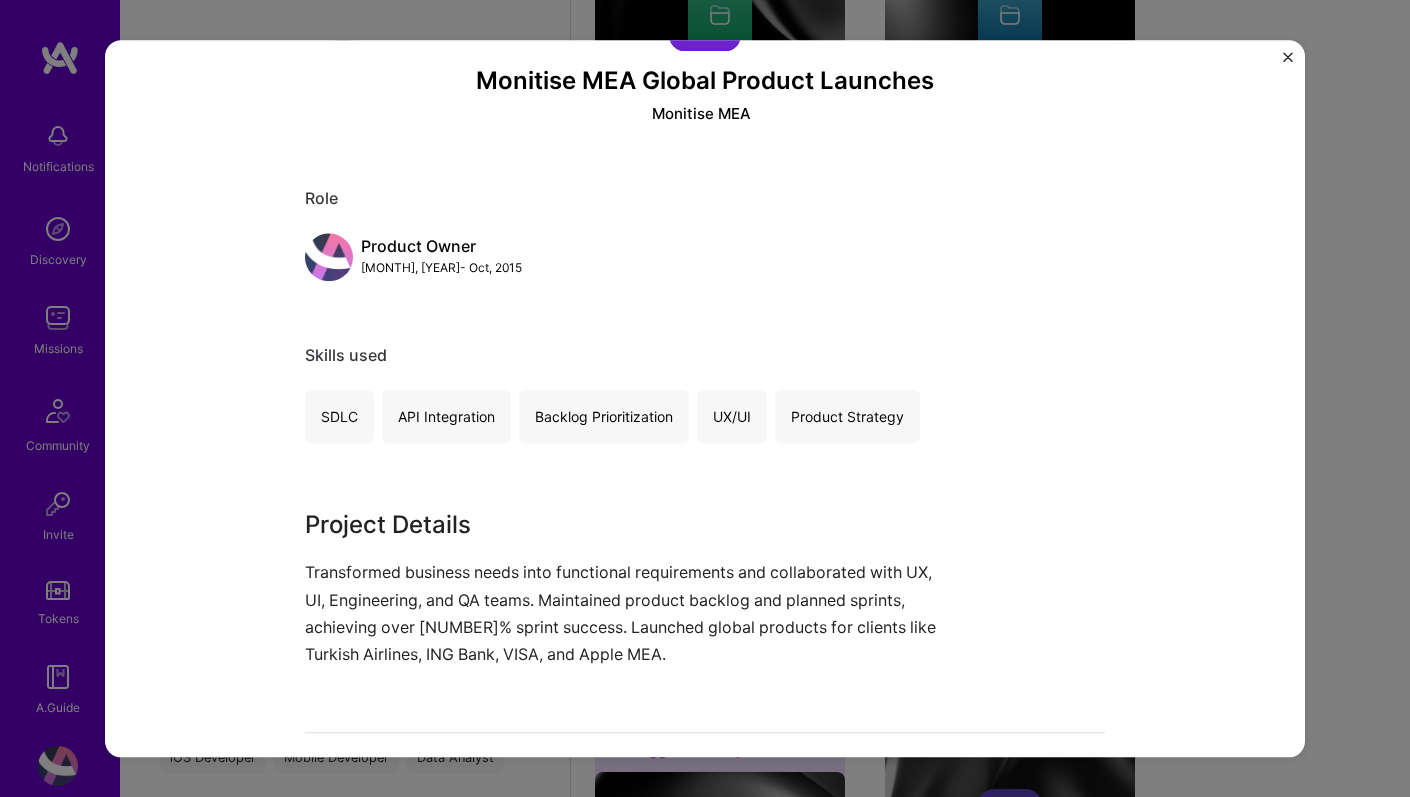 click on "Monitise MEA Global Product Launches Monitise MEA Role Product Owner Dec, [YEAR]  -   Oct, [YEAR] Skills used SDLC API Integration Backlog Prioritization UX/UI Product Strategy Project Details Transformed business needs into functional requirements and collaborated with UX, UI, Engineering, and QA teams. Maintained product backlog and planned sprints, achieving over 90% sprint success. Launched global products for clients like Turkish Airlines, ING Bank, VISA, and Apple MEA. Other projects from this builder GetirDrive Revamped User Experience Haz [YEAR] - Oca [YEAR] Open Project
No Company Revamped user experience before rental to reduce damage costs No date Open Project
No Company Selling Complementary Insurance Packages No date Open Project   obilet.com Selling complementary insurance packages Haz [YEAR] - Oca [YEAR] Open Project   obilet.com obilet.com Mobile App Redesign and Chatbot Implementation Mar [YEAR] - Mar [YEAR] Open Project" at bounding box center [705, 398] 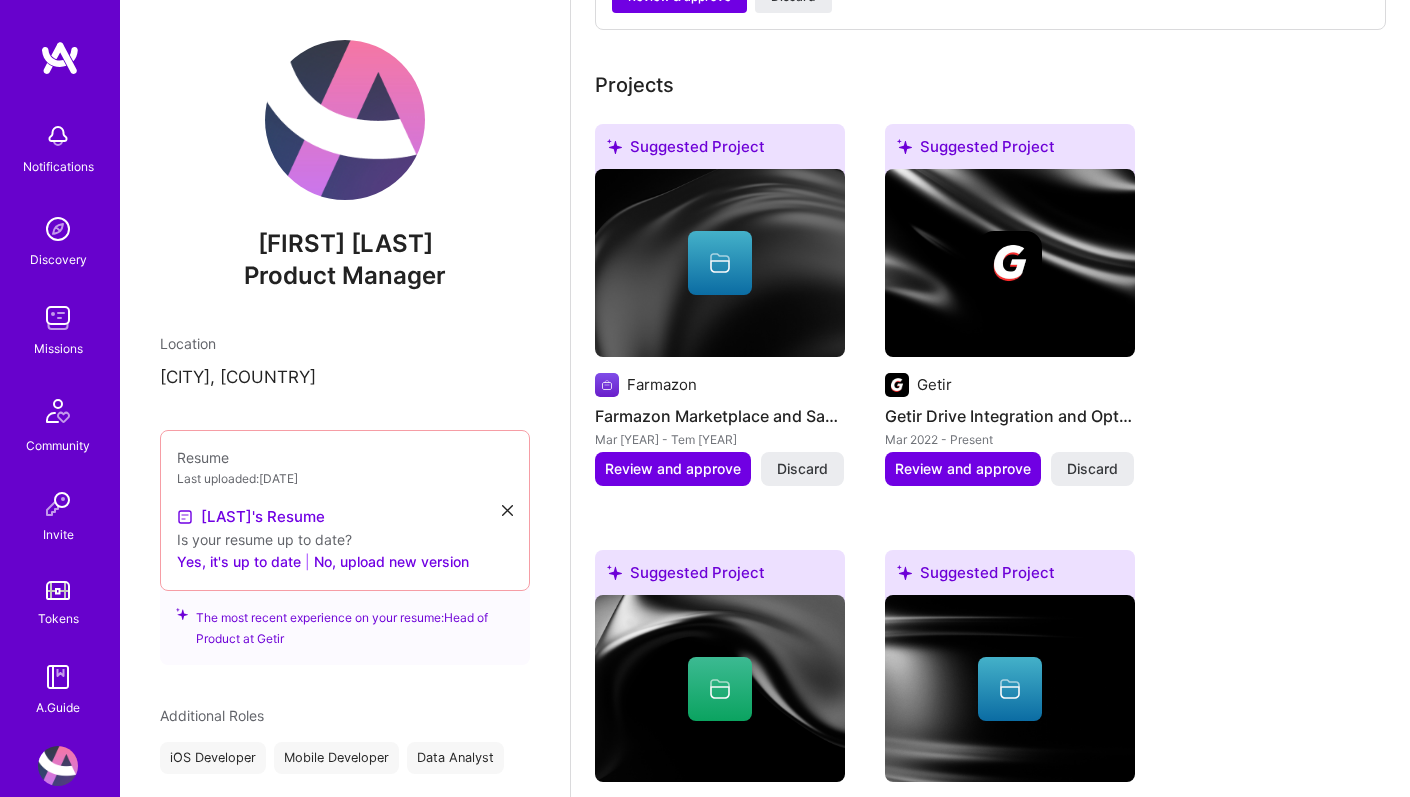 scroll, scrollTop: 973, scrollLeft: 0, axis: vertical 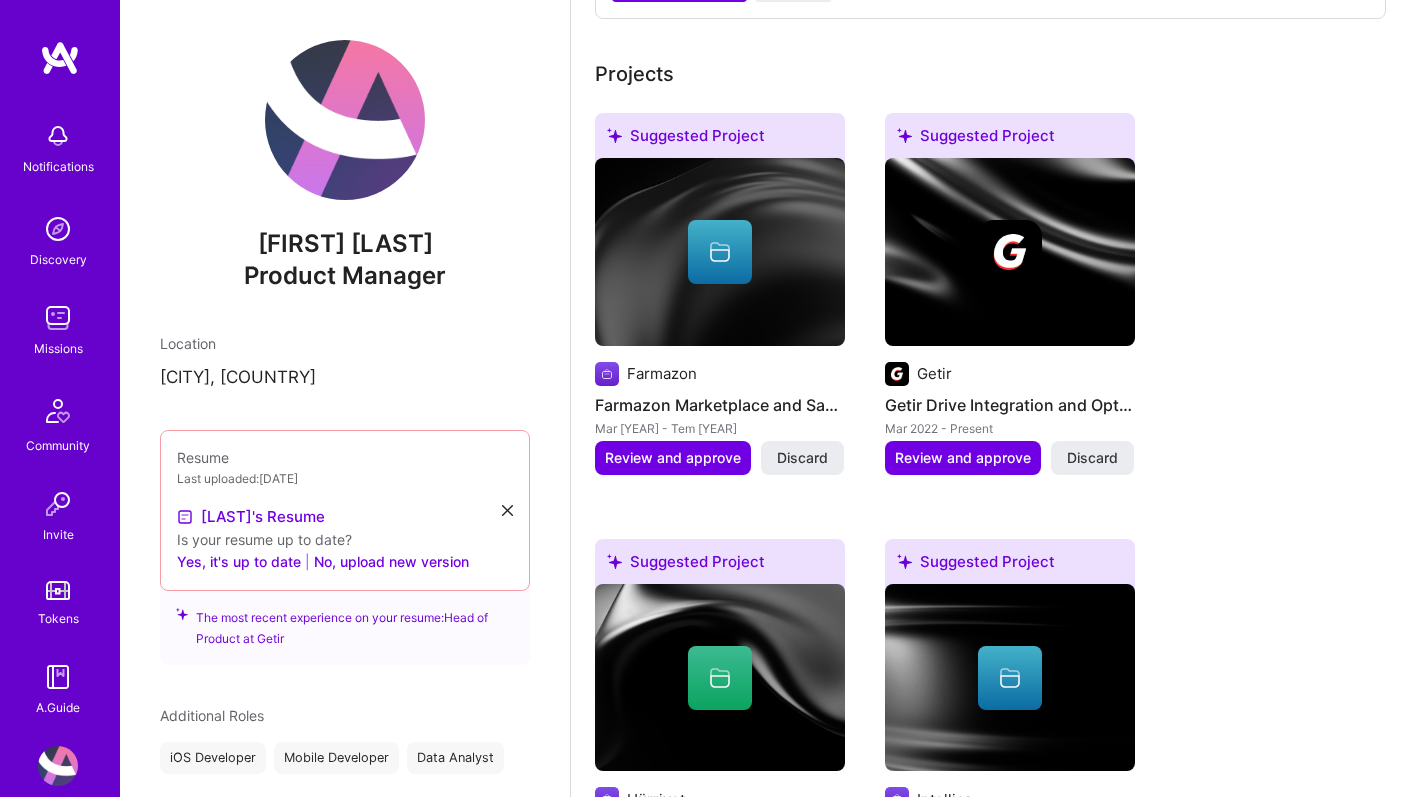 click at bounding box center [1010, 252] 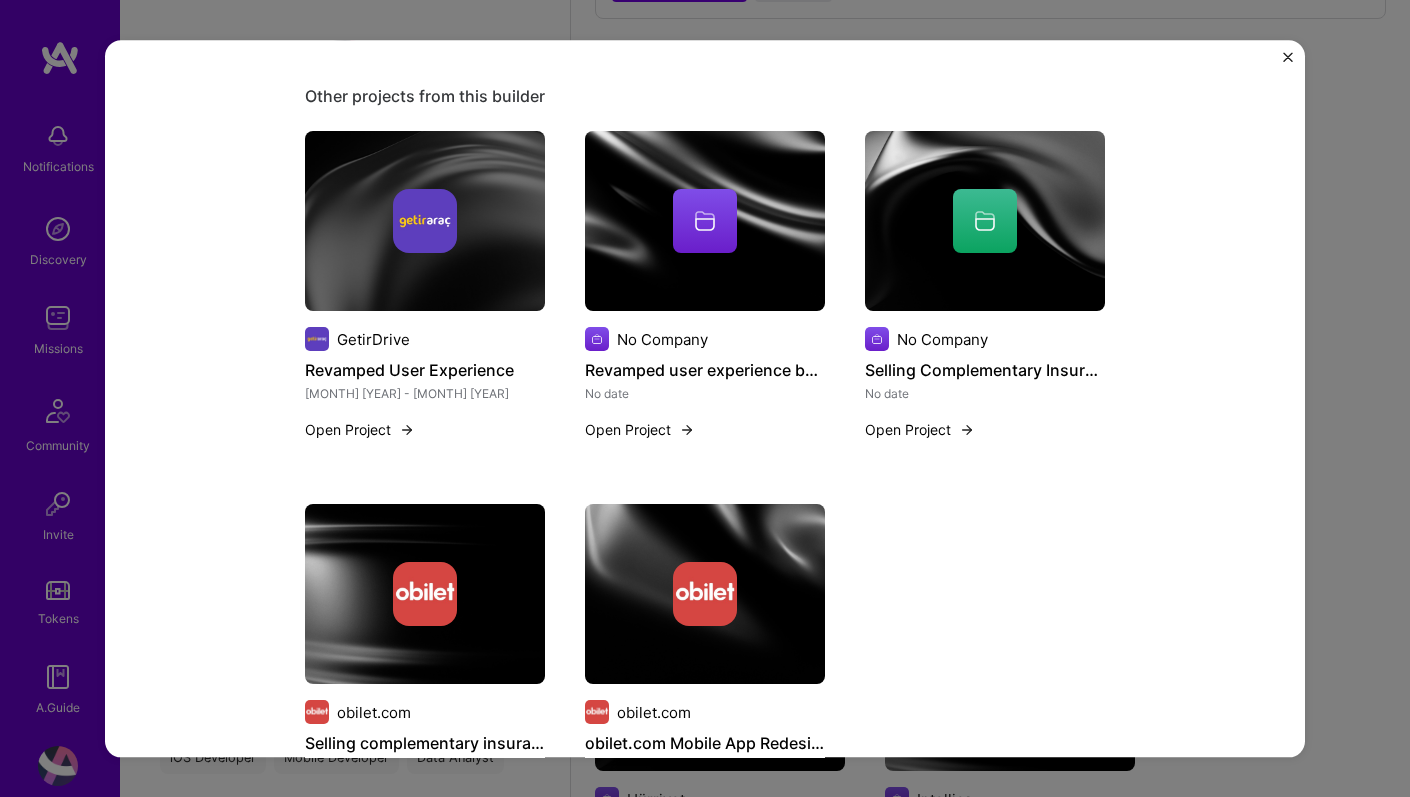 scroll, scrollTop: 750, scrollLeft: 0, axis: vertical 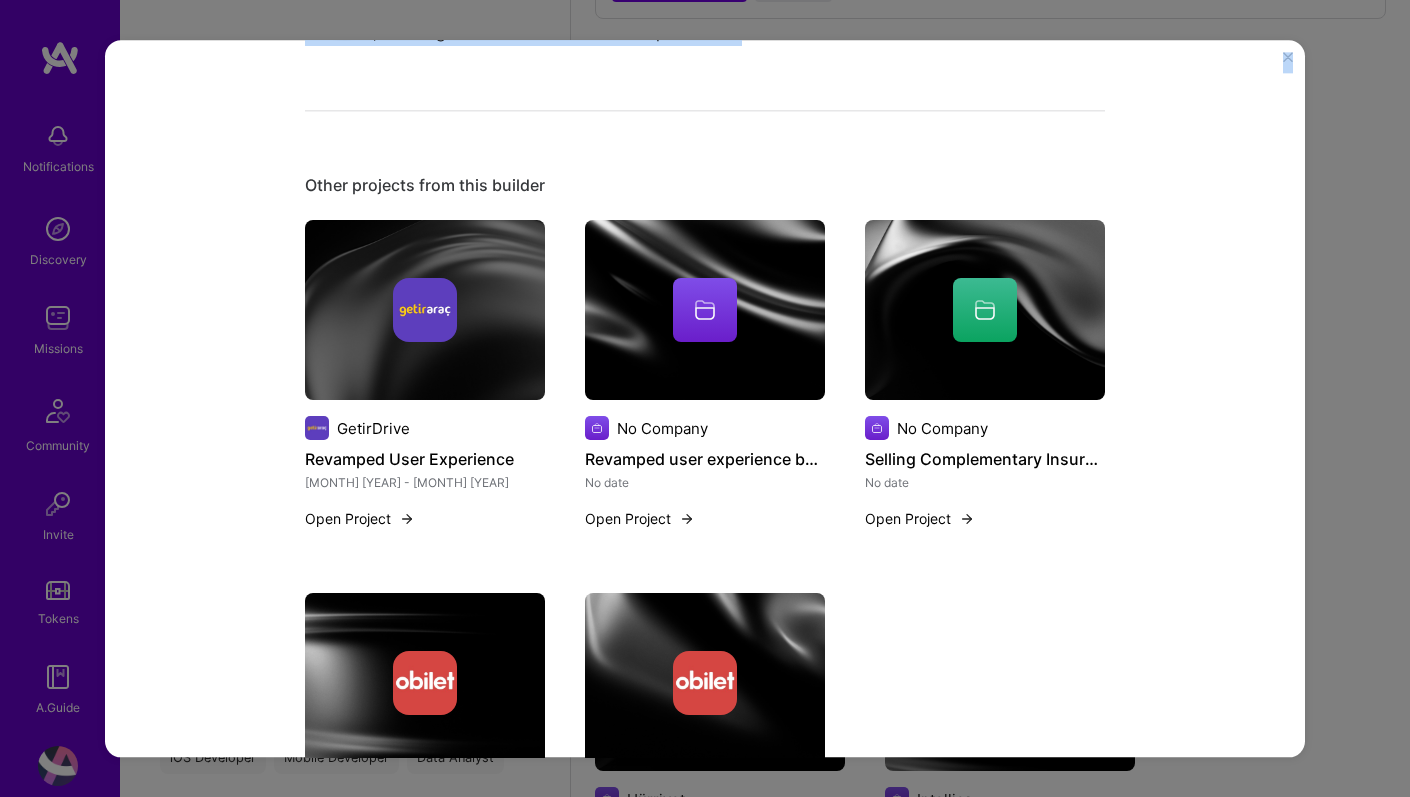 click on "Getir Drive Integration and Optimization Getir Role Head of Product Mar, [YEAR] - Present Skills used Product Strategy Product Analytics UX/UI Roadmapping Mobile Analytics Project Details Led the Agile Product Management and Product Design teams to integrate Moov into Getir, rebranding it as Getir Drive. Improved efficiency by 50% through Product Analytics and metric-driven prioritization. Enhanced infrastructure for large-scale operations, increasing traffic capacity by 200%. Improved UX for prepaid package selection, resulting in a 25% conversion rate improvement. Other projects from this builder GetirDrive Revamped User Experience Haz [YEAR] - Oca [YEAR] Open Project No Company Revamped user experience before rental to reduce damage costs No date Open Project No Company Selling Complementary Insurance Packages No date Open Project obilet.com Selling complementary insurance packages Haz [YEAR] - Oca [YEAR] Open Project obilet.com Mar [YEAR] - Mar [YEAR] Open Project" at bounding box center (705, 398) 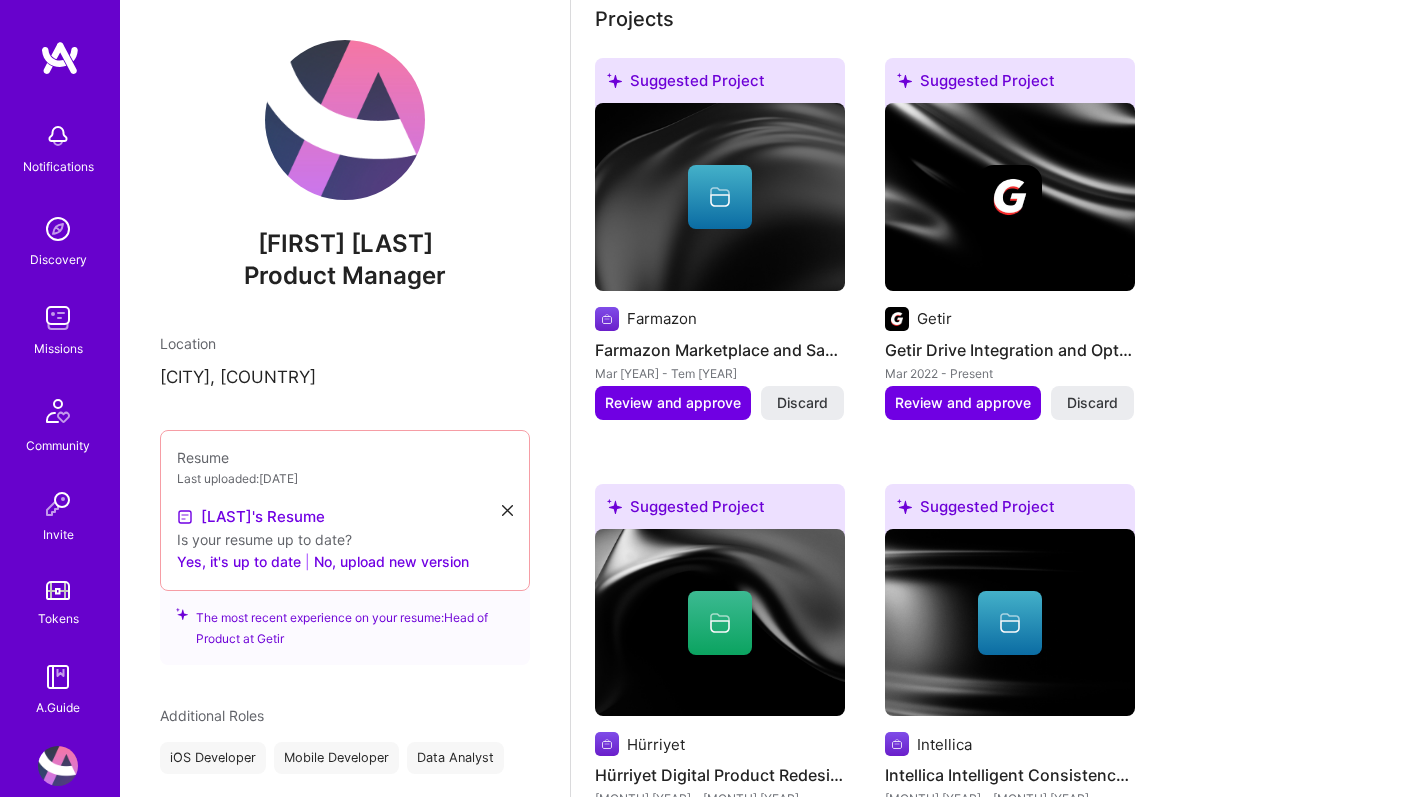 scroll, scrollTop: 1022, scrollLeft: 0, axis: vertical 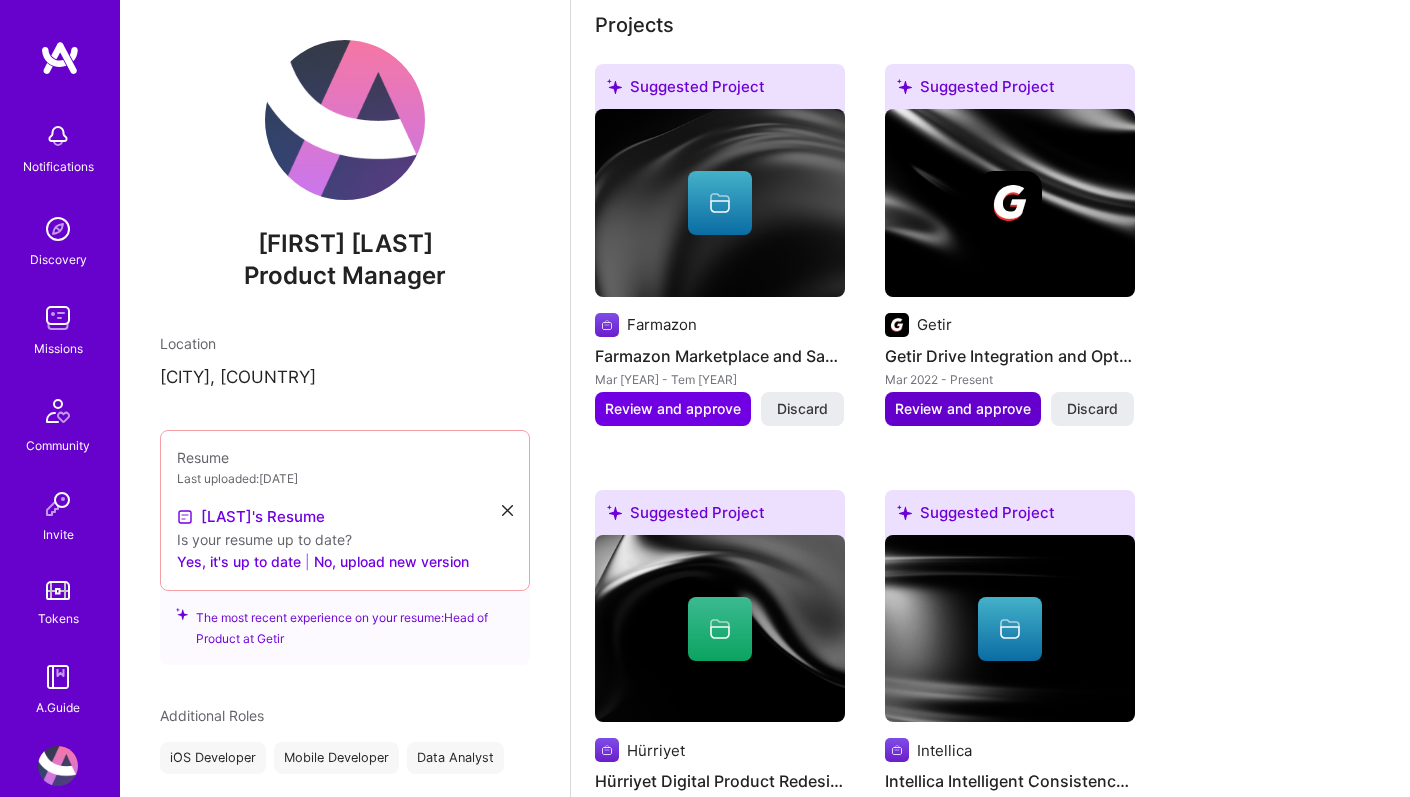 click on "Review and approve" at bounding box center [963, 409] 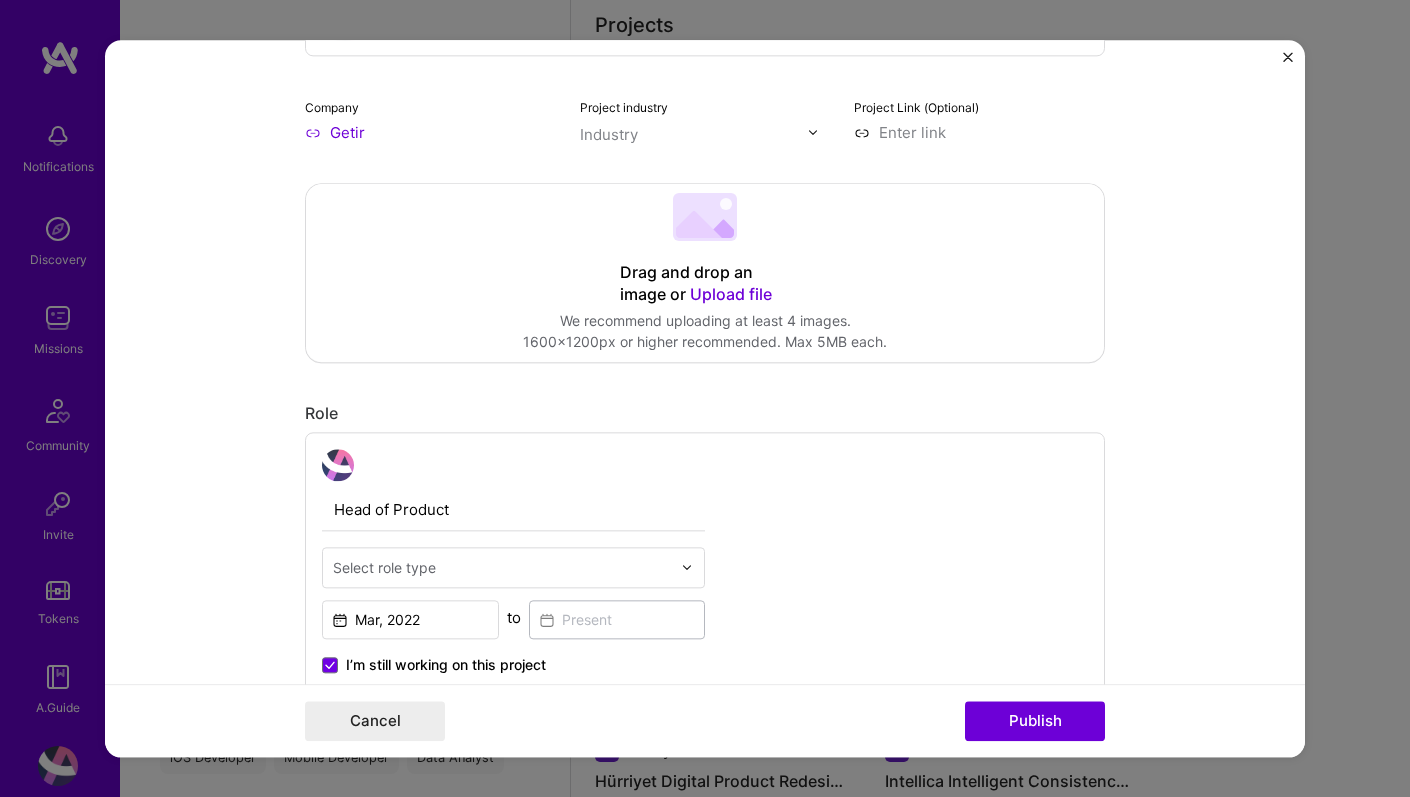 scroll, scrollTop: 47, scrollLeft: 0, axis: vertical 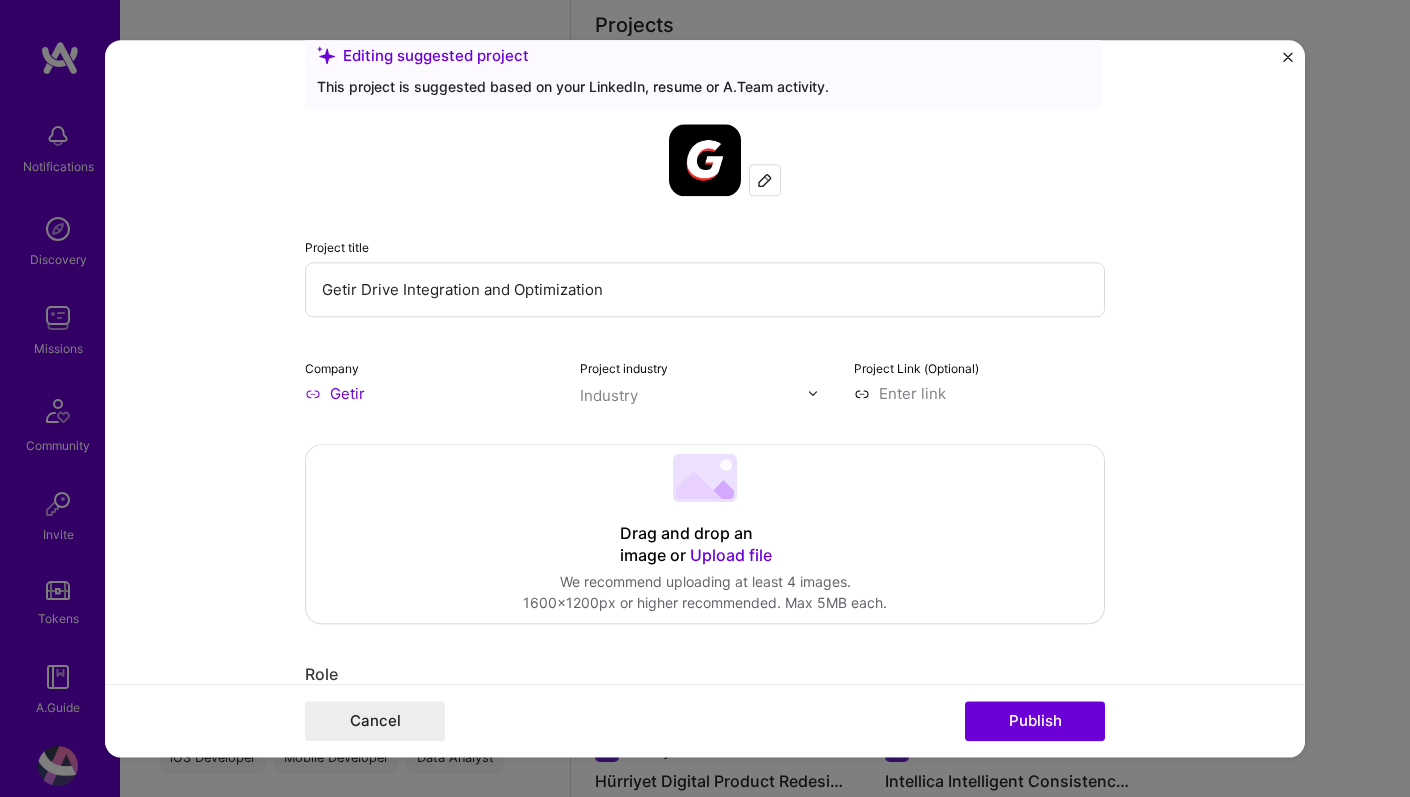 click on "Getir Drive Integration and Optimization" at bounding box center [705, 289] 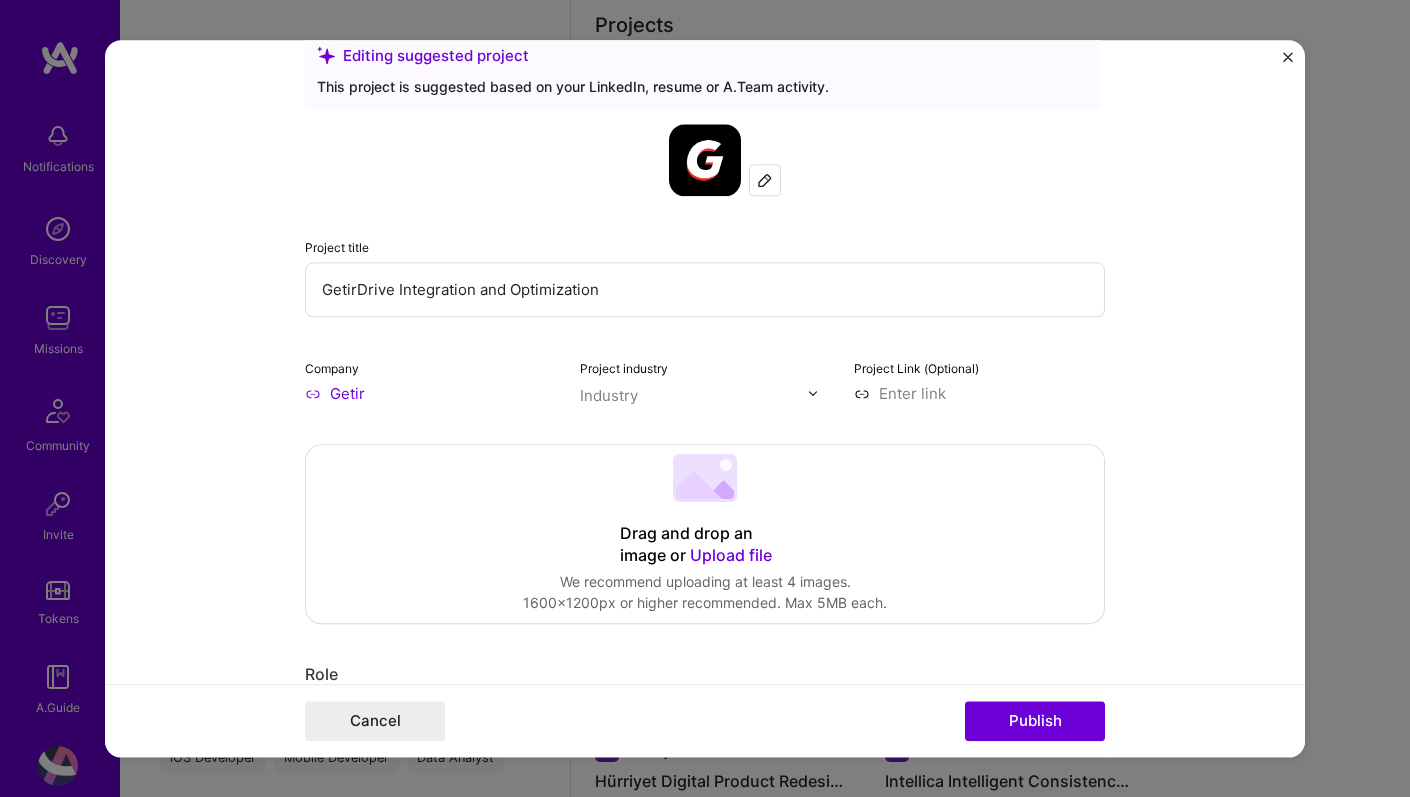 type on "GetirDrive Integration and Optimization" 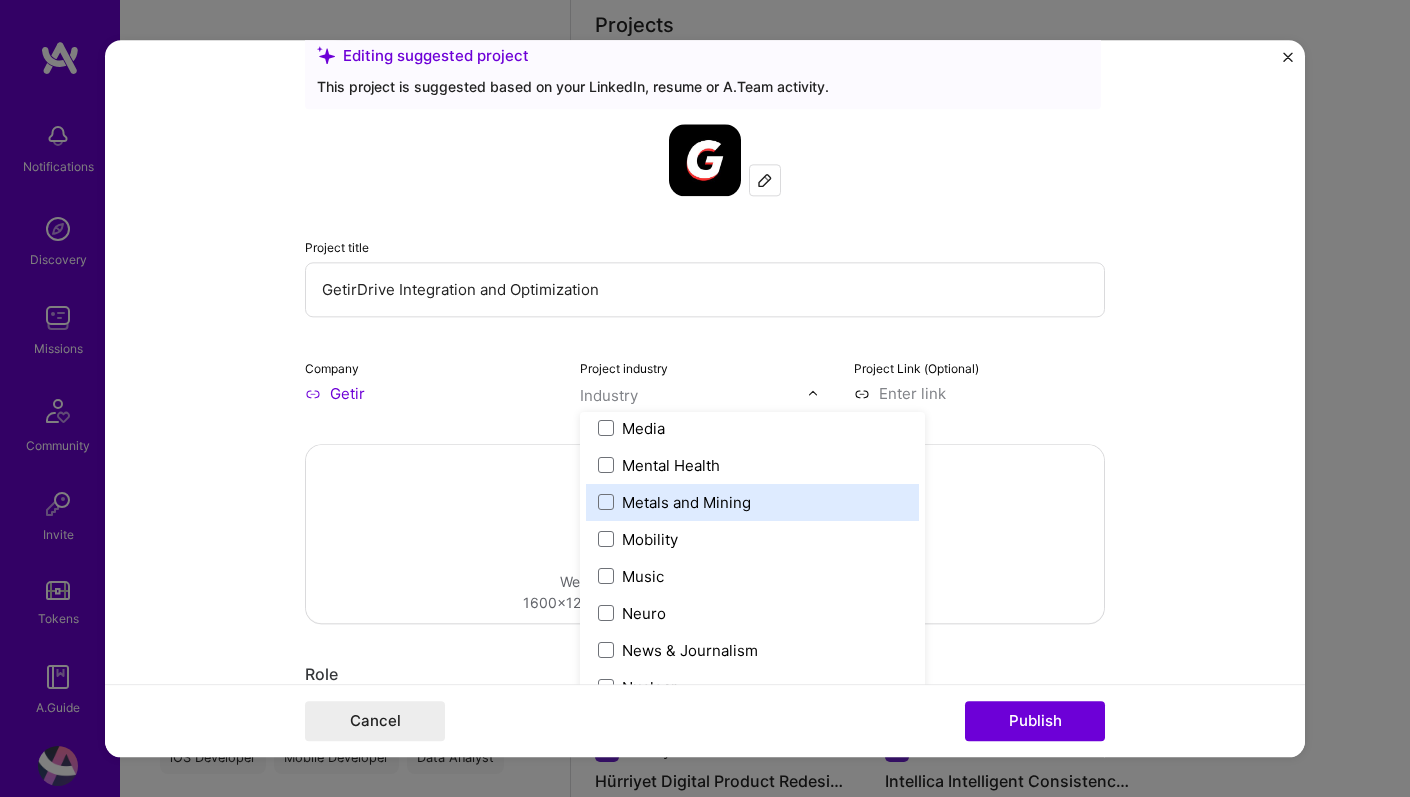 scroll, scrollTop: 3076, scrollLeft: 0, axis: vertical 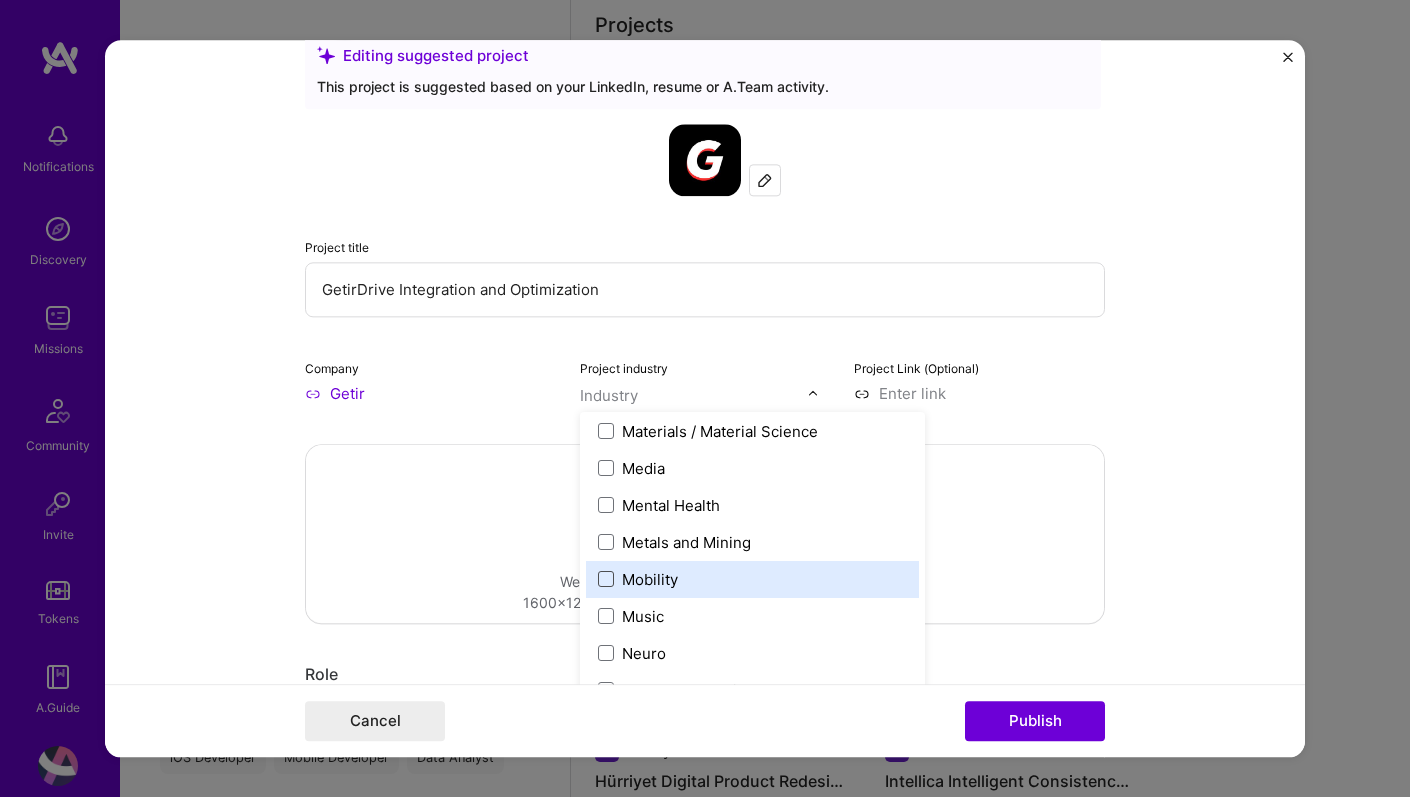 click at bounding box center (606, 579) 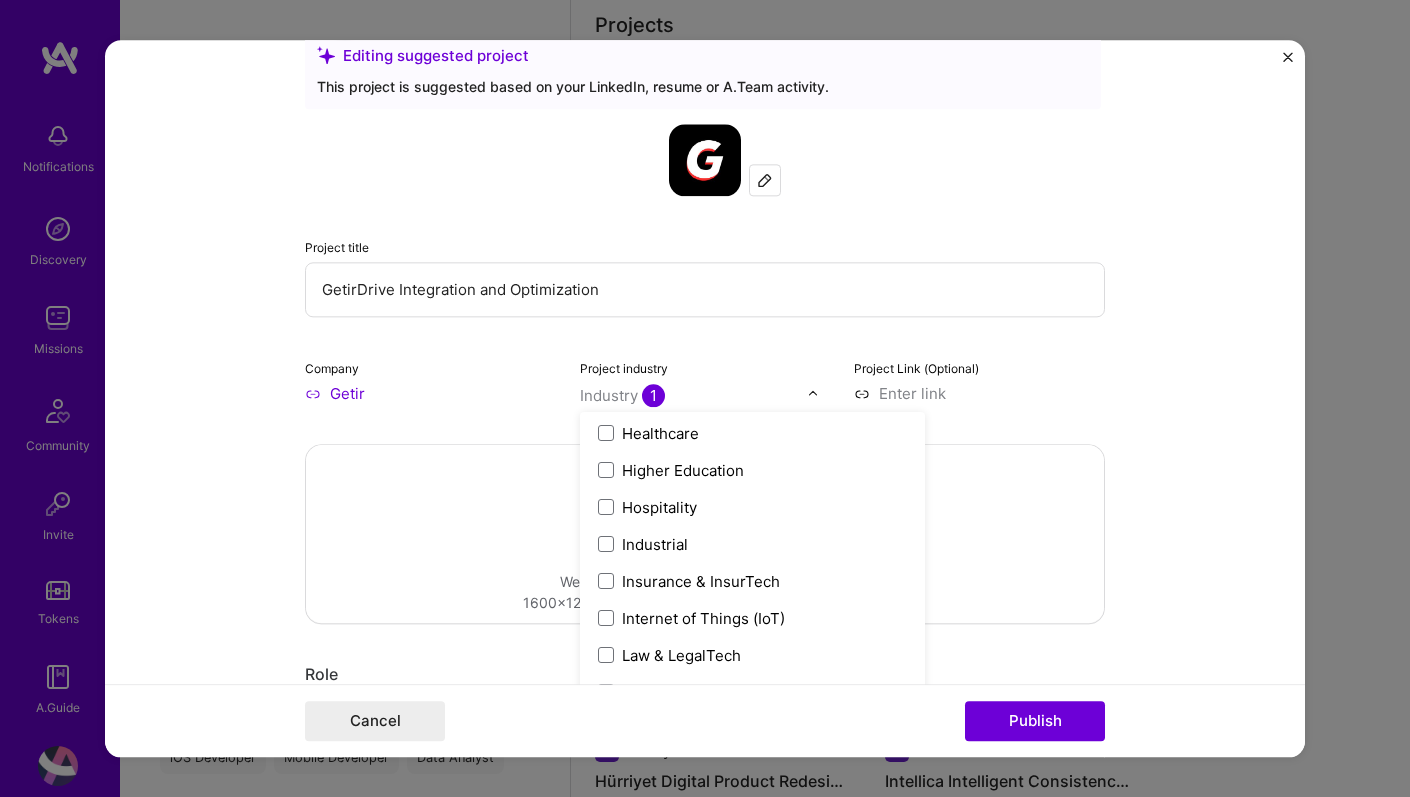scroll, scrollTop: 2559, scrollLeft: 0, axis: vertical 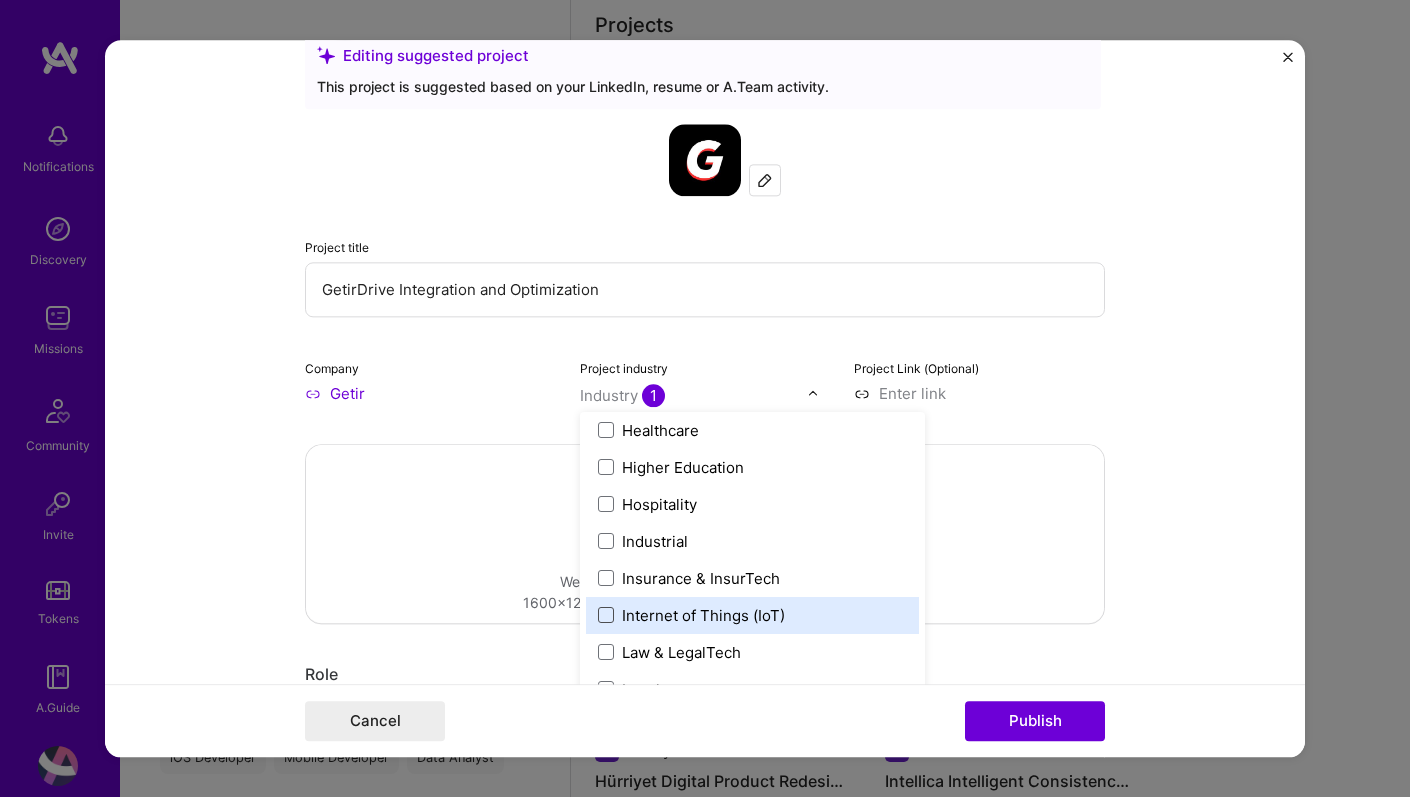 click at bounding box center (606, 615) 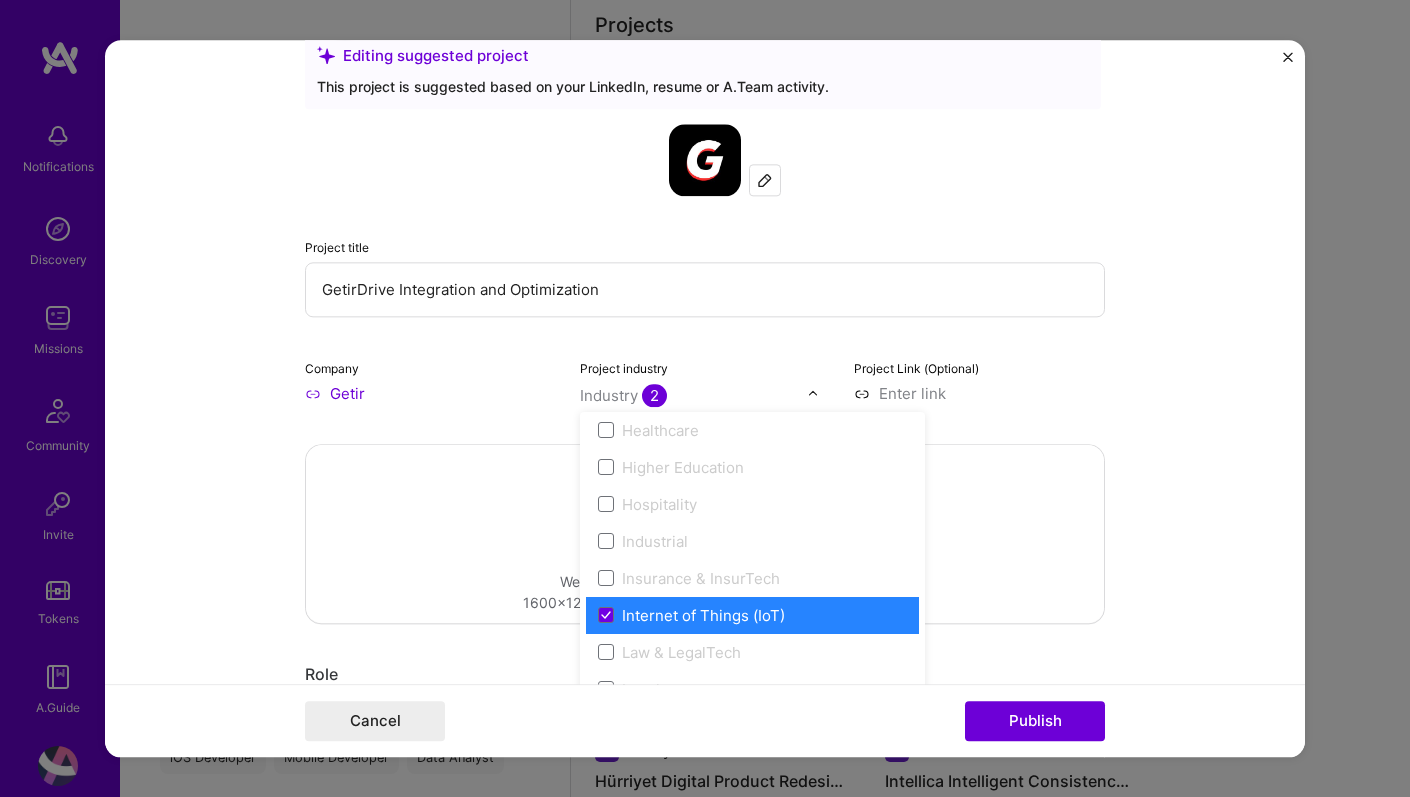 click on "Editing suggested project This project is suggested based on your LinkedIn, resume or A.Team activity. Project title GetirDrive Integration and Optimization Company Getir
Project industry option Internet of Things (IoT), selected. option Internet of Things (IoT) focused, [NUMBER] of [NUMBER]. [NUMBER] results available. Use Up and Down to choose options, press Enter to select the currently focused option, press Escape to exit the menu, press Tab to select the option and exit the menu. Industry 2 3D Printing AR / VR / XR Accounting Advertising & AdTech Aerospace Agriculture / AgTech Airlines / Aviation Architecture / Interior Design Art & Museums Artifical Intelligence / Machine Learning Arts / Culture Augmented & Virtual Reality (AR/VR) Automotive Automotive & Self Driving Cars Aviation B2B B2B2C B2C BPA / RPA Banking Beauty Big Data BioTech Blockchain CMS CPG CRM Cannabis Charity & Nonprofit Circular Economy CivTech Climate Tech Cloud Services Coaching Community Tech Construction Consulting Crowdfunding Crypto" at bounding box center [705, 398] 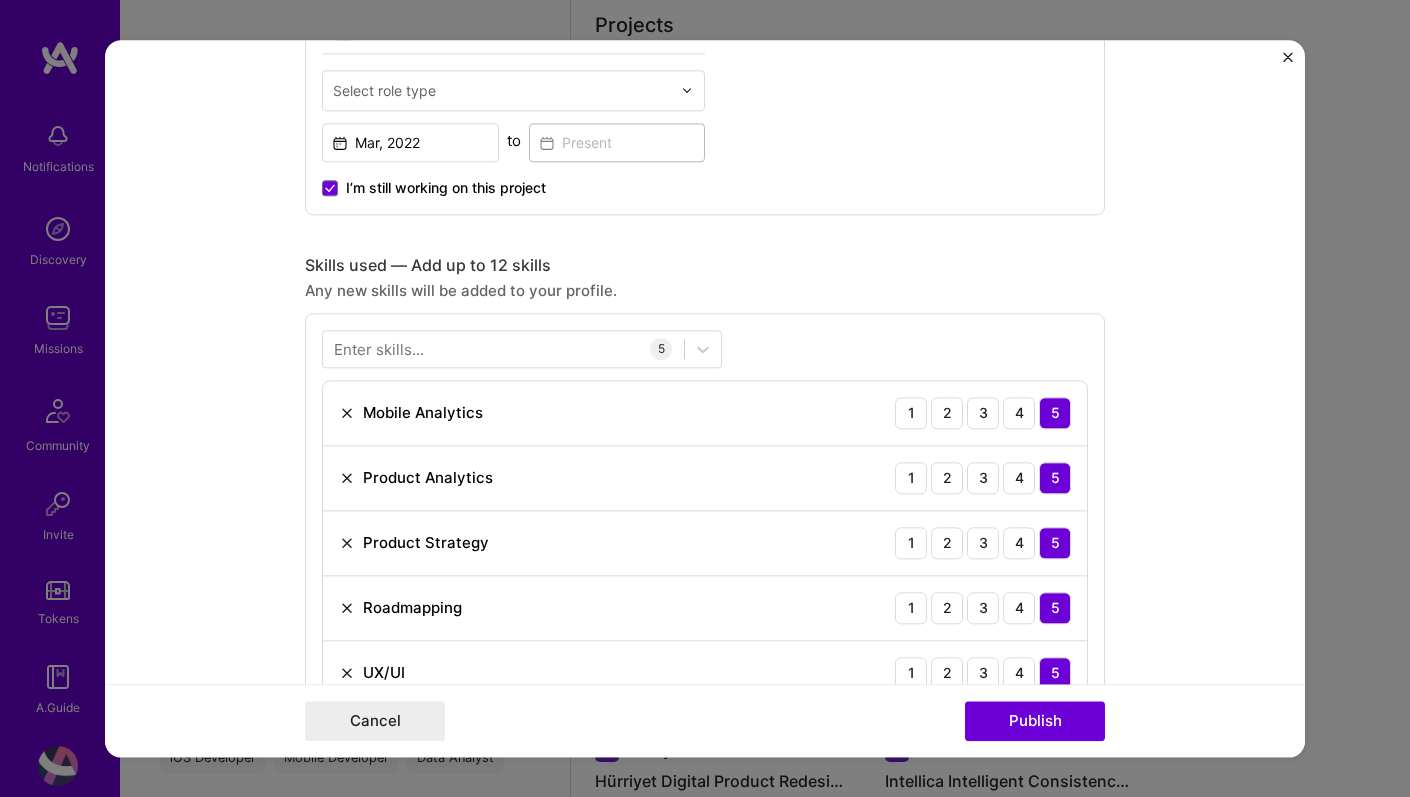 scroll, scrollTop: 627, scrollLeft: 0, axis: vertical 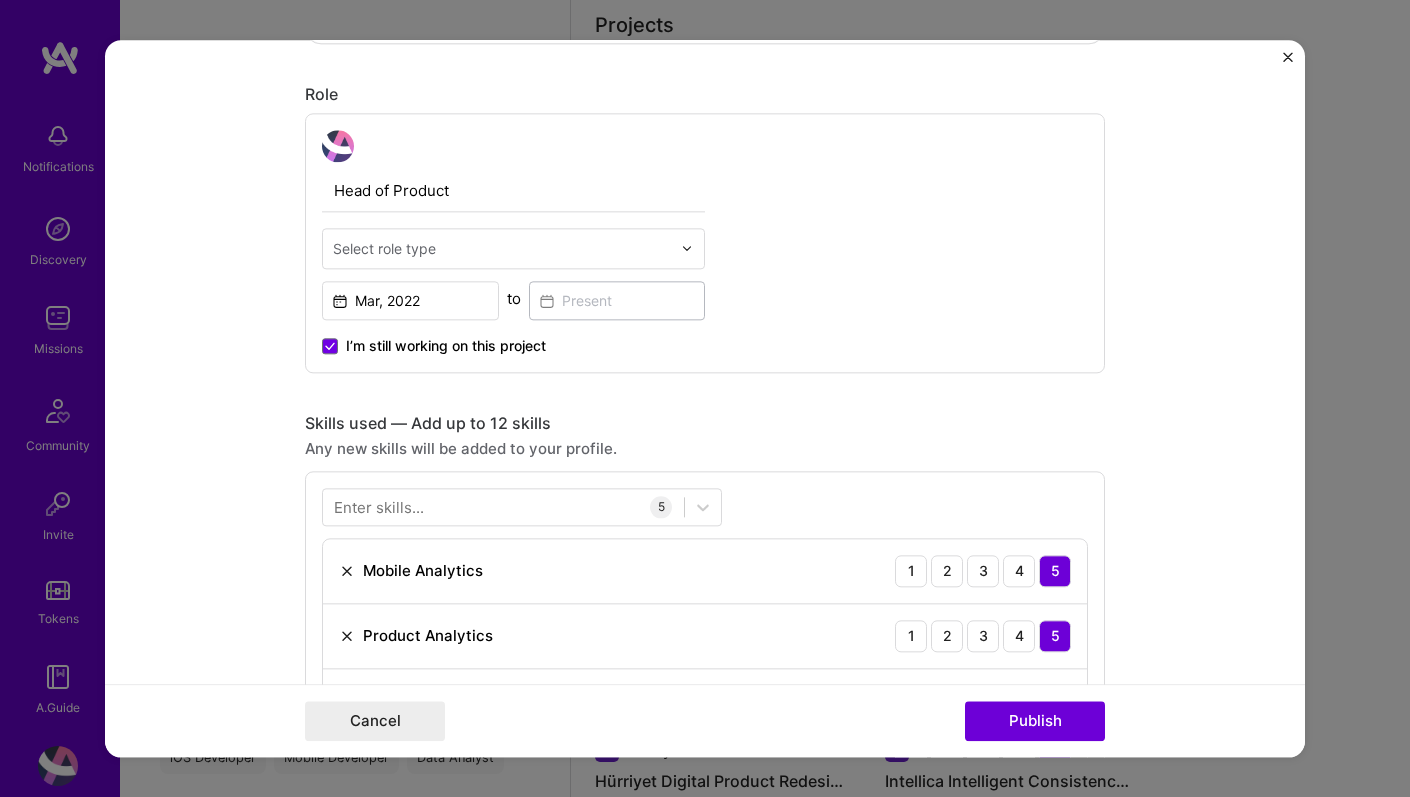 click on "I’m still working on this project" at bounding box center (446, 346) 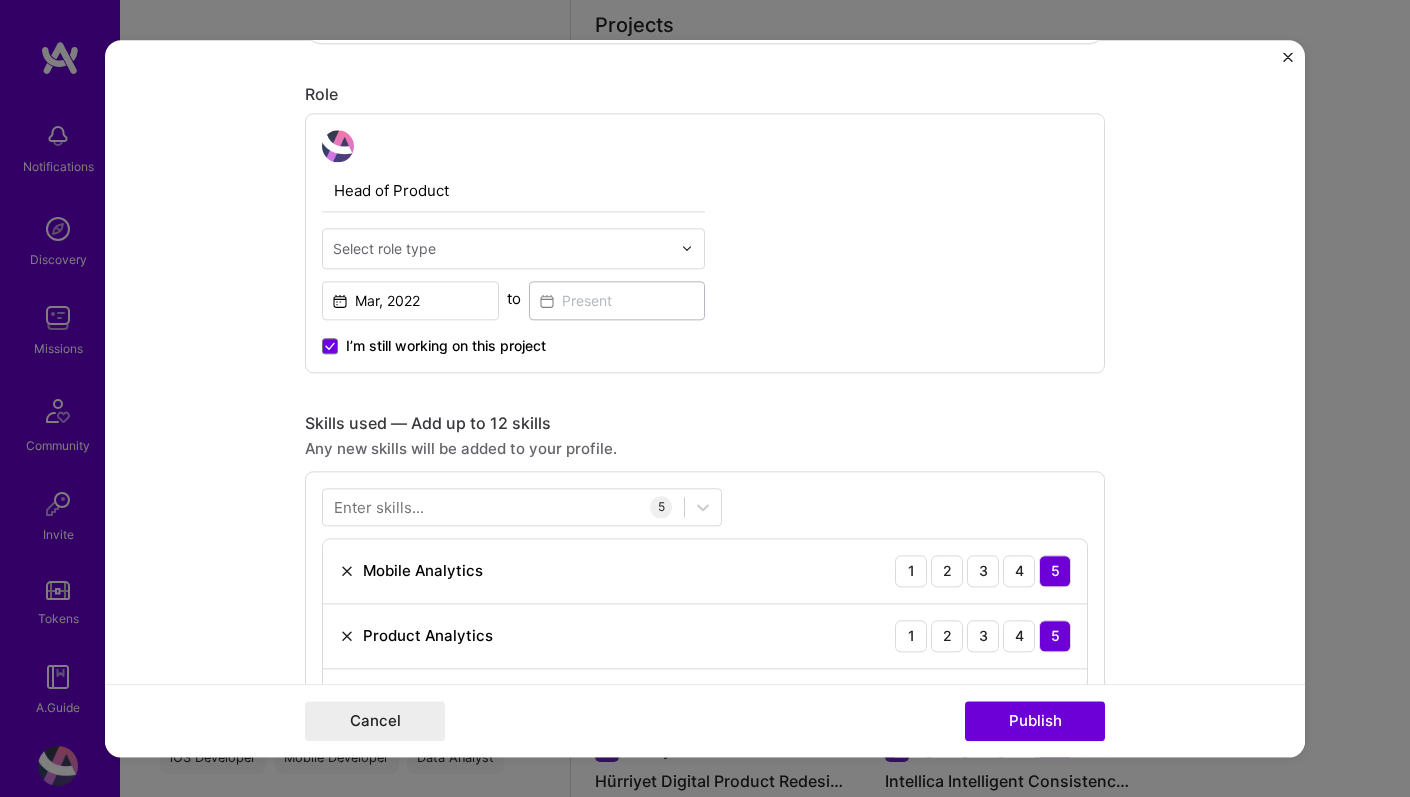 click on "I’m still working on this project" at bounding box center (0, 0) 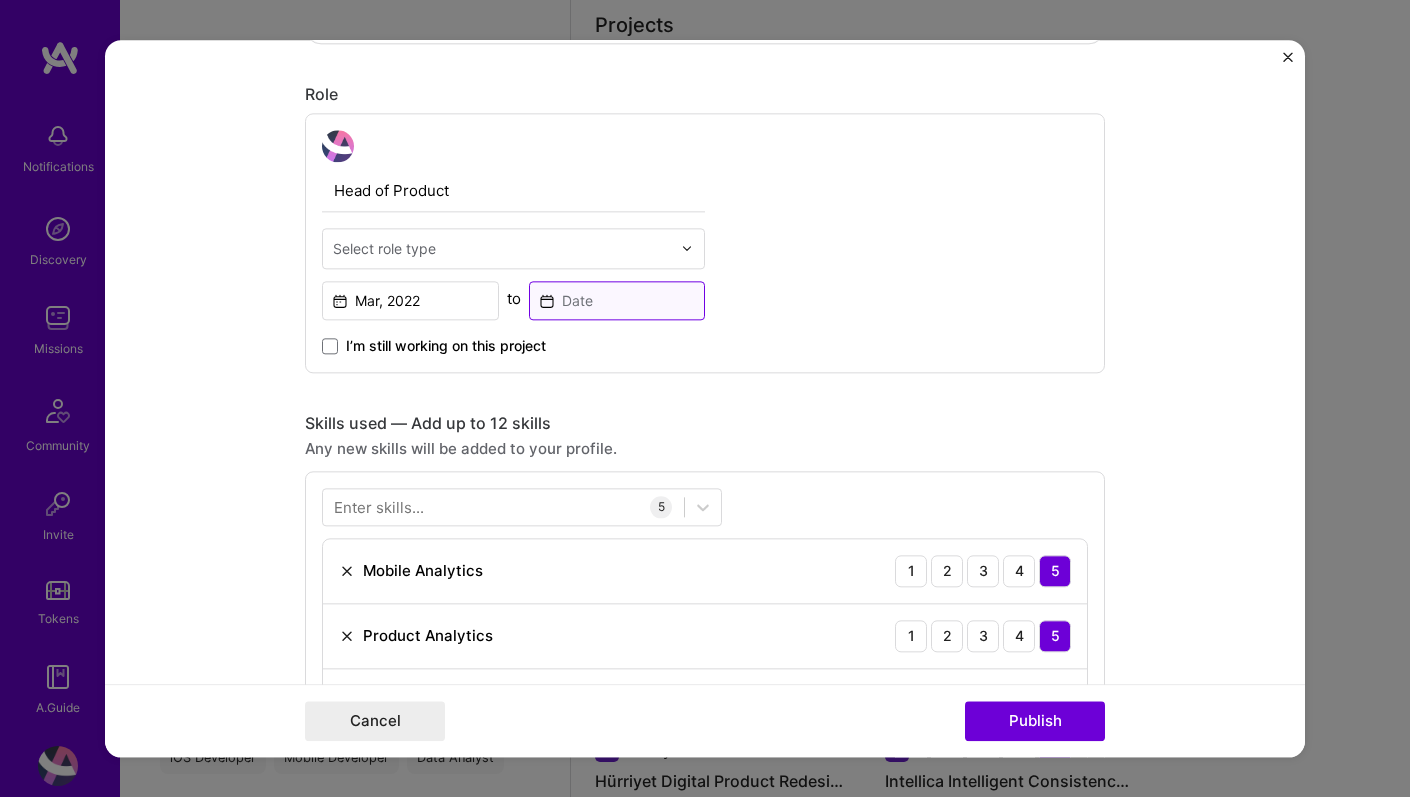 click at bounding box center (617, 300) 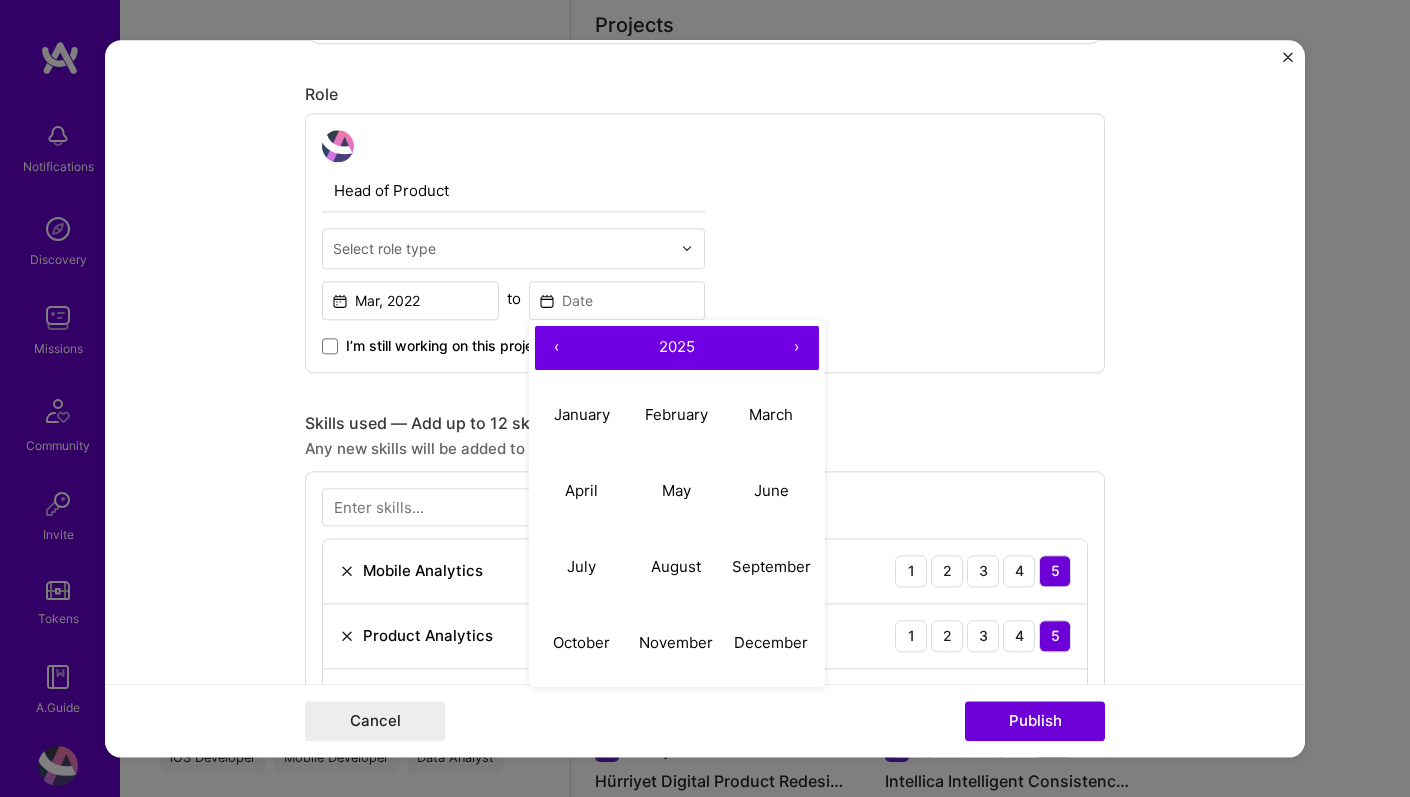 click on "‹" at bounding box center [557, 348] 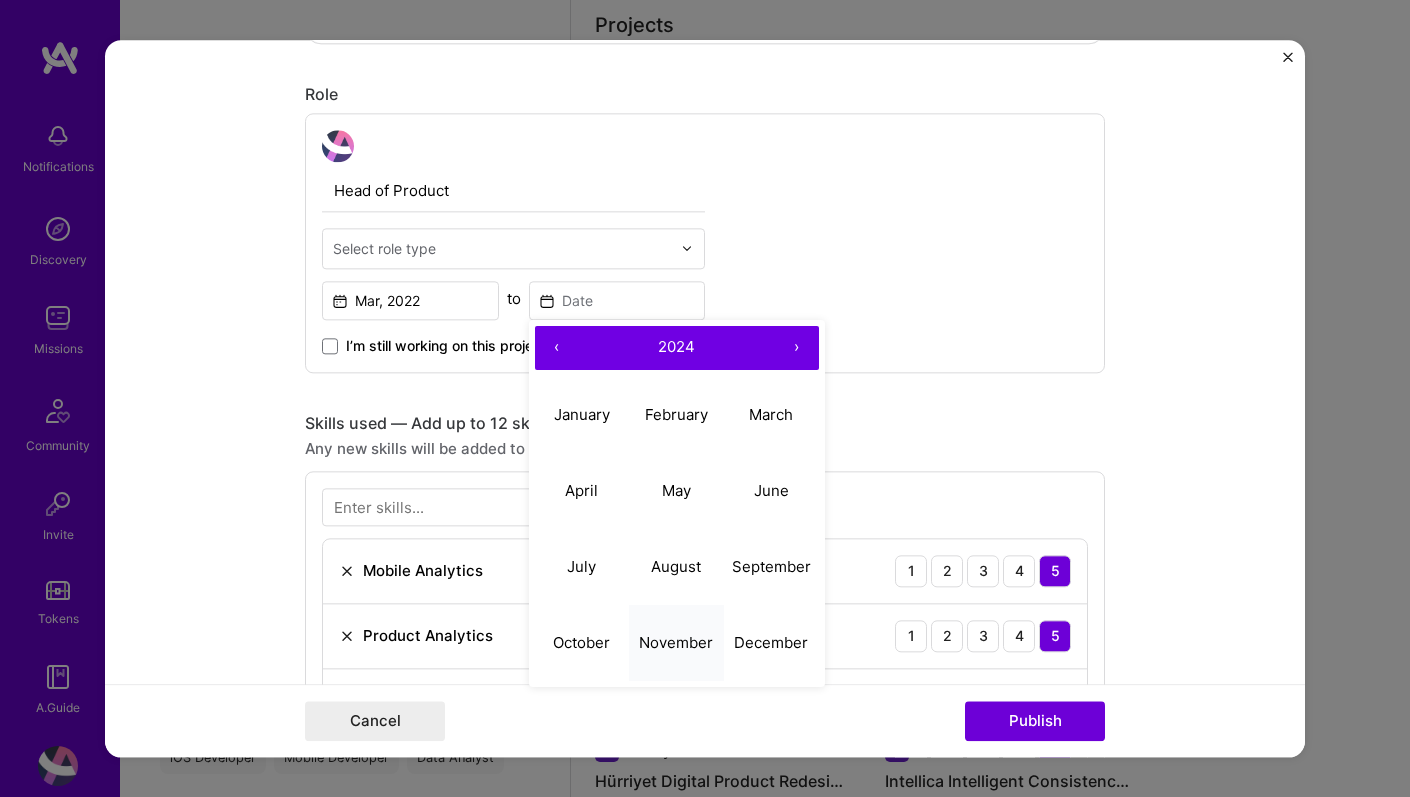 click on "November" at bounding box center (676, 642) 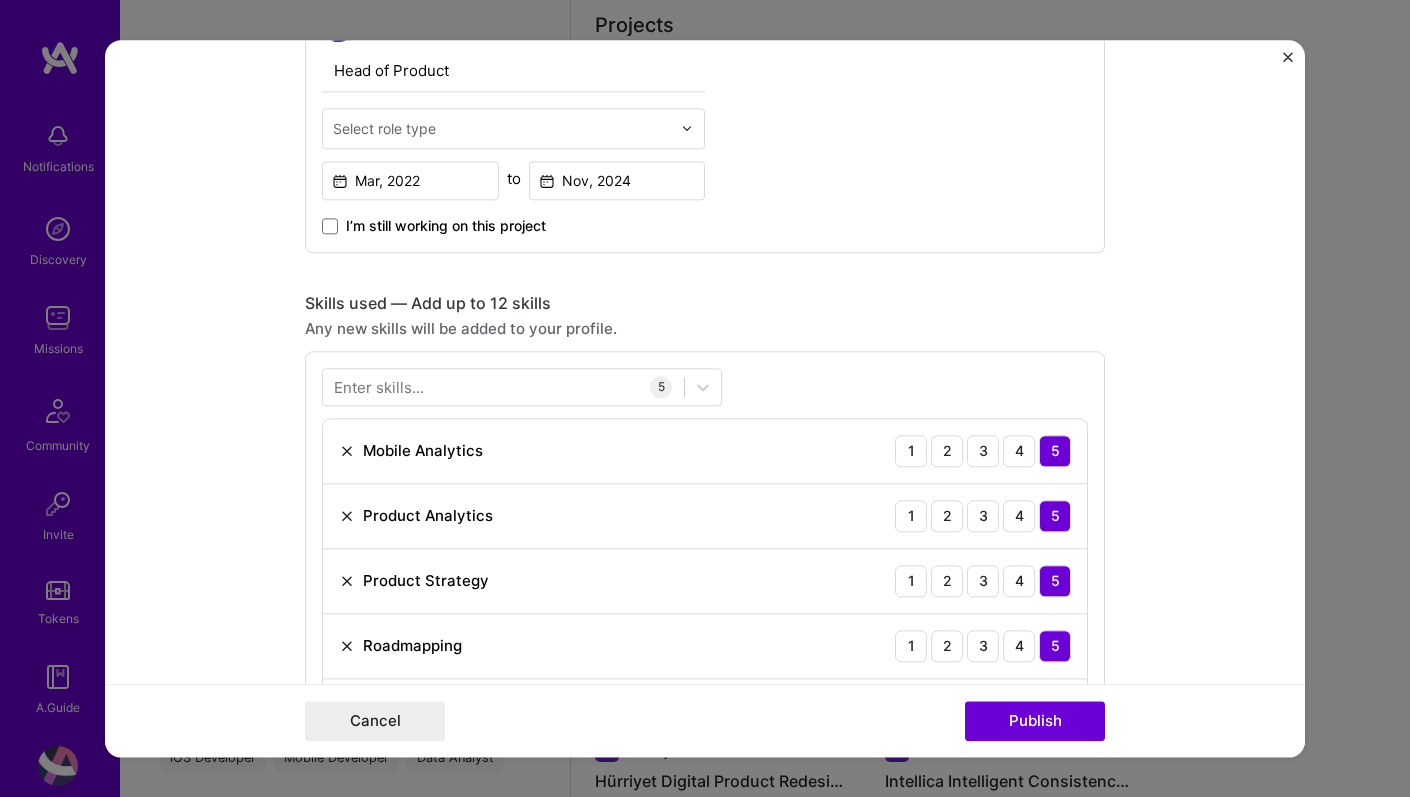scroll, scrollTop: 746, scrollLeft: 0, axis: vertical 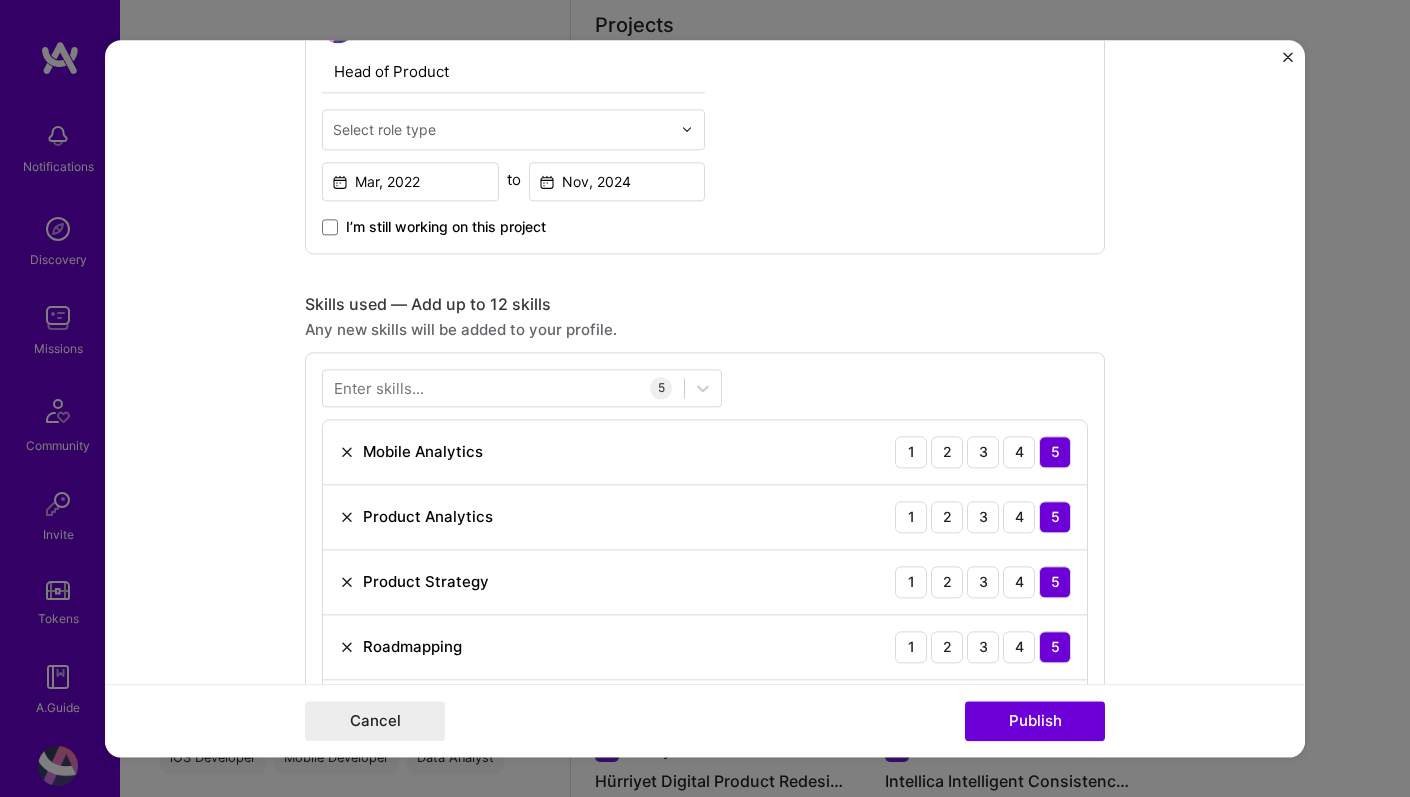 click at bounding box center (502, 129) 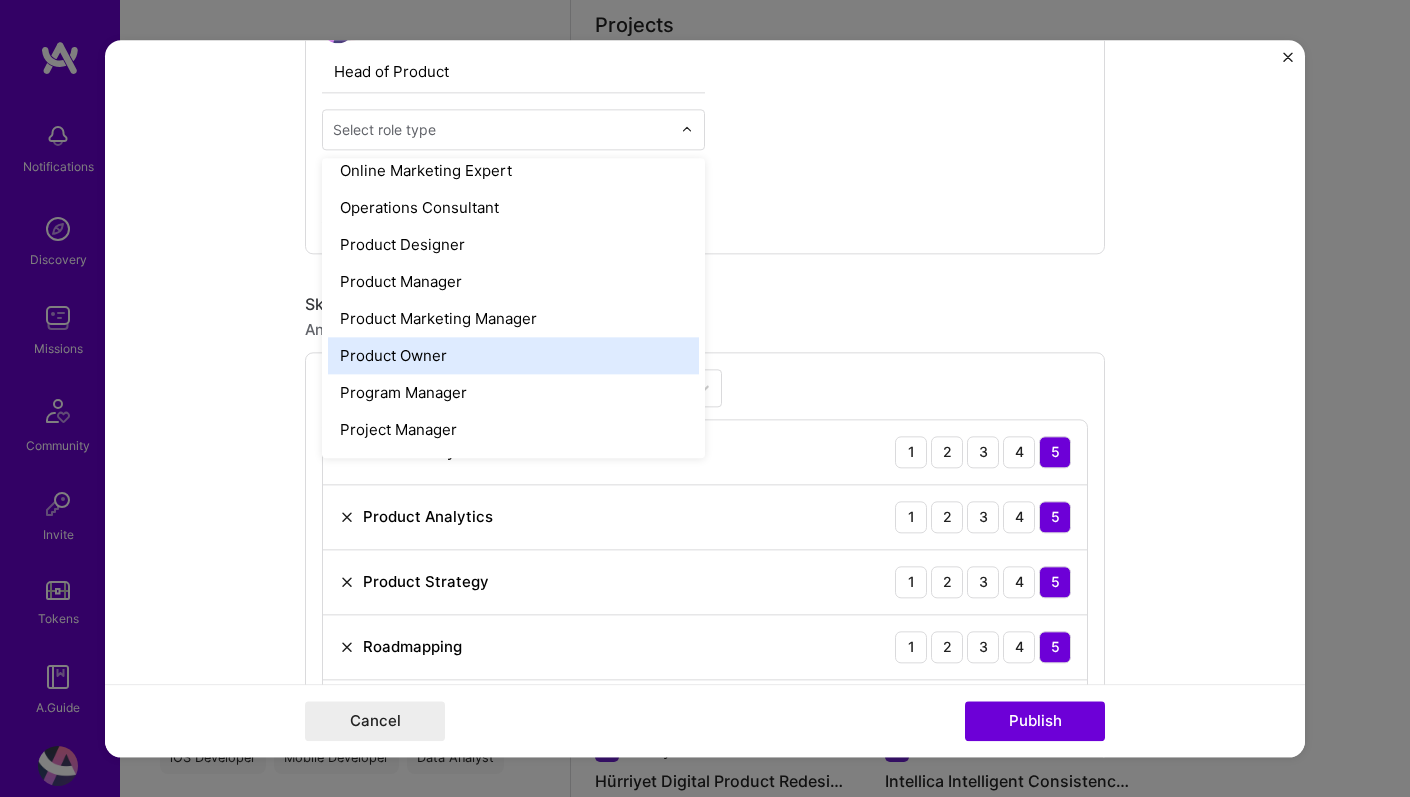 scroll, scrollTop: 1697, scrollLeft: 0, axis: vertical 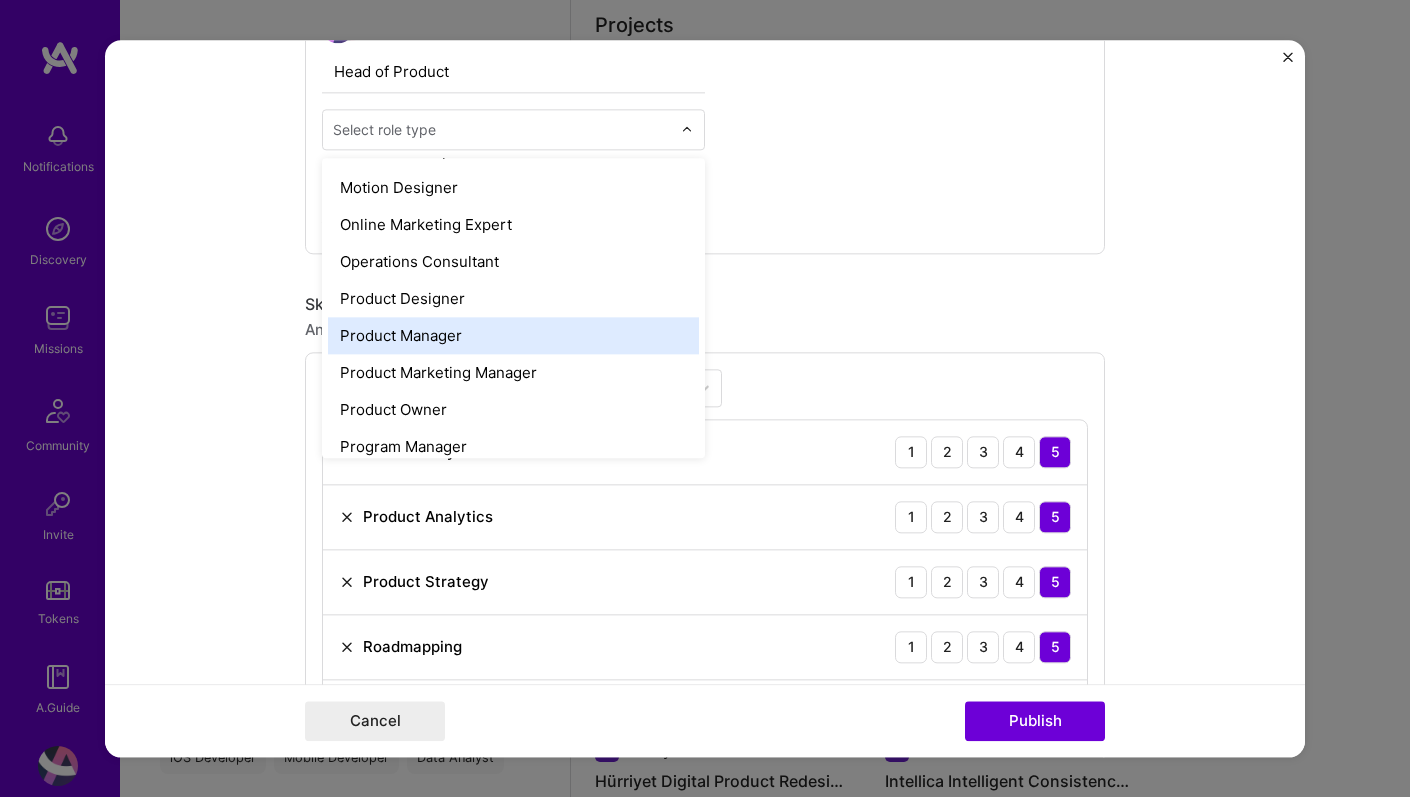 click on "Product Manager" at bounding box center [513, 335] 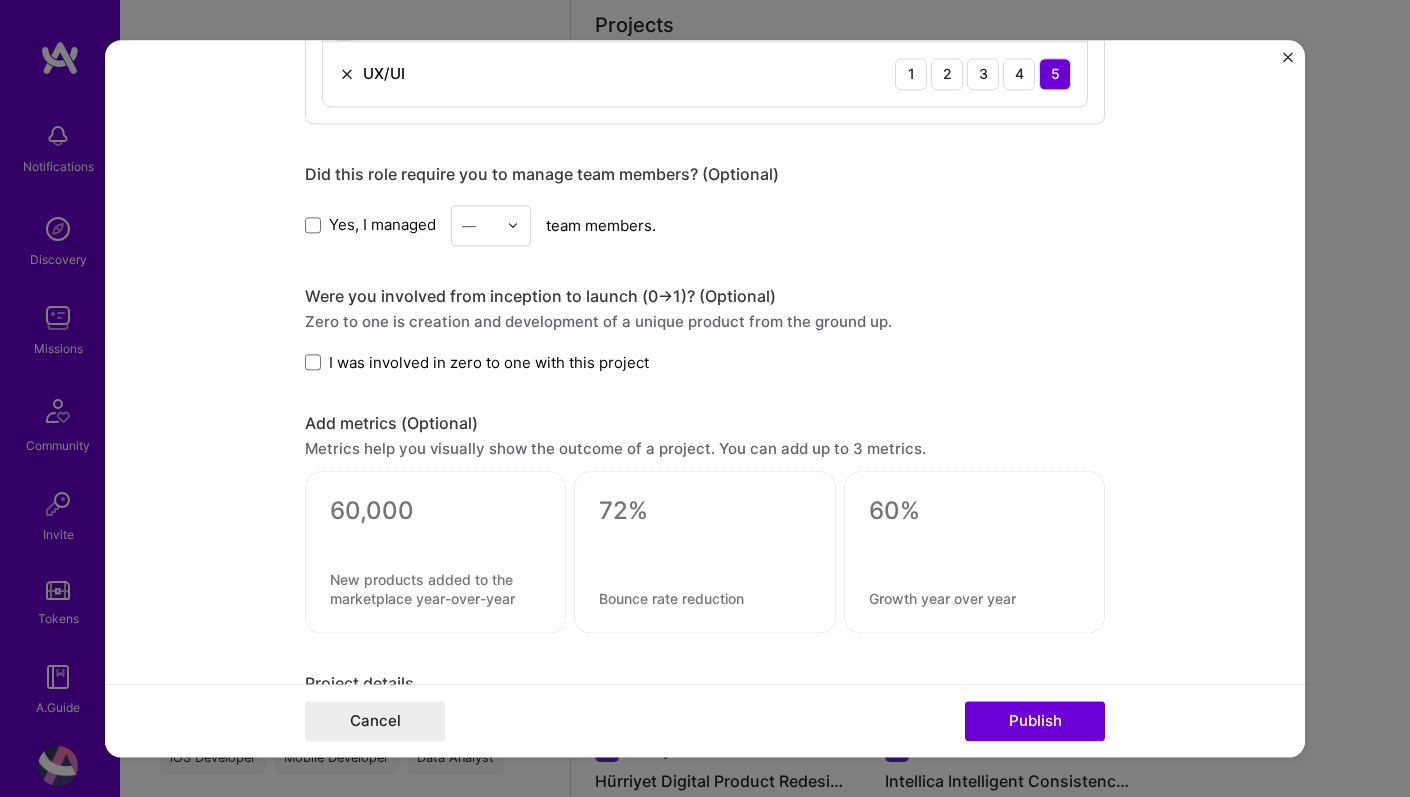 scroll, scrollTop: 1407, scrollLeft: 0, axis: vertical 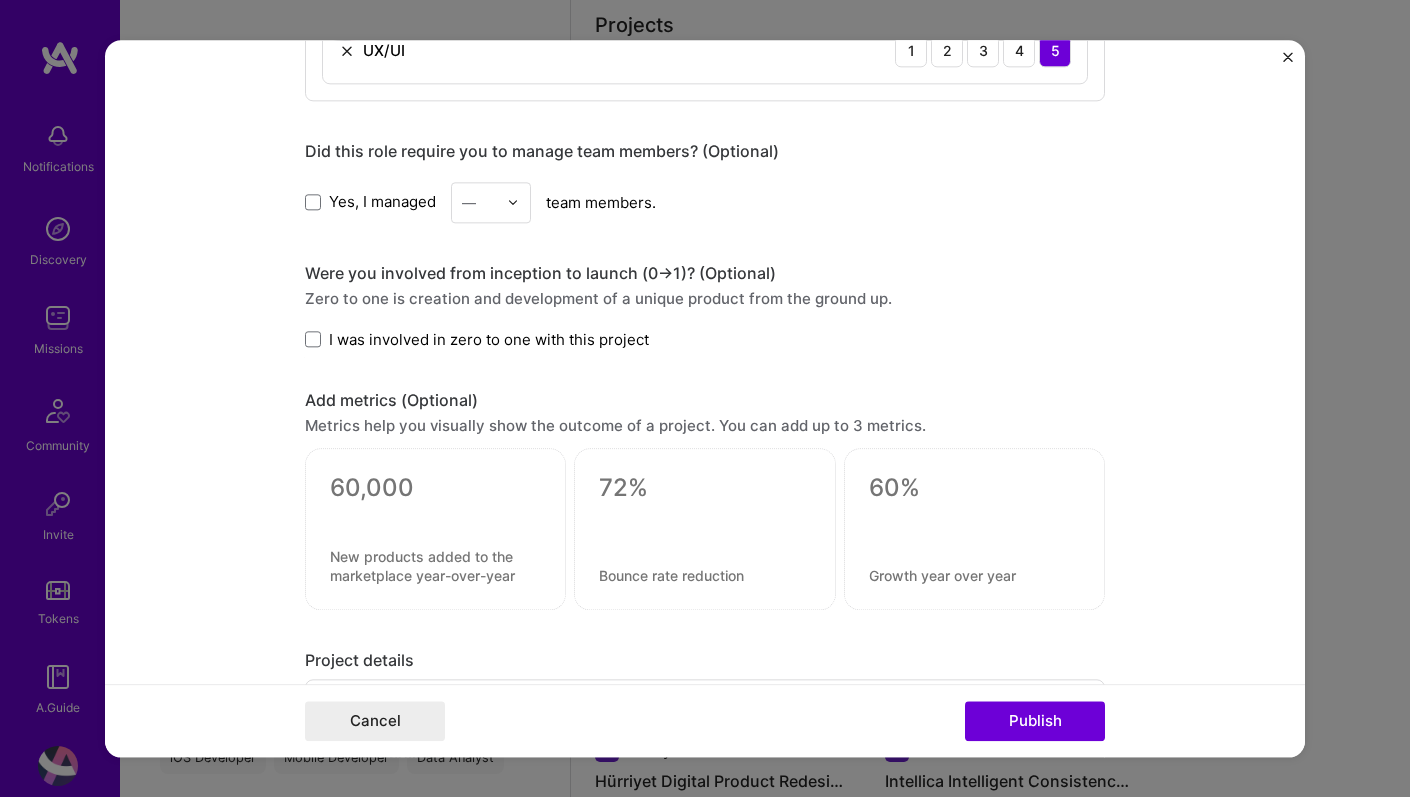 click on "Yes, I managed" at bounding box center [382, 202] 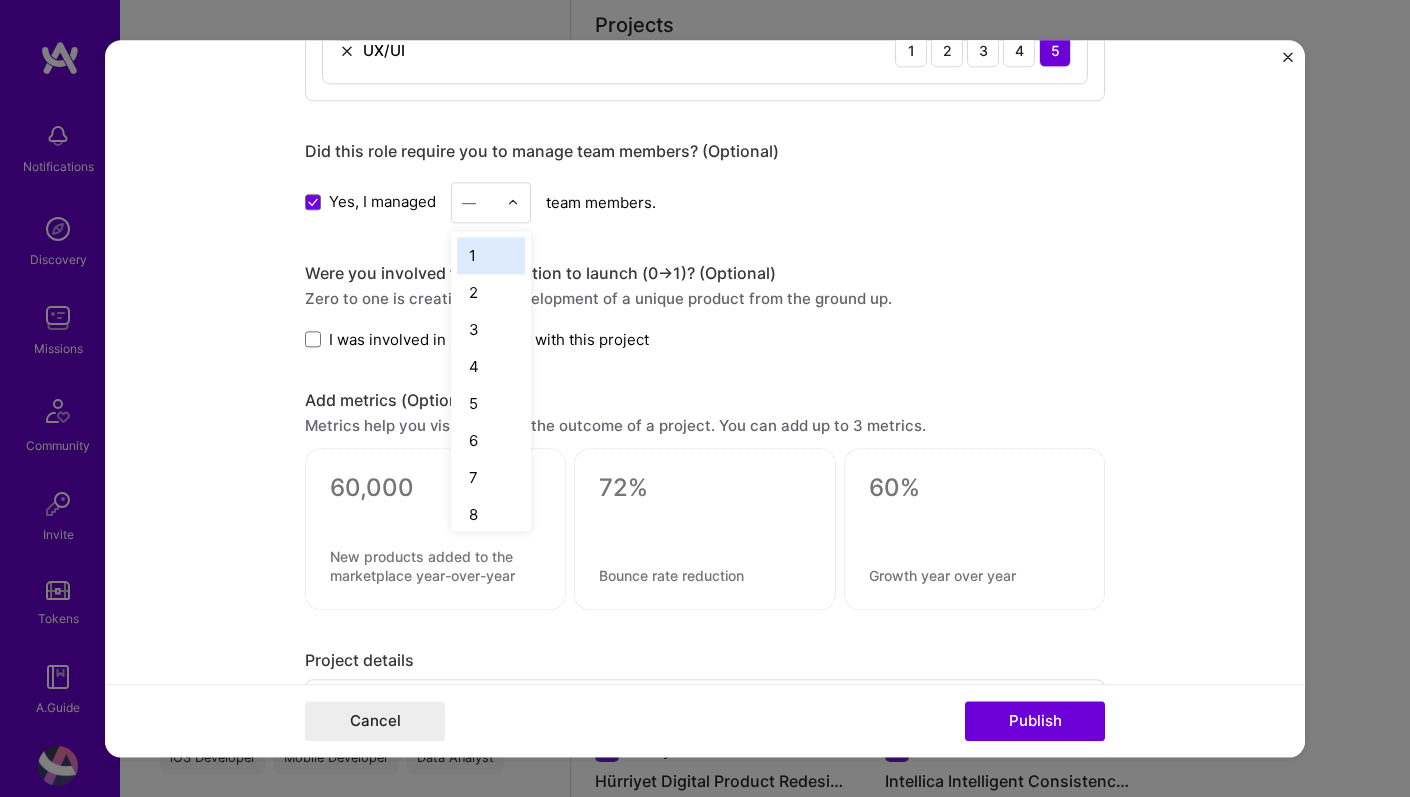click at bounding box center (518, 202) 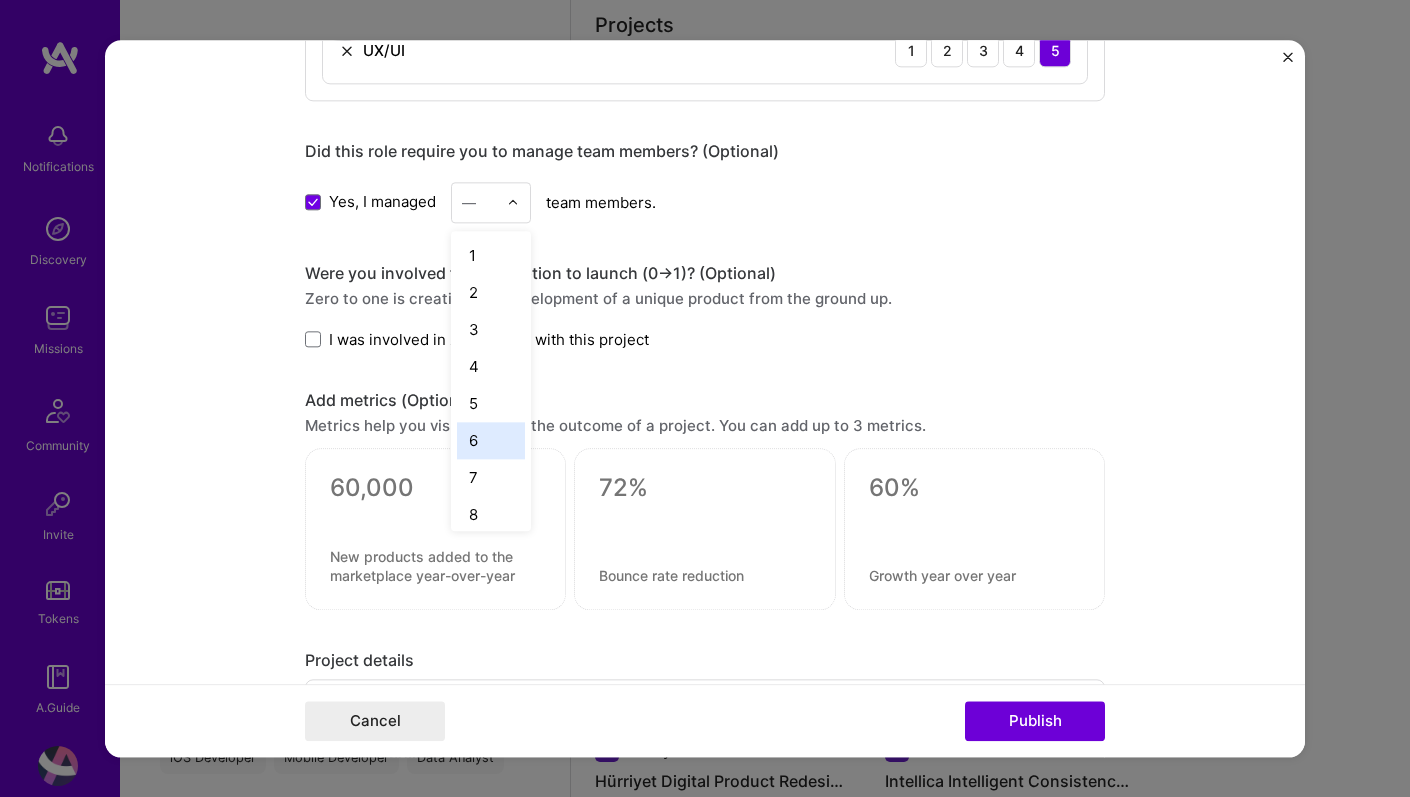 click on "6" at bounding box center (491, 440) 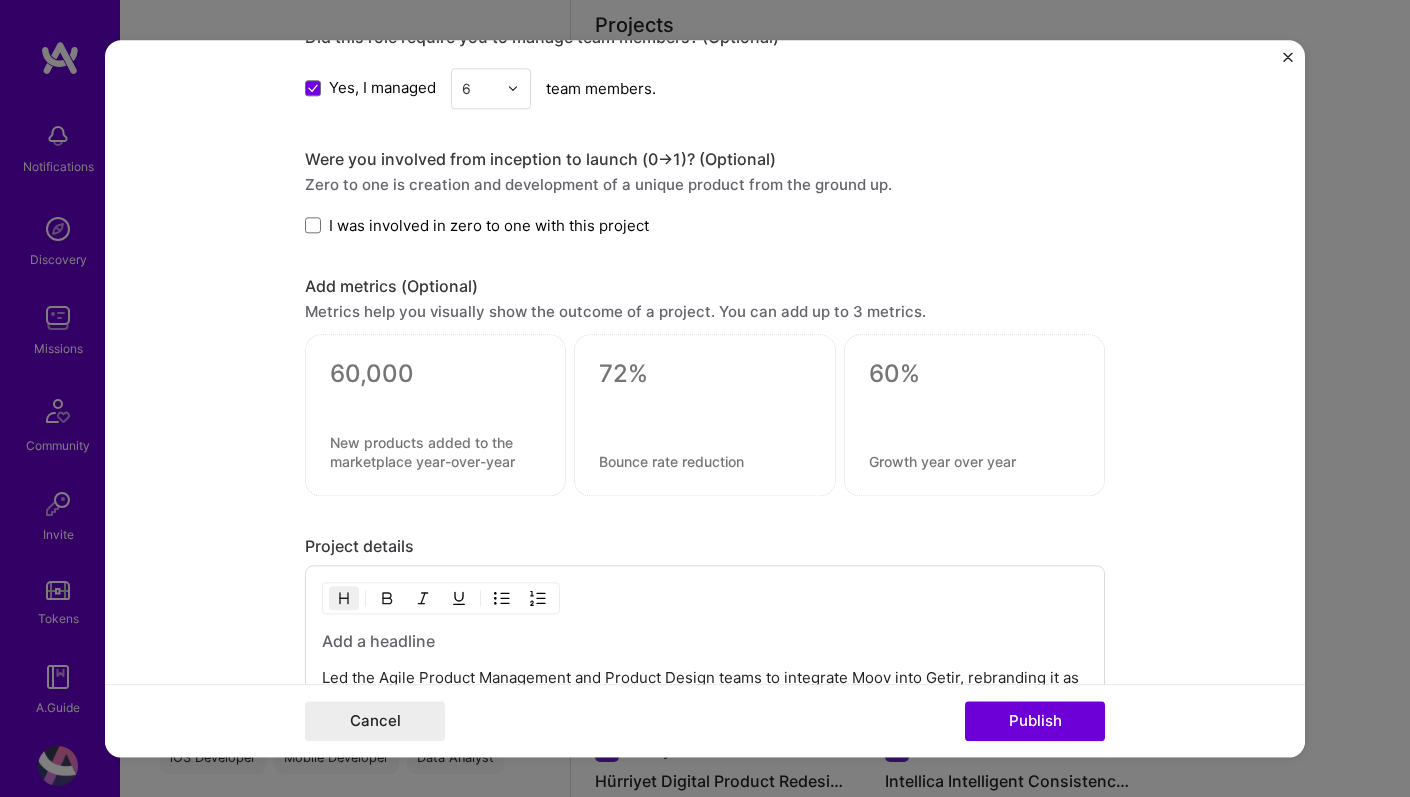 scroll, scrollTop: 1547, scrollLeft: 0, axis: vertical 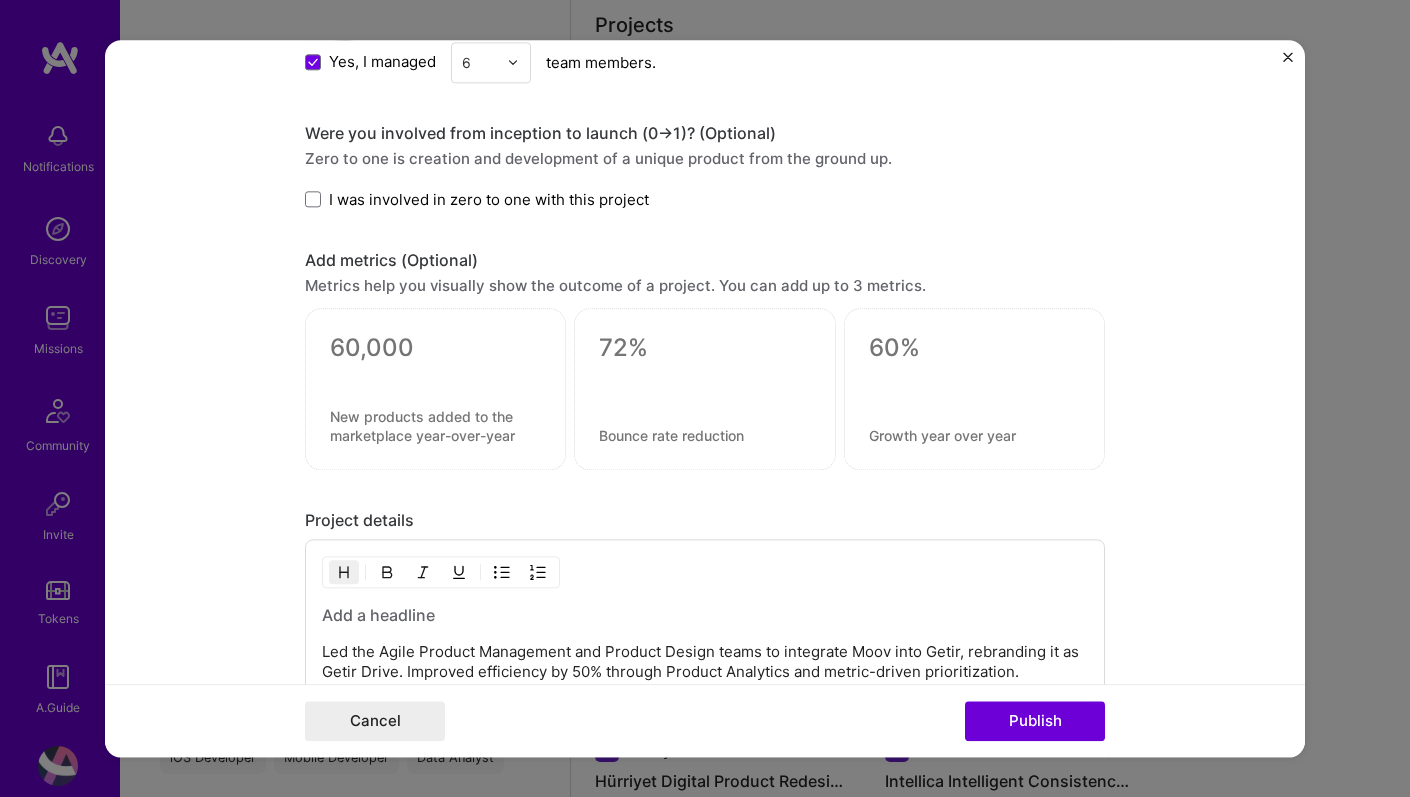 click on "I was involved in zero to one with this project" at bounding box center (489, 199) 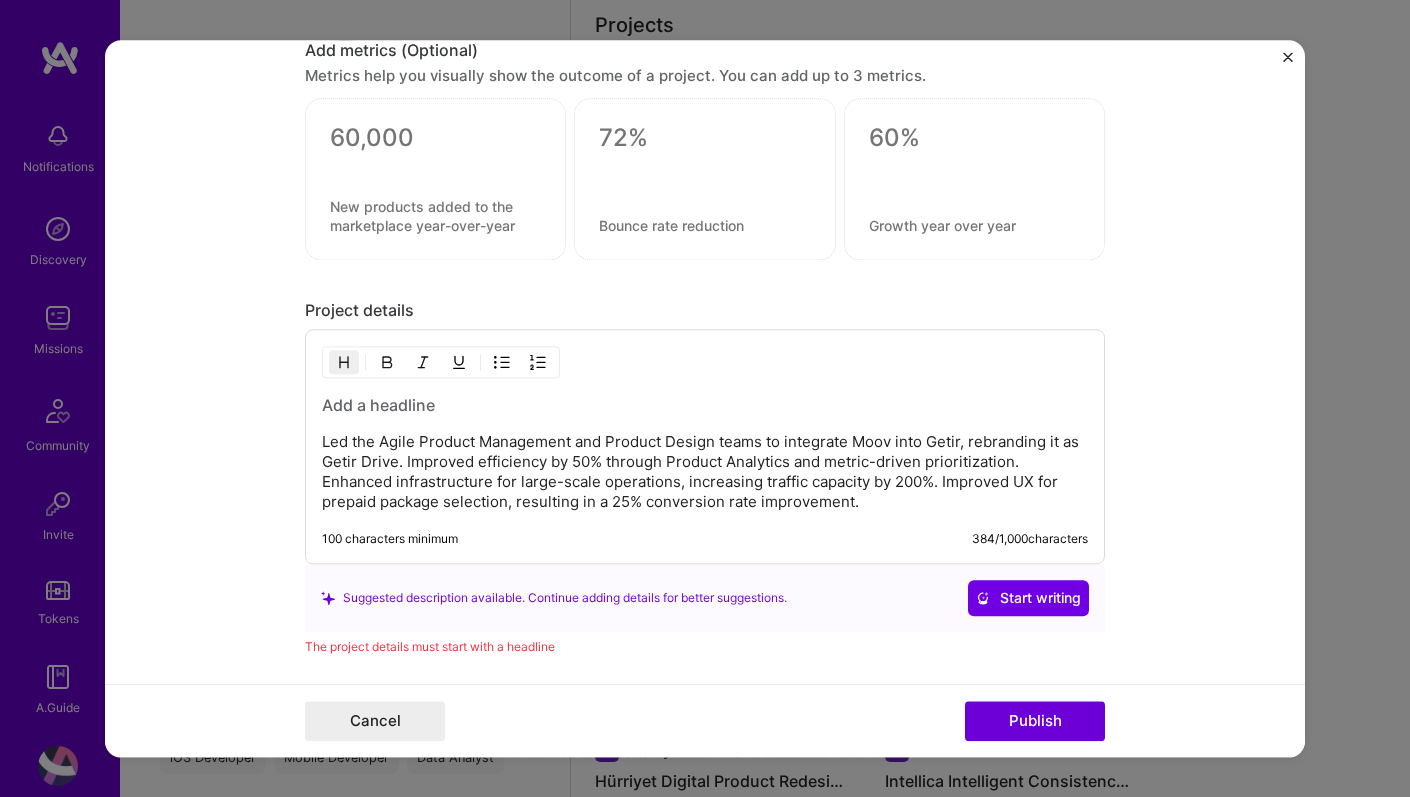 scroll, scrollTop: 1752, scrollLeft: 0, axis: vertical 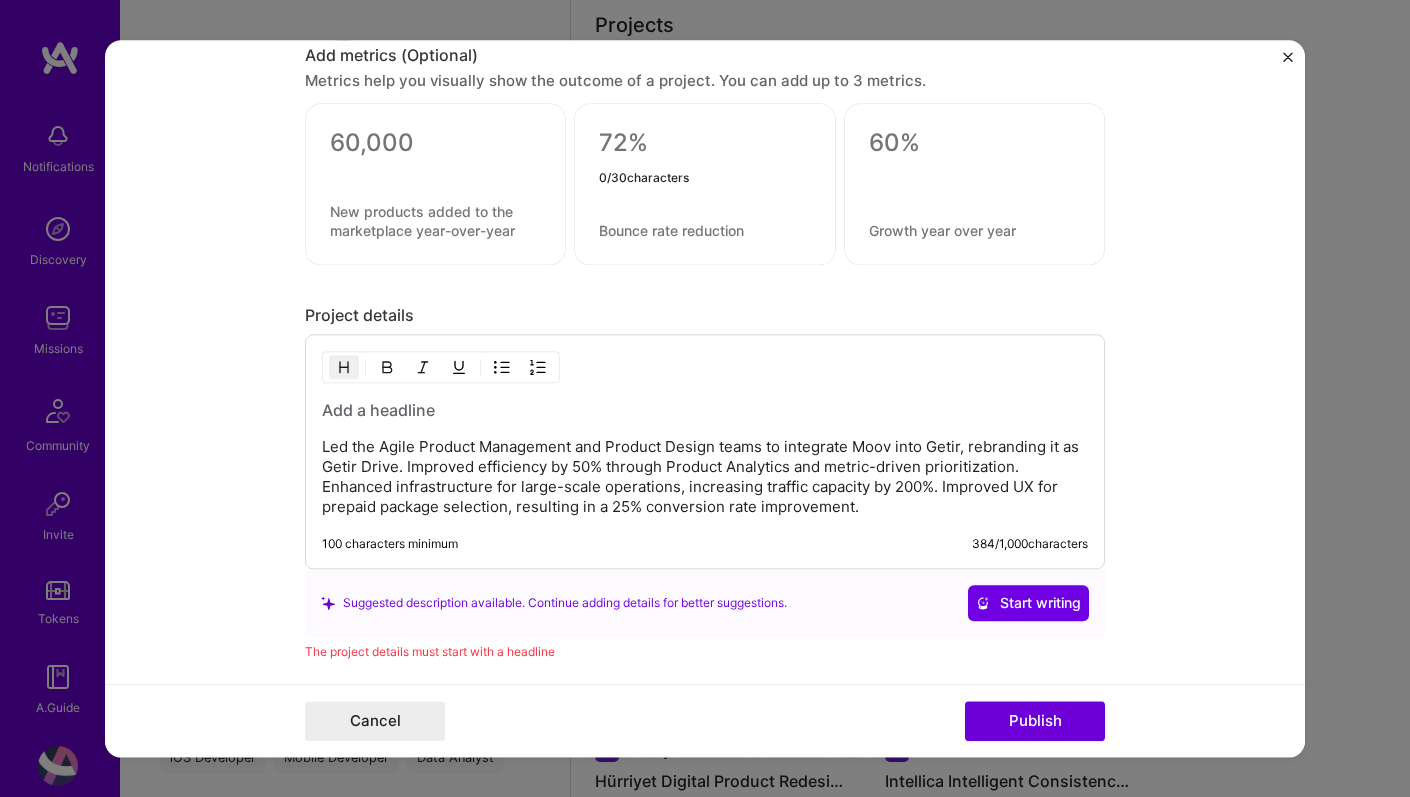 click at bounding box center (704, 143) 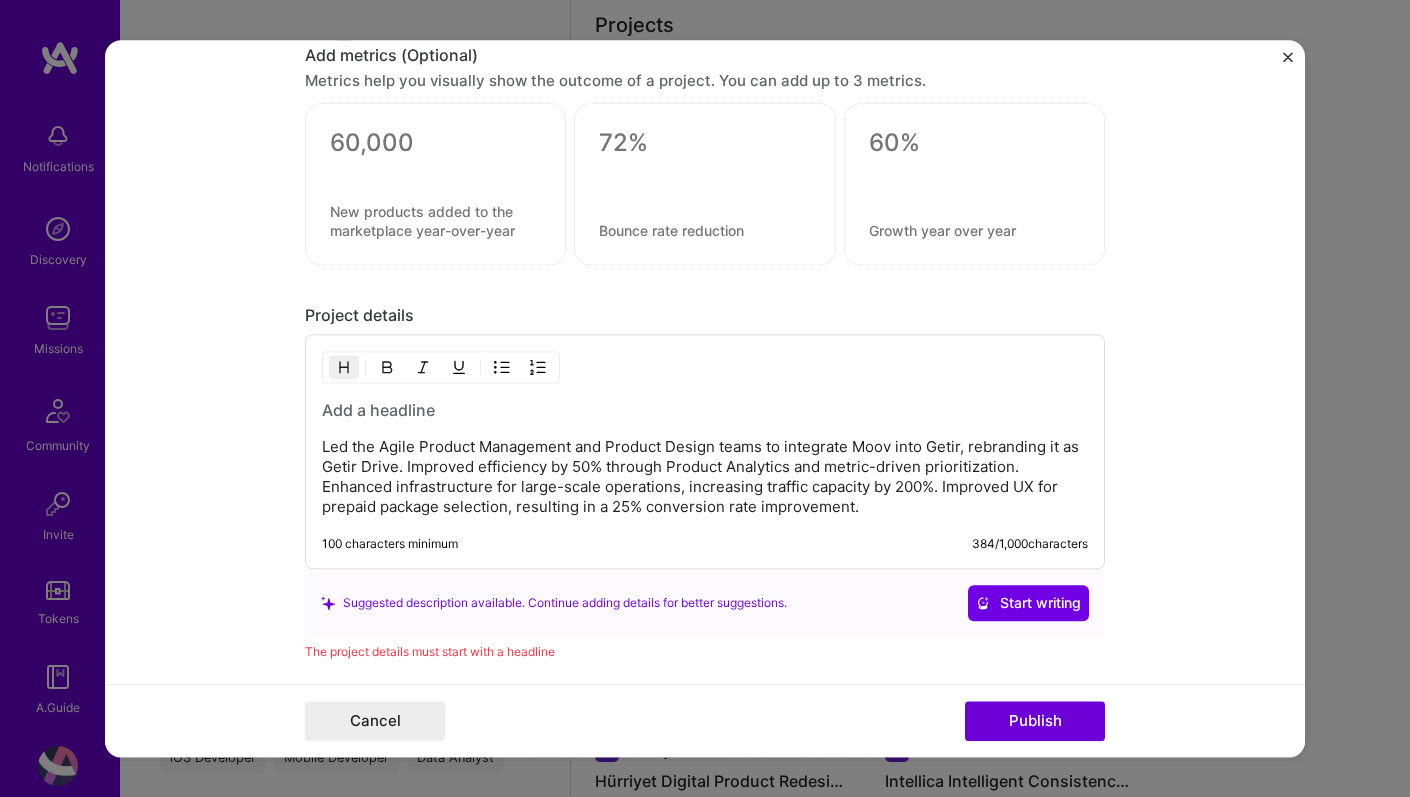 click at bounding box center (704, 184) 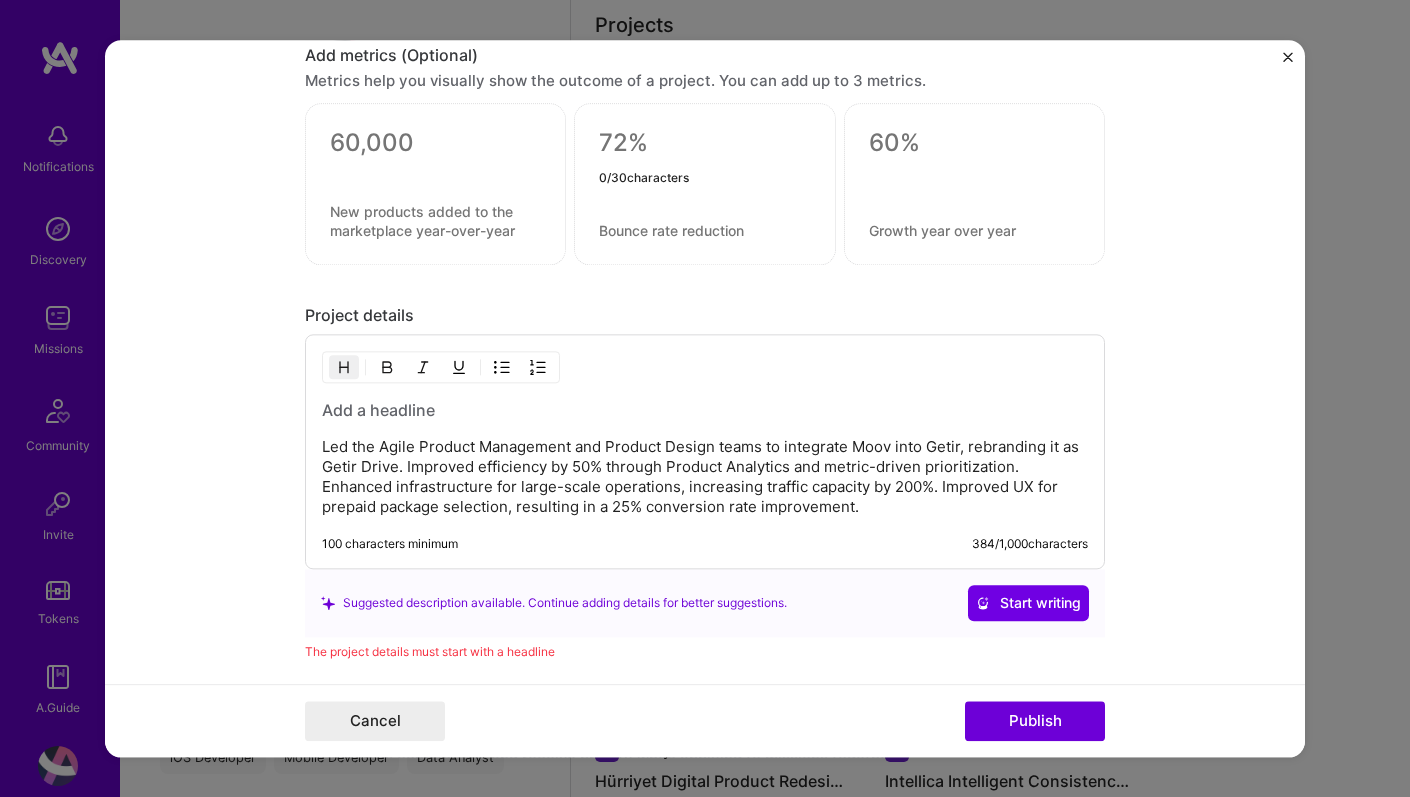 click at bounding box center (704, 143) 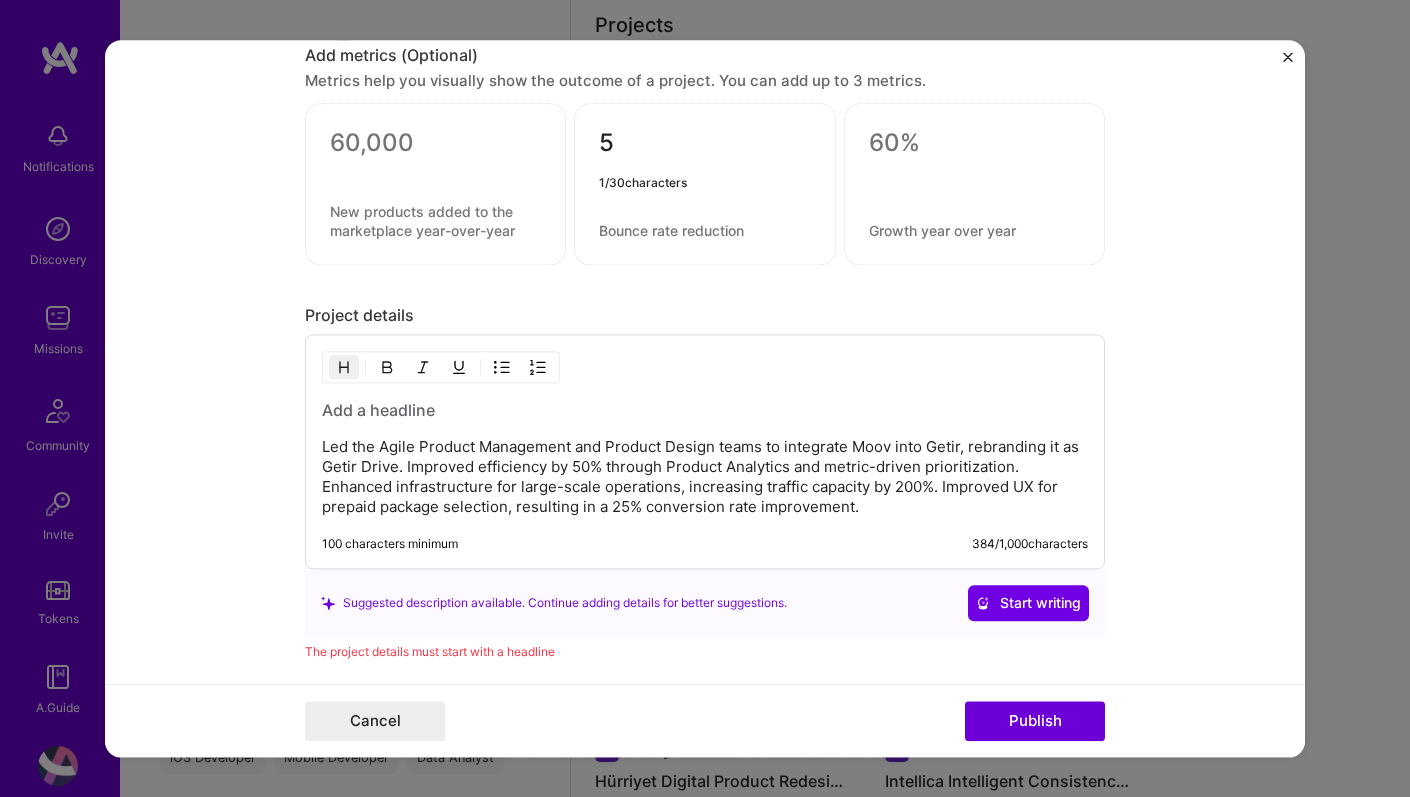click at bounding box center (704, 230) 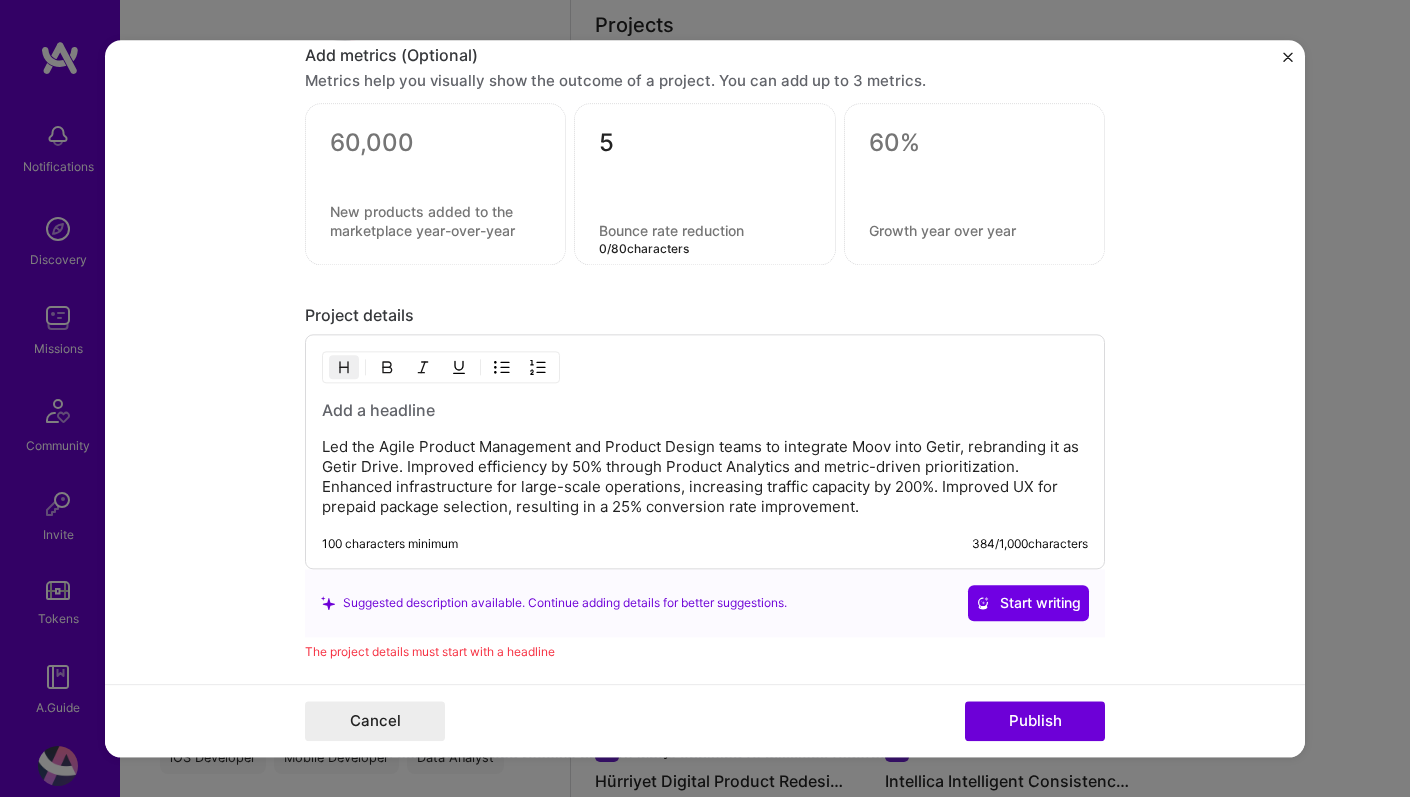 click on "5" at bounding box center (704, 147) 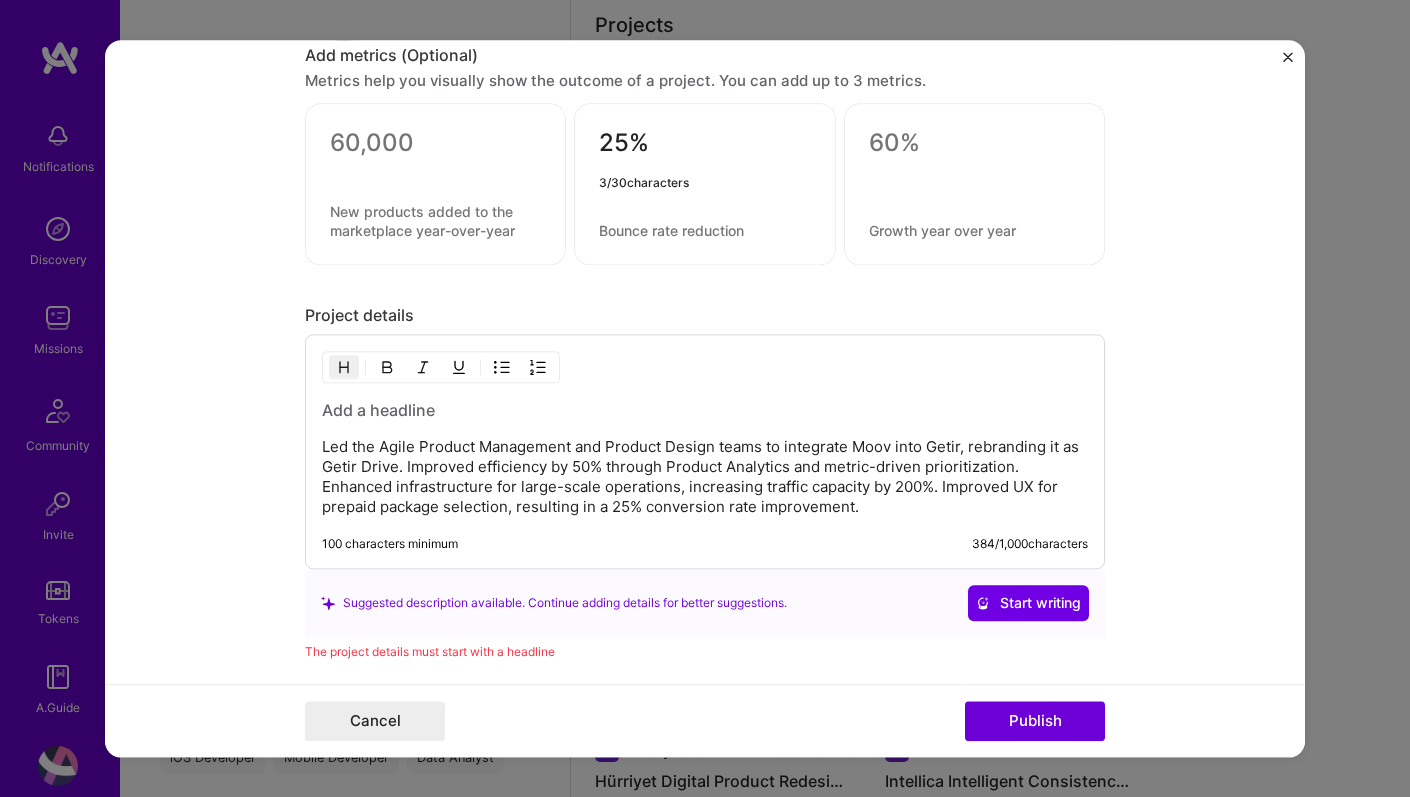type on "25%" 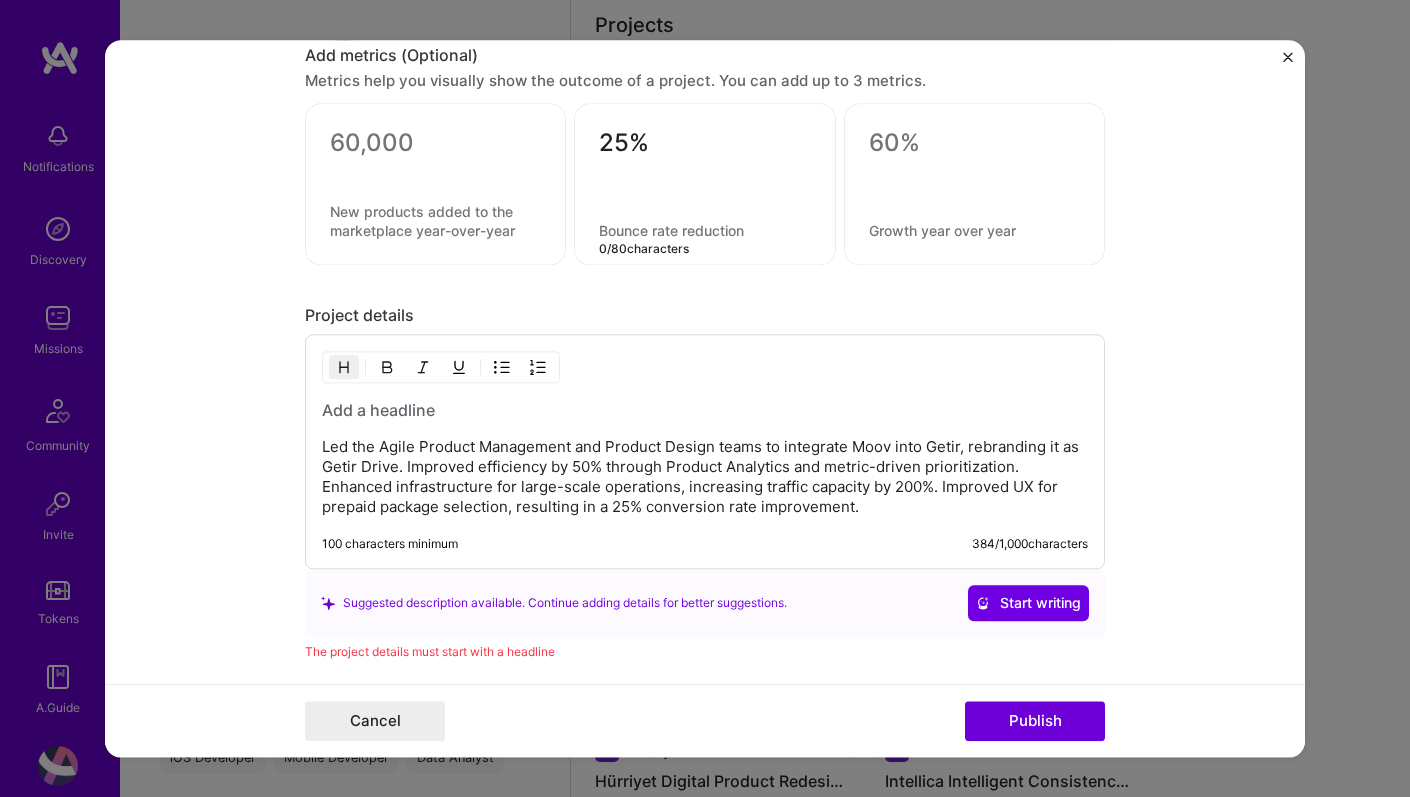 click at bounding box center (704, 230) 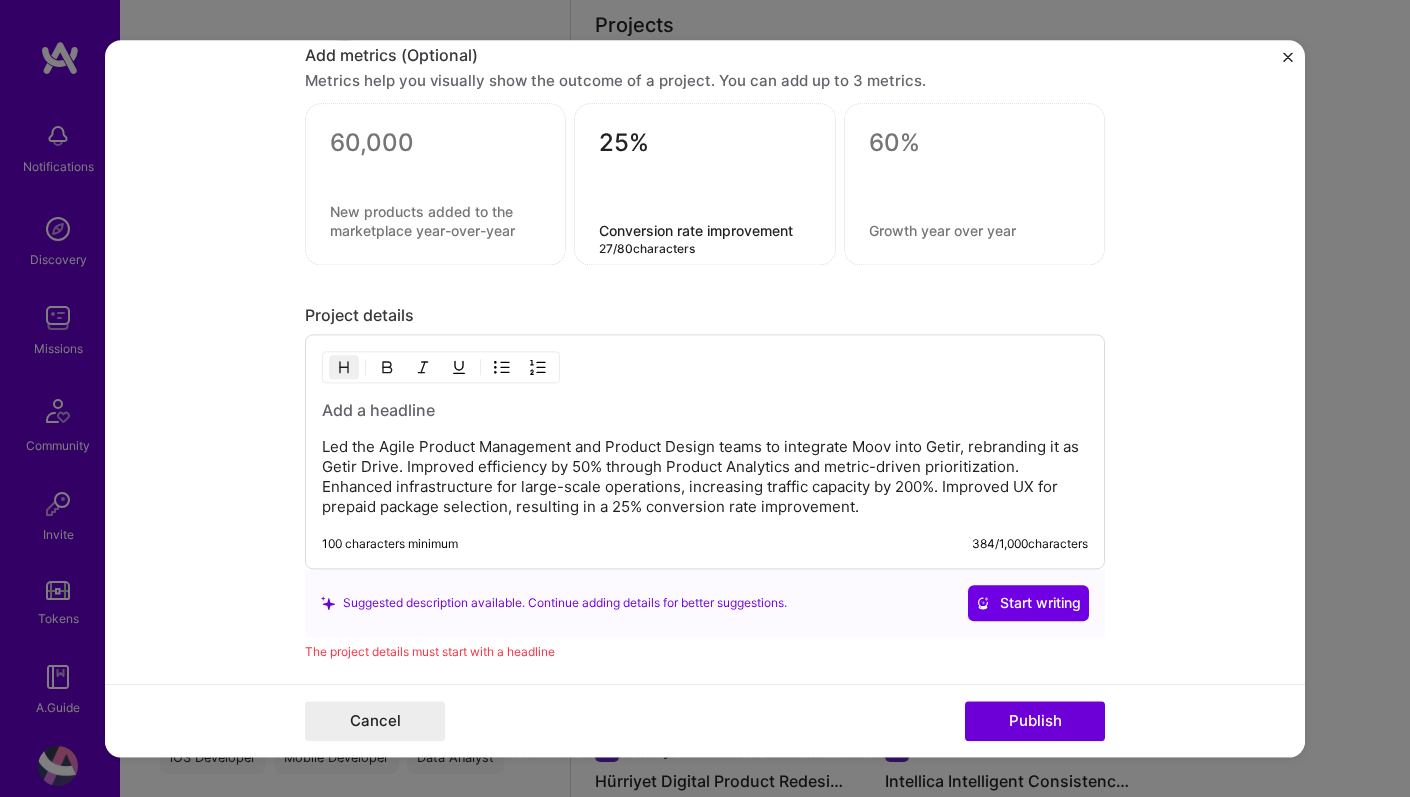 type on "Conversion rate improvement" 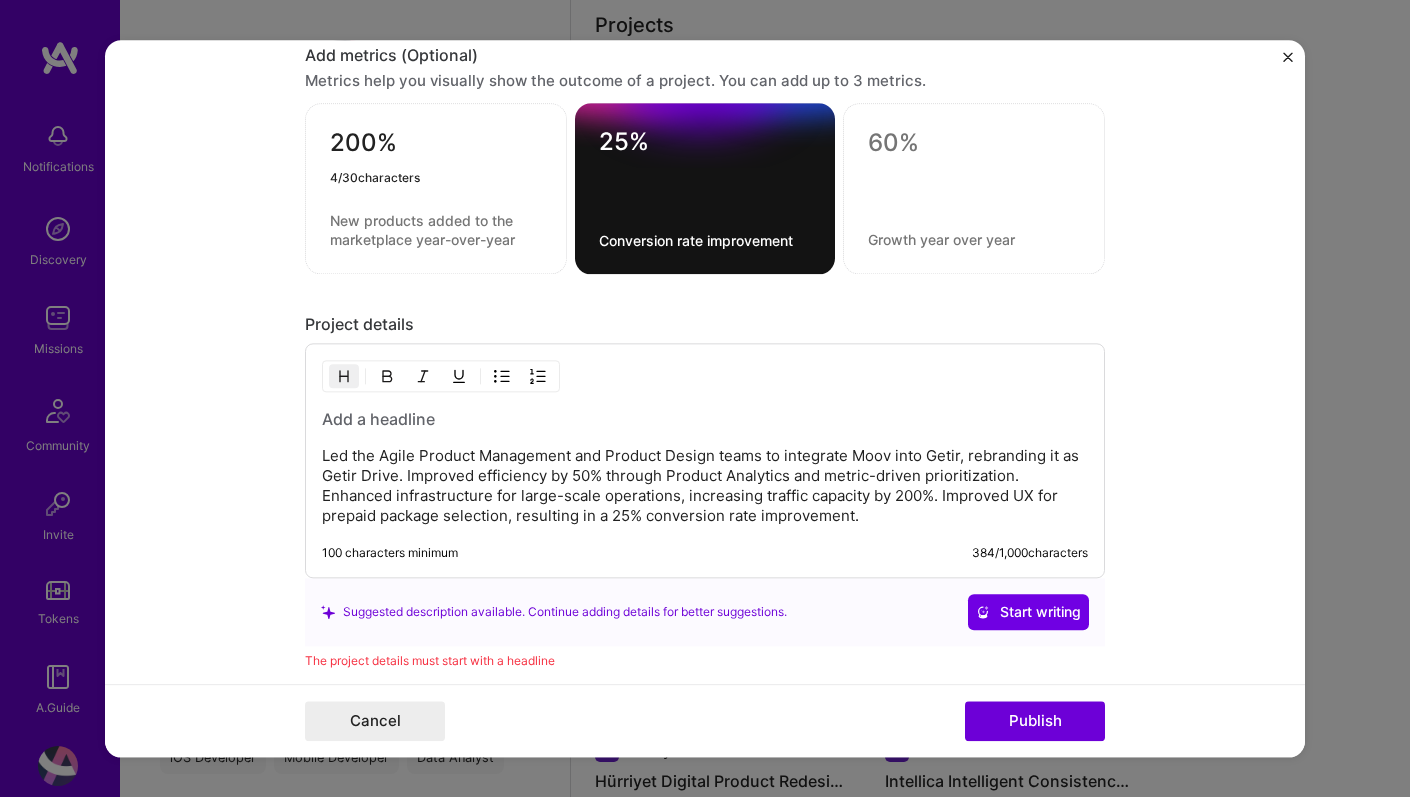 type on "200%" 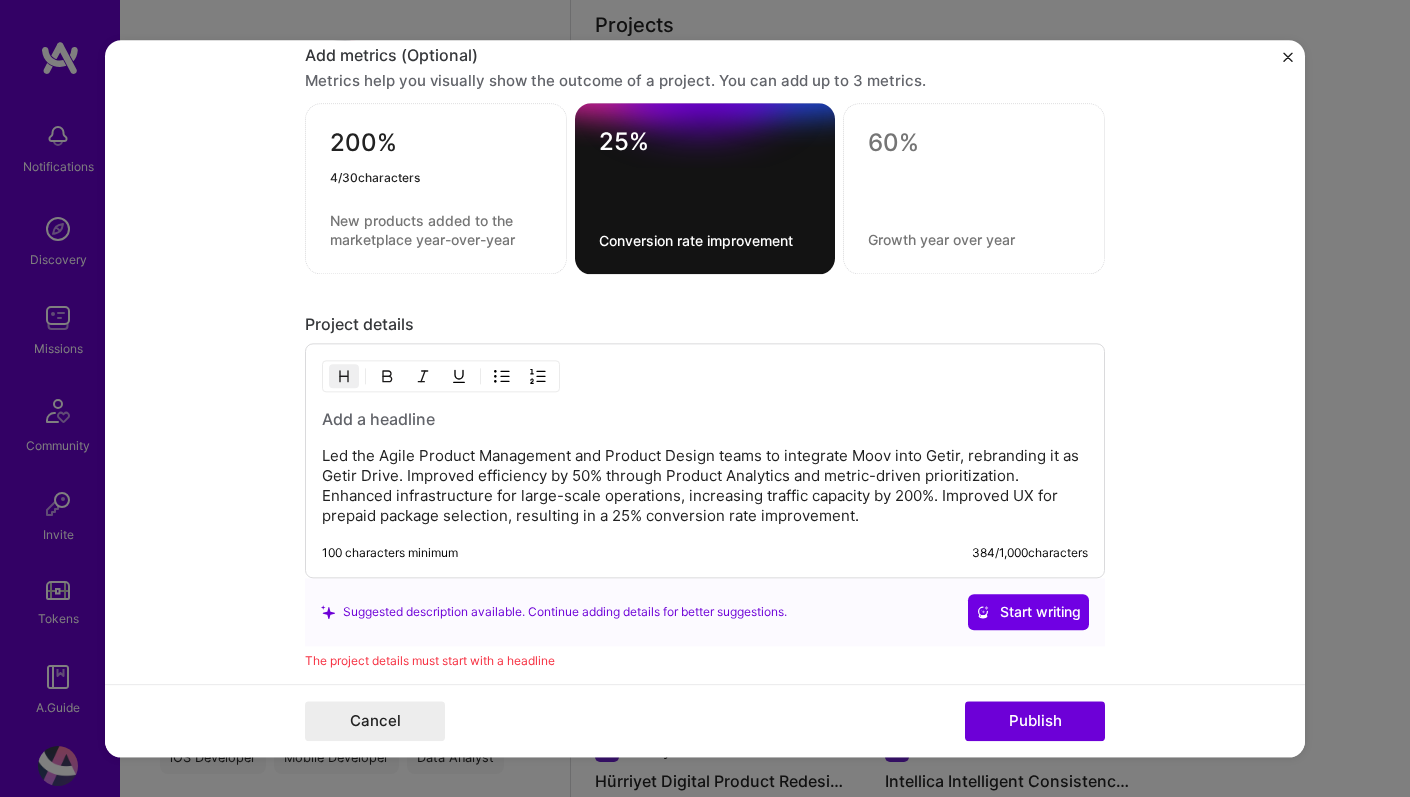 click at bounding box center (436, 230) 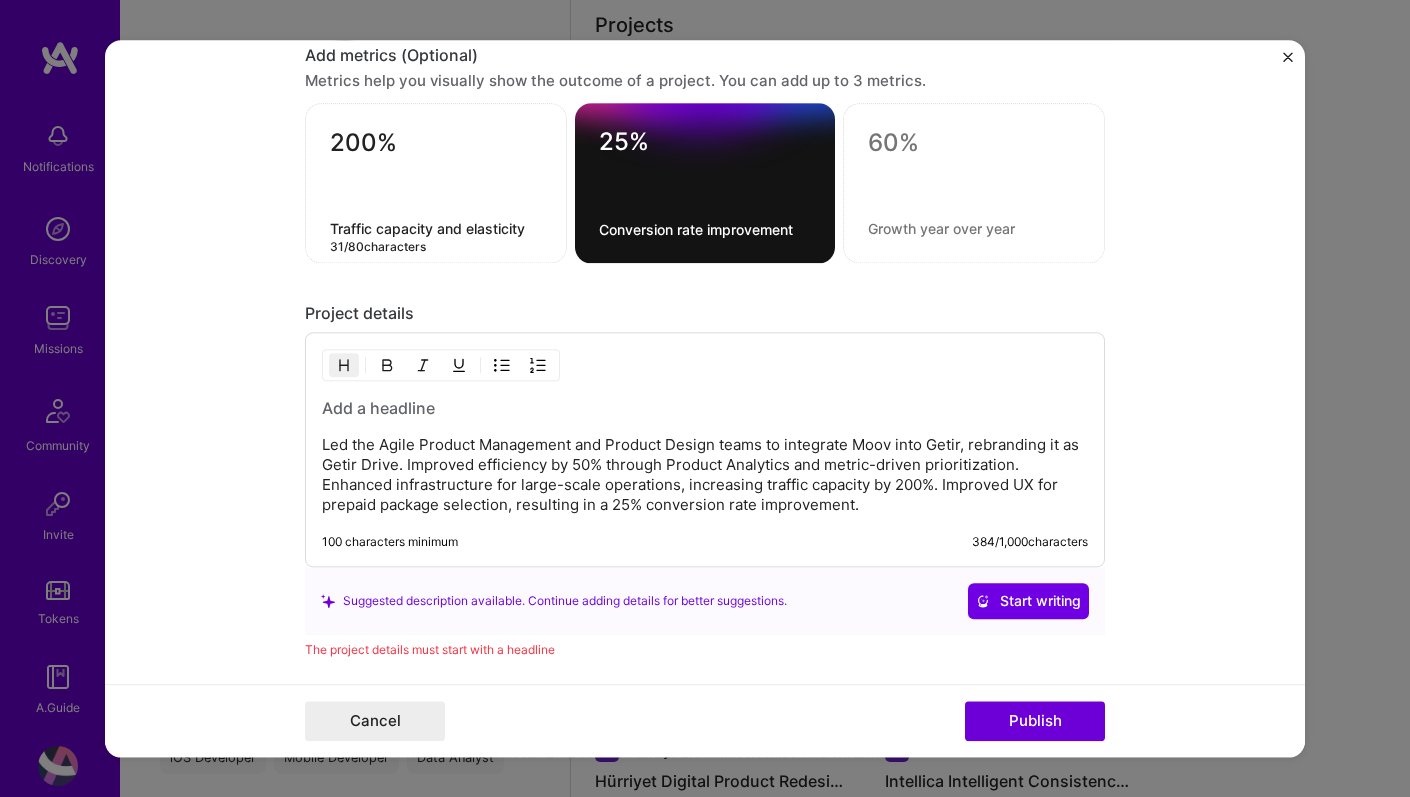 type on "Traffic capacity and elasticity" 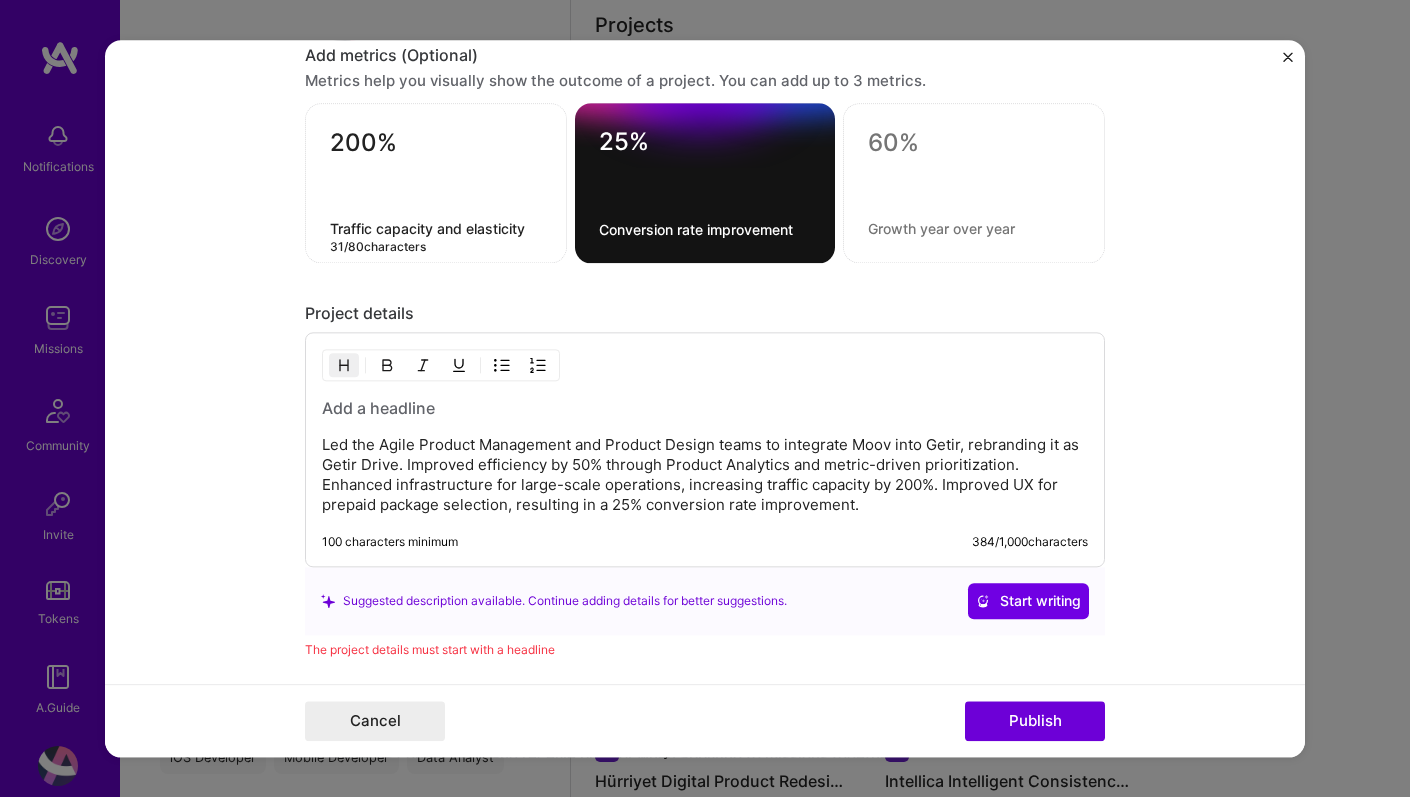 click on "Editing suggested project This project is suggested based on your LinkedIn, resume or A.Team activity. Project title GetirDrive Integration and Optimization Company Getir
Project industry Industry 2 Project Link (Optional)
Drag and drop an image or   Upload file Upload file We recommend uploading at least 4 images. 1600x1200px or higher recommended. Max 5MB each. Role Head of Product Product Manager Mar, [DATE]
to Nov, [DATE]
I’m still working on this project Skills used — Add up to 12 skills Any new skills will be added to your profile. Enter skills... 5 Mobile Analytics 1 2 3 4 5 Product Analytics 1 2 3 4 5 Product Strategy 1 2 3 4 5 Roadmapping 1 2 3 4 5 UX/UI 1 2 3 4 5 Did this role require you to manage team members? (Optional) Yes, I managed 6 team members. Were you involved from inception to launch (0  ->  1)? (Optional) I was involved in zero to one with this project 200% 31" at bounding box center [705, -338] 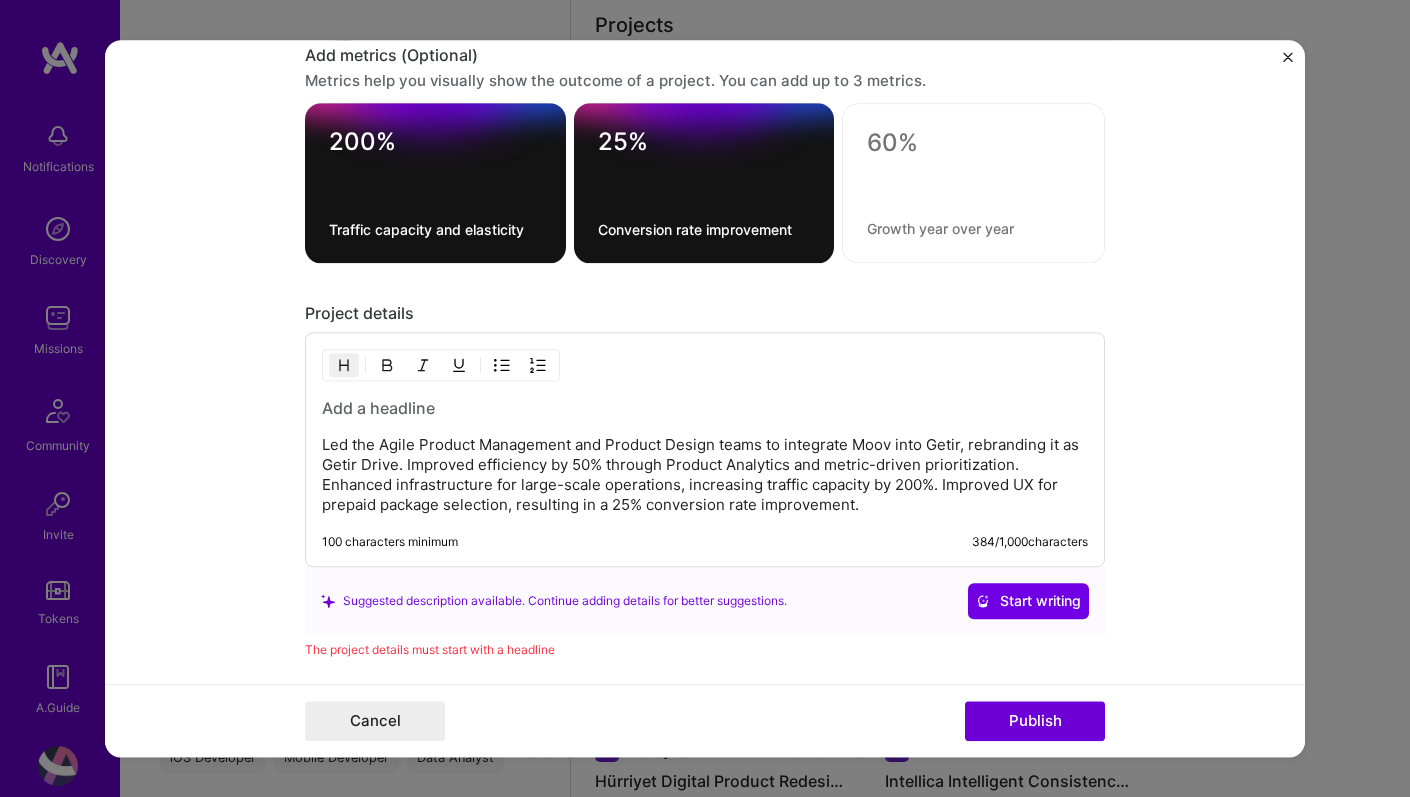 scroll, scrollTop: 1795, scrollLeft: 0, axis: vertical 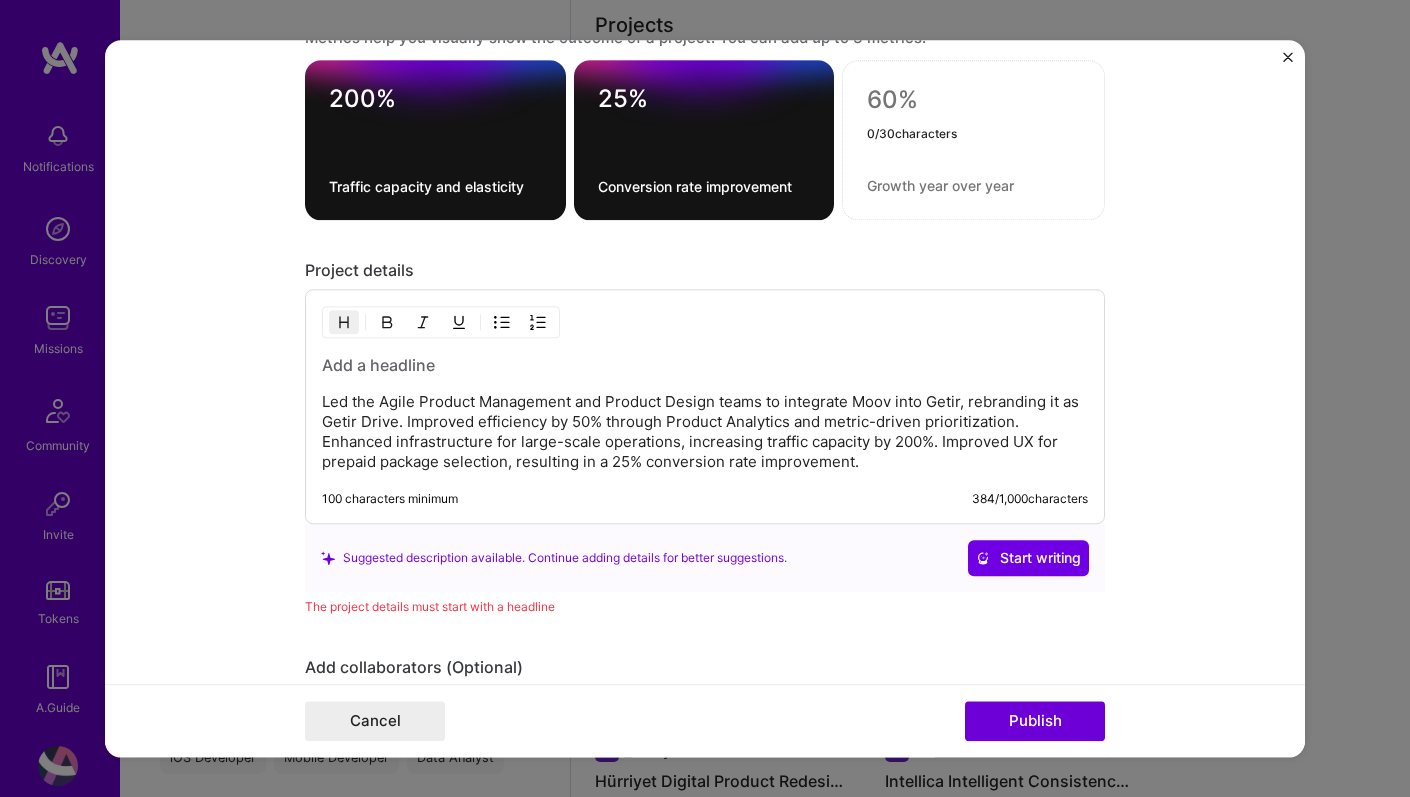 click at bounding box center (973, 100) 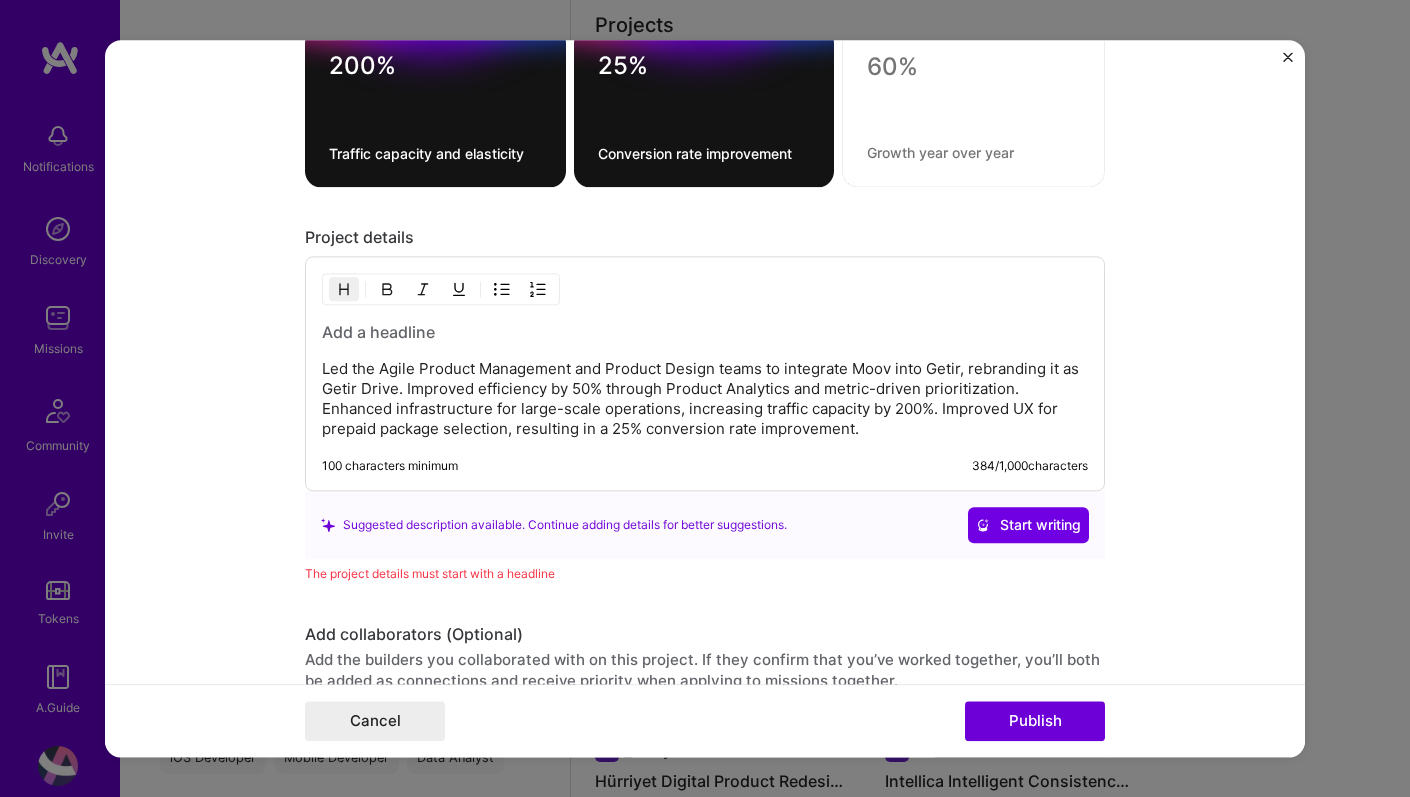click on "Editing suggested project This project is suggested based on your LinkedIn, resume or A.Team activity. Project title GetirDrive Integration and Optimization Company Getir
Project industry Industry 2 Project Link (Optional)
Drag and drop an image or   Upload file Upload file We recommend uploading at least 4 images. 1600x1200px or higher recommended. Max 5MB each. Role Head of Product Product Manager Mar, [YEAR]
to Nov, [YEAR]
I’m still working on this project Skills used — Add up to 12 skills Any new skills will be added to your profile. Enter skills... 5 Mobile Analytics 1 2 3 4 5 Product Analytics 1 2 3 4 5 Product Strategy 1 2 3 4 5 Roadmapping 1 2 3 4 5 UX/UI 1 2 3 4 5 Did this role require you to manage team members? (Optional) Yes, I managed 6 team members. Were you involved from inception to launch (0  ->  1)? (Optional) I was involved in zero to one with this project 200% 25%" at bounding box center [705, 398] 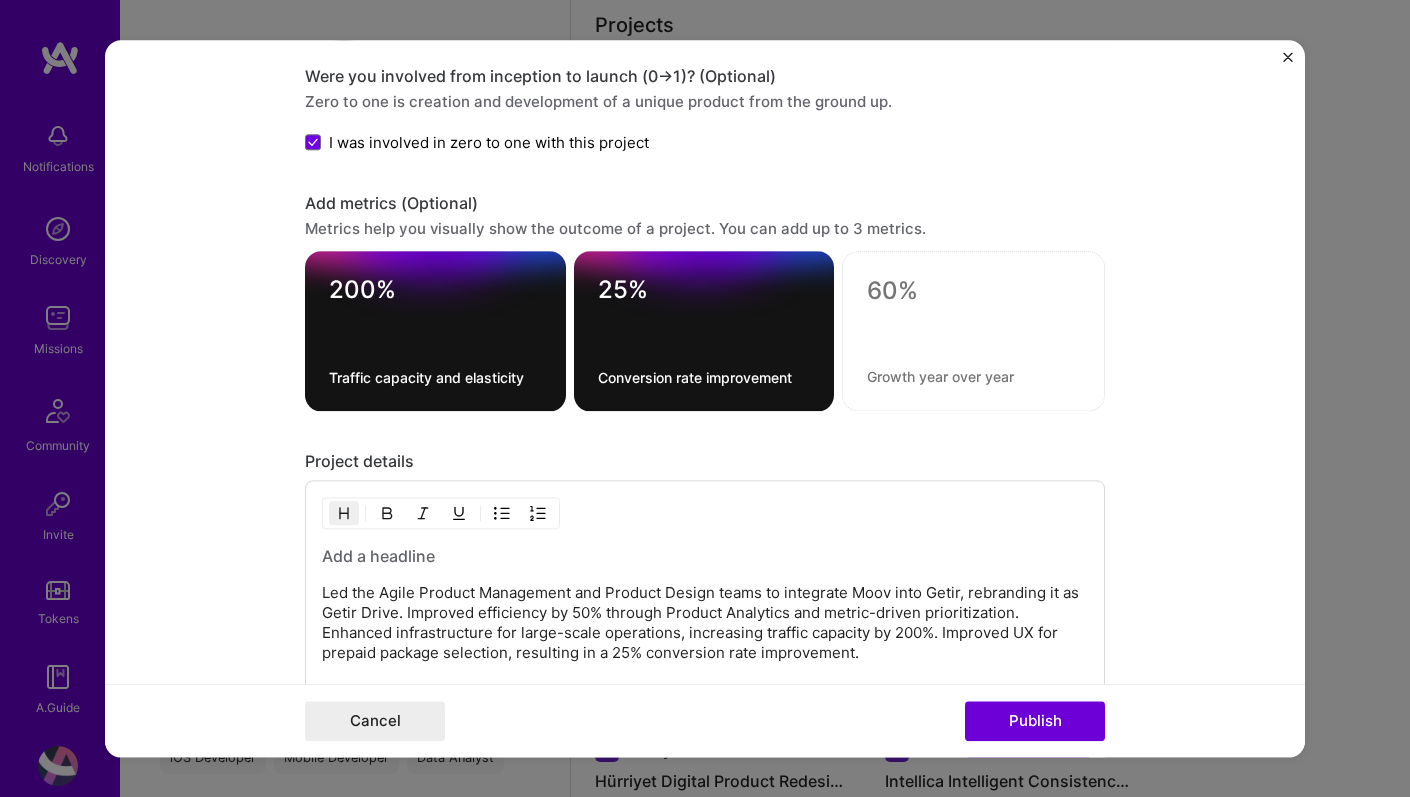 scroll, scrollTop: 1858, scrollLeft: 0, axis: vertical 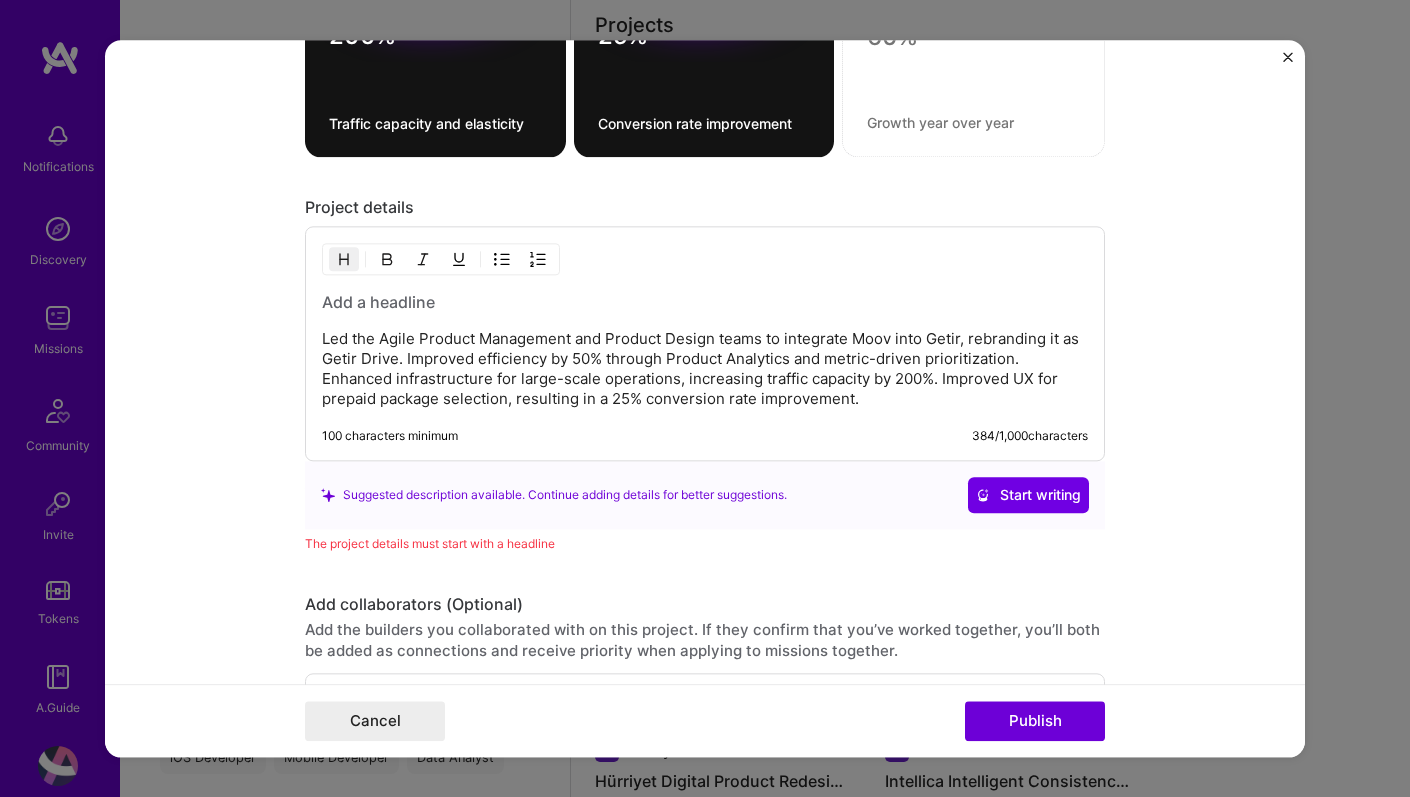 click at bounding box center (705, 302) 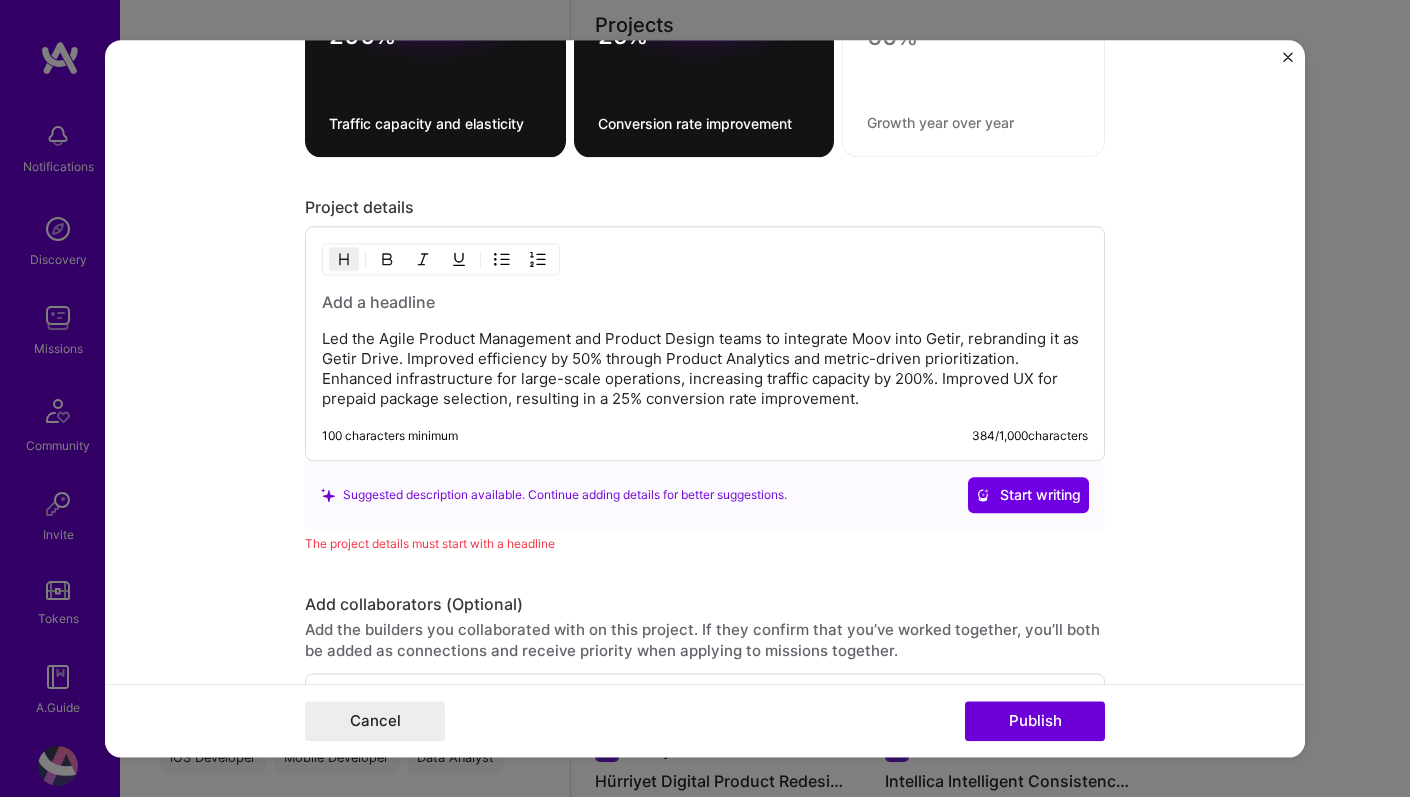 type 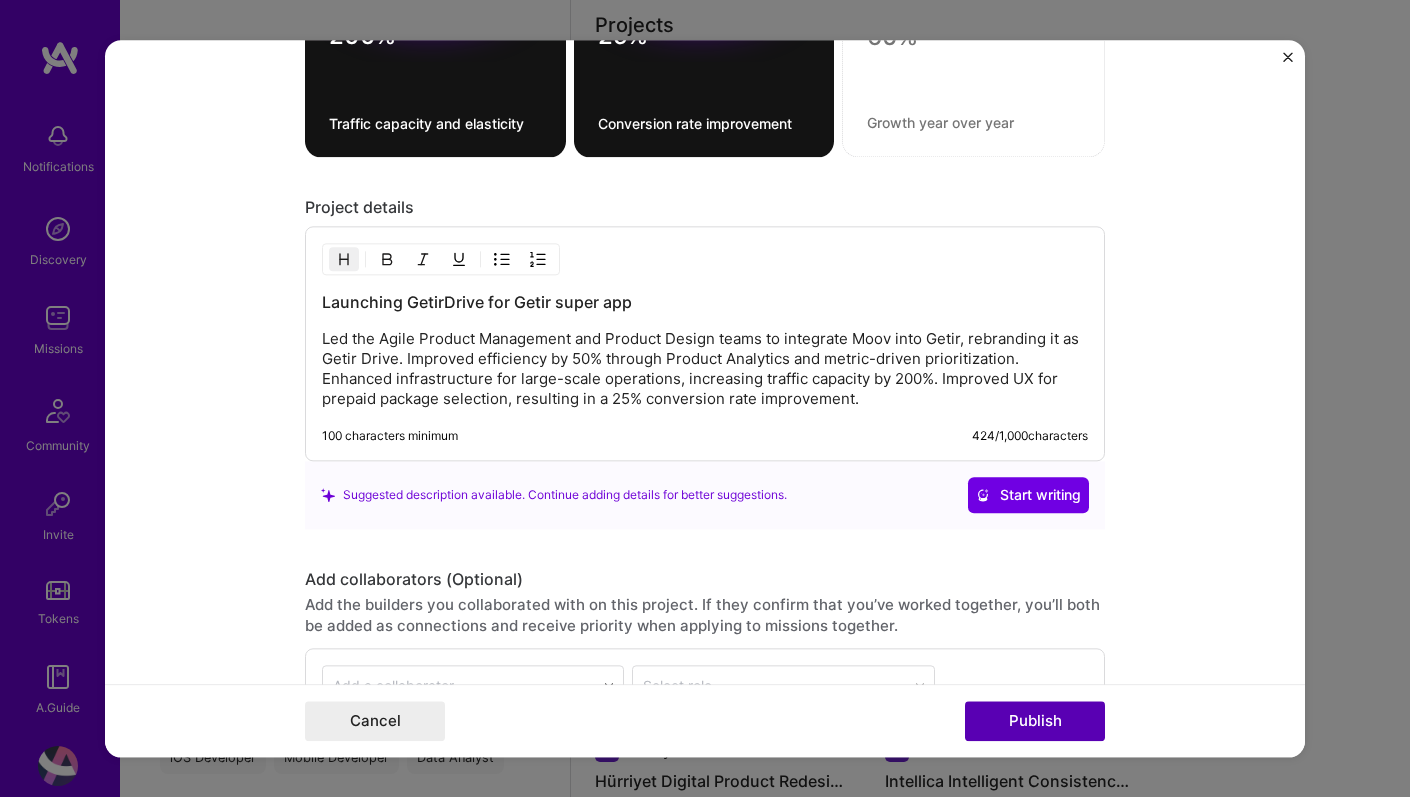 click on "Publish" at bounding box center (1035, 721) 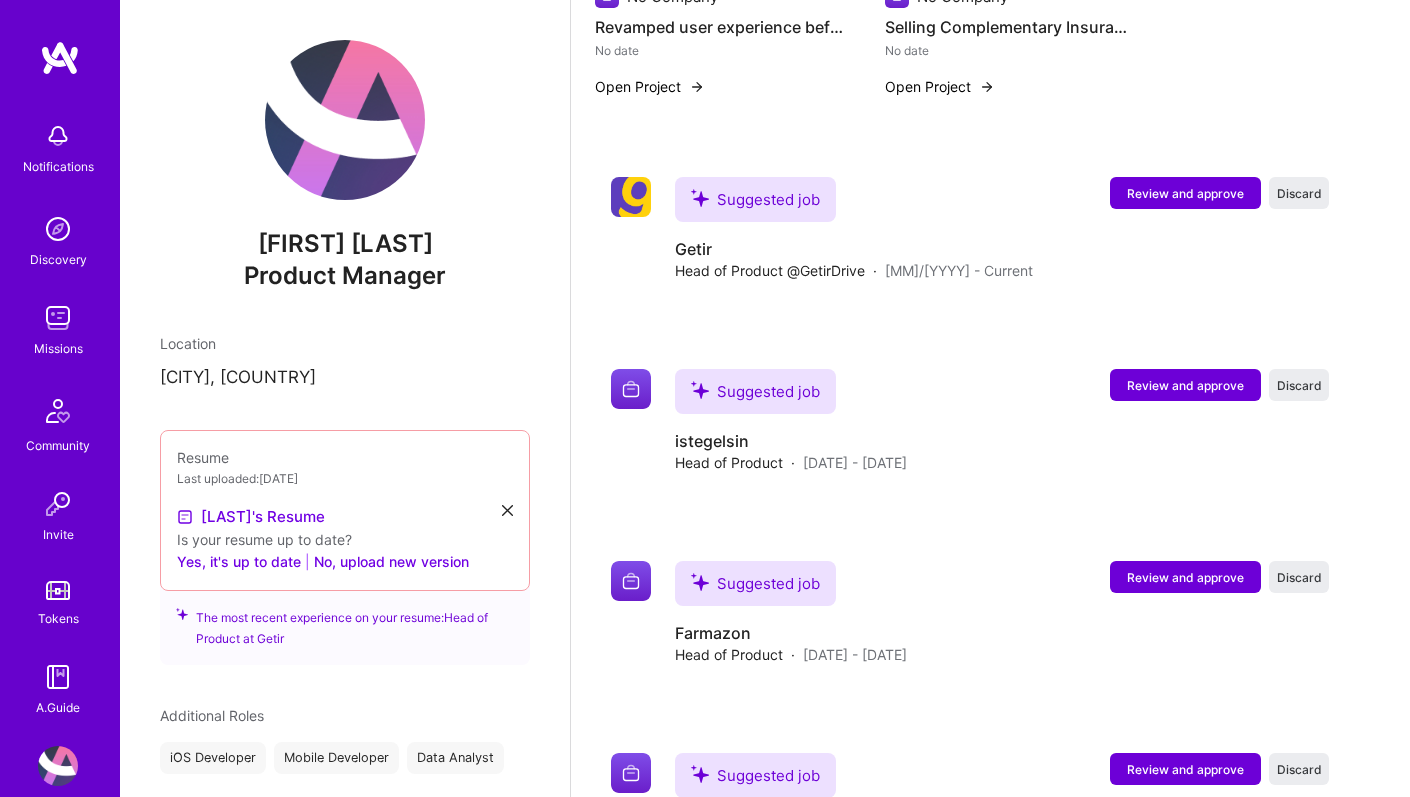 scroll, scrollTop: 3422, scrollLeft: 0, axis: vertical 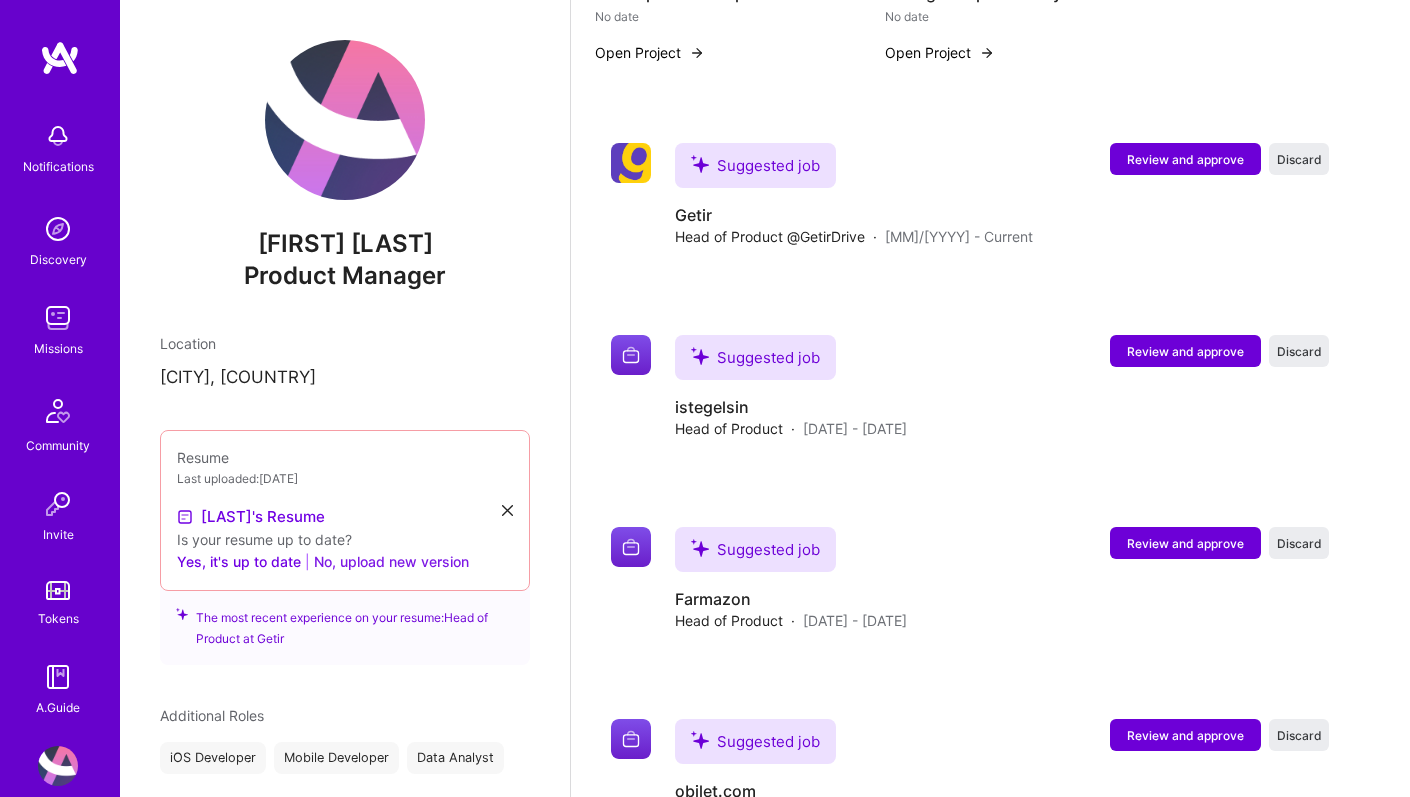 click on "No, upload new version" at bounding box center [391, 562] 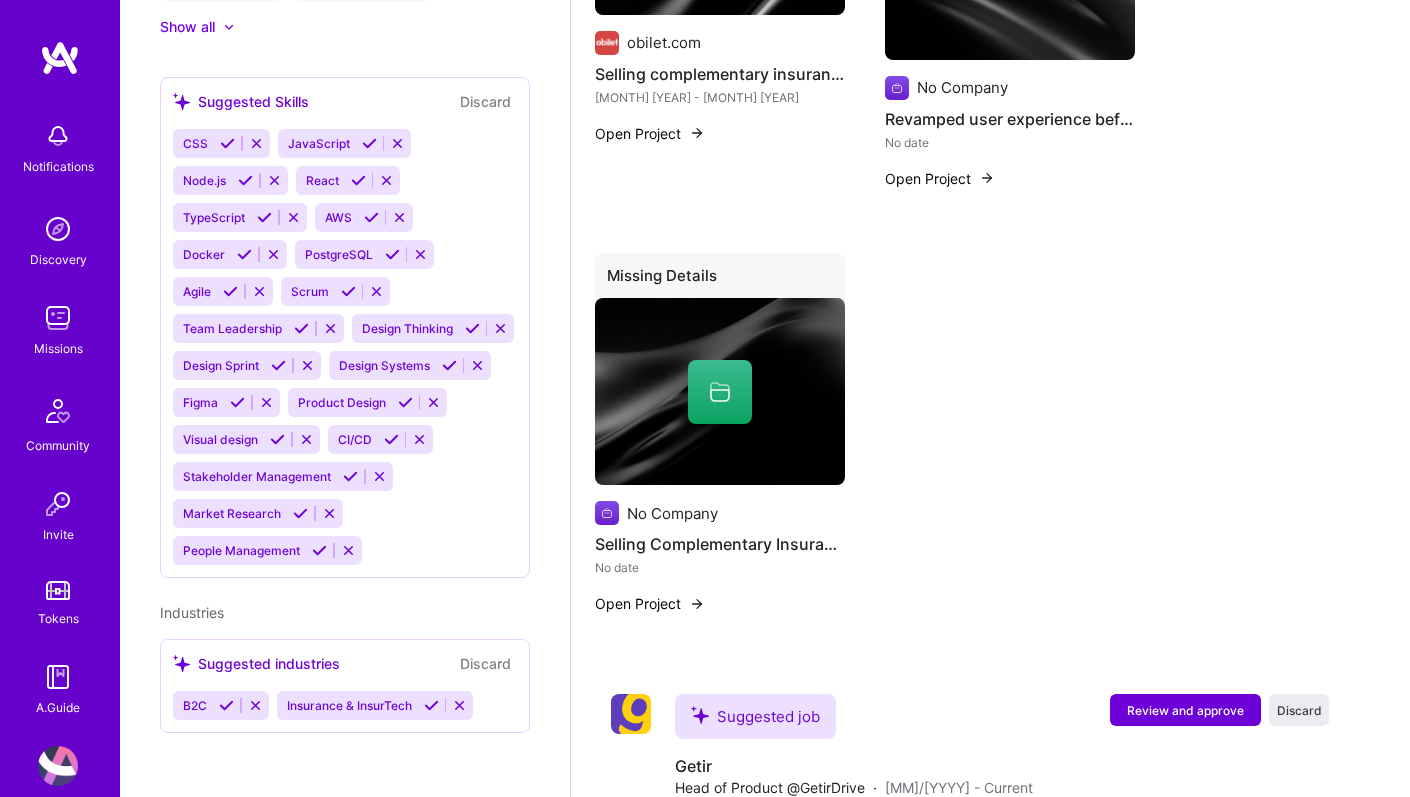 scroll, scrollTop: 0, scrollLeft: 0, axis: both 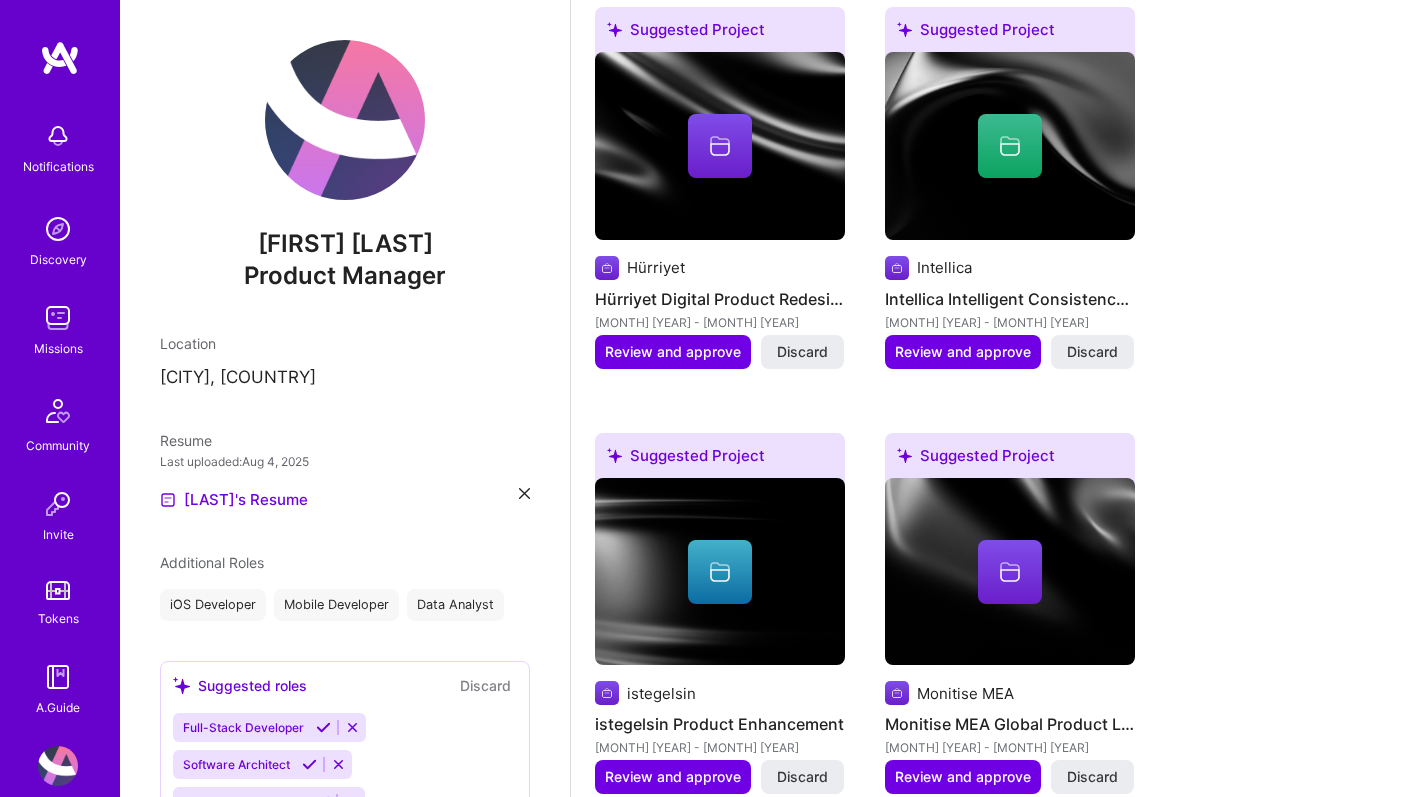 click at bounding box center [58, 318] 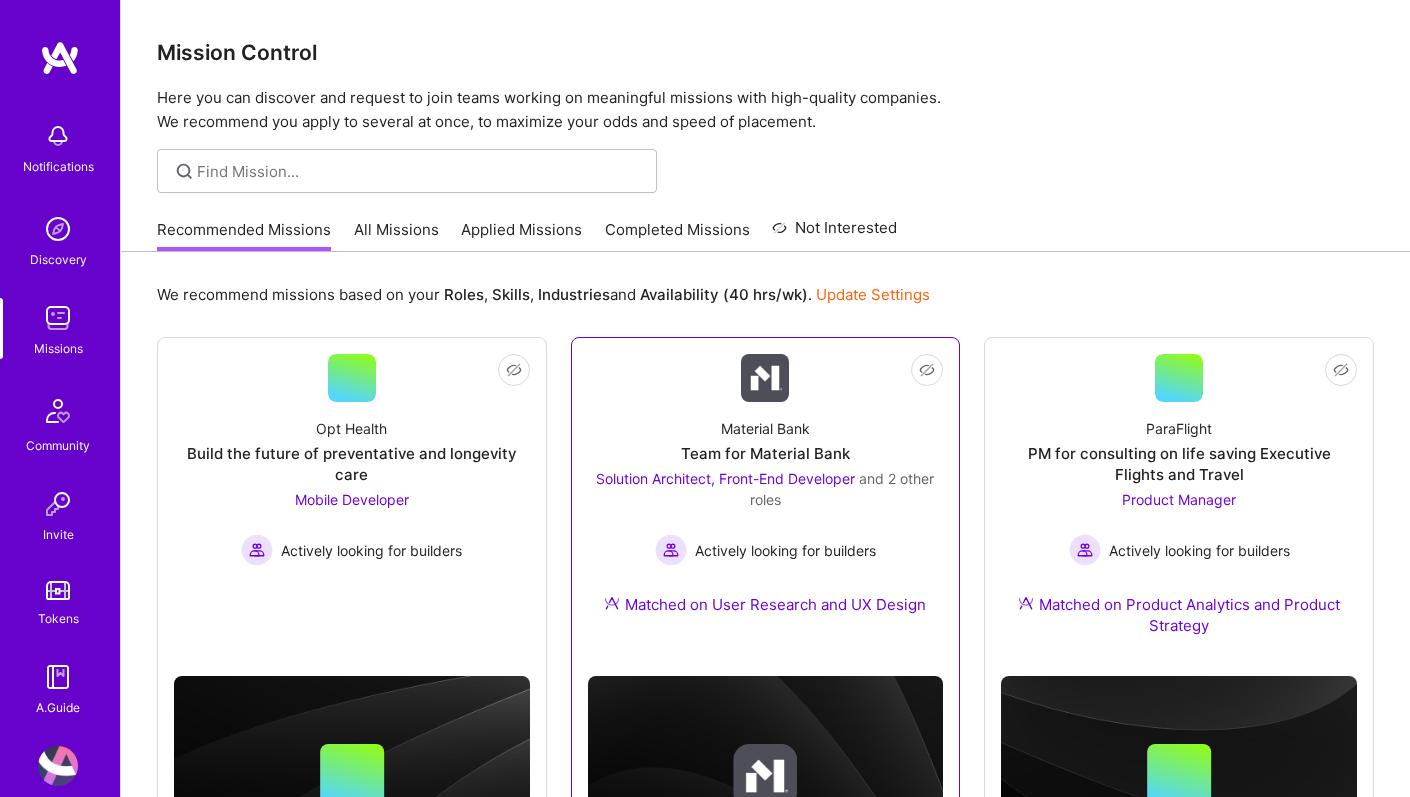scroll, scrollTop: 144, scrollLeft: 0, axis: vertical 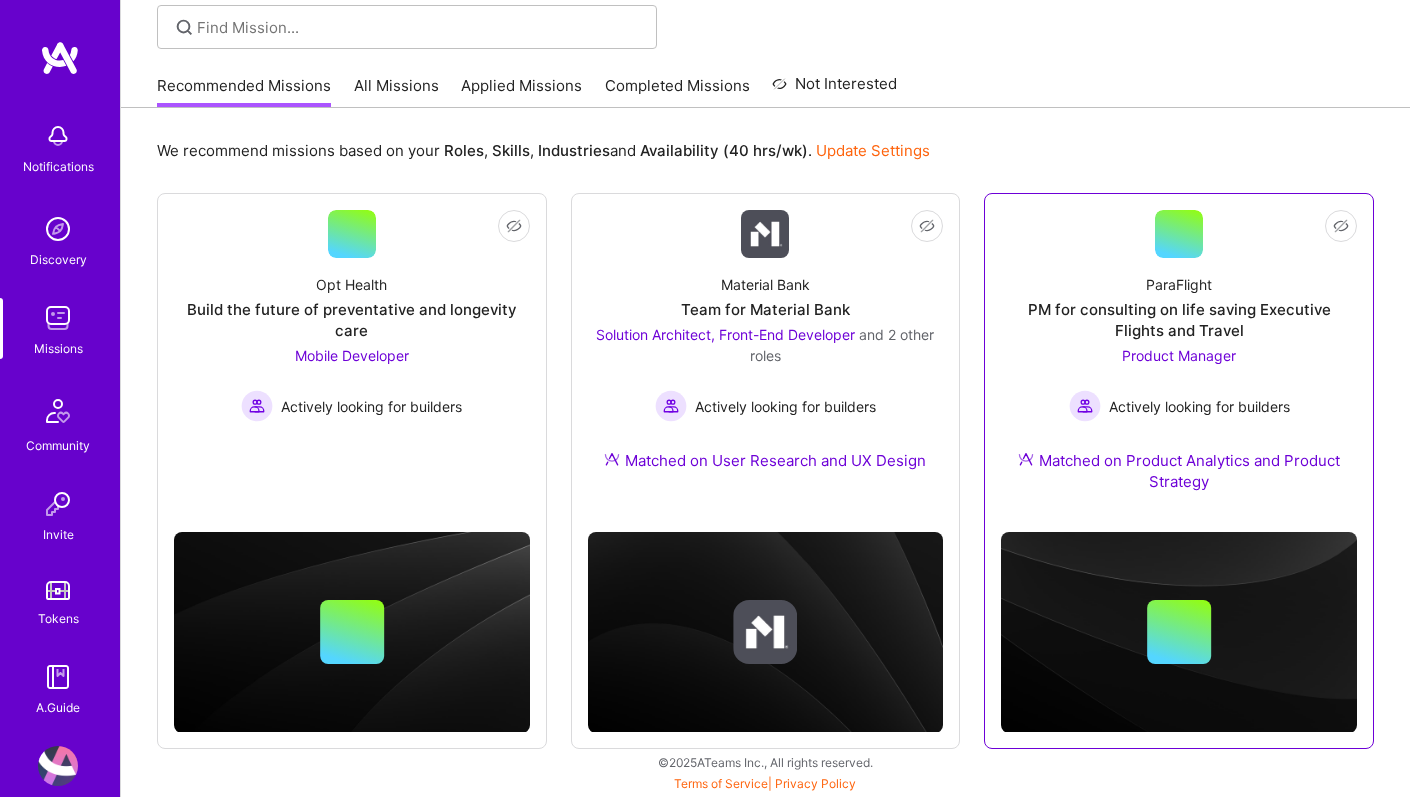 click at bounding box center [1179, 632] 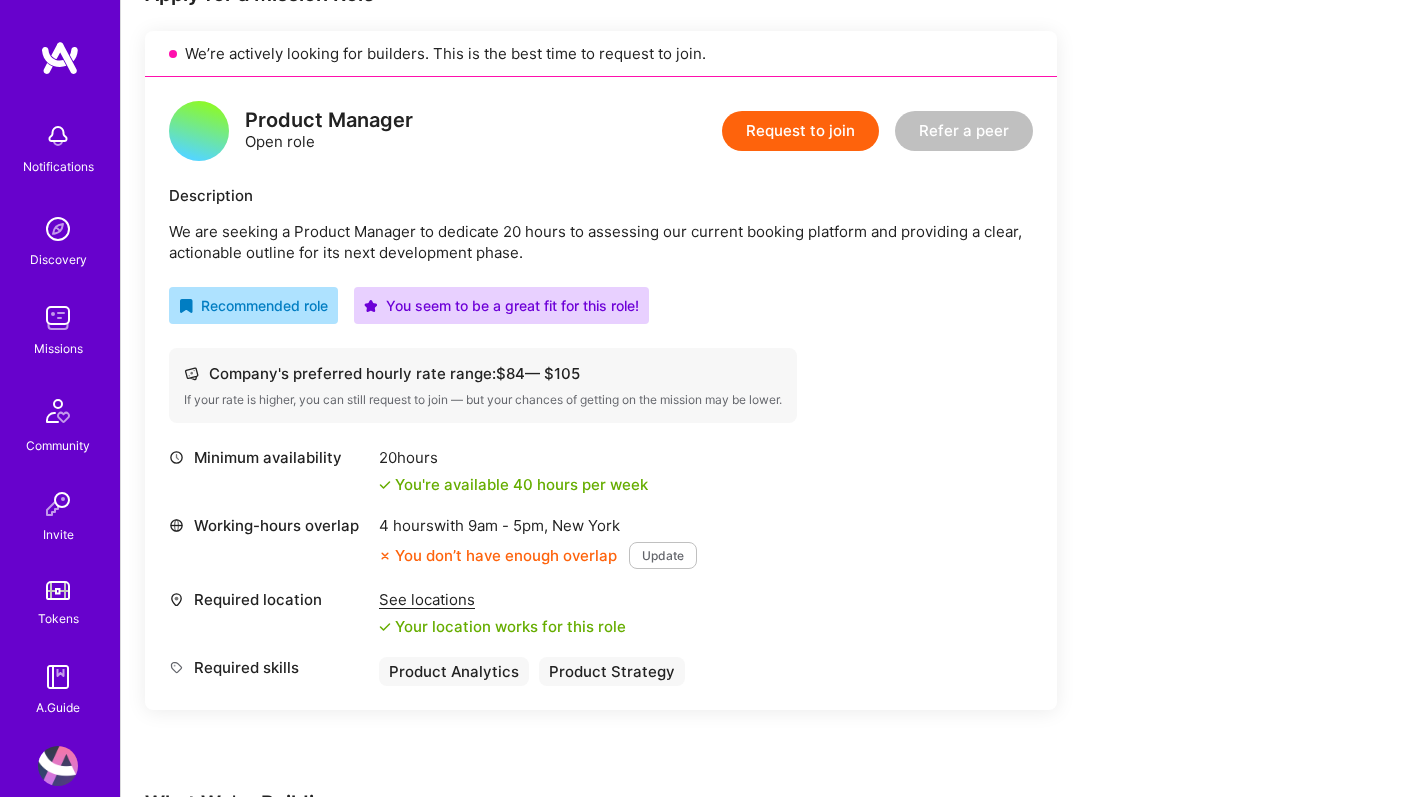 scroll, scrollTop: 458, scrollLeft: 0, axis: vertical 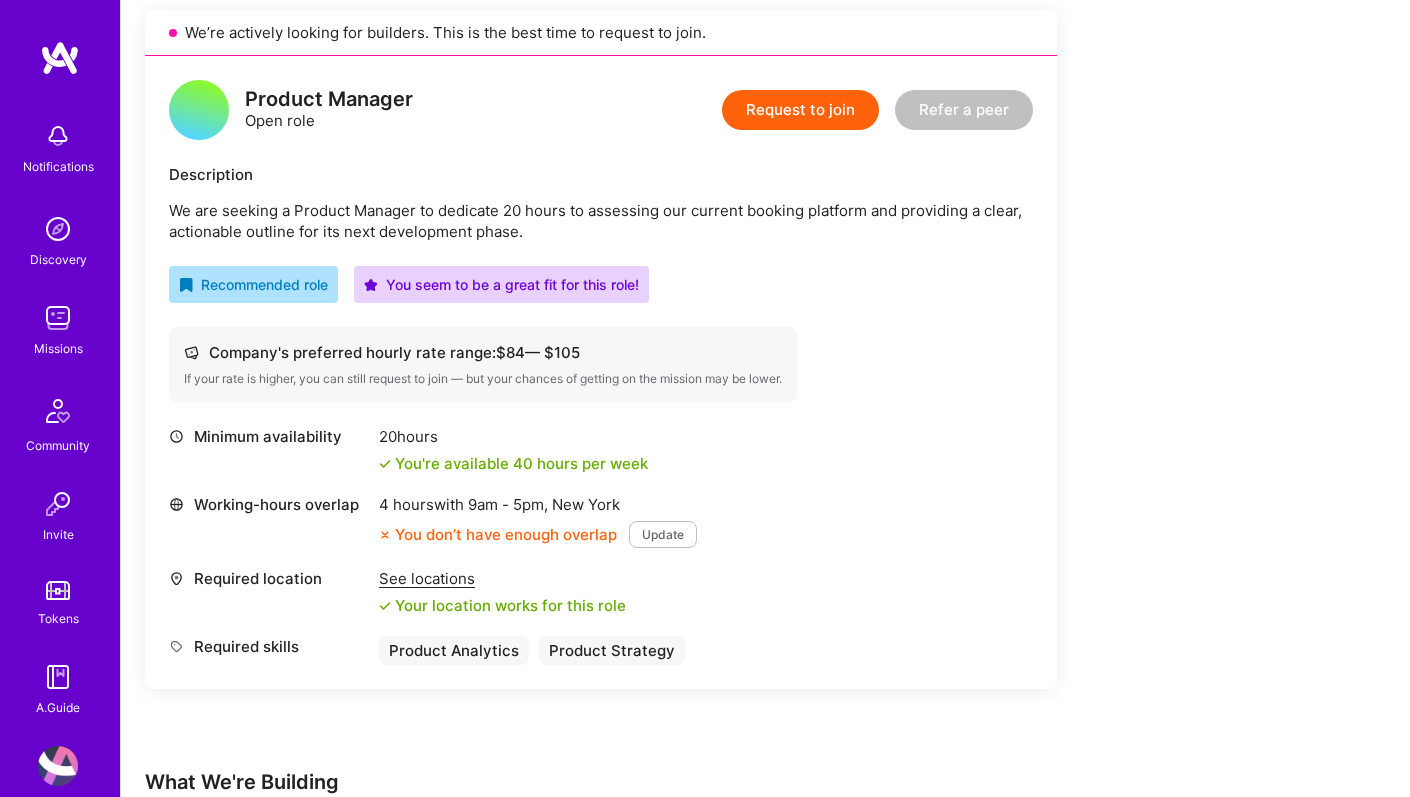 click on "Update" at bounding box center (663, 534) 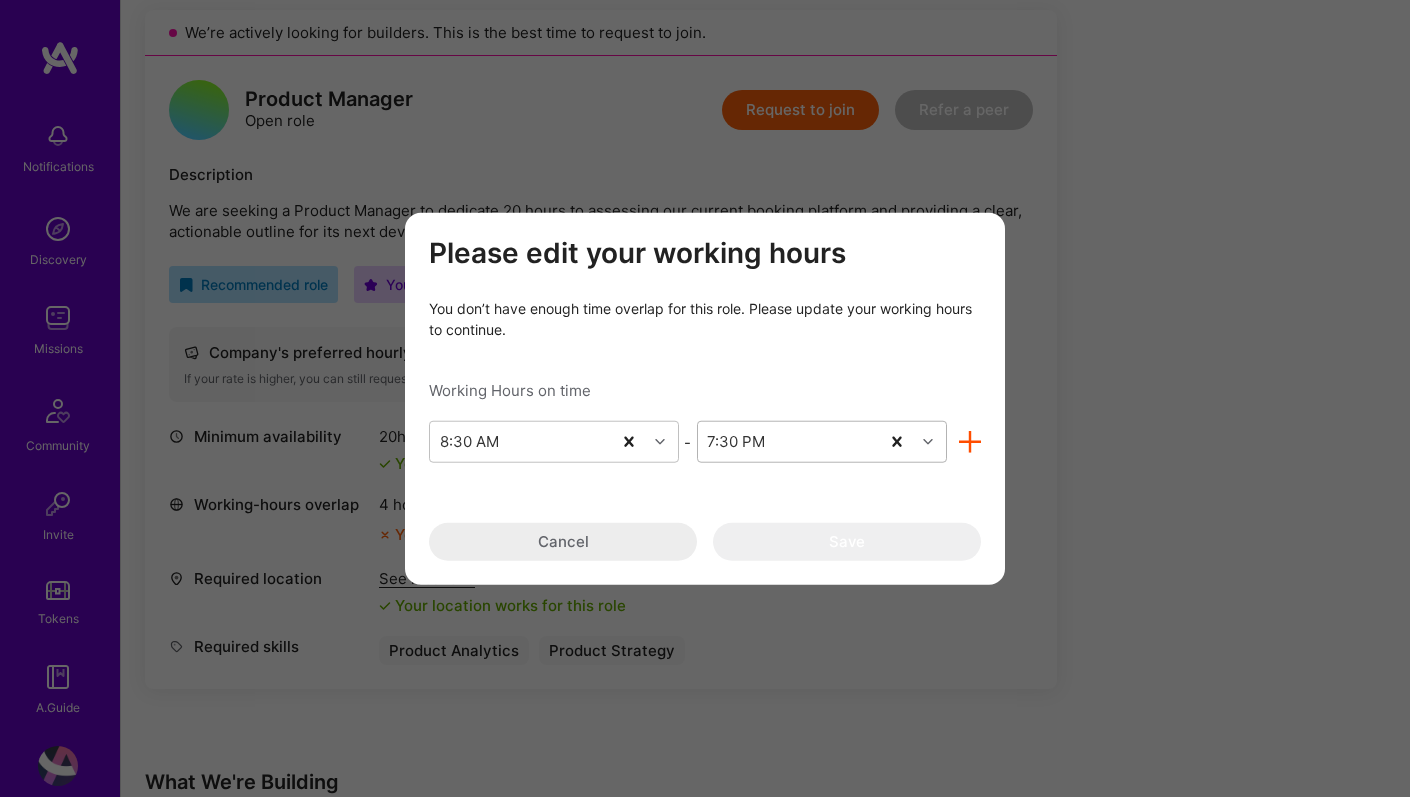 click on "7:30 PM" at bounding box center (788, 442) 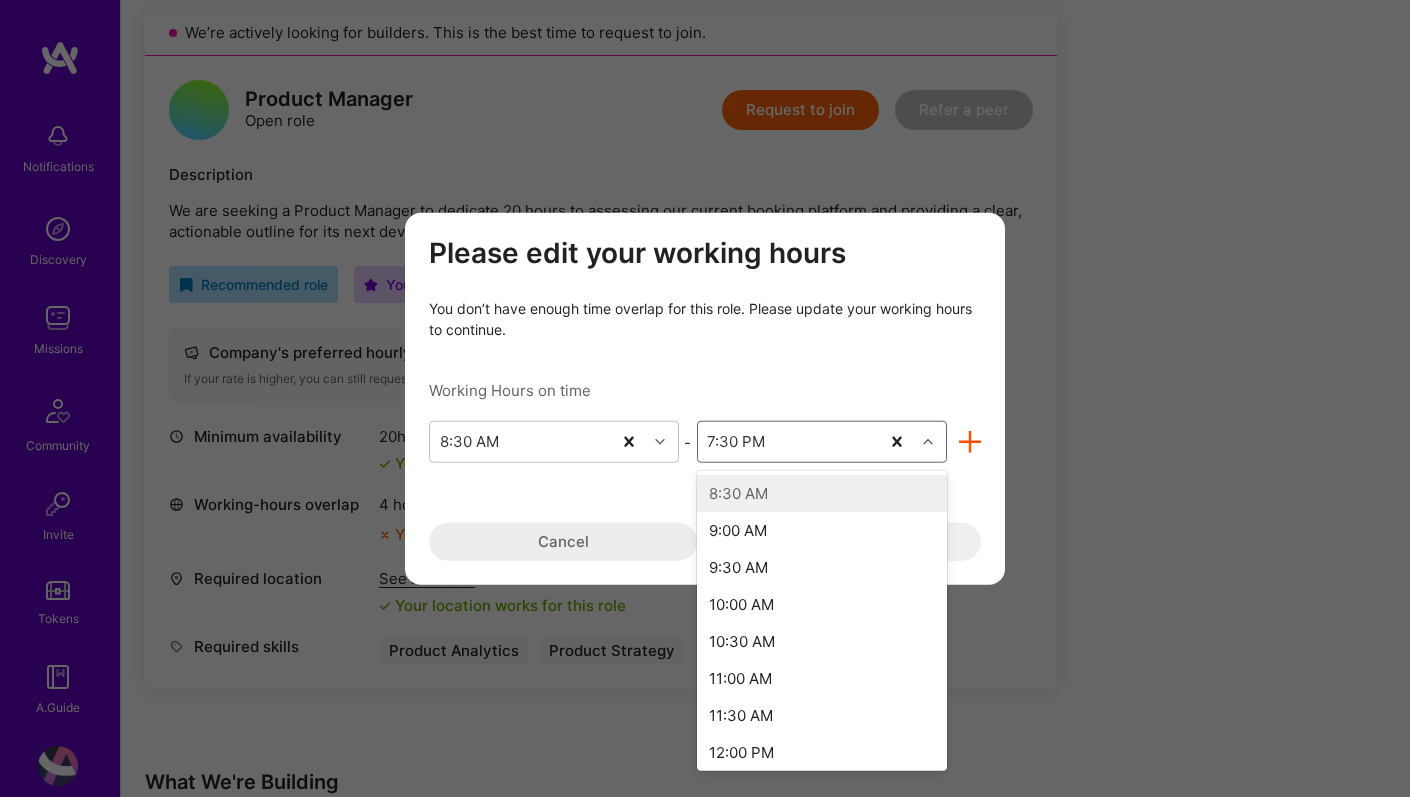 scroll, scrollTop: 567, scrollLeft: 0, axis: vertical 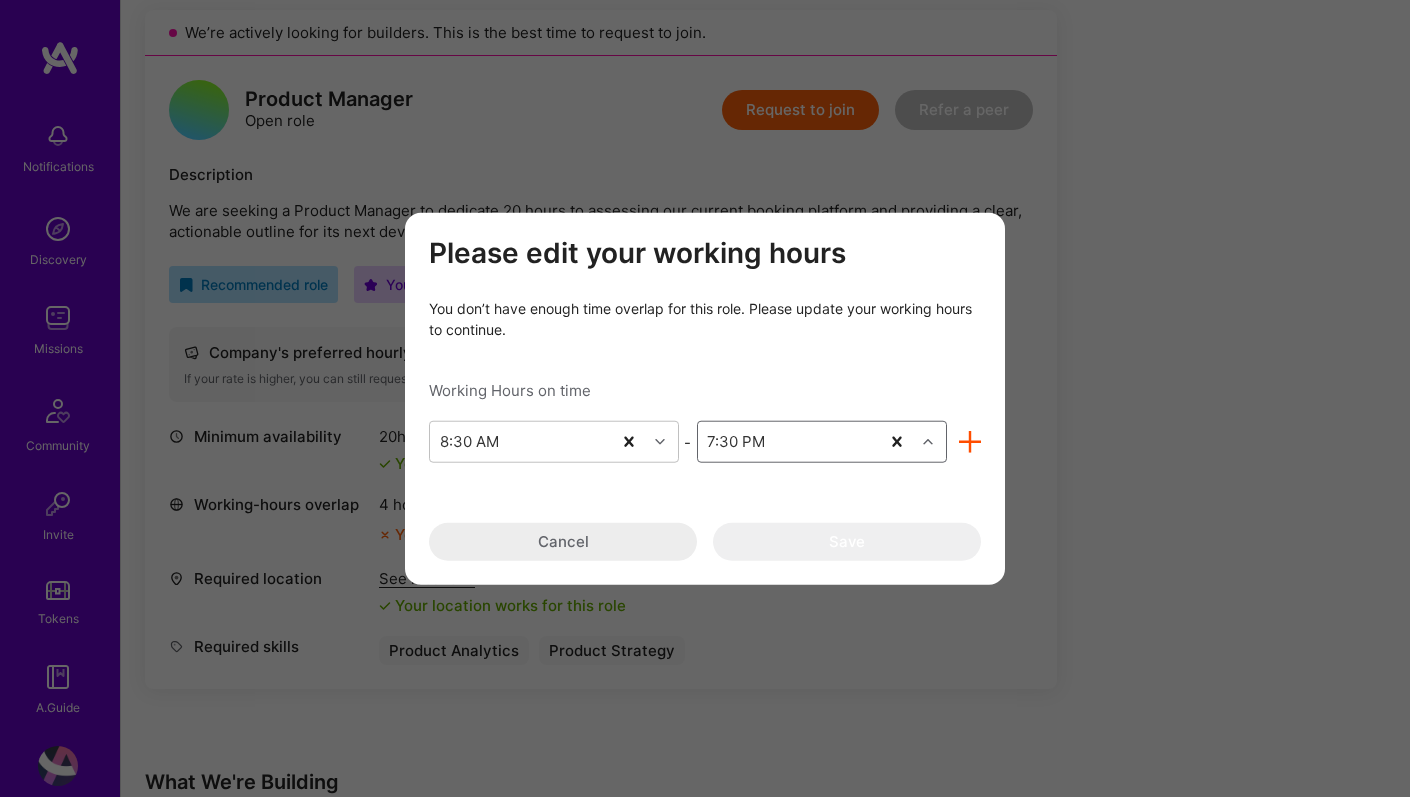 click on "7:30 PM" at bounding box center (788, 442) 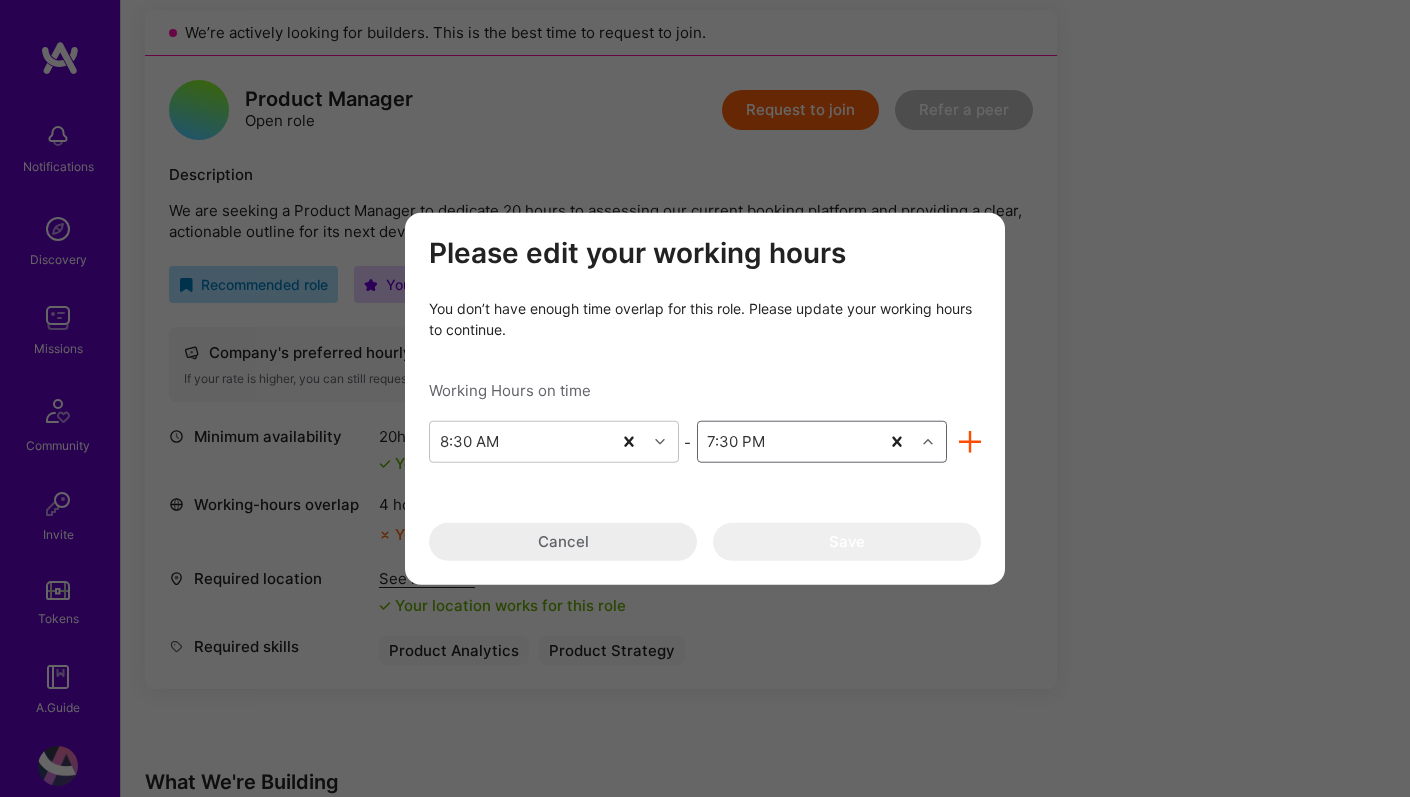 click on "Cancel" at bounding box center [563, 542] 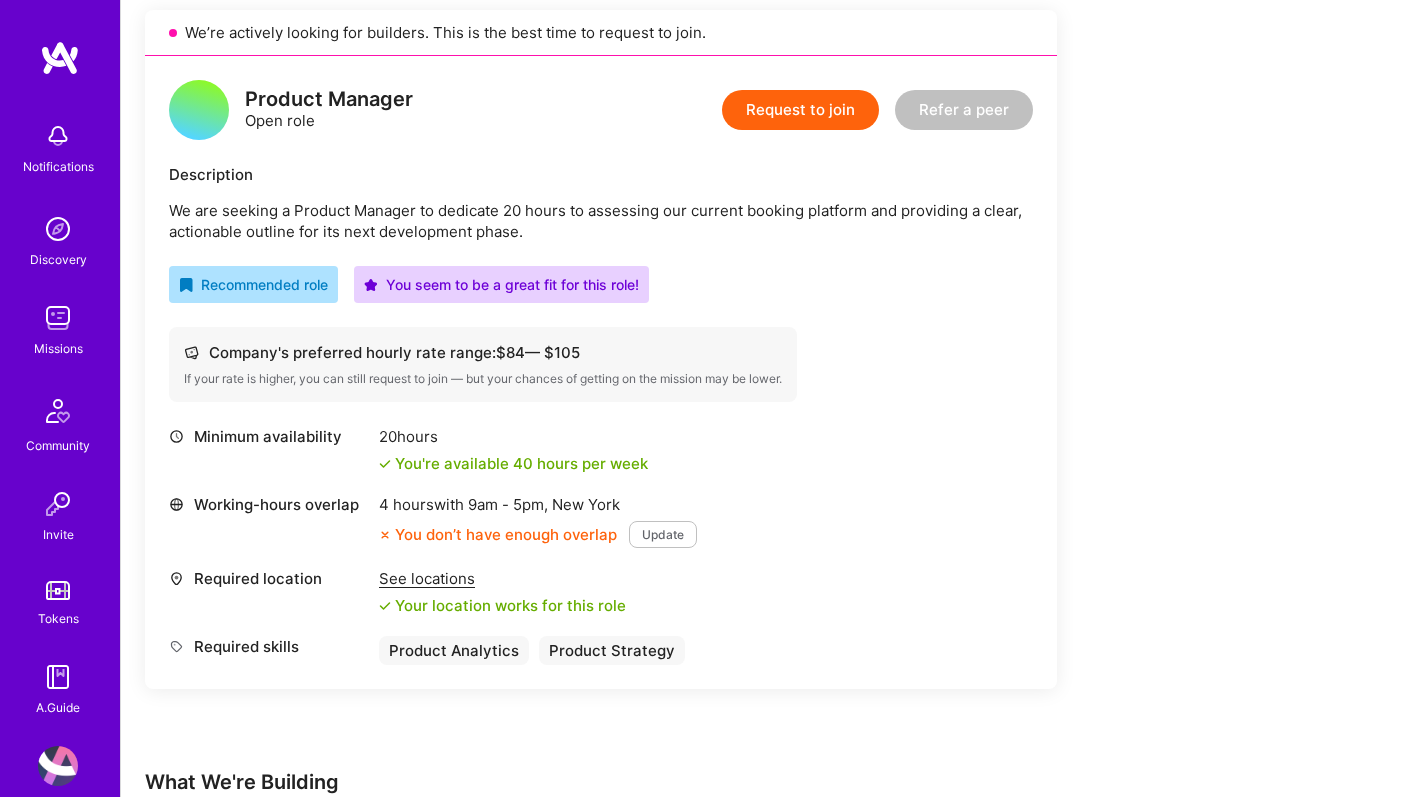 click on "You don’t have enough overlap" at bounding box center (498, 534) 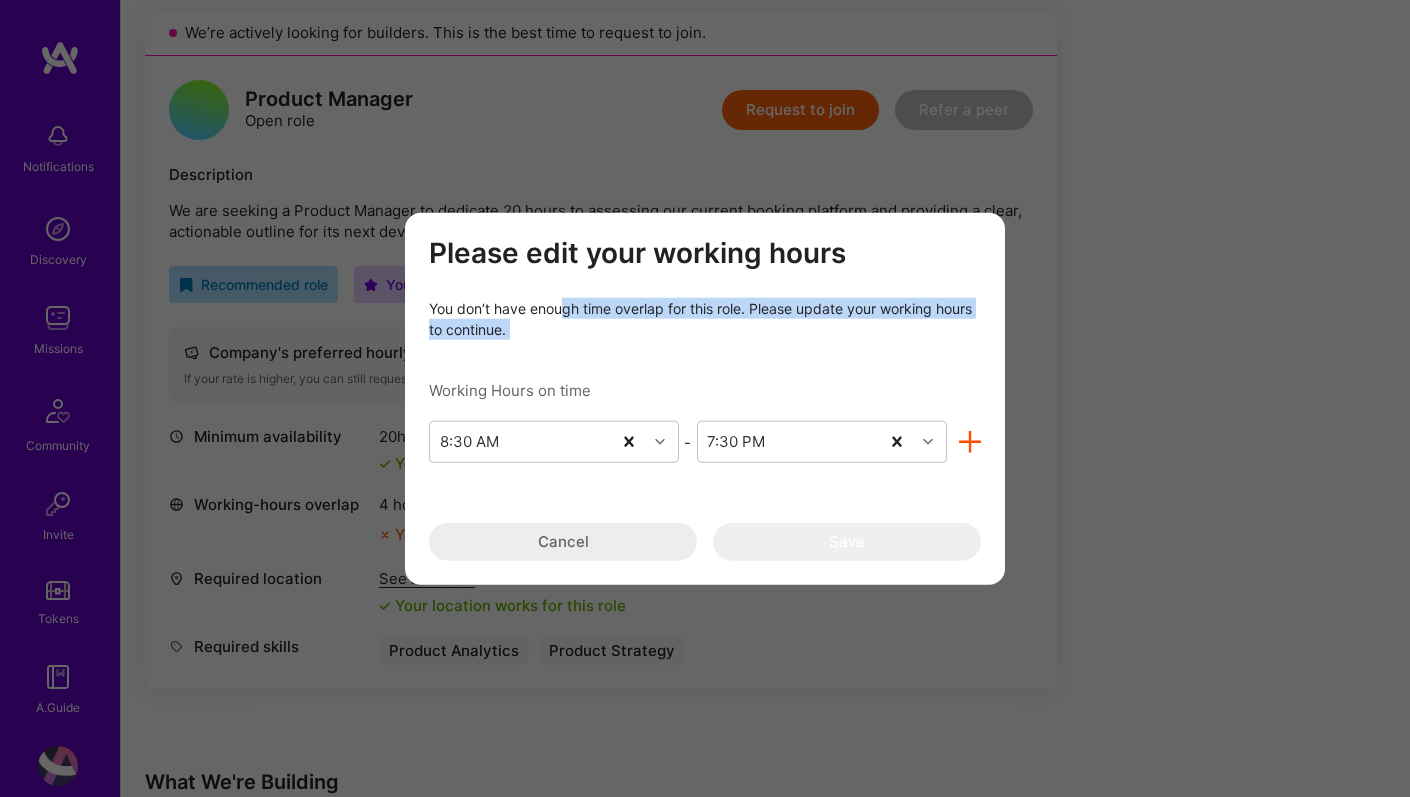 drag, startPoint x: 563, startPoint y: 312, endPoint x: 758, endPoint y: 354, distance: 199.4718 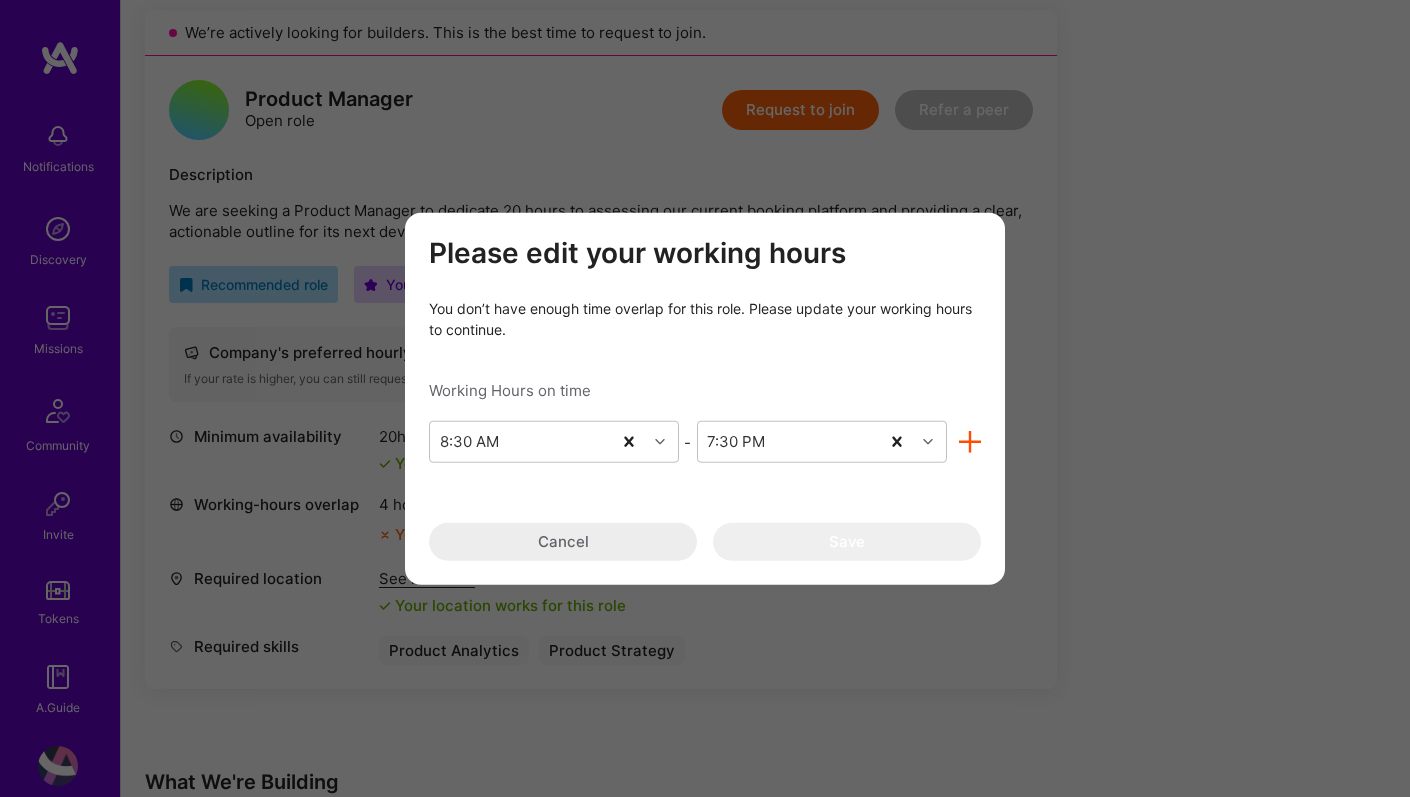 drag, startPoint x: 646, startPoint y: 355, endPoint x: 667, endPoint y: 344, distance: 23.70654 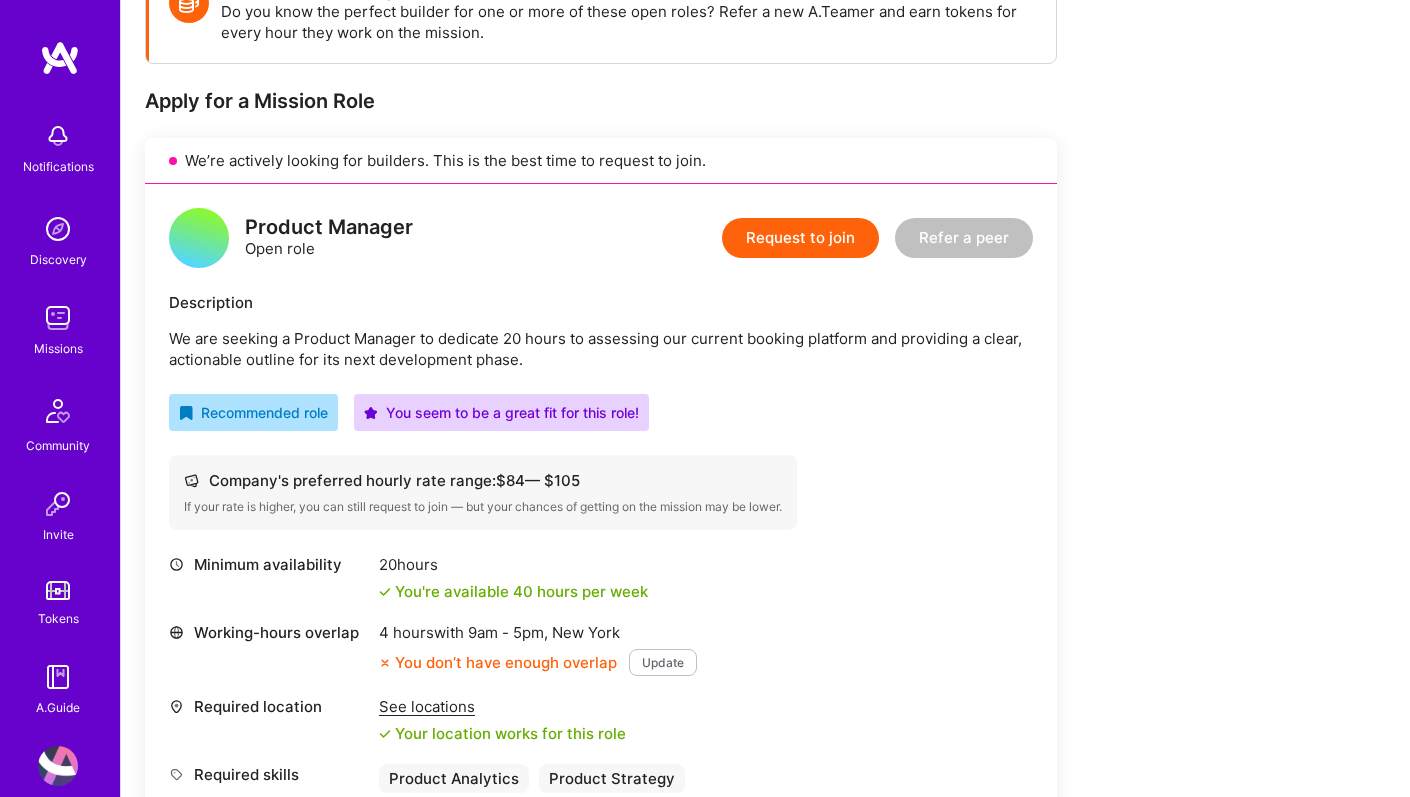 scroll, scrollTop: 0, scrollLeft: 0, axis: both 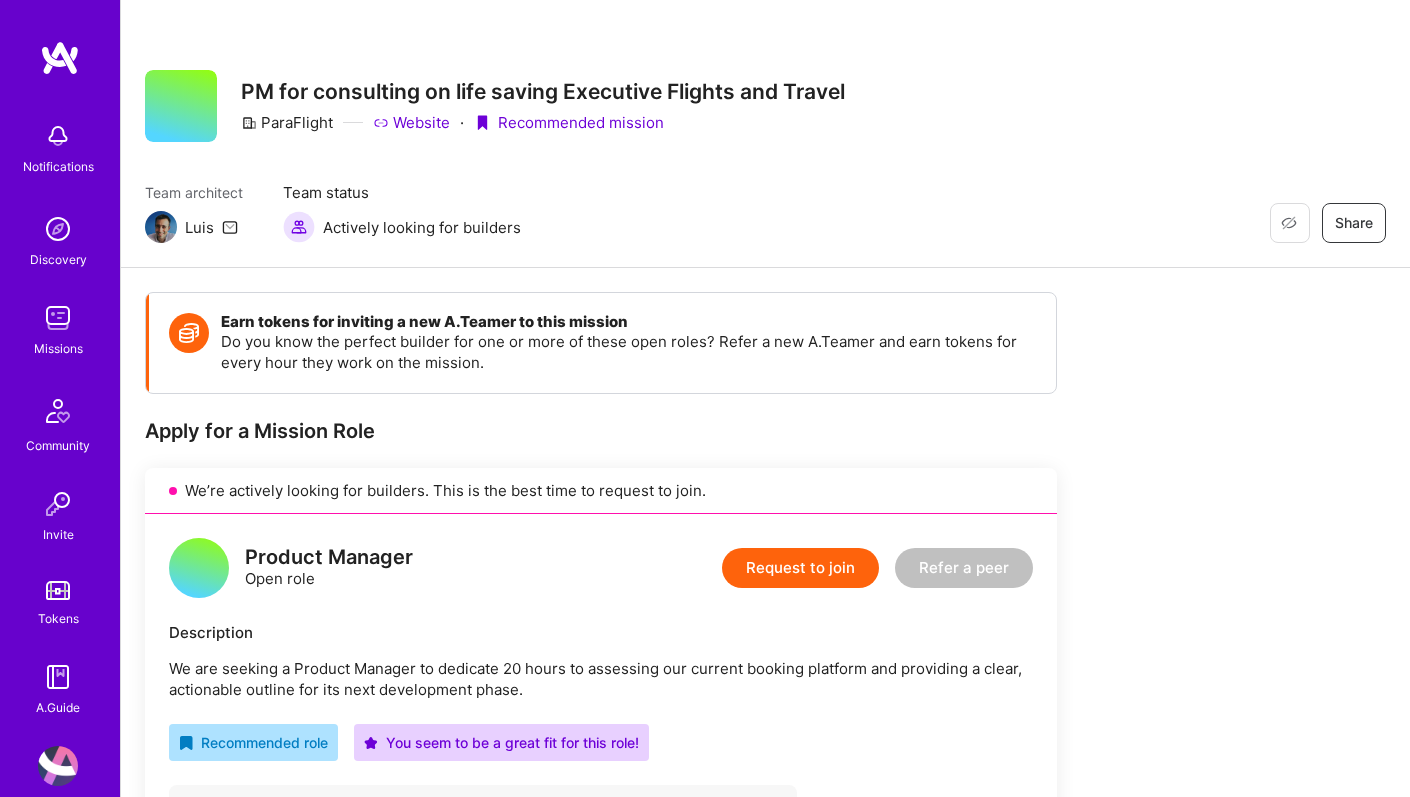 click on "Website" at bounding box center (411, 122) 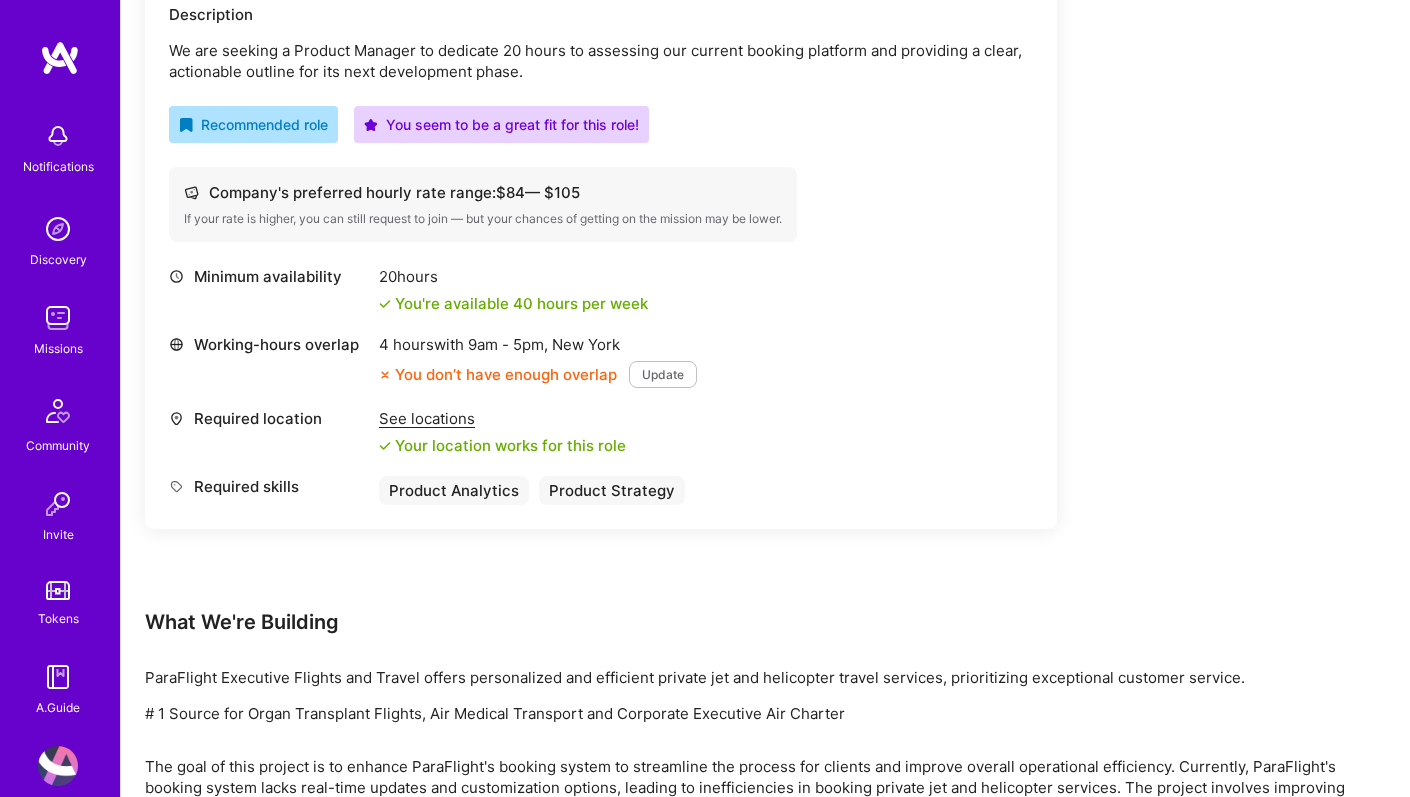 scroll, scrollTop: 724, scrollLeft: 0, axis: vertical 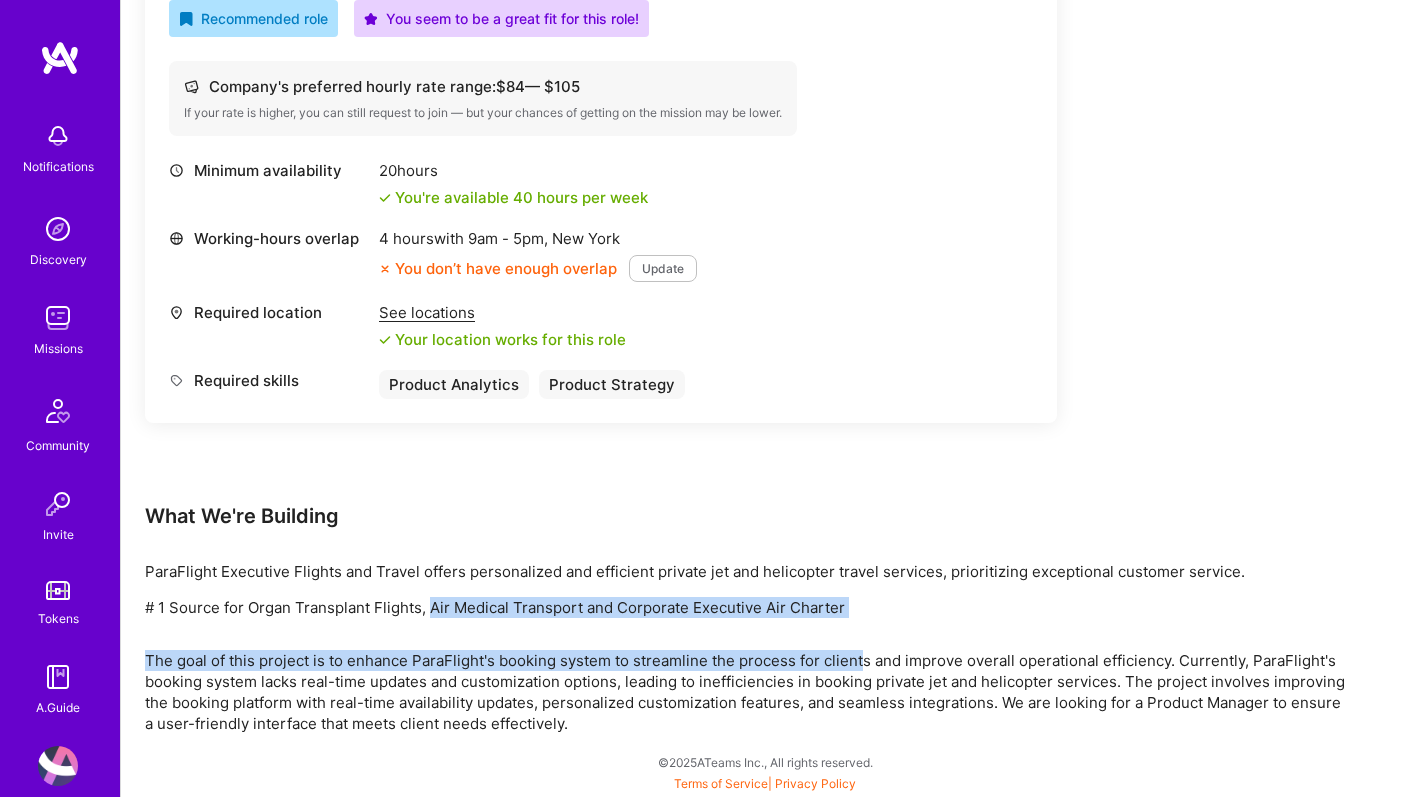 drag, startPoint x: 431, startPoint y: 600, endPoint x: 868, endPoint y: 690, distance: 446.17148 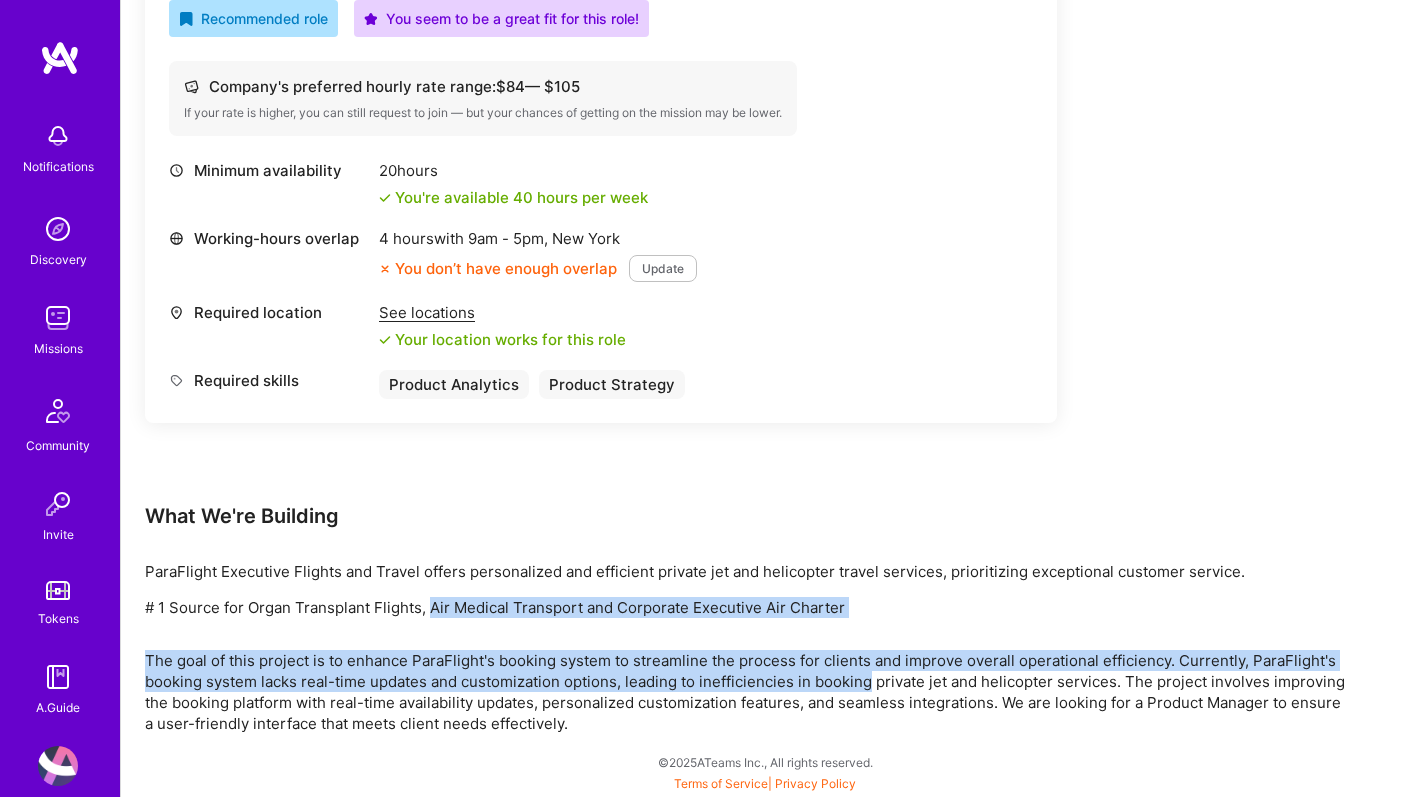 click on "The goal of this project is to enhance ParaFlight's booking system to streamline the process for clients and improve overall operational efficiency. Currently, ParaFlight's booking system lacks real-time updates and customization options, leading to inefficiencies in booking private jet and helicopter services. The project involves improving the booking platform with real-time availability updates, personalized customization features, and seamless integrations. We are looking for a Product Manager to ensure a user-friendly interface that meets client needs effectively." at bounding box center (745, 692) 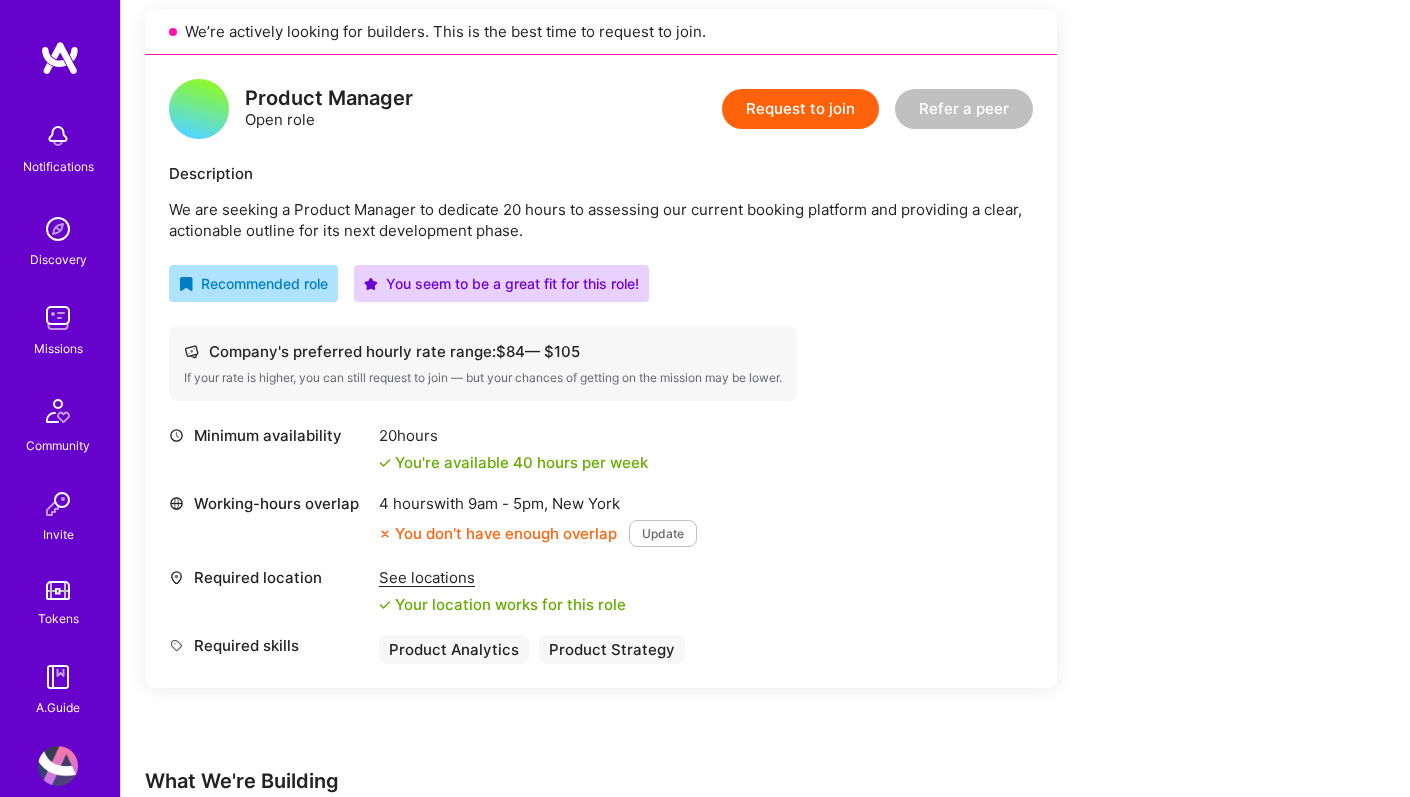 scroll, scrollTop: 520, scrollLeft: 0, axis: vertical 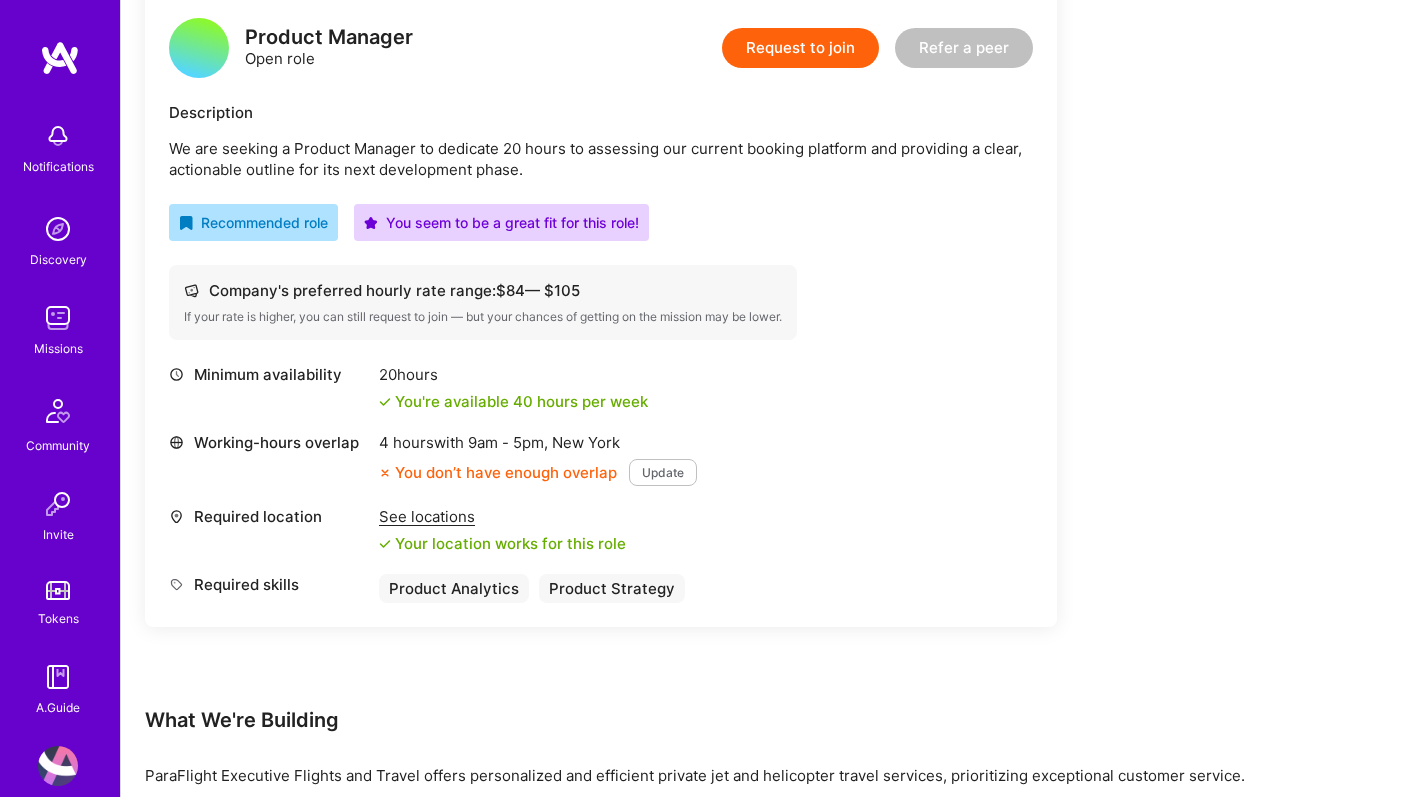 click on "Update" at bounding box center (663, 472) 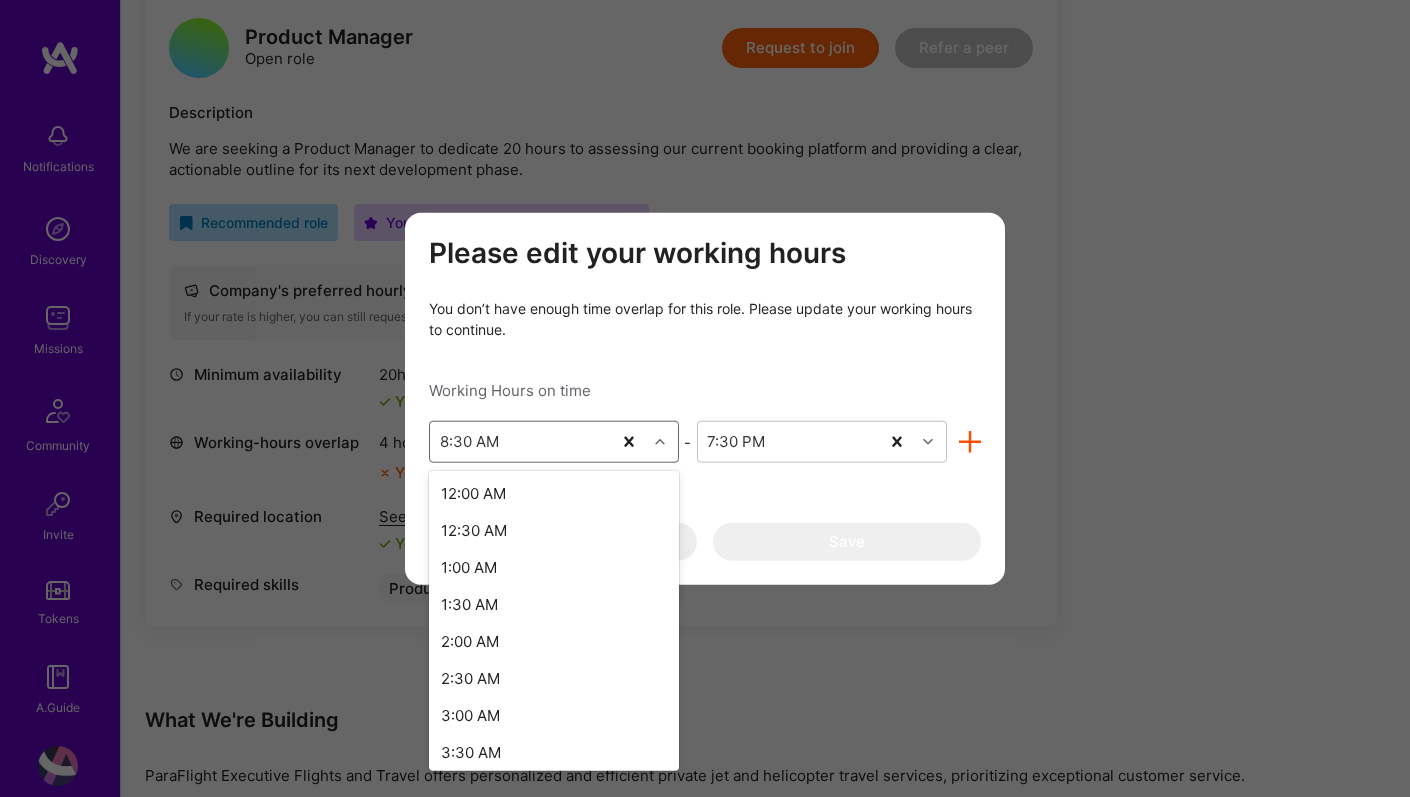 click on "8:30 AM" at bounding box center [520, 442] 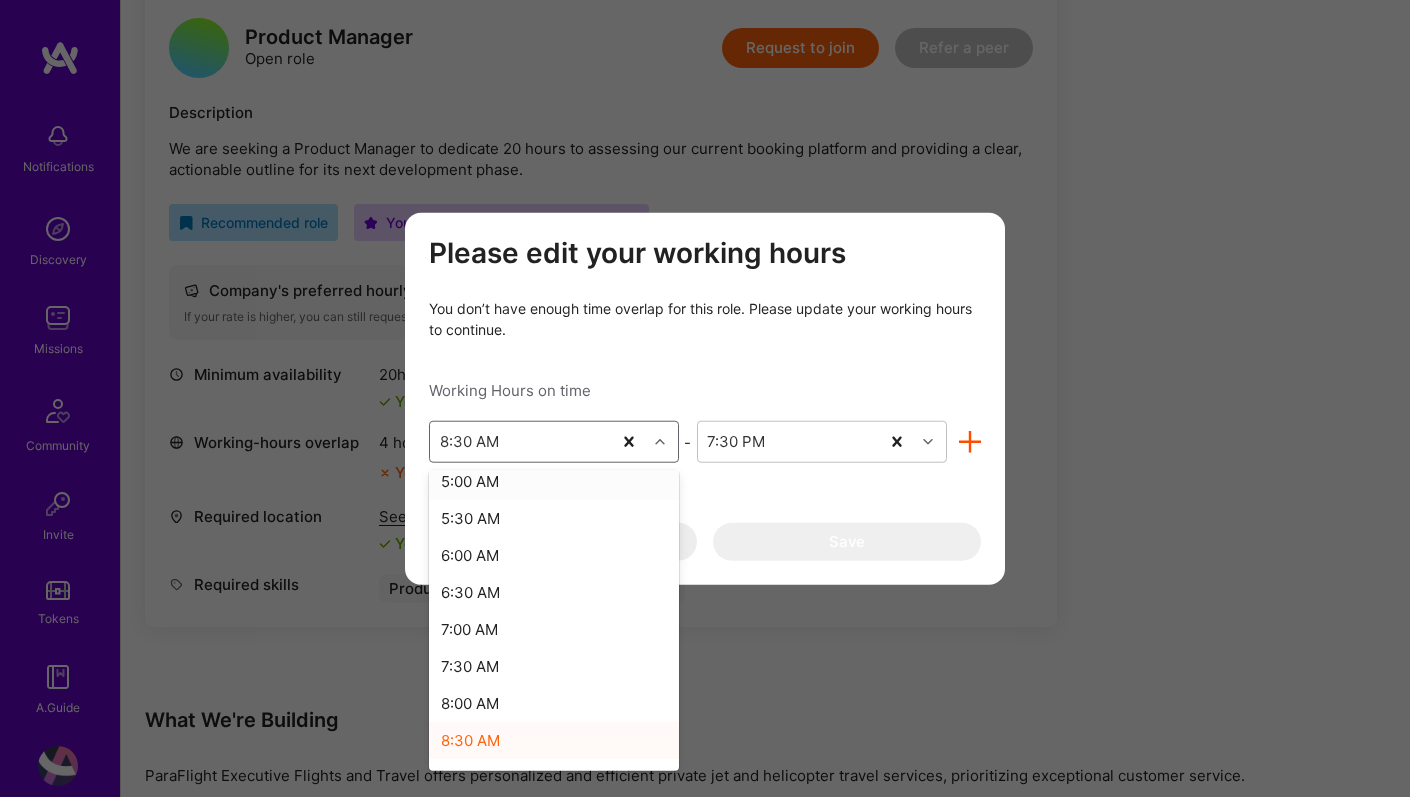 click on "8:30 AM" at bounding box center [520, 442] 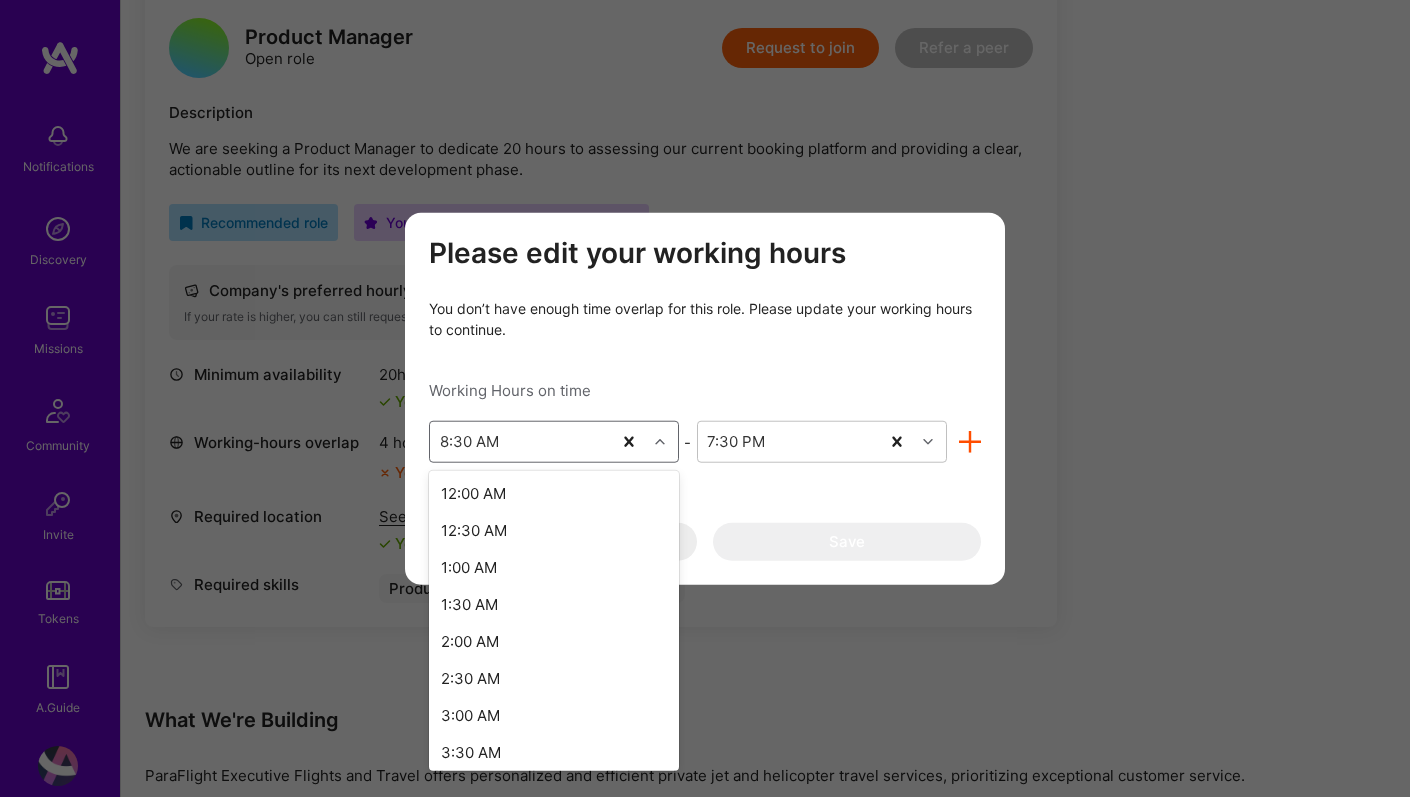 click on "8:30 AM" at bounding box center (520, 442) 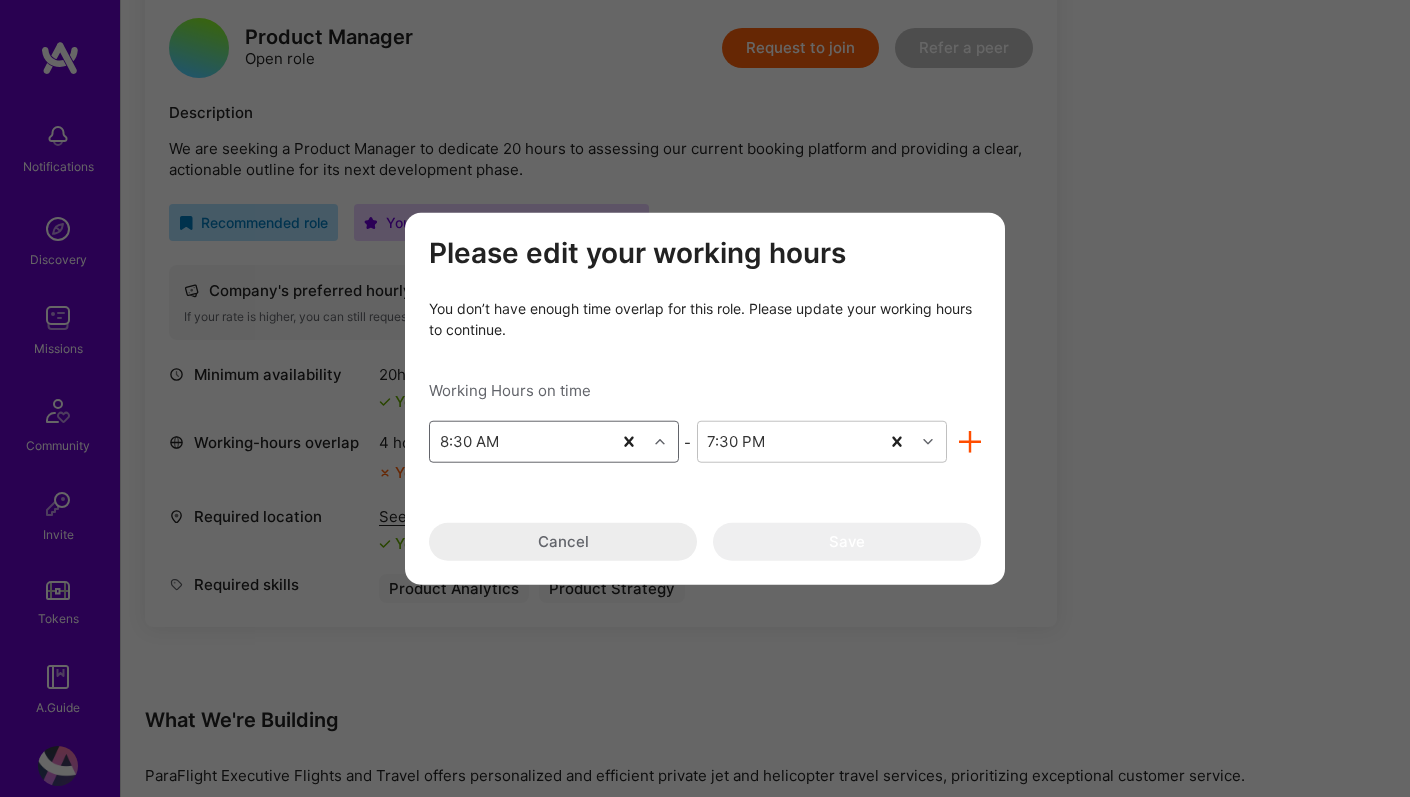 click on "8:30 AM" at bounding box center (520, 442) 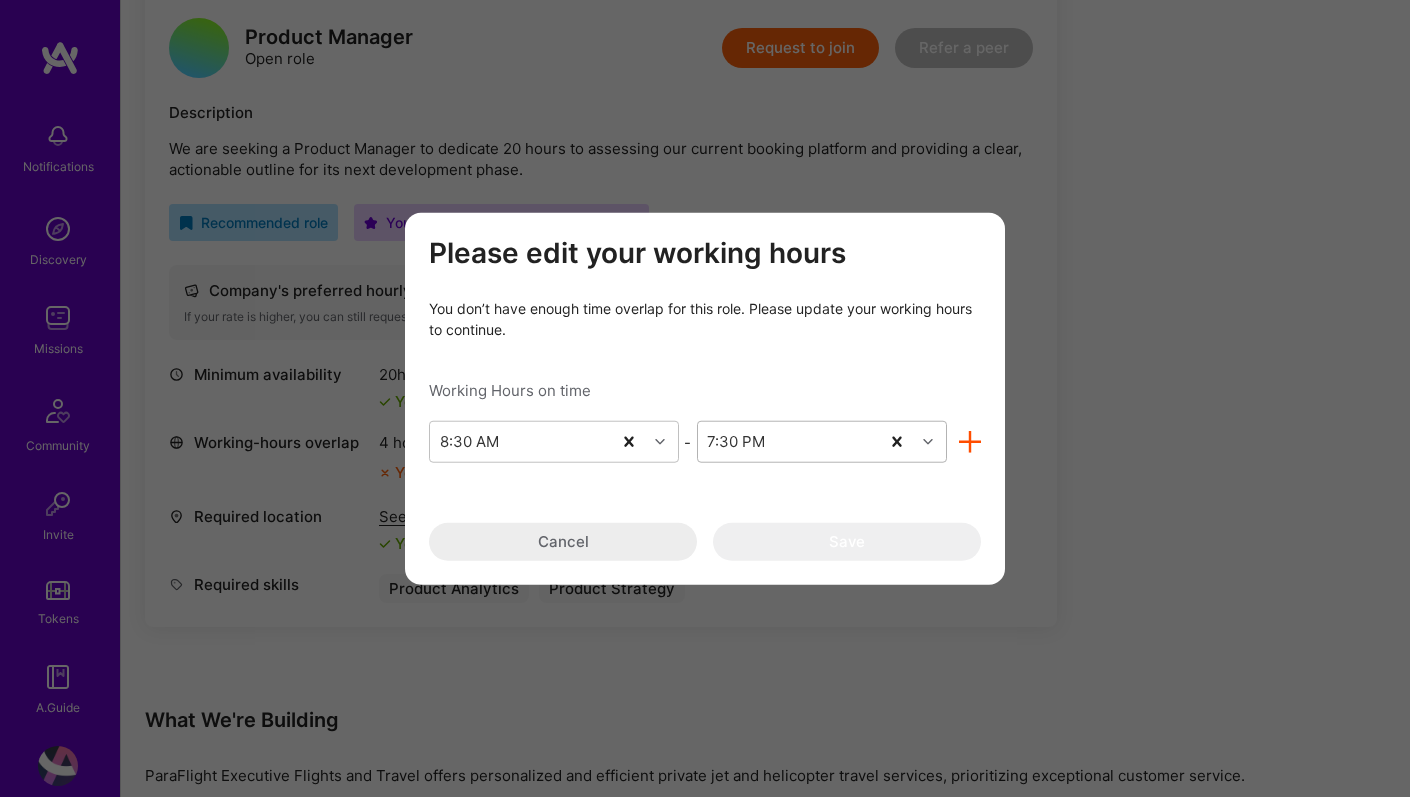 click on "7:30 PM" at bounding box center [788, 442] 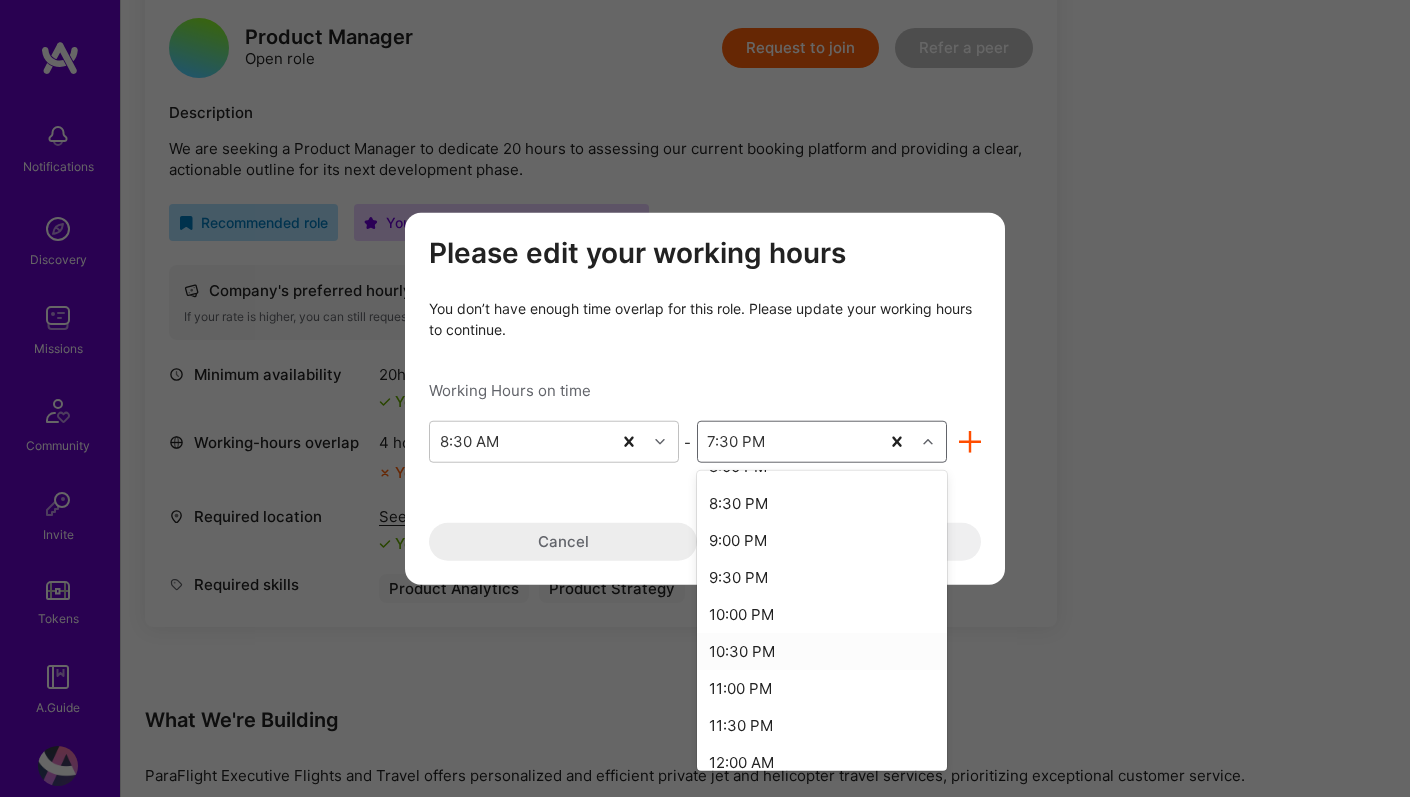scroll, scrollTop: 894, scrollLeft: 0, axis: vertical 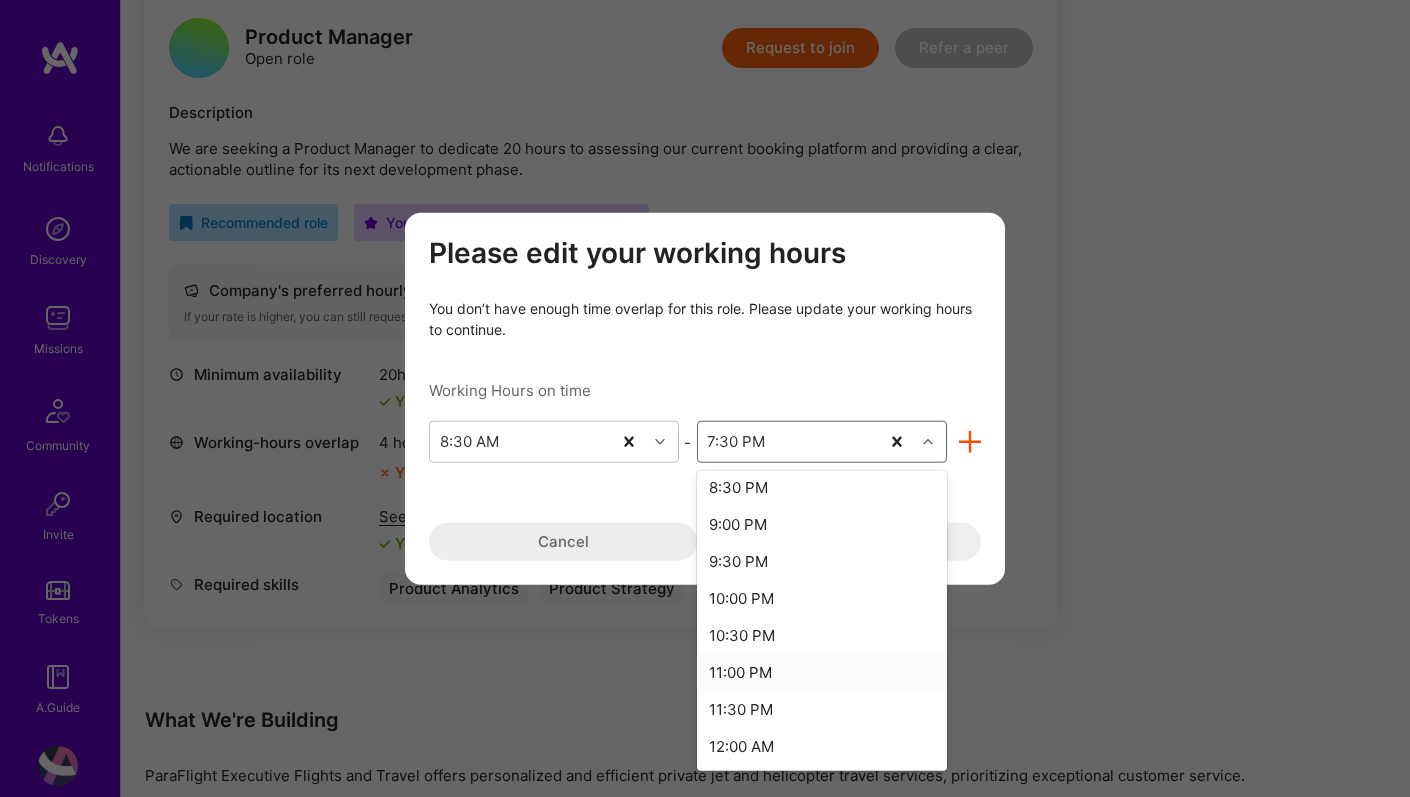 click on "11:00 PM" at bounding box center (822, 672) 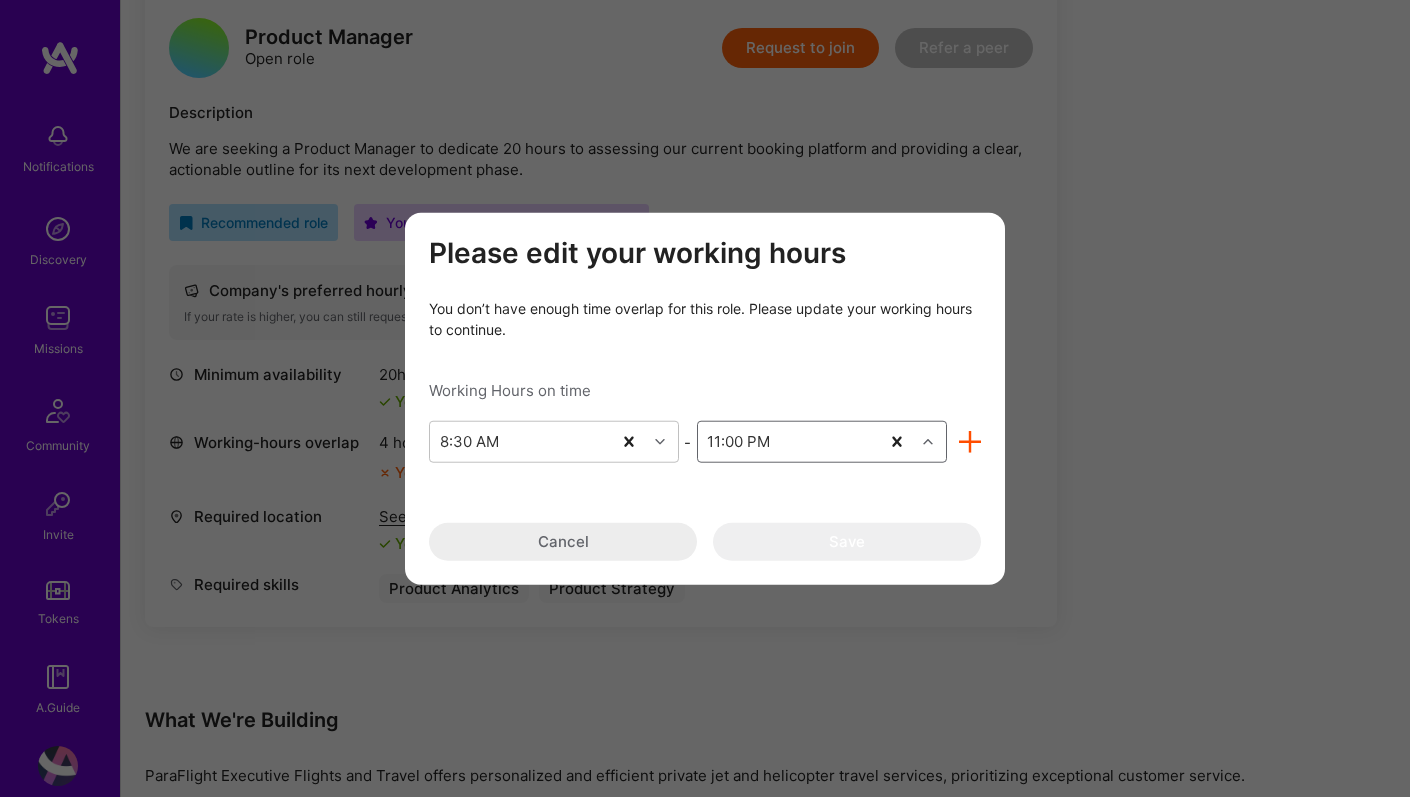 click on "Please edit your working hours You don’t have enough time overlap for this role. Please update your working hours to continue. Working Hours on    time [TIME]  -  [TIME], selected.   Select is focused ,type to refine list, press Down to open the menu,  [TIME] Cancel Save" at bounding box center [705, 398] 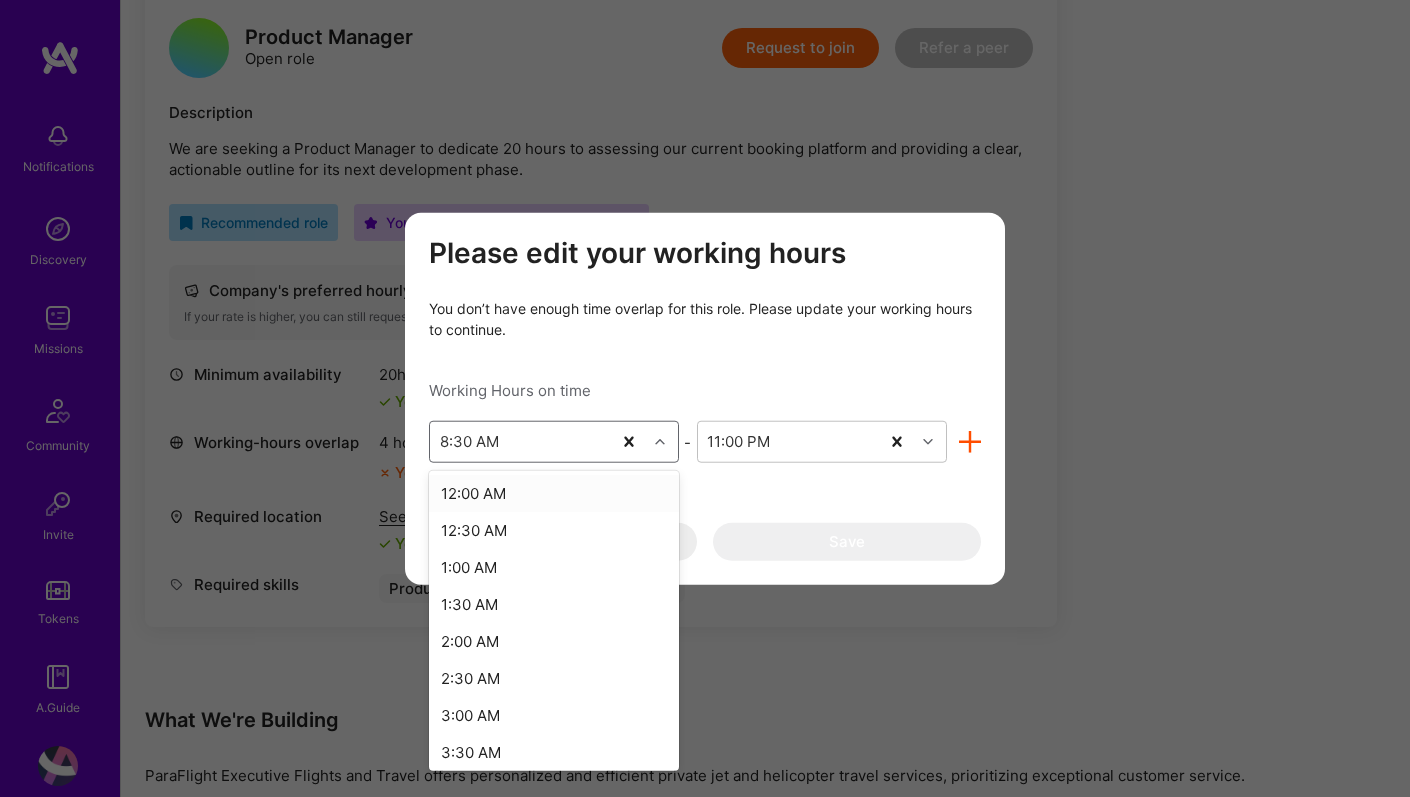 click on "8:30 AM" at bounding box center (520, 442) 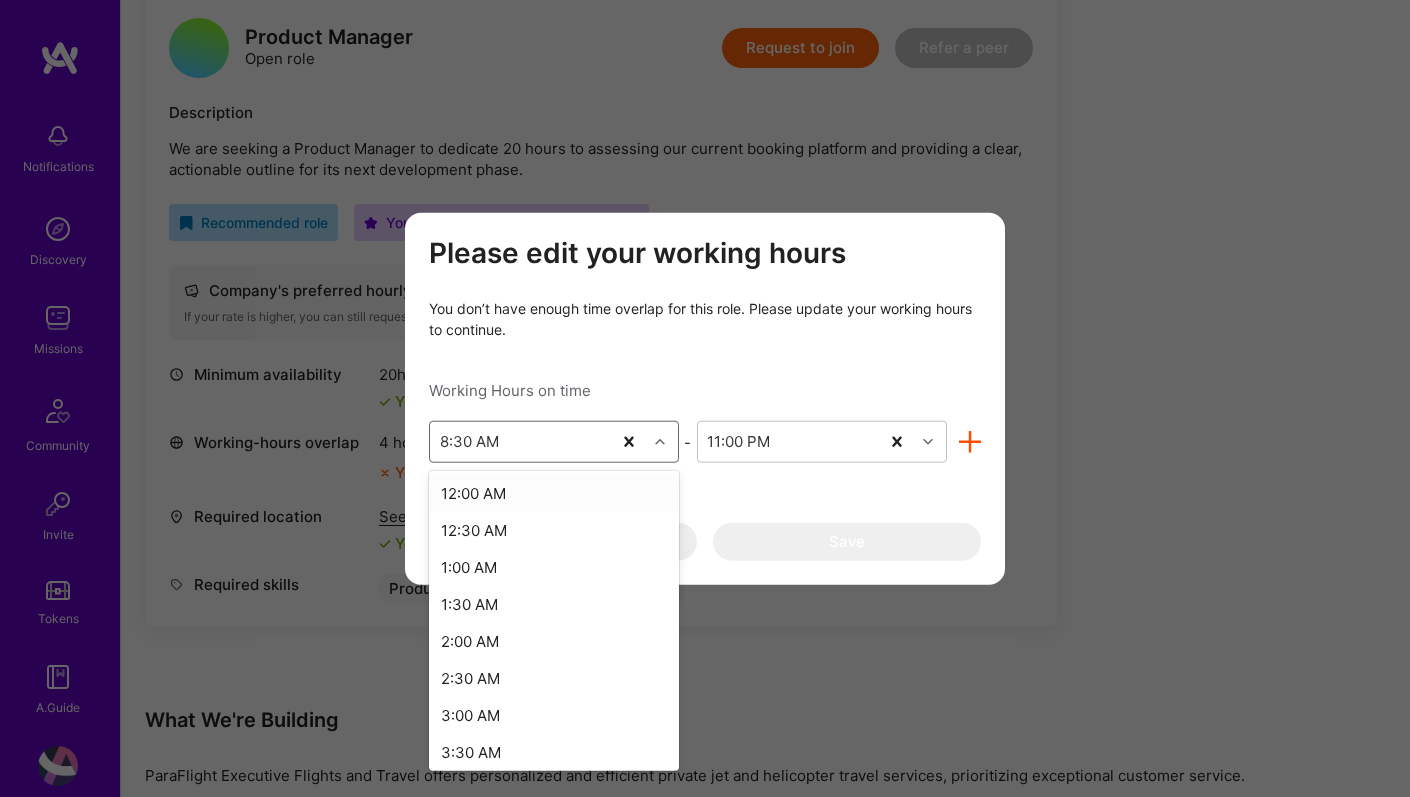 click on "8:30 AM" at bounding box center [520, 442] 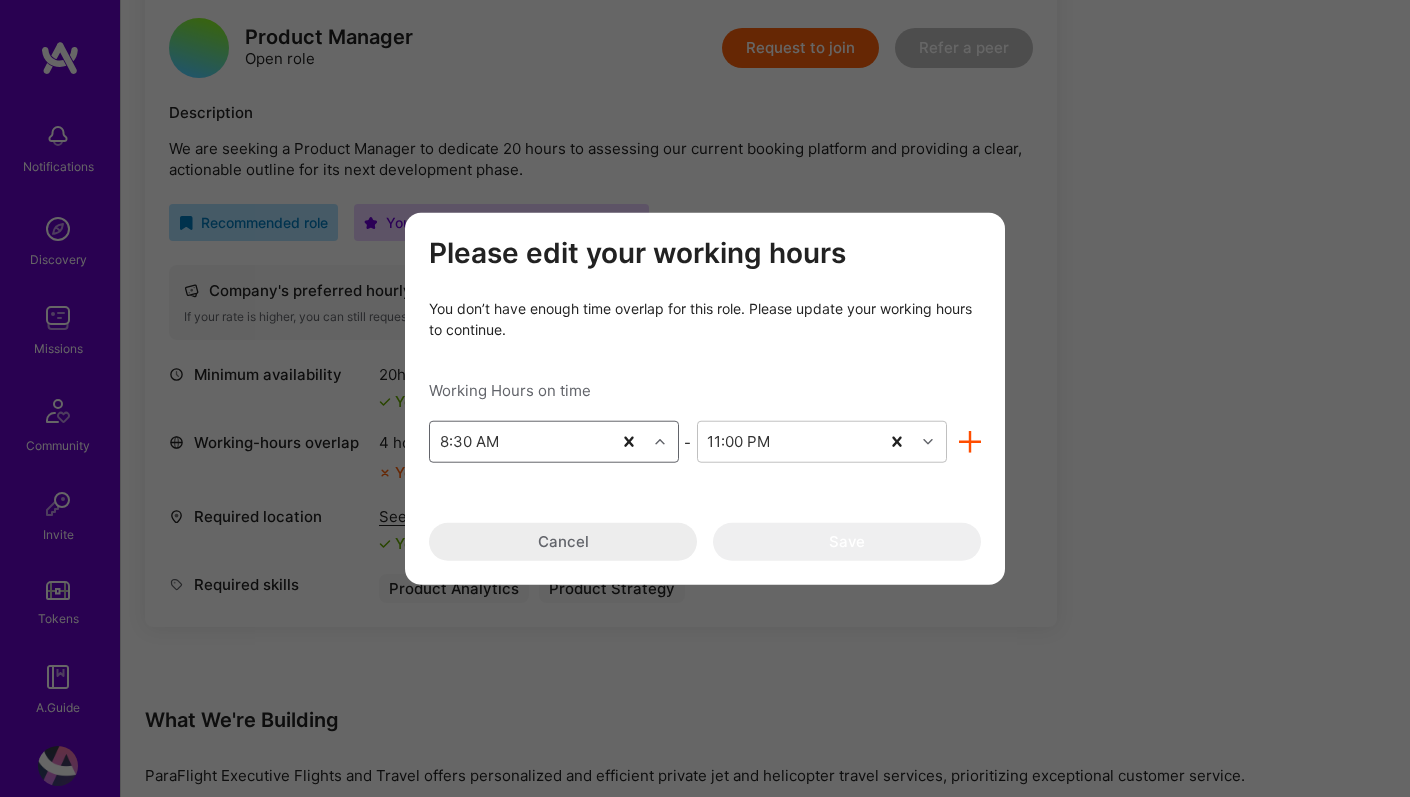 click on "8:30 AM" at bounding box center (520, 442) 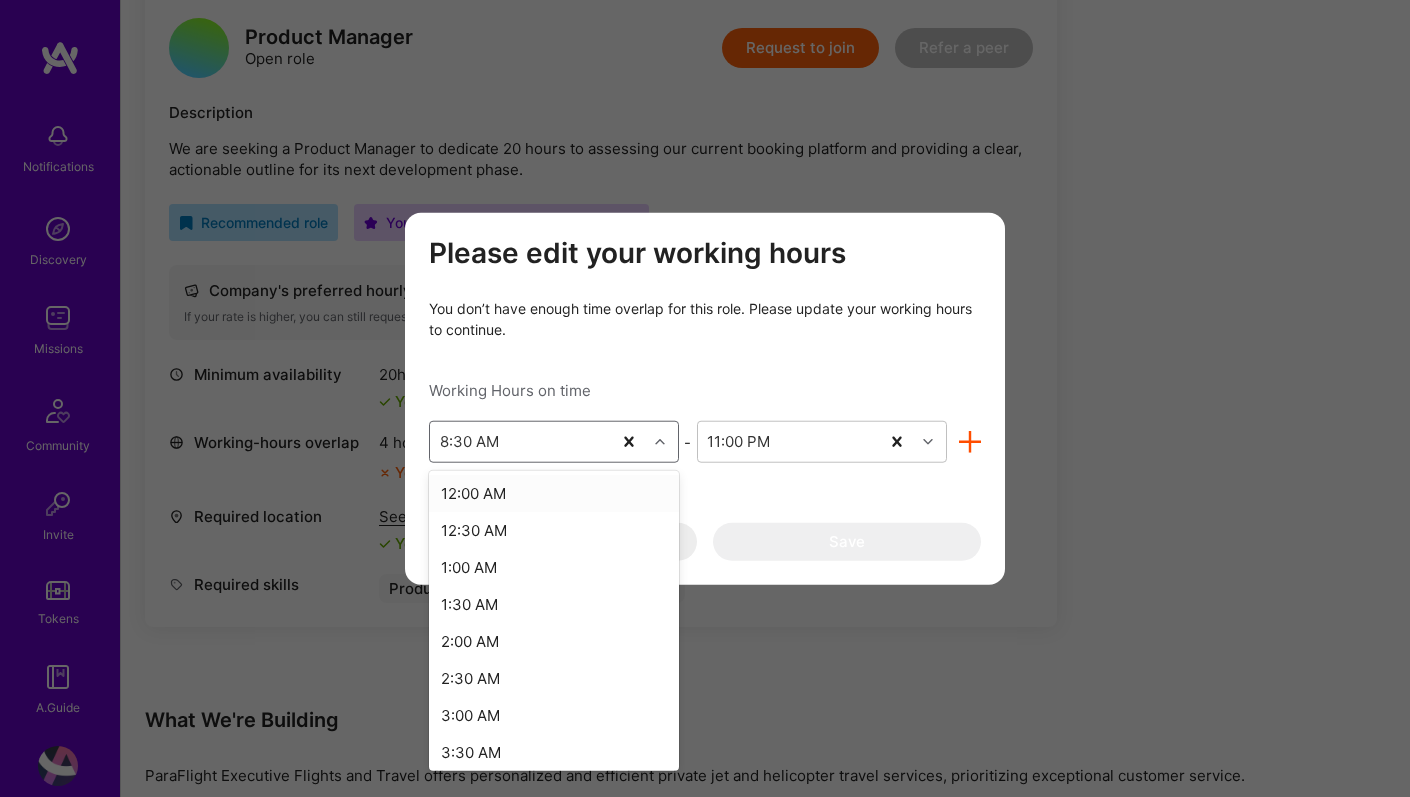 click on "12:00 AM" at bounding box center [554, 493] 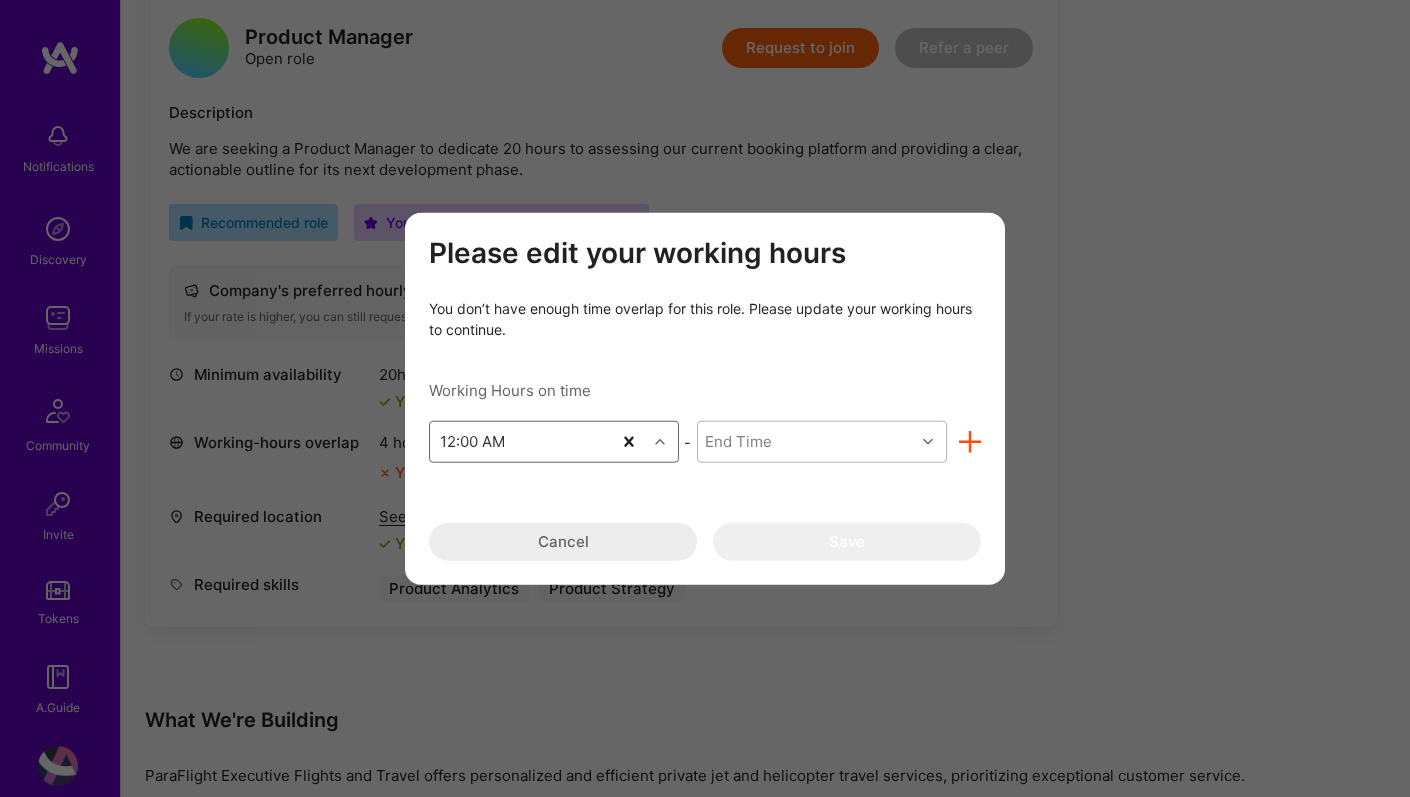 click on "End Time" at bounding box center [806, 442] 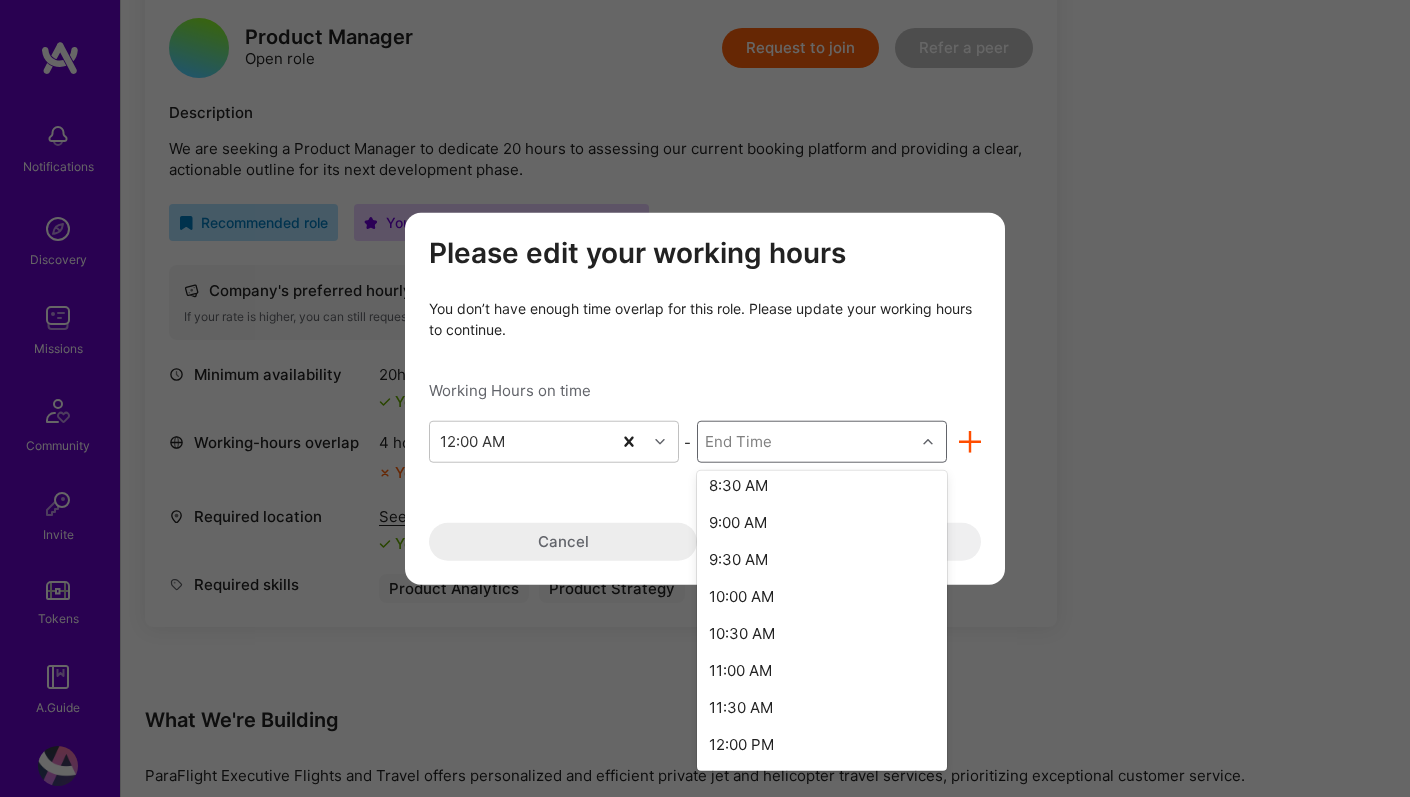 scroll, scrollTop: 1484, scrollLeft: 0, axis: vertical 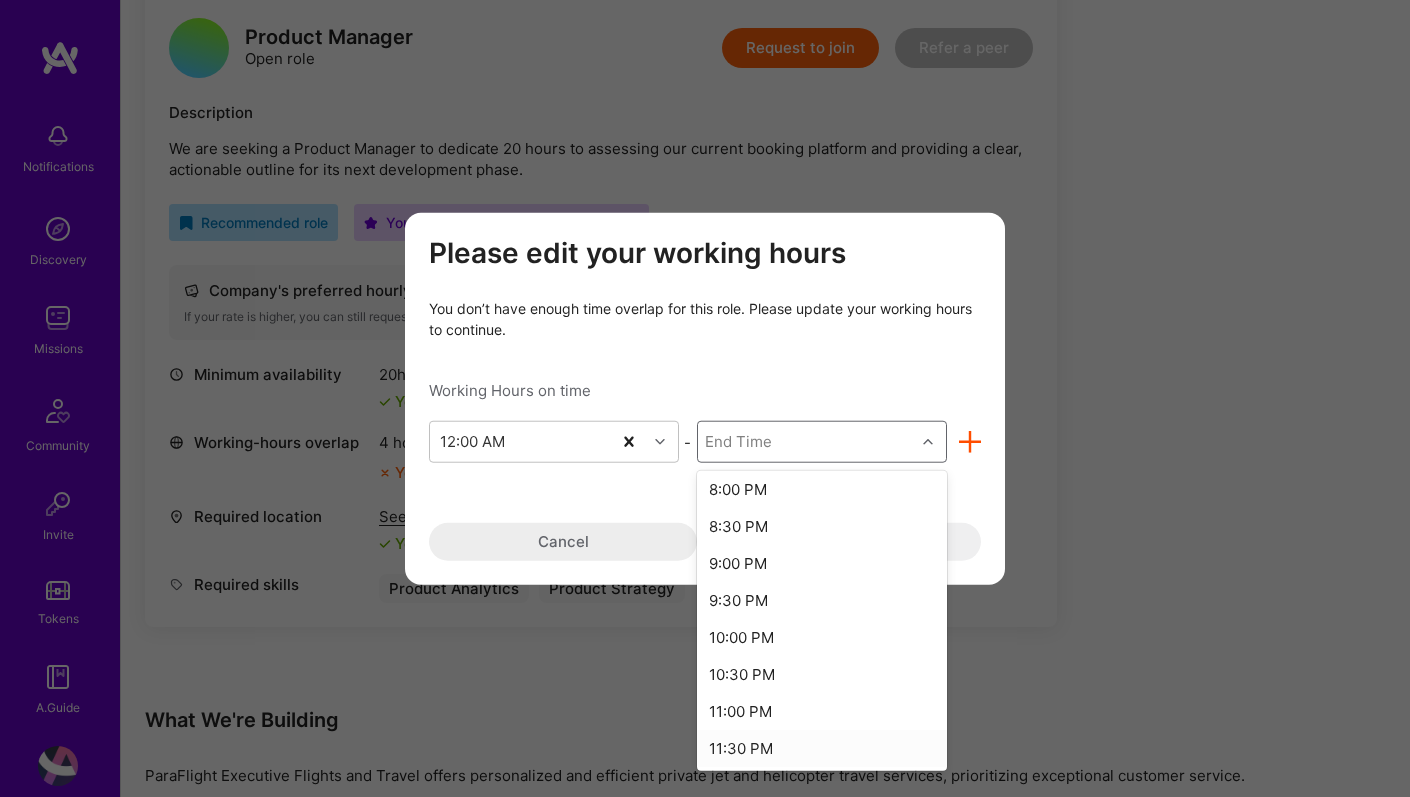 click on "11:30 PM" at bounding box center [822, 748] 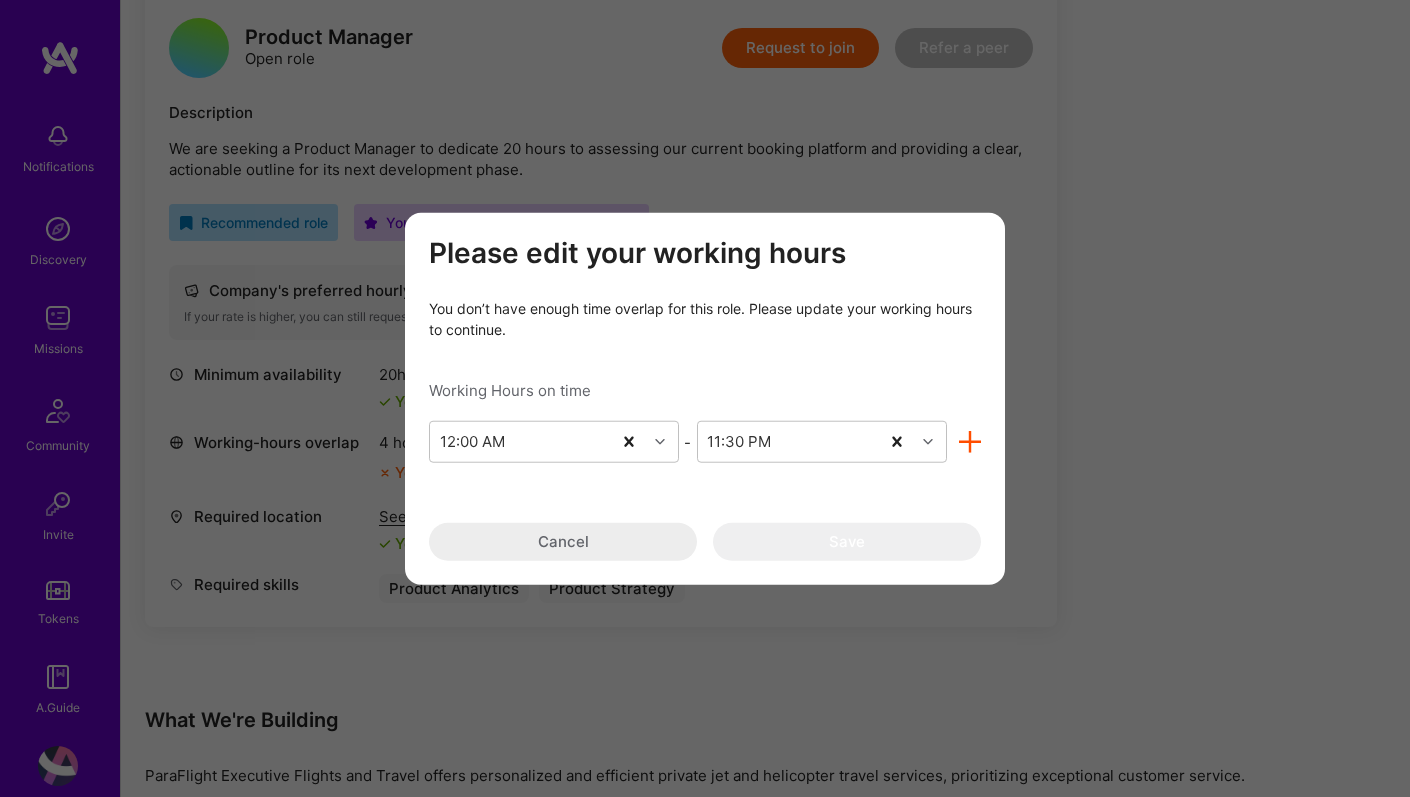click on "Please edit your working hours You don’t have enough time overlap for this role. Please update your working hours to continue. Working Hours on    time [TIME]  -  [TIME] Cancel Save" at bounding box center (705, 398) 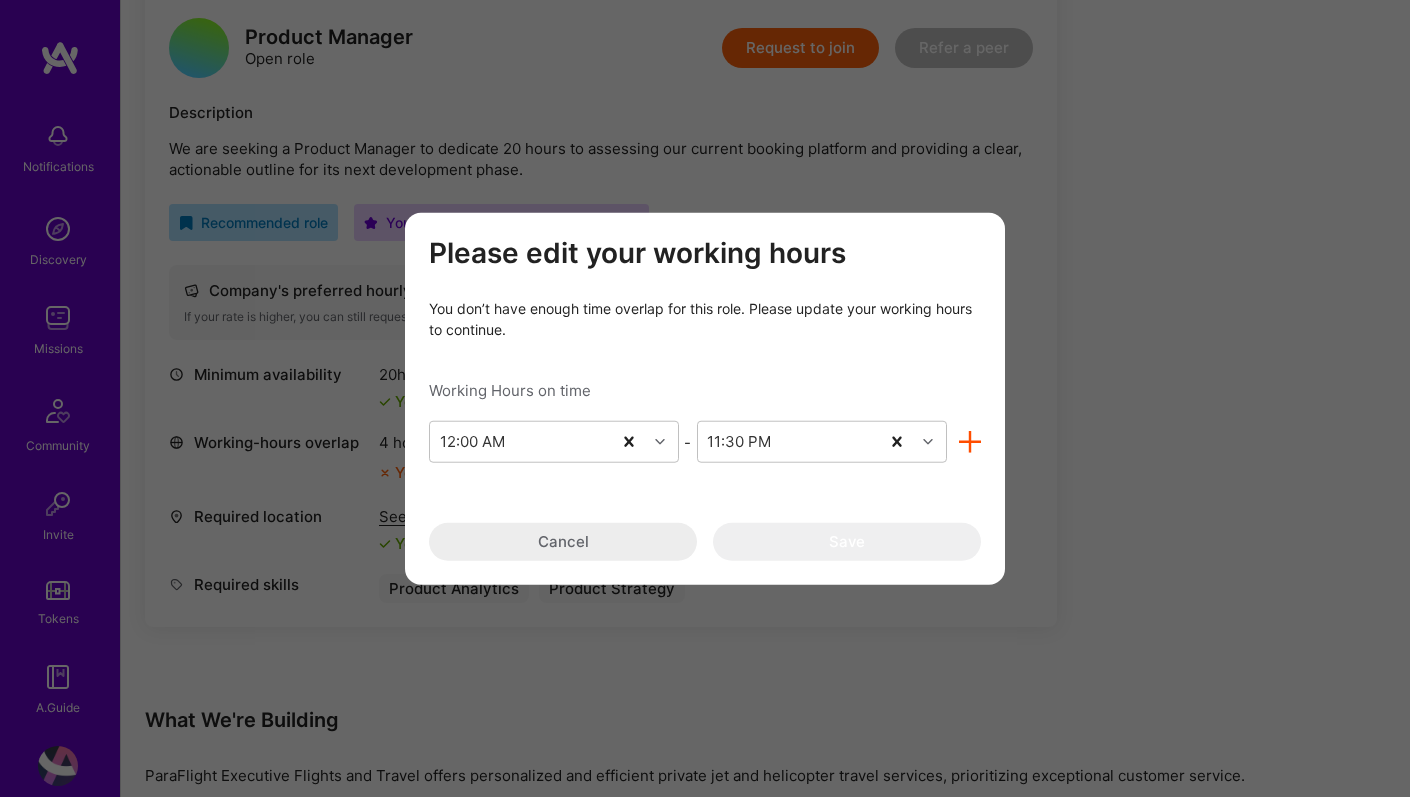click on "Cancel" at bounding box center (563, 542) 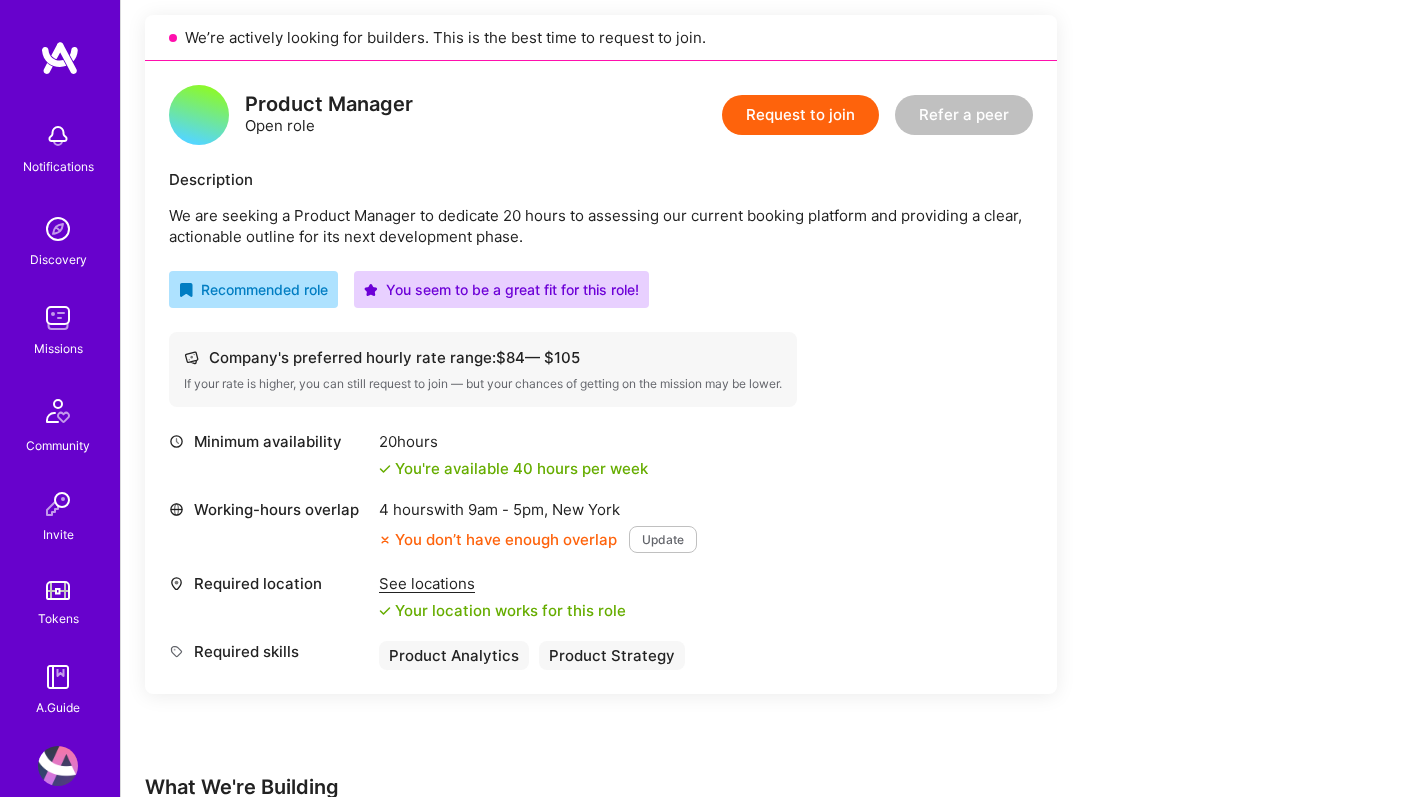 scroll, scrollTop: 271, scrollLeft: 0, axis: vertical 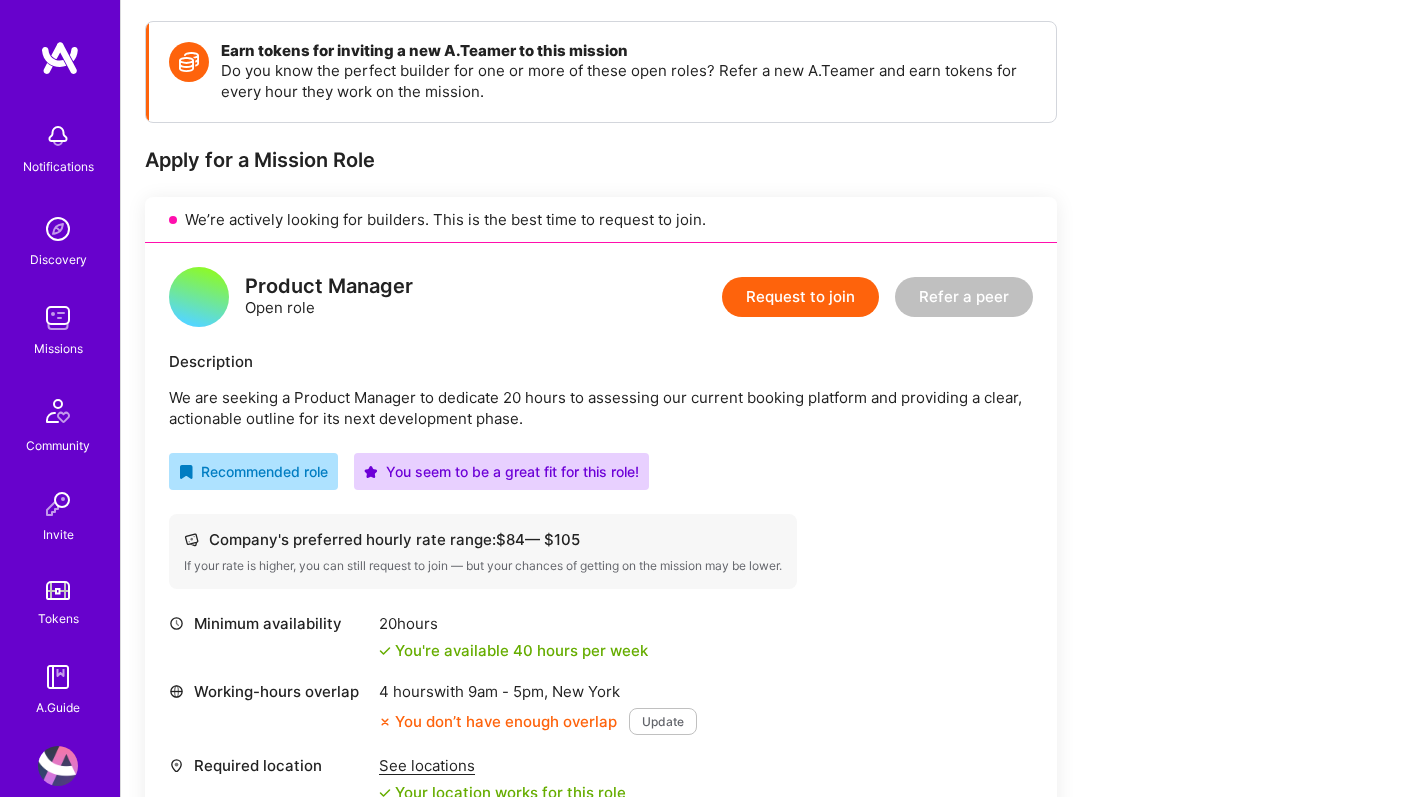 click on "Request to join" at bounding box center [800, 297] 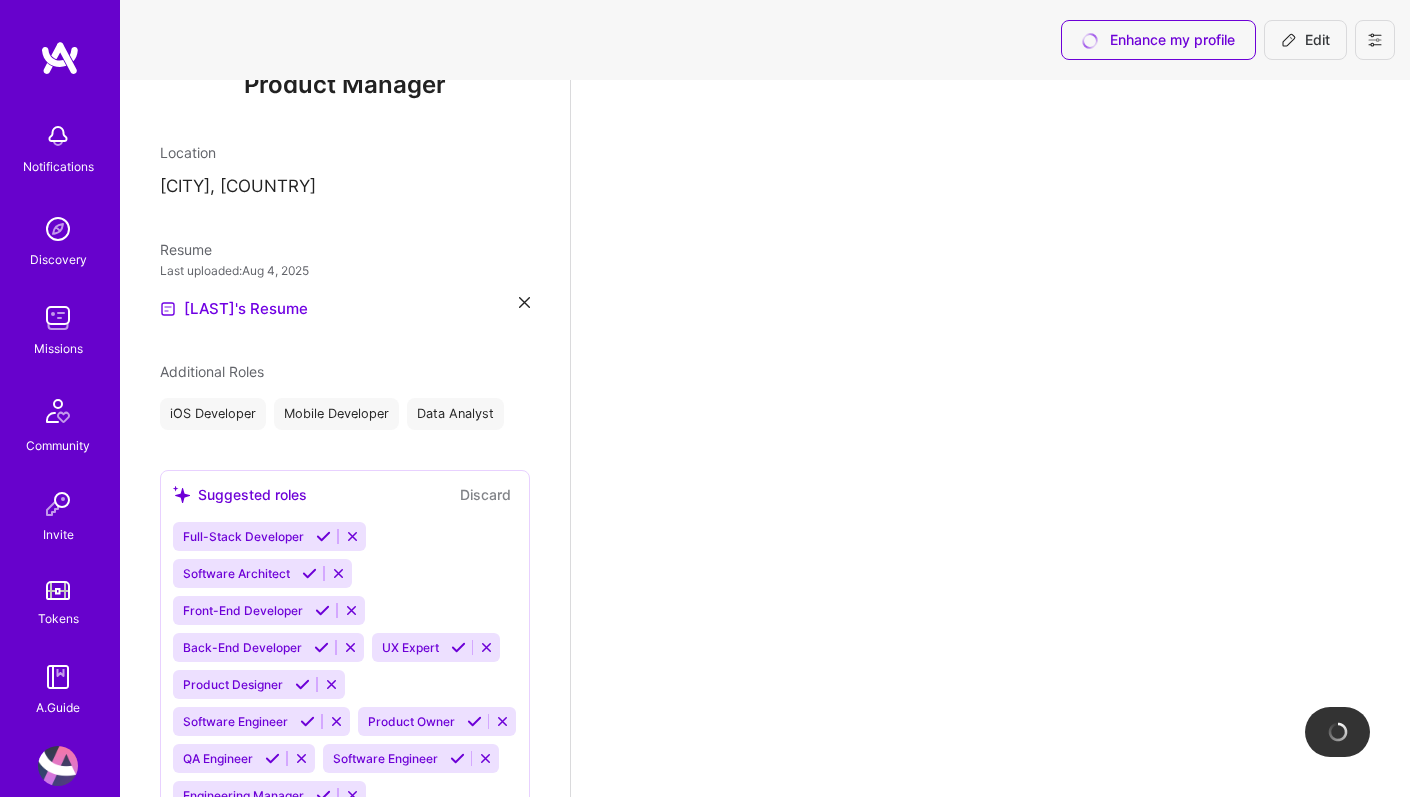 scroll, scrollTop: 0, scrollLeft: 0, axis: both 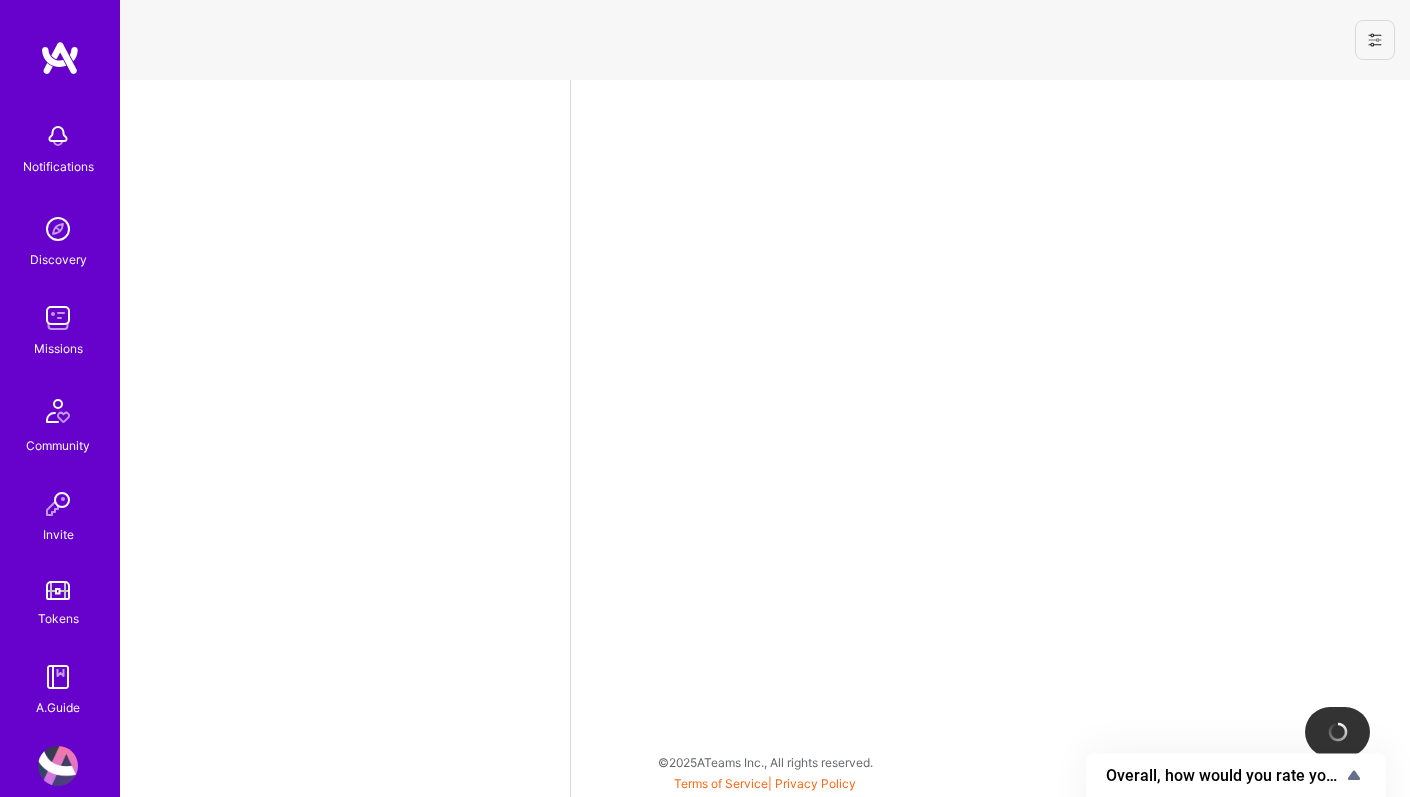 select on "US" 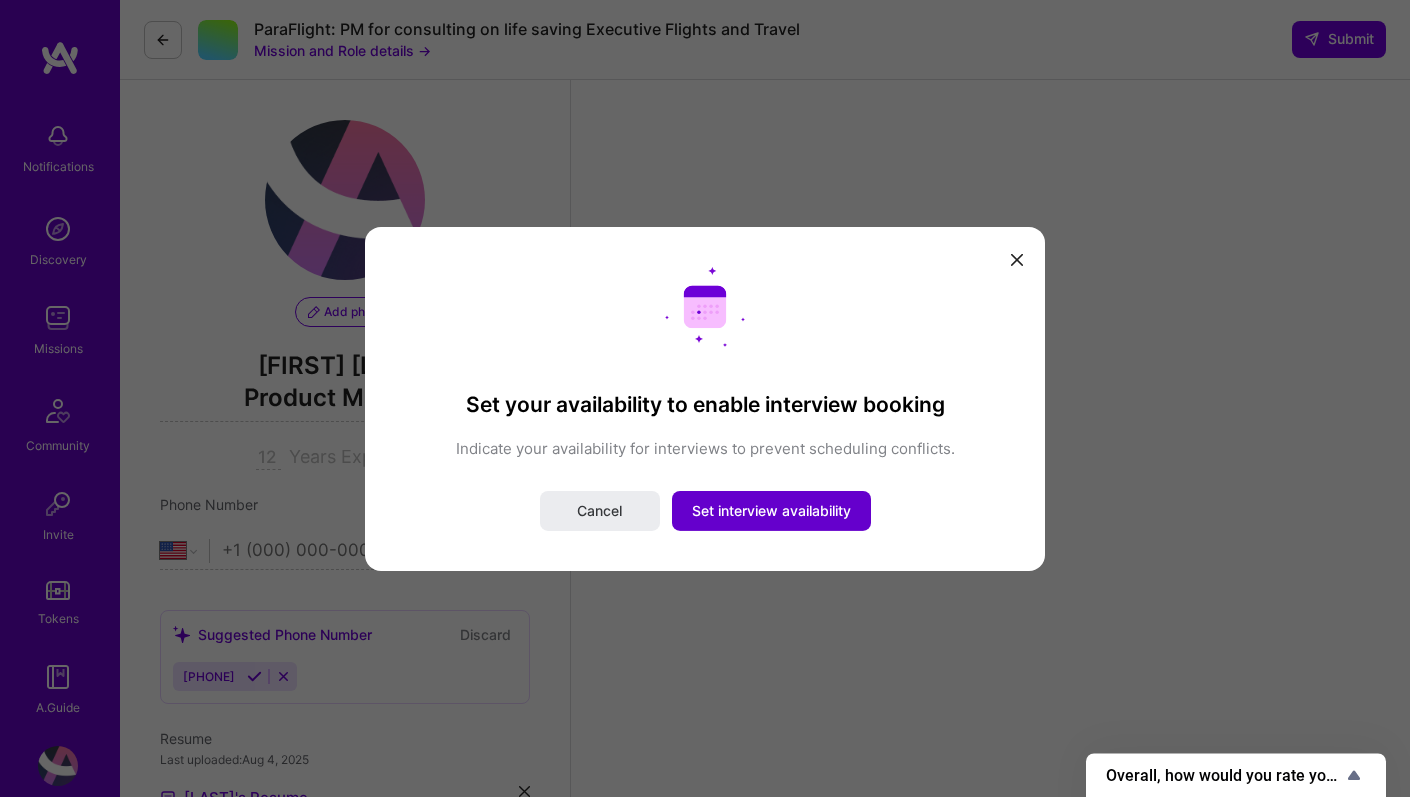 click on "Set interview availability" at bounding box center (771, 511) 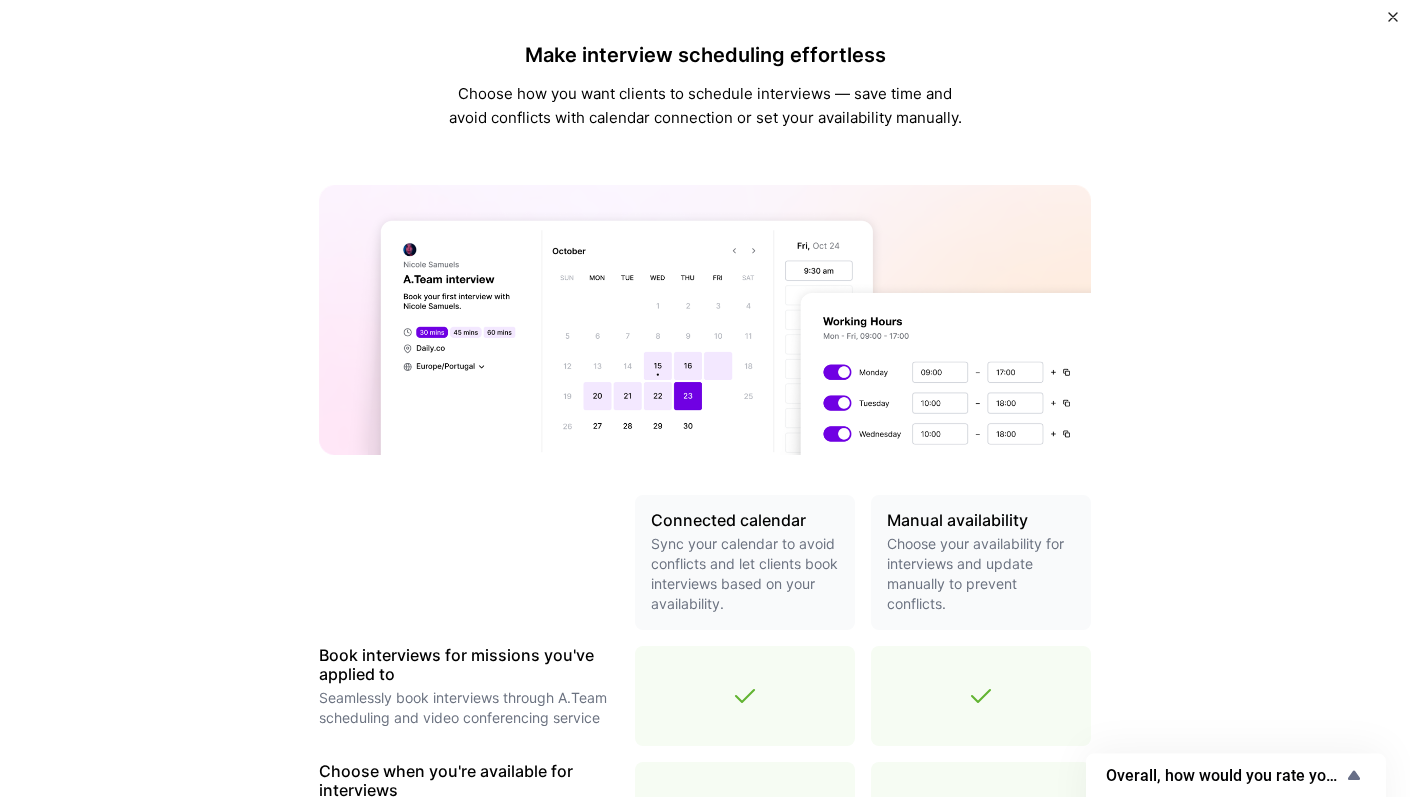 scroll, scrollTop: 604, scrollLeft: 0, axis: vertical 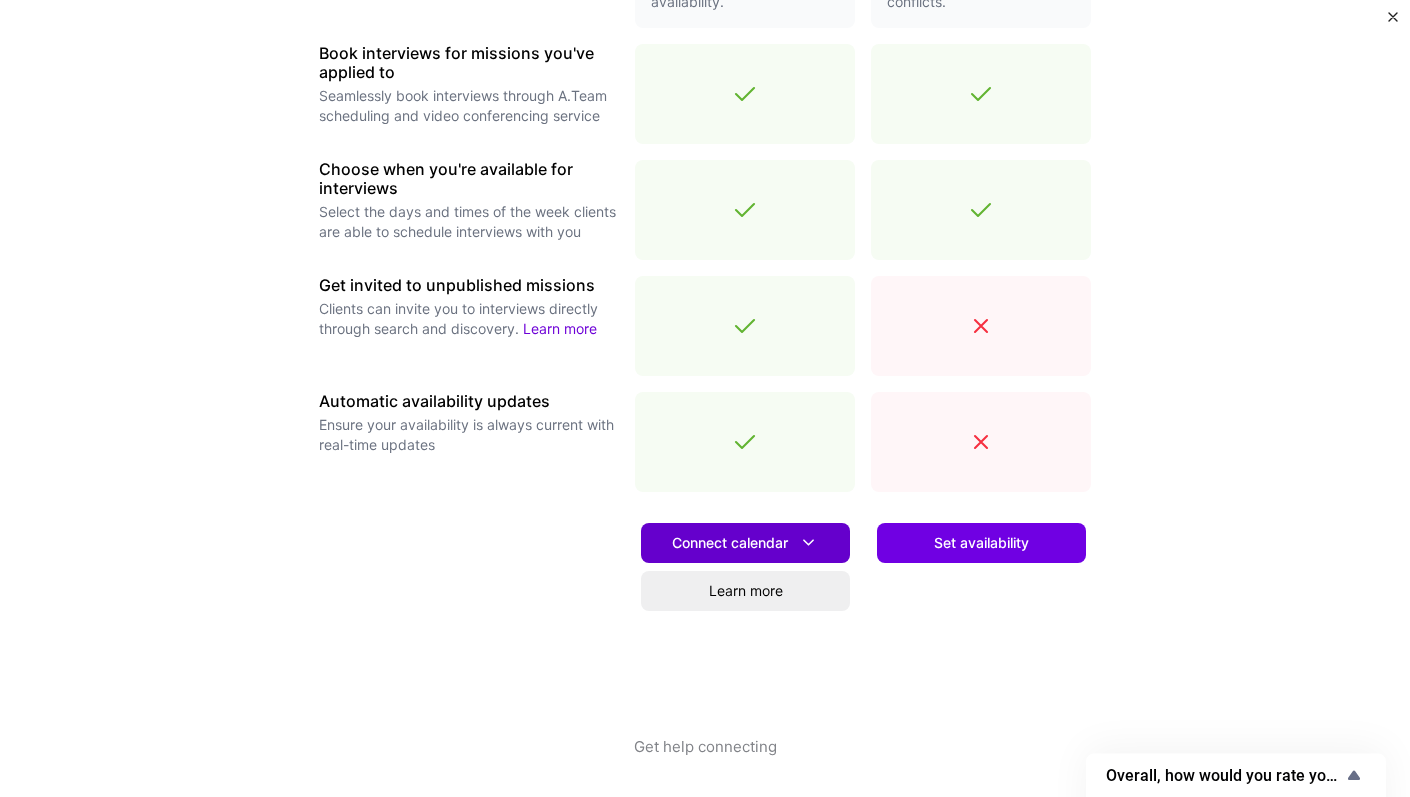 click on "Connect calendar" at bounding box center [745, 542] 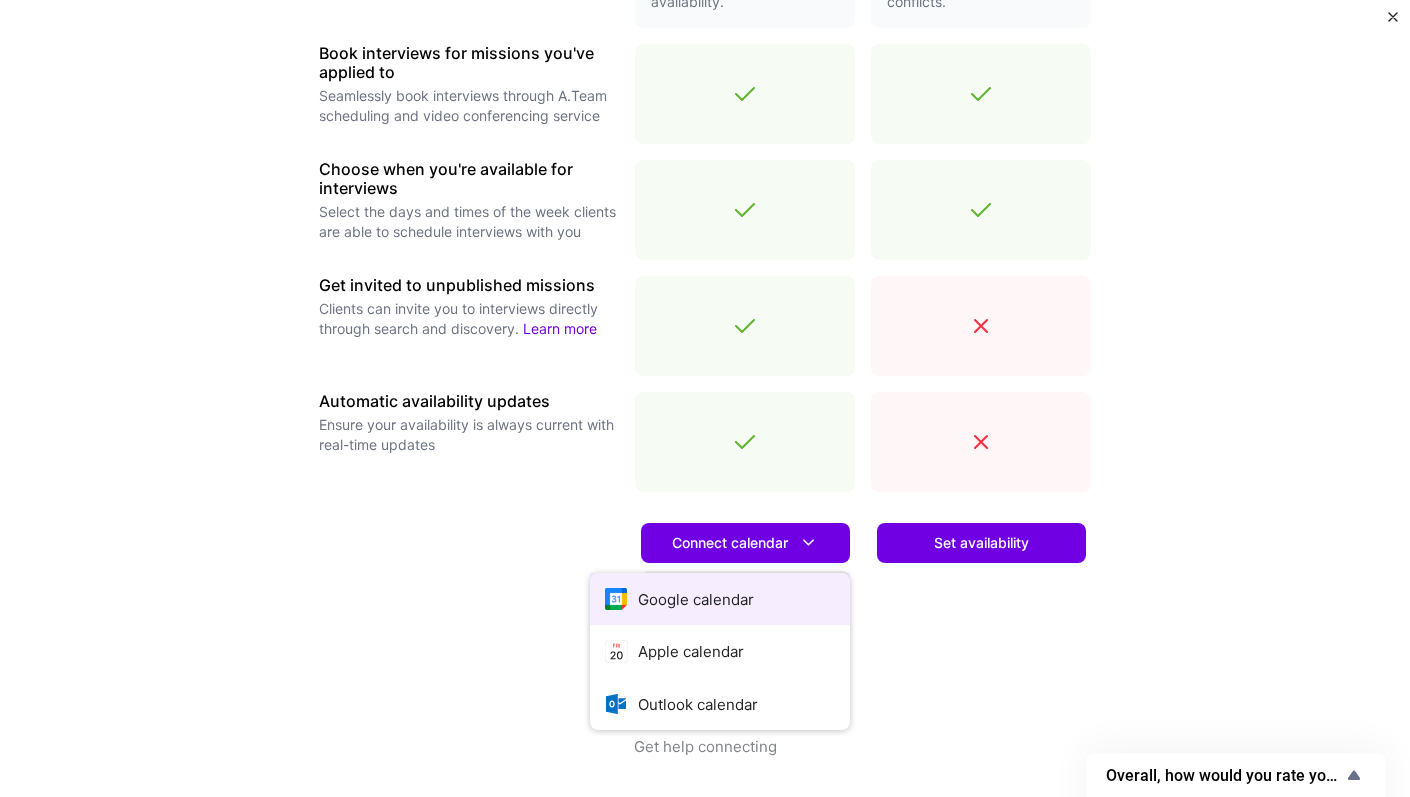click on "Google calendar" at bounding box center (720, 599) 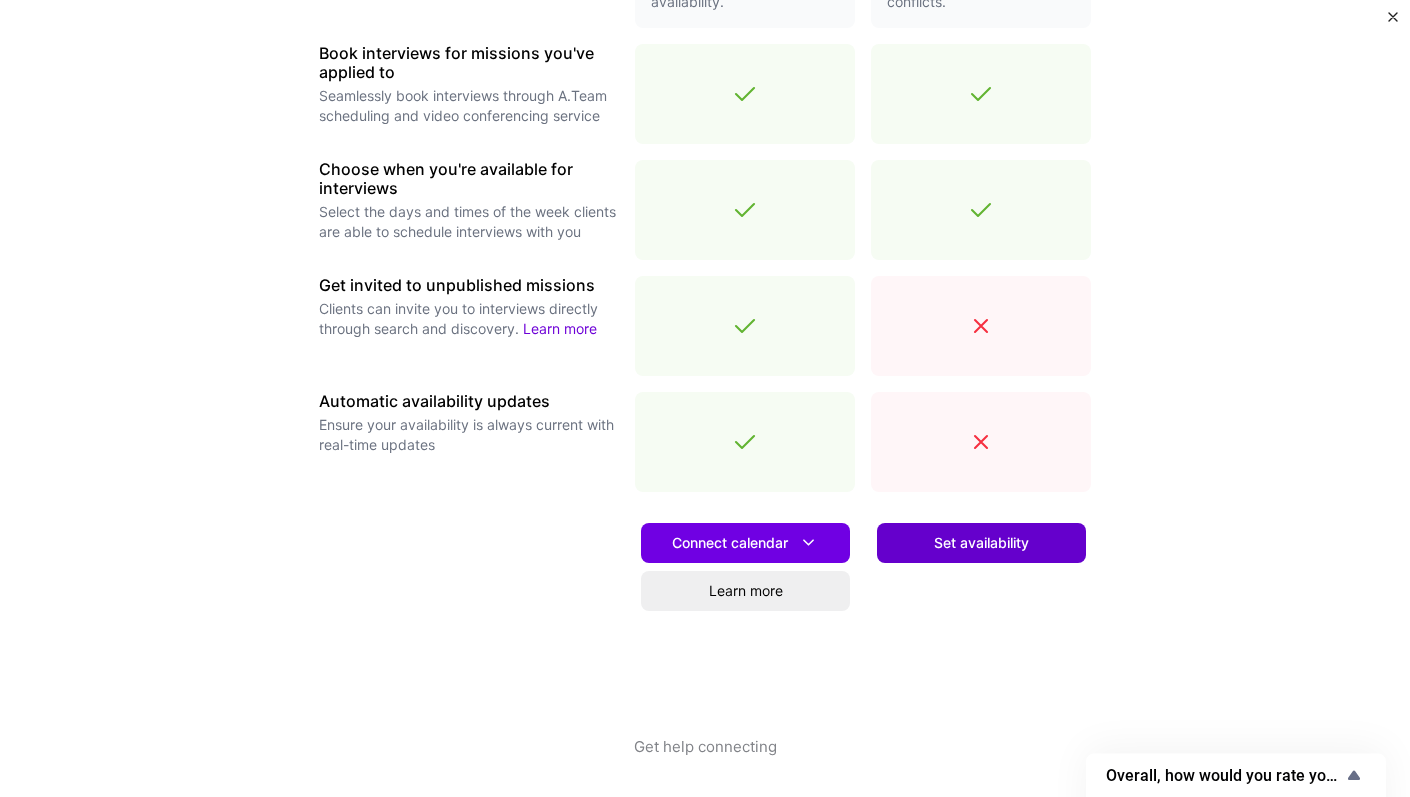 click on "Set availability" at bounding box center [981, 543] 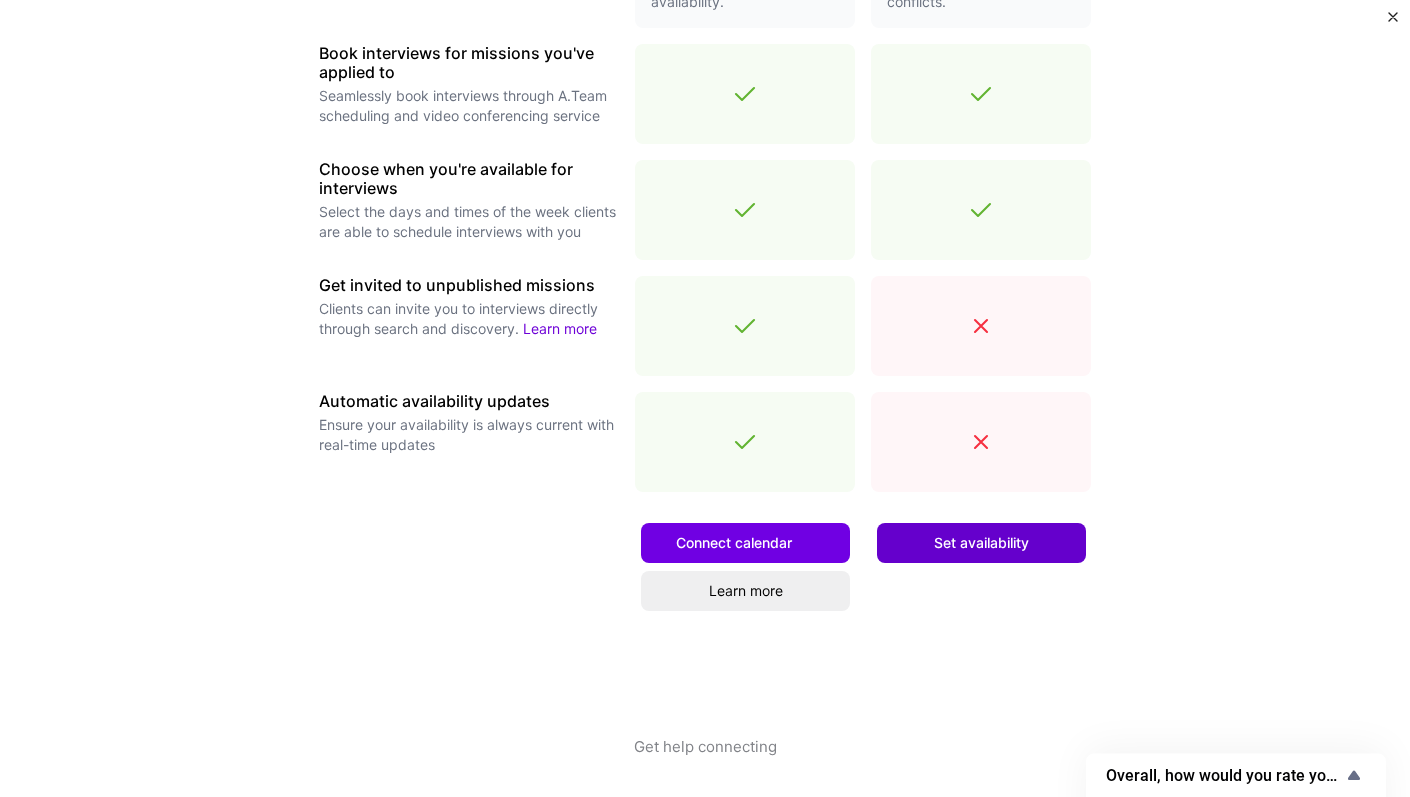 scroll, scrollTop: 0, scrollLeft: 0, axis: both 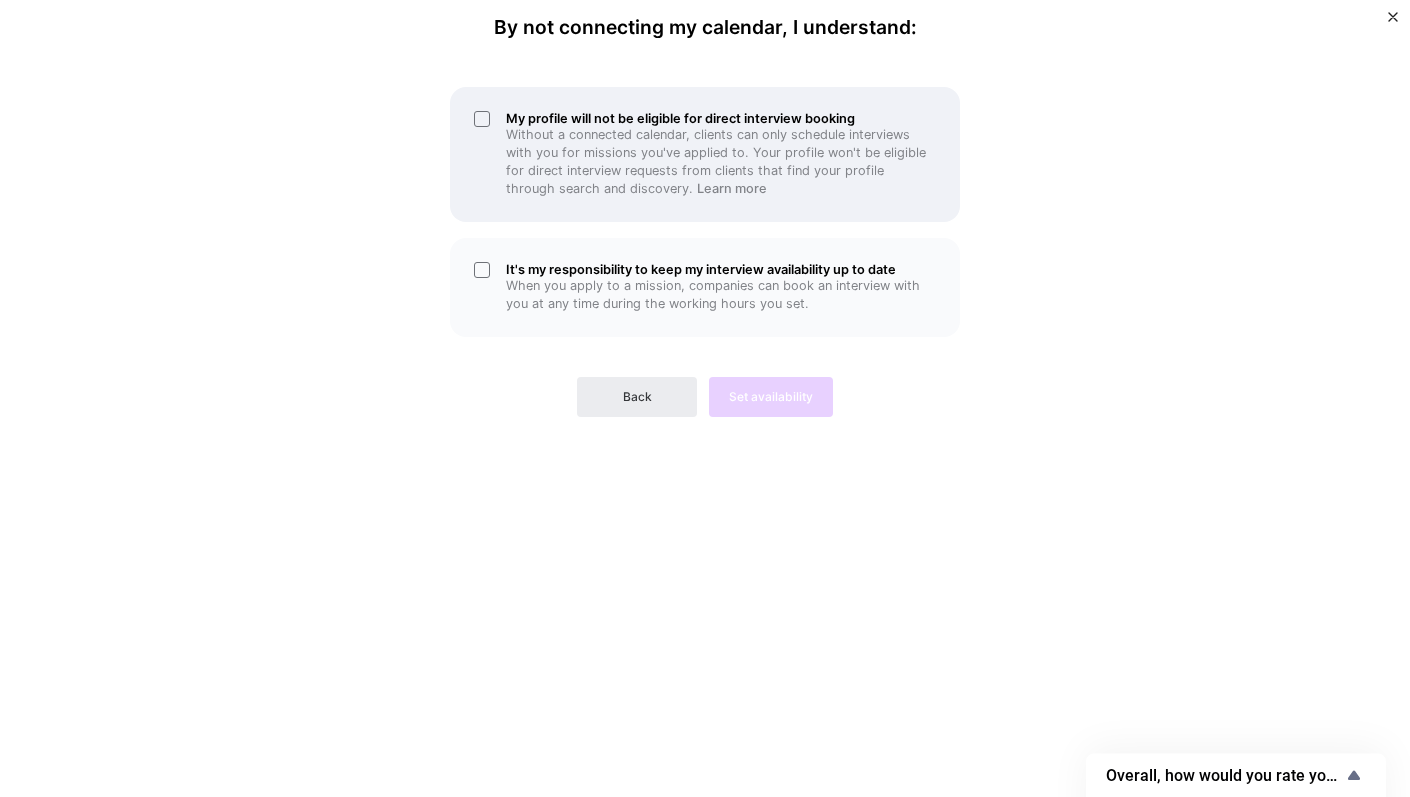 click on "Without a connected calendar, clients can only schedule interviews with you for missions you've applied to. Your profile won't be eligible for direct interview requests from clients that find your profile through search and discovery.   Learn more" at bounding box center [721, 162] 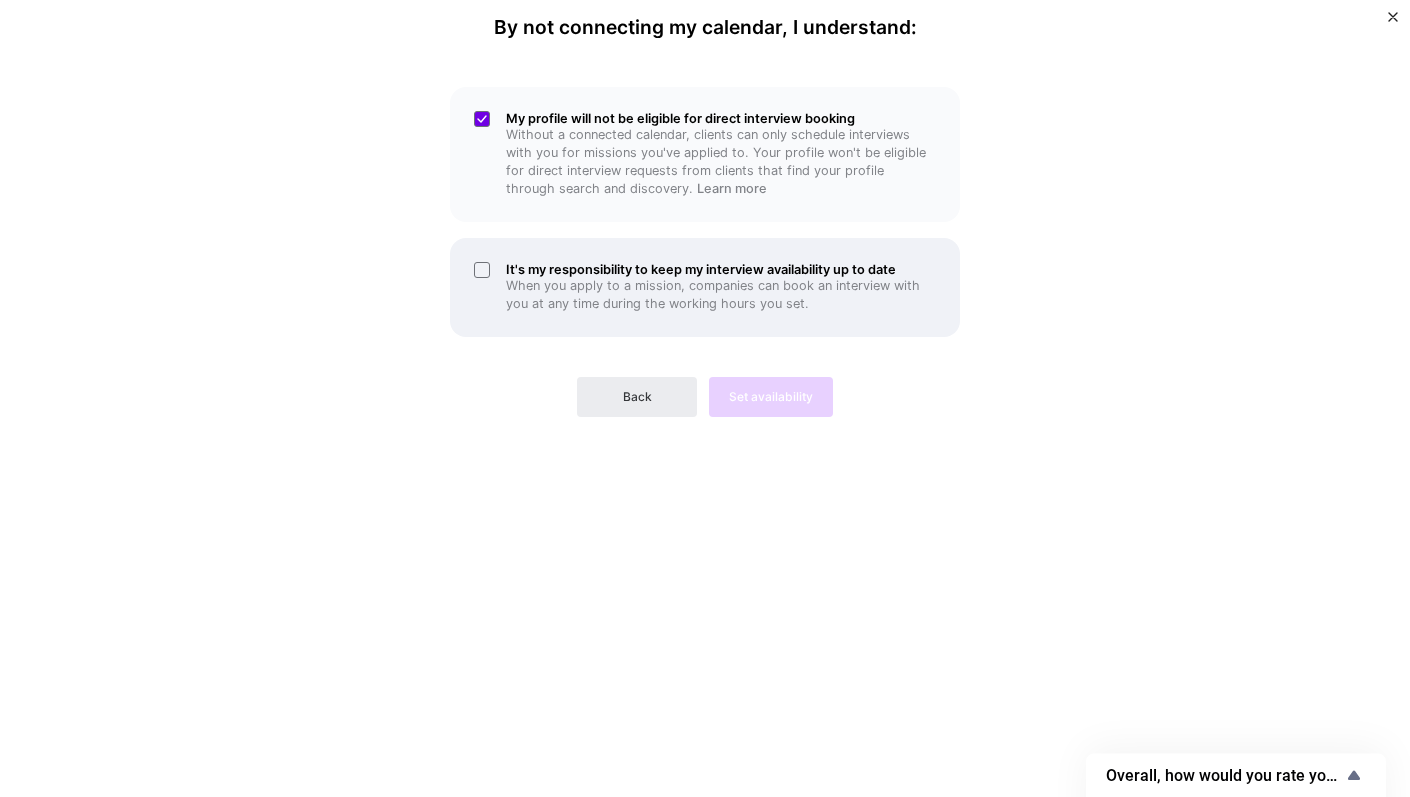 click on "It's my responsibility to keep my interview availability up to date When you apply to a mission, companies can book an interview with you at any time during the working hours you set." at bounding box center (705, 287) 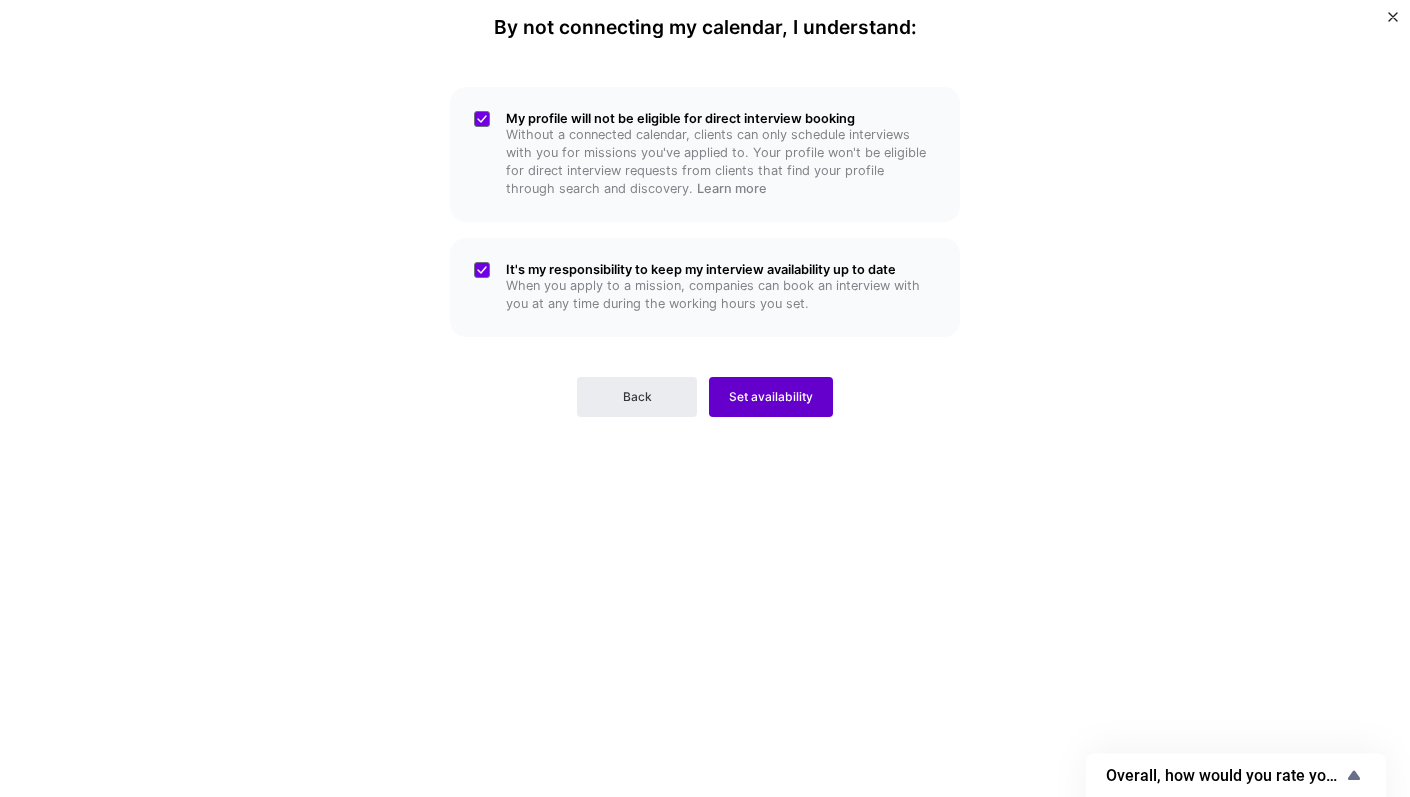 click on "Set availability" at bounding box center [771, 397] 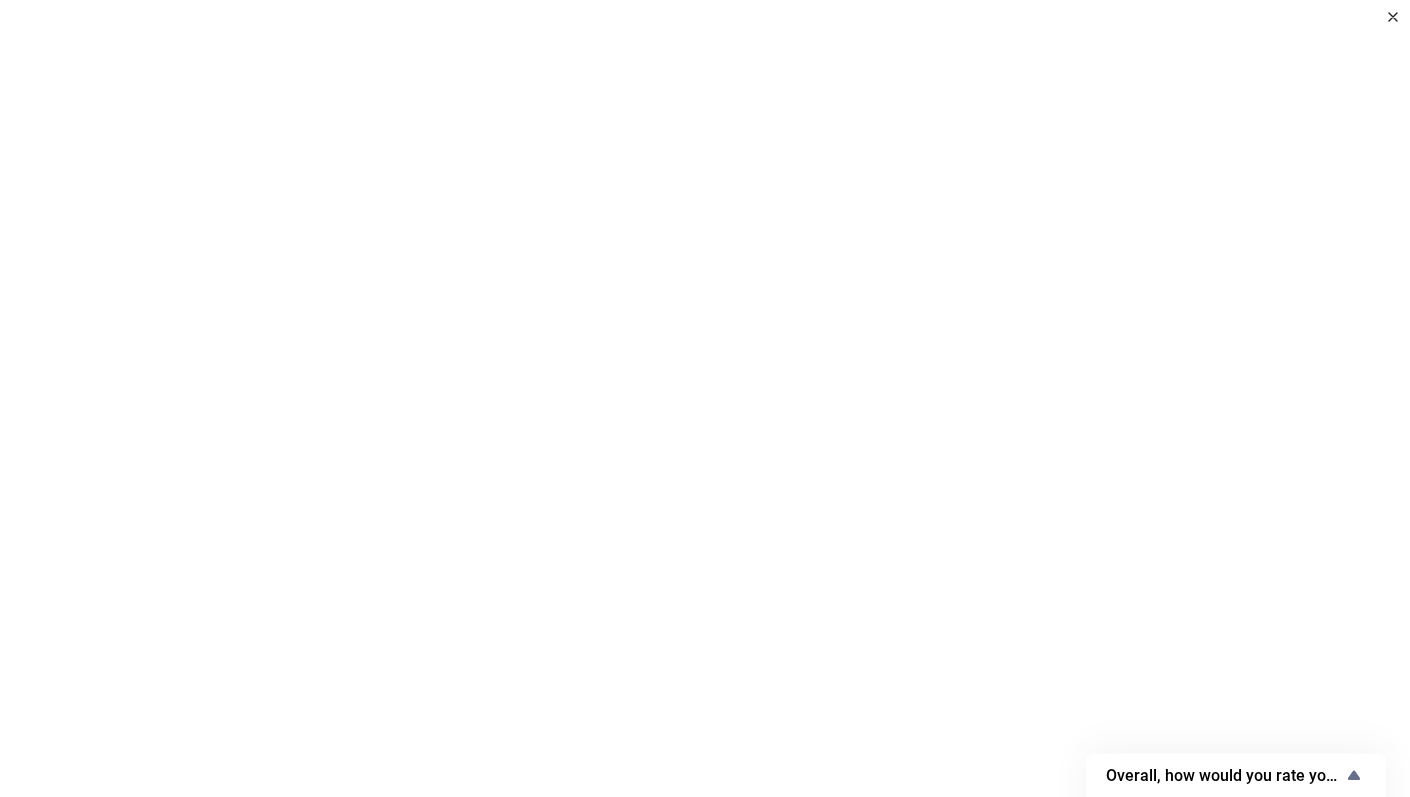 scroll, scrollTop: 0, scrollLeft: 0, axis: both 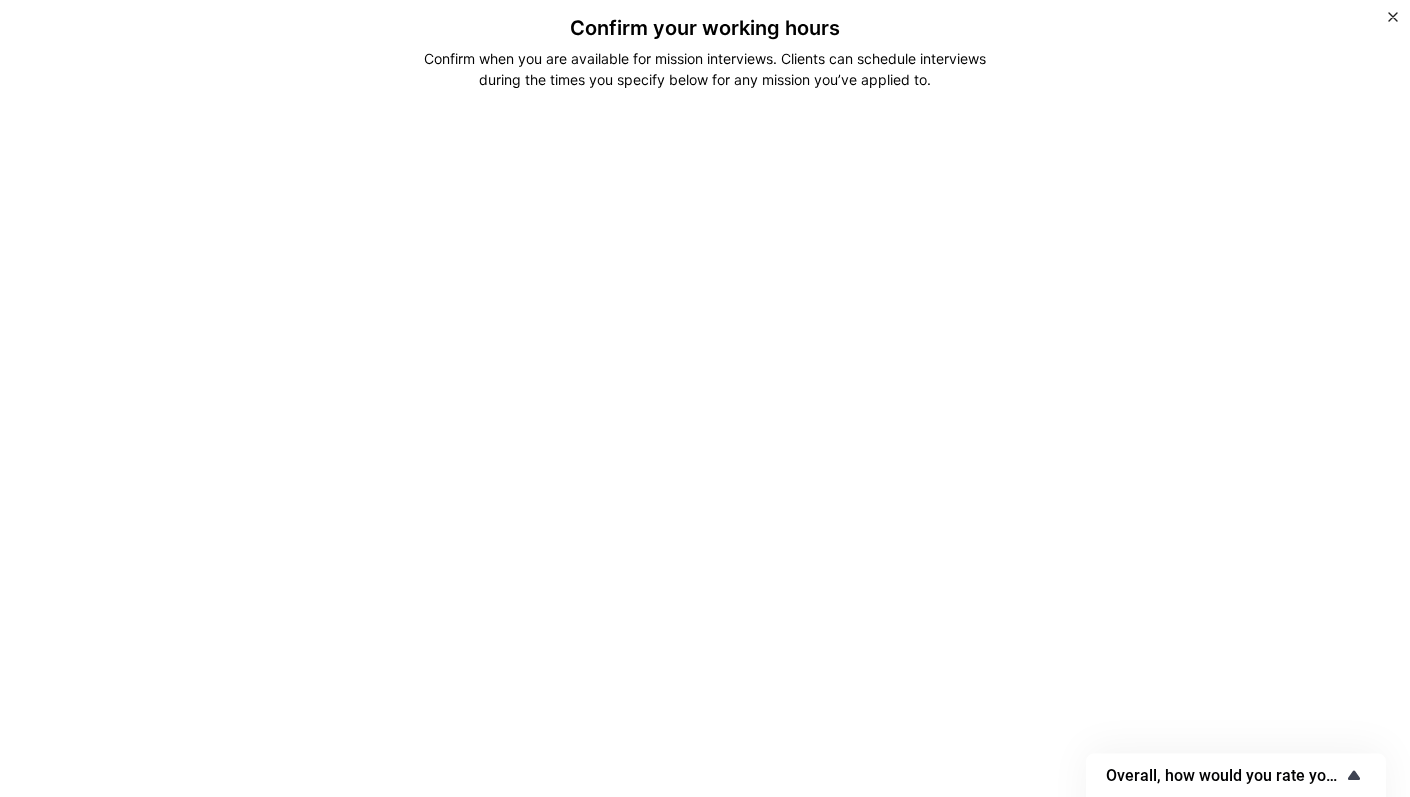 click 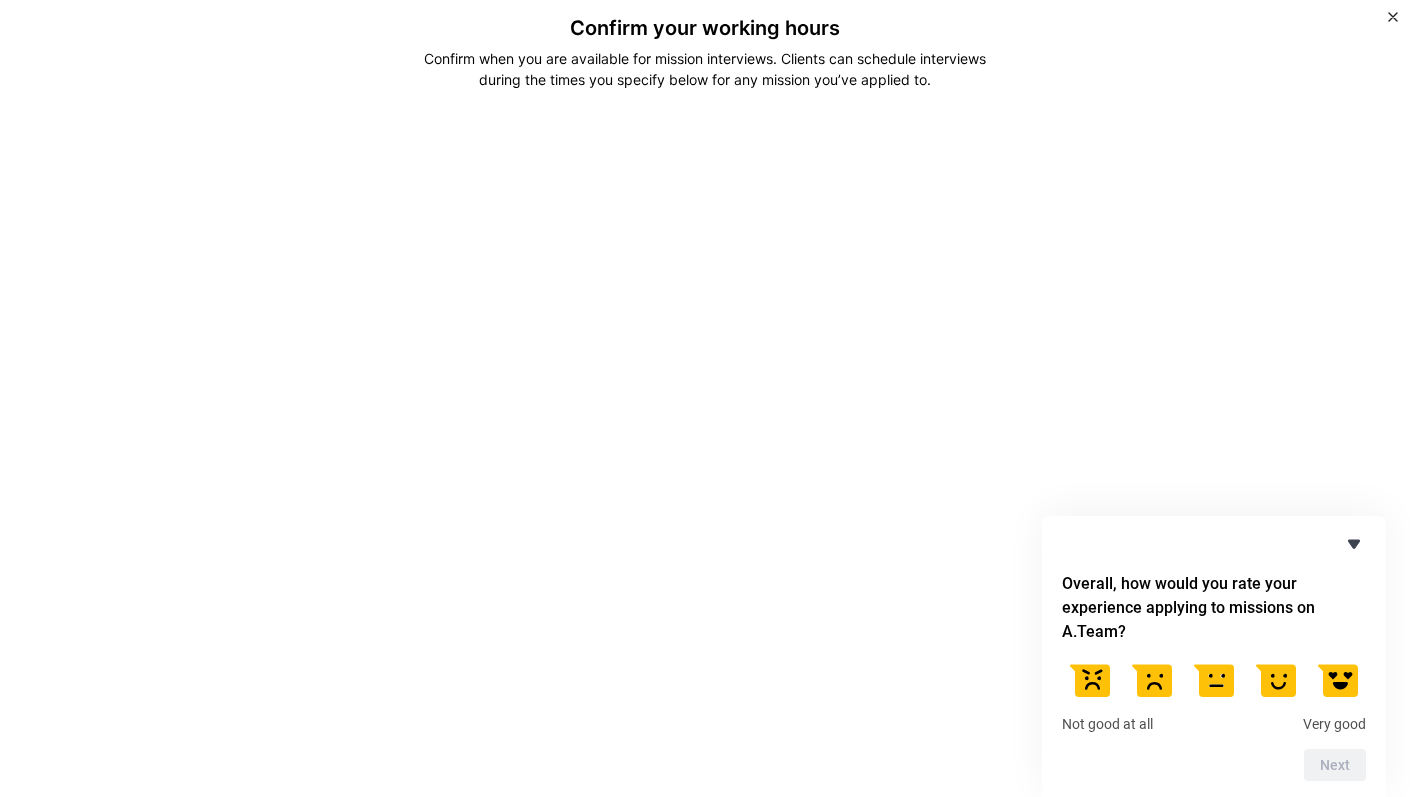 click 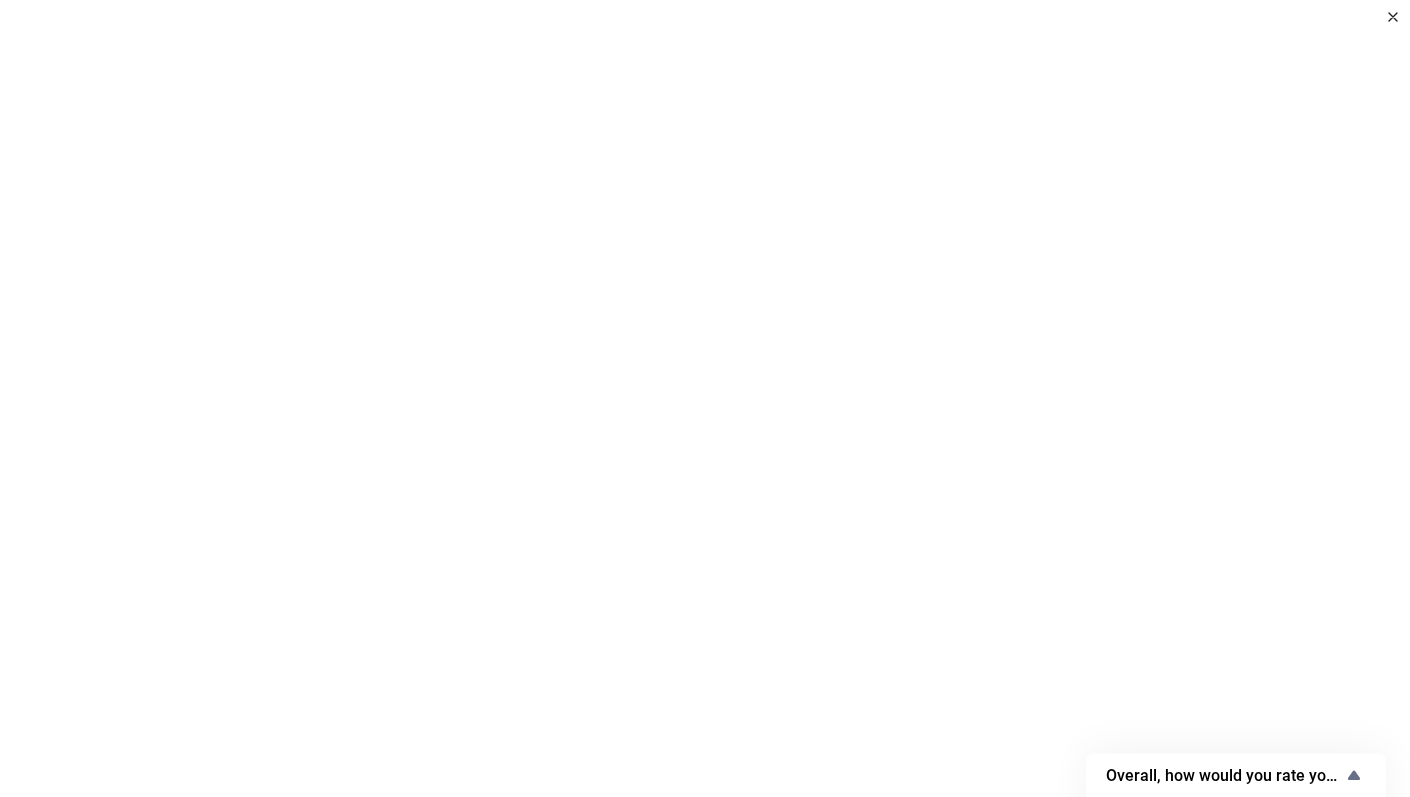 scroll, scrollTop: 0, scrollLeft: 0, axis: both 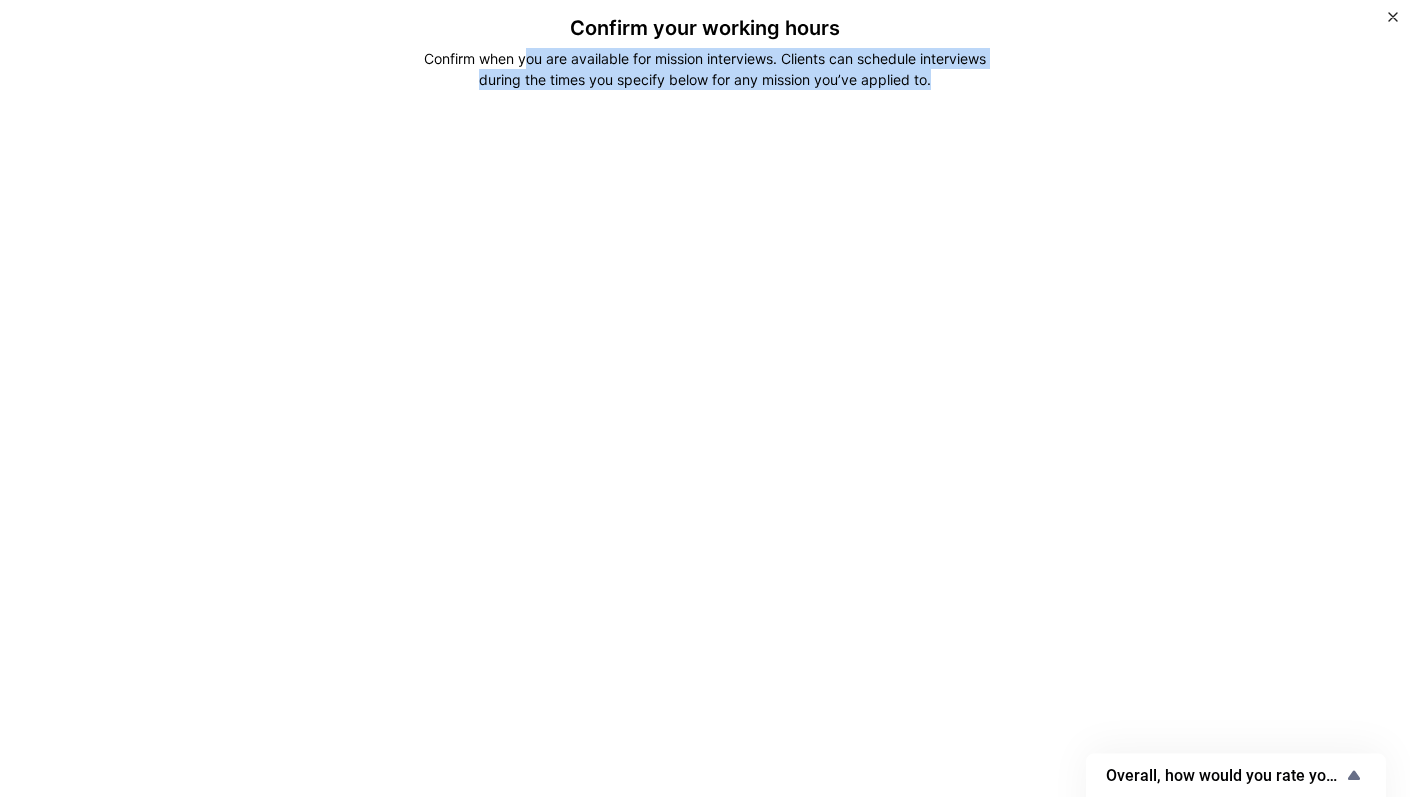 drag, startPoint x: 525, startPoint y: 61, endPoint x: 991, endPoint y: 78, distance: 466.31 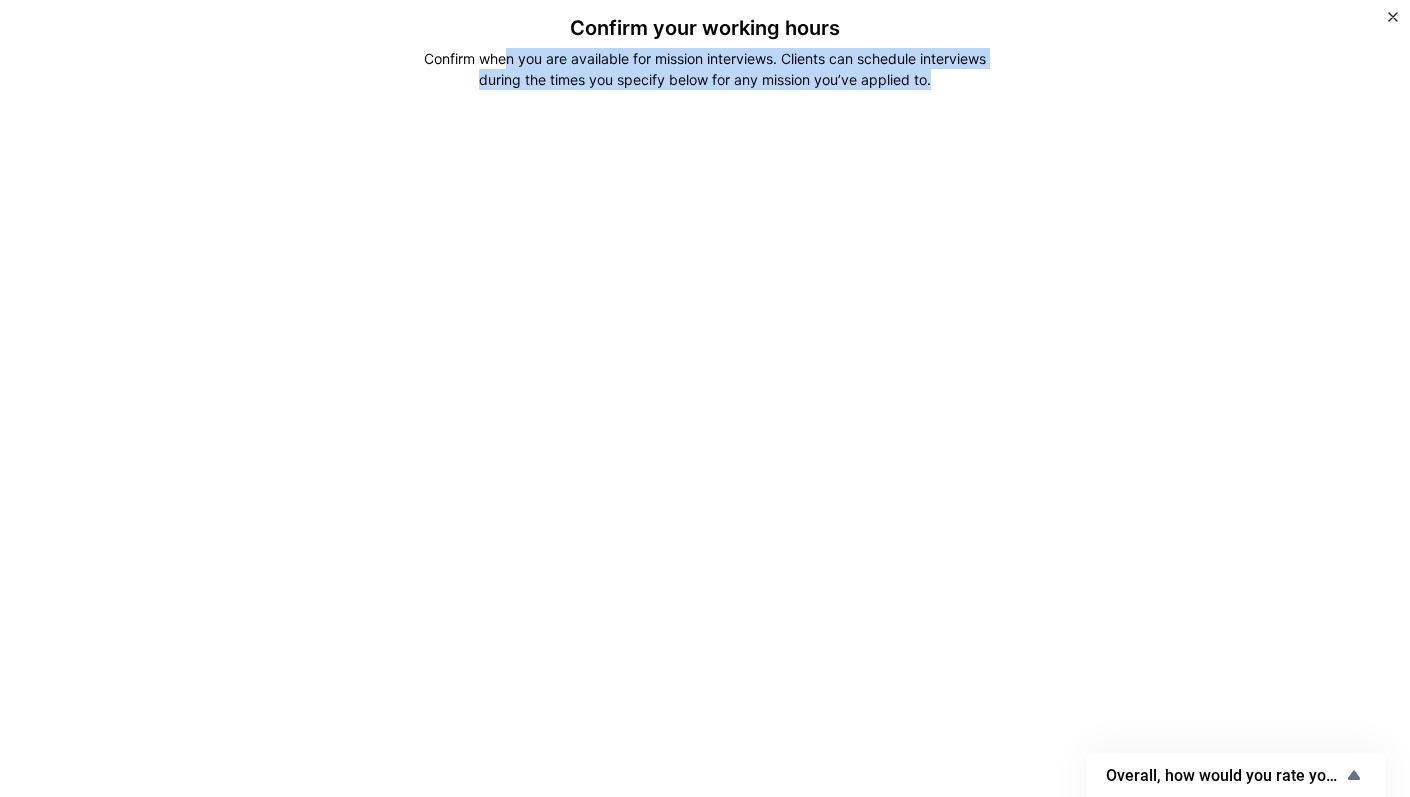 drag, startPoint x: 1062, startPoint y: 84, endPoint x: 512, endPoint y: 57, distance: 550.66235 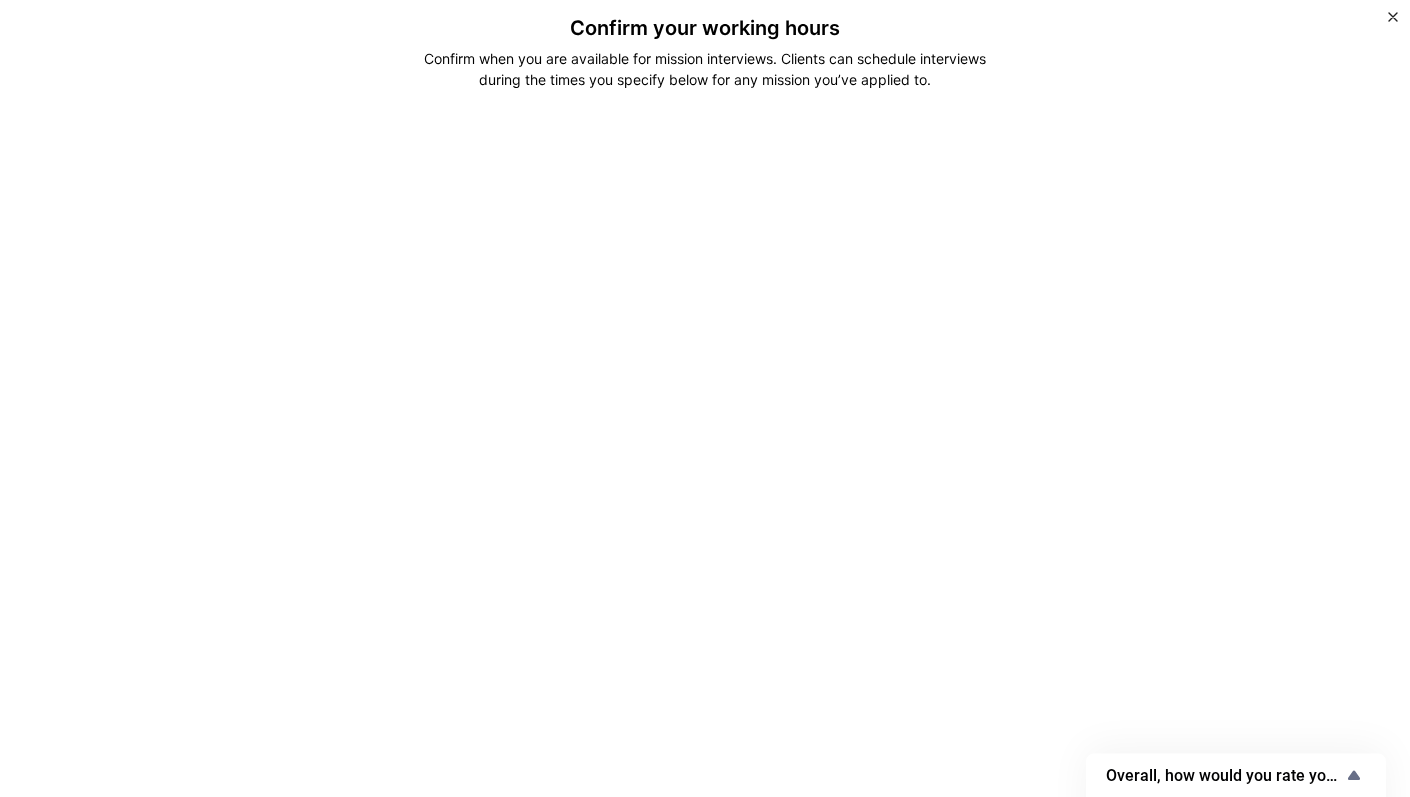 click on "Confirm your working hours Confirm when you are available for mission interviews. Clients can schedule interviews during the times you specify below for any mission you’ve applied to." at bounding box center (705, 575) 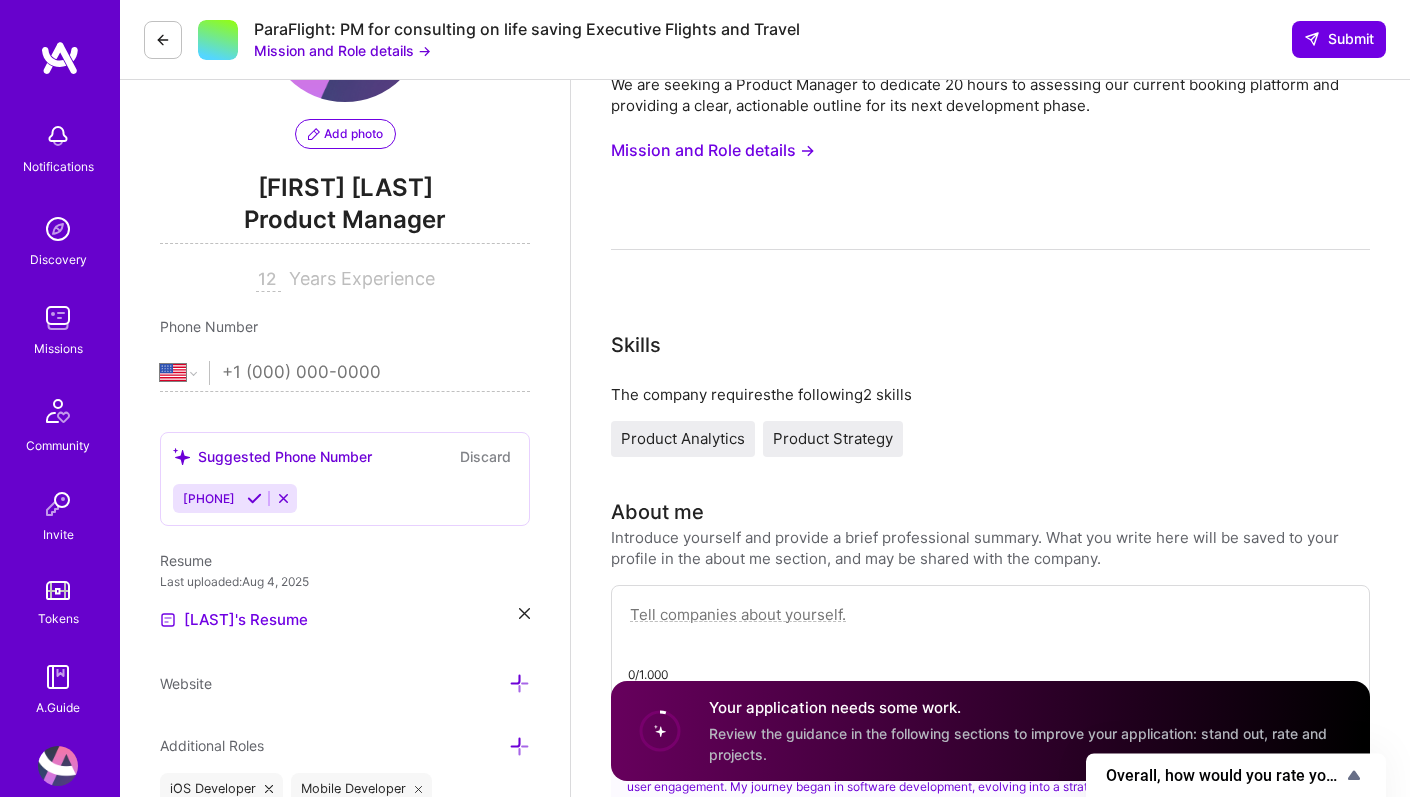 scroll, scrollTop: 186, scrollLeft: 0, axis: vertical 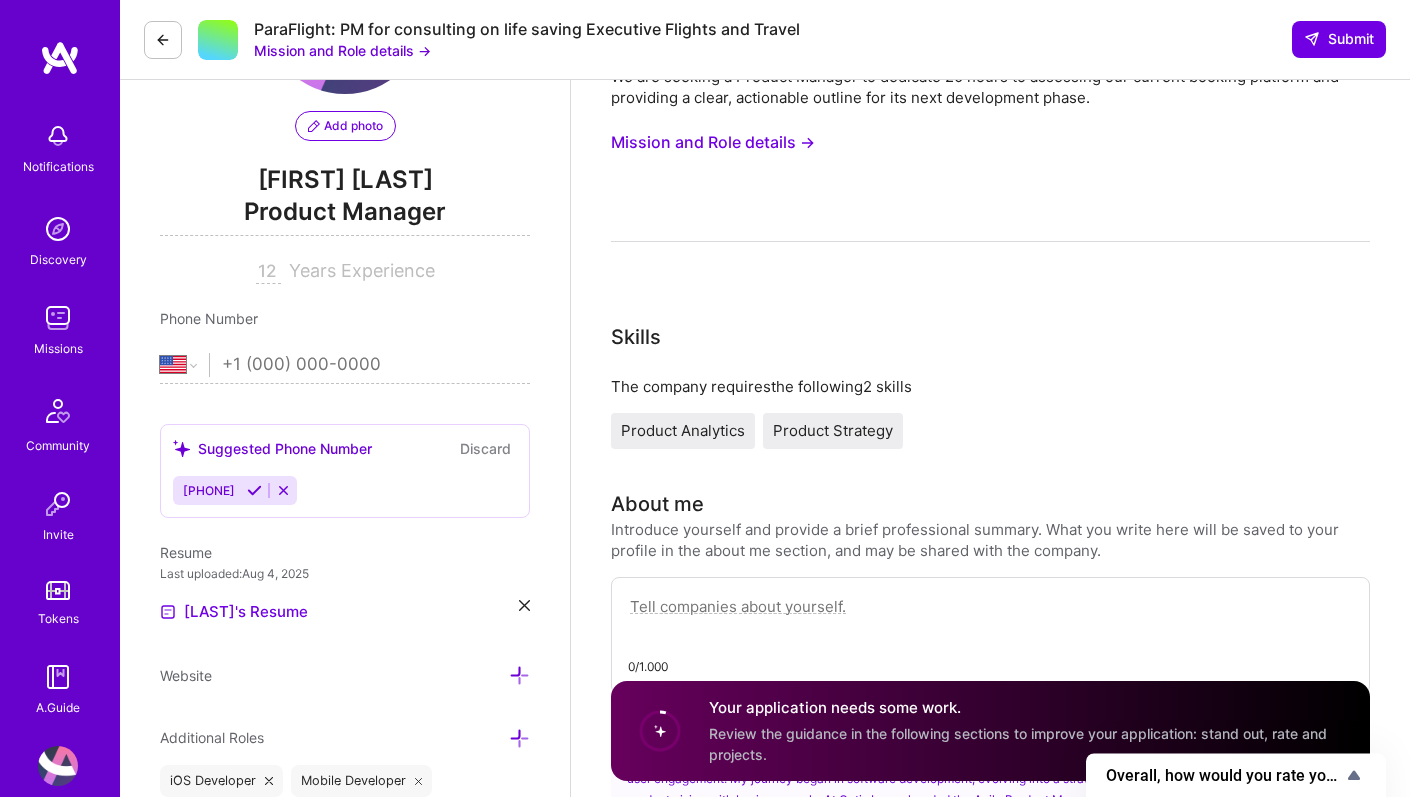 click on "Years Experience" at bounding box center (362, 270) 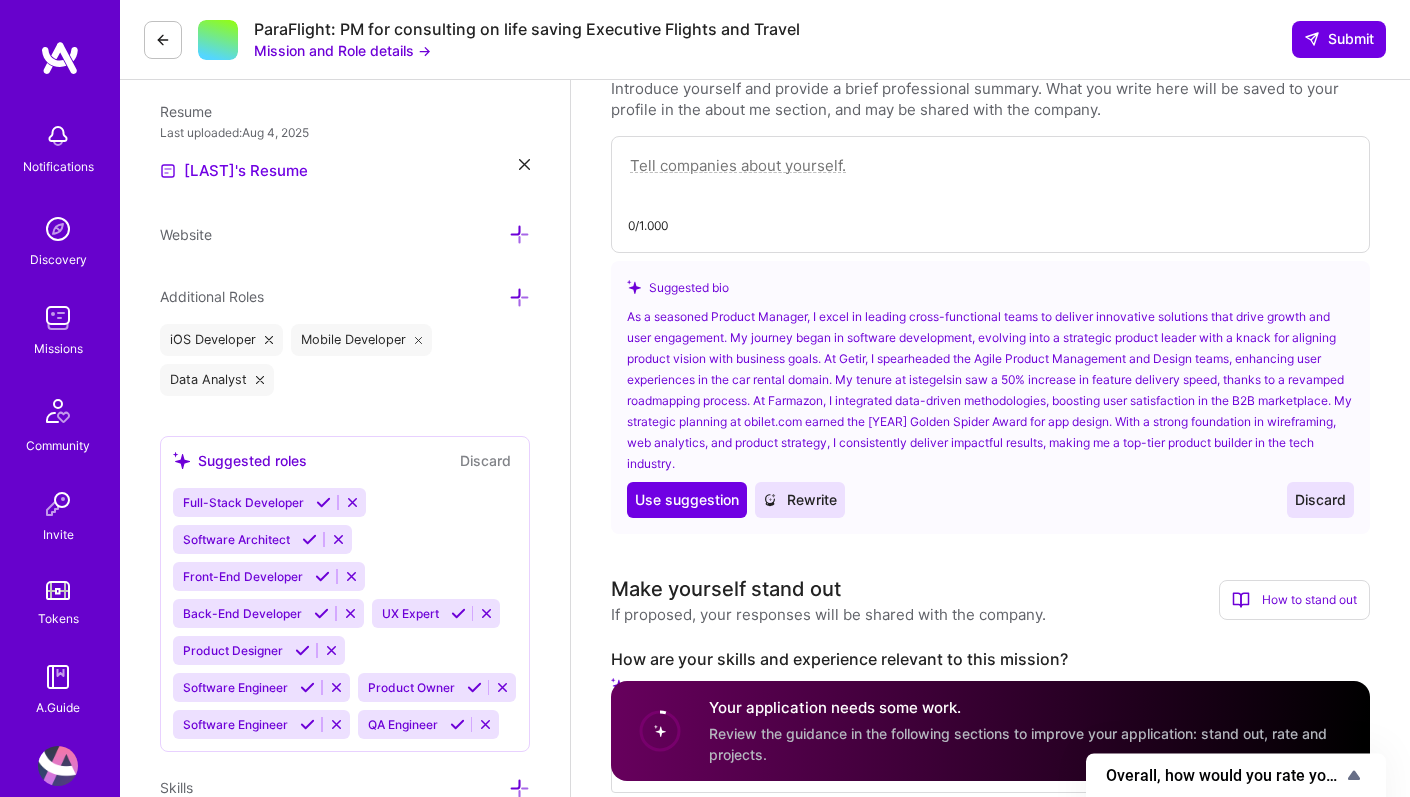 scroll, scrollTop: 626, scrollLeft: 0, axis: vertical 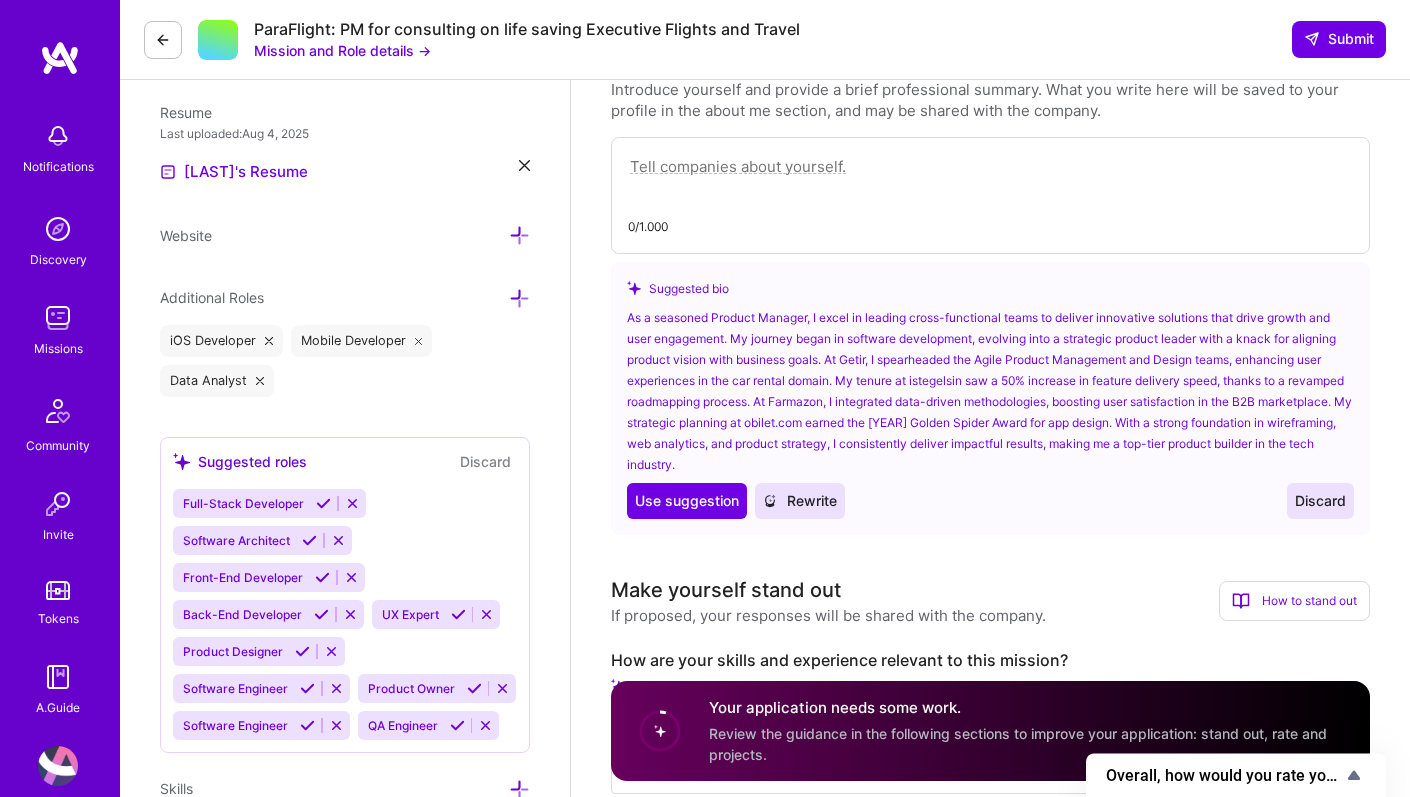 click on "Website" at bounding box center [345, 235] 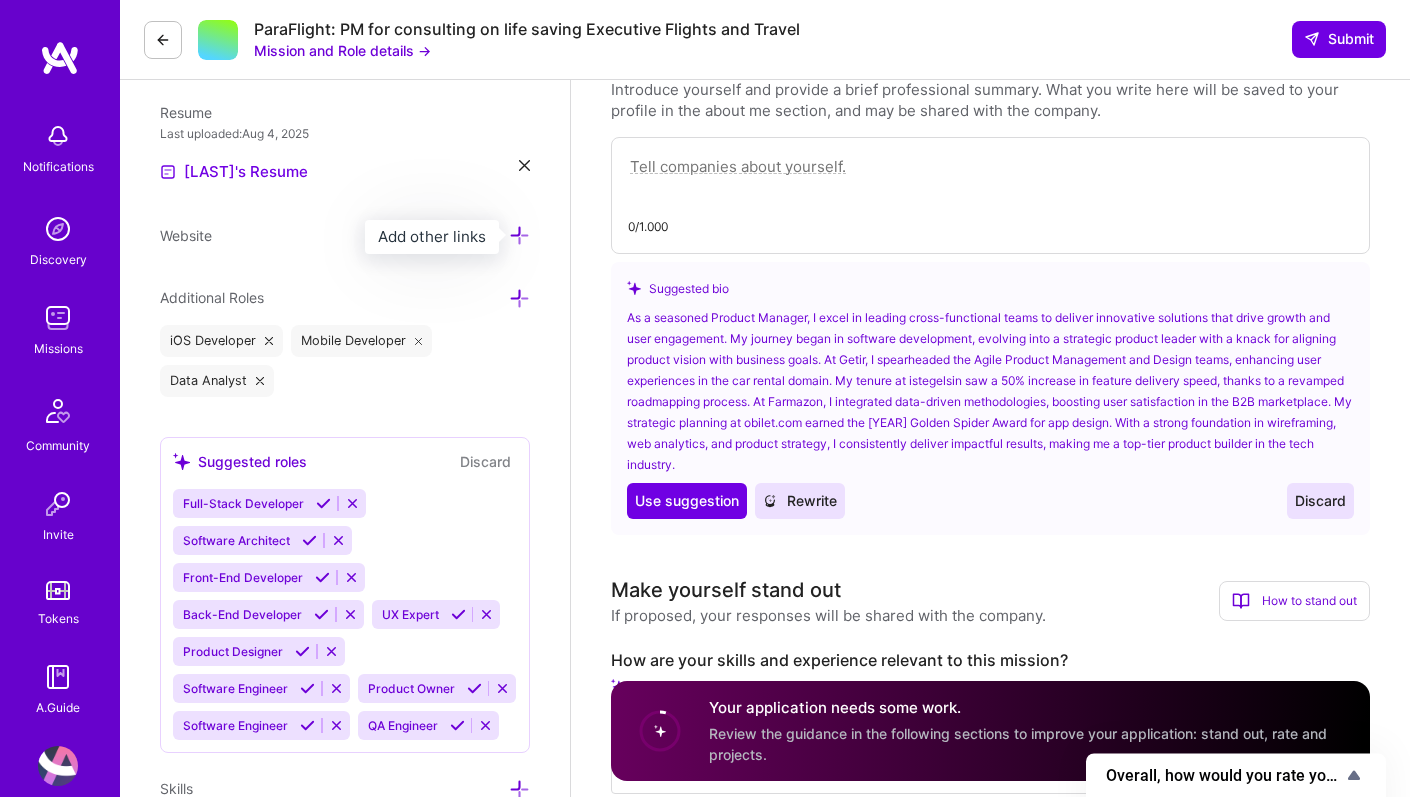 click at bounding box center (519, 235) 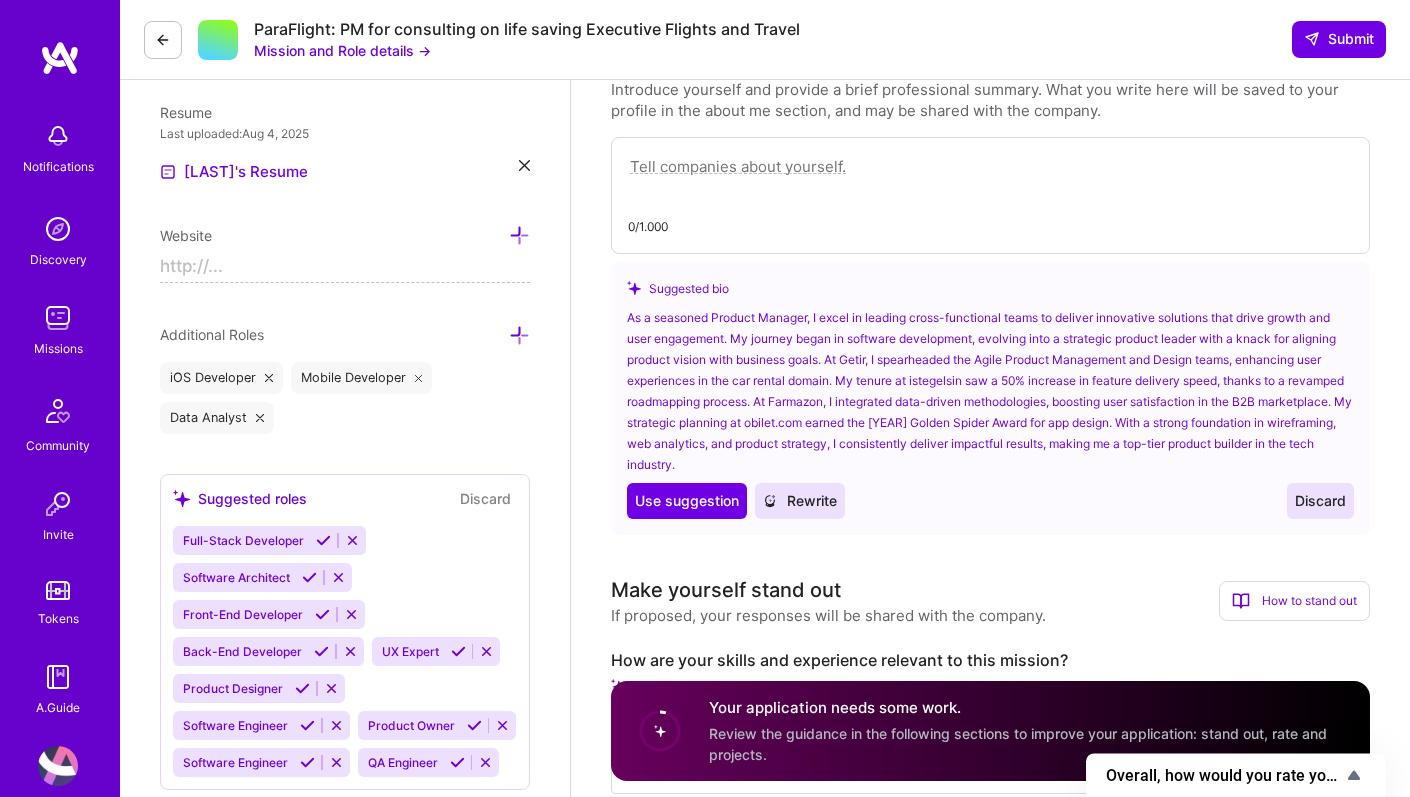 click at bounding box center [345, 267] 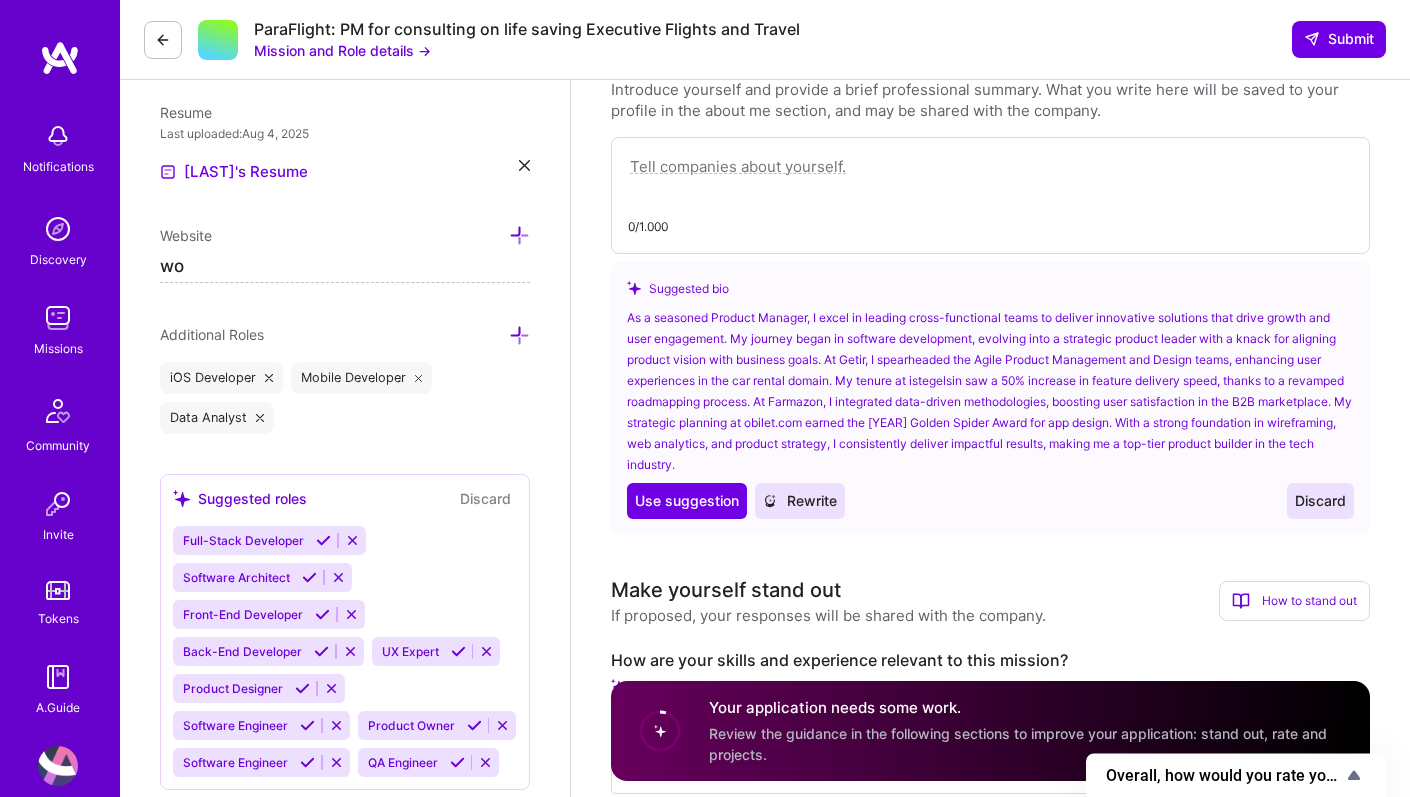 type on "w" 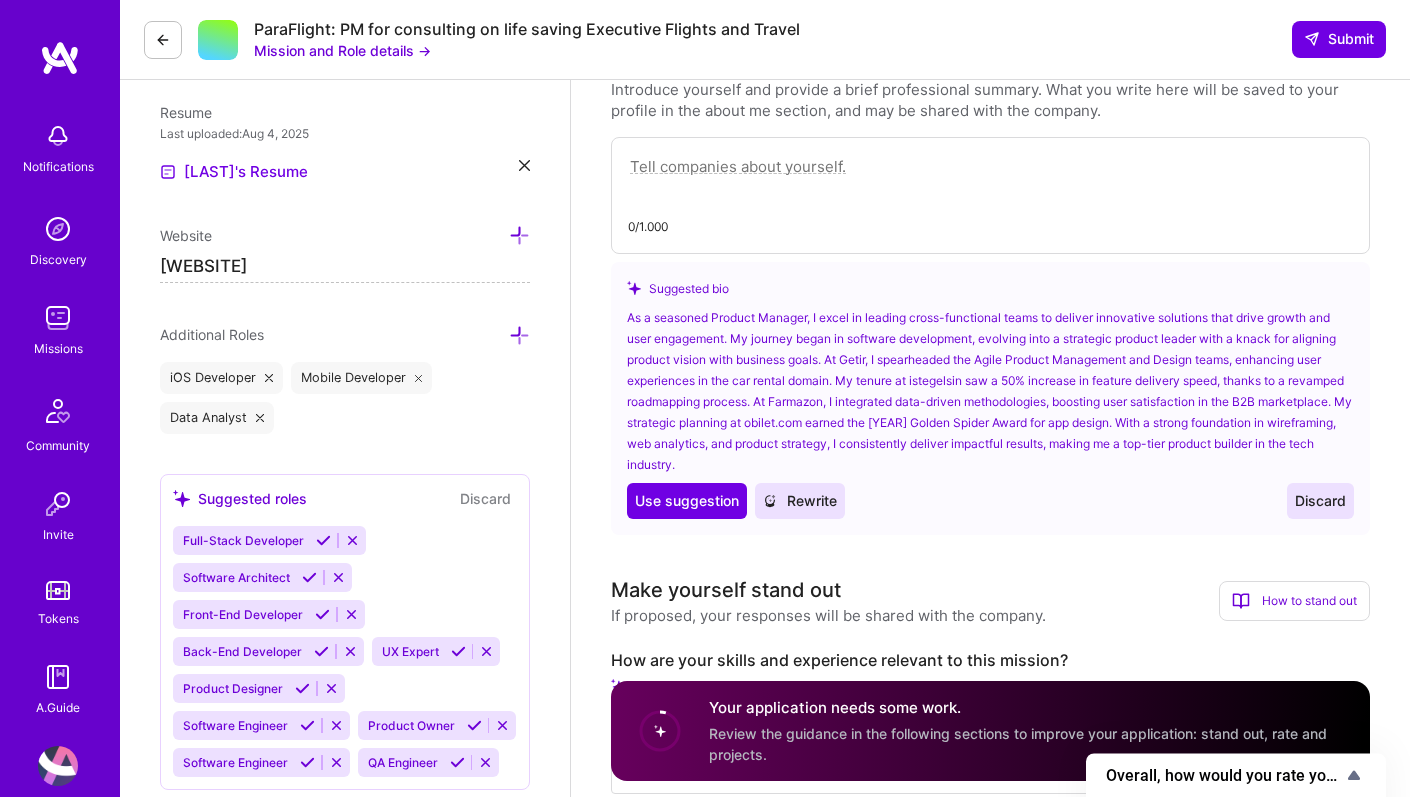 type on "https://wonderleo.com" 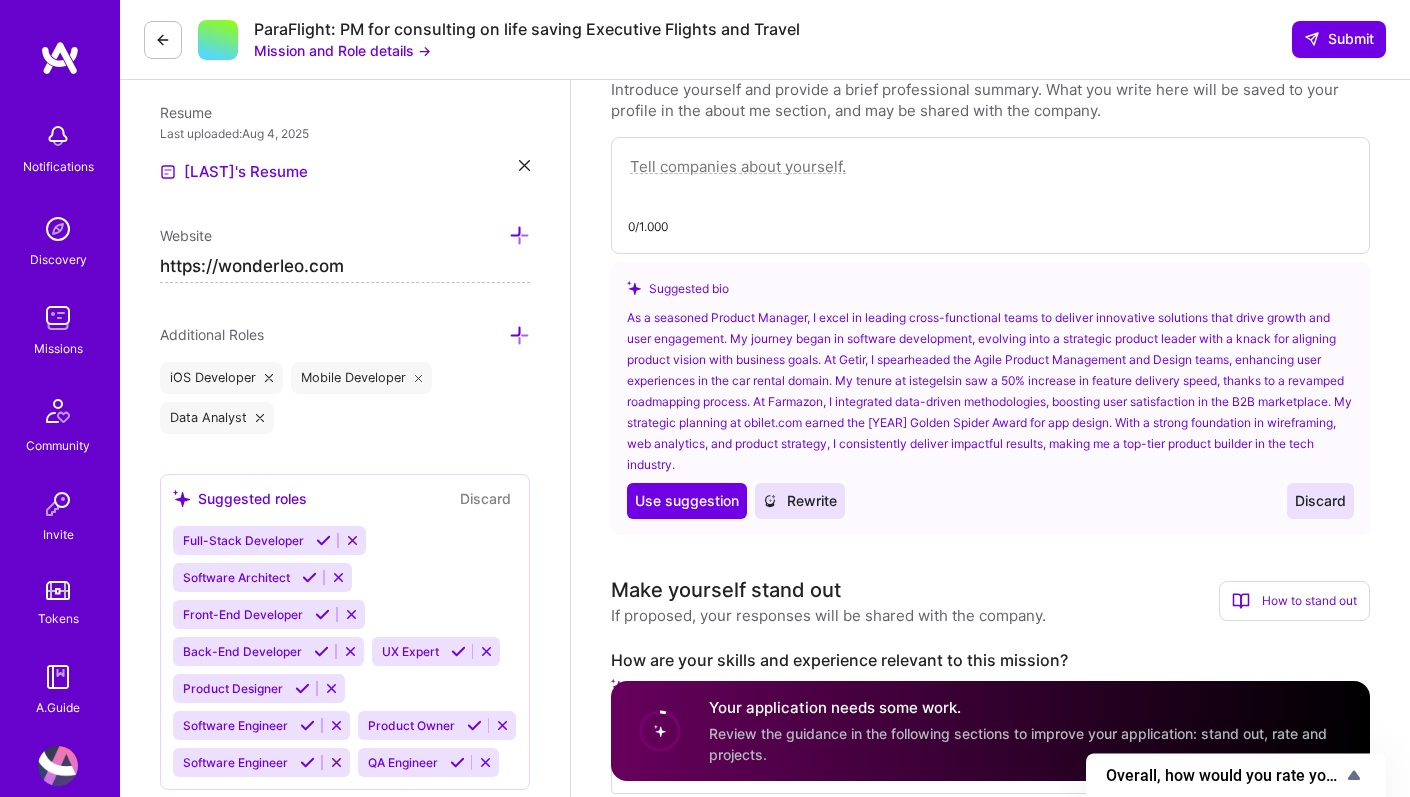 click on "Suggested bio As a seasoned Product Manager, I excel in leading cross-functional teams to deliver innovative solutions that drive growth and user engagement. My journey began in software development, evolving into a strategic product leader with a knack for aligning product vision with business goals. At Getir, I spearheaded the Agile Product Management and Design teams, enhancing user experiences in the car rental domain. My tenure at istegelsin saw a 50% increase in feature delivery speed, thanks to a revamped roadmapping process. At Farmazon, I integrated data-driven methodologies, boosting user satisfaction in the B2B marketplace. My strategic planning at obilet.com earned the 2019 Golden Spider Award for app design. With a strong foundation in wireframing, web analytics, and product strategy, I consistently deliver impactful results, making me a top-tier product builder in the tech industry. Use Use suggestion Rewrite Discard" at bounding box center (990, 398) 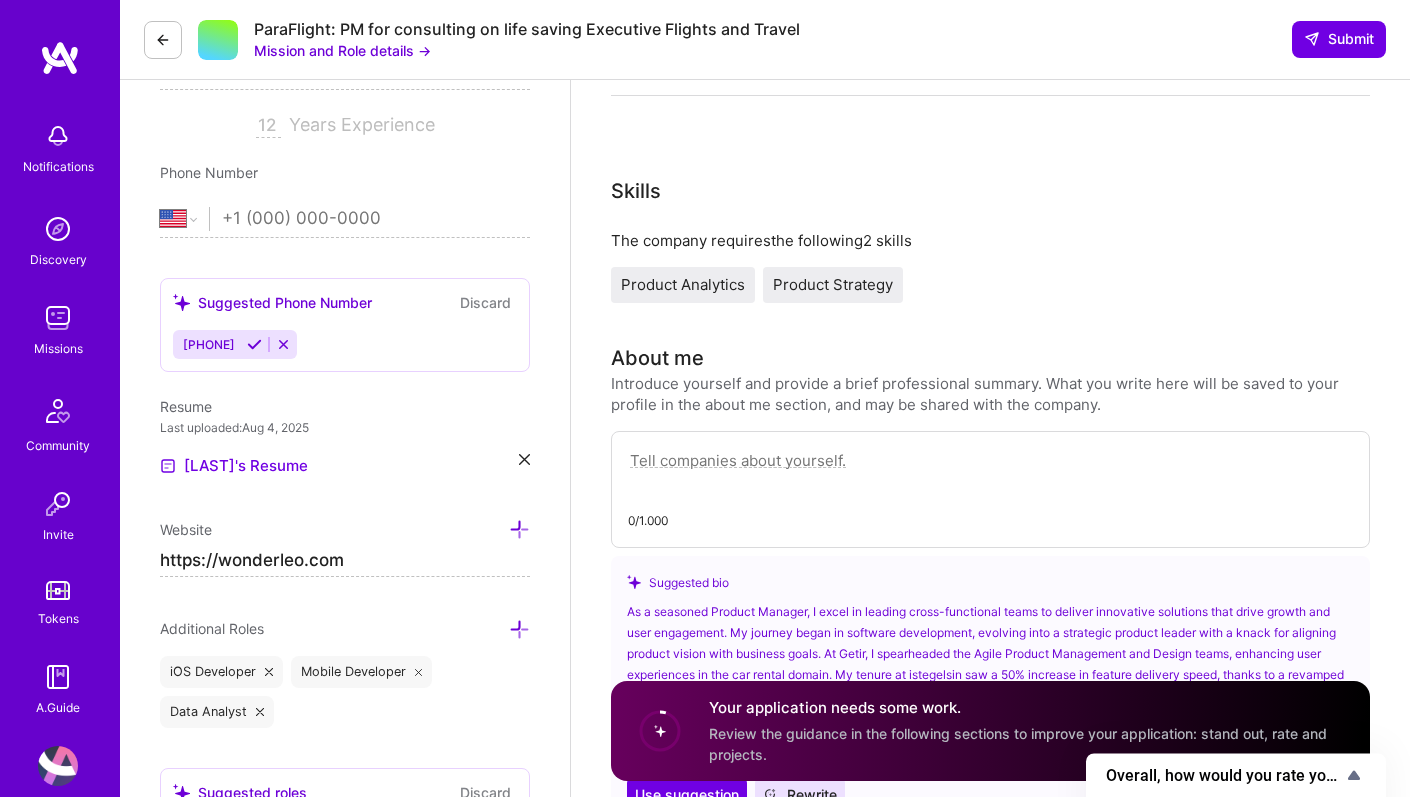 scroll, scrollTop: 0, scrollLeft: 0, axis: both 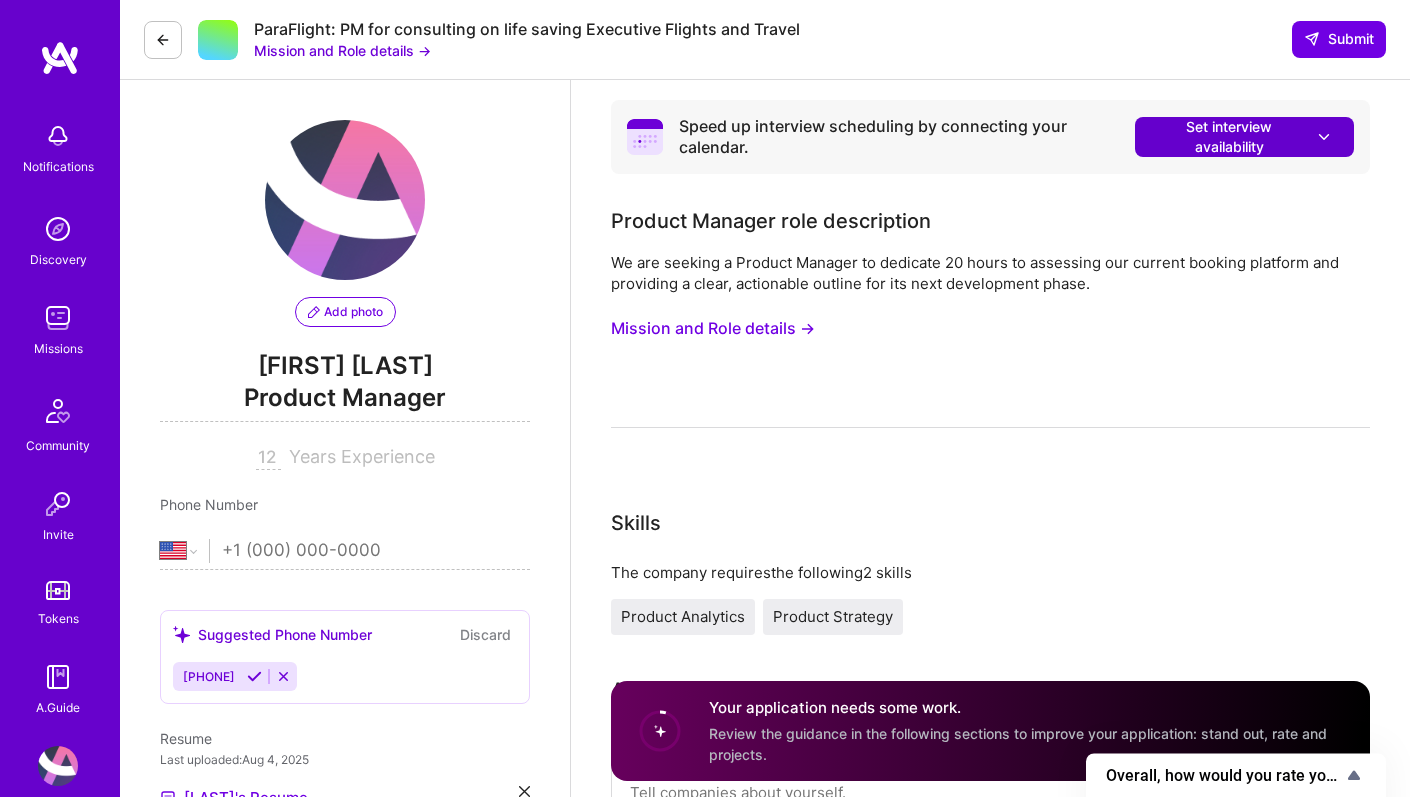 click on "Set interview availability" at bounding box center [1244, 137] 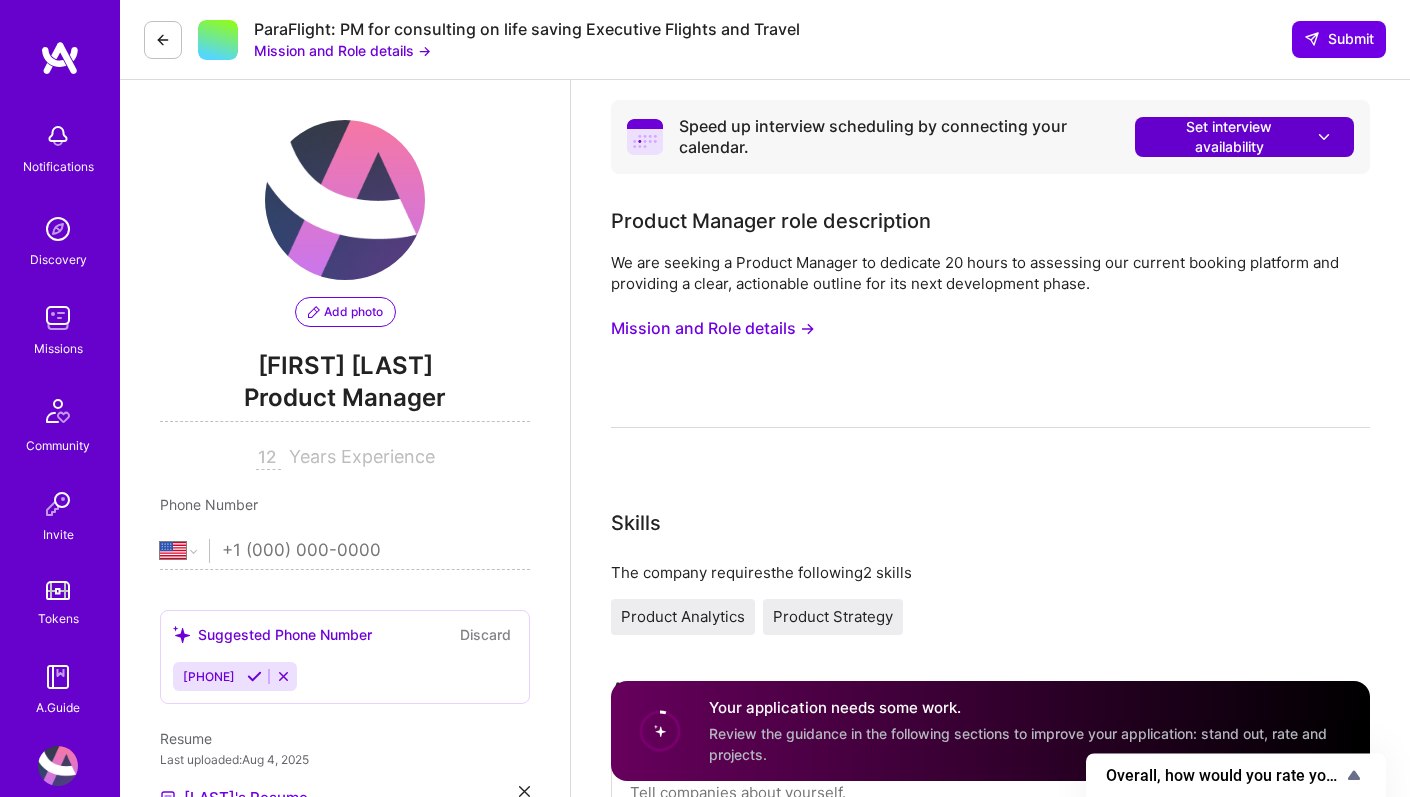 click on "Set interview availability" at bounding box center (1244, 137) 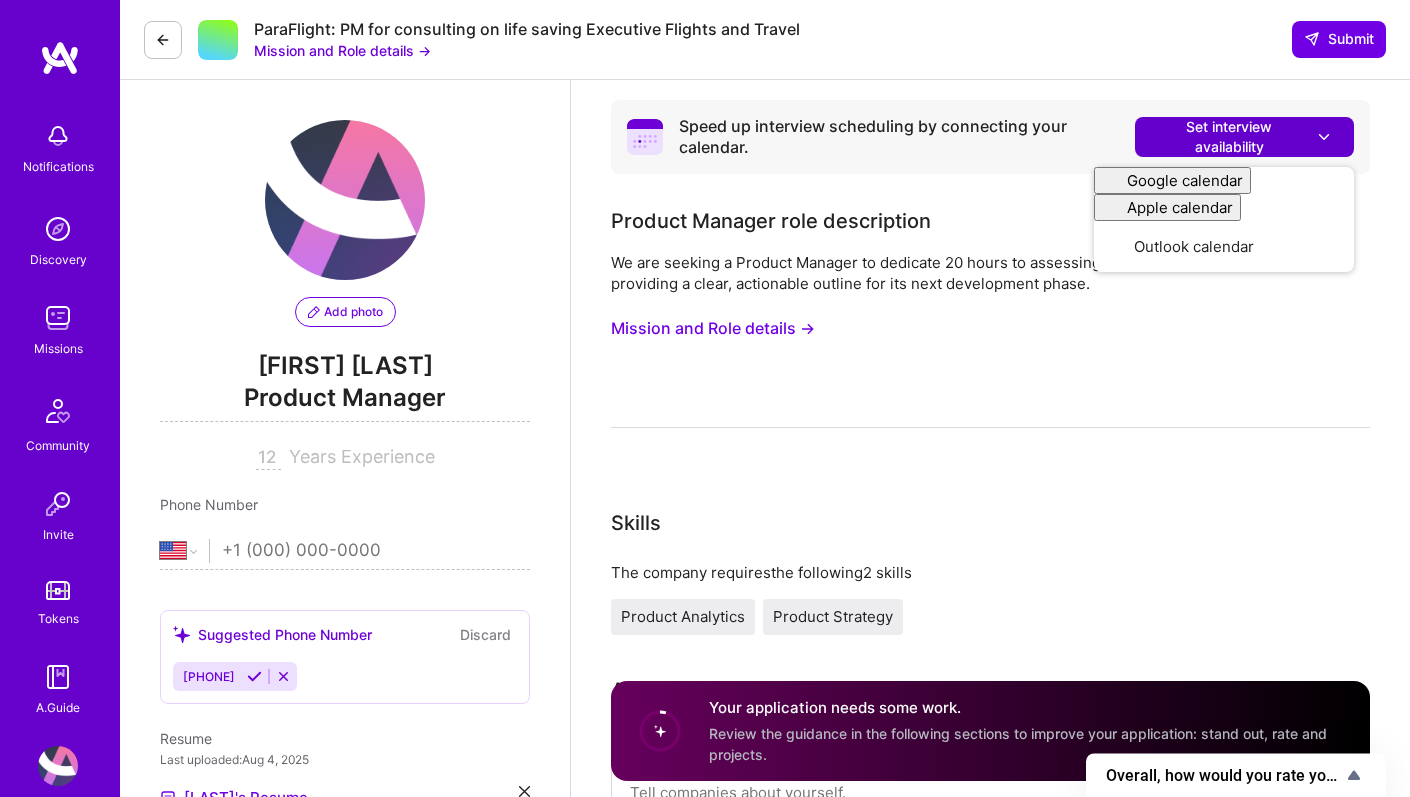 click on "Set interview availability" at bounding box center [1244, 137] 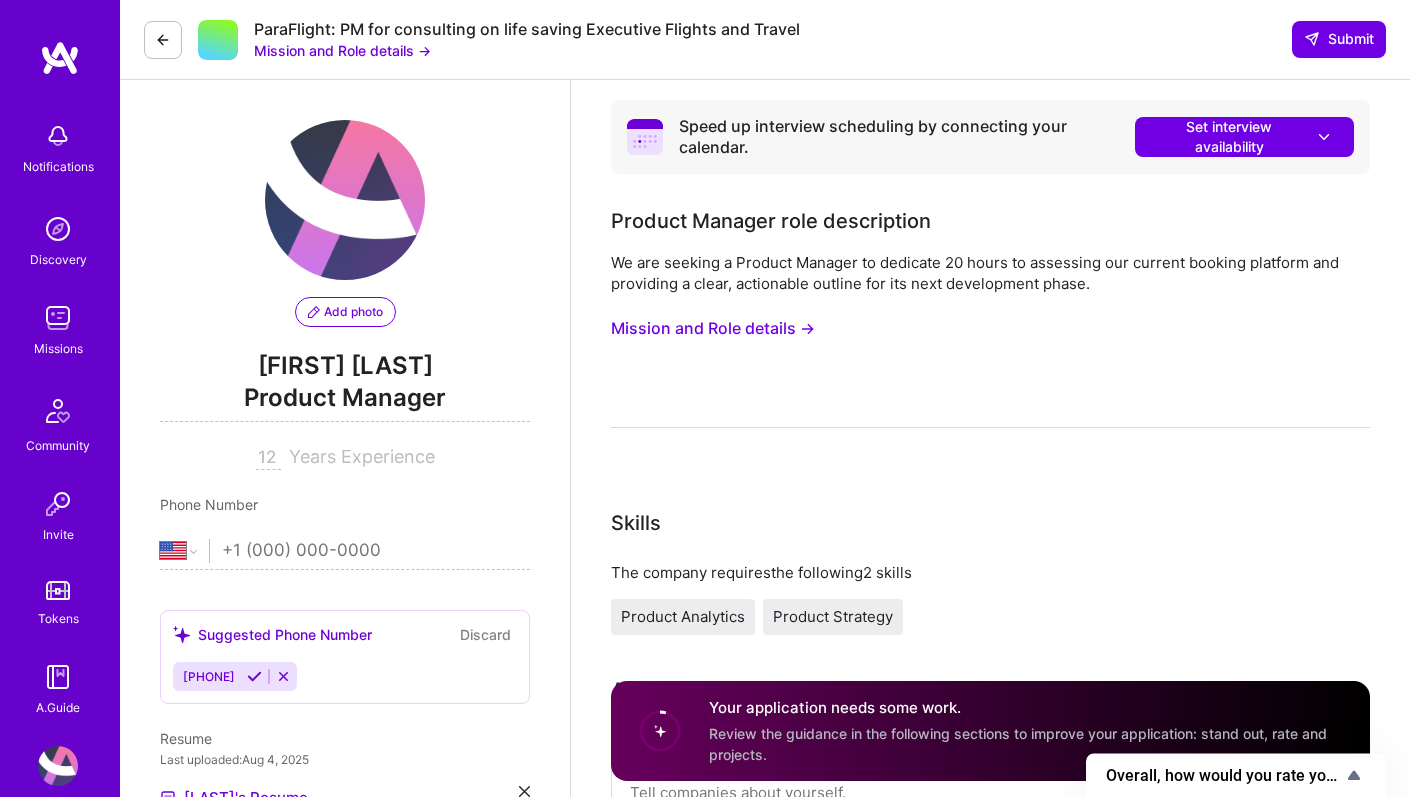click on "Speed up interview scheduling by connecting your calendar. Set interview availability" at bounding box center [990, 137] 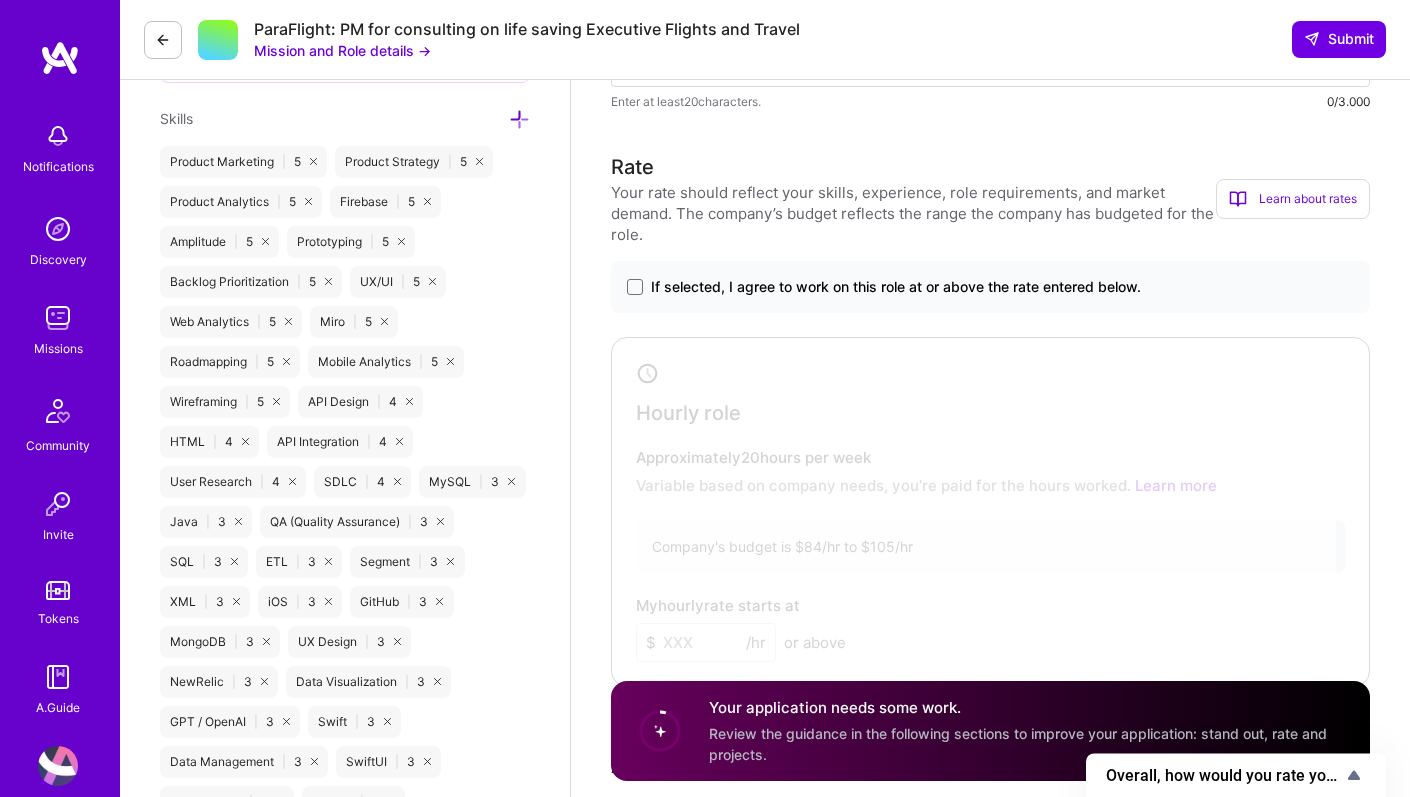 scroll, scrollTop: 1347, scrollLeft: 0, axis: vertical 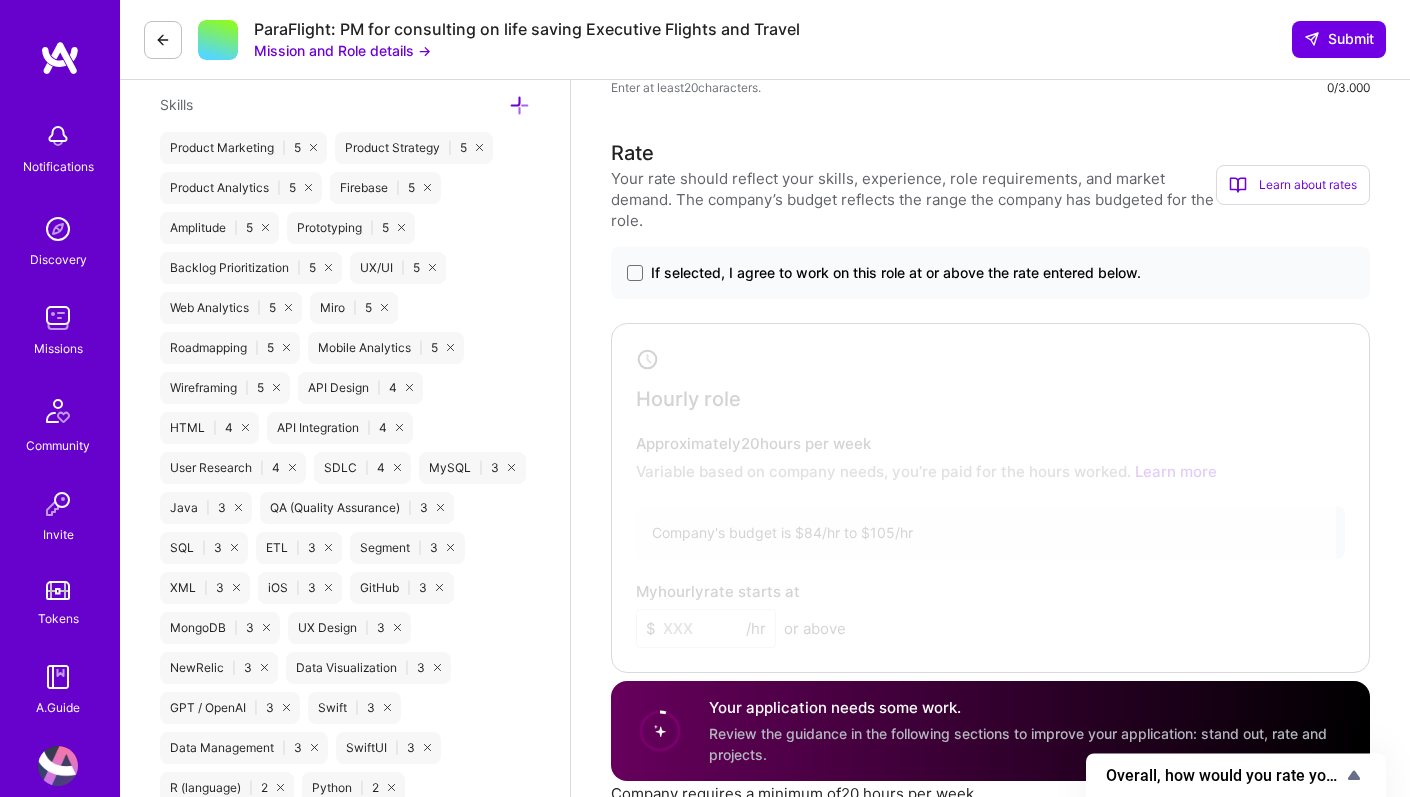 click on "If selected, I agree to work on this role at or above the rate entered below." at bounding box center (896, 273) 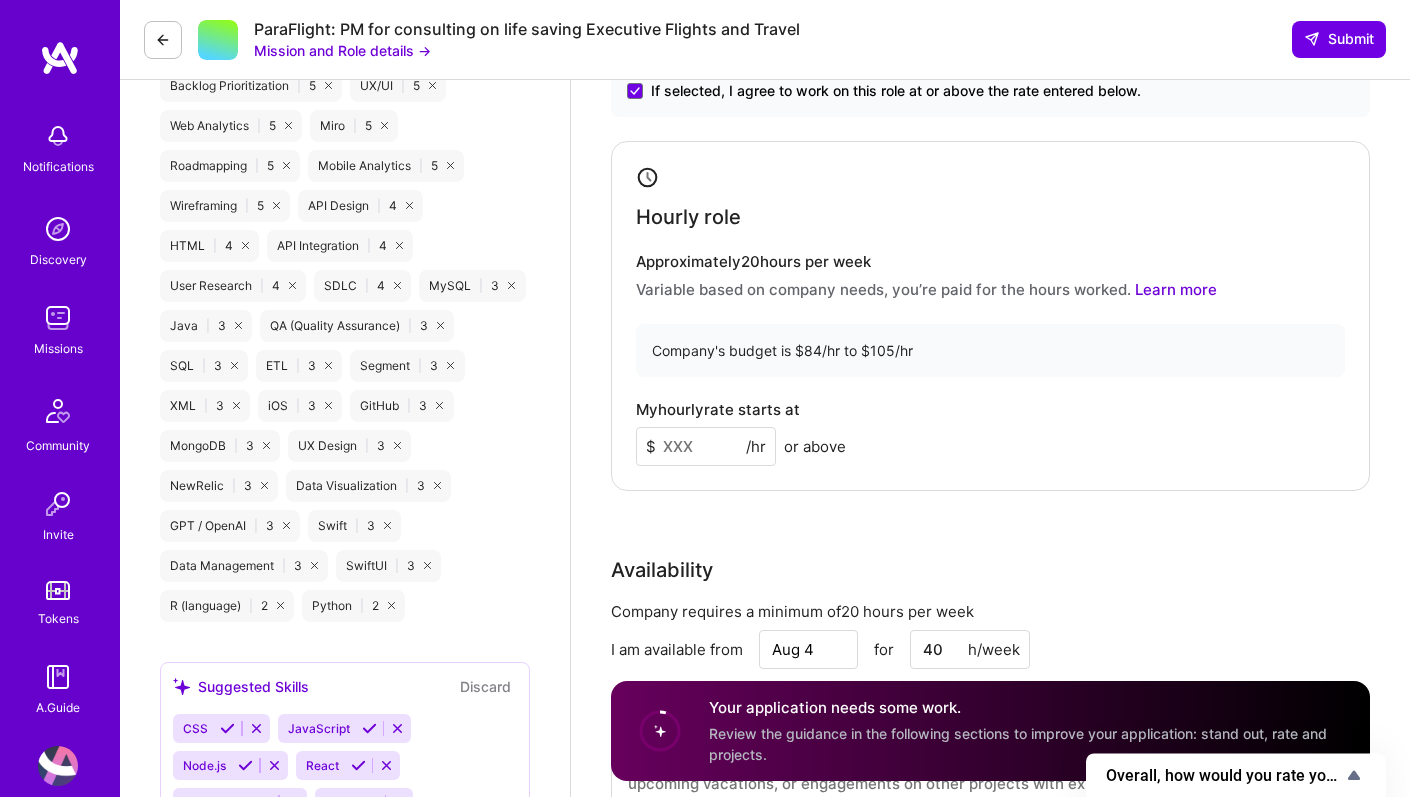 scroll, scrollTop: 1530, scrollLeft: 0, axis: vertical 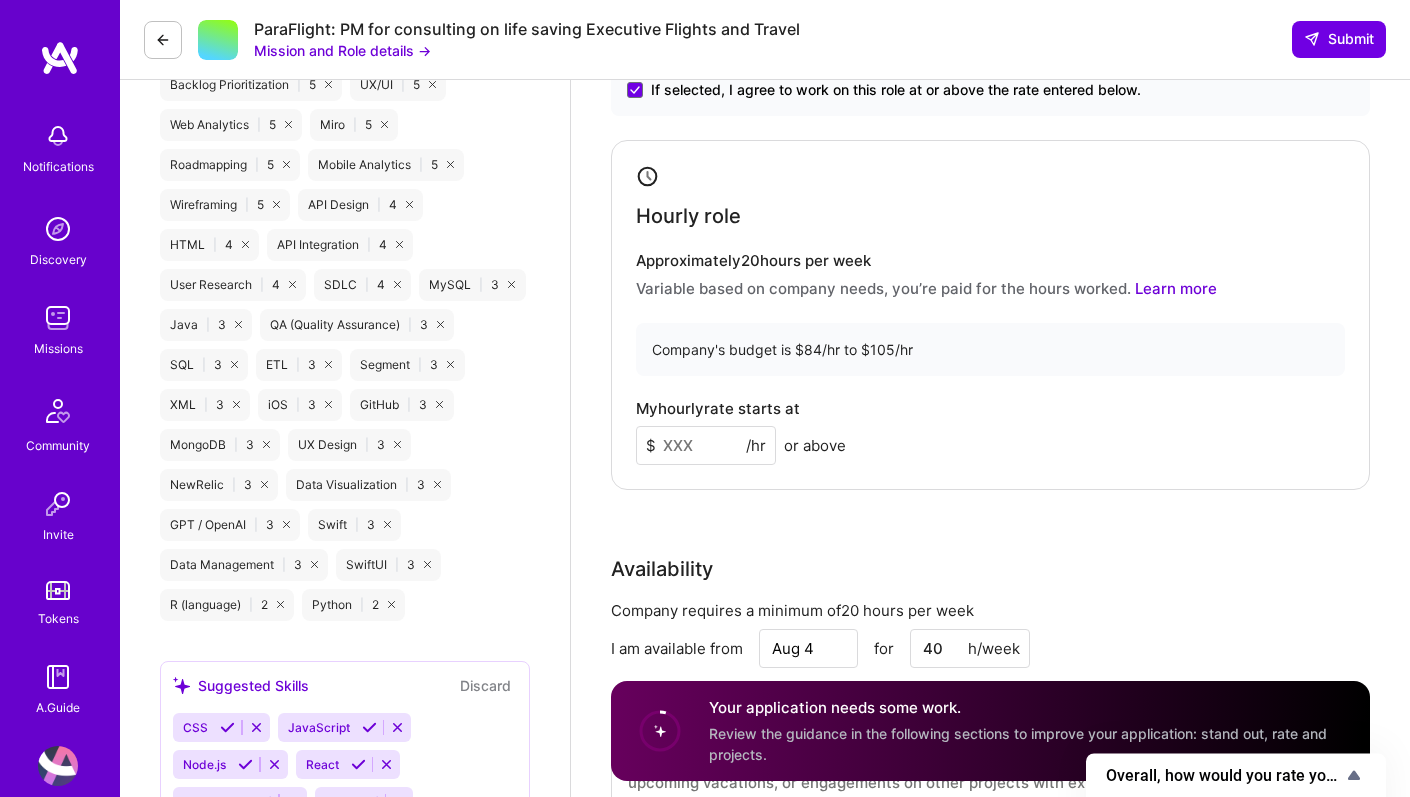 click at bounding box center [706, 445] 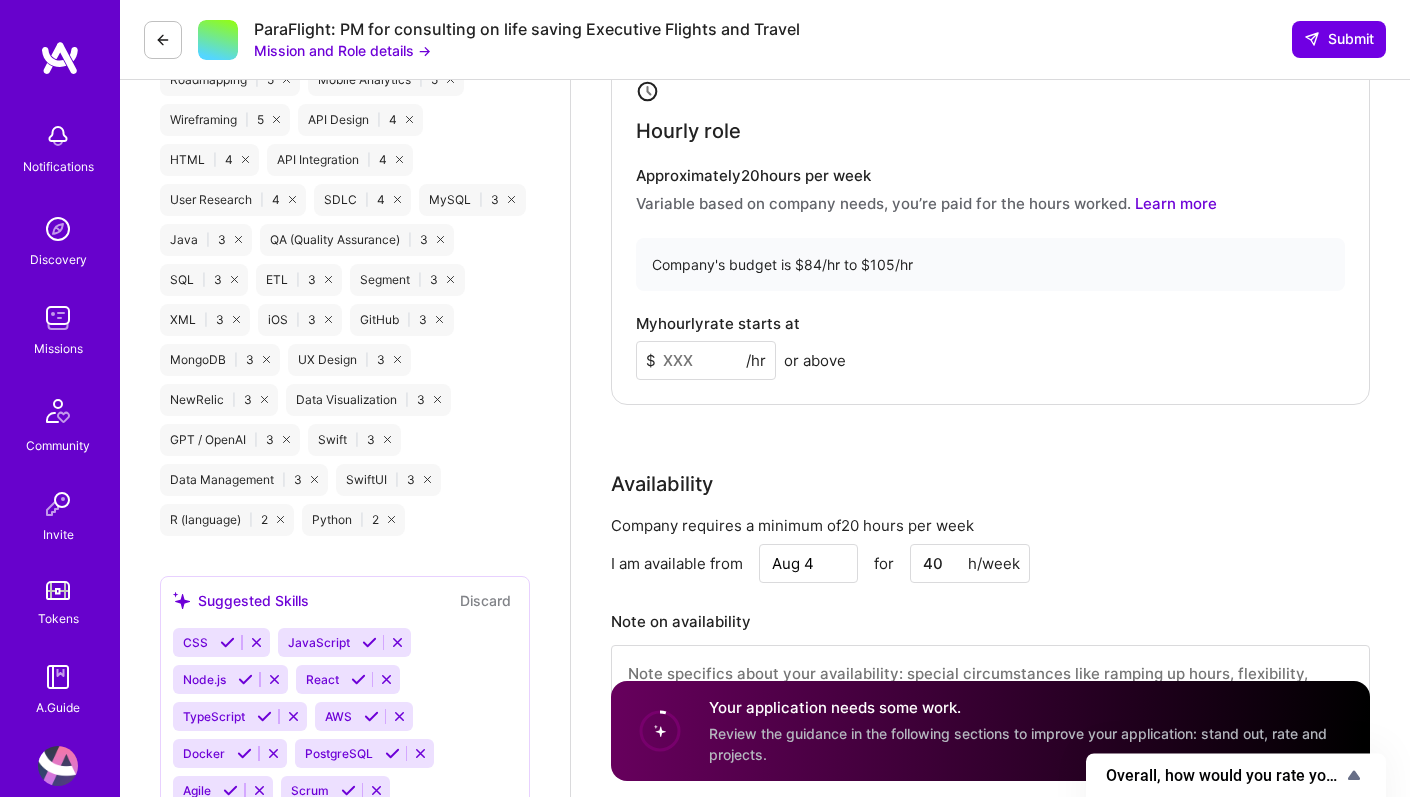 scroll, scrollTop: 1616, scrollLeft: 0, axis: vertical 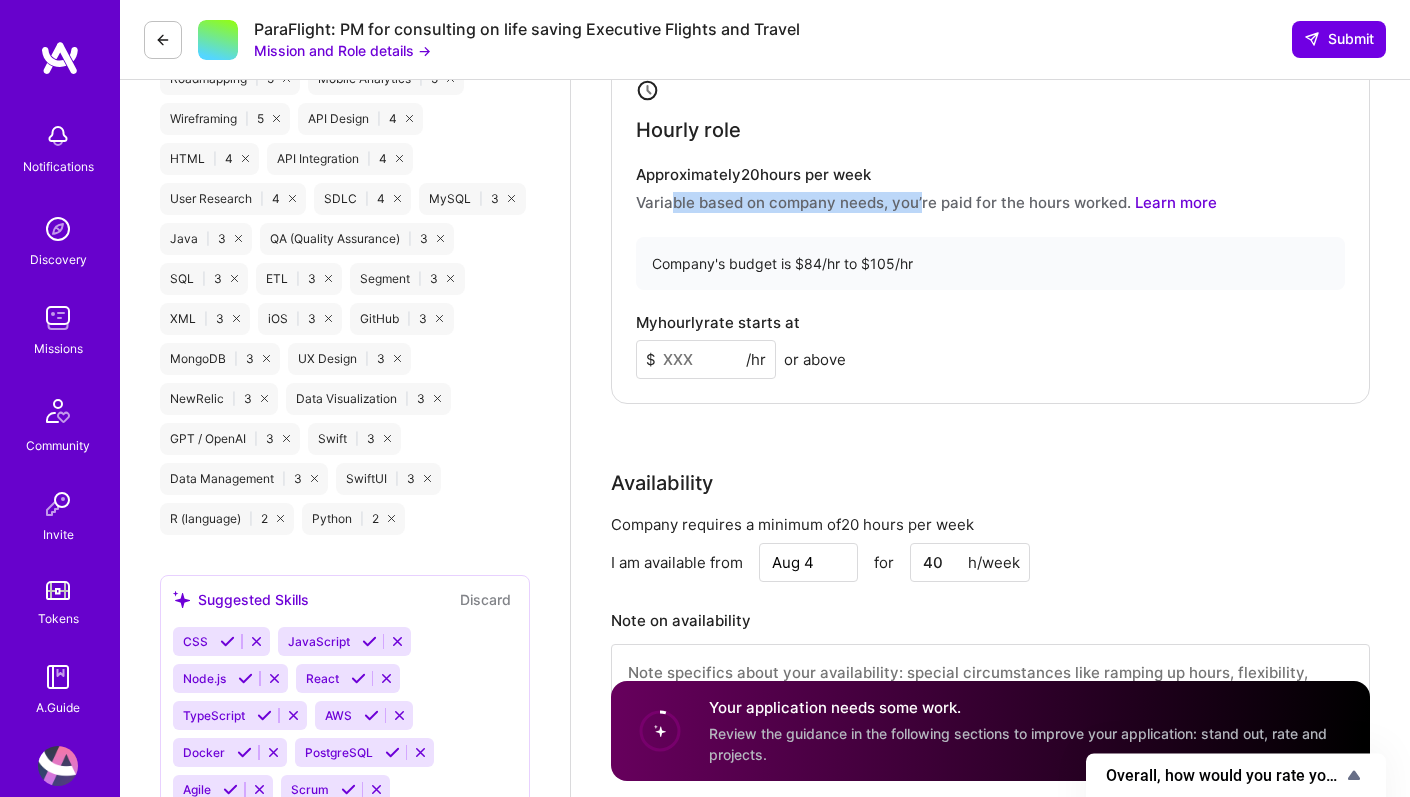 drag, startPoint x: 670, startPoint y: 208, endPoint x: 931, endPoint y: 208, distance: 261 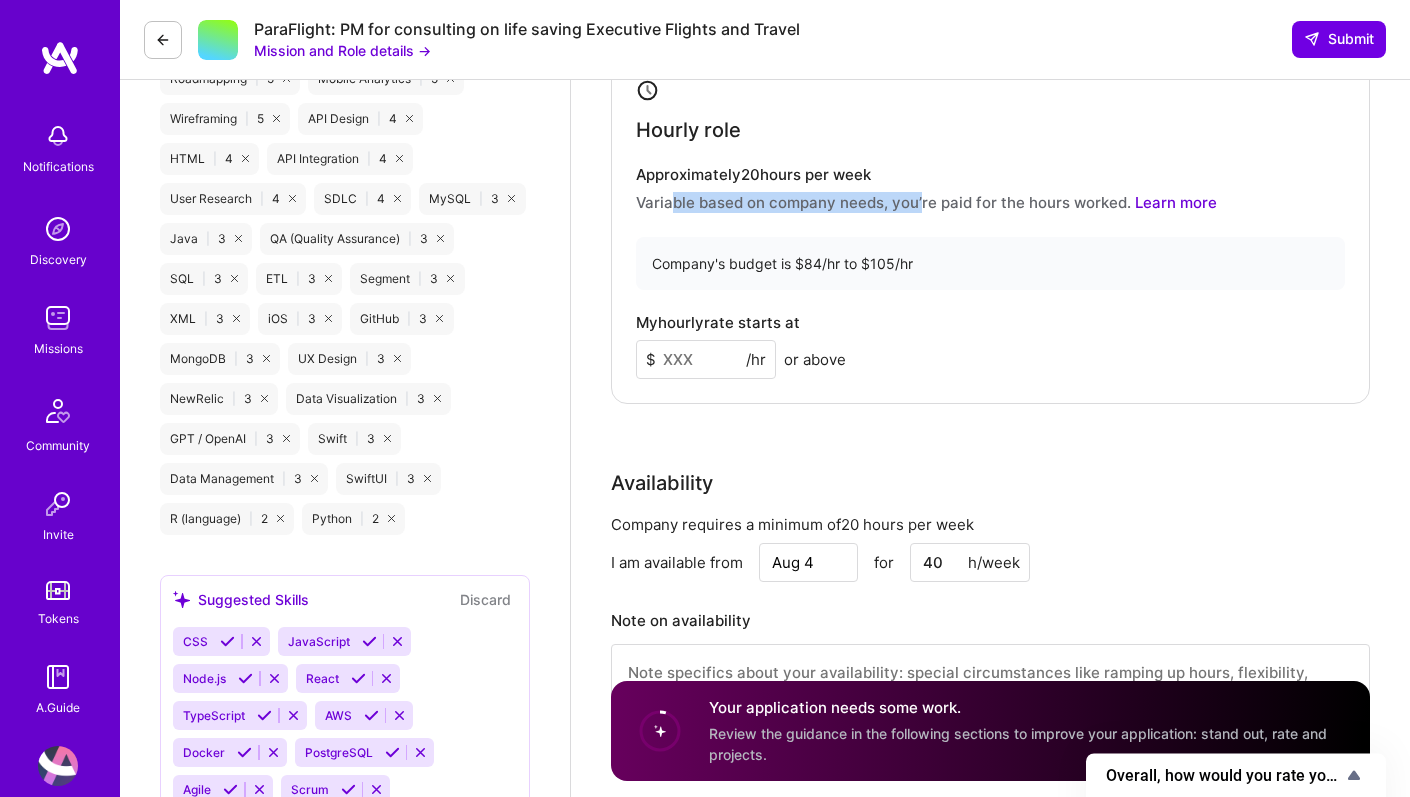 click on "Variable based on company needs, you’re paid for the hours worked. Learn more" at bounding box center (990, 202) 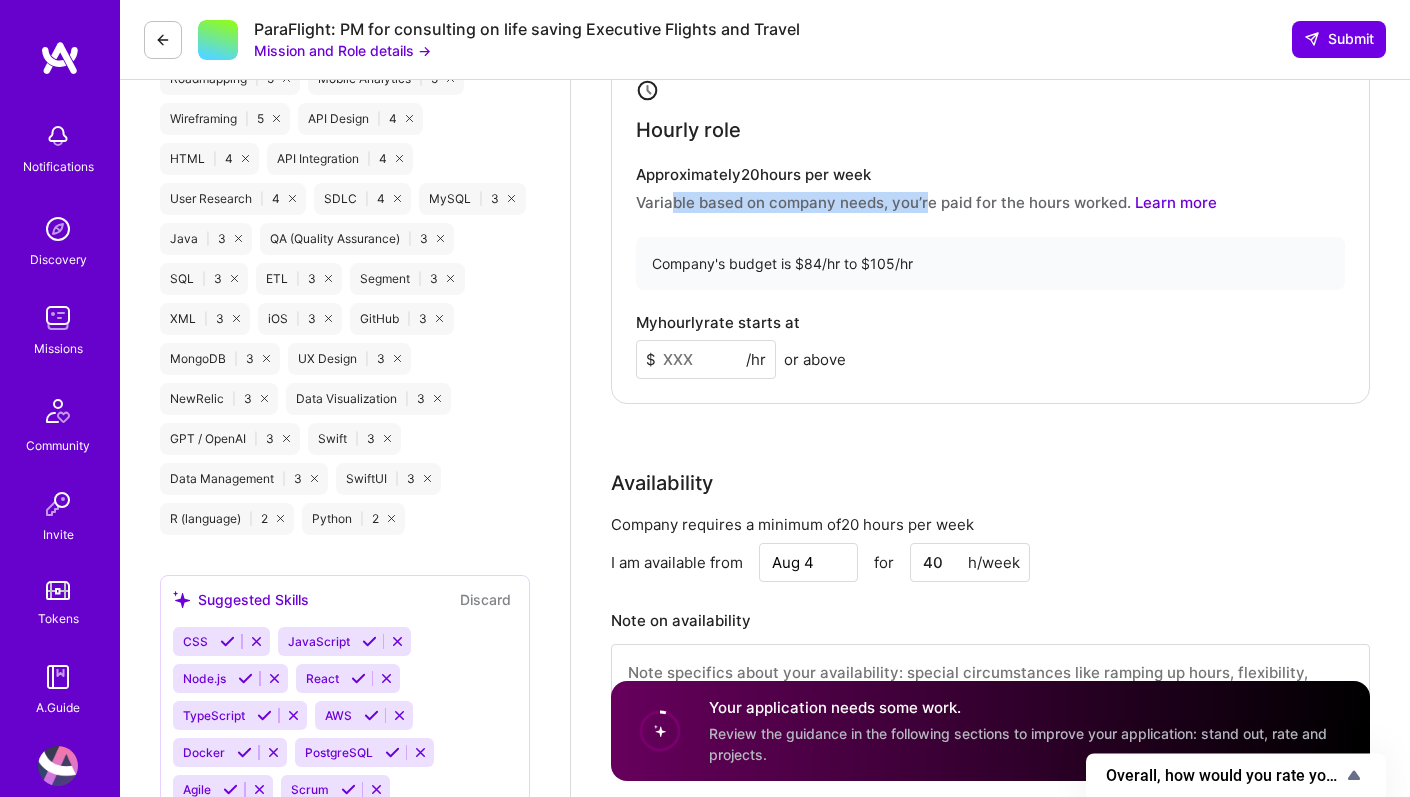 click on "Variable based on company needs, you’re paid for the hours worked. Learn more" at bounding box center [990, 202] 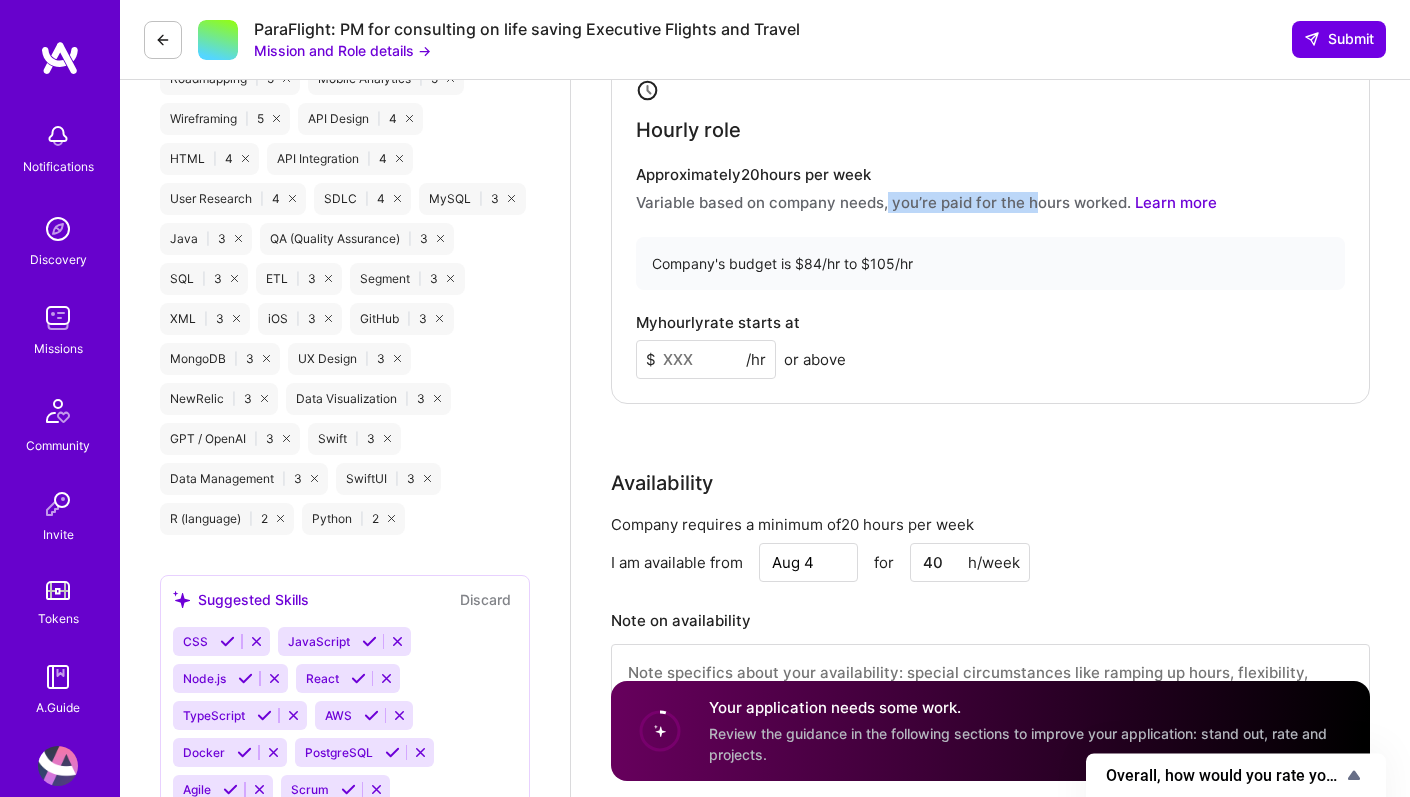drag, startPoint x: 886, startPoint y: 202, endPoint x: 1036, endPoint y: 202, distance: 150 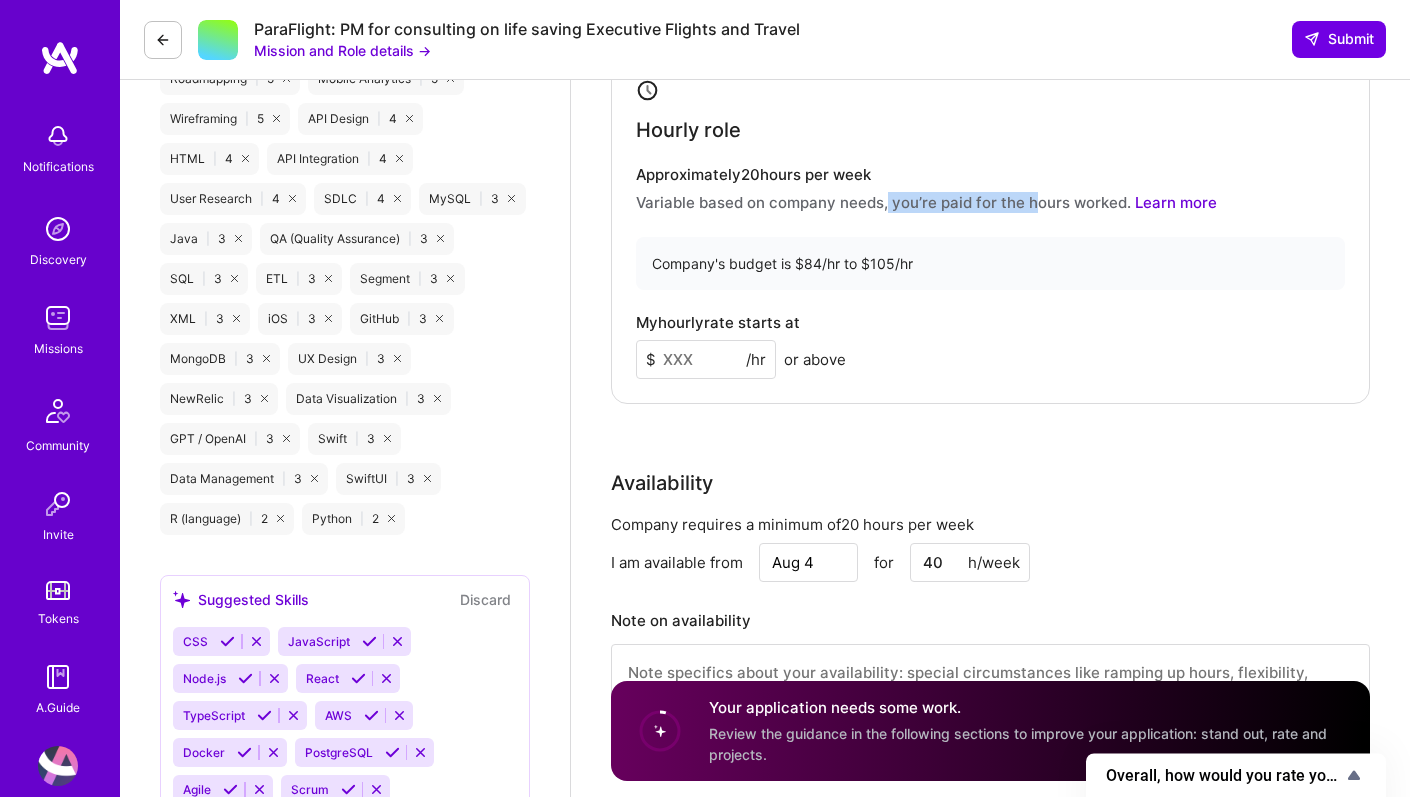 click on "Variable based on company needs, you’re paid for the hours worked. Learn more" at bounding box center (990, 202) 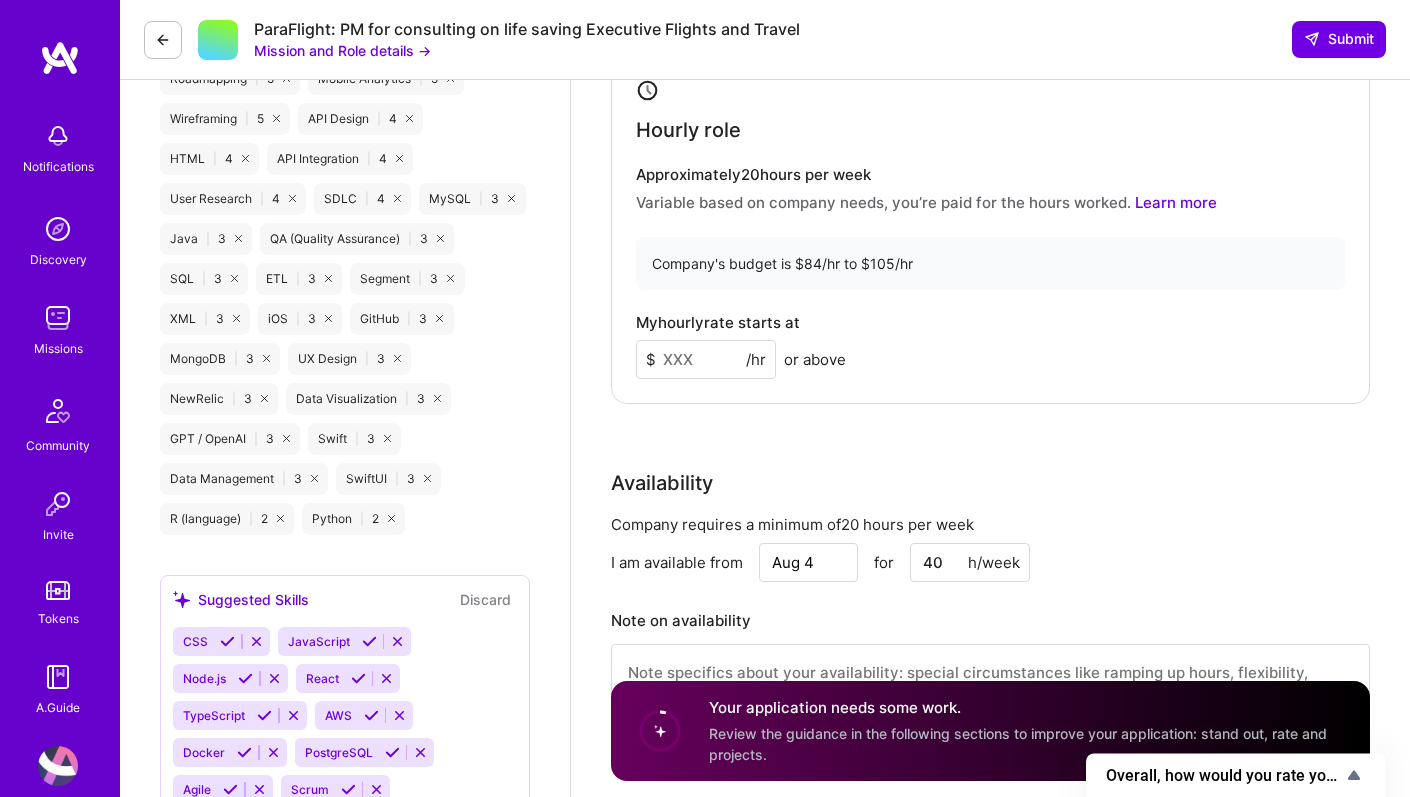 click at bounding box center [706, 359] 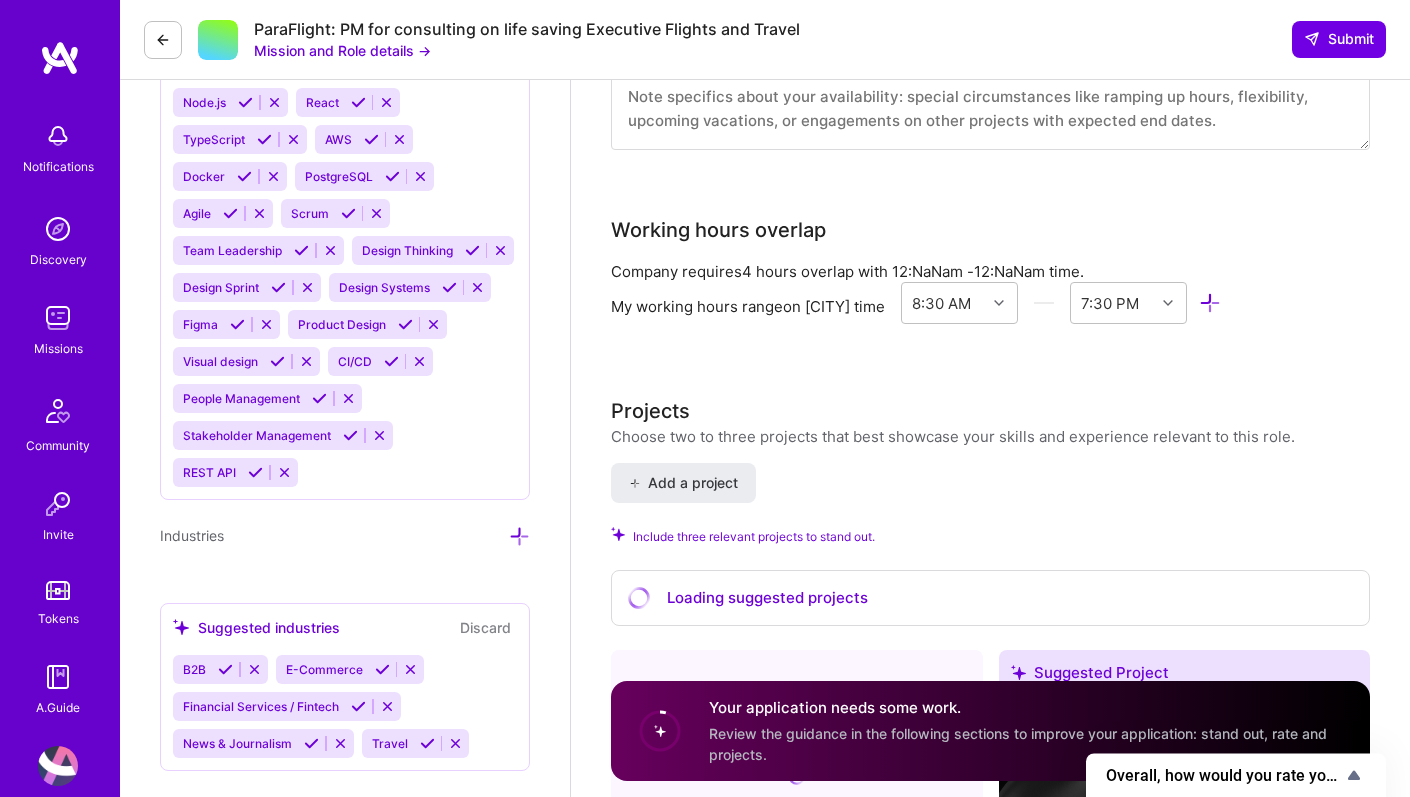 scroll, scrollTop: 2292, scrollLeft: 0, axis: vertical 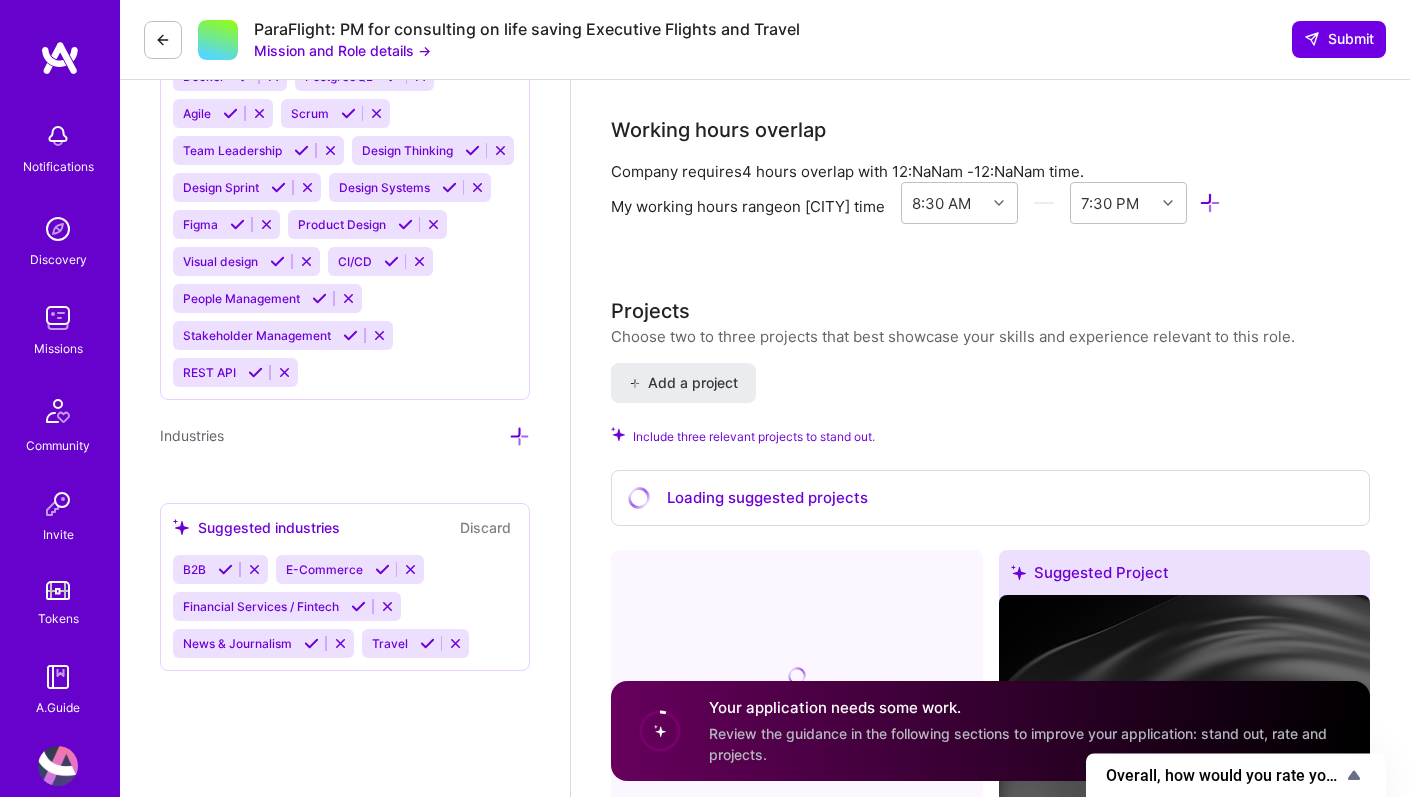click on "[TIME] - [TIME]" at bounding box center [968, 171] 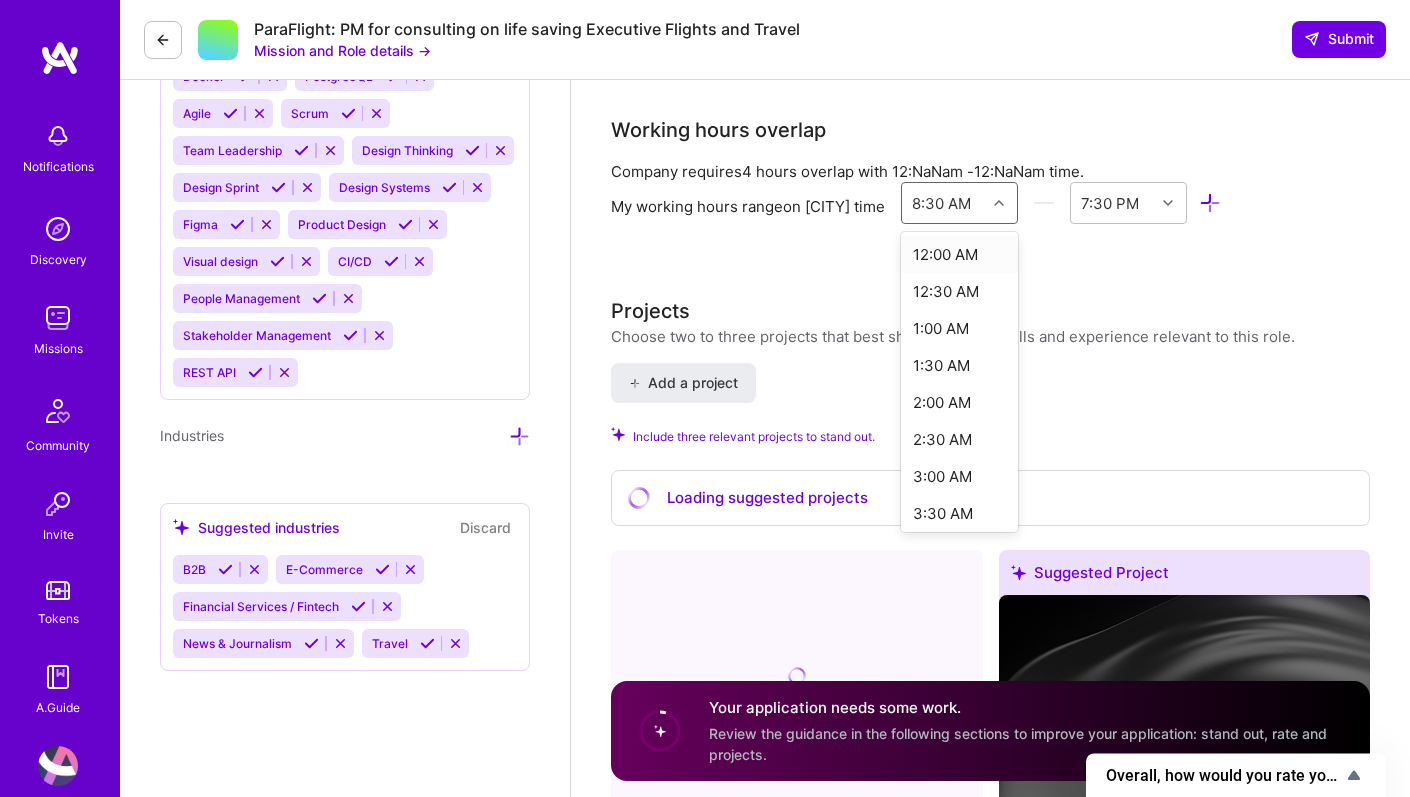click at bounding box center [1001, 203] 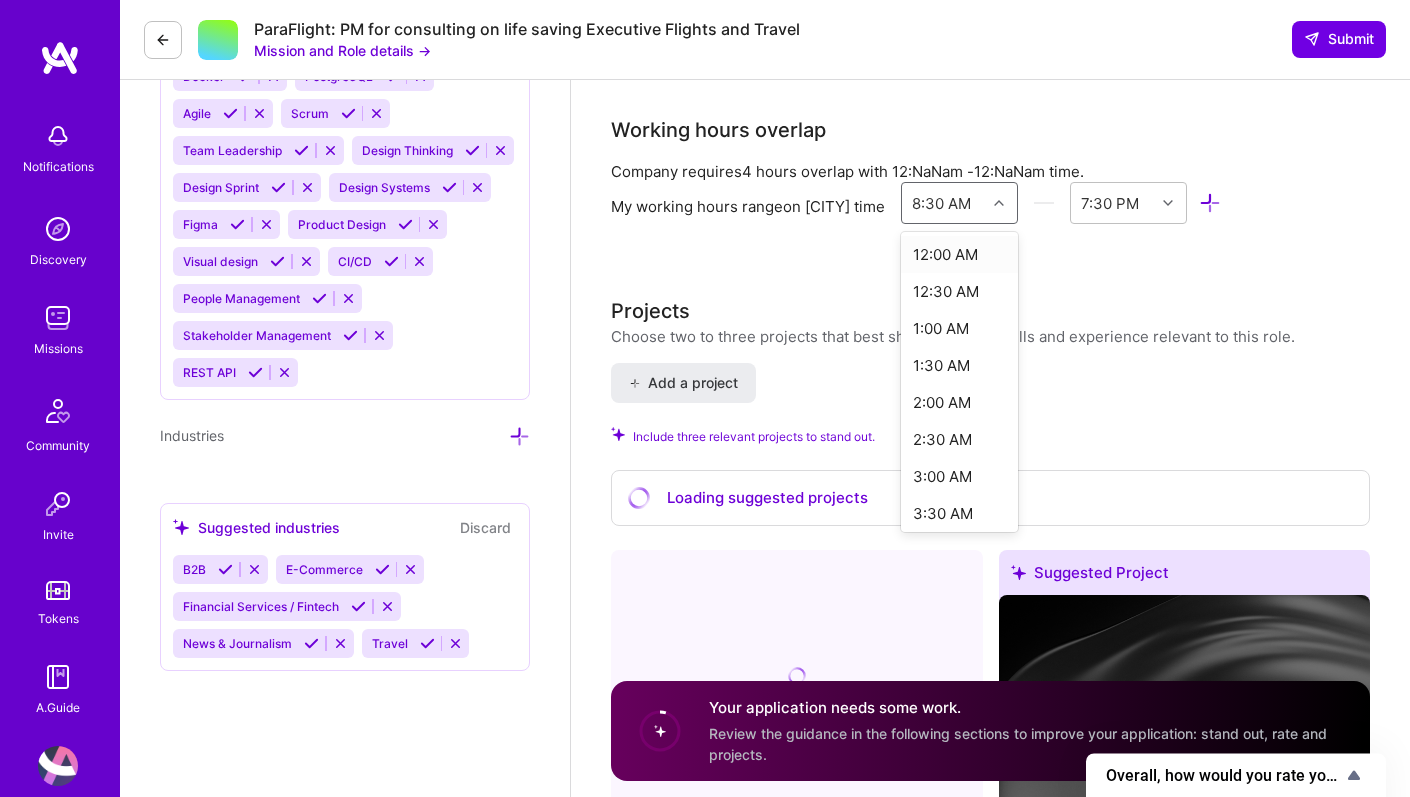 click at bounding box center (1001, 203) 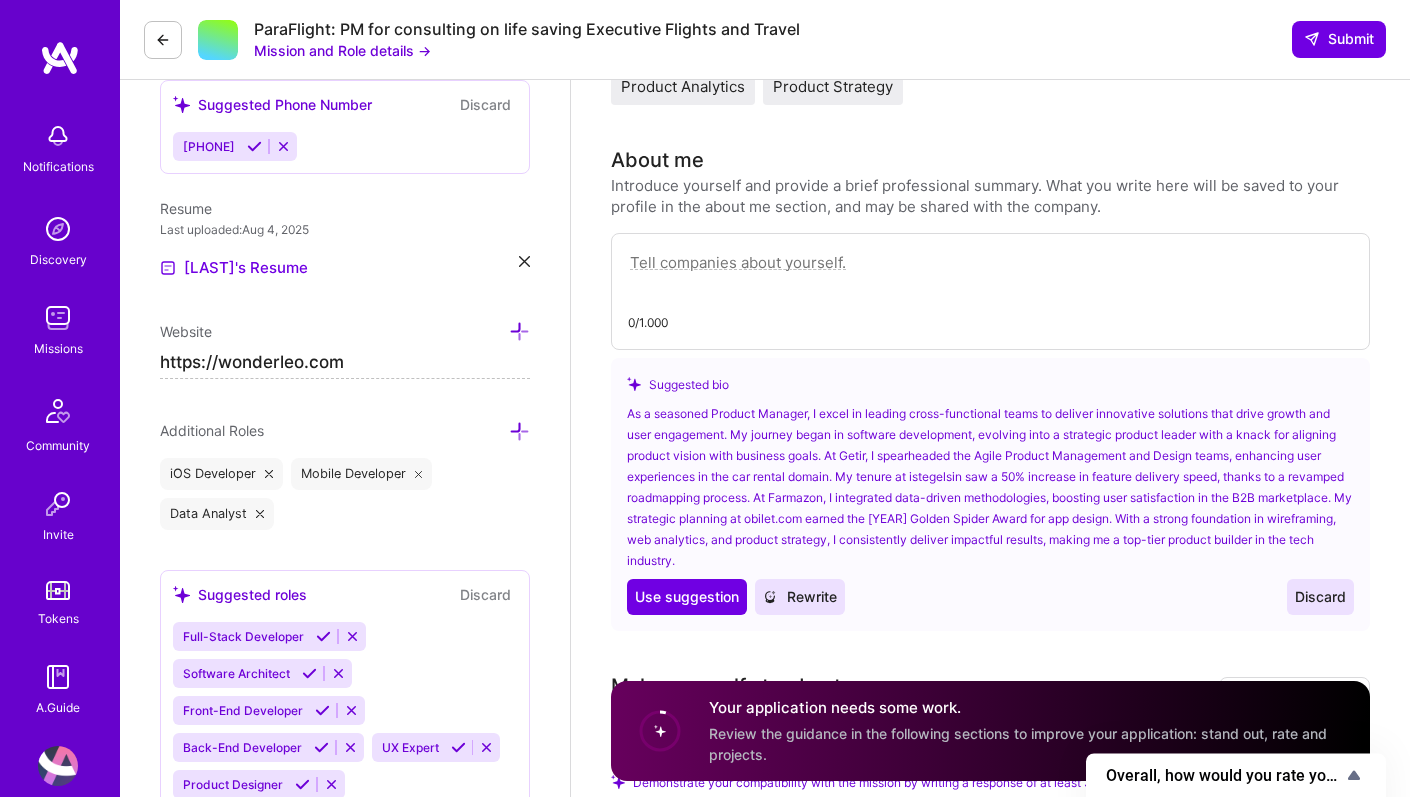 scroll, scrollTop: 522, scrollLeft: 0, axis: vertical 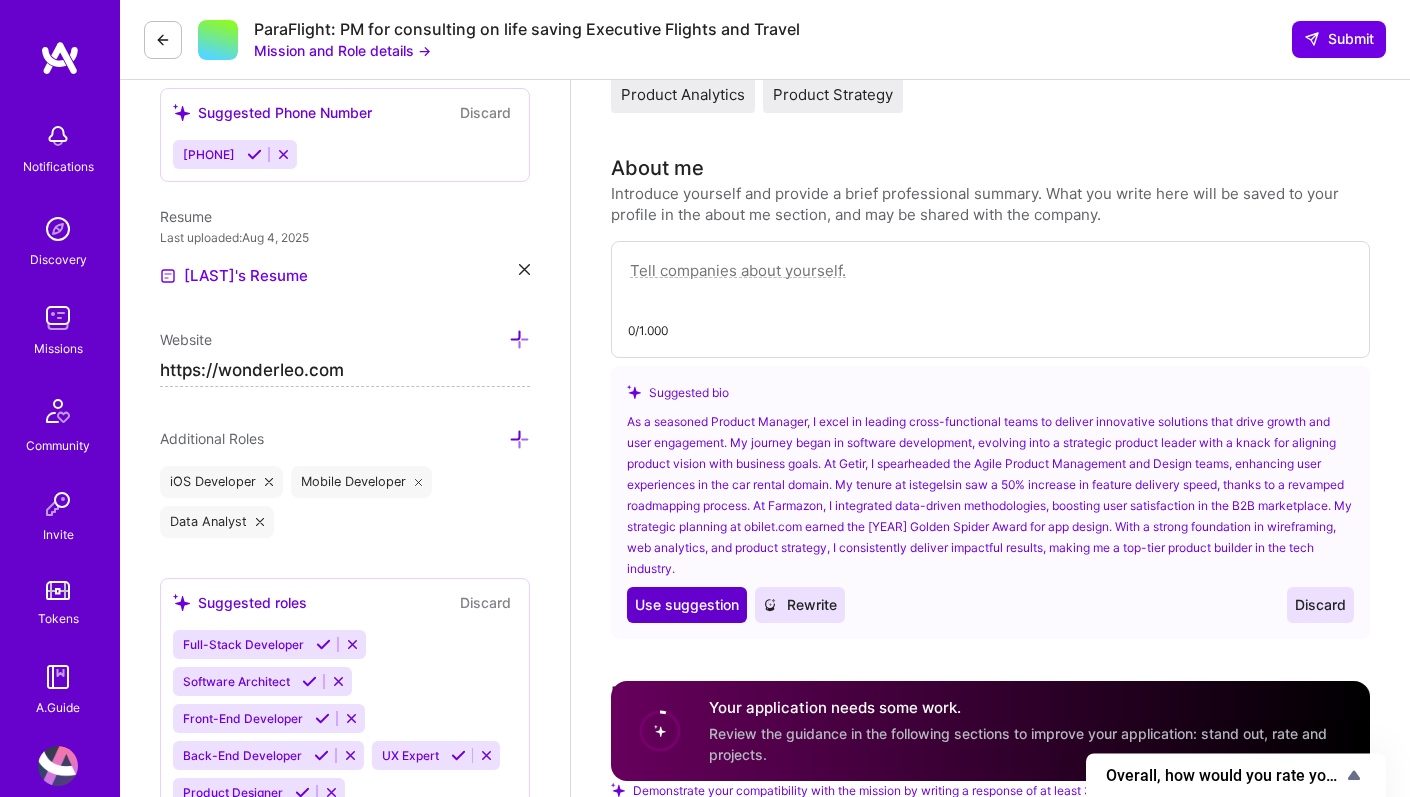 click on "Use Use suggestion" at bounding box center (687, 605) 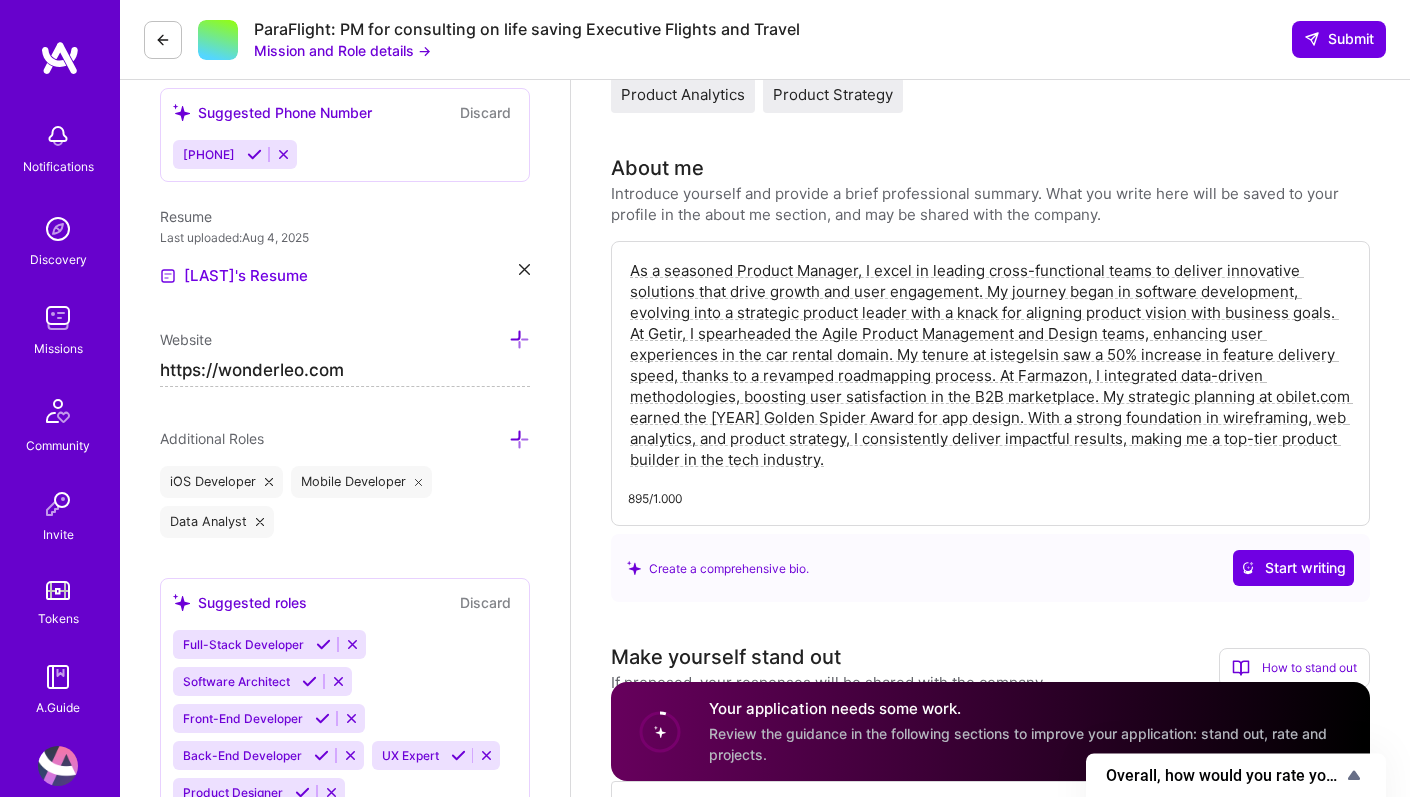 click on "Create a comprehensive bio. Start writing" at bounding box center [990, 568] 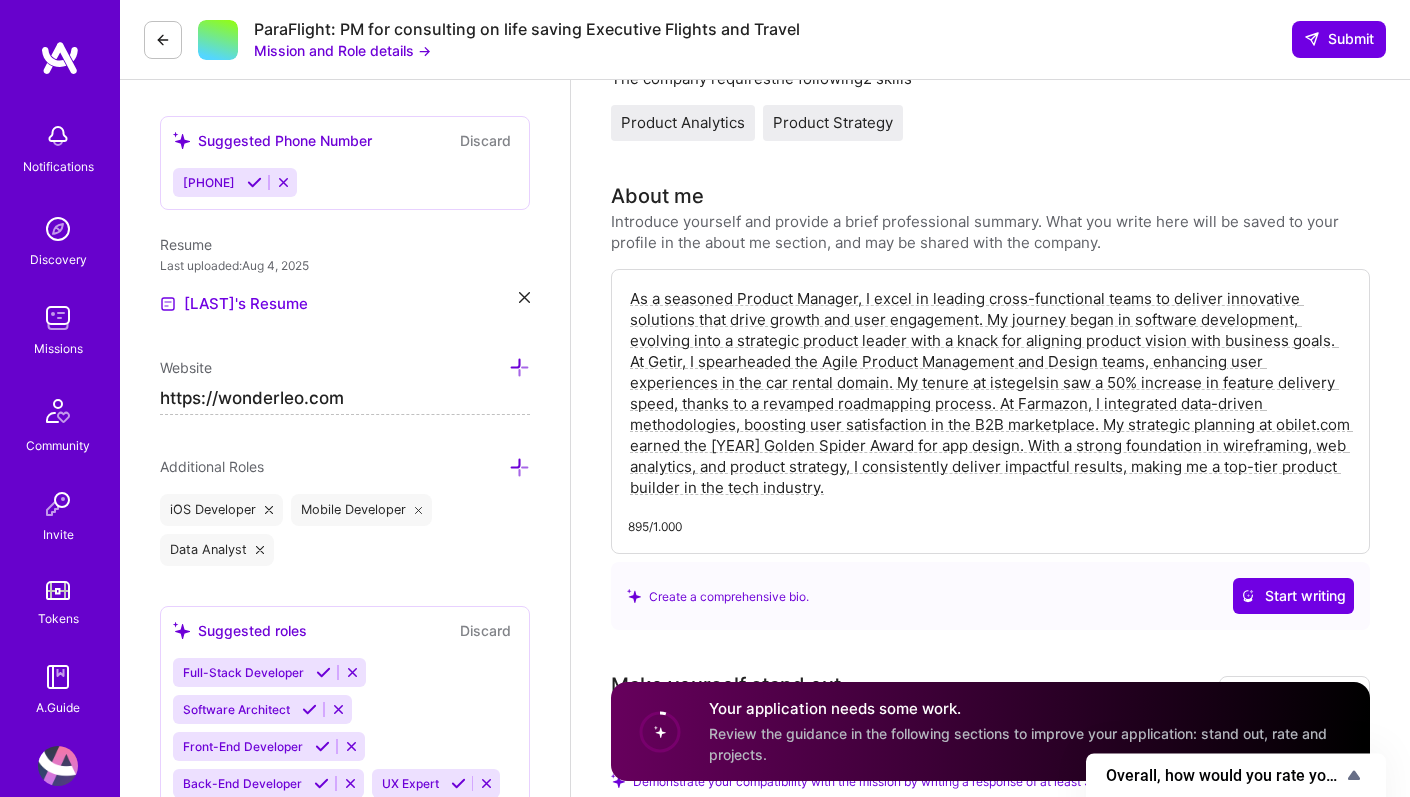scroll, scrollTop: 476, scrollLeft: 0, axis: vertical 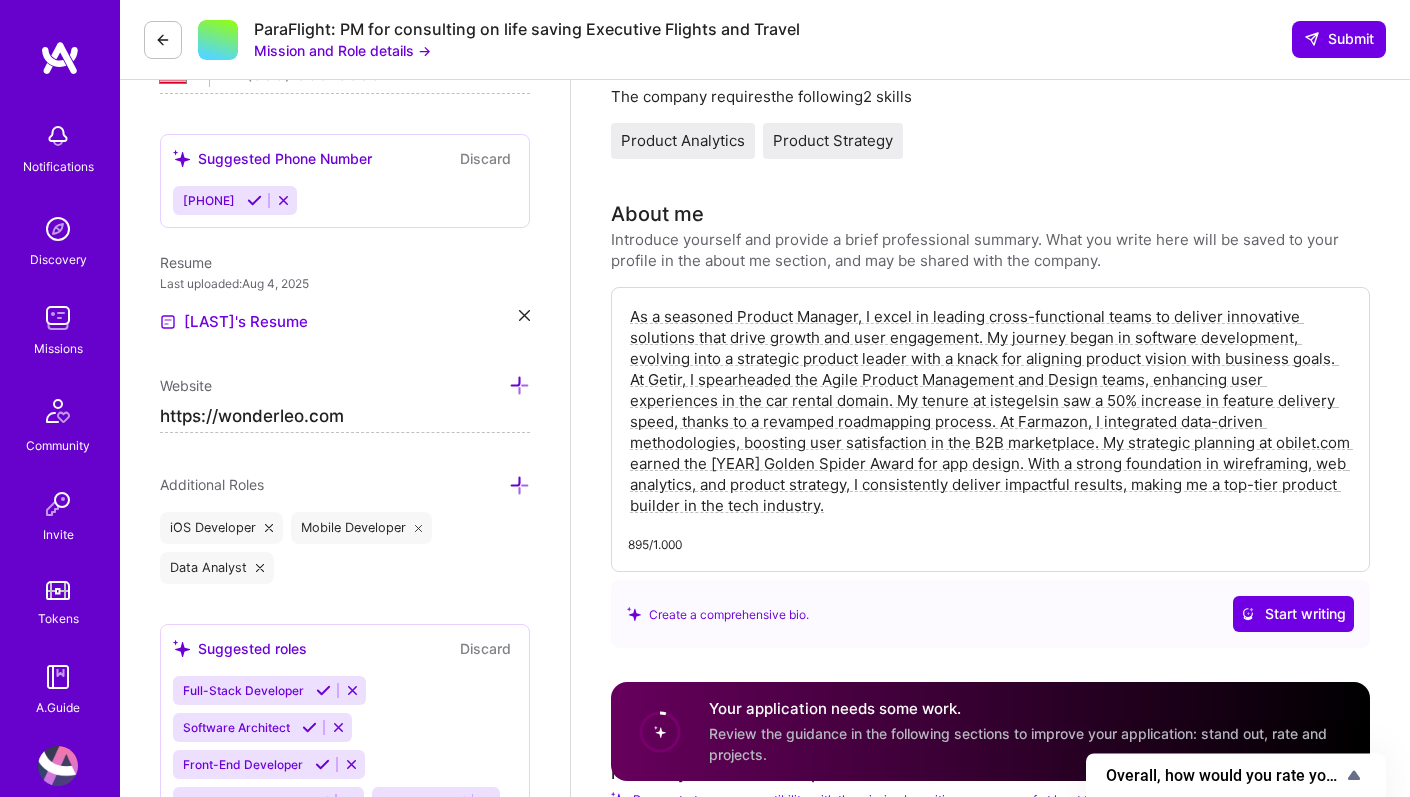 click on "As a seasoned Product Manager, I excel in leading cross-functional teams to deliver innovative solutions that drive growth and user engagement. My journey began in software development, evolving into a strategic product leader with a knack for aligning product vision with business goals. At Getir, I spearheaded the Agile Product Management and Design teams, enhancing user experiences in the car rental domain. My tenure at istegelsin saw a 50% increase in feature delivery speed, thanks to a revamped roadmapping process. At Farmazon, I integrated data-driven methodologies, boosting user satisfaction in the B2B marketplace. My strategic planning at obilet.com earned the [YEAR] Golden Spider Award for app design. With a strong foundation in wireframing, web analytics, and product strategy, I consistently deliver impactful results, making me a top-tier product builder in the tech industry." at bounding box center (990, 411) 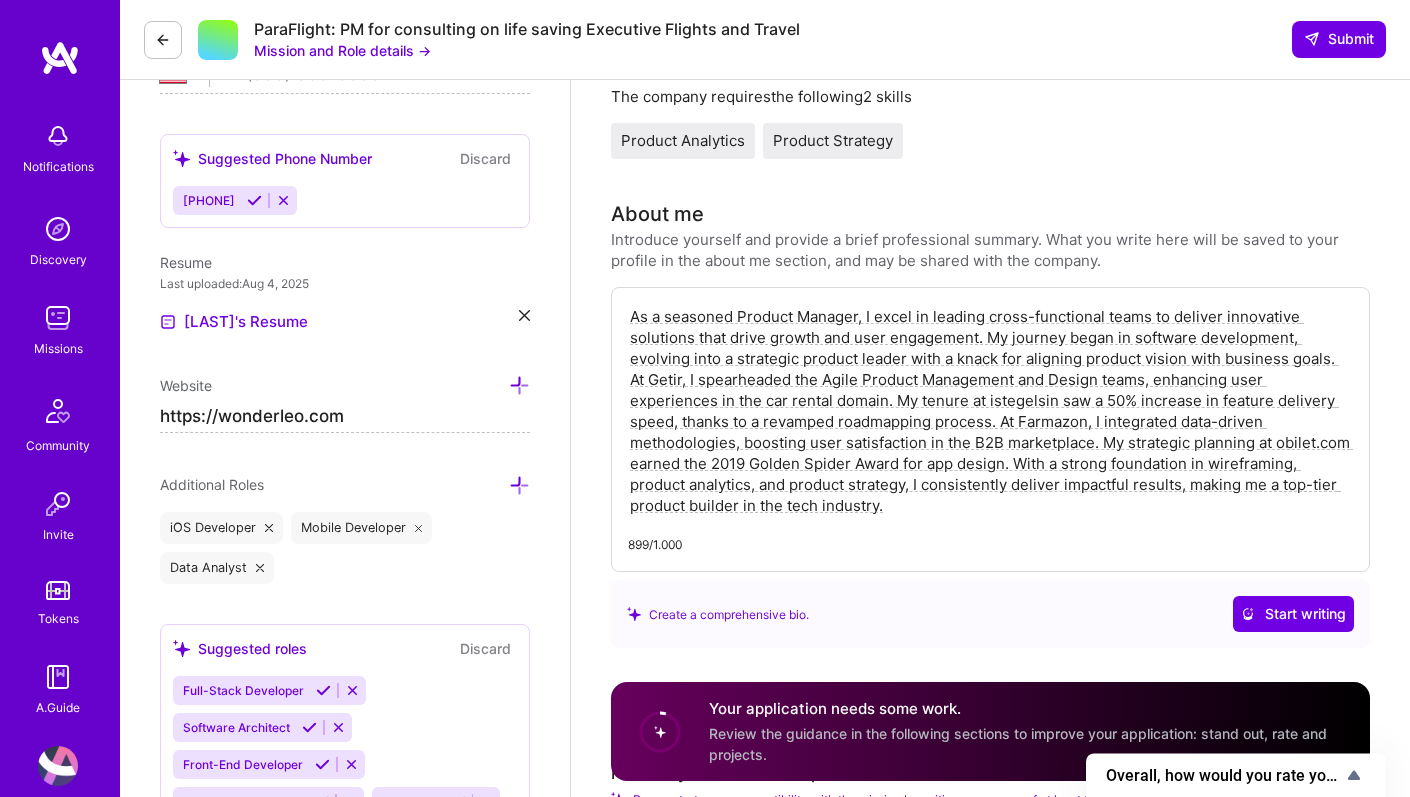 click on "As a seasoned Product Manager, I excel in leading cross-functional teams to deliver innovative solutions that drive growth and user engagement. My journey began in software development, evolving into a strategic product leader with a knack for aligning product vision with business goals. At Getir, I spearheaded the Agile Product Management and Design teams, enhancing user experiences in the car rental domain. My tenure at istegelsin saw a 50% increase in feature delivery speed, thanks to a revamped roadmapping process. At Farmazon, I integrated data-driven methodologies, boosting user satisfaction in the B2B marketplace. My strategic planning at obilet.com earned the 2019 Golden Spider Award for app design. With a strong foundation in wireframing, product analytics, and product strategy, I consistently deliver impactful results, making me a top-tier product builder in the tech industry." at bounding box center [990, 411] 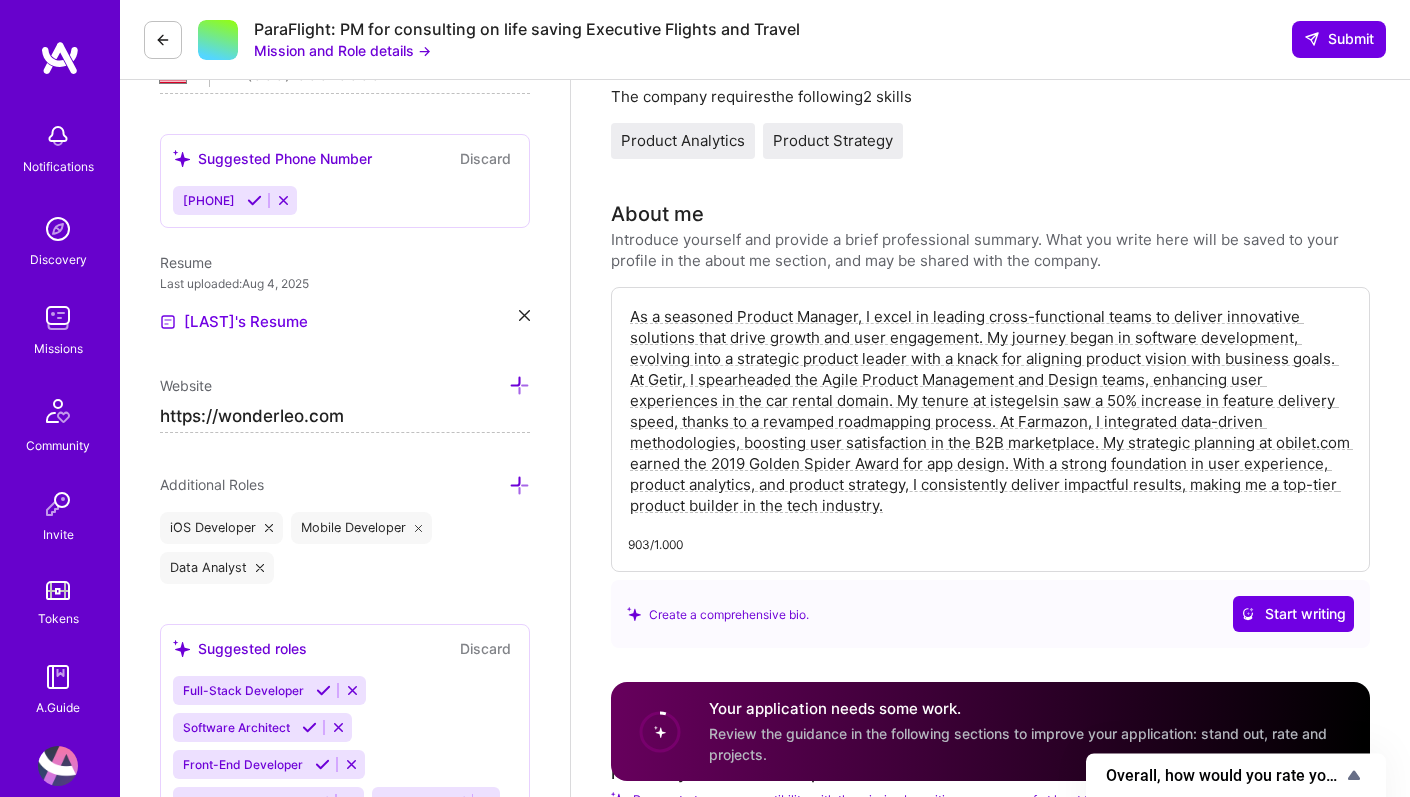type on "As a seasoned Product Manager, I excel in leading cross-functional teams to deliver innovative solutions that drive growth and user engagement. My journey began in software development, evolving into a strategic product leader with a knack for aligning product vision with business goals. At Getir, I spearheaded the Agile Product Management and Design teams, enhancing user experiences in the car rental domain. My tenure at istegelsin saw a 50% increase in feature delivery speed, thanks to a revamped roadmapping process. At Farmazon, I integrated data-driven methodologies, boosting user satisfaction in the B2B marketplace. My strategic planning at obilet.com earned the 2019 Golden Spider Award for app design. With a strong foundation in user experience, product analytics, and product strategy, I consistently deliver impactful results, making me a top-tier product builder in the tech industry." 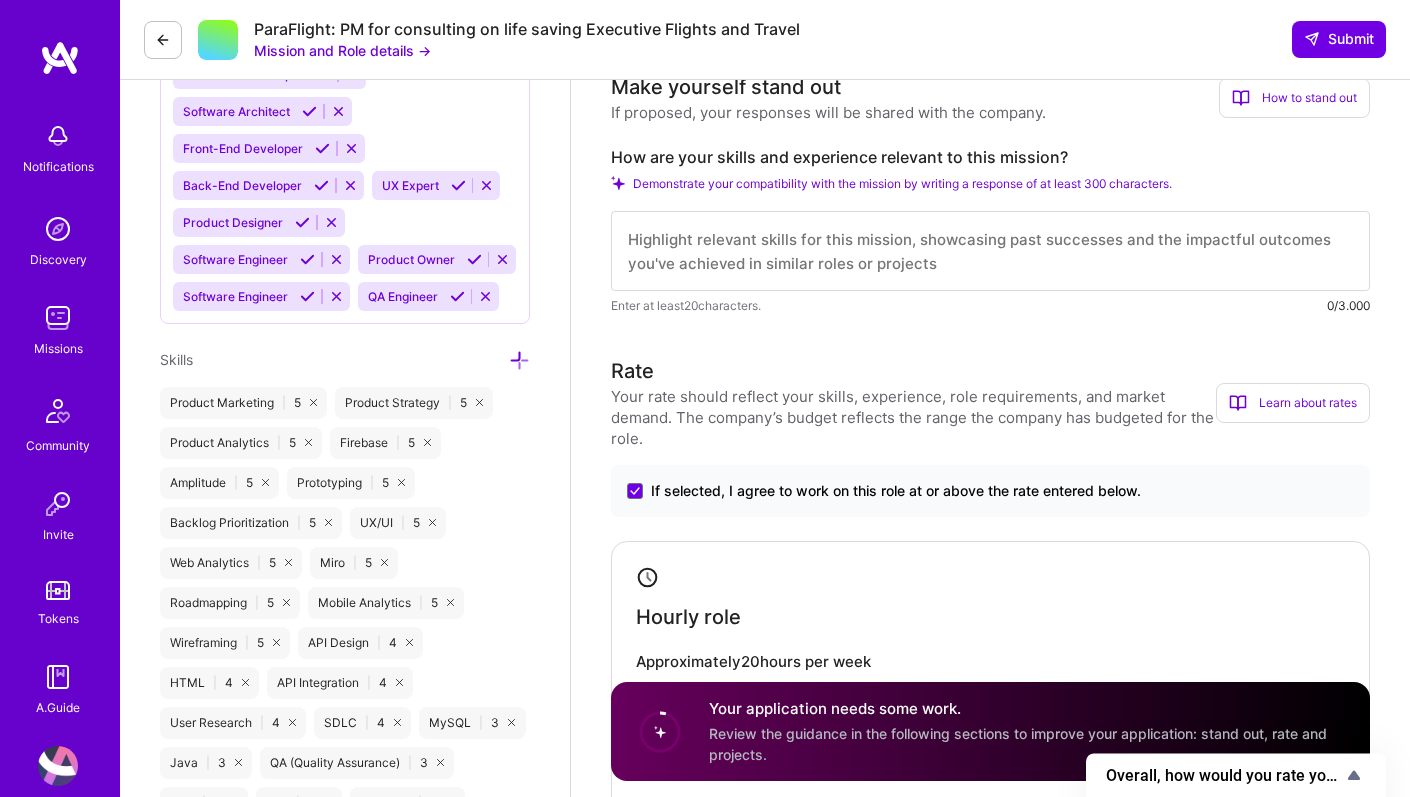 scroll, scrollTop: 1093, scrollLeft: 0, axis: vertical 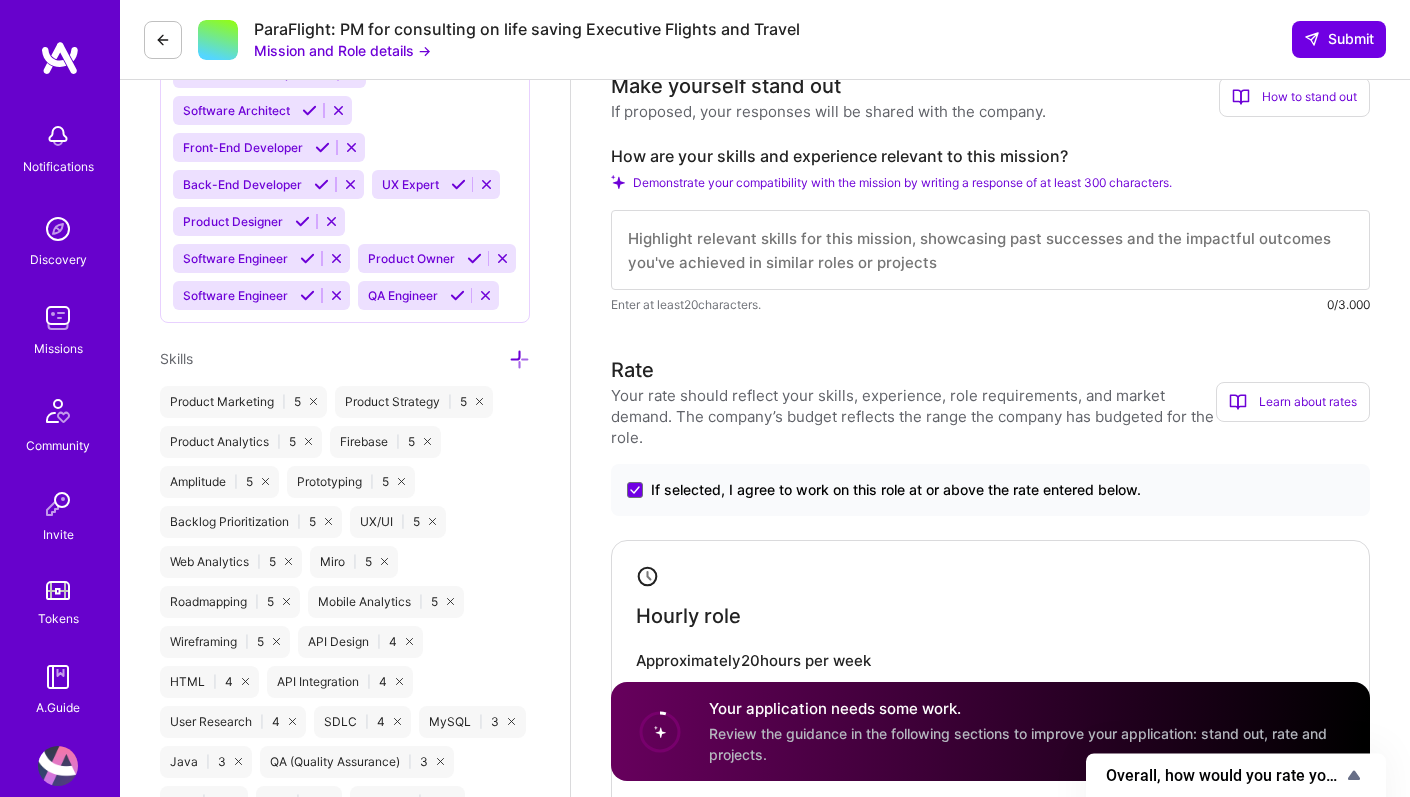 click on "Enter at least [NUMBER] characters. [NUMBER]/[NUMBER]" at bounding box center (990, 304) 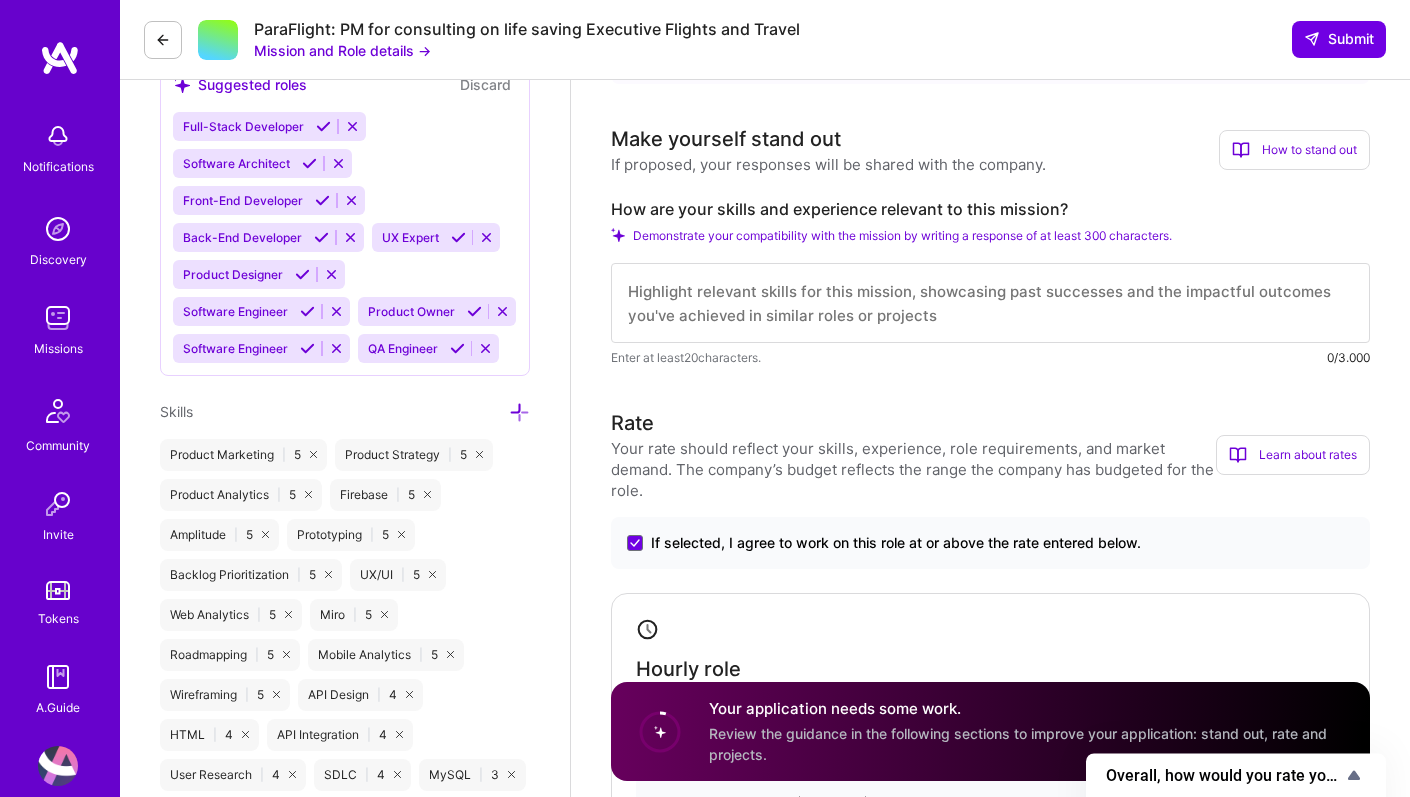 scroll, scrollTop: 1025, scrollLeft: 0, axis: vertical 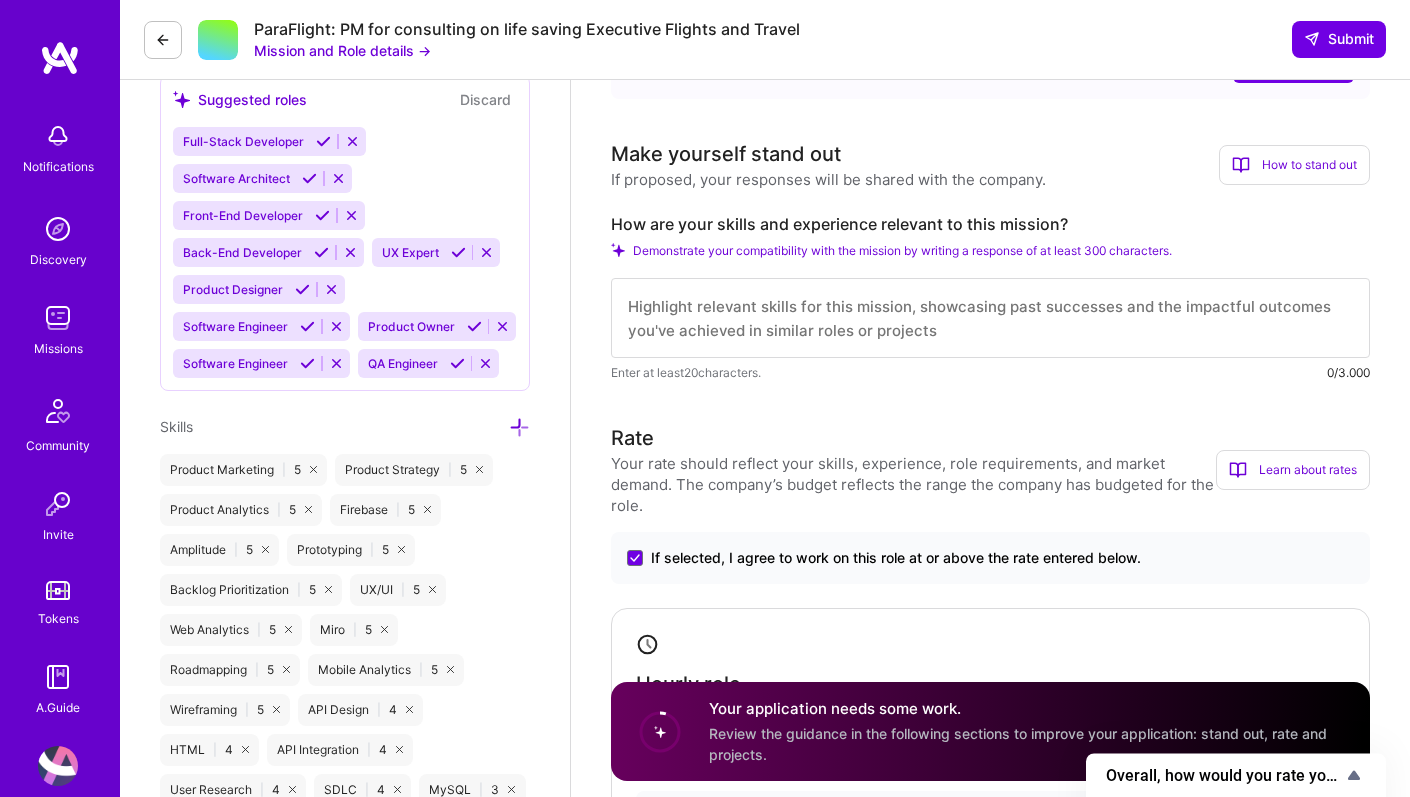 click at bounding box center (990, 318) 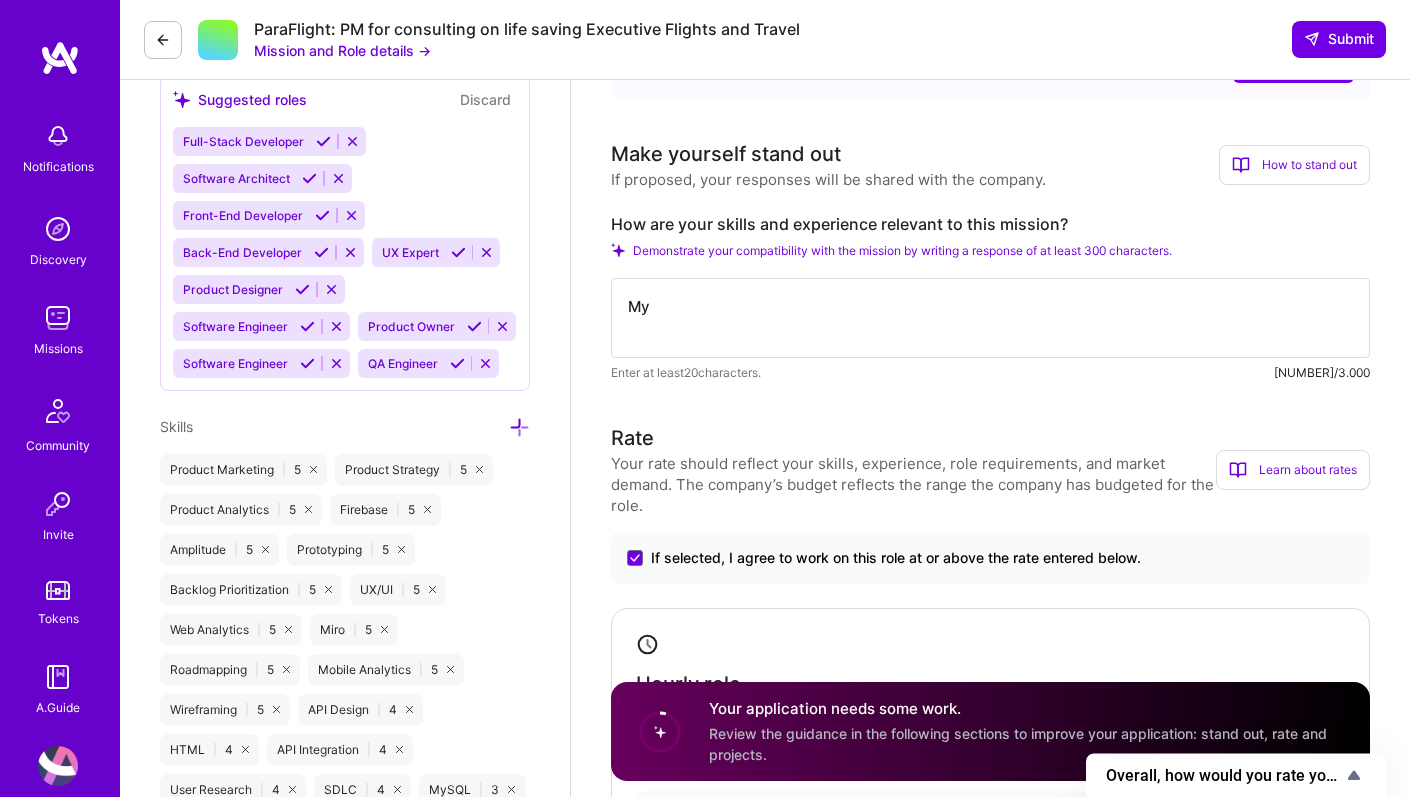 type on "M" 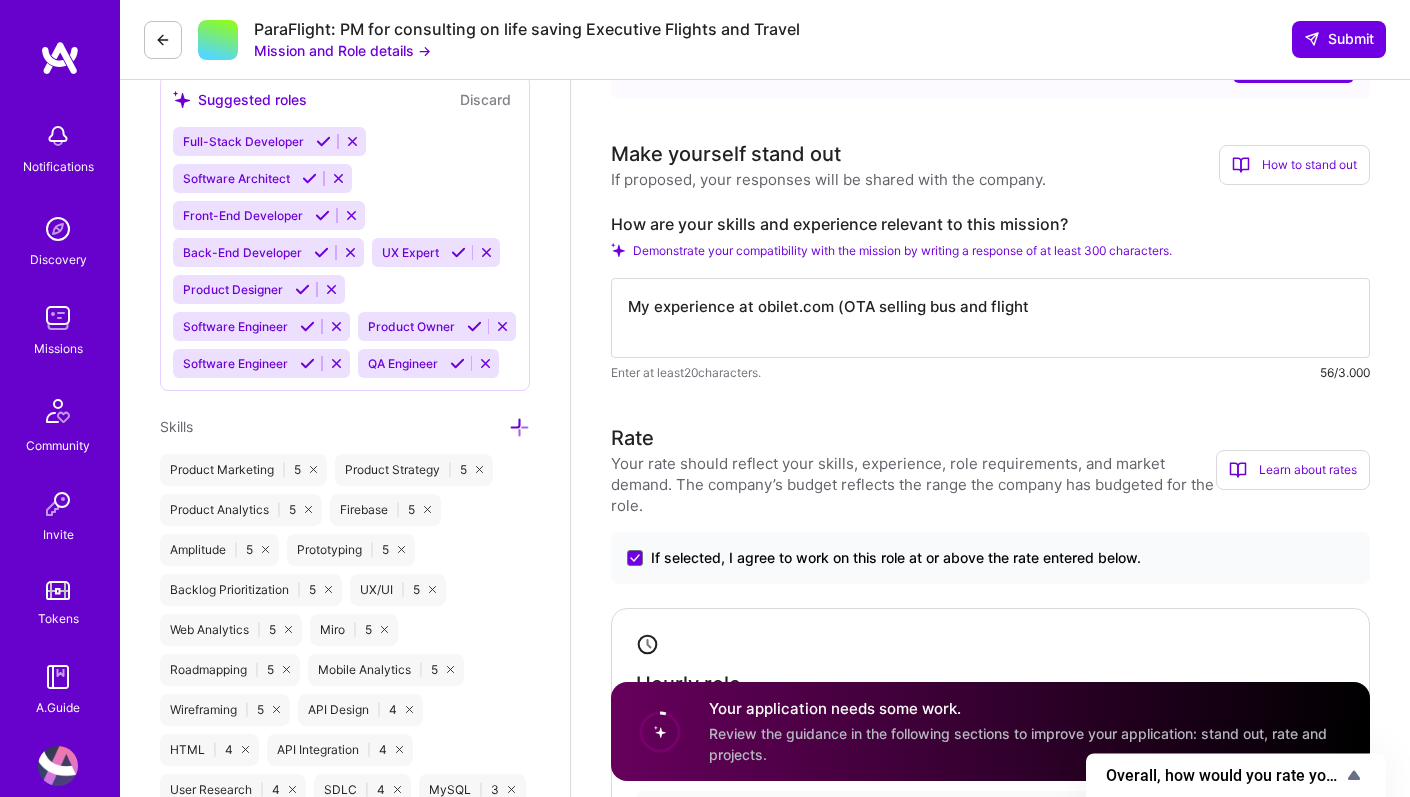 click on "My experience at obilet.com (OTA selling bus and flight" at bounding box center (990, 318) 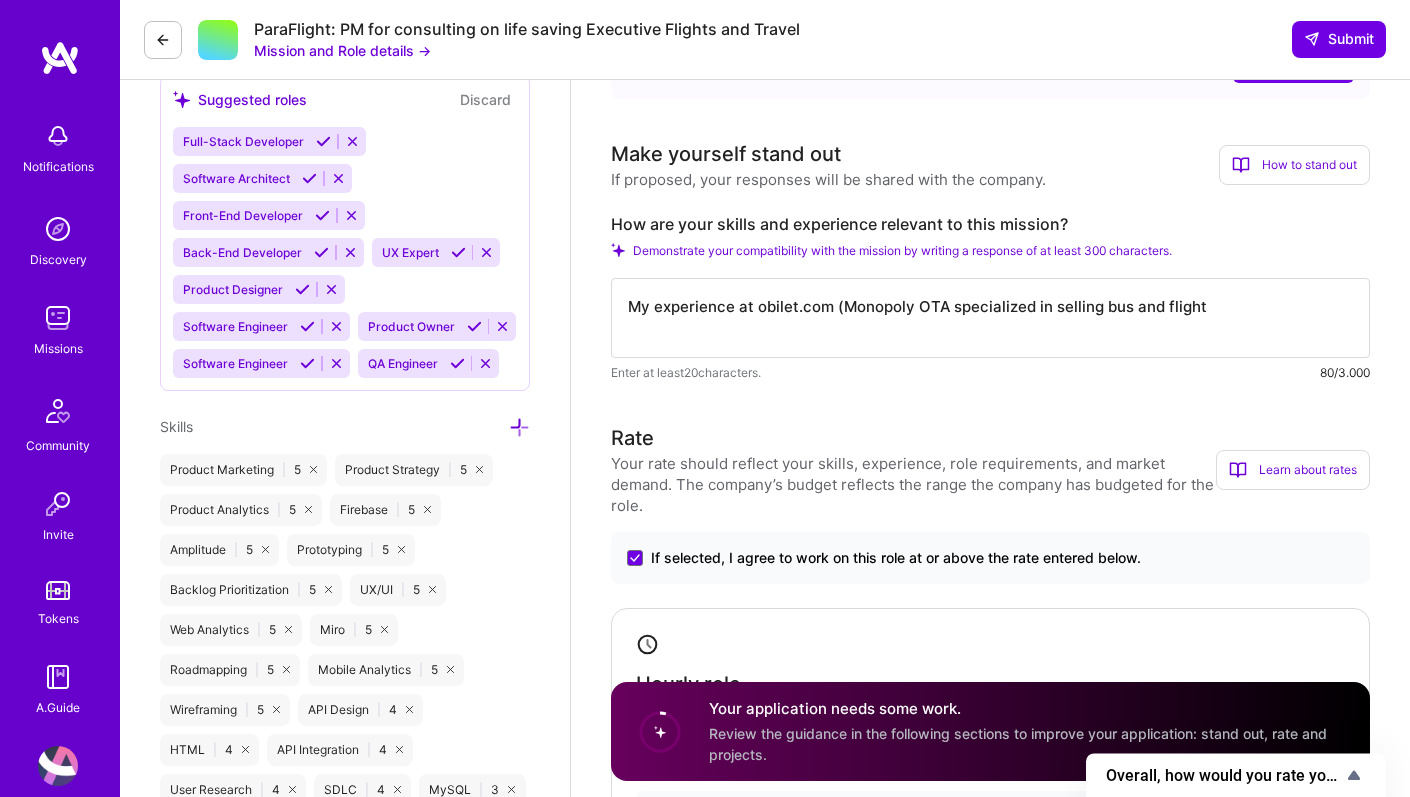 click on "My experience at obilet.com (Monopoly OTA specialized in selling bus and flight" at bounding box center [990, 318] 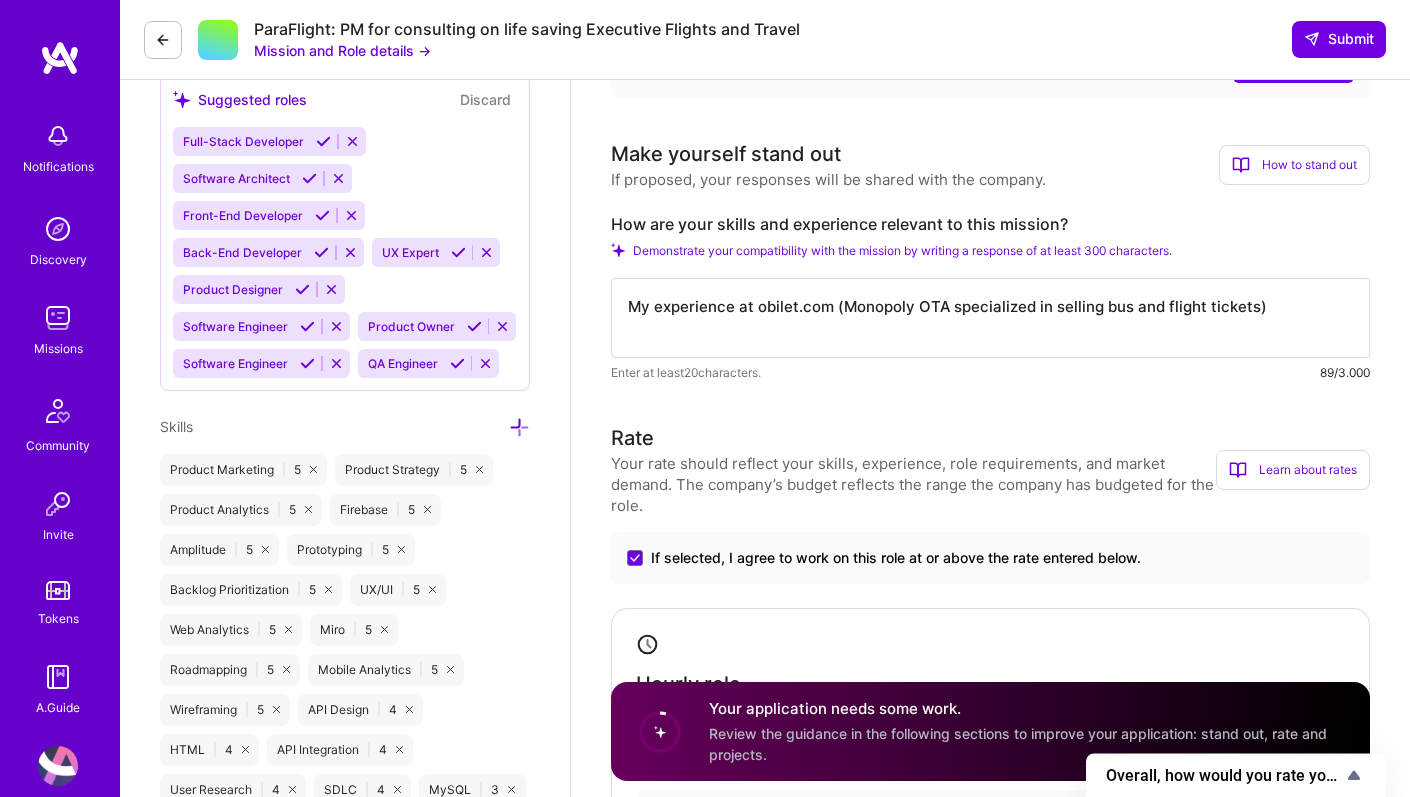 click on "My experience at obilet.com (Monopoly OTA specialized in selling bus and flight tickets)" at bounding box center (990, 318) 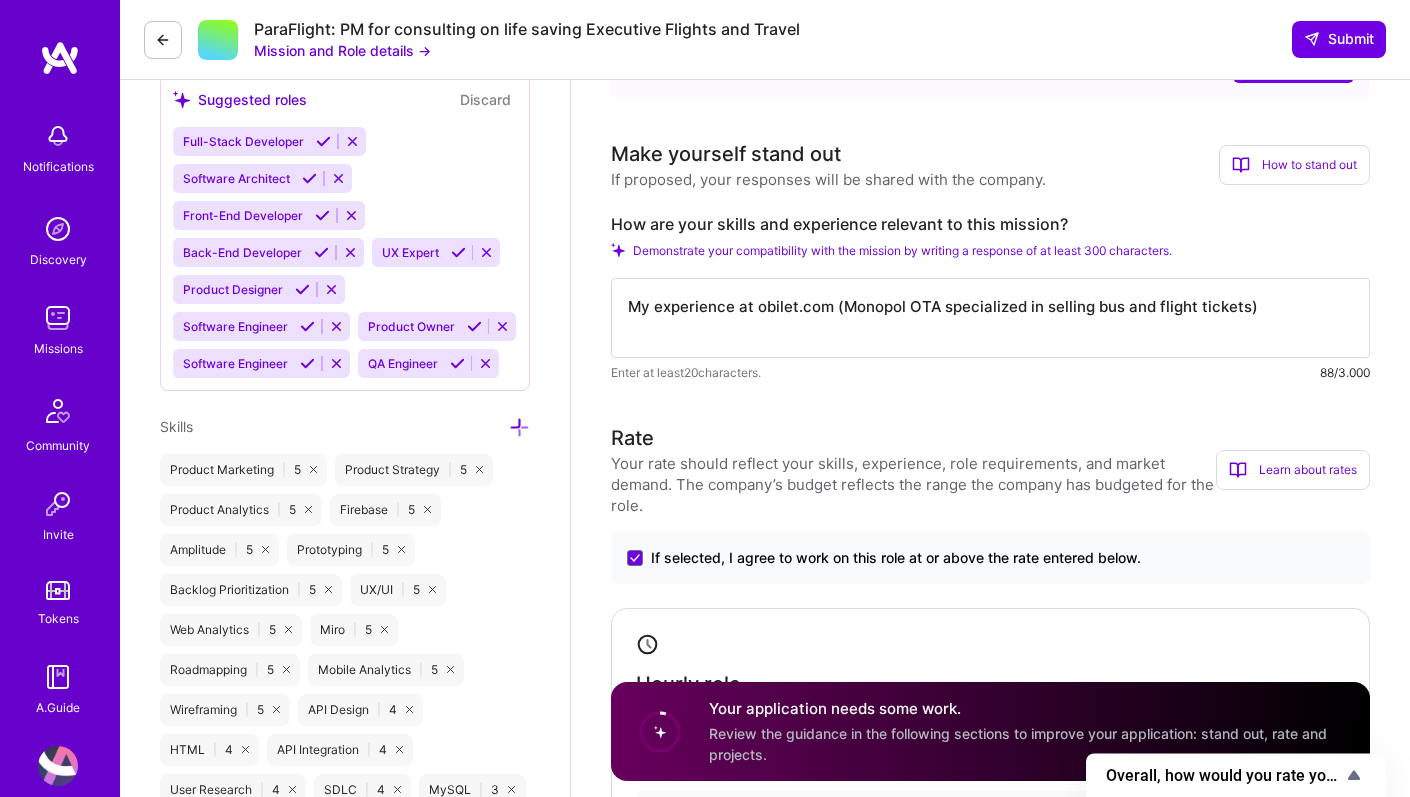 click on "My experience at obilet.com (Monopol OTA specialized in selling bus and flight tickets)" at bounding box center [990, 318] 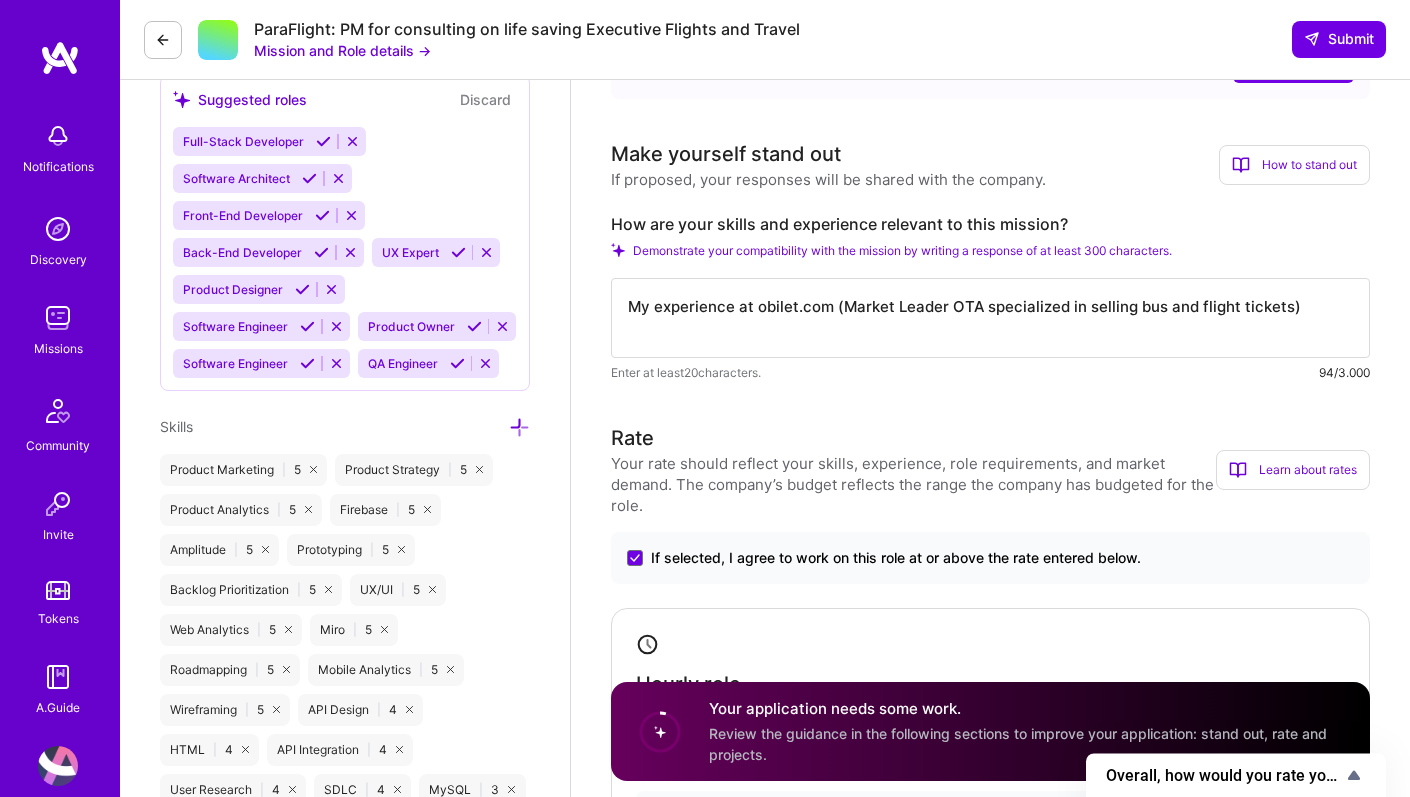 click on "My experience at obilet.com (Market Leader OTA specialized in selling bus and flight tickets)" at bounding box center (990, 318) 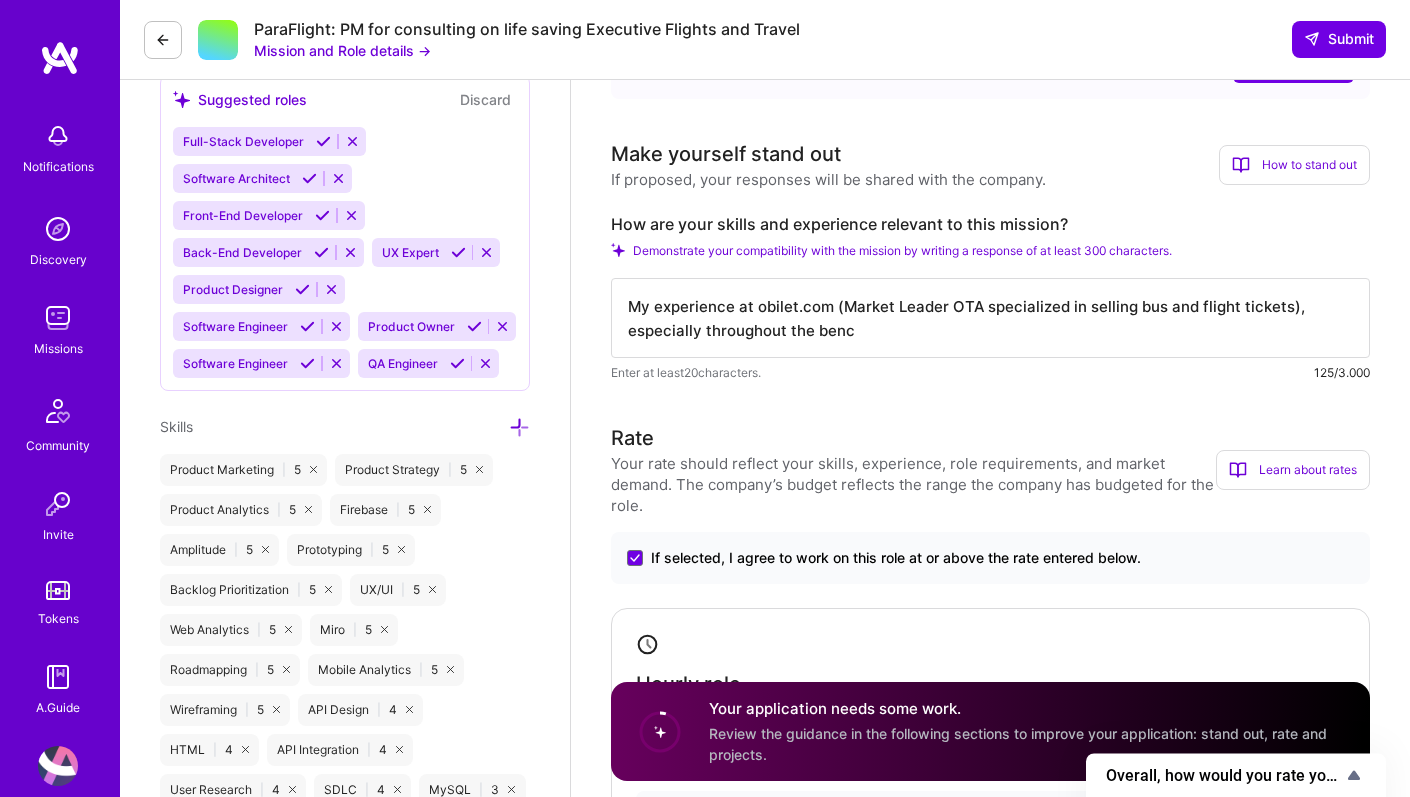 drag, startPoint x: 704, startPoint y: 329, endPoint x: 881, endPoint y: 329, distance: 177 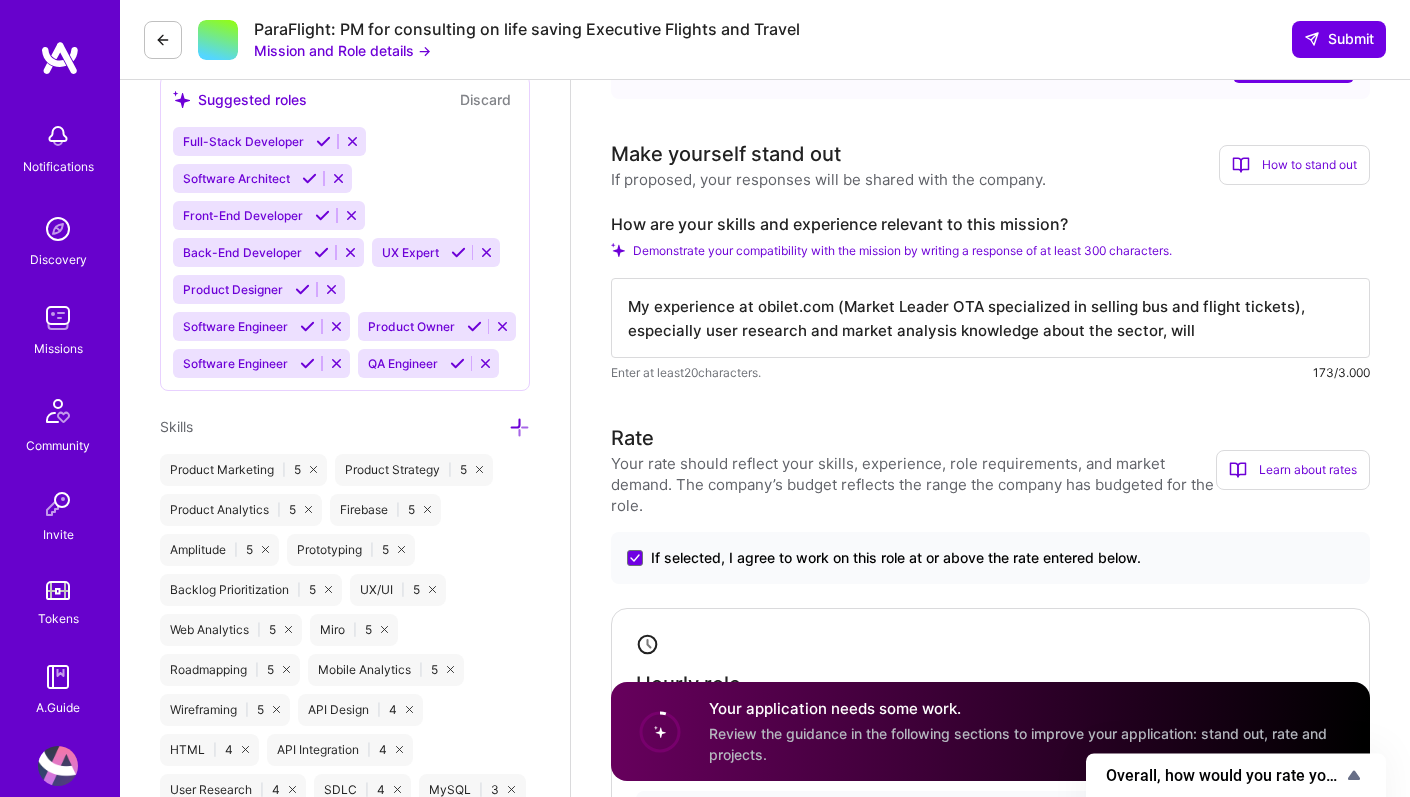 click on "My experience at obilet.com (Market Leader OTA specialized in selling bus and flight tickets), especially user research and market analysis knowledge about the sector, will" at bounding box center [990, 318] 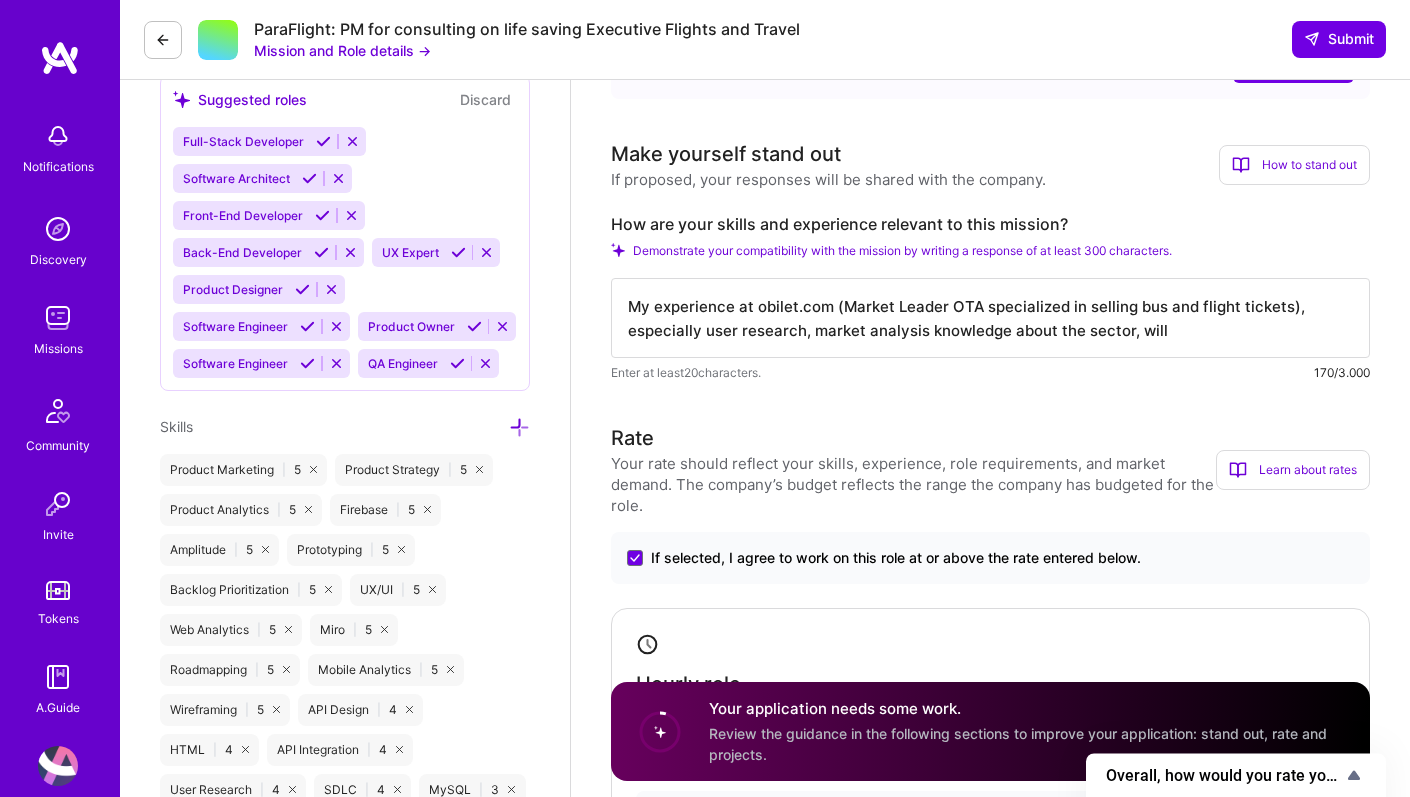 click on "My experience at obilet.com (Market Leader OTA specialized in selling bus and flight tickets), especially user research, market analysis knowledge about the sector, will" at bounding box center (990, 318) 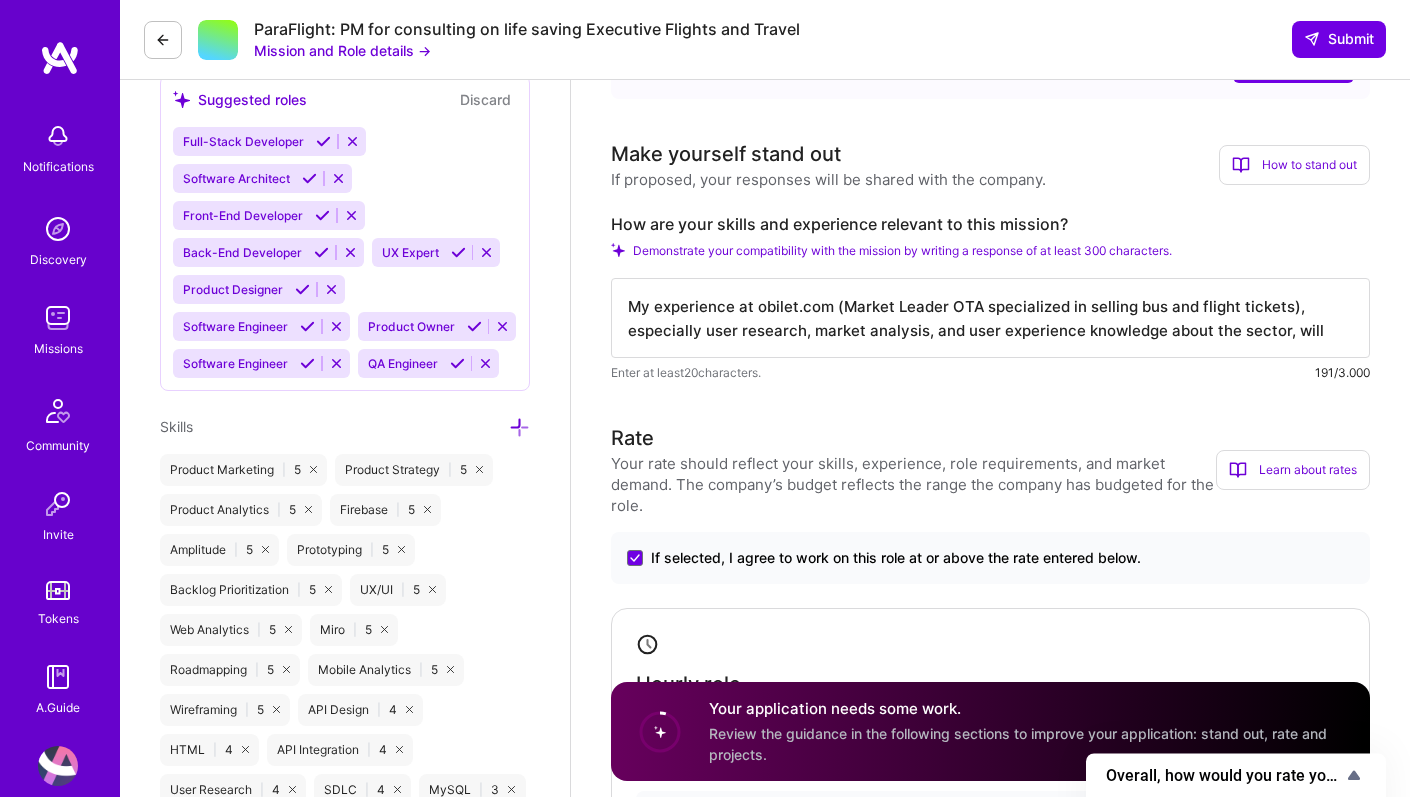 click on "My experience at obilet.com (Market Leader OTA specialized in selling bus and flight tickets), especially user research, market analysis, and user experience knowledge about the sector, will" at bounding box center (990, 318) 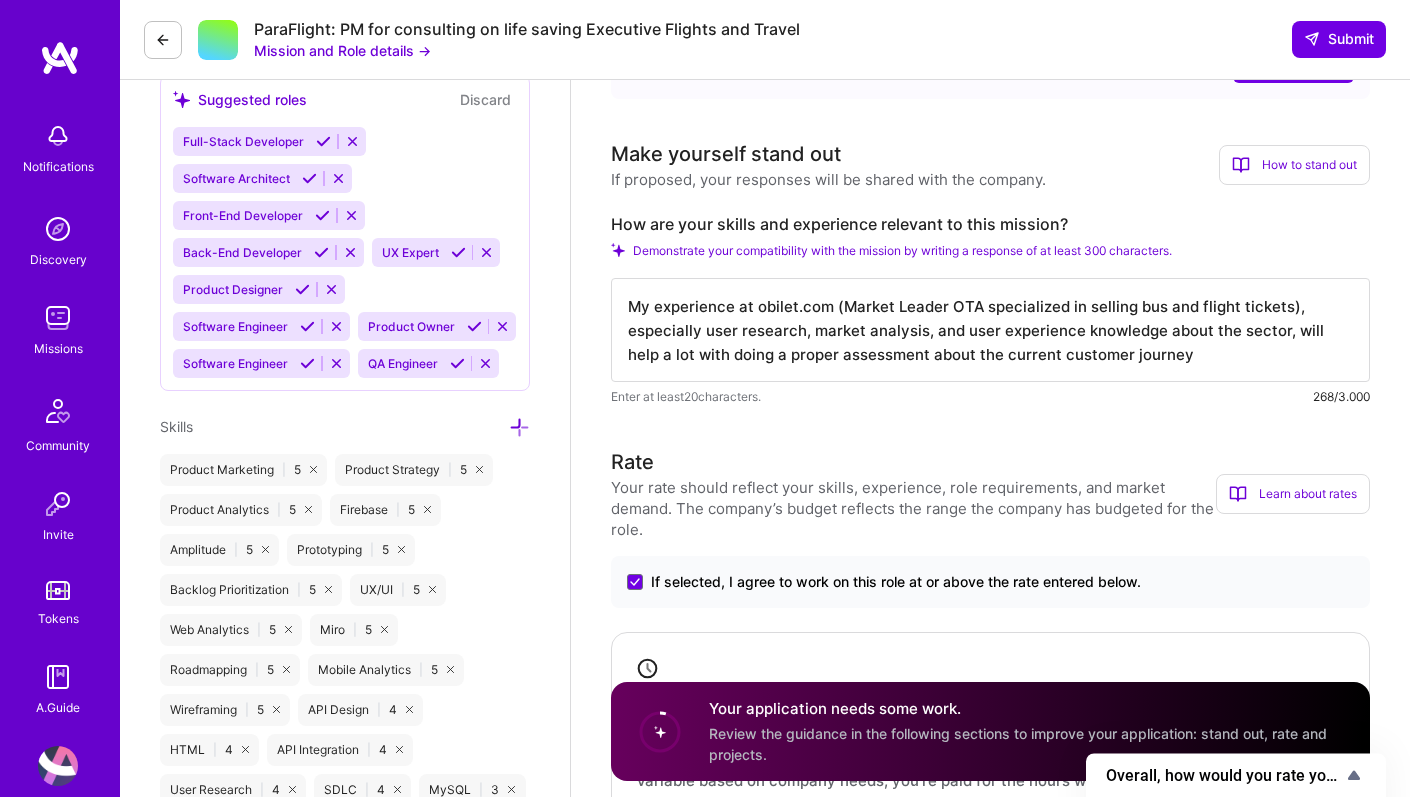 type on "My experience at obilet.com (Market Leader OTA specialized in selling bus and flight tickets), especially user research, market analysis, and user experience knowledge about the sector, will help a lot with doing a proper assessment about the current customer journey a" 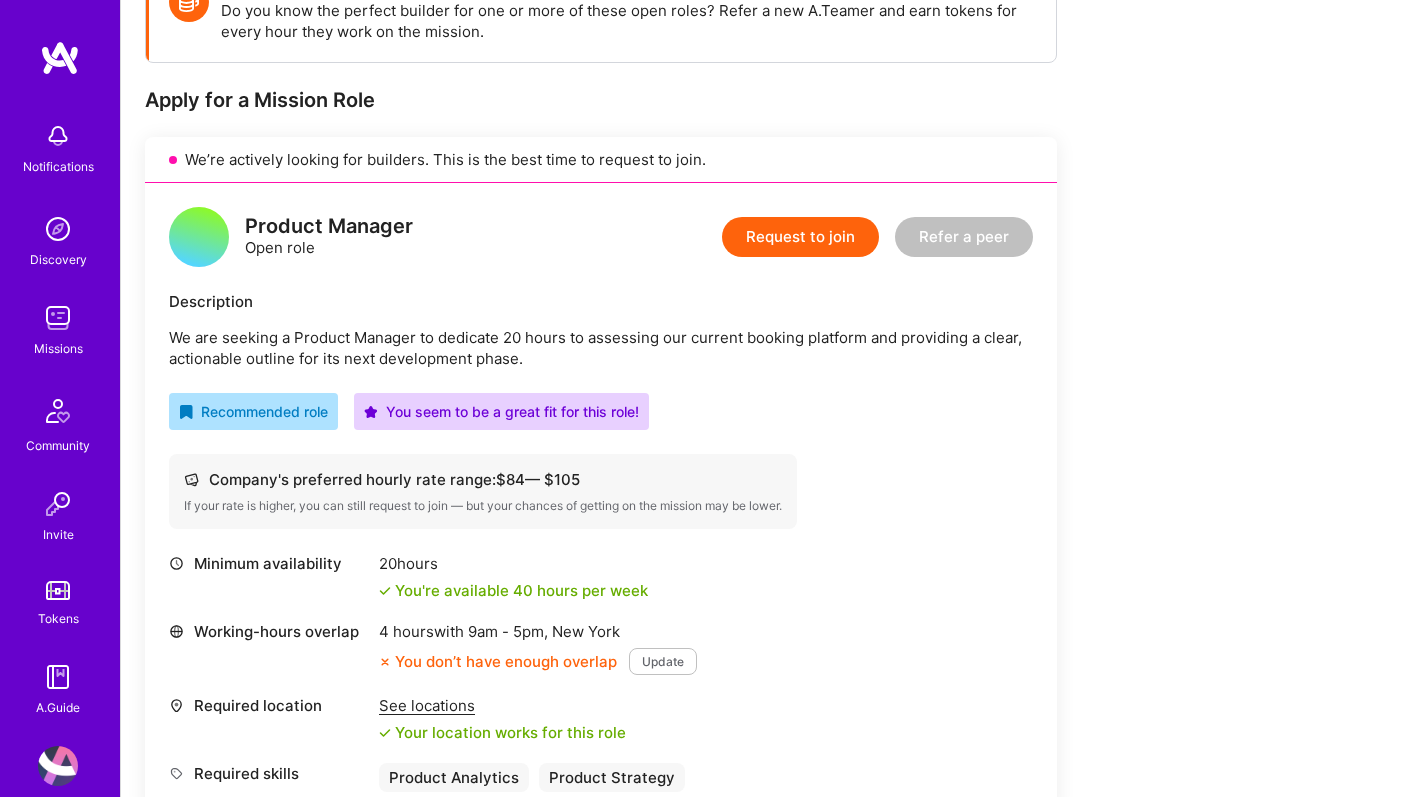 scroll, scrollTop: 626, scrollLeft: 0, axis: vertical 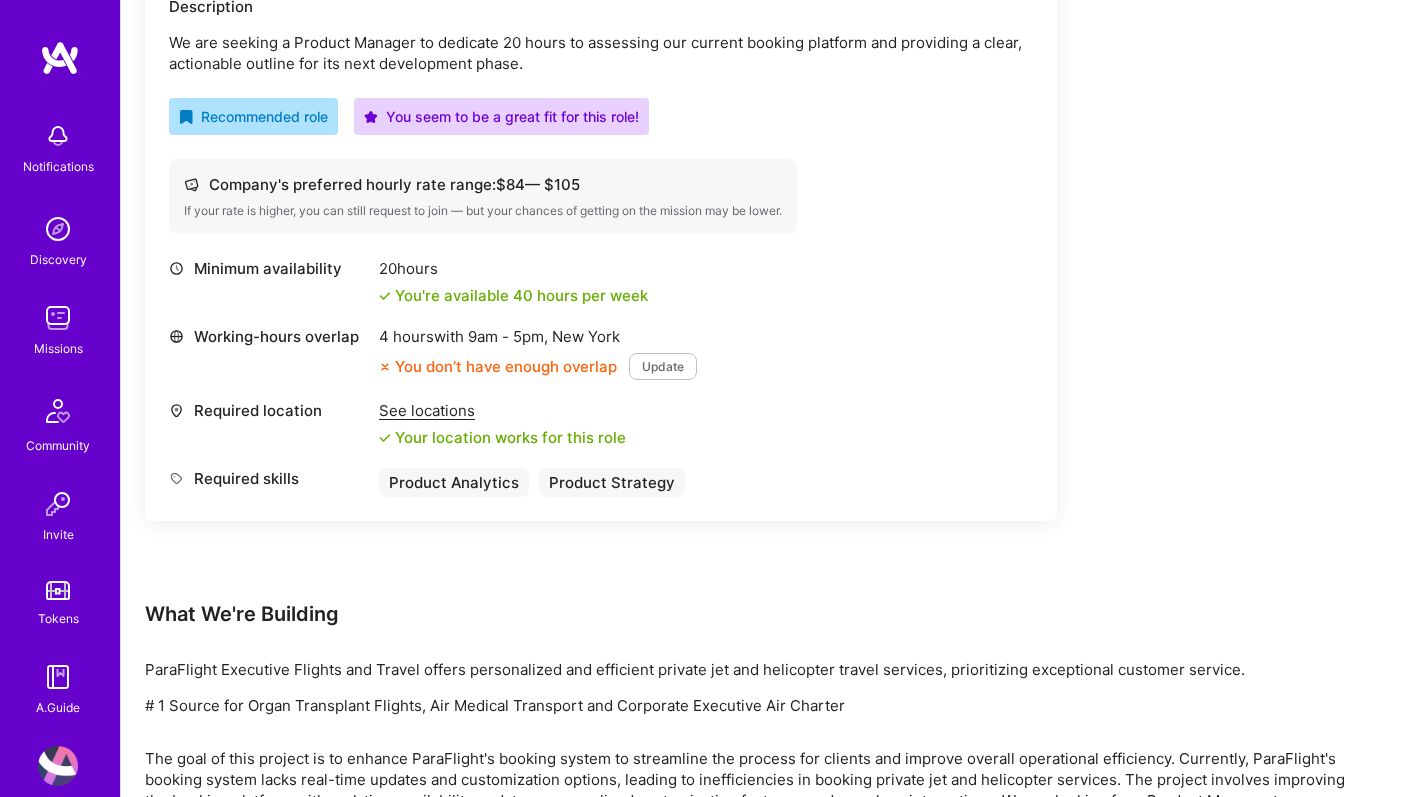 click on "See locations" at bounding box center (502, 410) 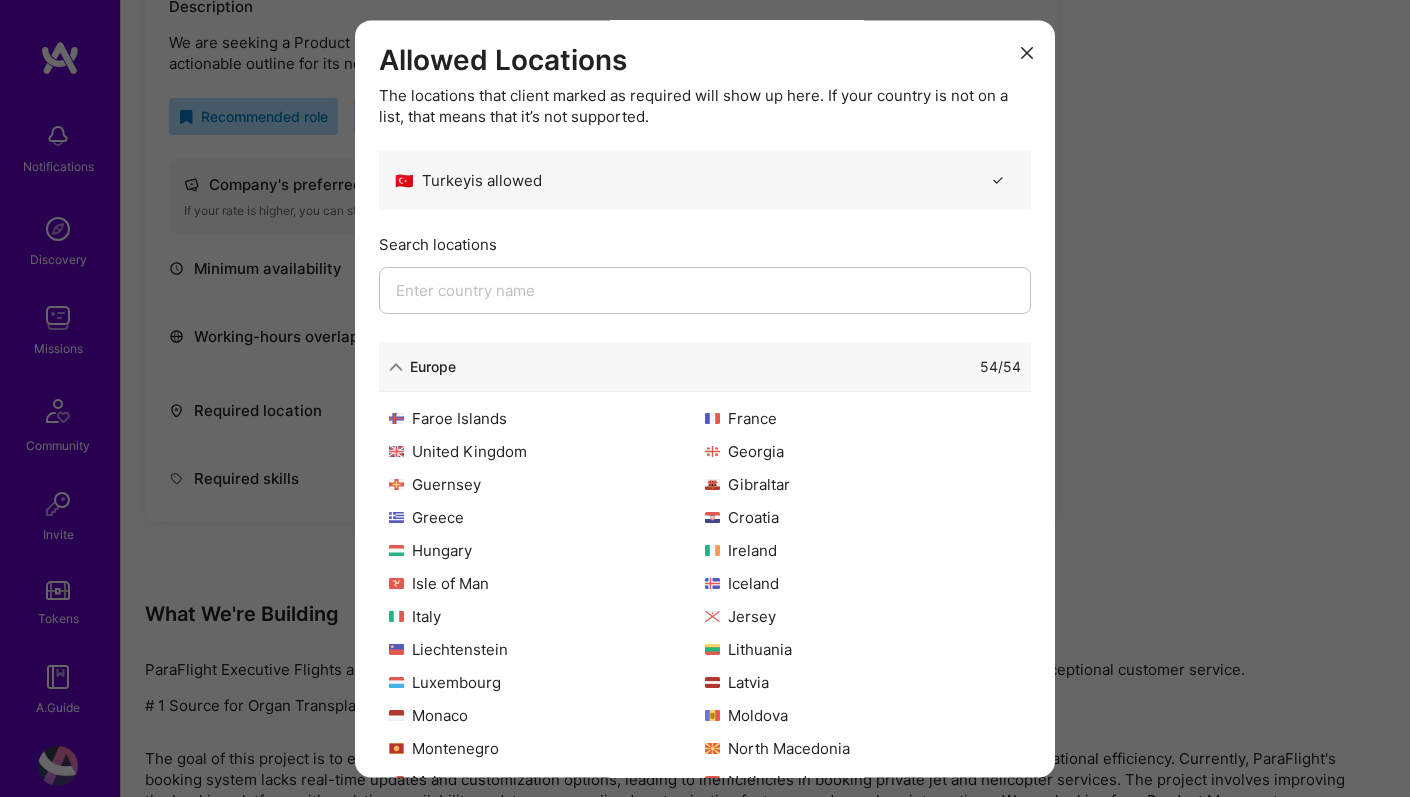 scroll, scrollTop: 391, scrollLeft: 0, axis: vertical 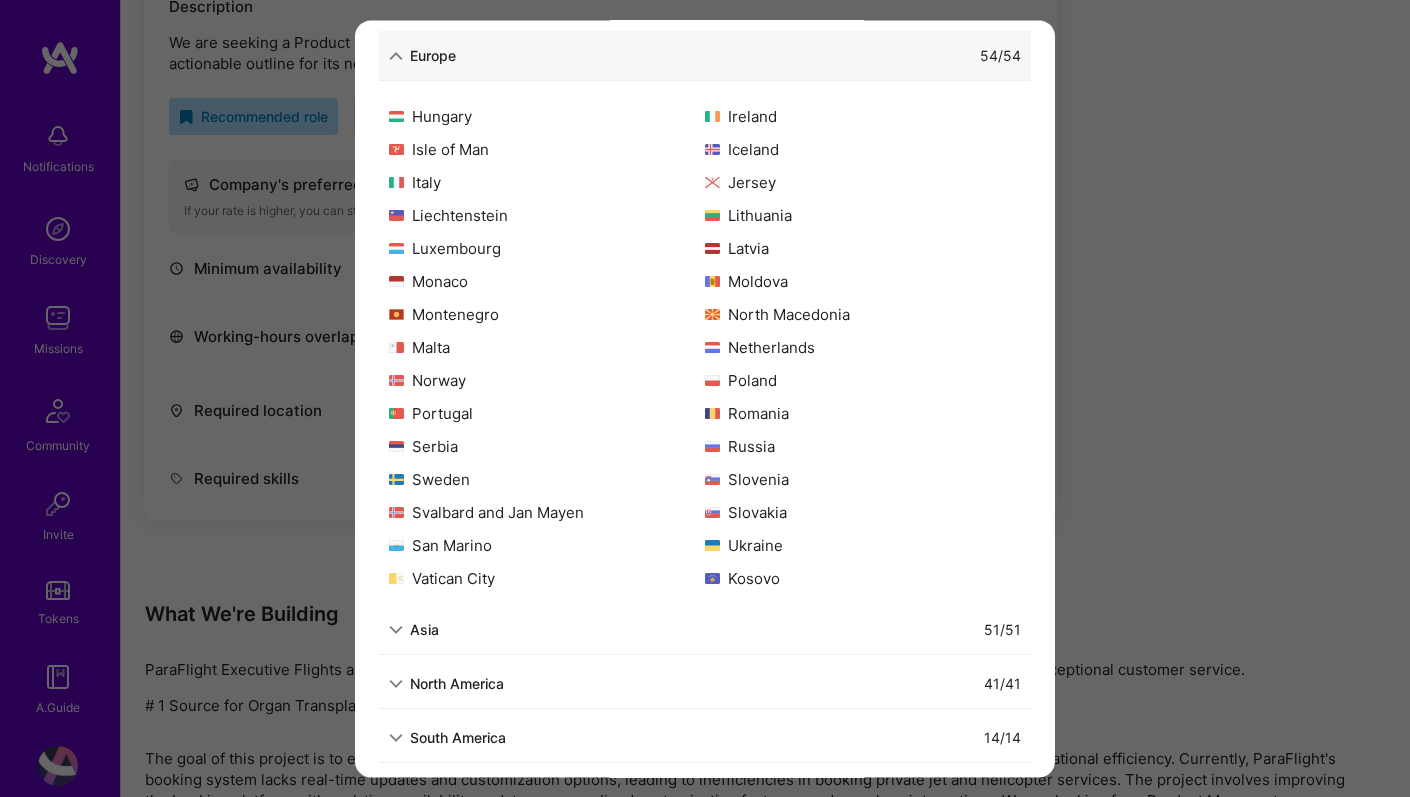 click on "51 / 51" at bounding box center [730, 630] 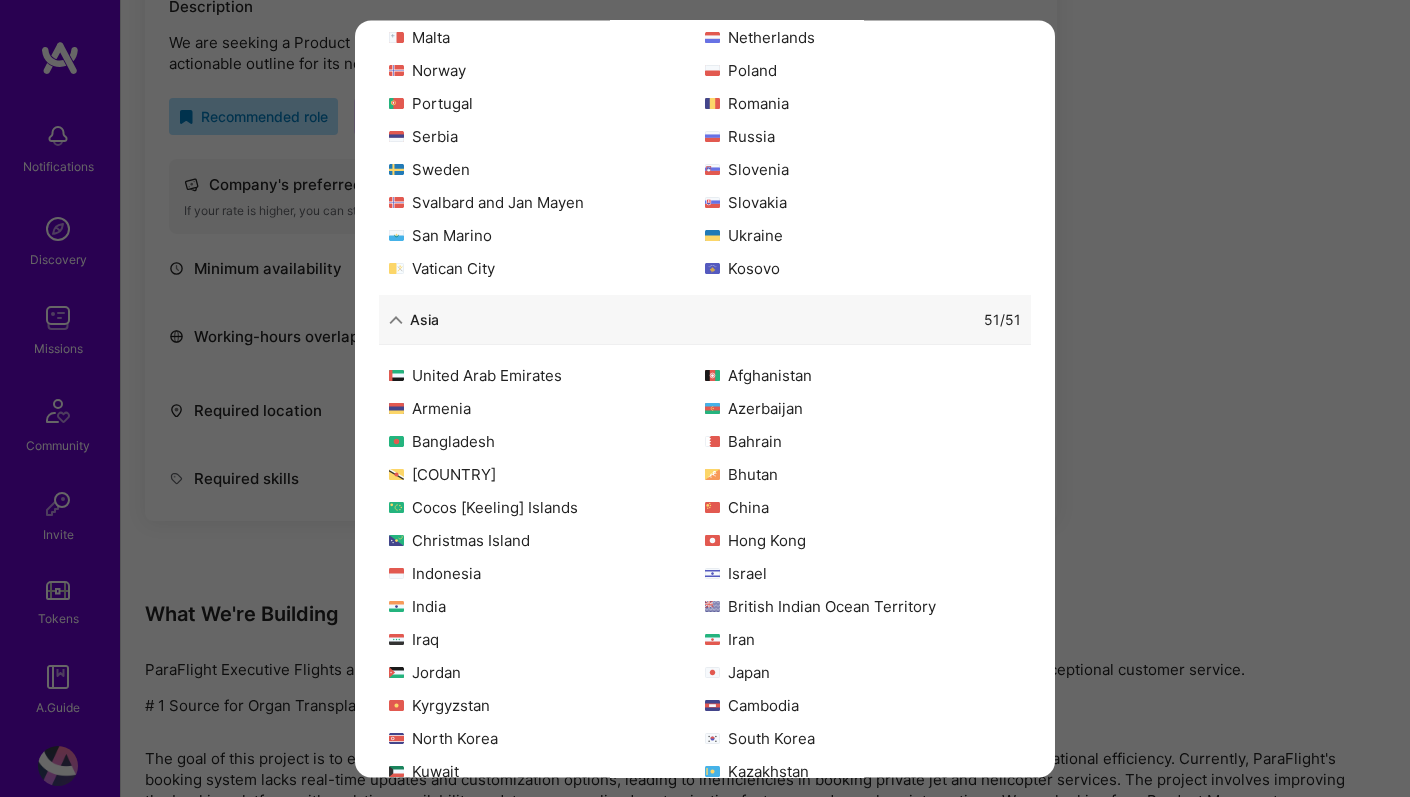 scroll, scrollTop: 686, scrollLeft: 0, axis: vertical 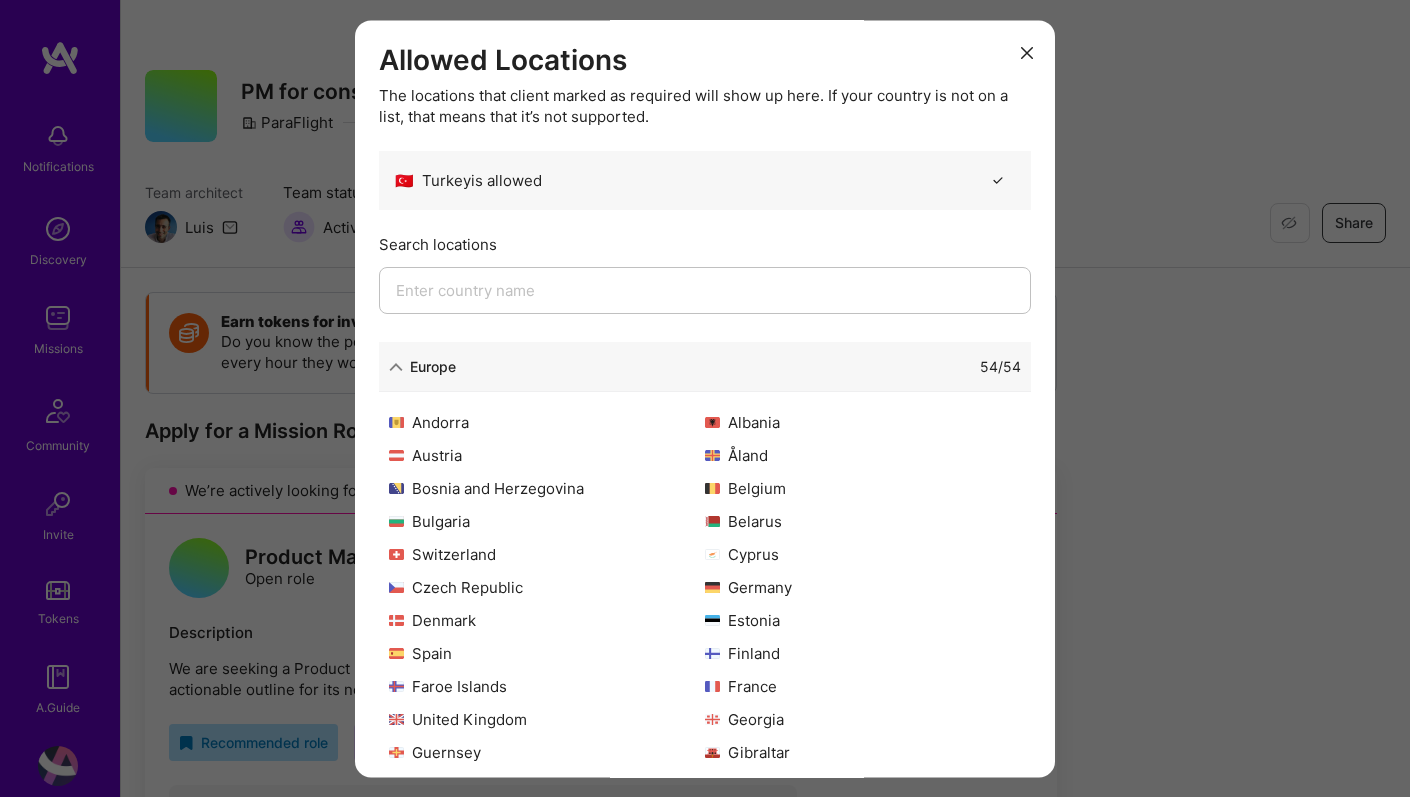 click at bounding box center [1027, 54] 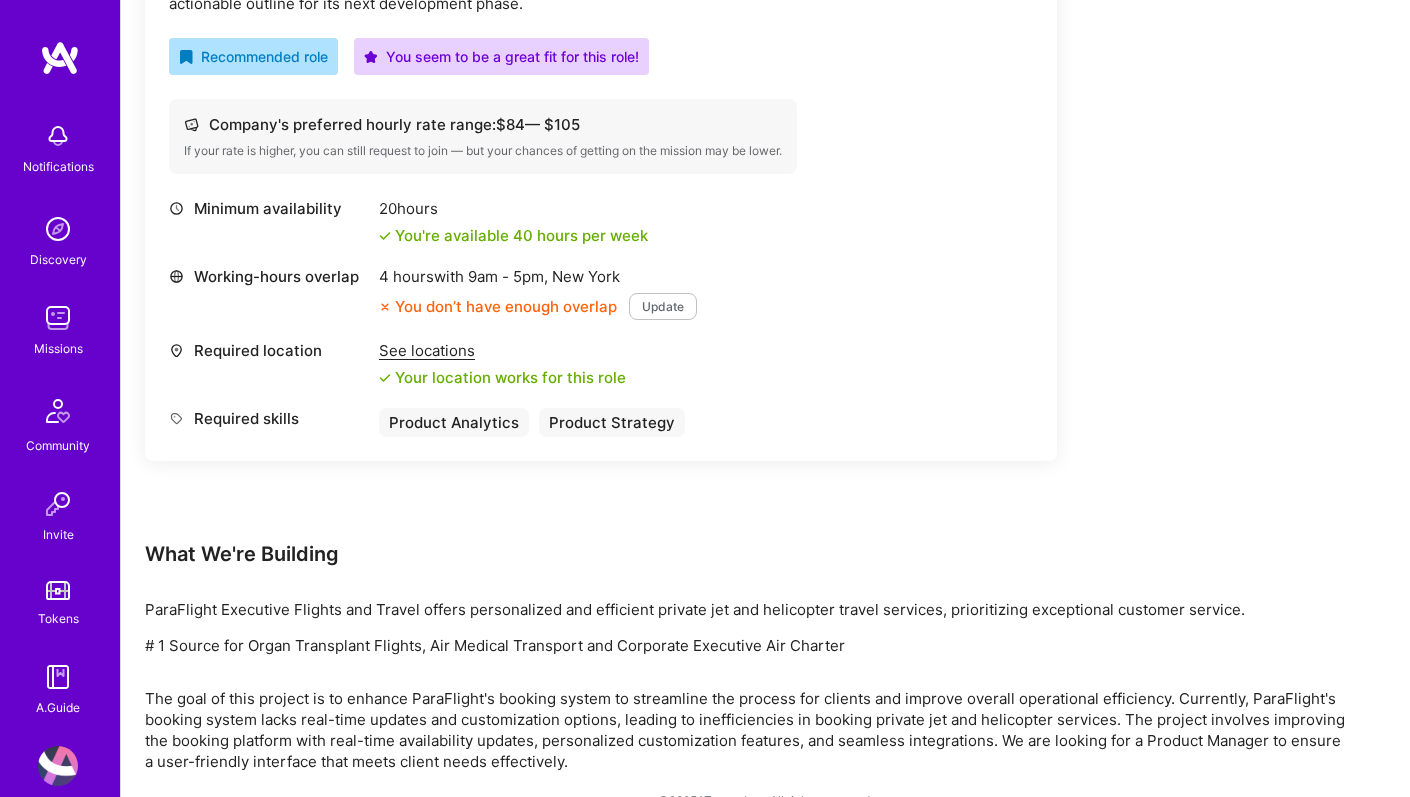 scroll, scrollTop: 709, scrollLeft: 0, axis: vertical 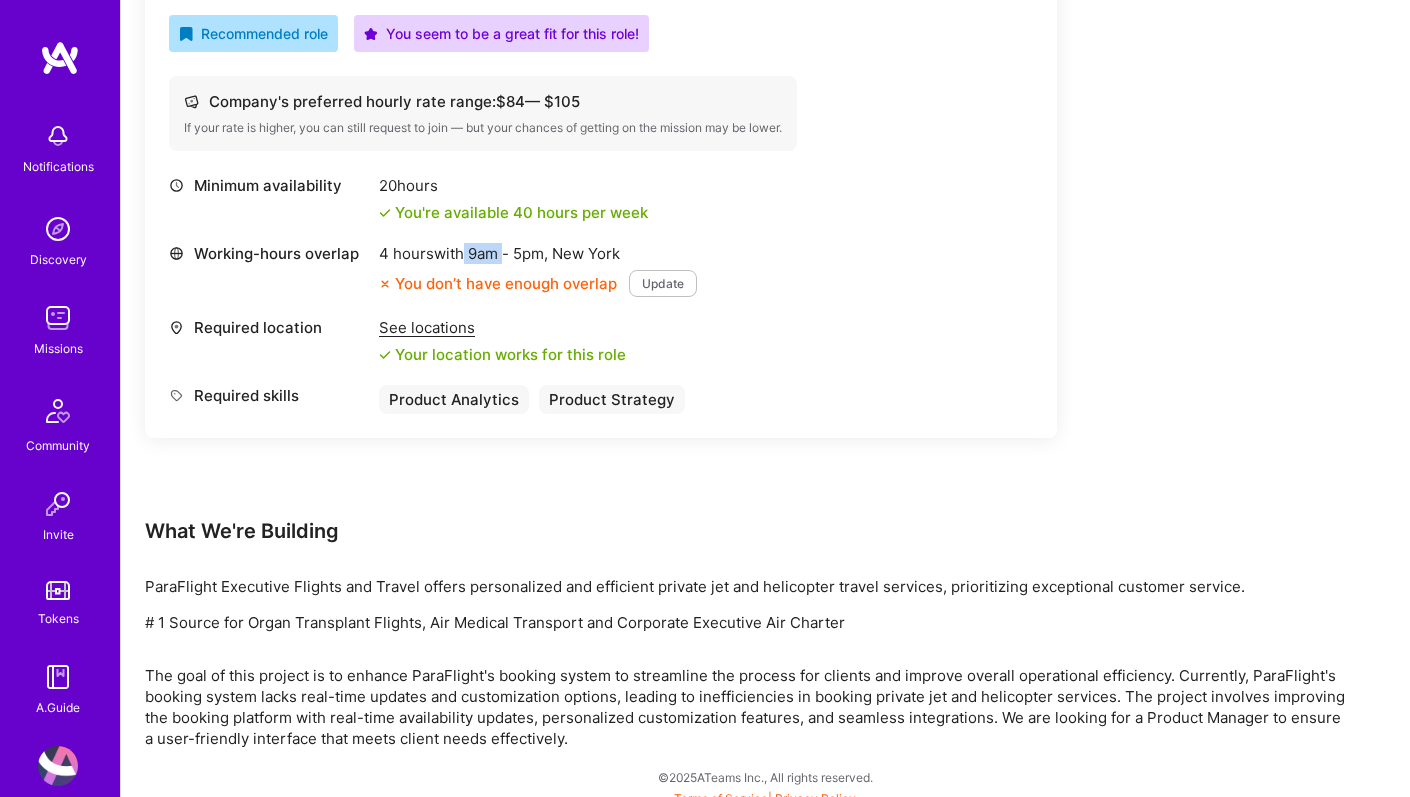 drag, startPoint x: 468, startPoint y: 257, endPoint x: 509, endPoint y: 257, distance: 41 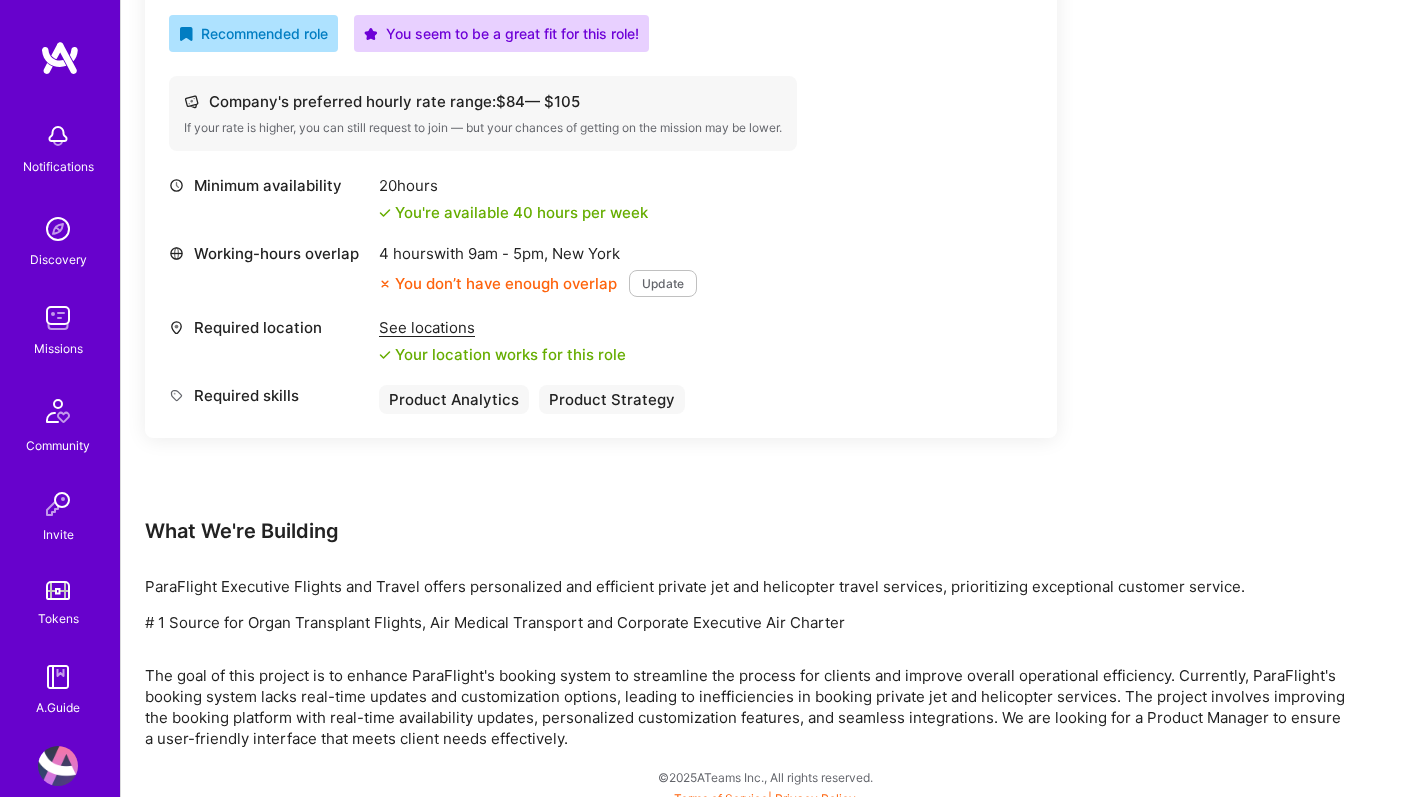 click on "9am    -    5pm ," at bounding box center (508, 253) 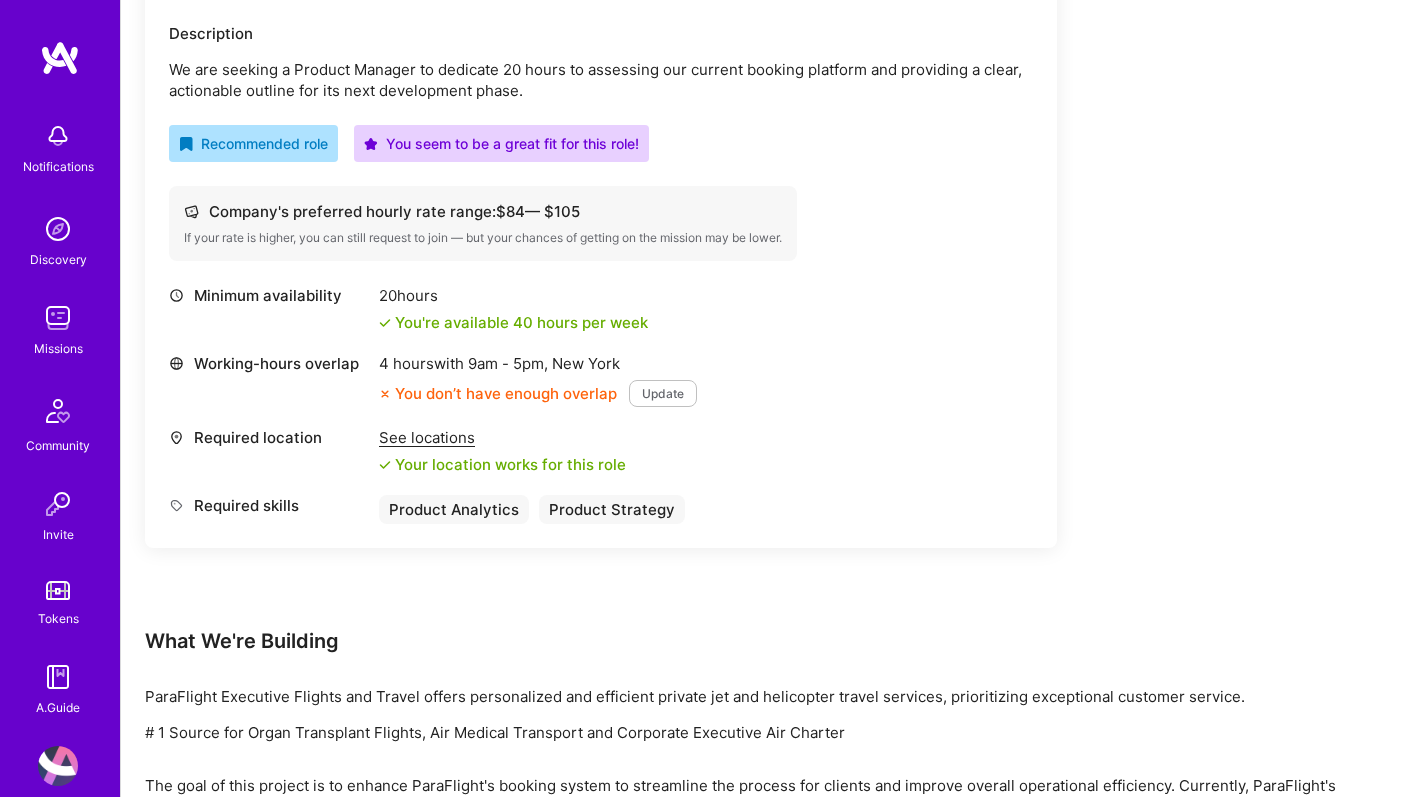 scroll, scrollTop: 0, scrollLeft: 0, axis: both 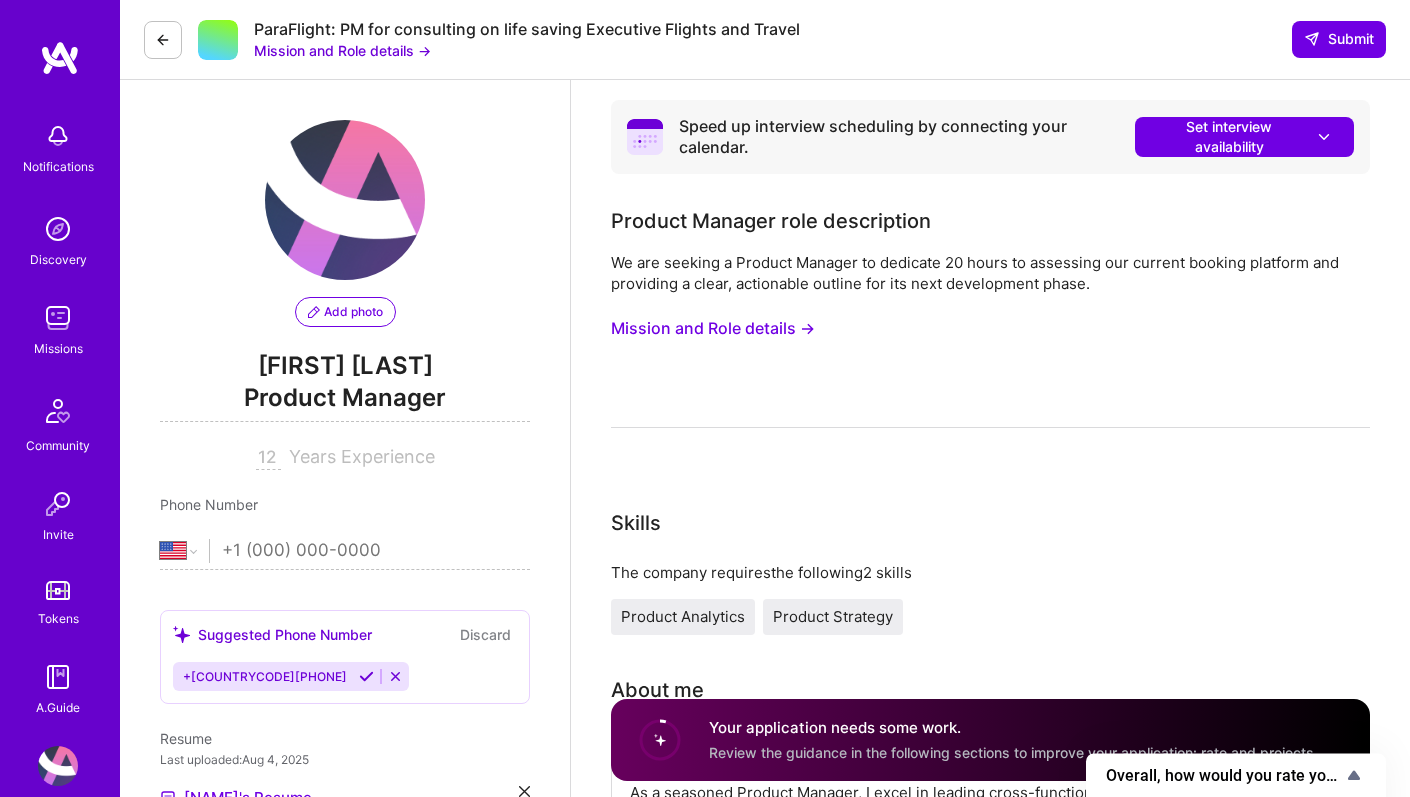 select on "US" 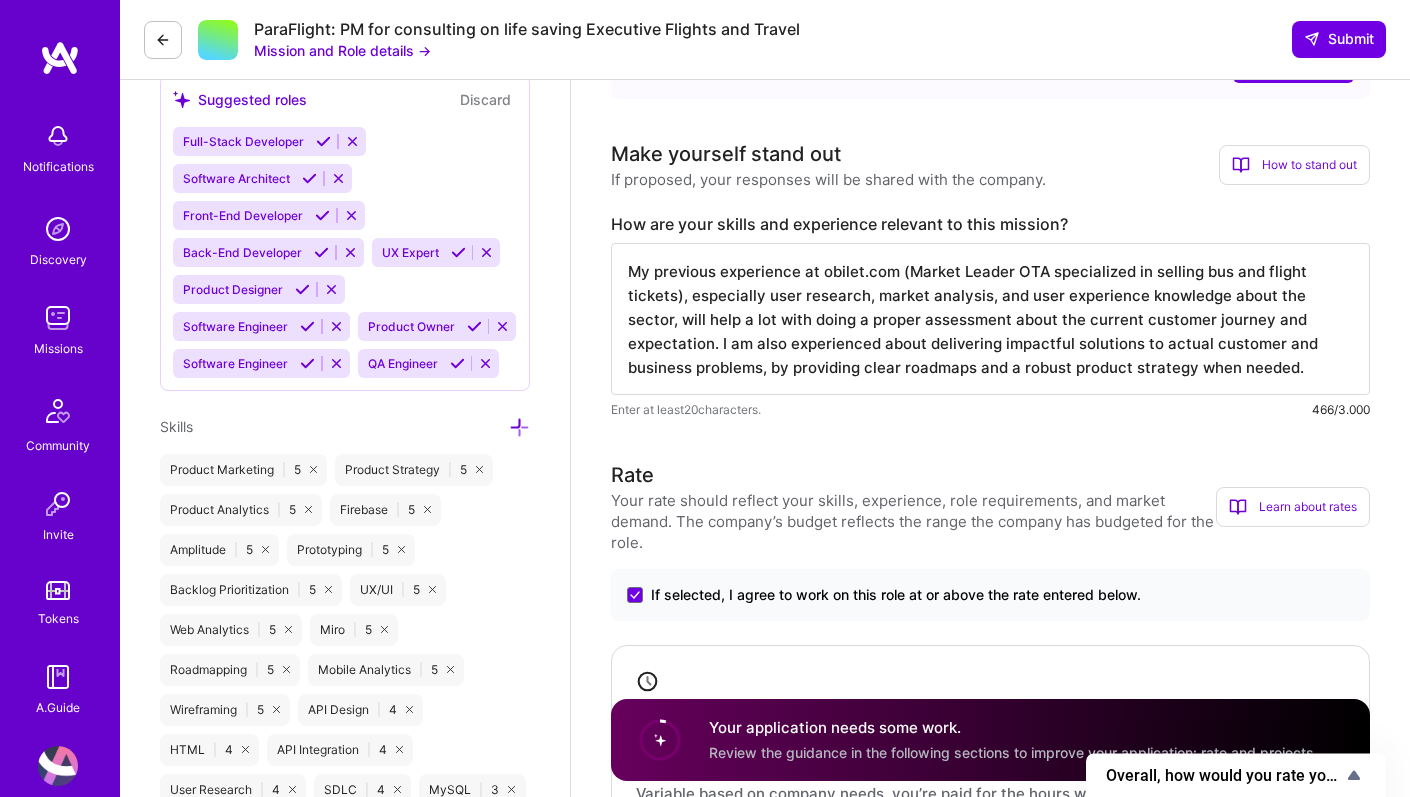 click on "My previous experience at obilet.com (Market Leader OTA specialized in selling bus and flight tickets), especially user research, market analysis, and user experience knowledge about the sector, will help a lot with doing a proper assessment about the current customer journey and expectation. I am also experienced about delivering impactful solutions to actual customer and business problems, by providing clear roadmaps and a robust product strategy when needed." at bounding box center [990, 319] 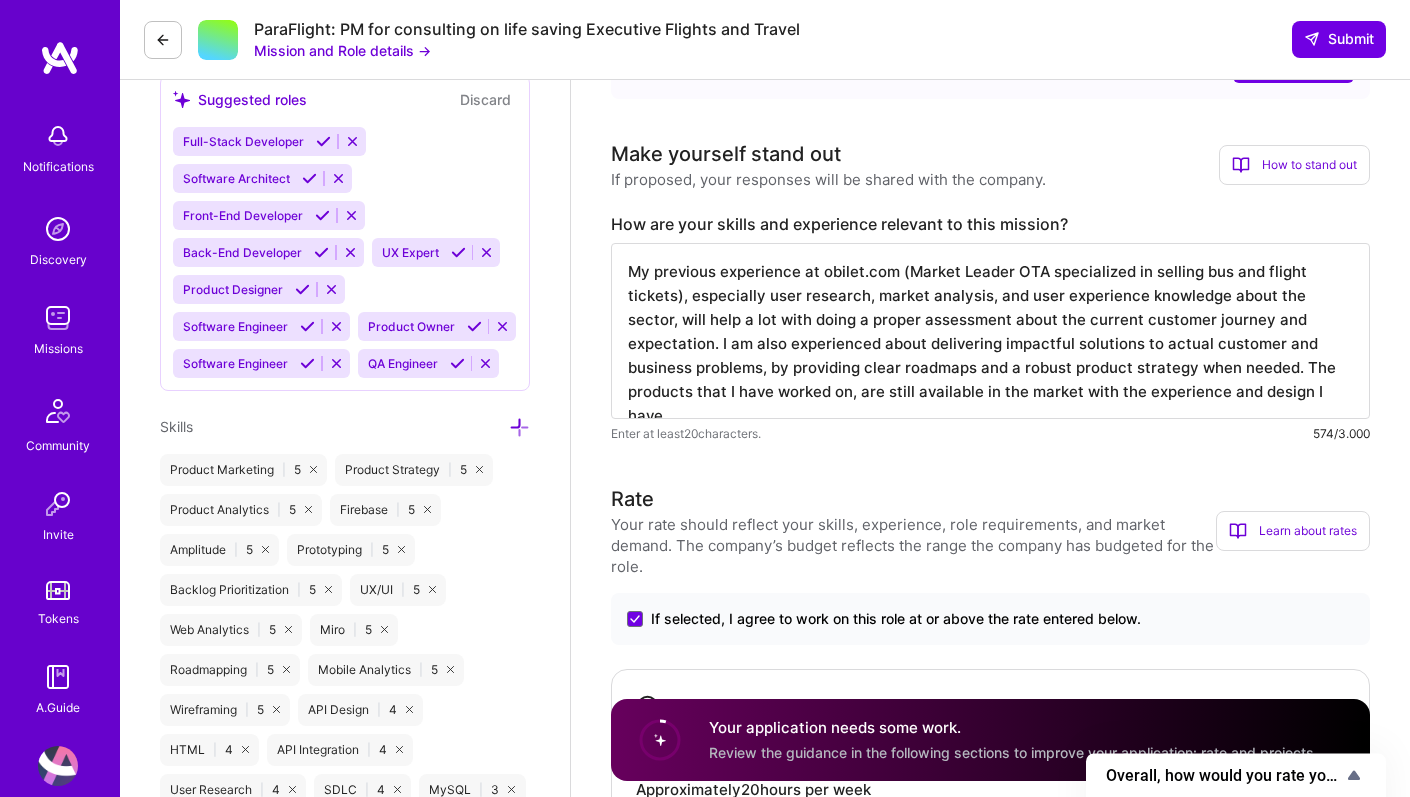 click on "My previous experience at obilet.com (Market Leader OTA specialized in selling bus and flight tickets), especially user research, market analysis, and user experience knowledge about the sector, will help a lot with doing a proper assessment about the current customer journey and expectation. I am also experienced about delivering impactful solutions to actual customer and business problems, by providing clear roadmaps and a robust product strategy when needed. The products that I have worked on, are still available in the market with the experience and design I have" at bounding box center [990, 331] 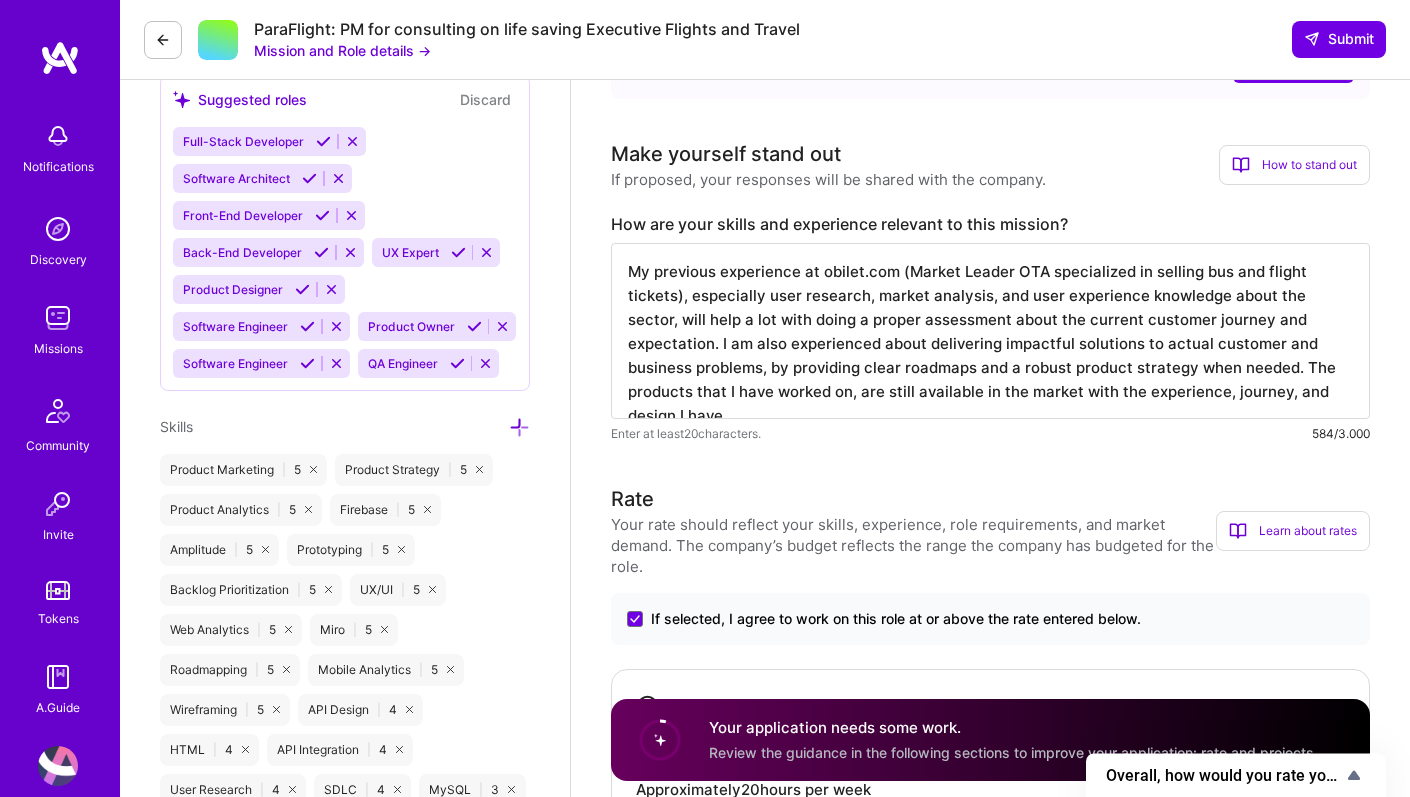 click on "My previous experience at obilet.com (Market Leader OTA specialized in selling bus and flight tickets), especially user research, market analysis, and user experience knowledge about the sector, will help a lot with doing a proper assessment about the current customer journey and expectation. I am also experienced about delivering impactful solutions to actual customer and business problems, by providing clear roadmaps and a robust product strategy when needed. The products that I have worked on, are still available in the market with the experience, journey, and design I have" at bounding box center (990, 331) 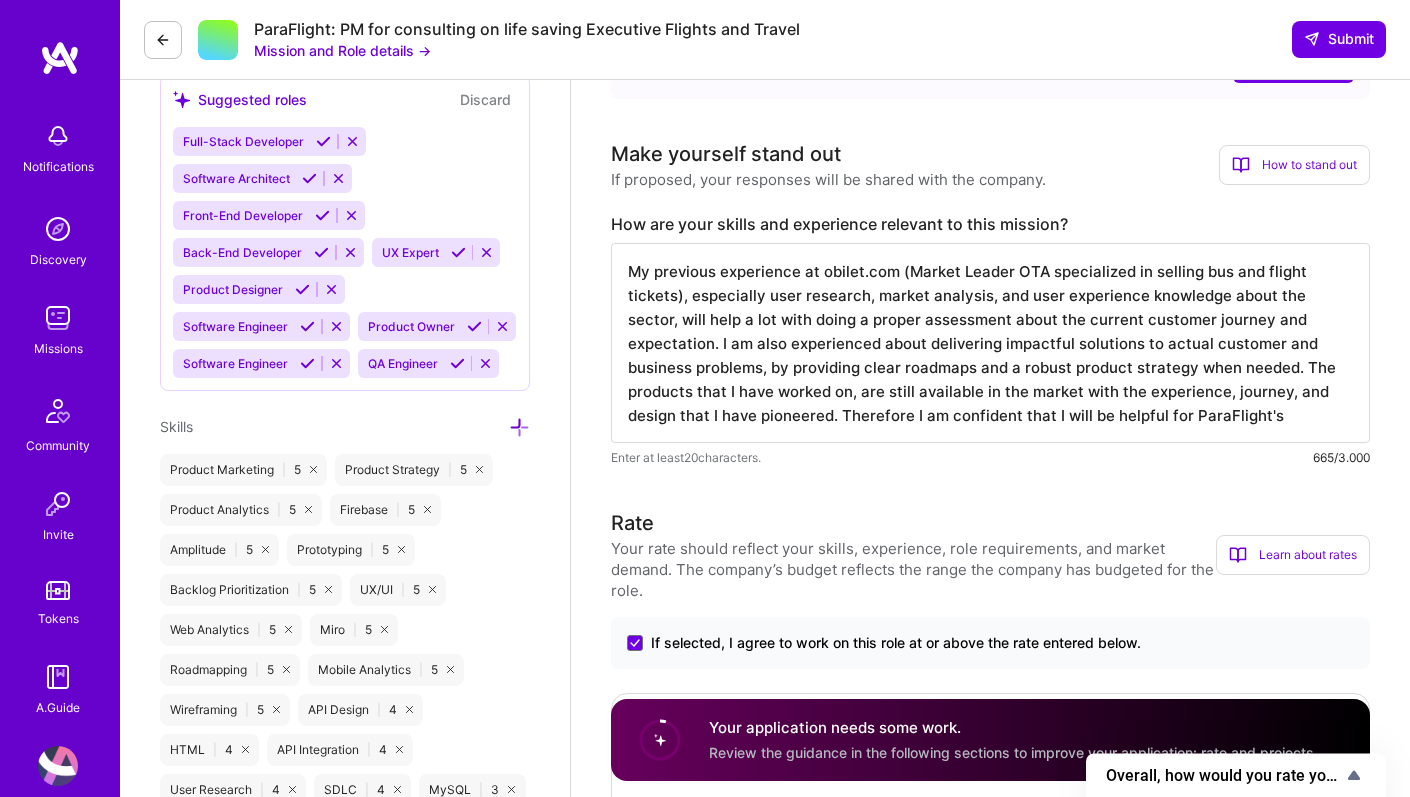 click on "My previous experience at obilet.com (Market Leader OTA specialized in selling bus and flight tickets), especially user research, market analysis, and user experience knowledge about the sector, will help a lot with doing a proper assessment about the current customer journey and expectation. I am also experienced about delivering impactful solutions to actual customer and business problems, by providing clear roadmaps and a robust product strategy when needed. The products that I have worked on, are still available in the market with the experience, journey, and design that I have pioneered. Therefore I am confident that I will be helpful for ParaFlight's" at bounding box center [990, 343] 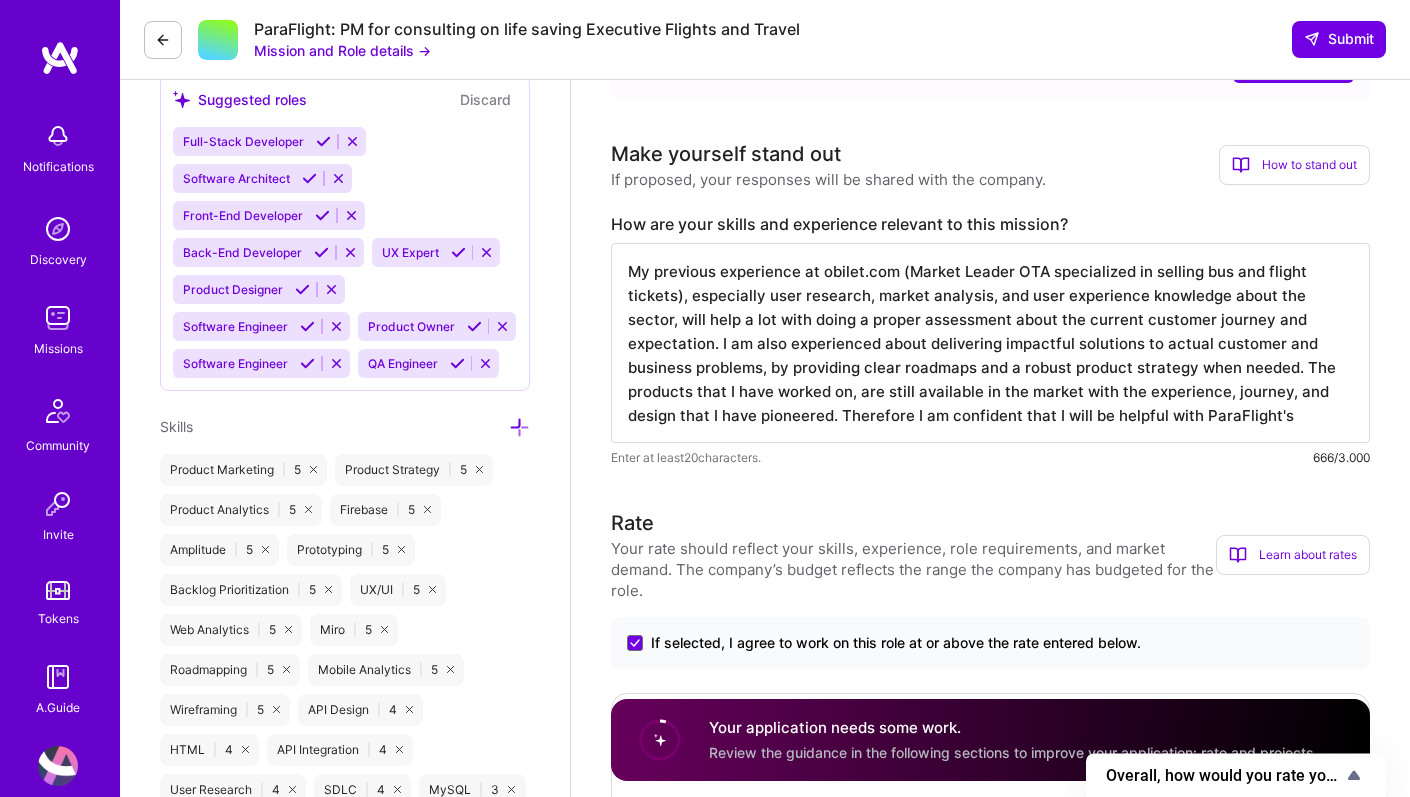click on "My previous experience at obilet.com (Market Leader OTA specialized in selling bus and flight tickets), especially user research, market analysis, and user experience knowledge about the sector, will help a lot with doing a proper assessment about the current customer journey and expectation. I am also experienced about delivering impactful solutions to actual customer and business problems, by providing clear roadmaps and a robust product strategy when needed. The products that I have worked on, are still available in the market with the experience, journey, and design that I have pioneered. Therefore I am confident that I will be helpful with ParaFlight's" at bounding box center [990, 343] 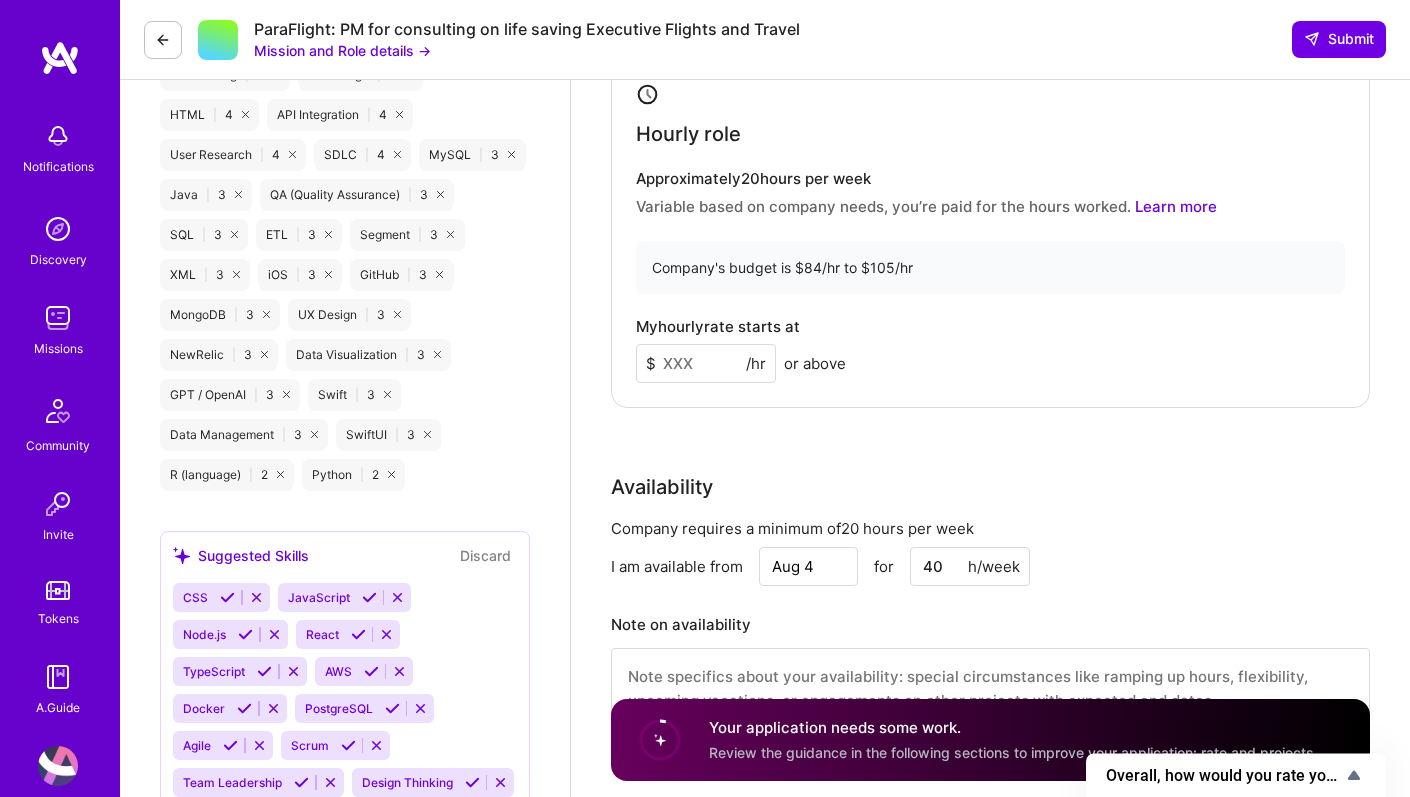 scroll, scrollTop: 1661, scrollLeft: 0, axis: vertical 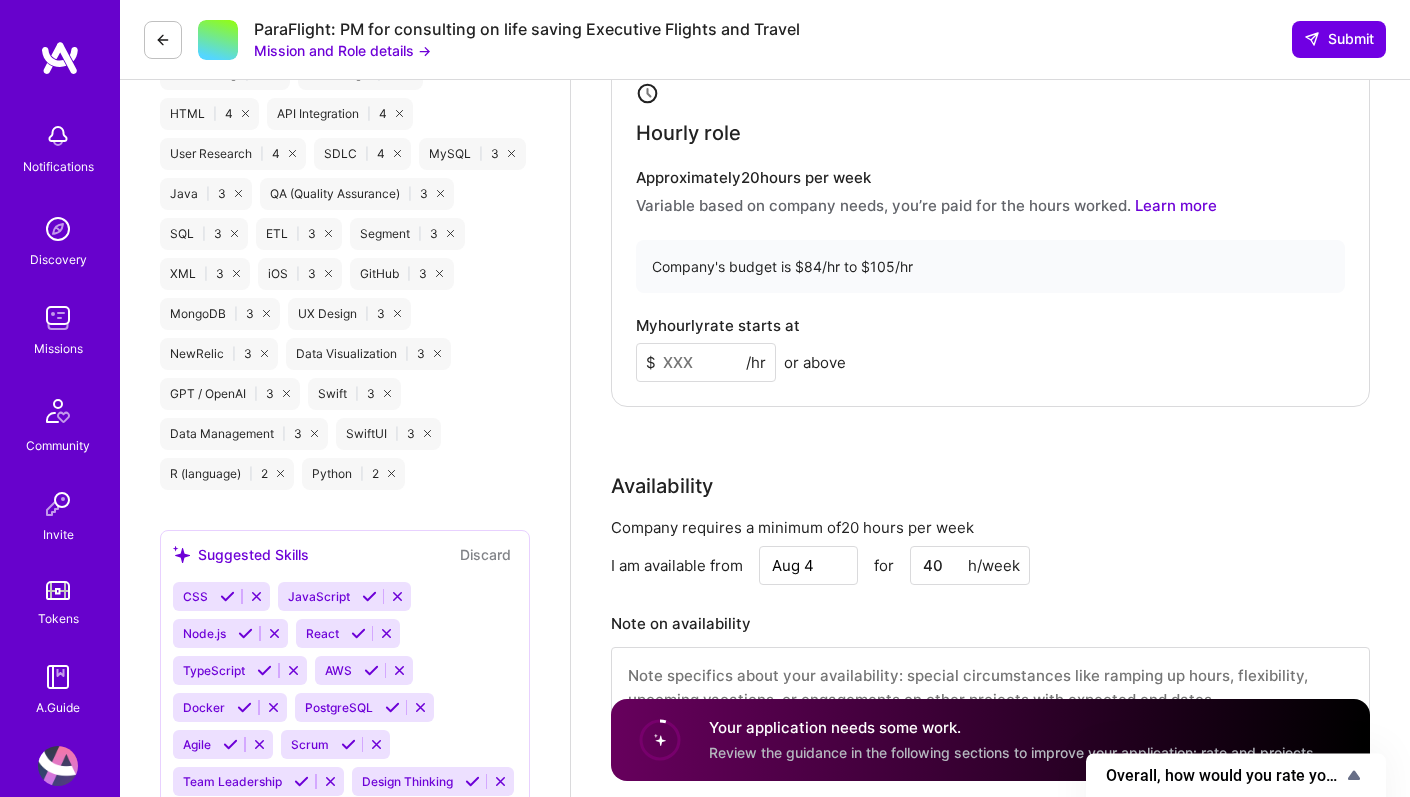 type on "My previous experience at obilet.com (Market Leader OTA specialized in selling bus and flight tickets), especially user research, market analysis, and user experience knowledge about the sector, will help a lot with doing a proper assessment about the current customer journey and expectation. I am also experienced about delivering impactful solutions to actual customer and business problems, by providing clear roadmaps and a robust product strategy when needed. The products that I have worked on, are still available in the market with the experience, journey, and design that I have pioneered. Therefore I am confident that I will be helpful with ParaFlight's current mission." 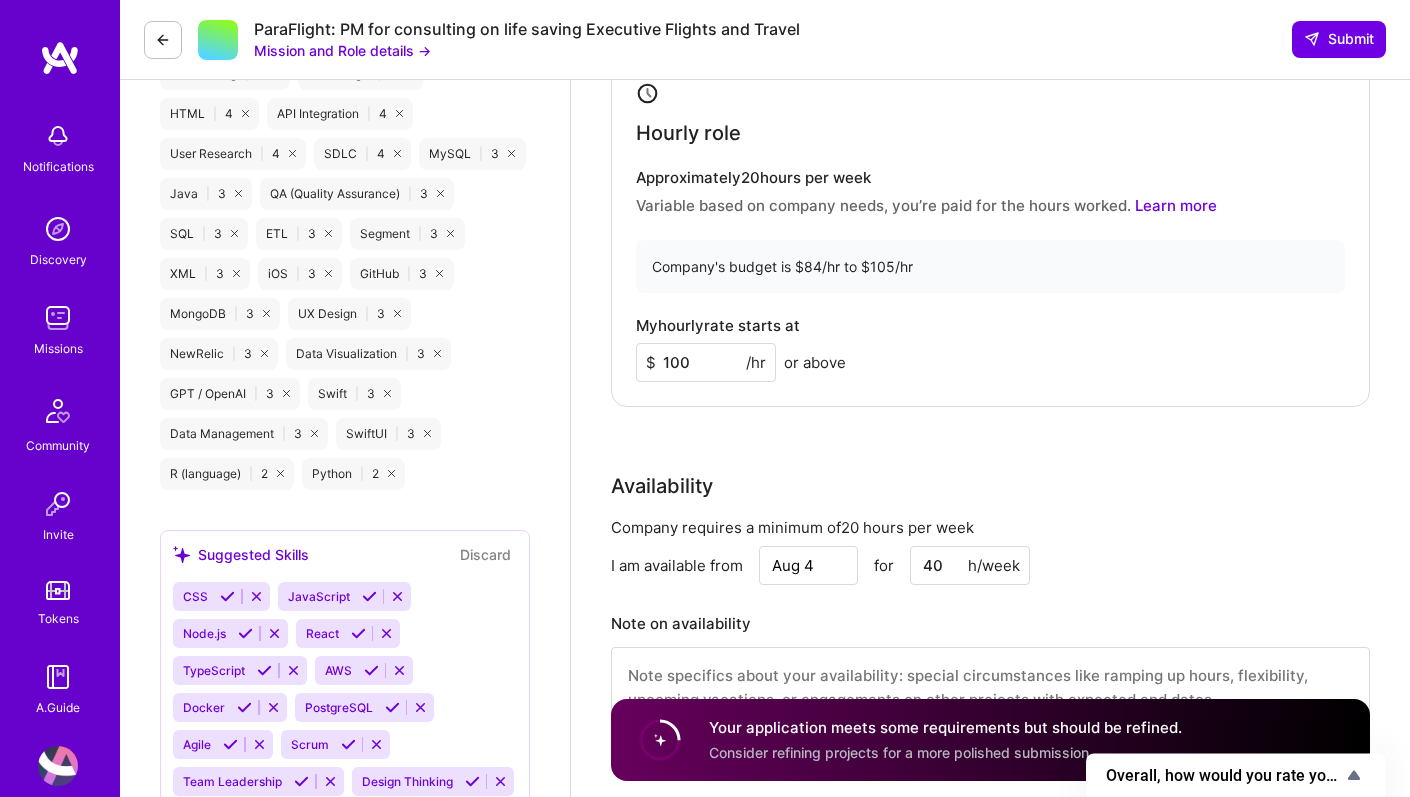 click on "Hourly role Approximately  20  hours per week Variable based on company needs, you’re paid for the hours worked.   Learn more Company's budget is $84/hr to $105/hr My  hourly  rate starts at $ 100 /hr or above" at bounding box center (990, 232) 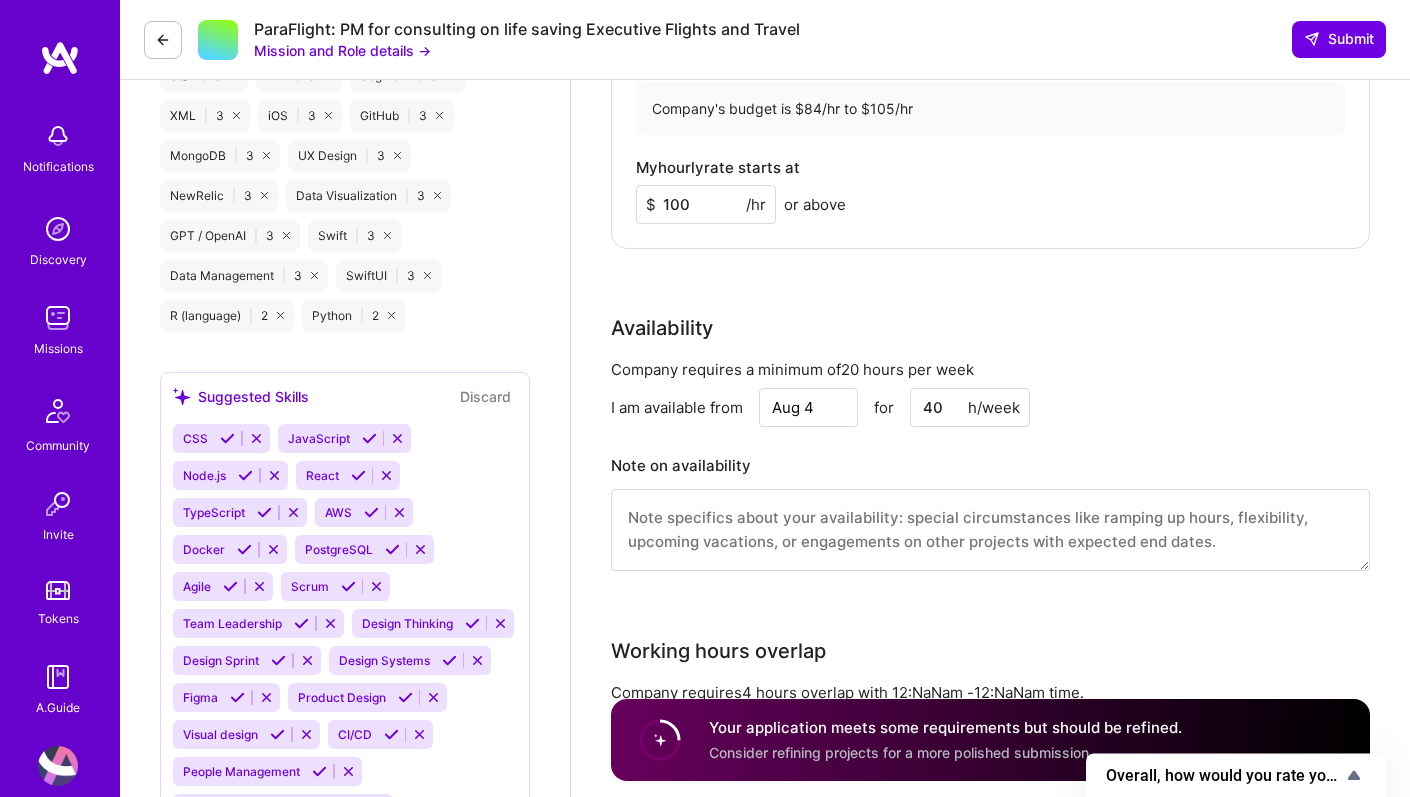 scroll, scrollTop: 1824, scrollLeft: 0, axis: vertical 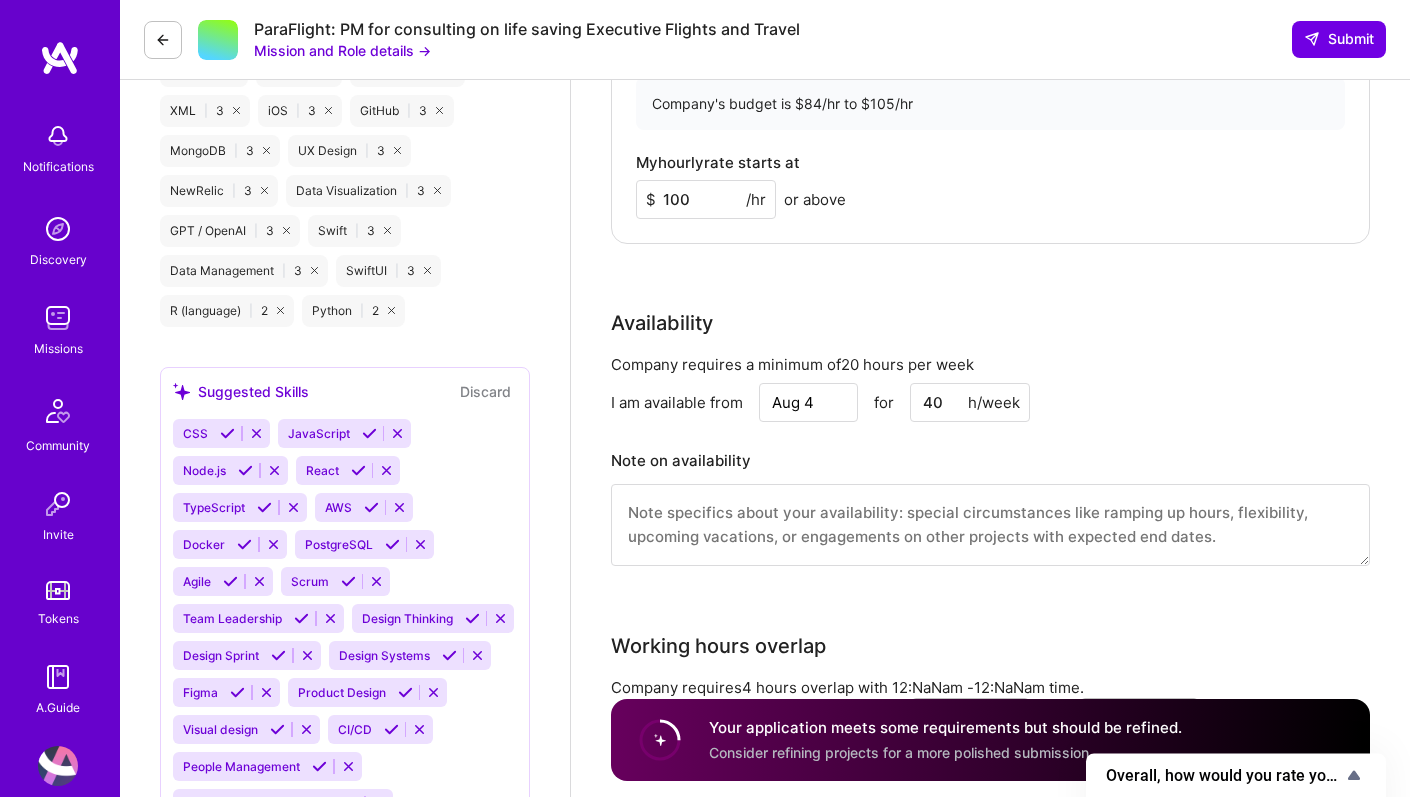 click on "100" at bounding box center (706, 199) 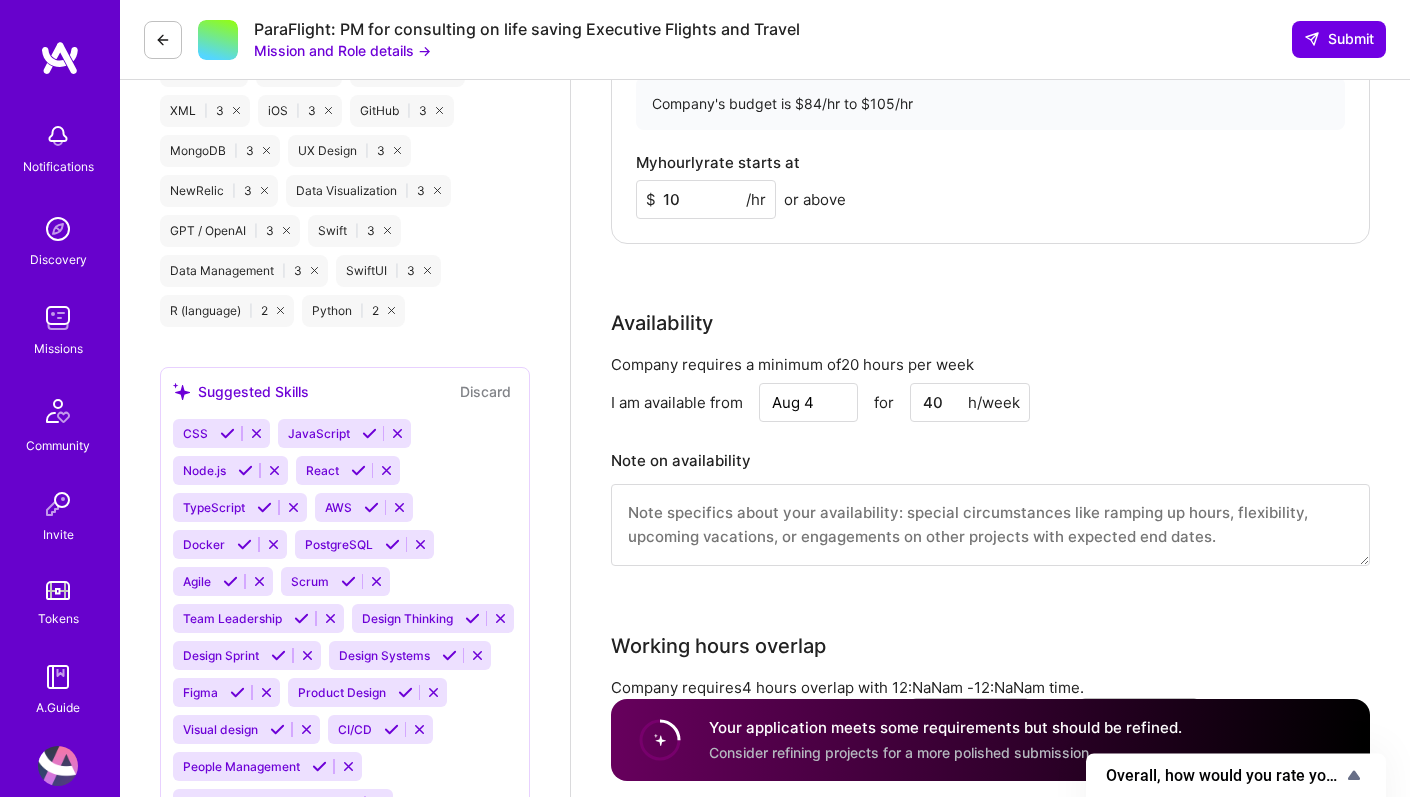 type on "1" 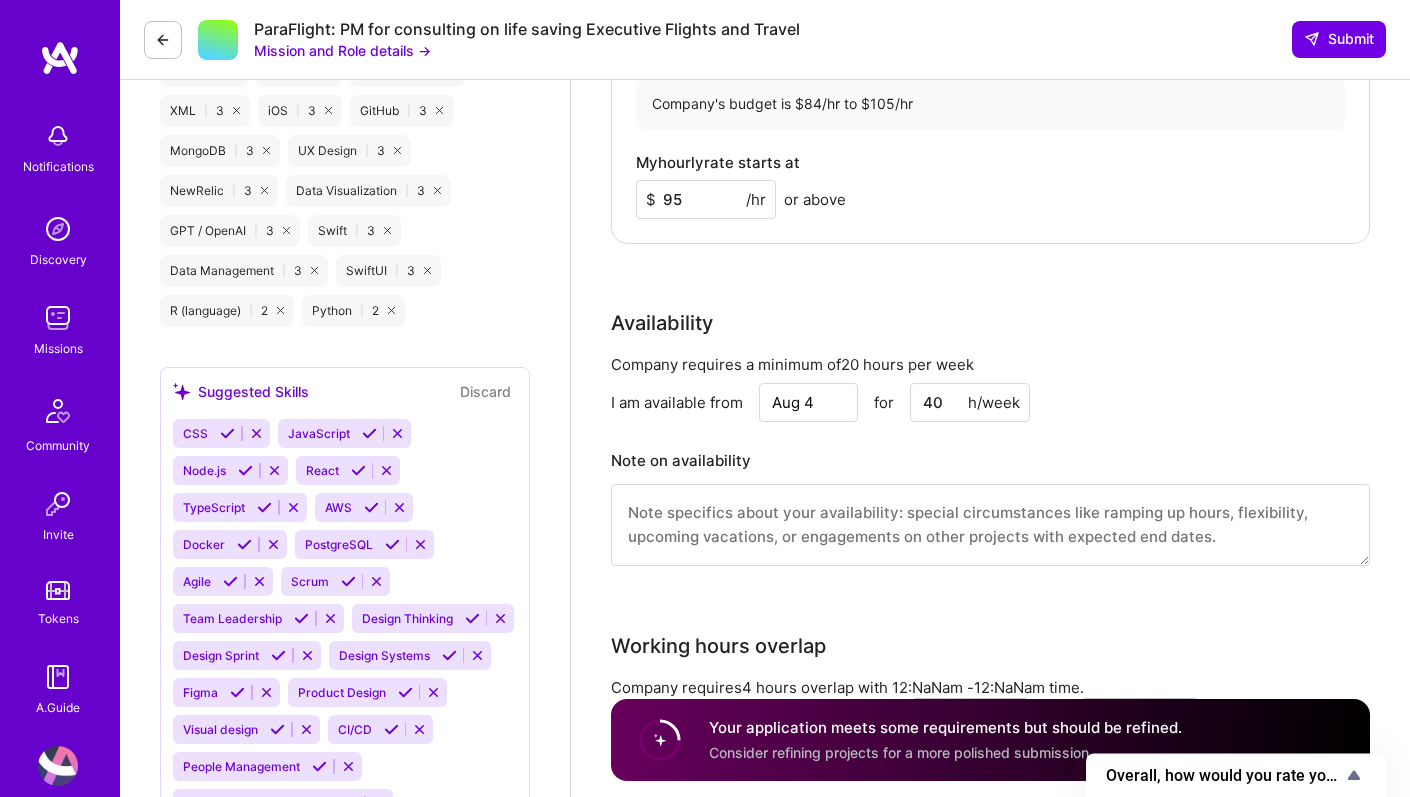 type on "95" 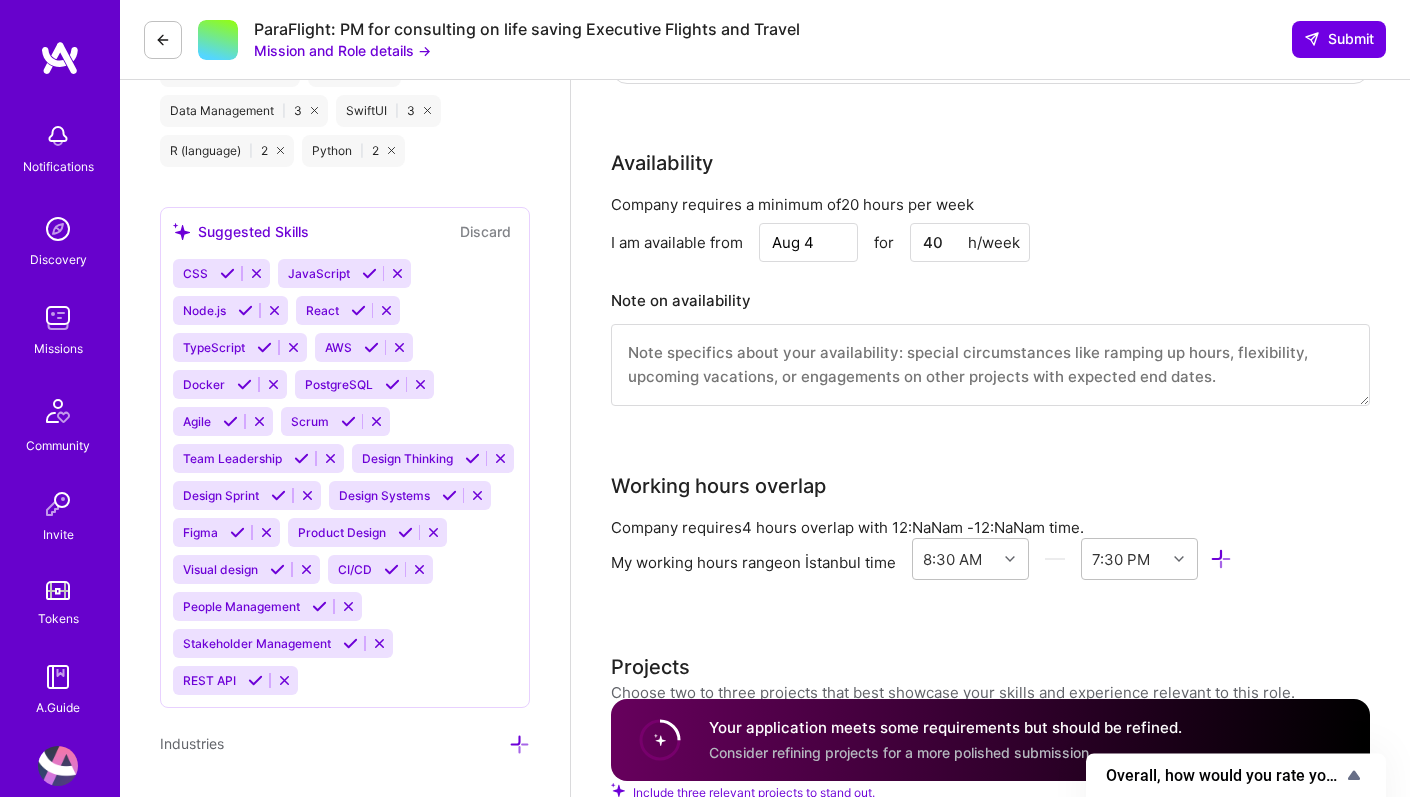 scroll, scrollTop: 1985, scrollLeft: 0, axis: vertical 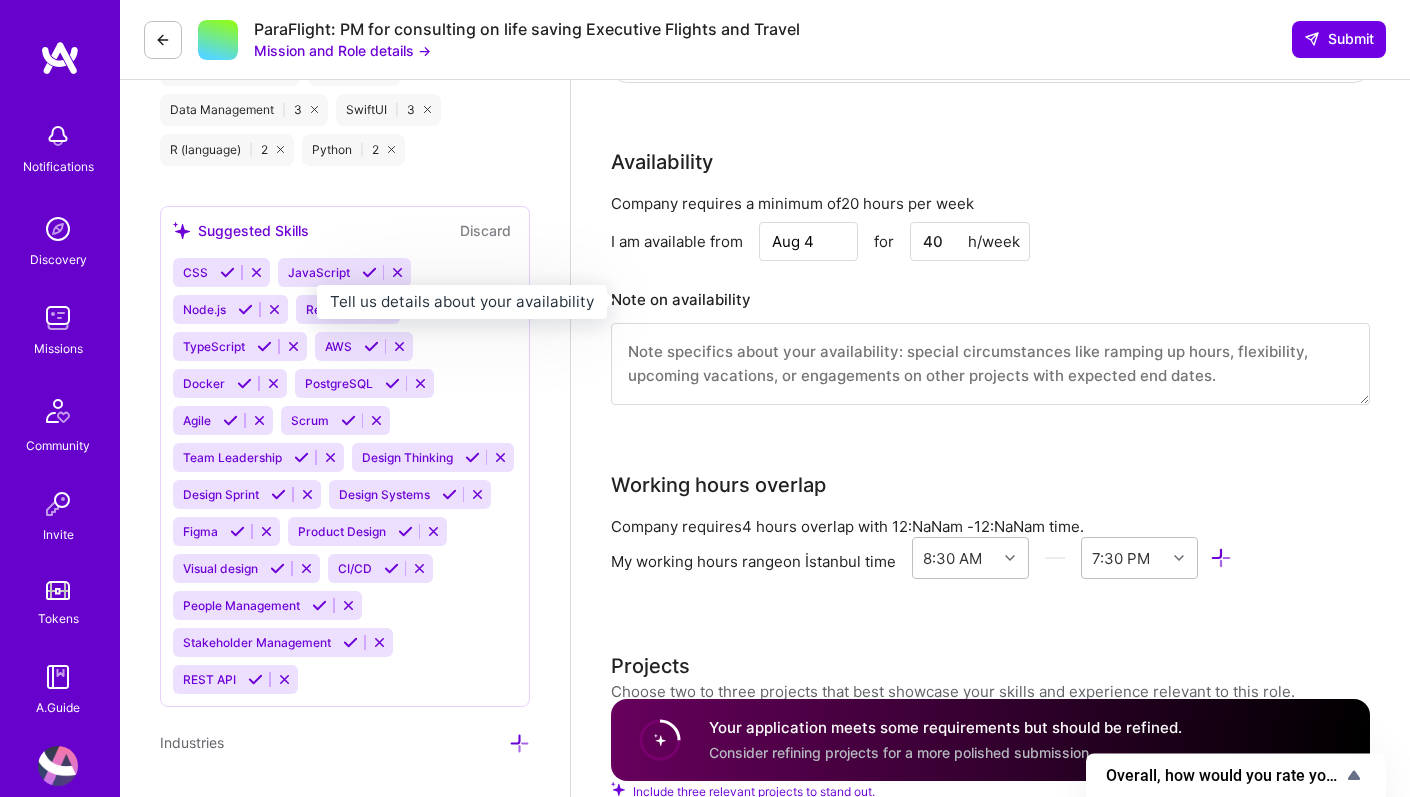 click on "Note on availability" at bounding box center (990, 300) 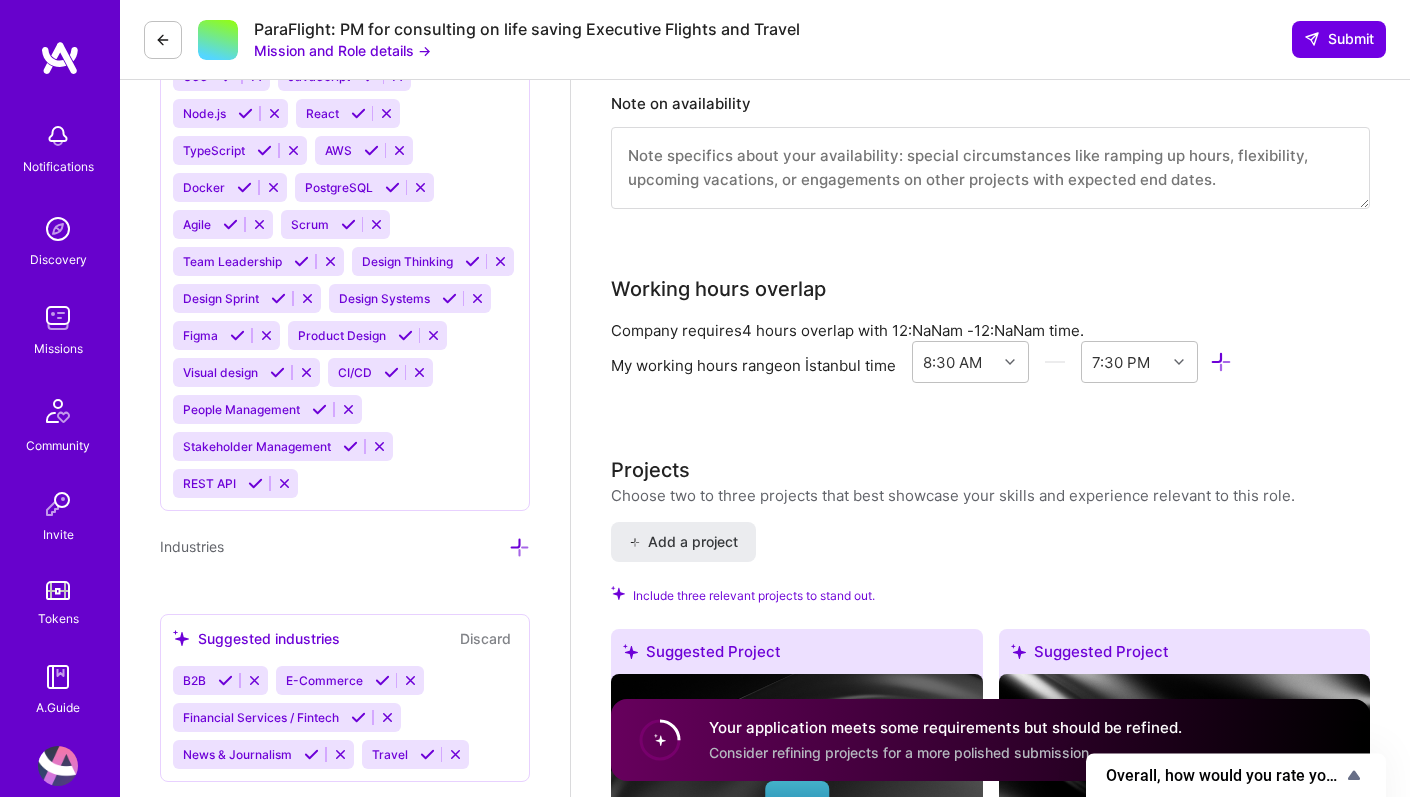 scroll, scrollTop: 2193, scrollLeft: 0, axis: vertical 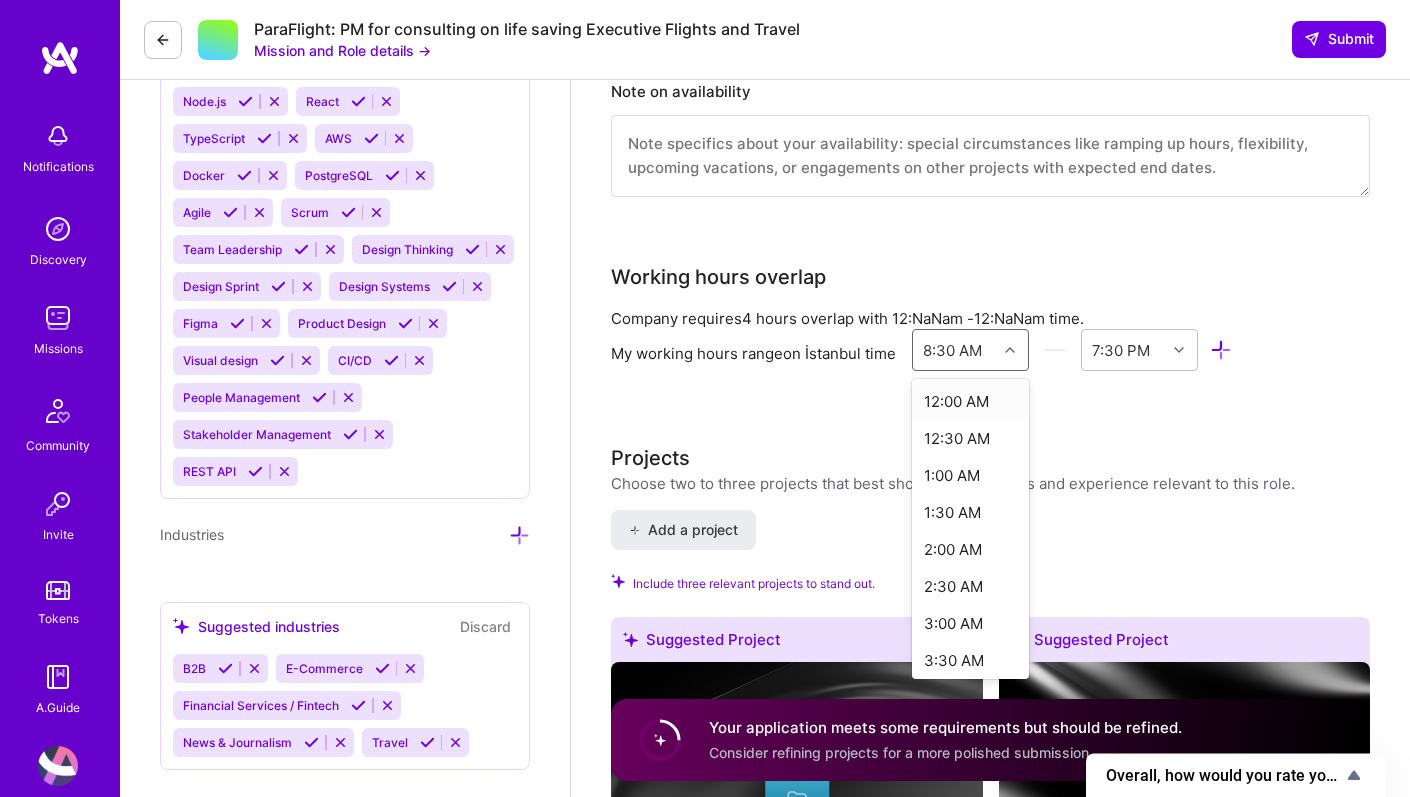 click on "8:30 AM" at bounding box center (955, 350) 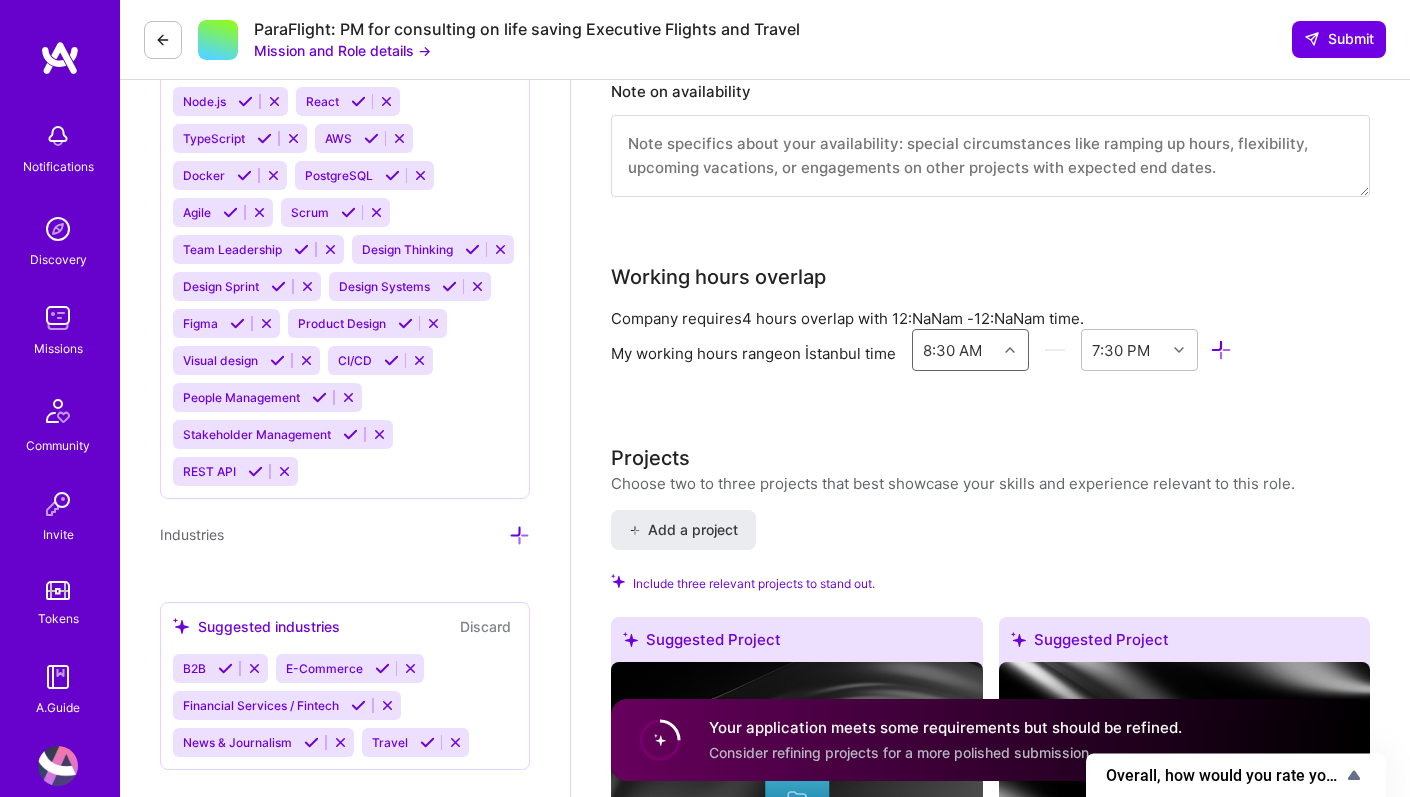 click at bounding box center (1012, 350) 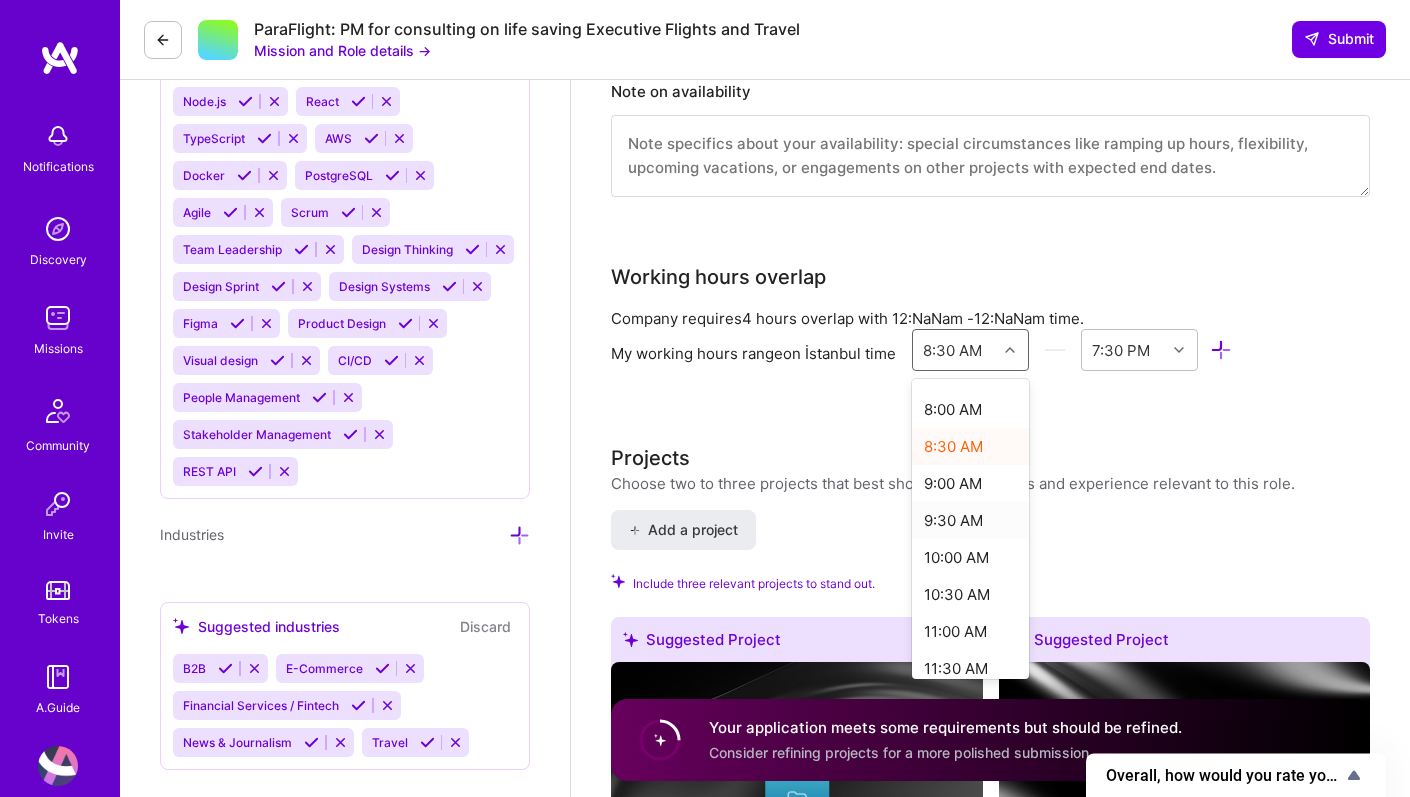 scroll, scrollTop: 593, scrollLeft: 0, axis: vertical 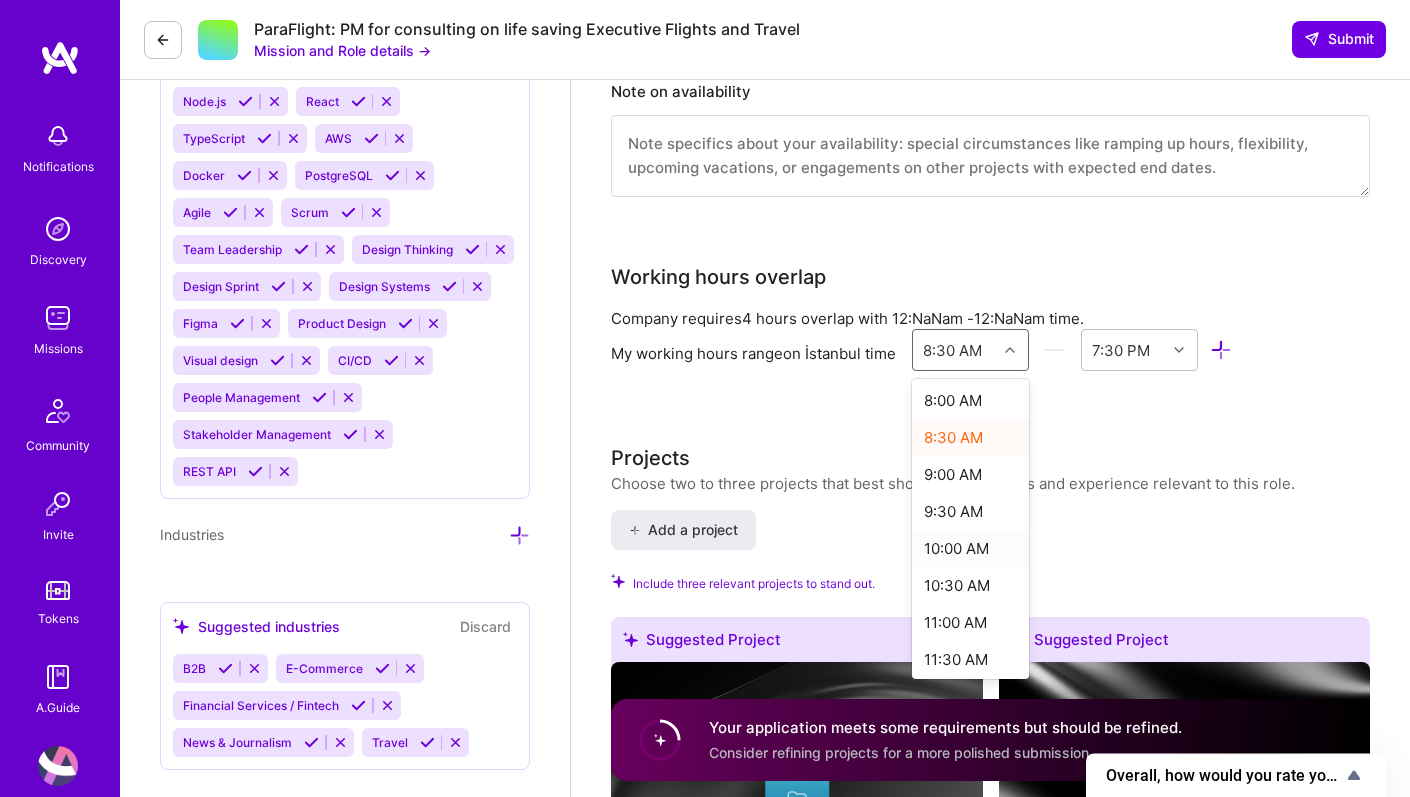 click on "10:00 AM" at bounding box center (970, 548) 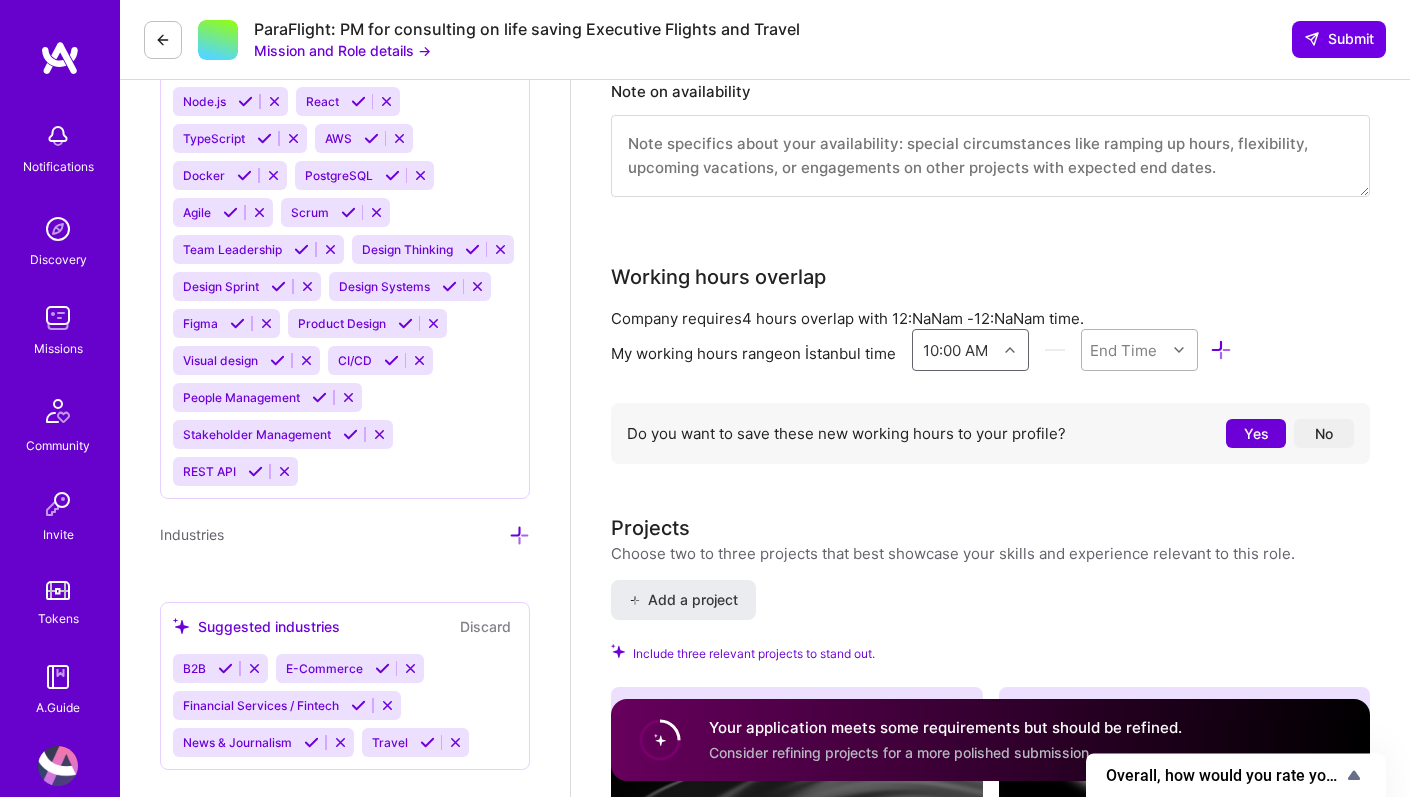 click on "End Time" at bounding box center (1123, 349) 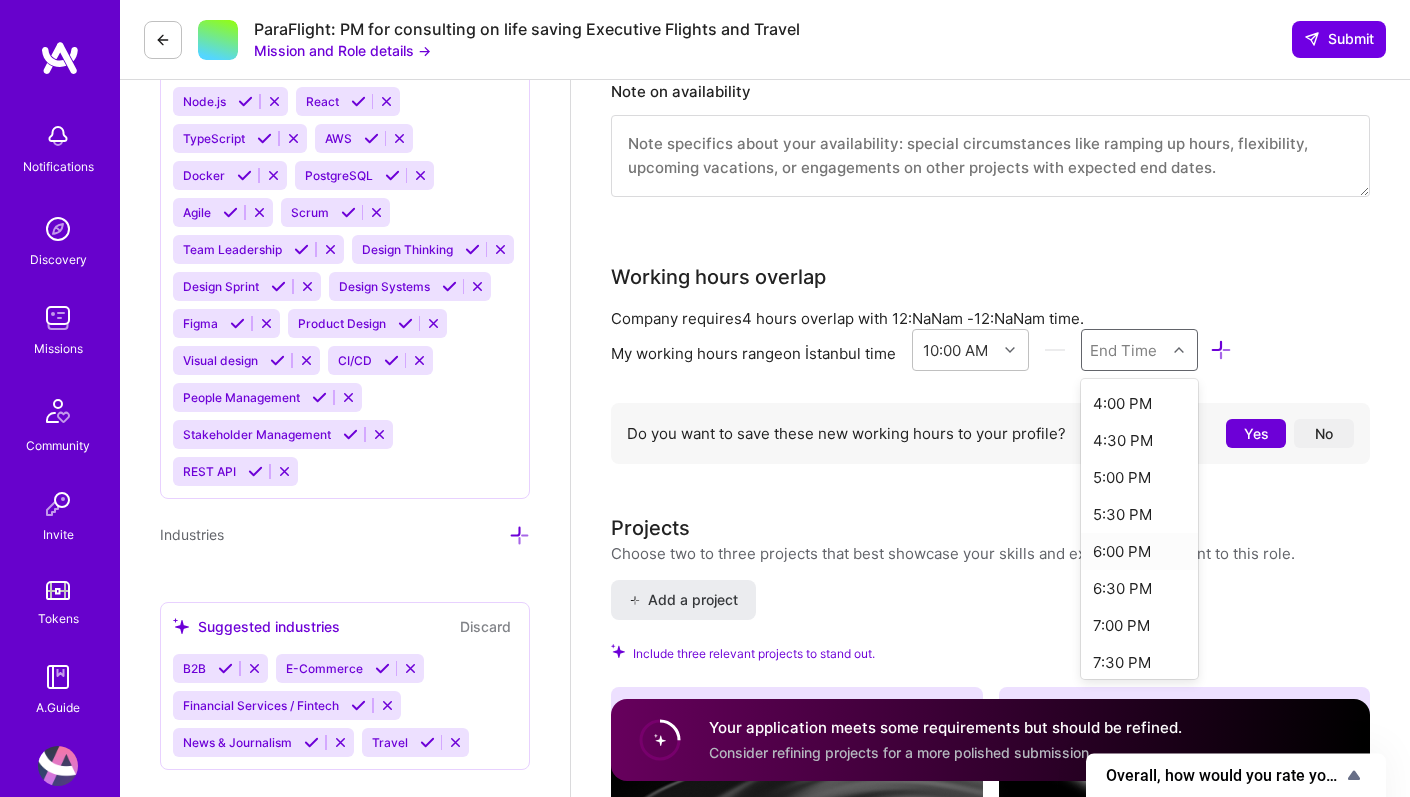 scroll, scrollTop: 425, scrollLeft: 0, axis: vertical 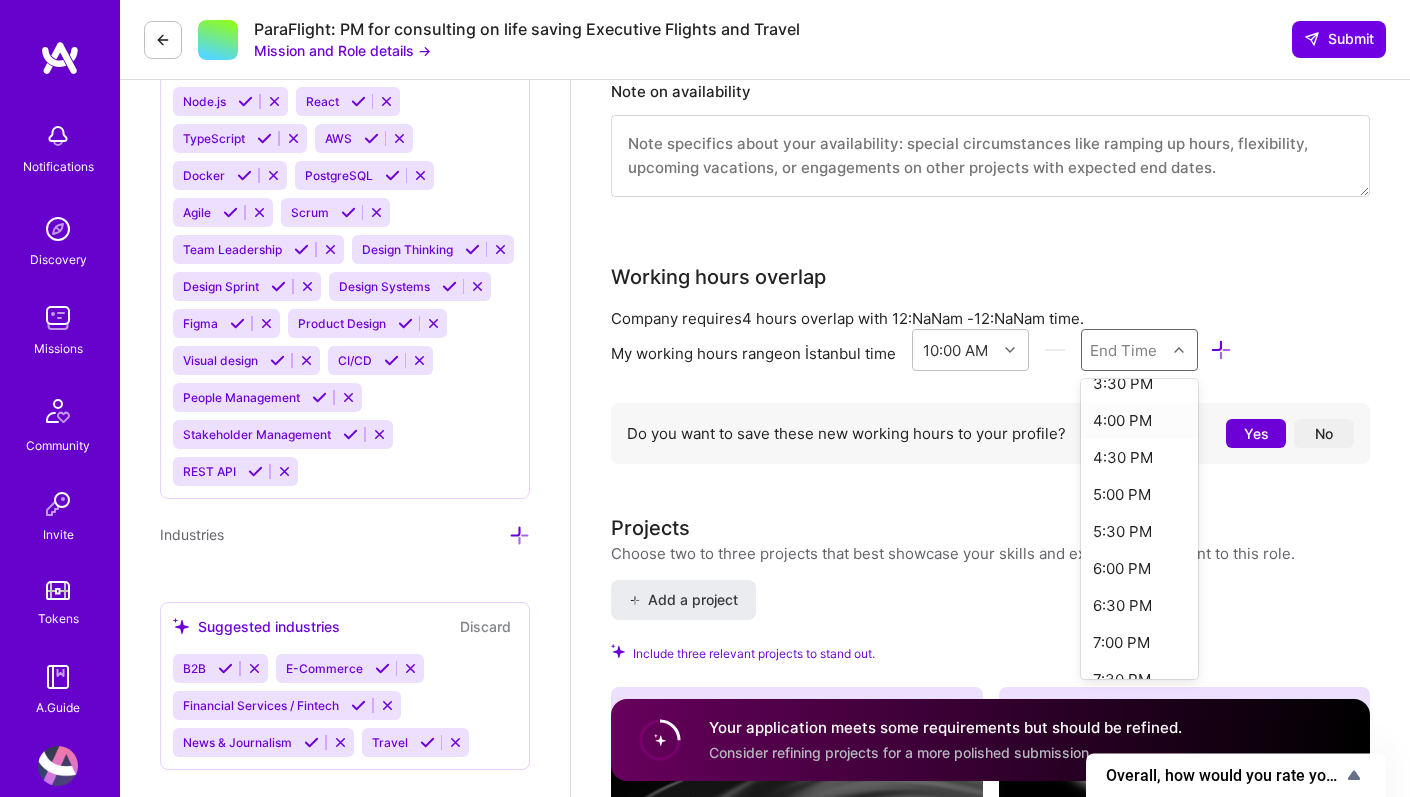 click on "4:00 PM" at bounding box center (1139, 420) 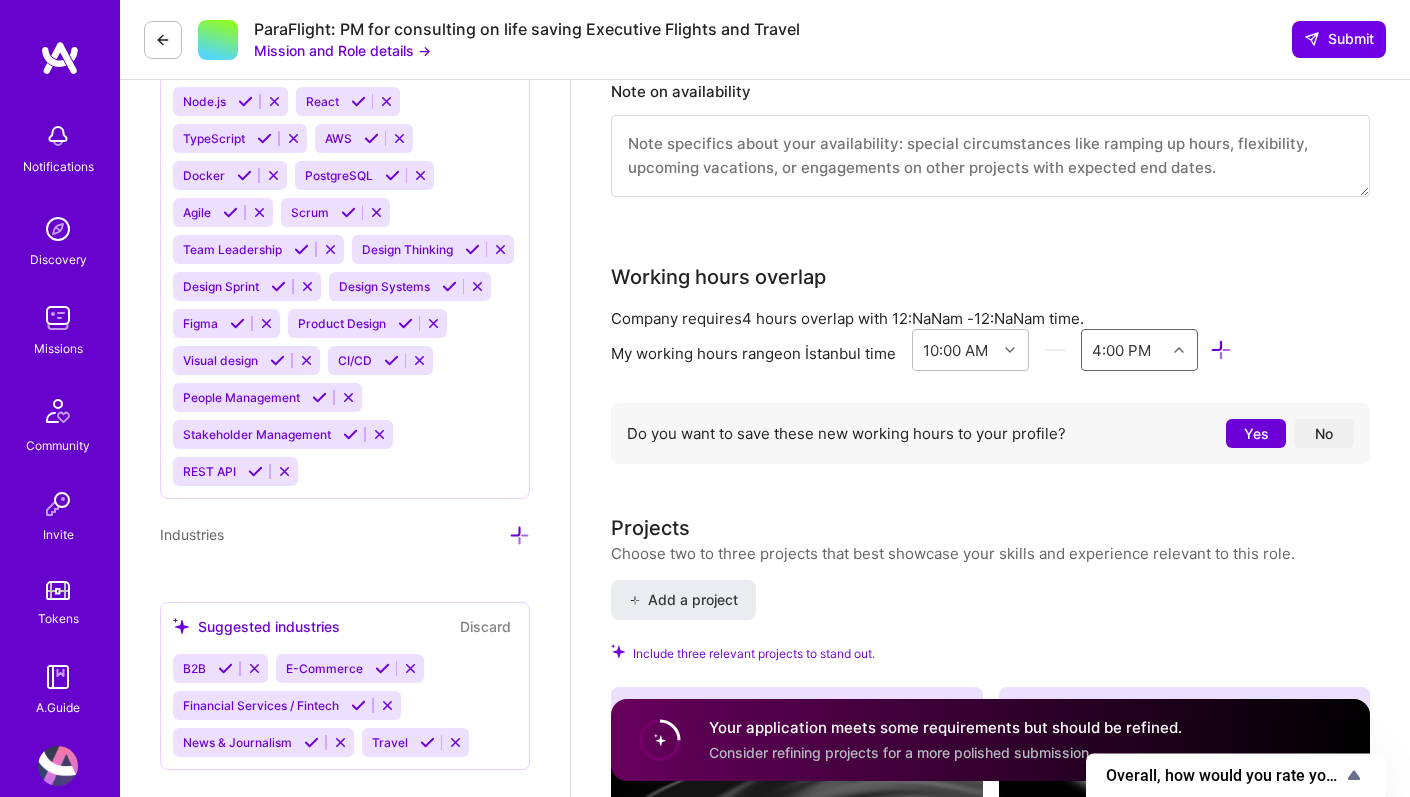 click at bounding box center (1221, 350) 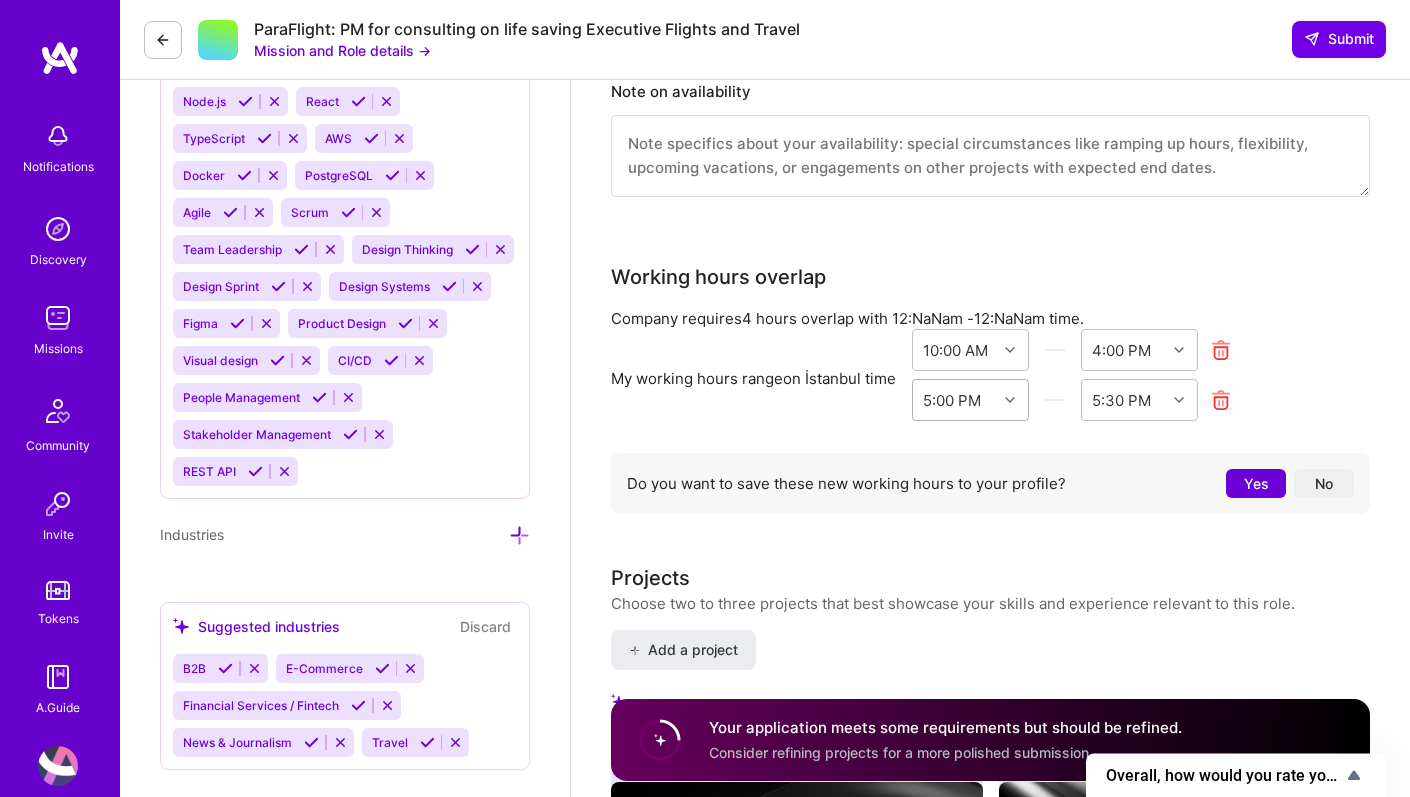 click at bounding box center (1010, 400) 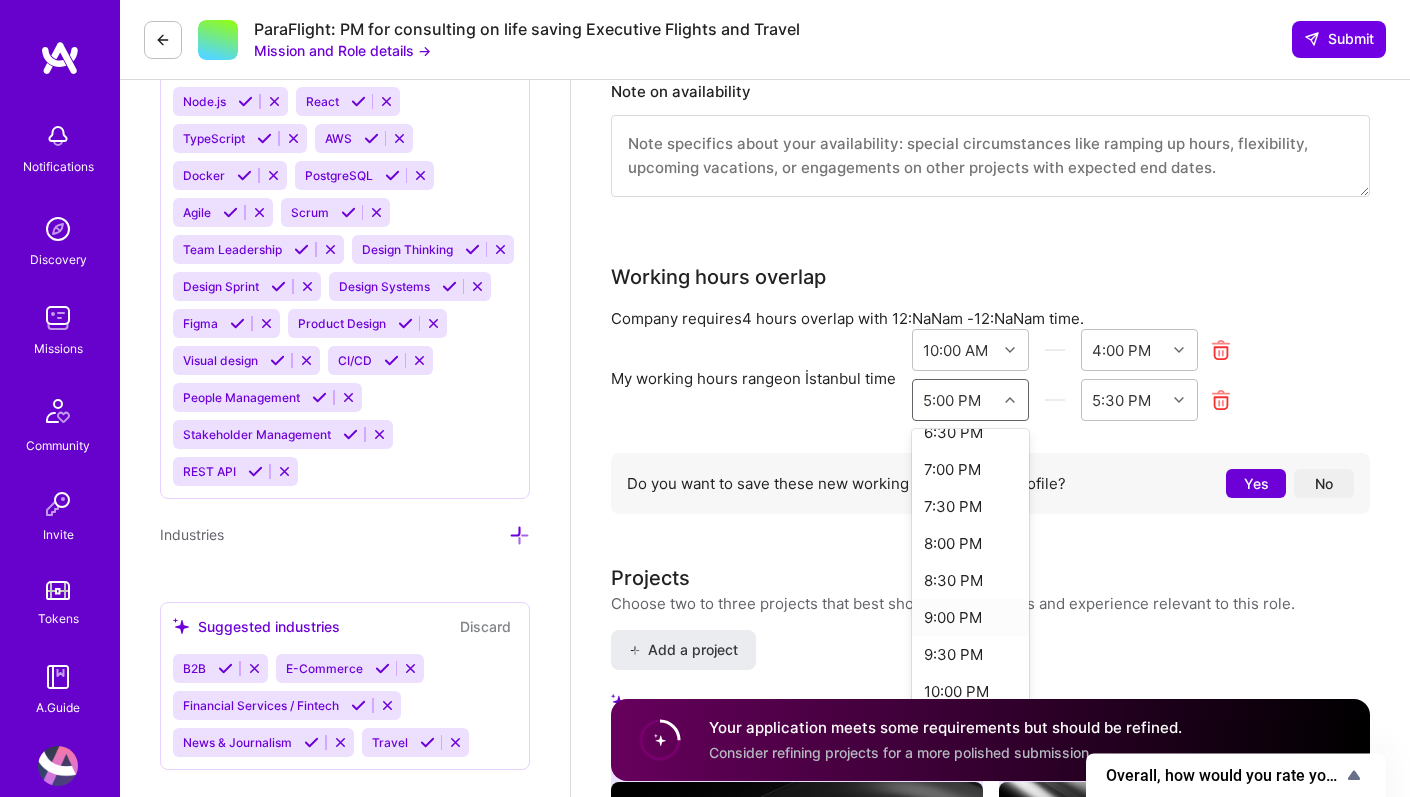 scroll, scrollTop: 224, scrollLeft: 0, axis: vertical 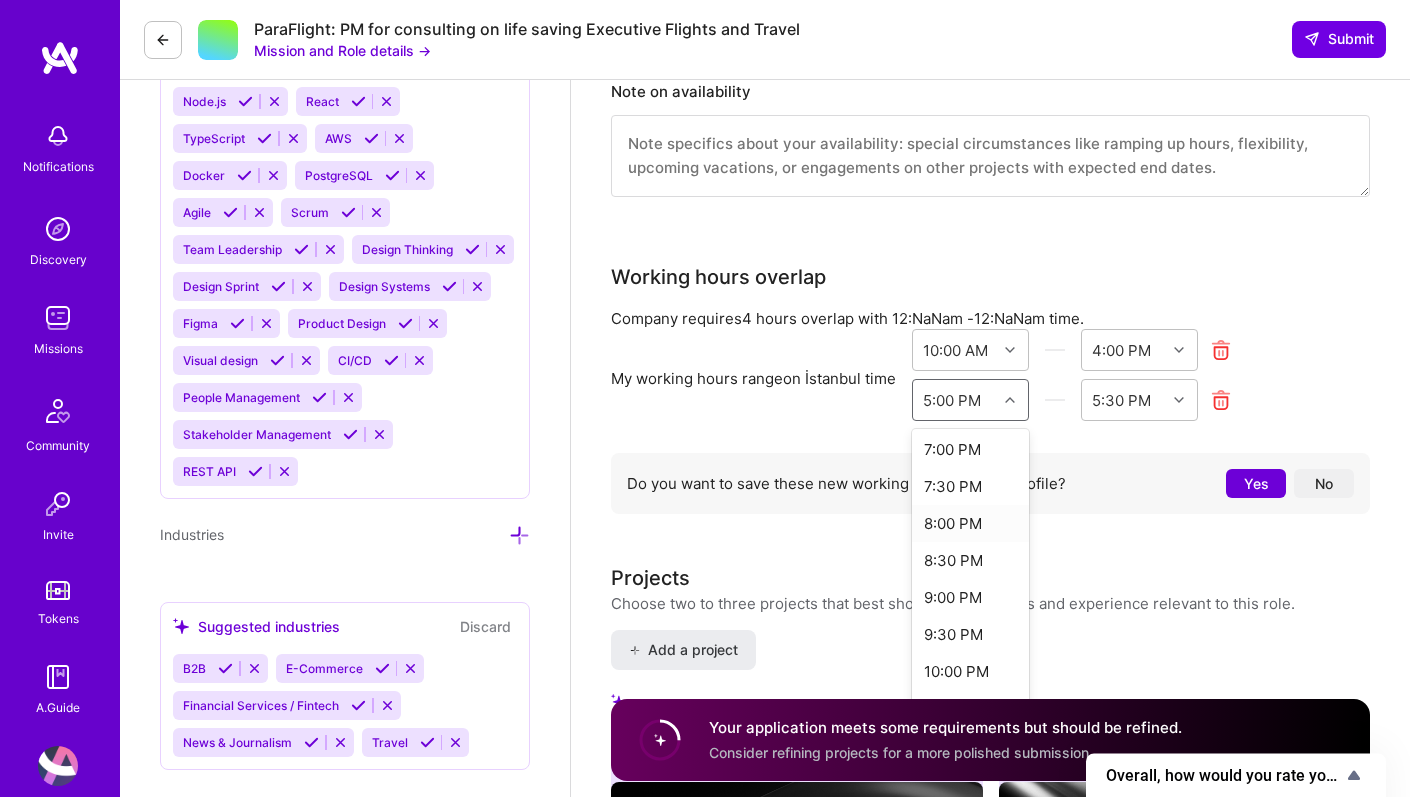 click on "8:00 PM" at bounding box center (970, 523) 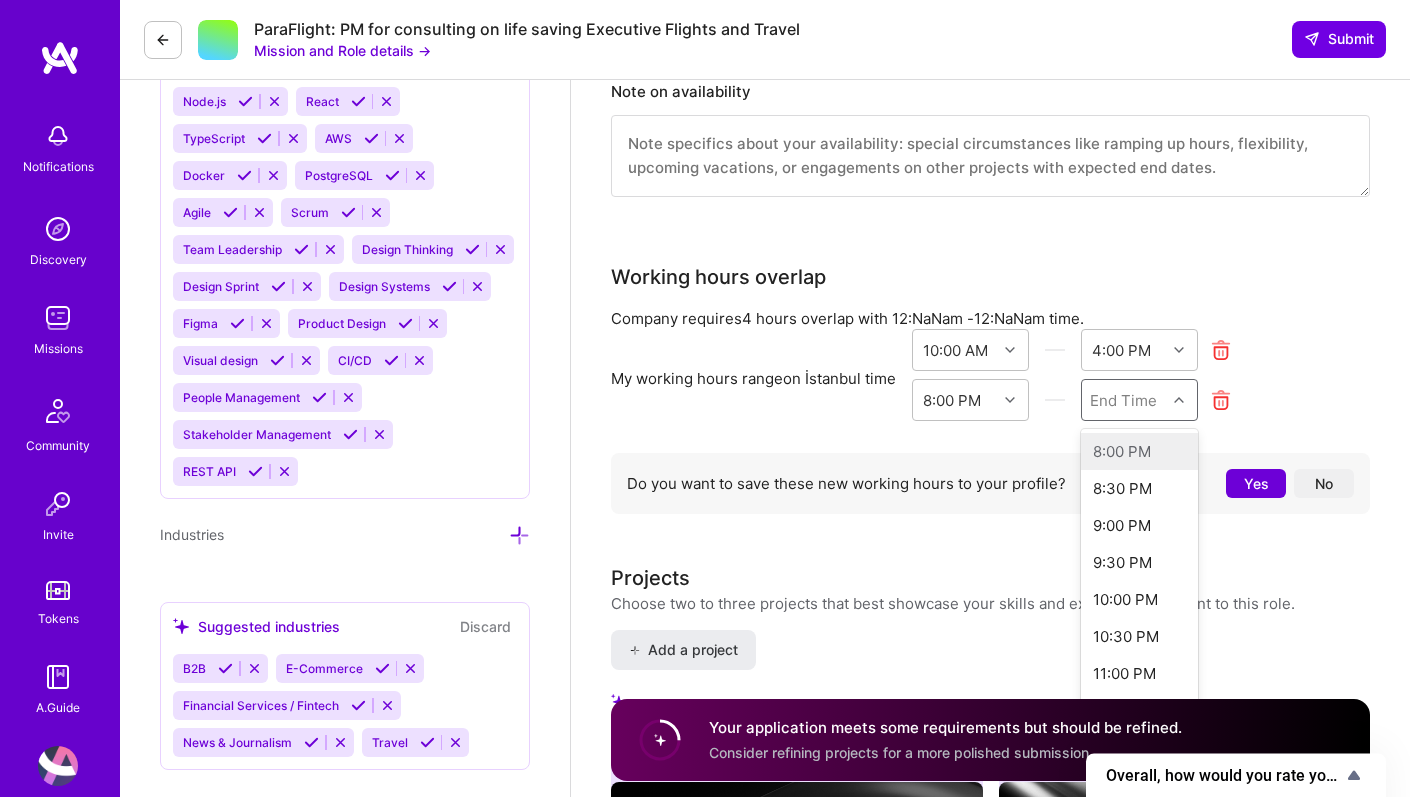 click on "End Time" at bounding box center [1123, 399] 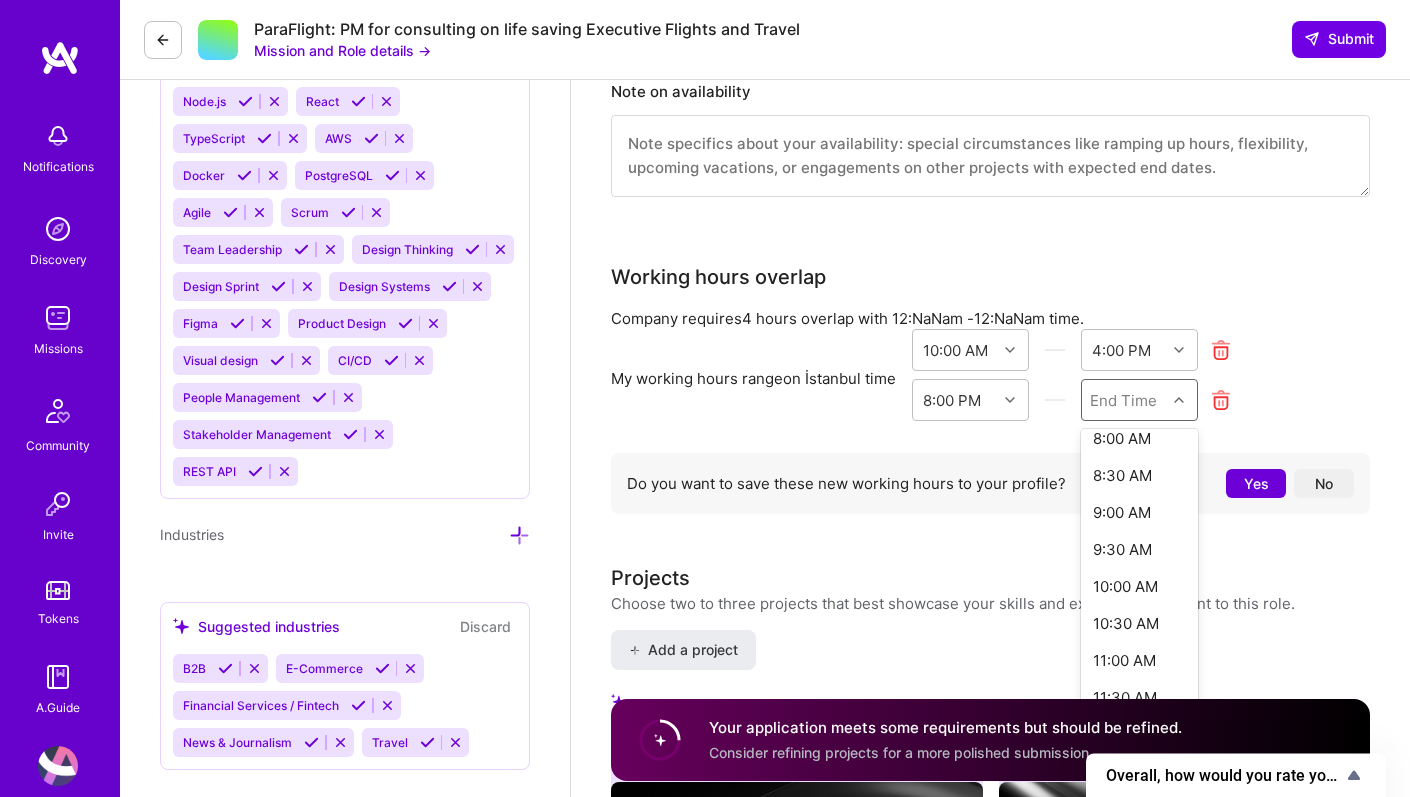scroll, scrollTop: 929, scrollLeft: 0, axis: vertical 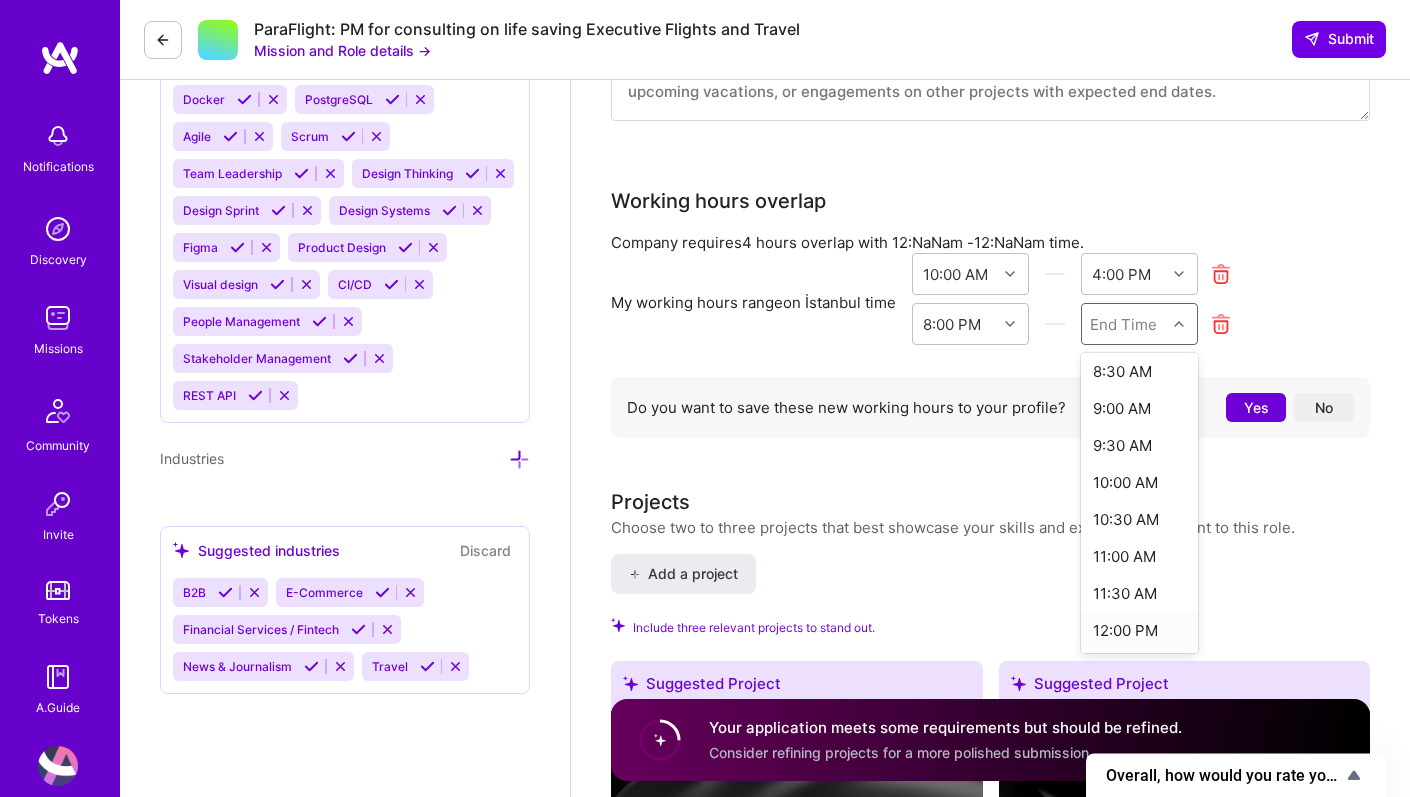 click on "12:00 PM" at bounding box center [1139, 630] 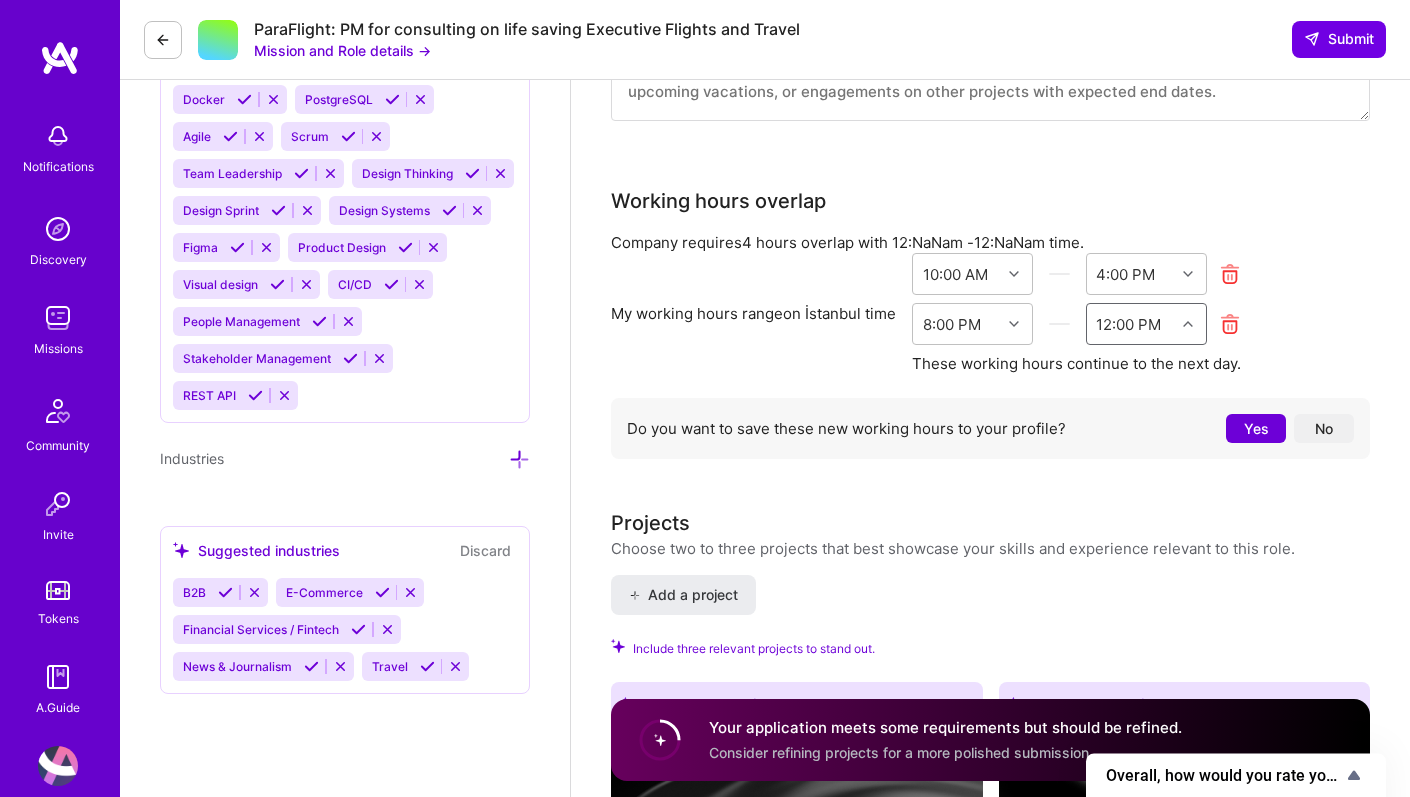 click on "My working hours range  on İstanbul time 10:00 AM 4:00 PM 8:00 PM option 12:00 PM, selected.   Select is focused ,type to refine list, press Down to open the menu,  12:00 PM These working hours continue to the next day." at bounding box center [990, 313] 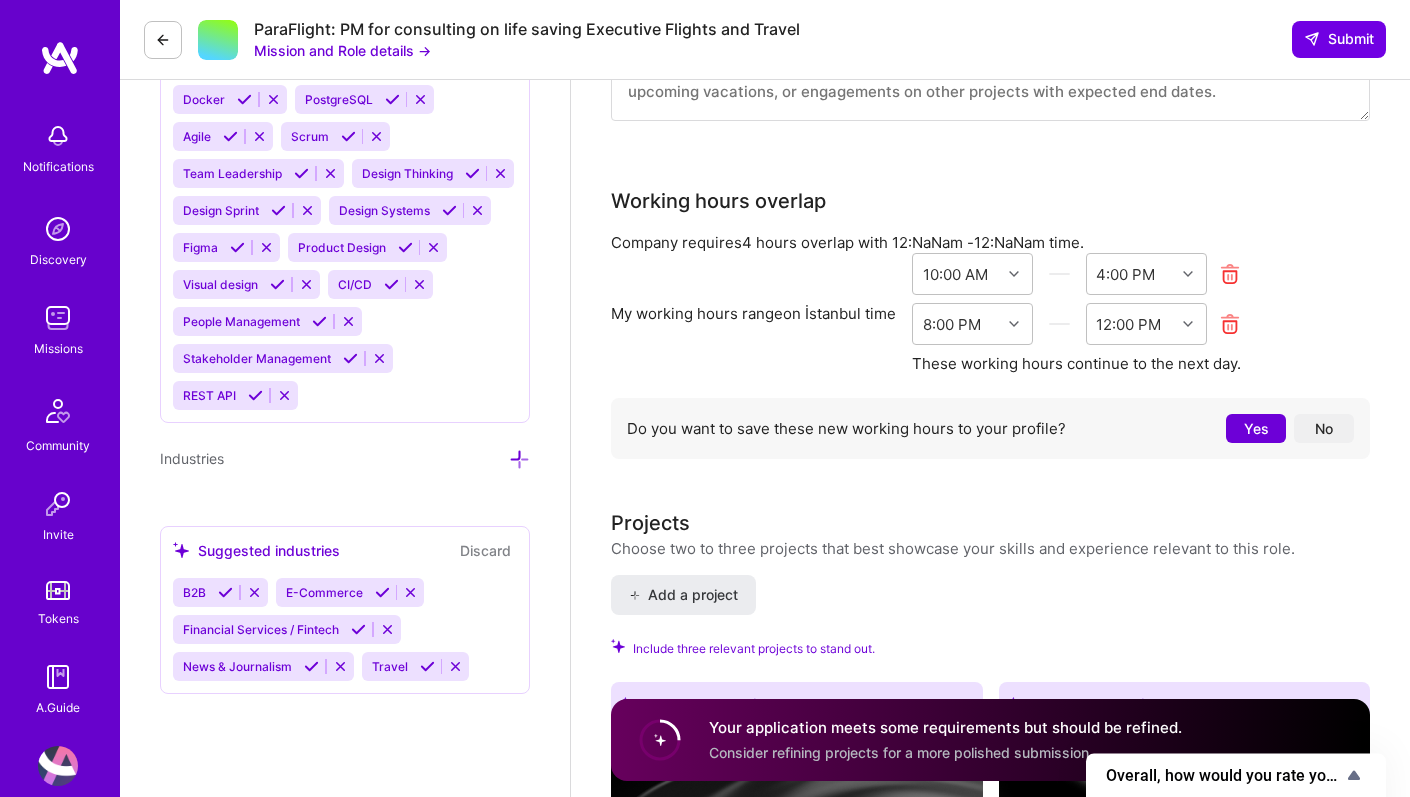 click on "8:00 PM 12:00 PM These working hours continue to the next day." at bounding box center [1076, 338] 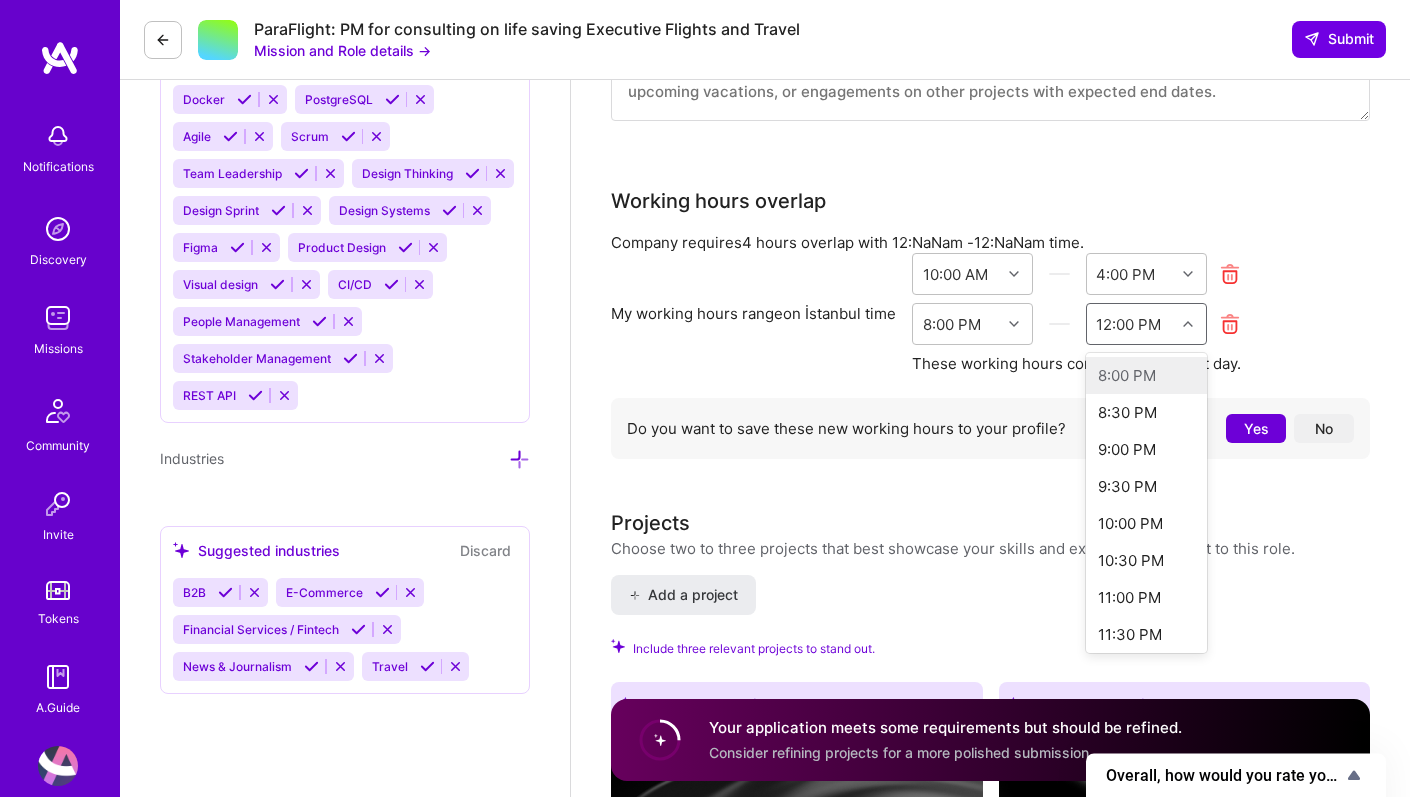 click on "12:00 PM" at bounding box center (1131, 324) 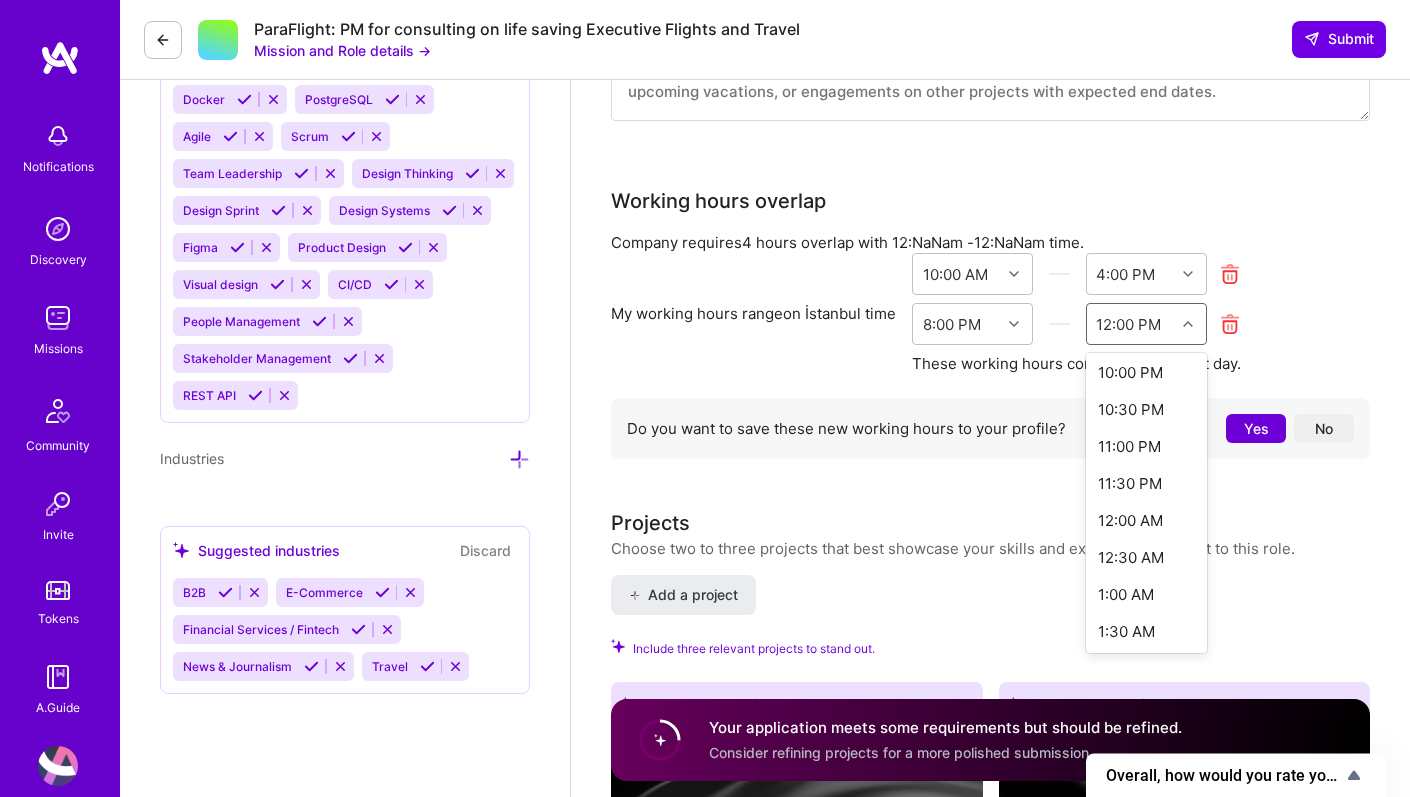 scroll, scrollTop: 0, scrollLeft: 0, axis: both 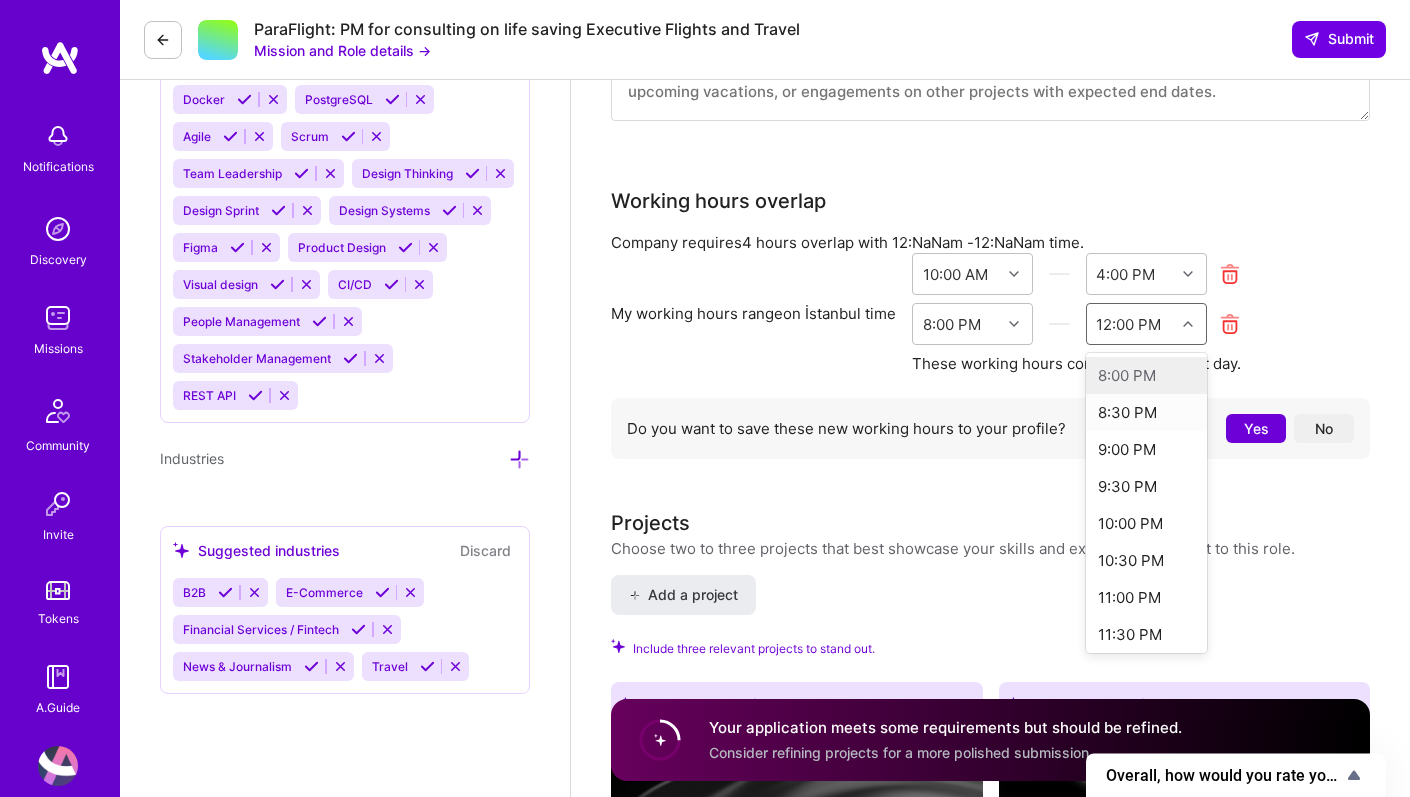 click on "My working hours range  on İstanbul time 10:00 AM 4:00 PM 8:00 PM option 12:00 PM, selected. option 8:30 PM focused, 2 of 33. 33 results available. Use Up and Down to choose options, press Enter to select the currently focused option, press Escape to exit the menu, press Tab to select the option and exit the menu. 12:00 PM 8:00 PM 8:30 PM 9:00 PM 9:30 PM 10:00 PM 10:30 PM 11:00 PM 11:30 PM 12:00 AM 12:30 AM 1:00 AM 1:30 AM 2:00 AM 2:30 AM 3:00 AM 3:30 AM 4:00 AM 4:30 AM 5:00 AM 5:30 AM 6:00 AM 6:30 AM 7:00 AM 7:30 AM 8:00 AM 8:30 AM 9:00 AM 9:30 AM 10:00 AM 10:30 AM 11:00 AM 11:30 AM 12:00 PM These working hours continue to the next day." at bounding box center [990, 313] 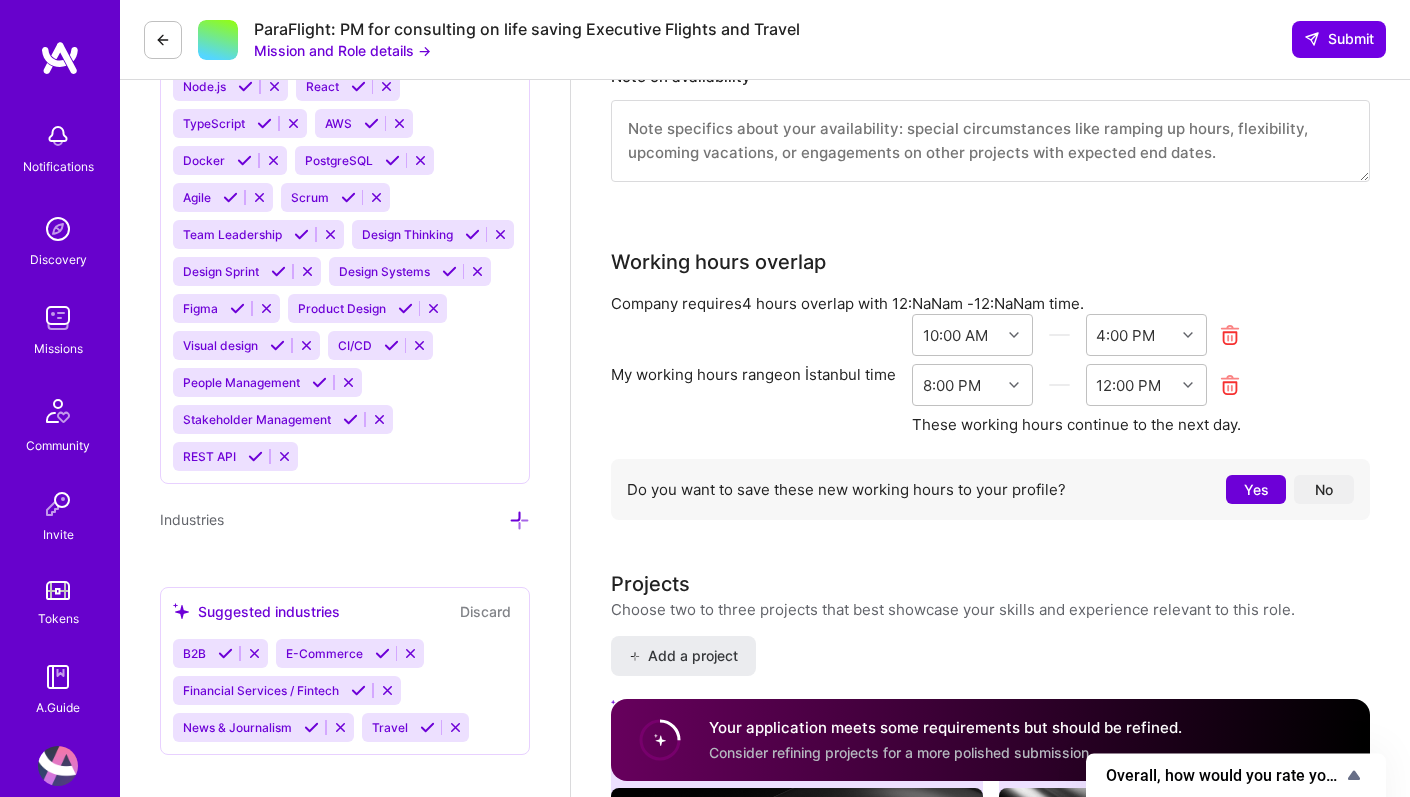scroll, scrollTop: 2195, scrollLeft: 0, axis: vertical 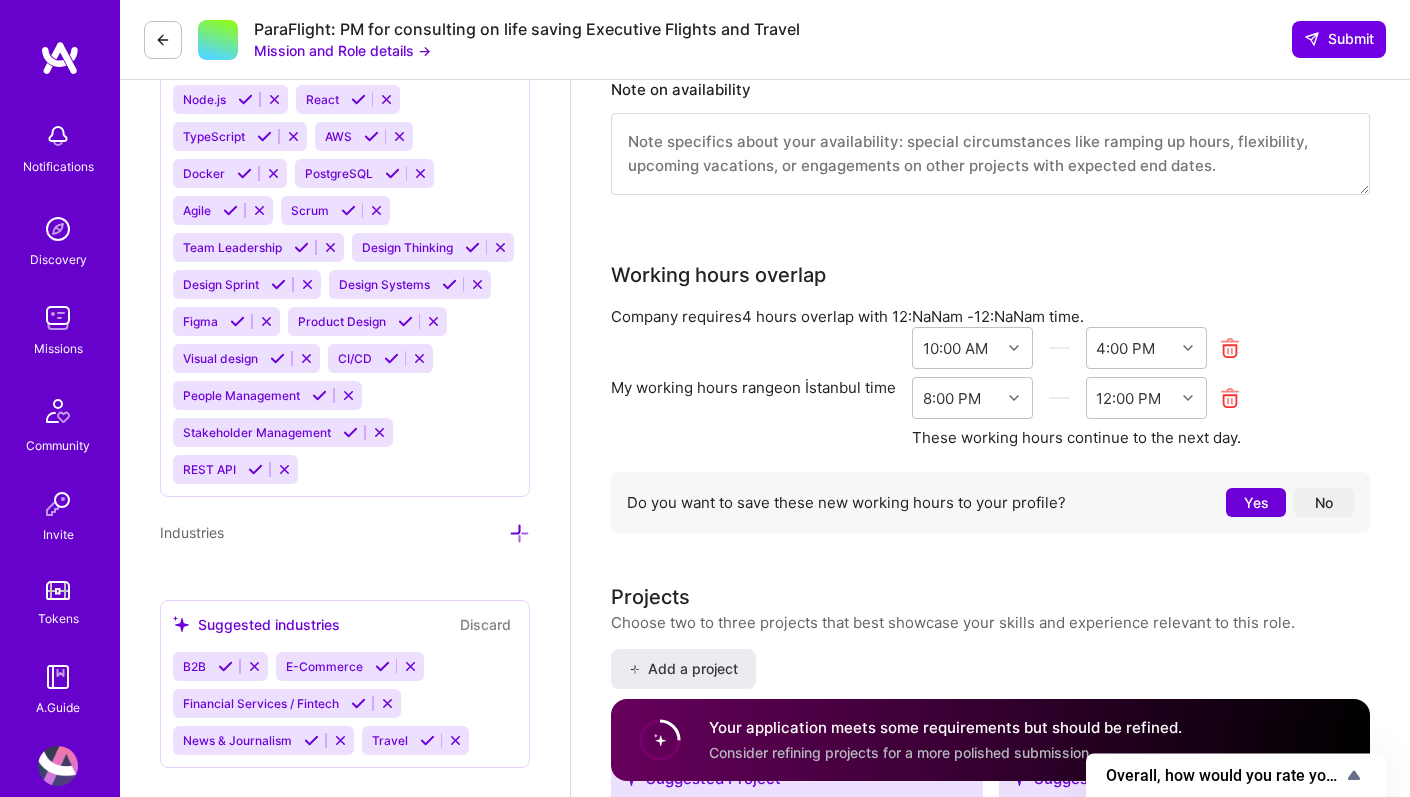 click on "My working hours range  on İstanbul time 10:00 AM 4:00 PM 8:00 PM 12:00 PM These working hours continue to the next day." at bounding box center (990, 387) 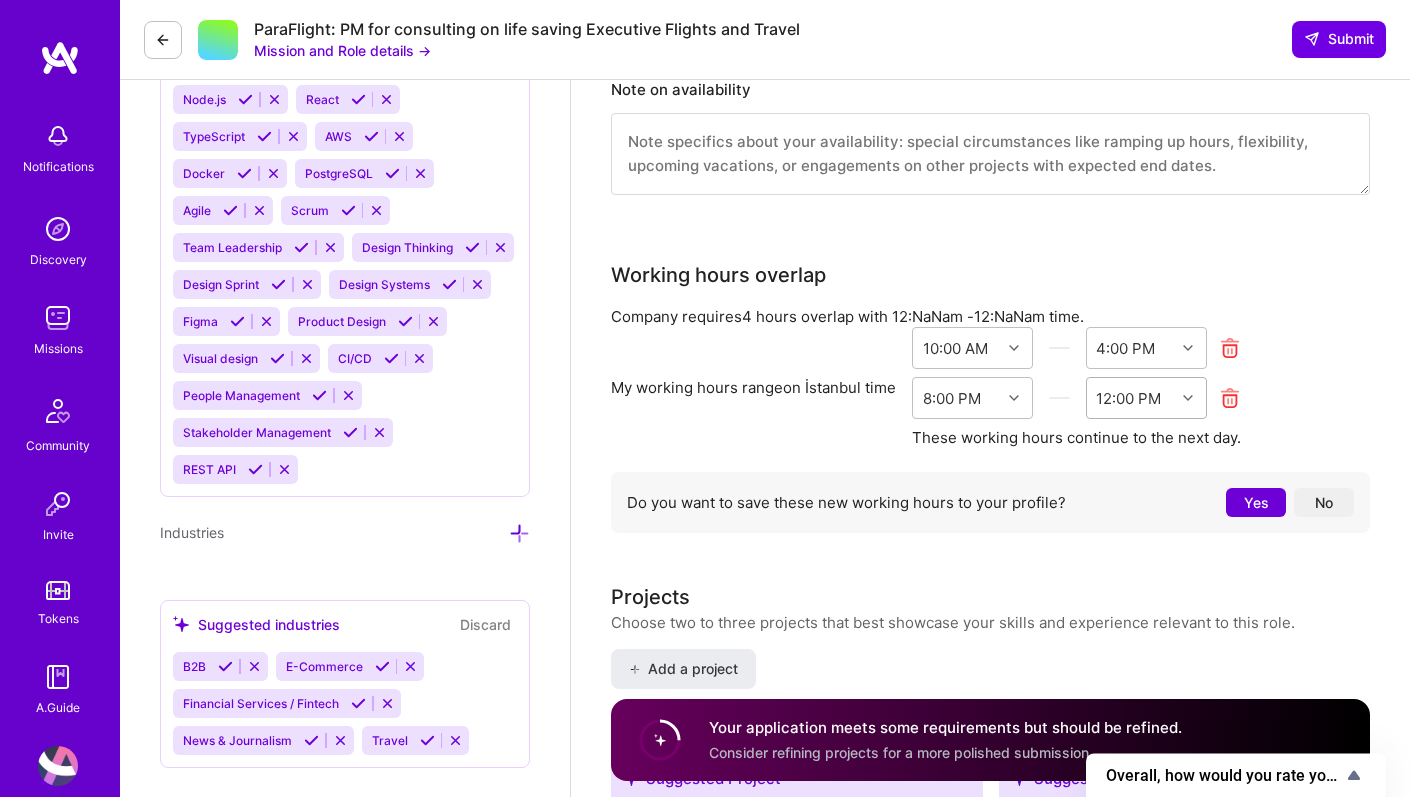 click on "12:00 PM" at bounding box center (1131, 398) 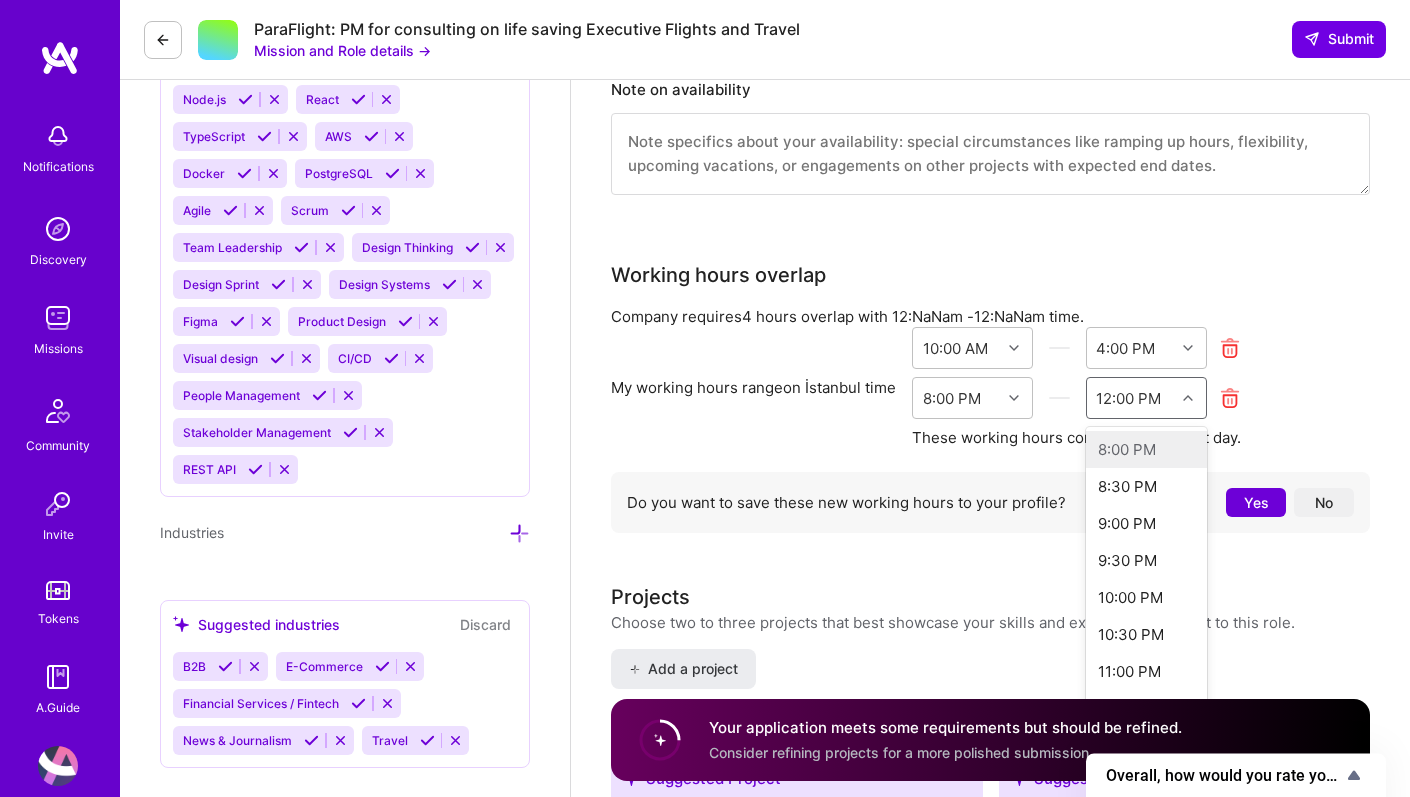 click on "12:00 PM" at bounding box center [1131, 398] 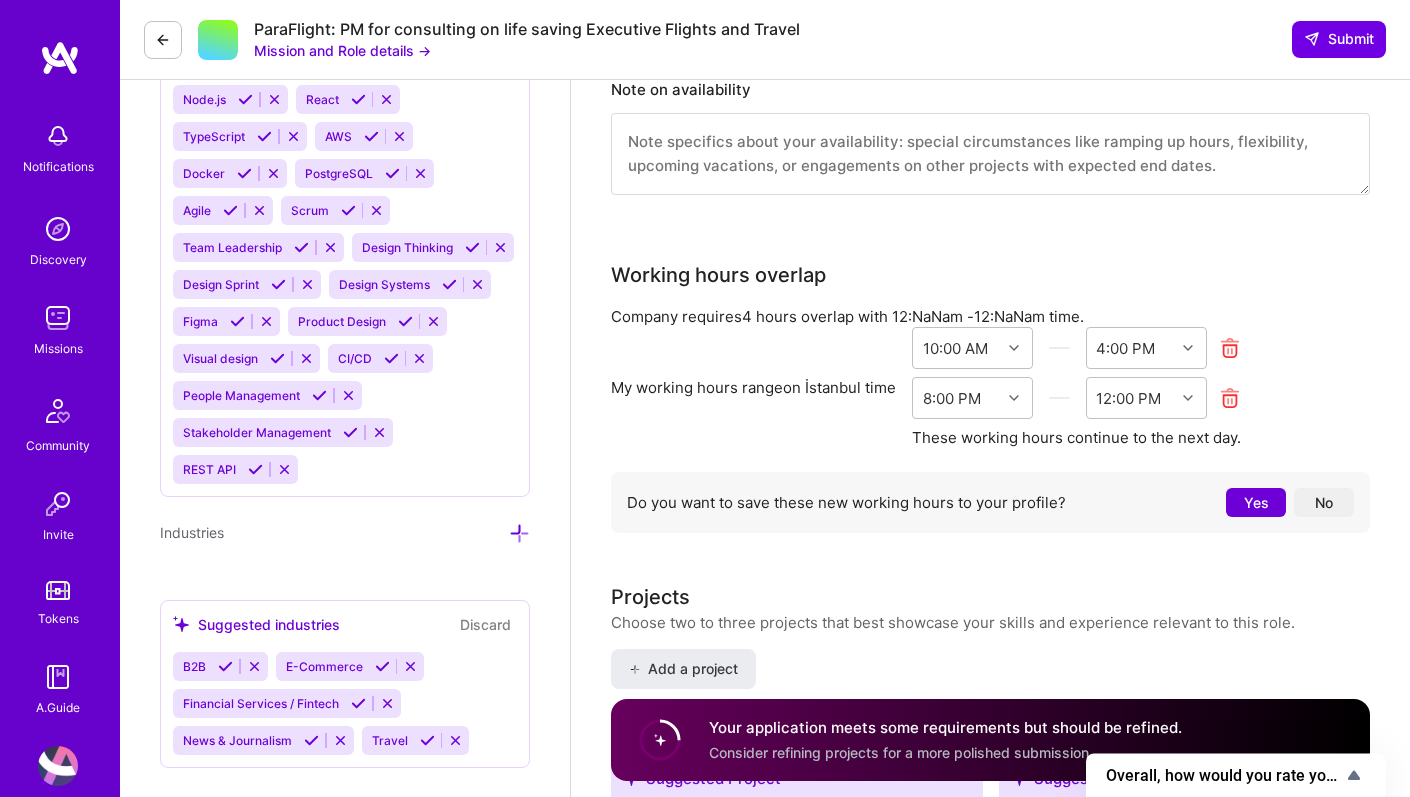 click on "My working hours range  on İstanbul time 10:00 AM 4:00 PM 8:00 PM 12:00 PM These working hours continue to the next day." at bounding box center [990, 387] 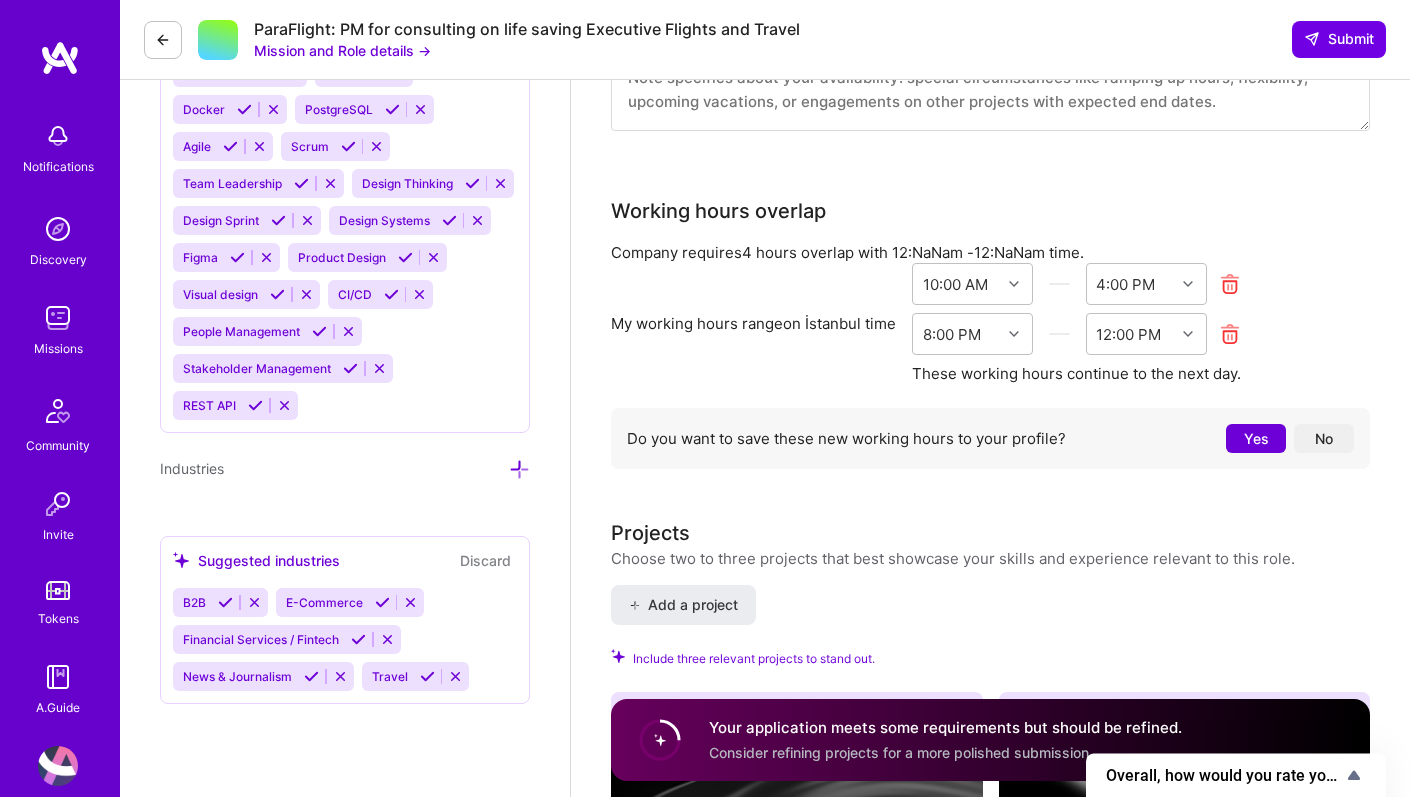 scroll, scrollTop: 2276, scrollLeft: 0, axis: vertical 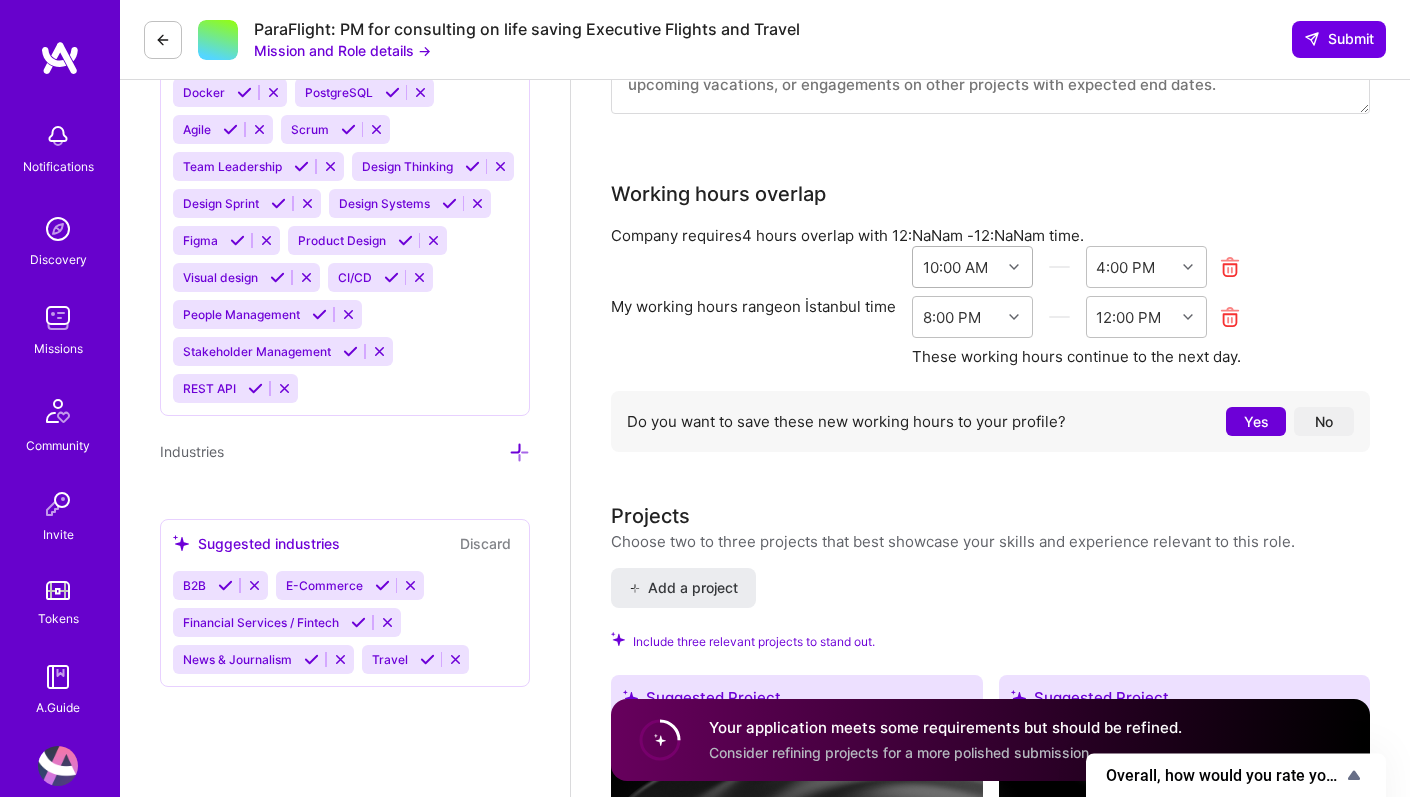 click at bounding box center (1014, 267) 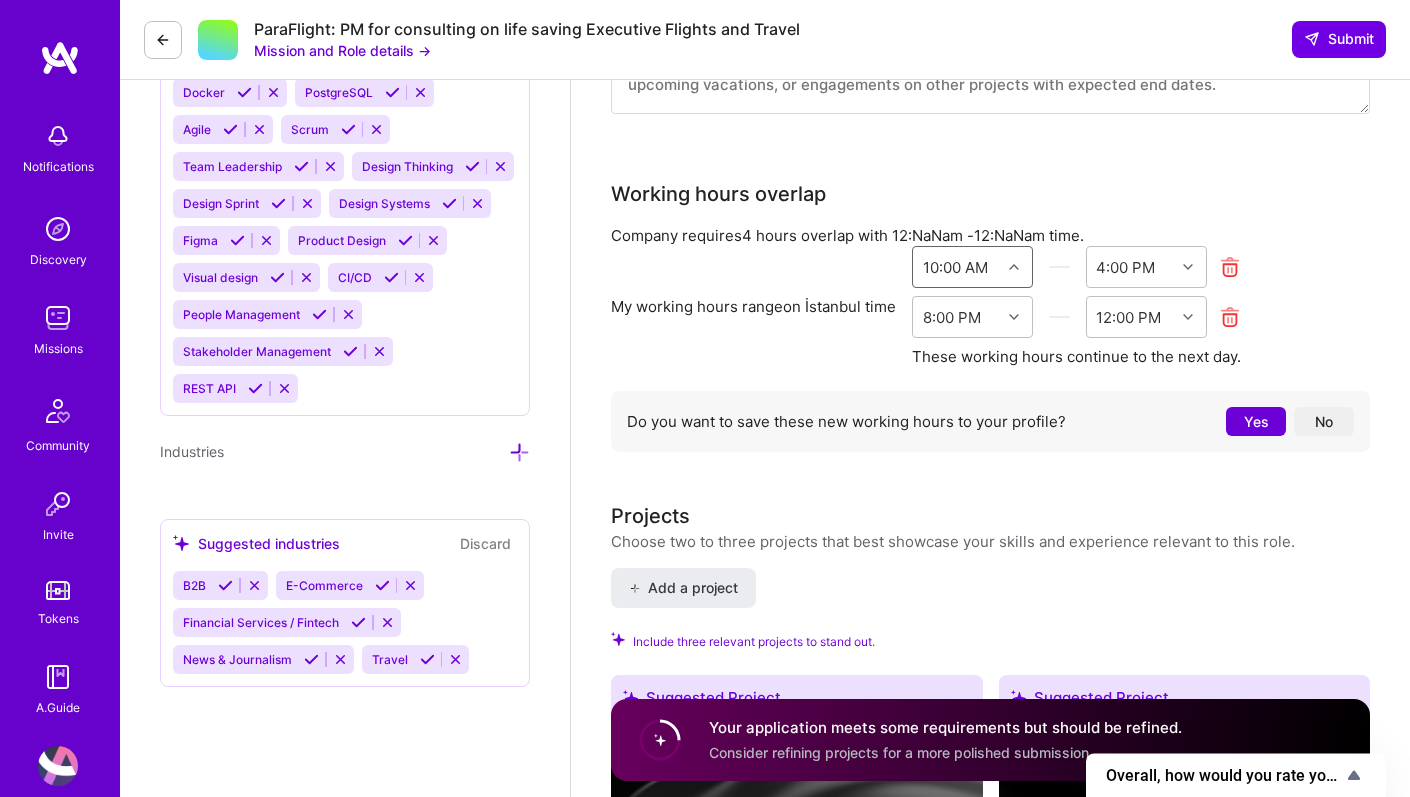click on "10:00 AM" at bounding box center [957, 267] 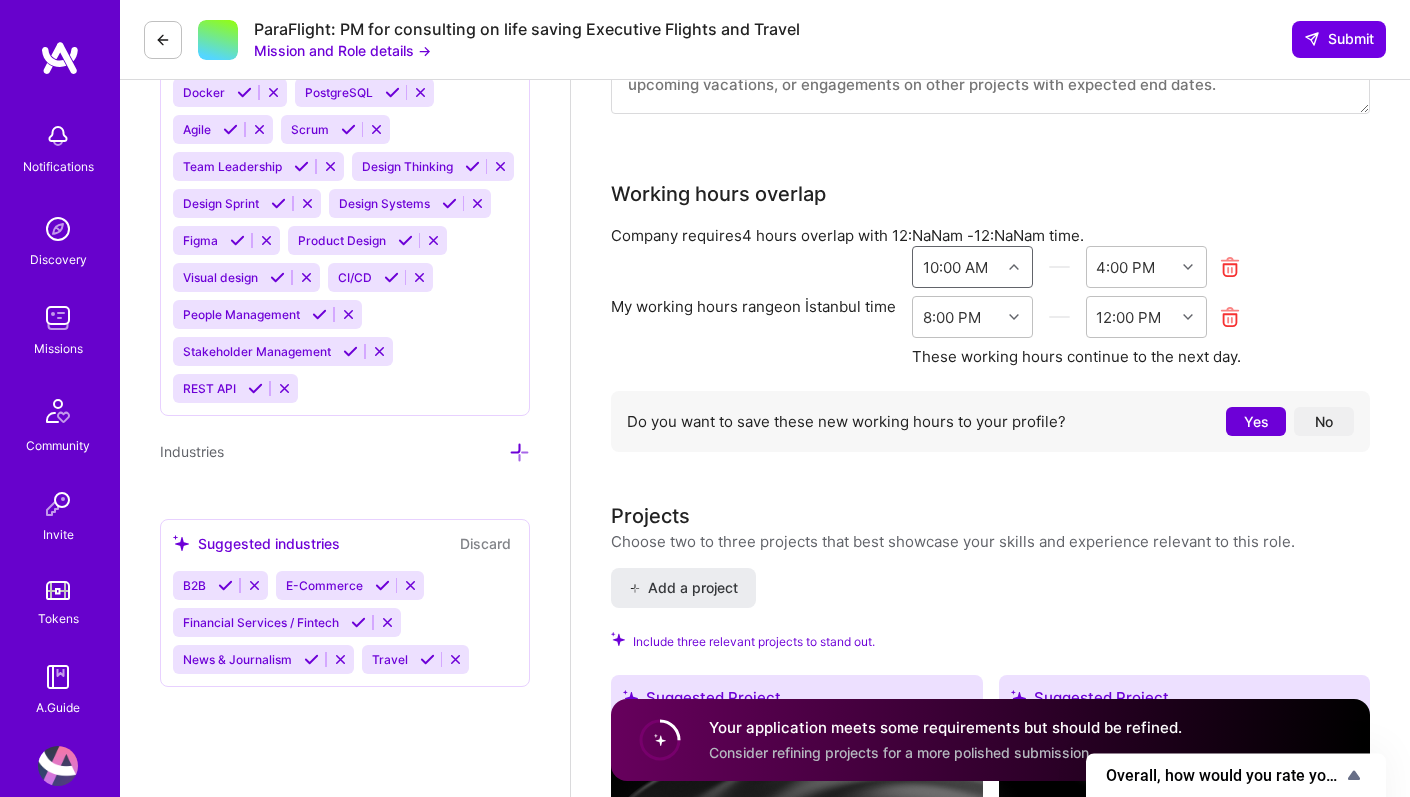 click on "10:00 AM" at bounding box center [957, 267] 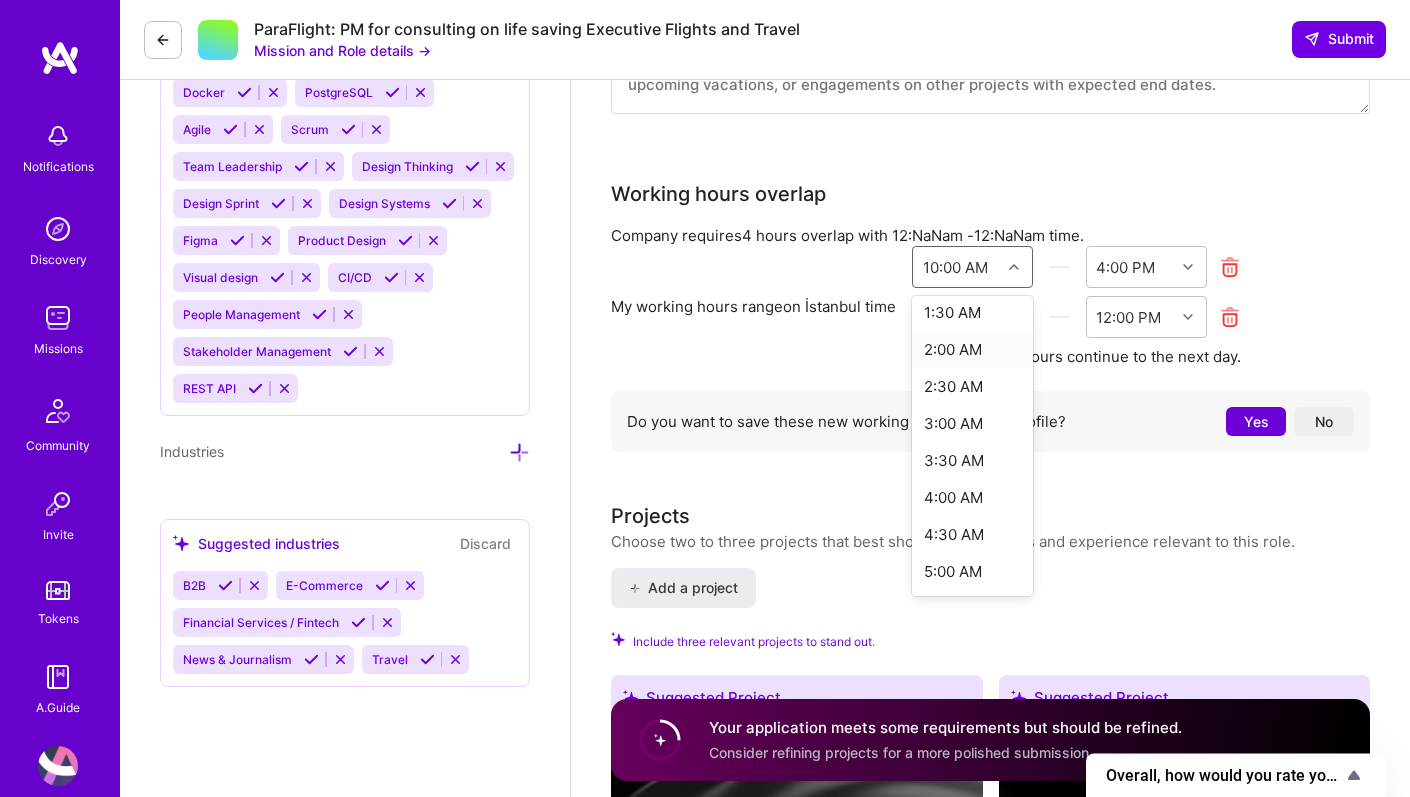 scroll, scrollTop: 0, scrollLeft: 0, axis: both 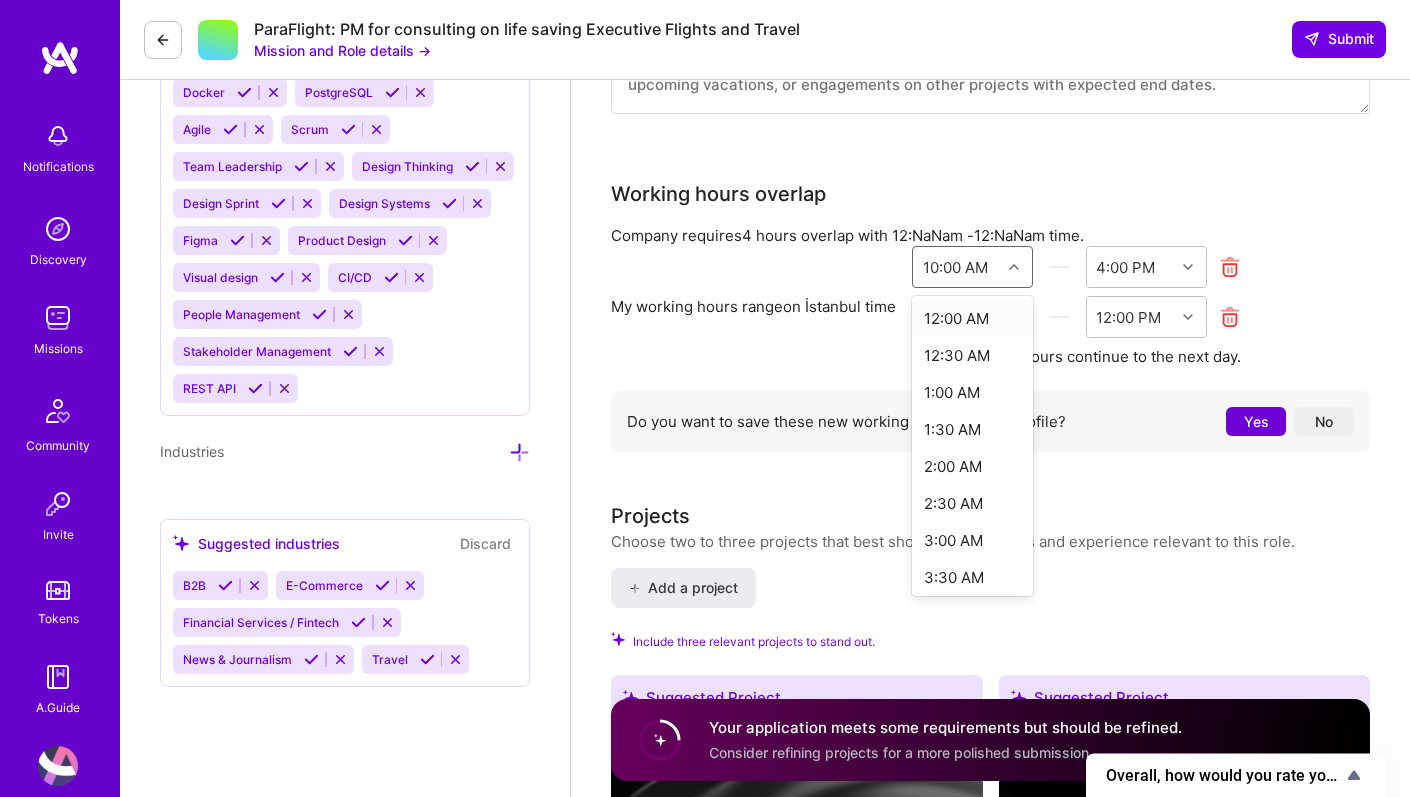 click on "Working hours overlap" at bounding box center [990, 194] 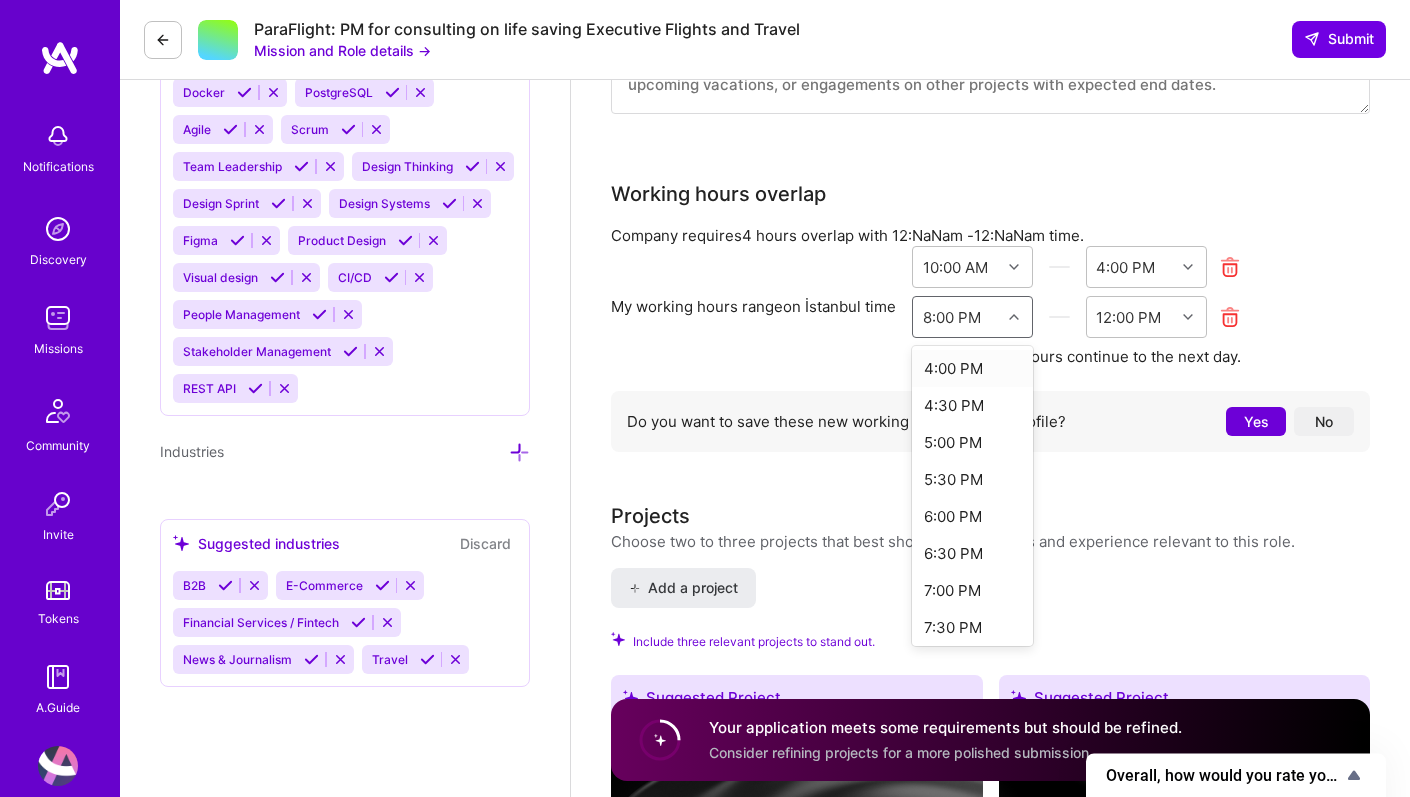 click at bounding box center (1016, 317) 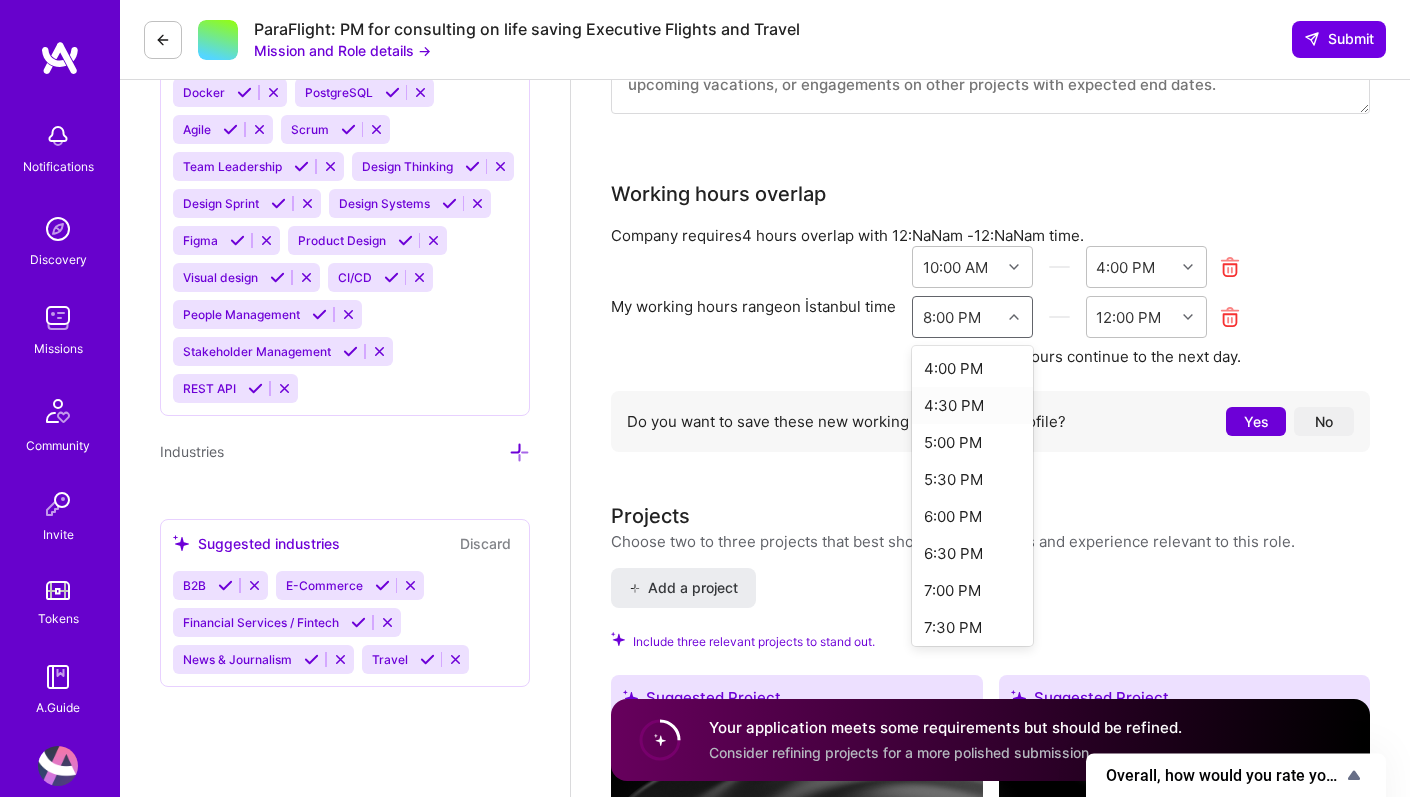 scroll, scrollTop: 65, scrollLeft: 0, axis: vertical 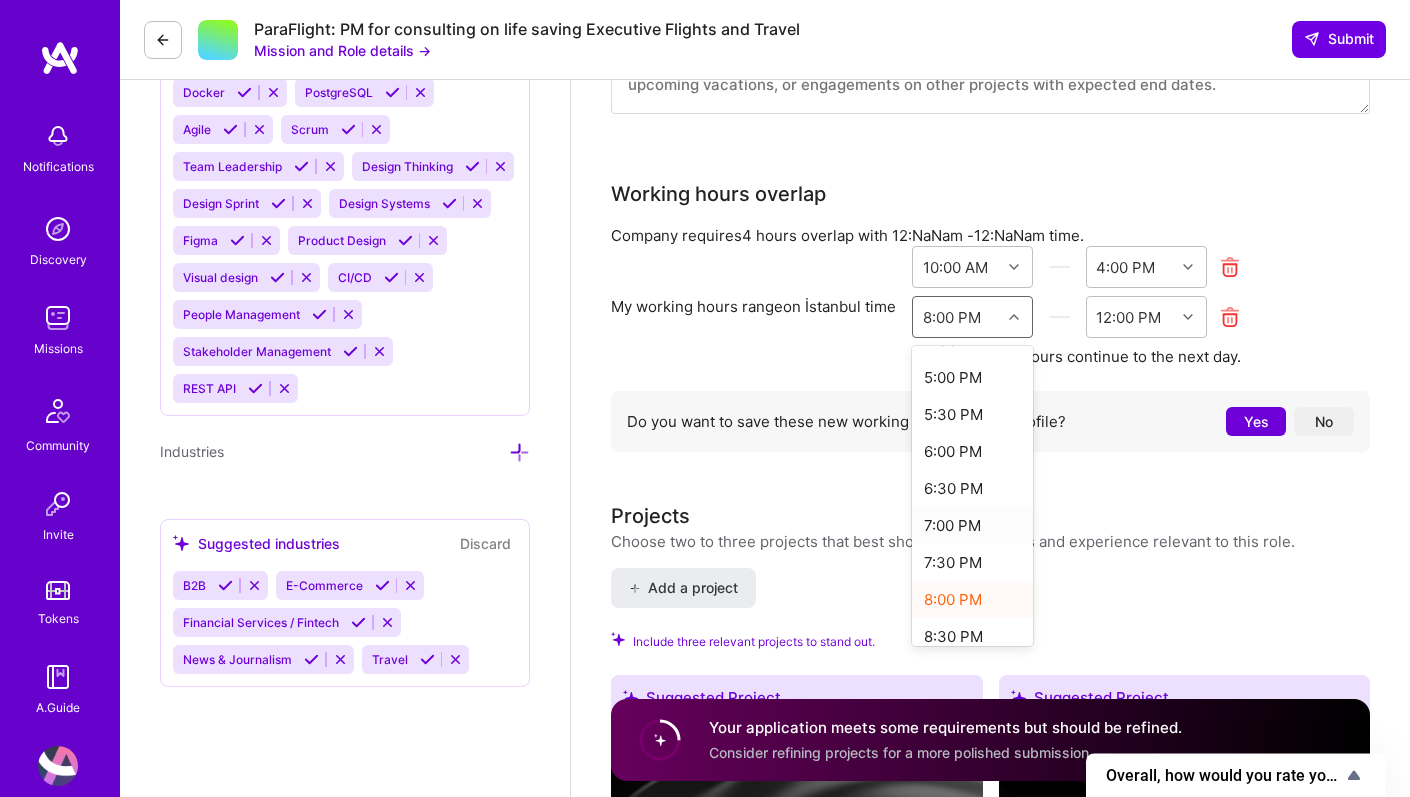 click on "7:00 PM" at bounding box center (972, 525) 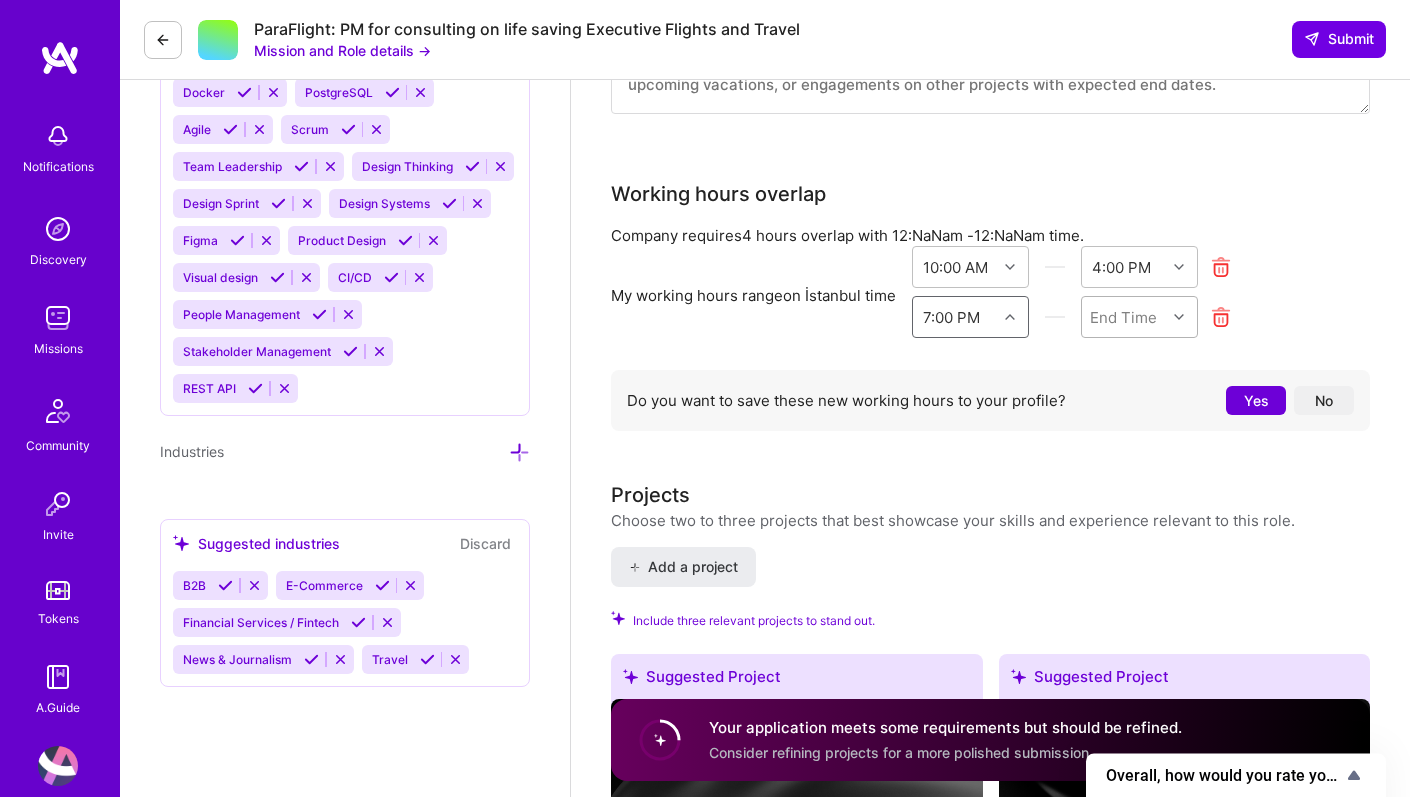 click at bounding box center (1179, 317) 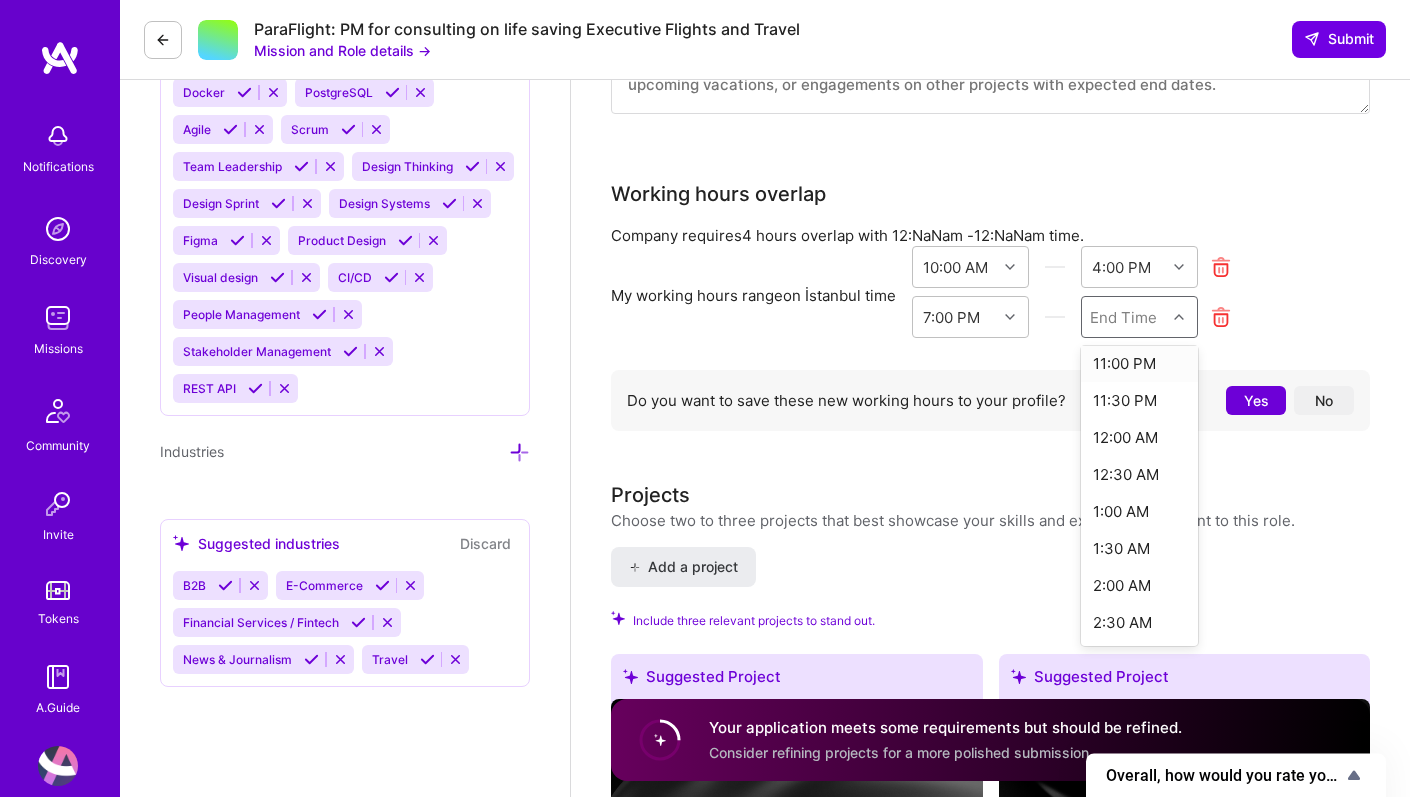 scroll, scrollTop: 281, scrollLeft: 0, axis: vertical 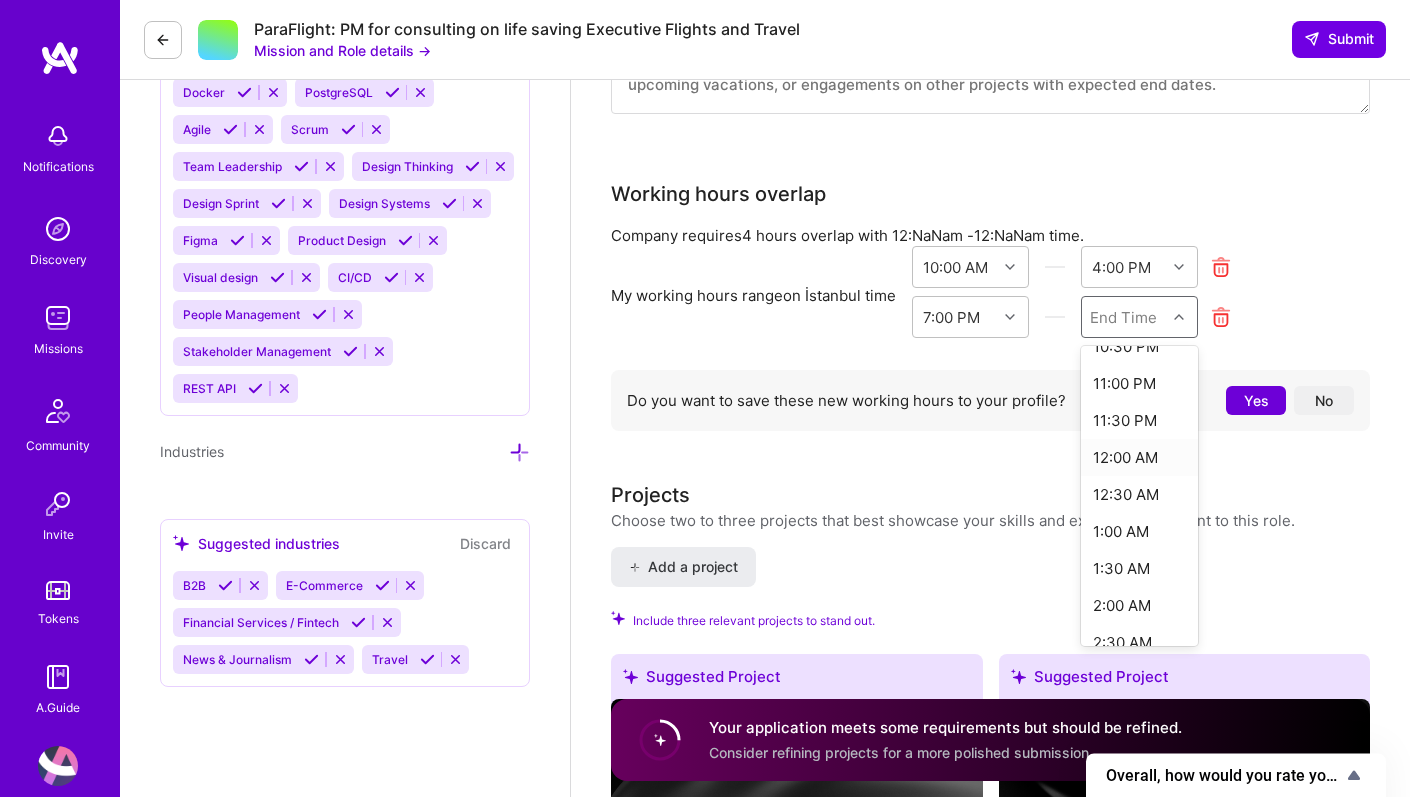click on "12:00 AM" at bounding box center [1139, 457] 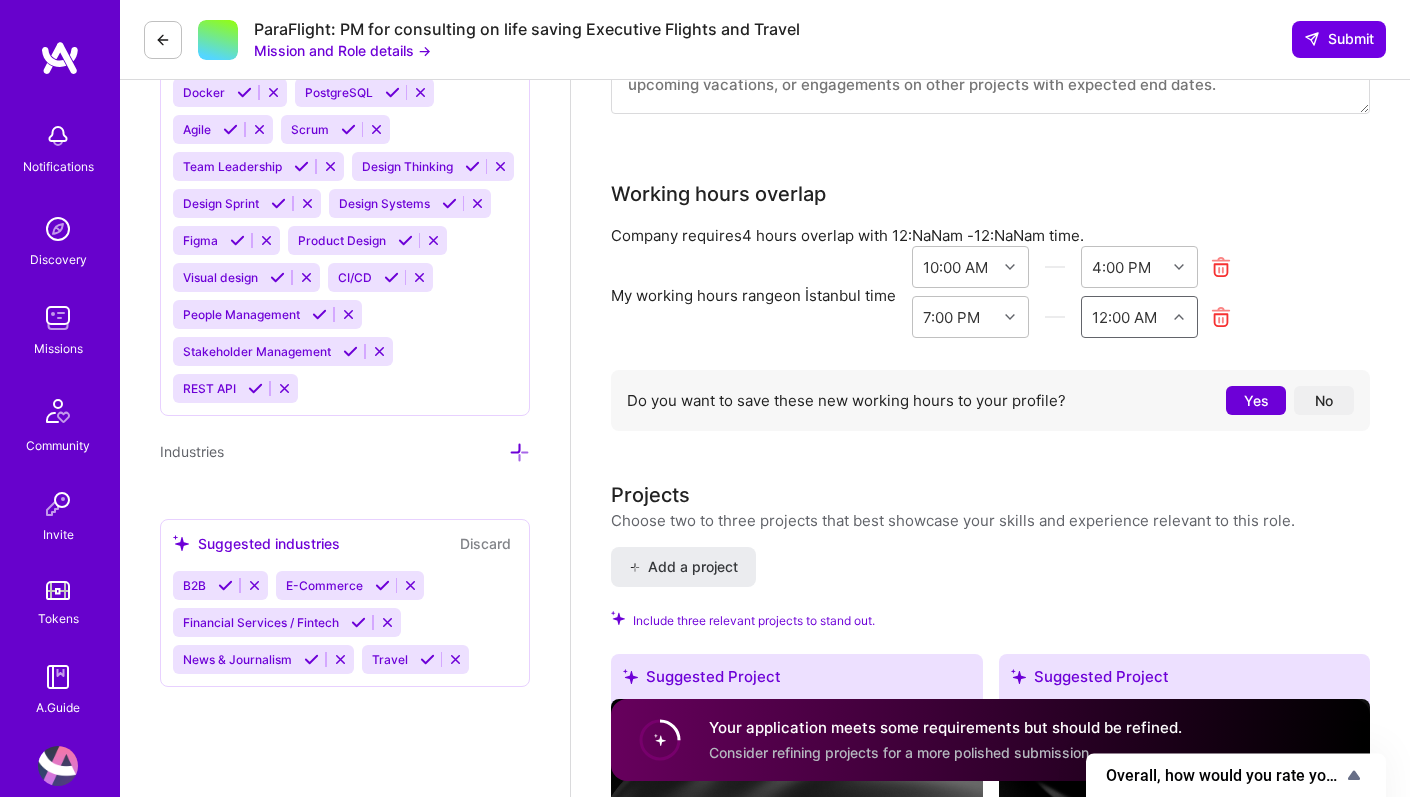 click on "My working hours range  on İstanbul time 10:00 AM 4:00 PM 7:00 PM option 12:00 AM, selected.   Select is focused ,type to refine list, press Down to open the menu,  12:00 AM" at bounding box center (990, 296) 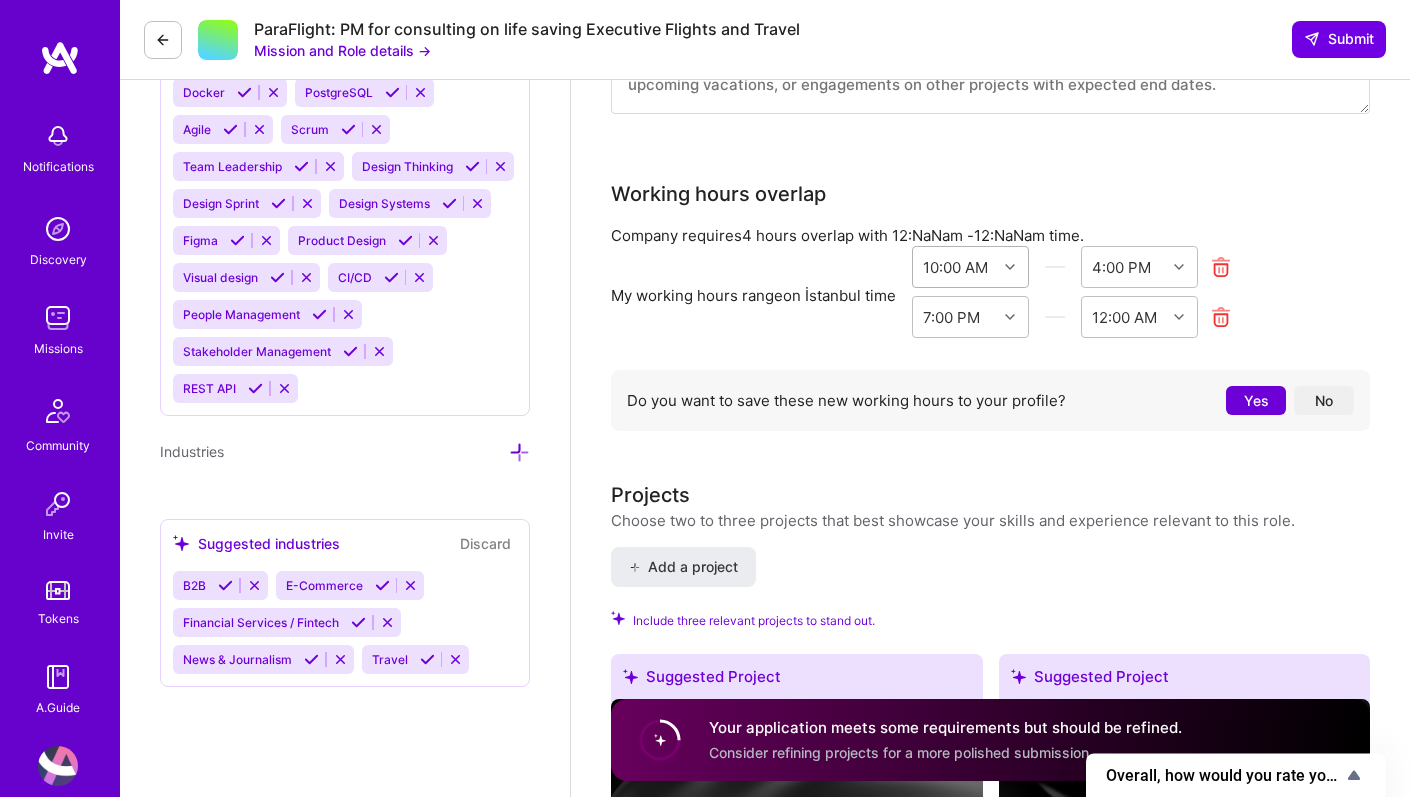click at bounding box center [1012, 267] 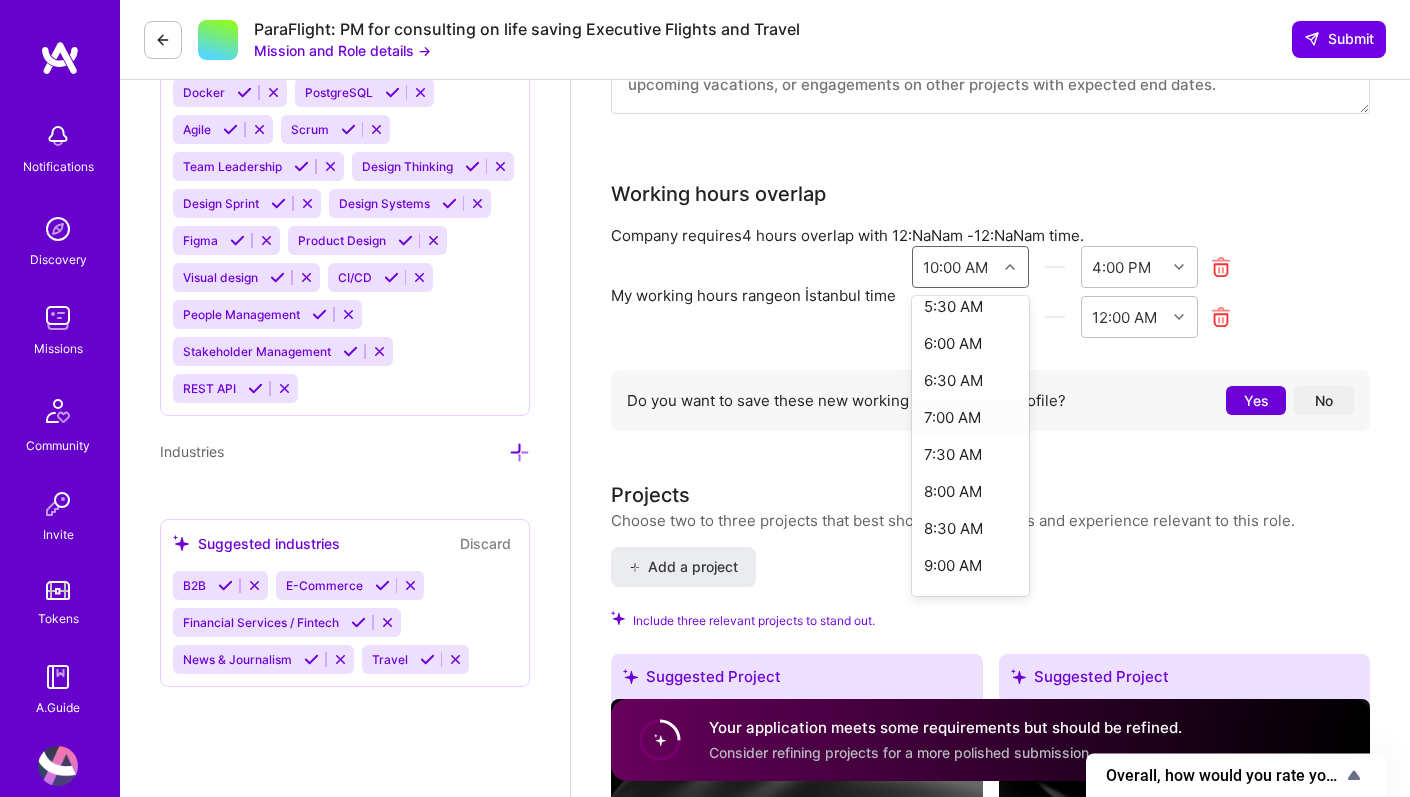 scroll, scrollTop: 433, scrollLeft: 0, axis: vertical 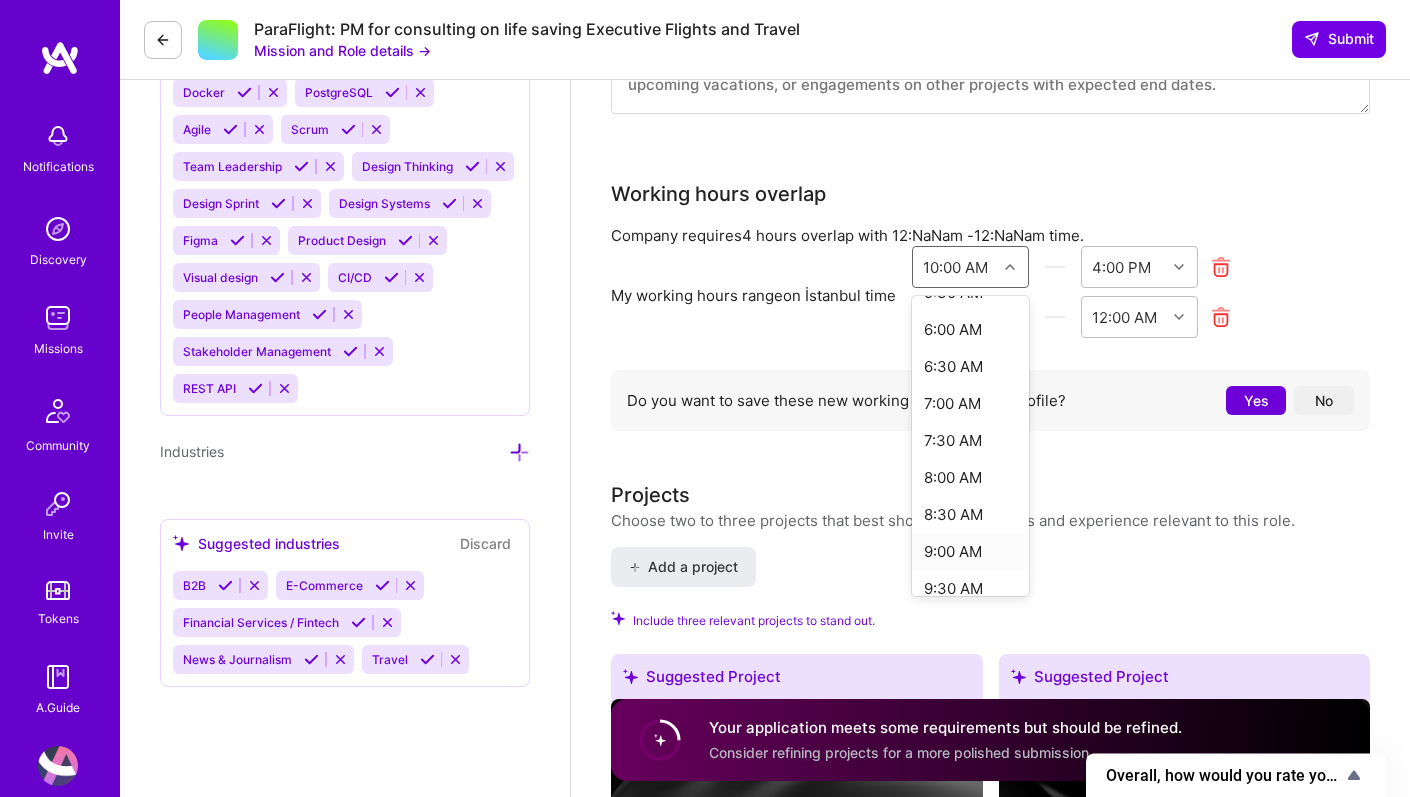 click on "9:00 AM" at bounding box center [970, 551] 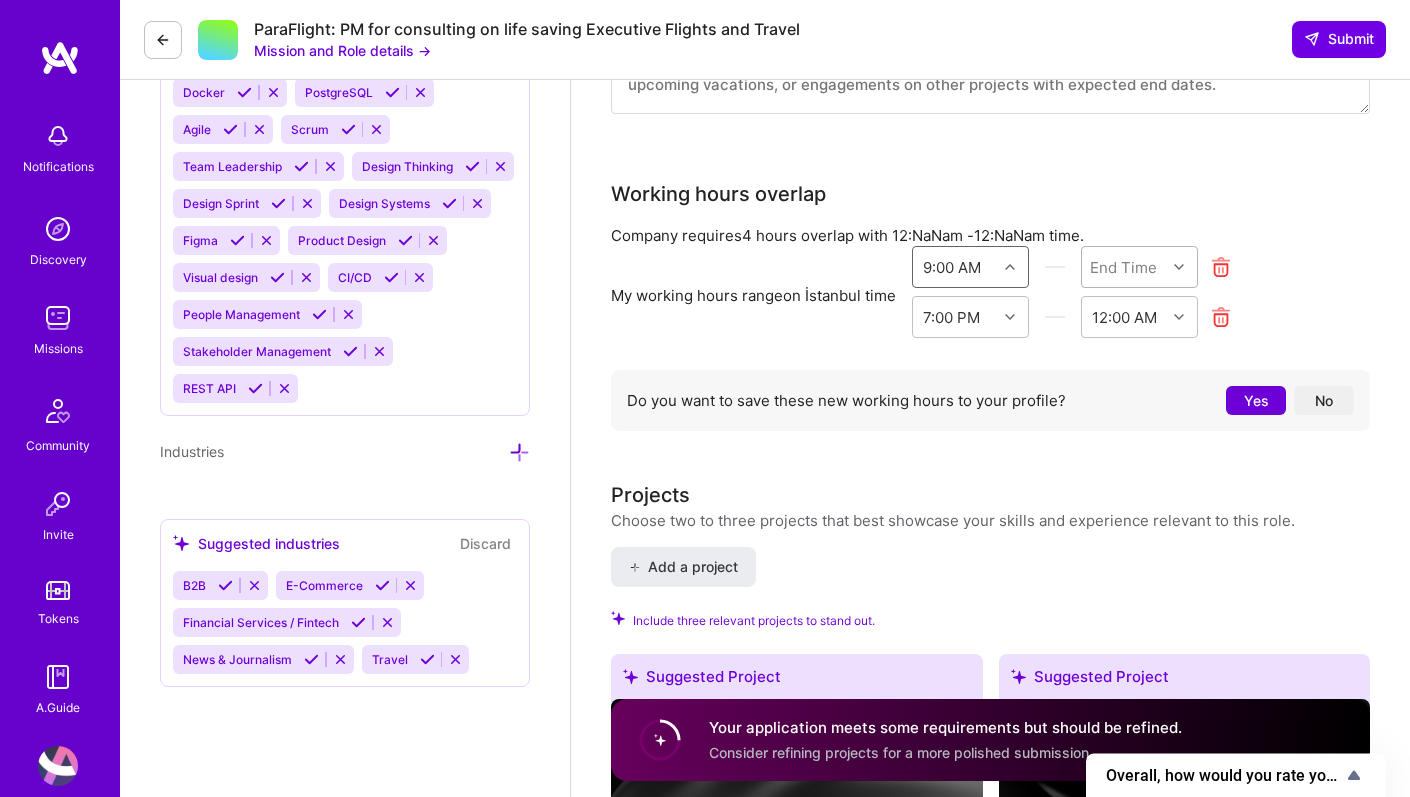 click on "End Time" at bounding box center [1123, 266] 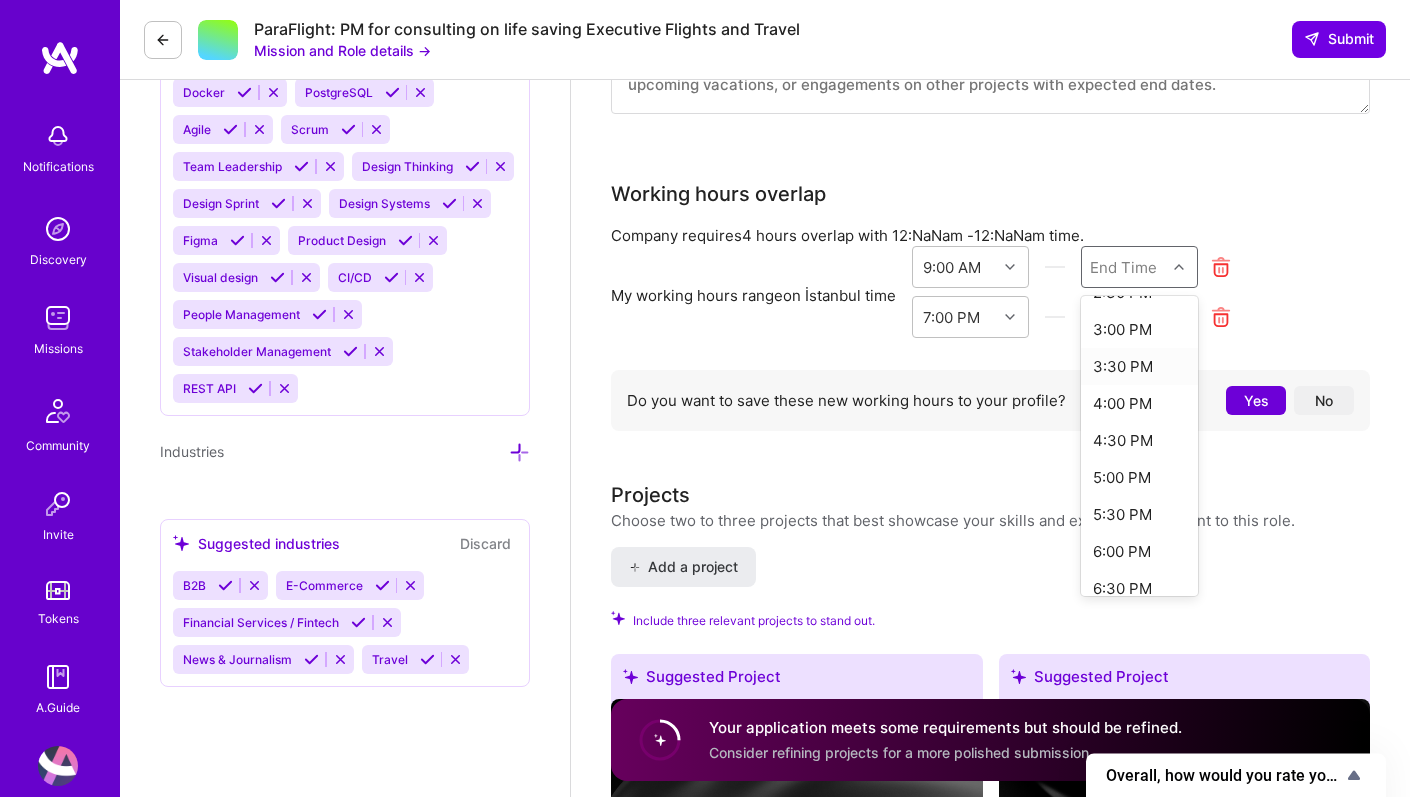 scroll, scrollTop: 435, scrollLeft: 0, axis: vertical 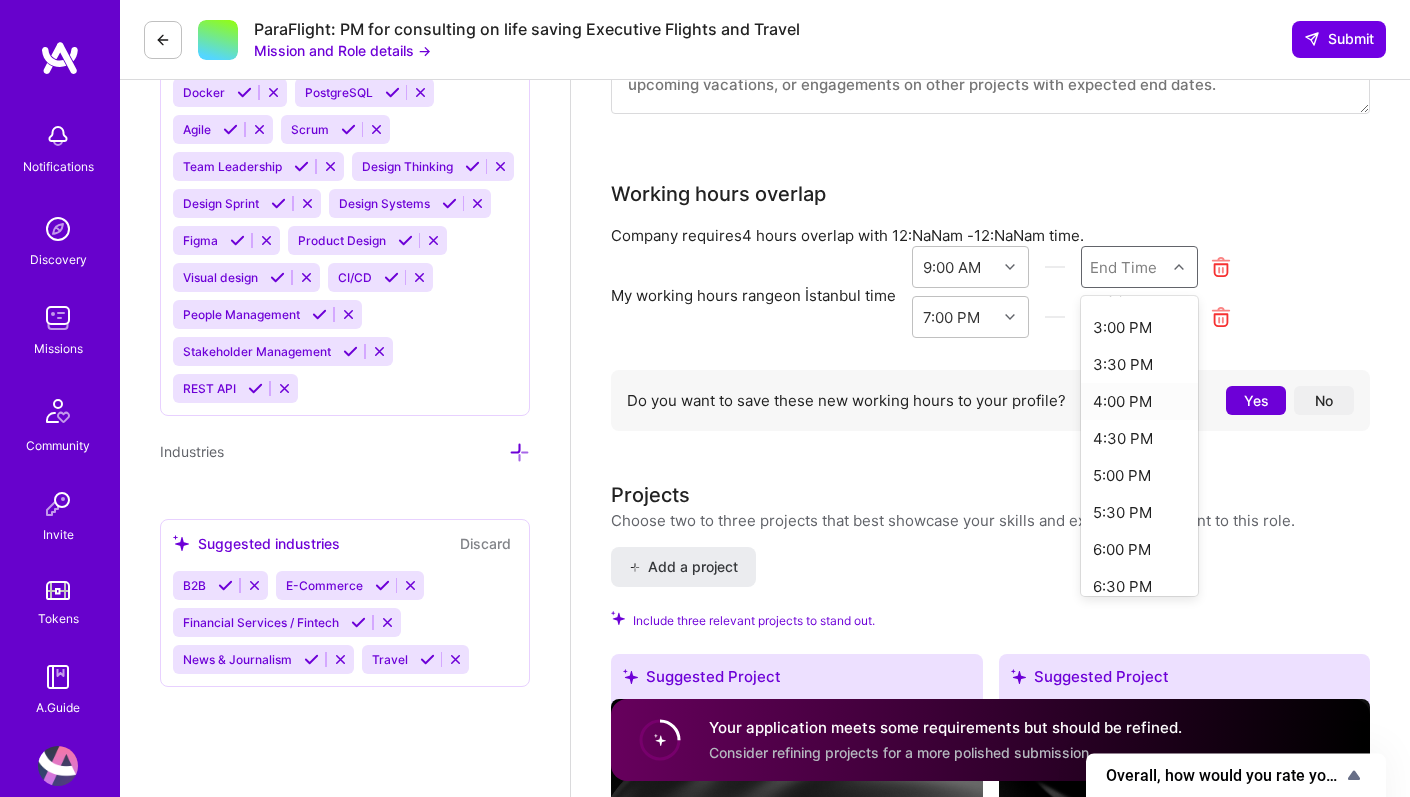 click on "4:00 PM" at bounding box center (1139, 401) 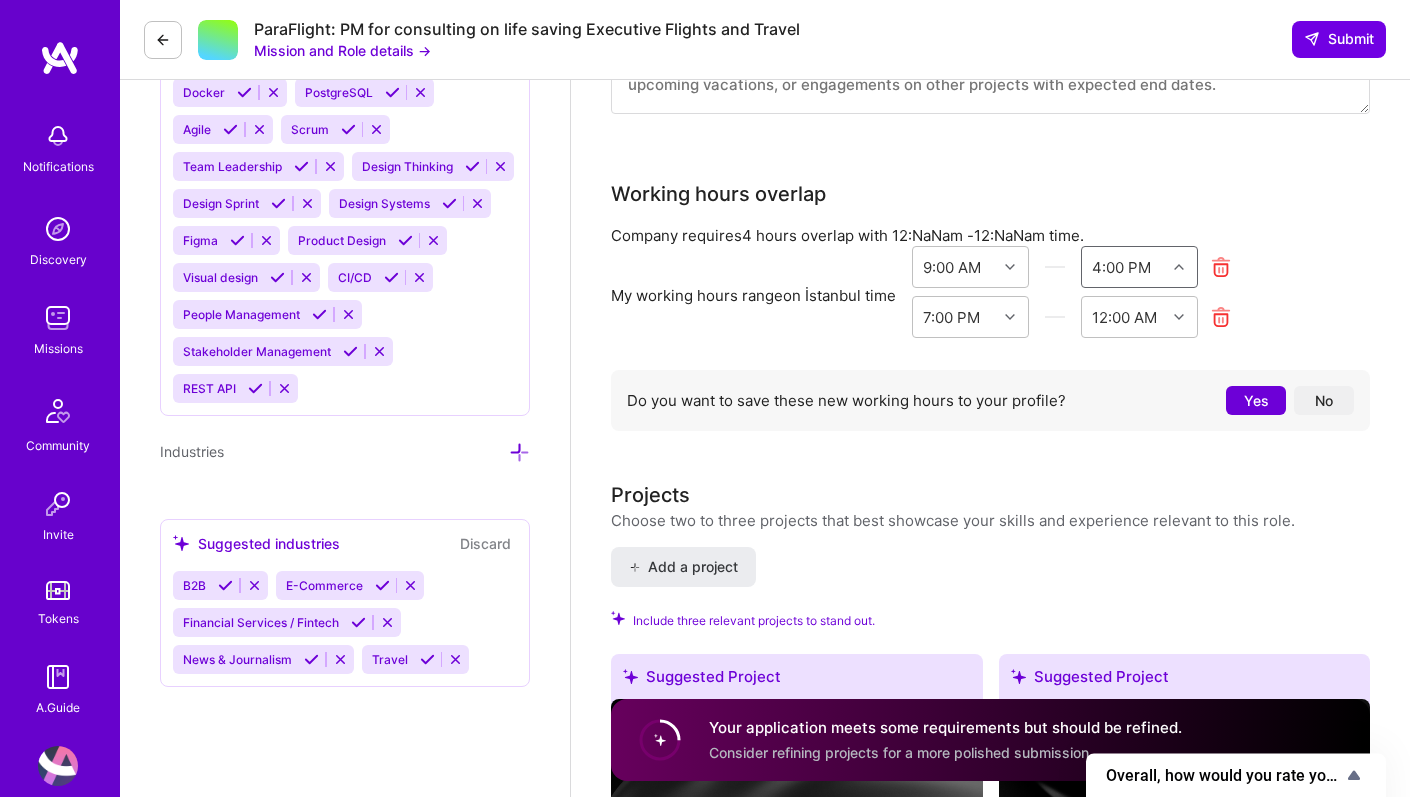 click on "My working hours range  on İstanbul time 9:00 AM option 4:00 PM, selected.   Select is focused ,type to refine list, press Down to open the menu,  4:00 PM 7:00 PM 12:00 AM" at bounding box center [990, 296] 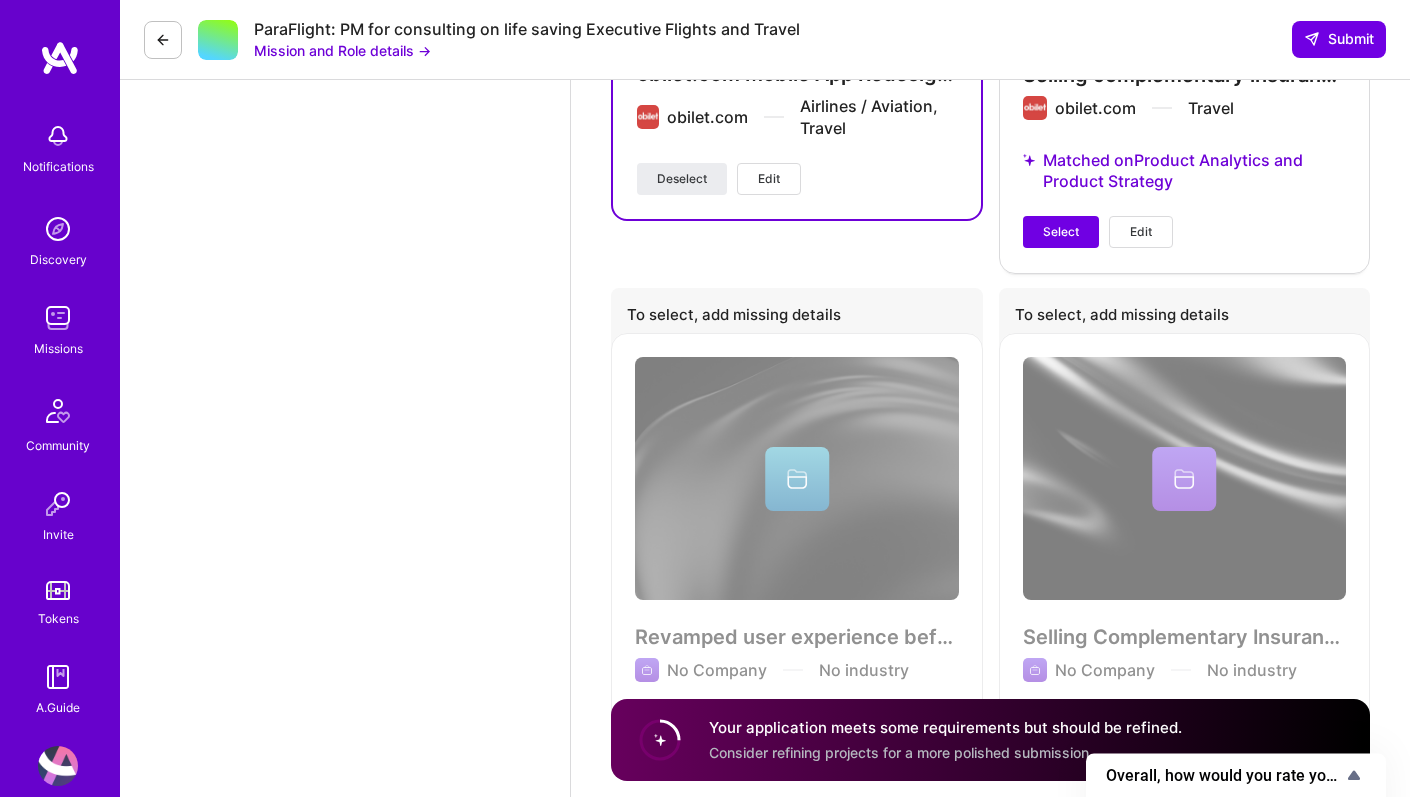scroll, scrollTop: 5773, scrollLeft: 0, axis: vertical 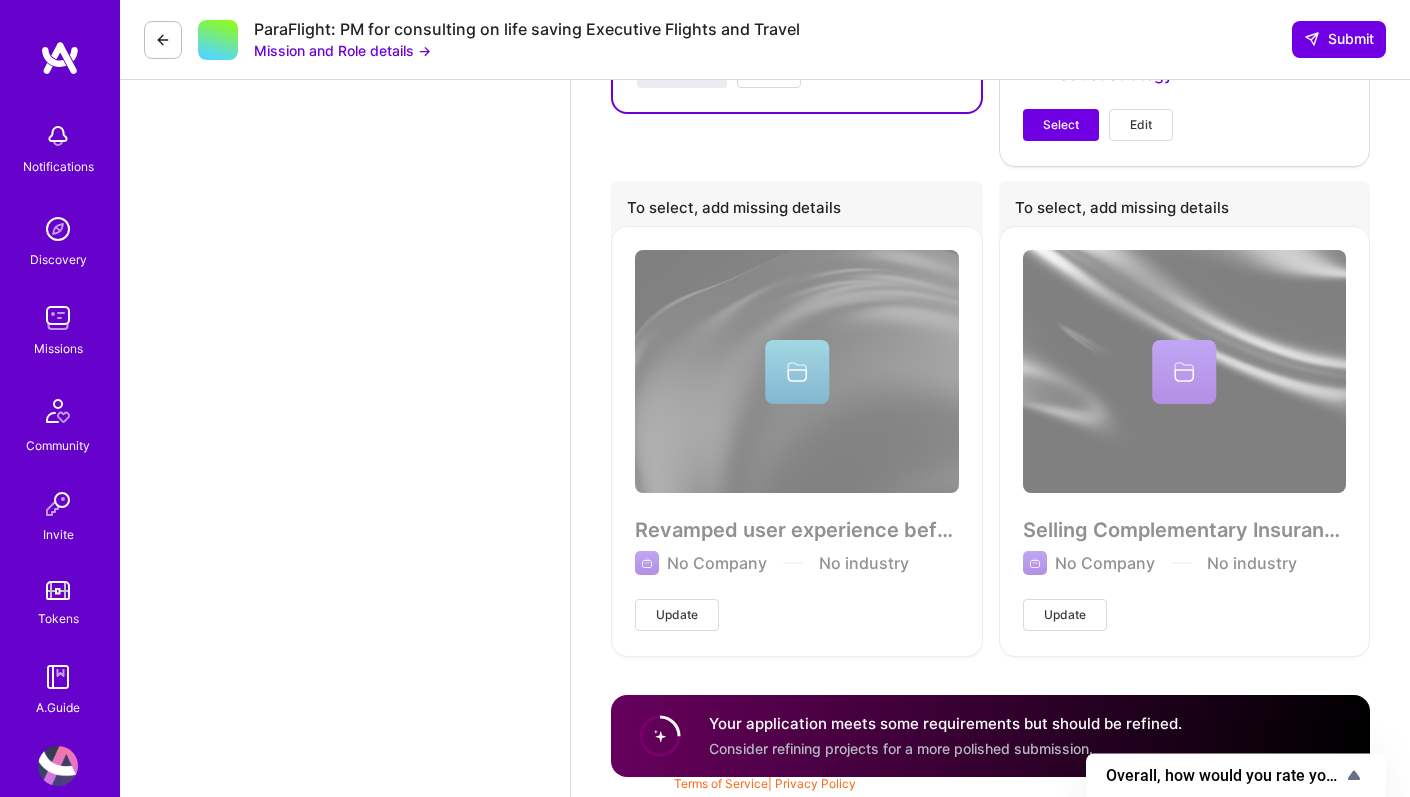 click on "Consider refining projects for a more polished submission." at bounding box center (901, 748) 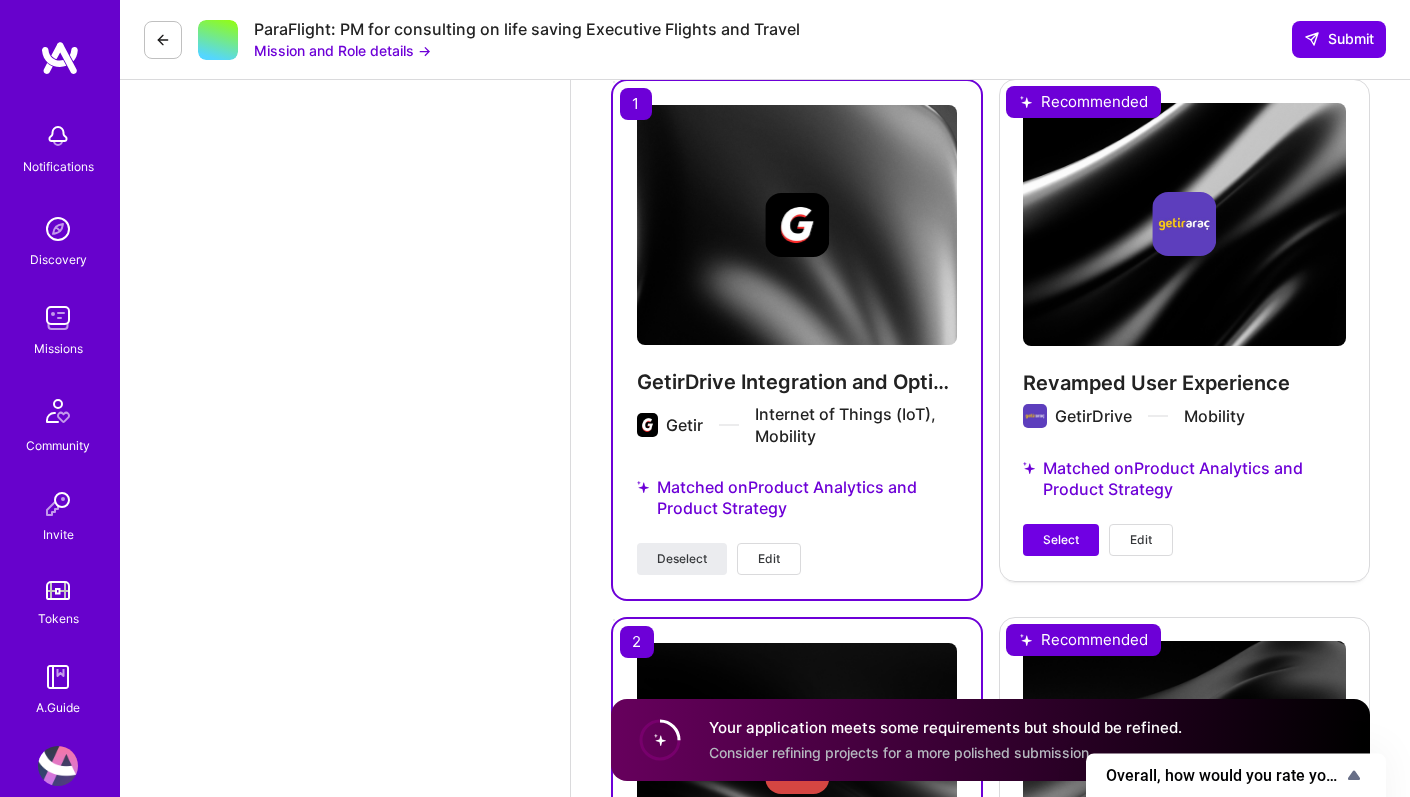 scroll, scrollTop: 4816, scrollLeft: 0, axis: vertical 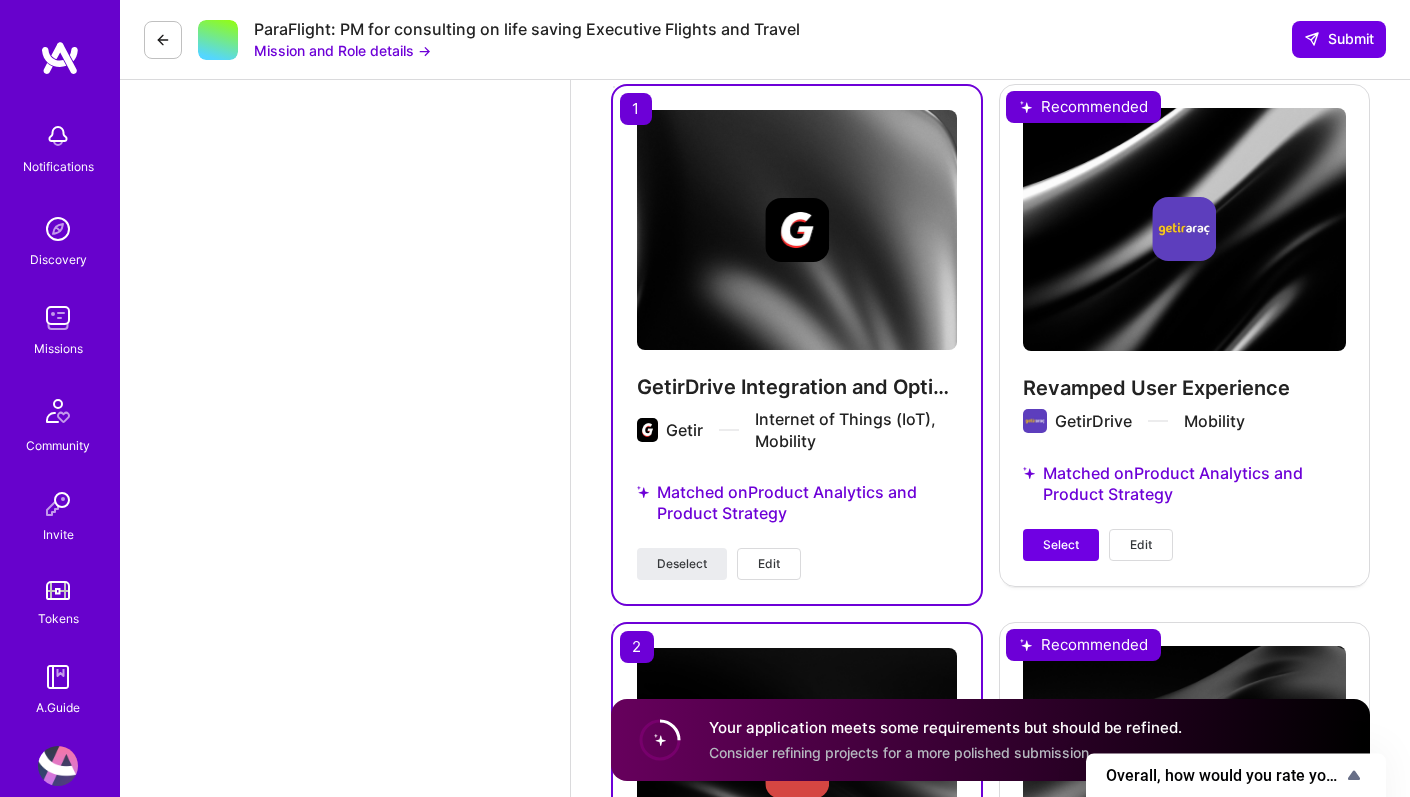 click on "Revamped User Experience GetirDrive   Mobility Matched on  Product Analytics and Product Strategy Select Edit" at bounding box center [1185, 334] 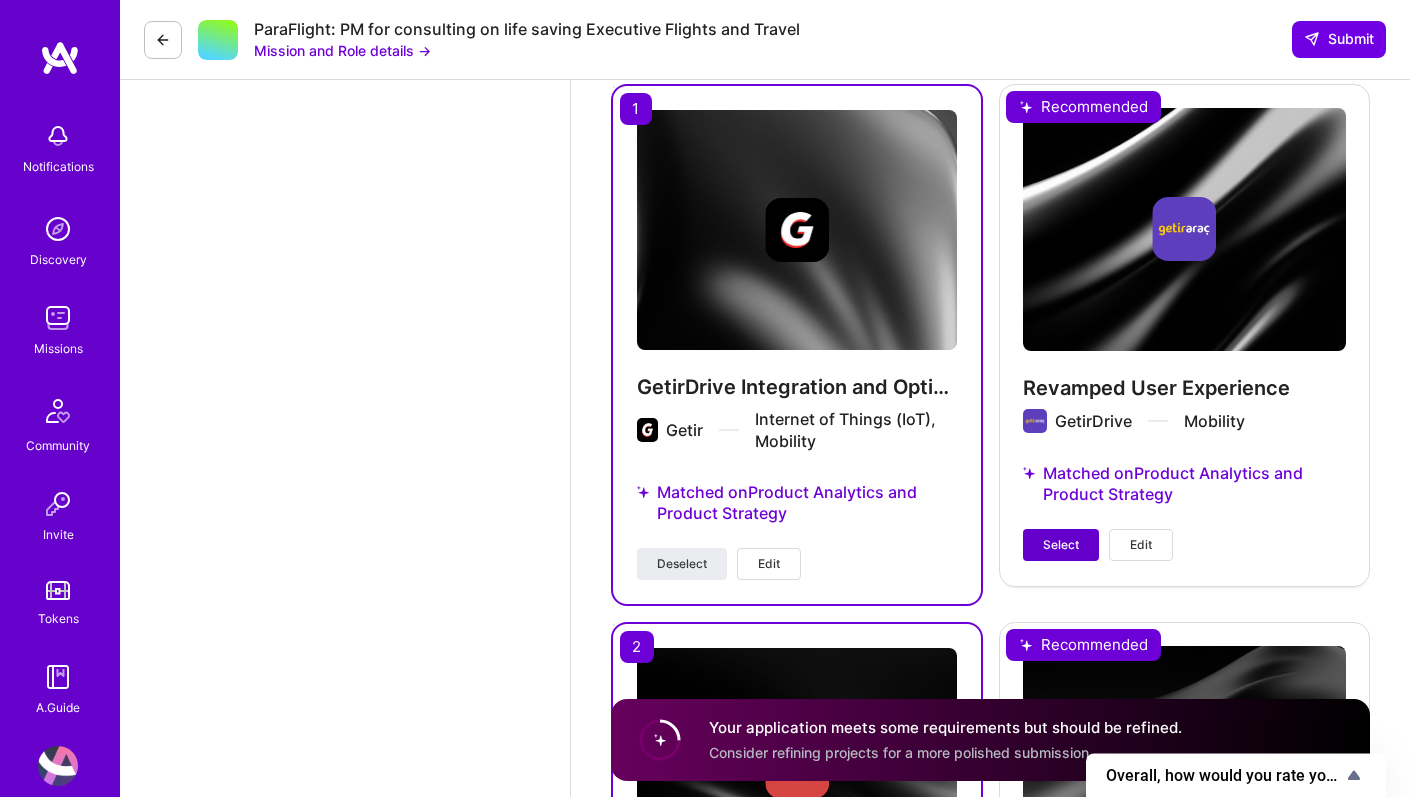 click on "Select" at bounding box center [1061, 545] 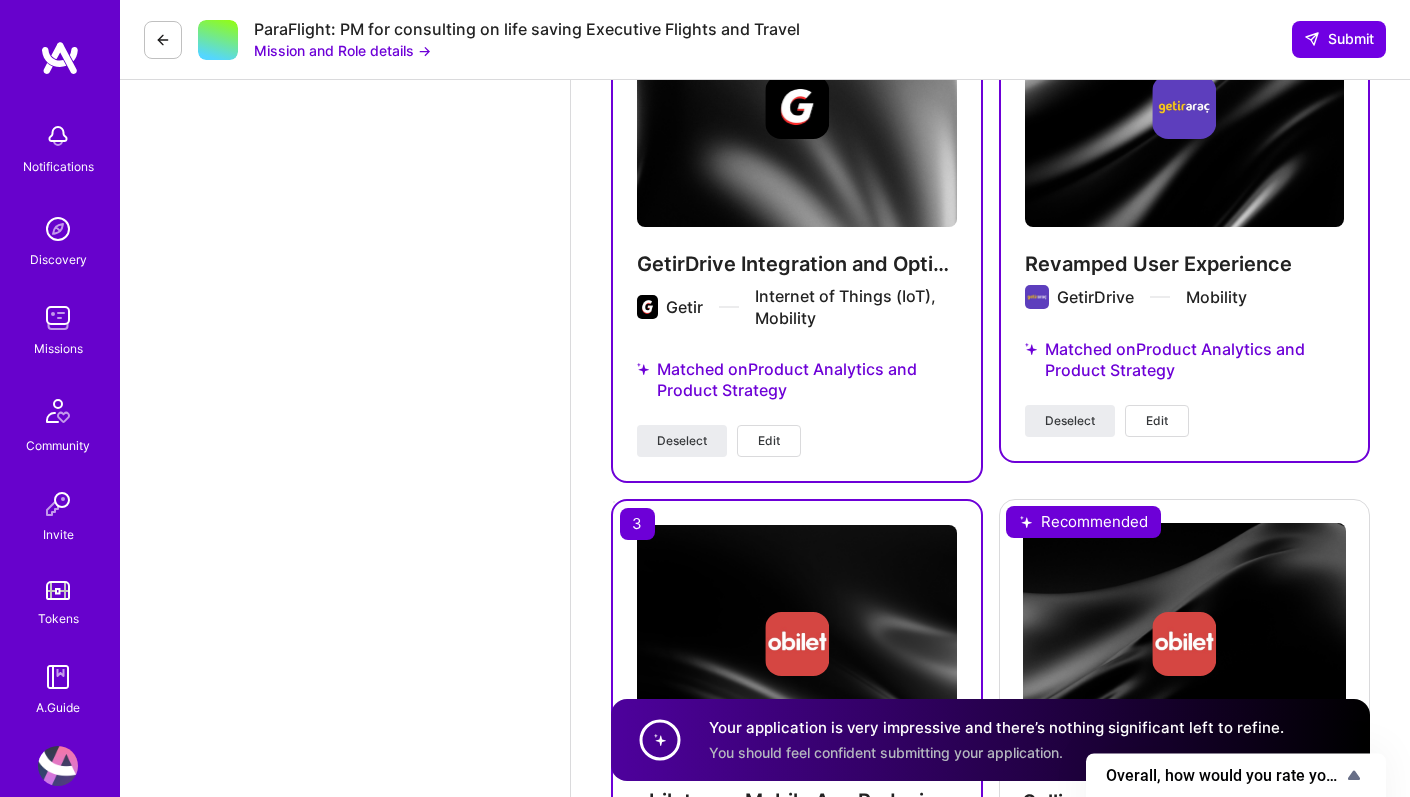 scroll, scrollTop: 4985, scrollLeft: 0, axis: vertical 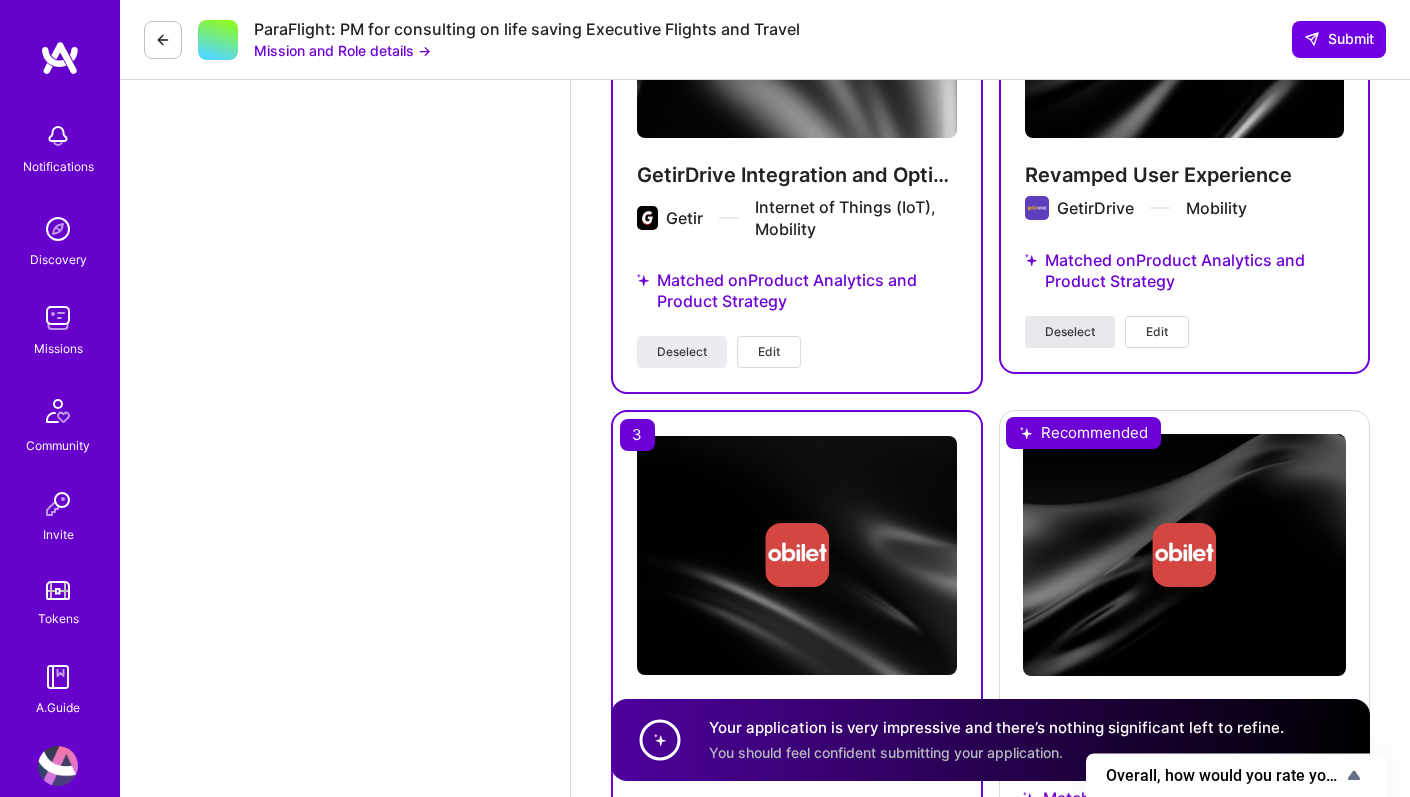 click on "Deselect" at bounding box center [1070, 332] 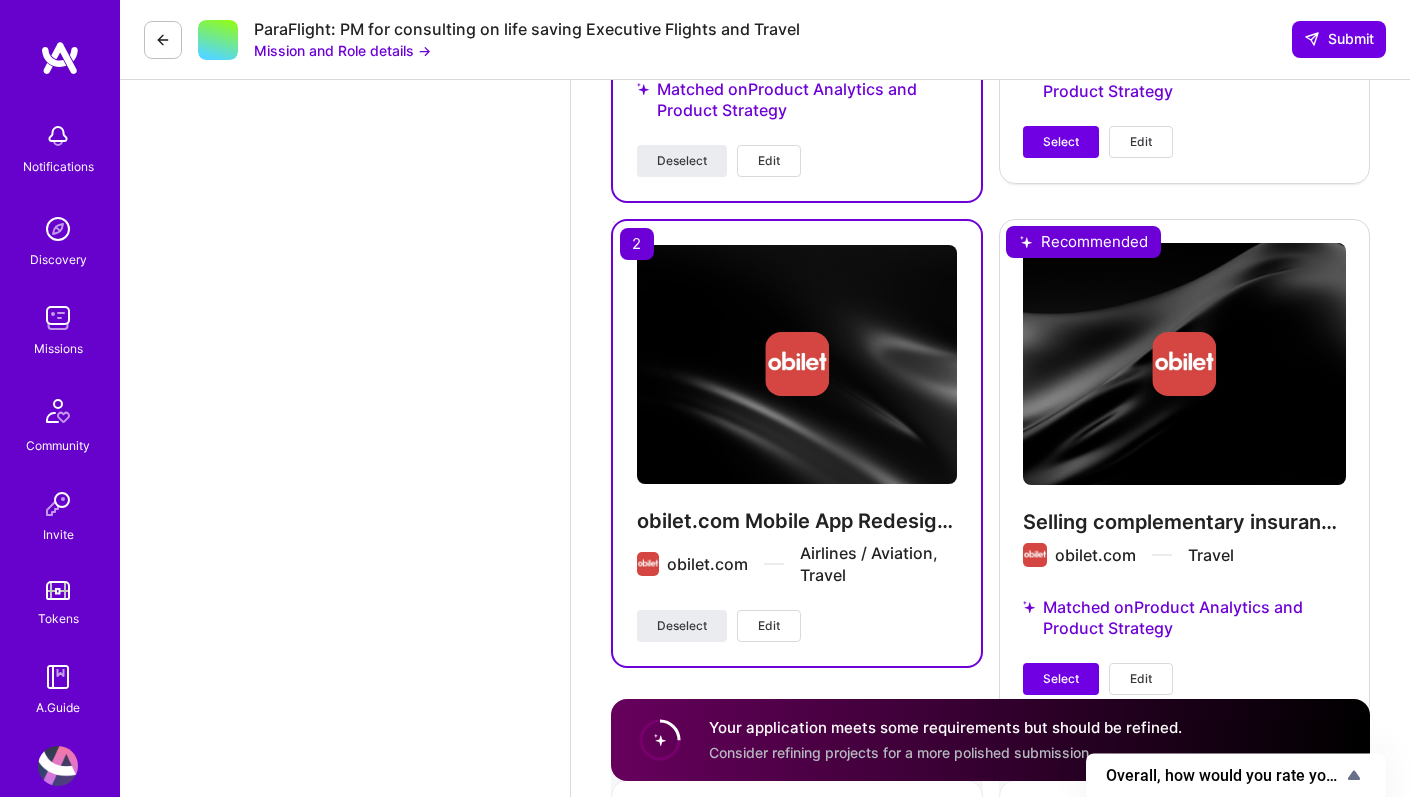 scroll, scrollTop: 5255, scrollLeft: 0, axis: vertical 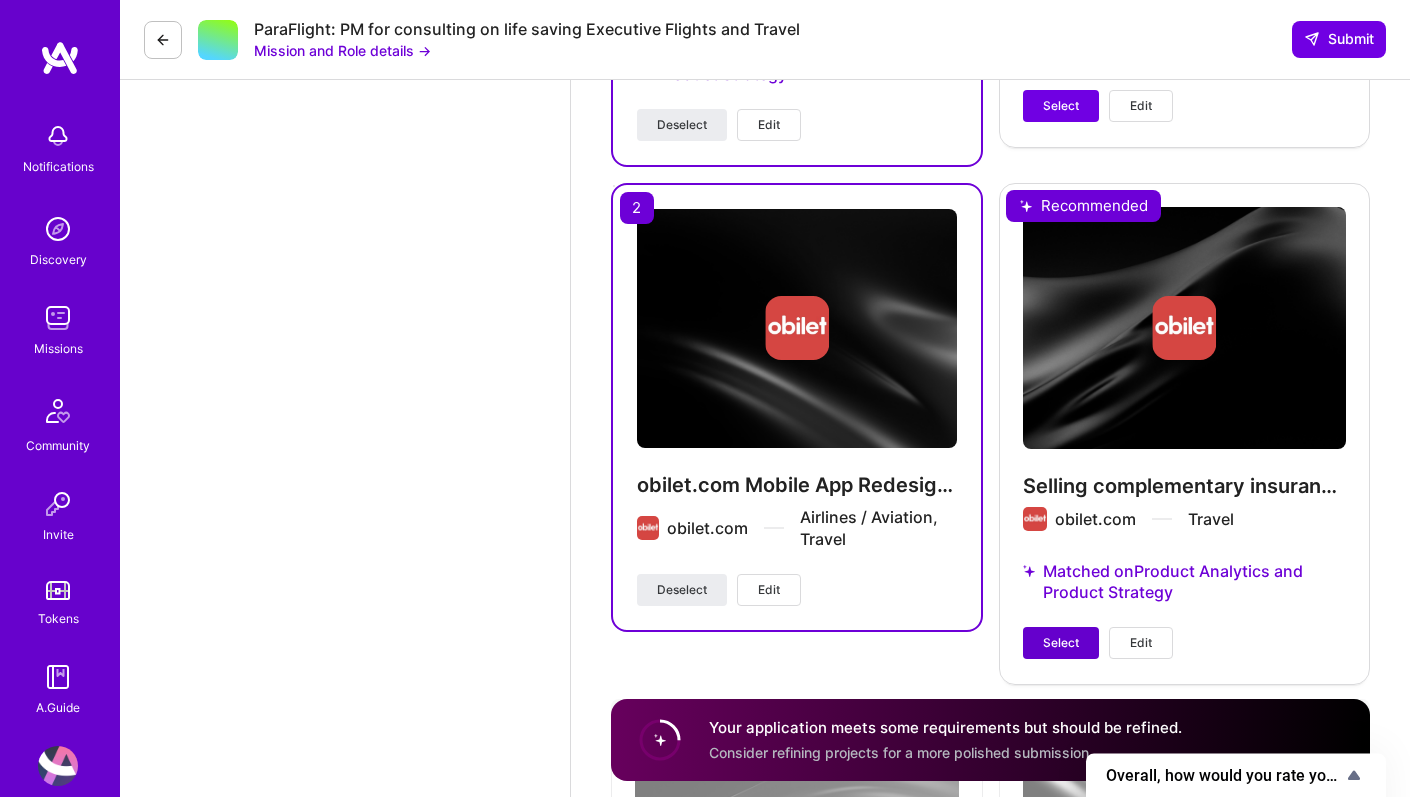 click on "Select" at bounding box center [1061, 643] 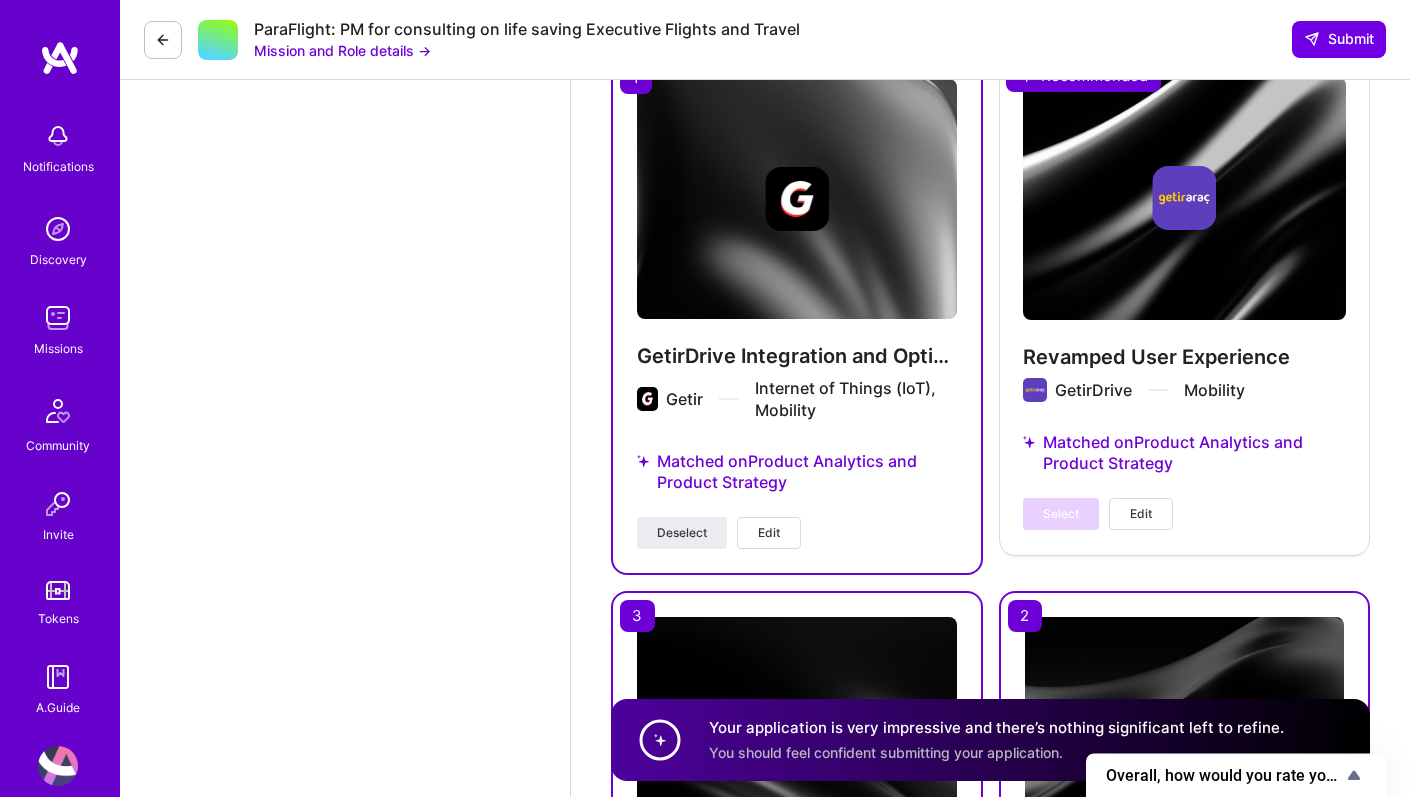 scroll, scrollTop: 4841, scrollLeft: 0, axis: vertical 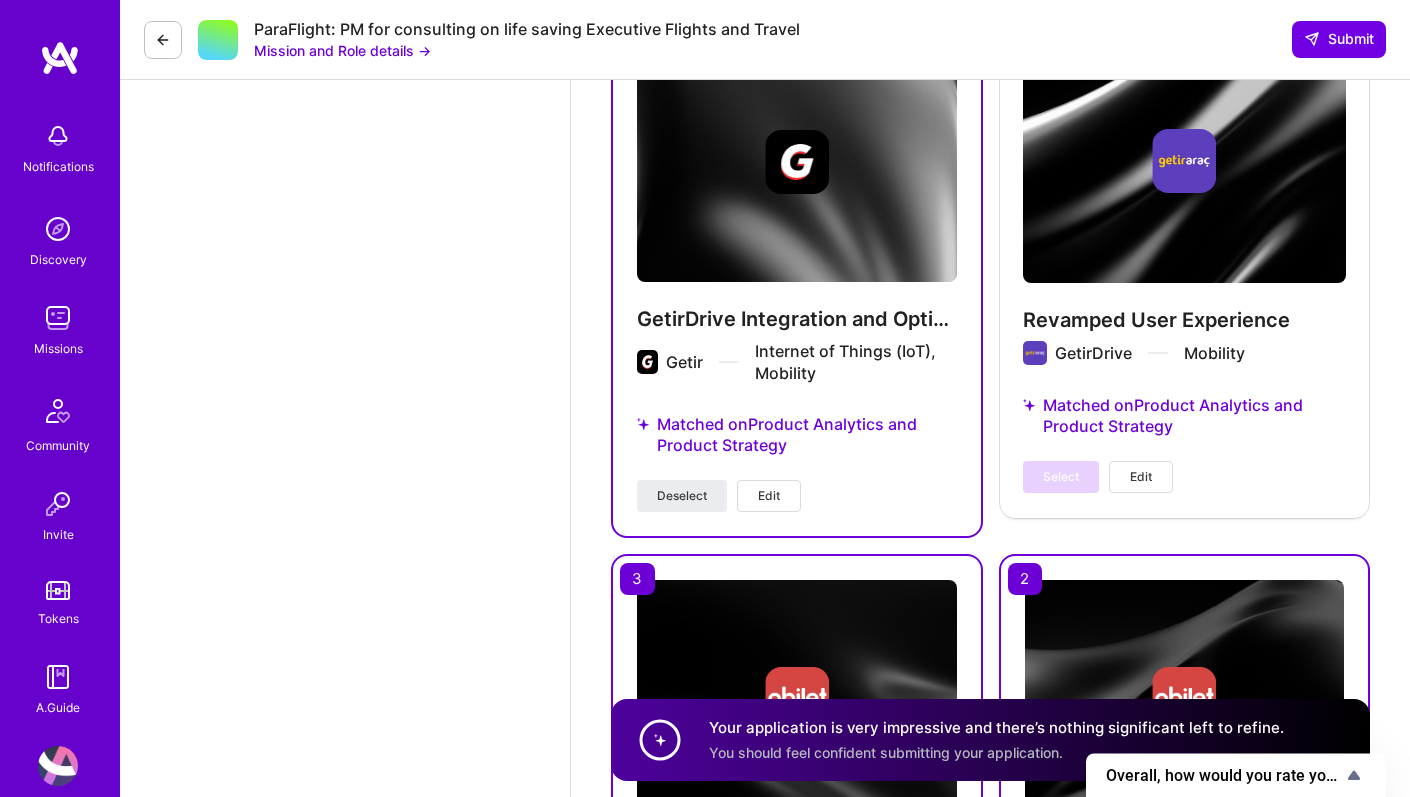 click on "Revamped User Experience GetirDrive   Mobility Matched on  Product Analytics and Product Strategy Select Edit" at bounding box center [1185, 266] 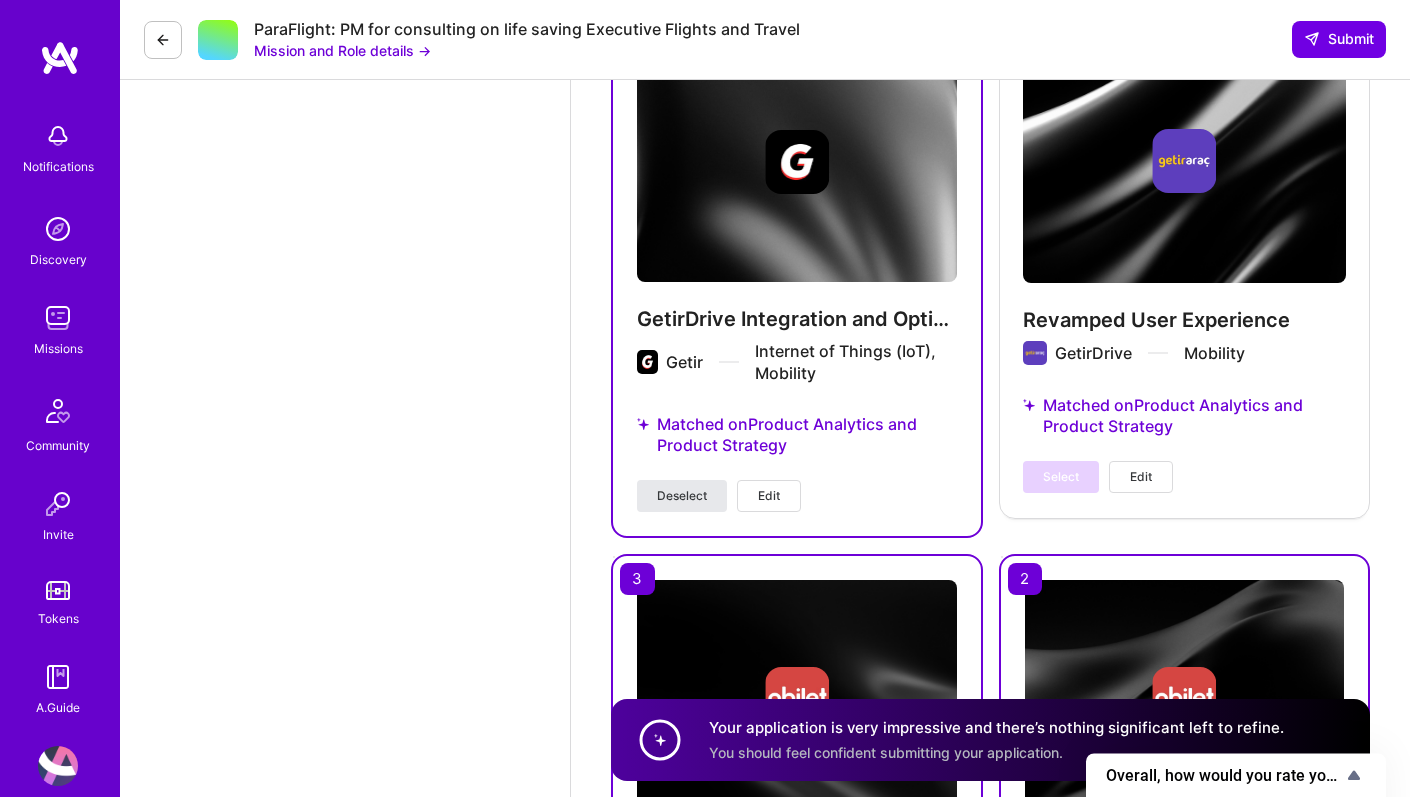 click on "Deselect" at bounding box center (682, 496) 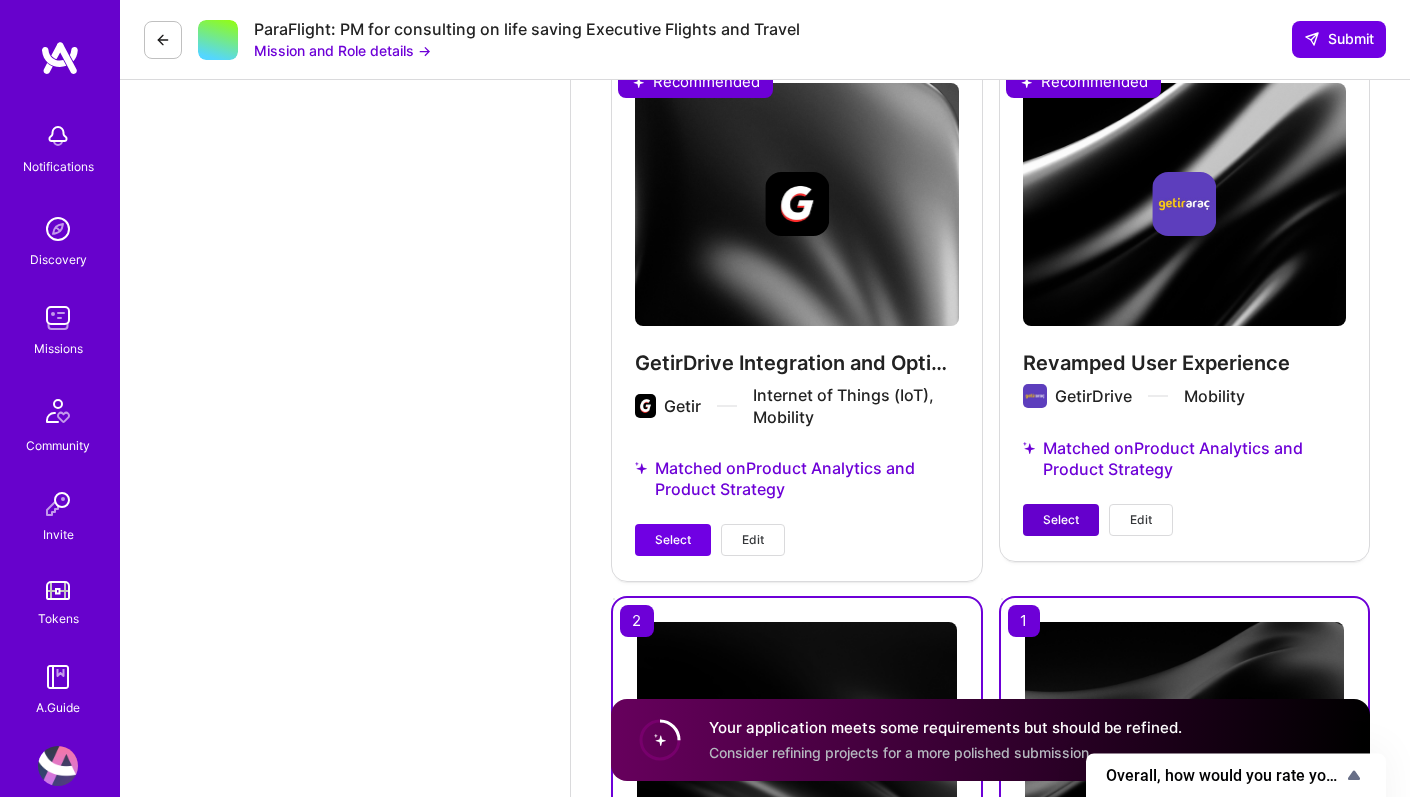 click on "Select" at bounding box center (1061, 520) 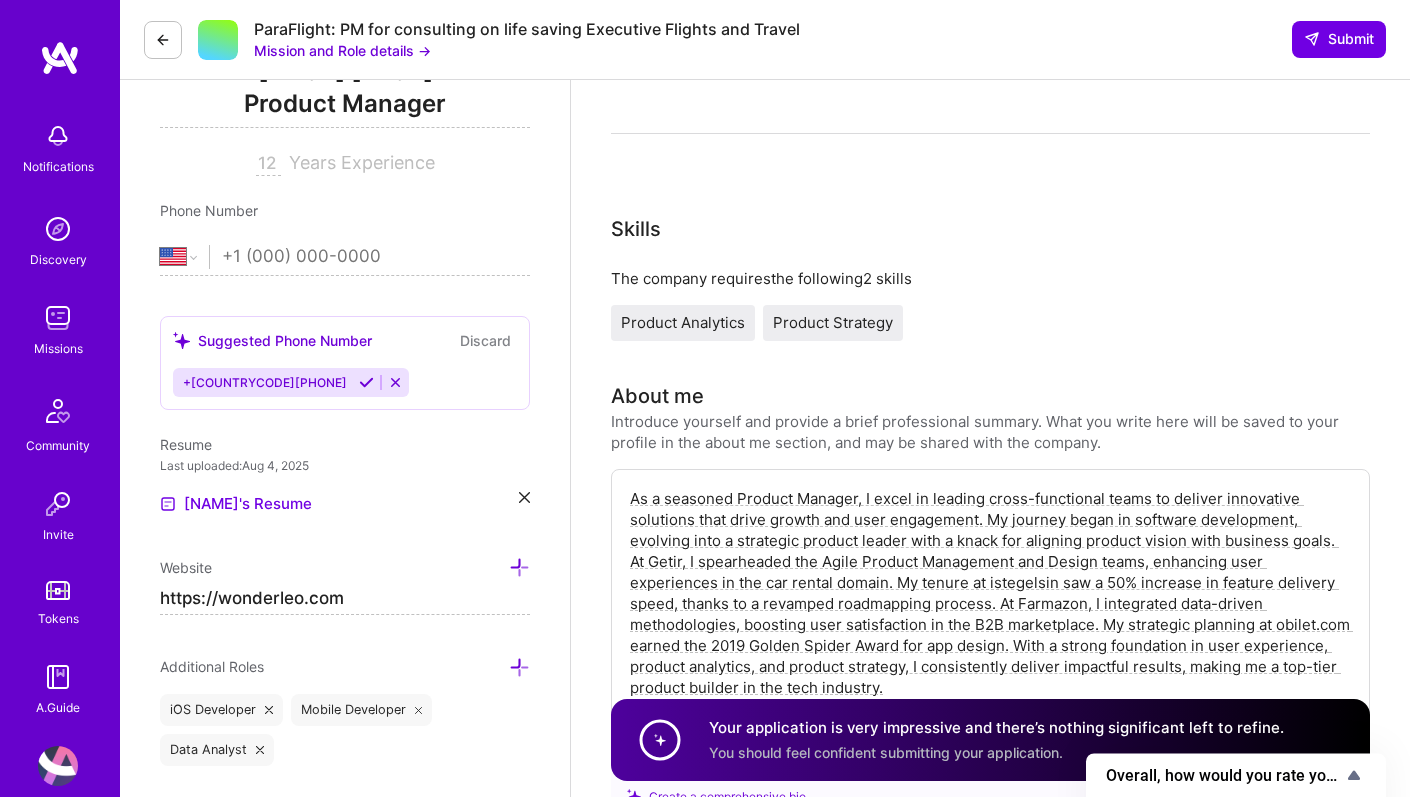 scroll, scrollTop: 0, scrollLeft: 0, axis: both 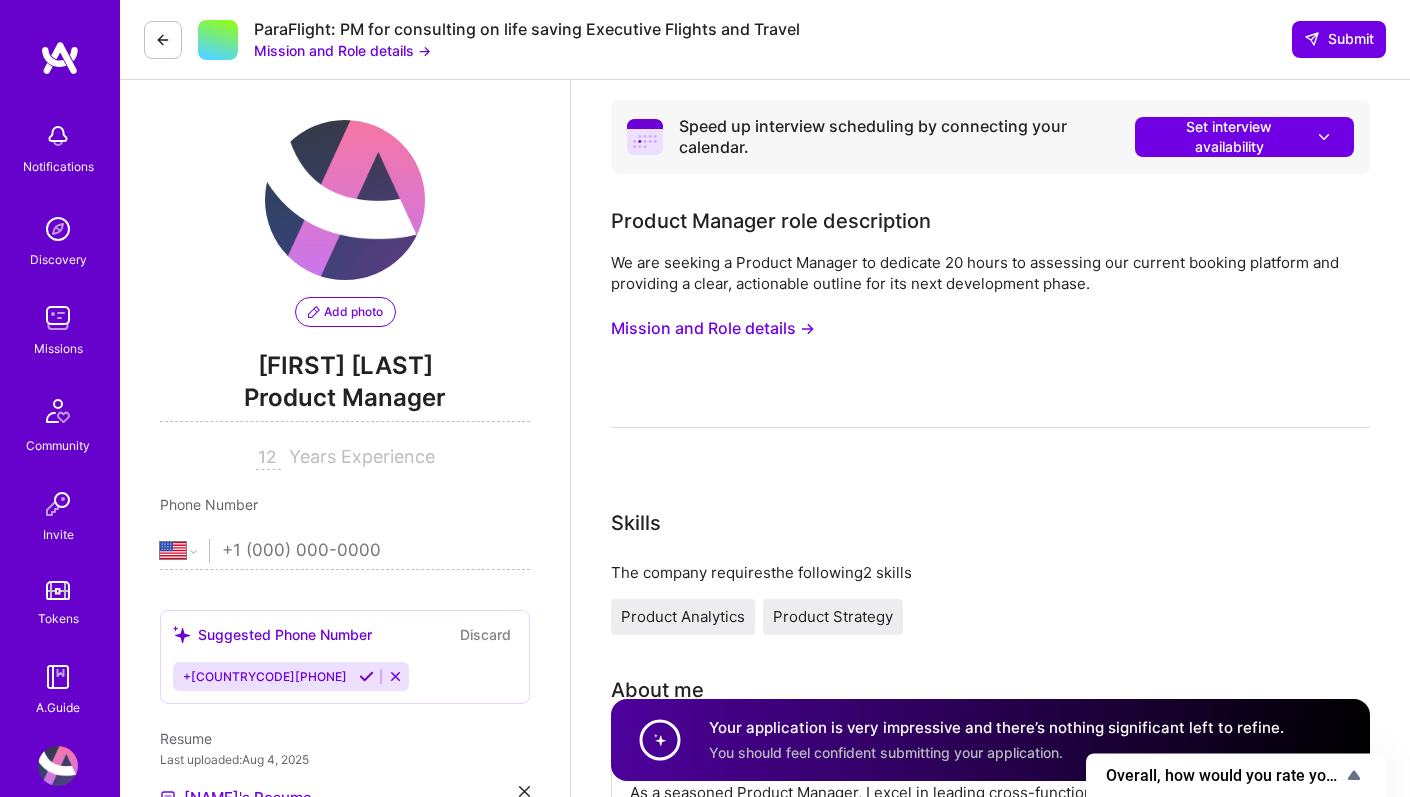 click on "Add photo" at bounding box center [345, 312] 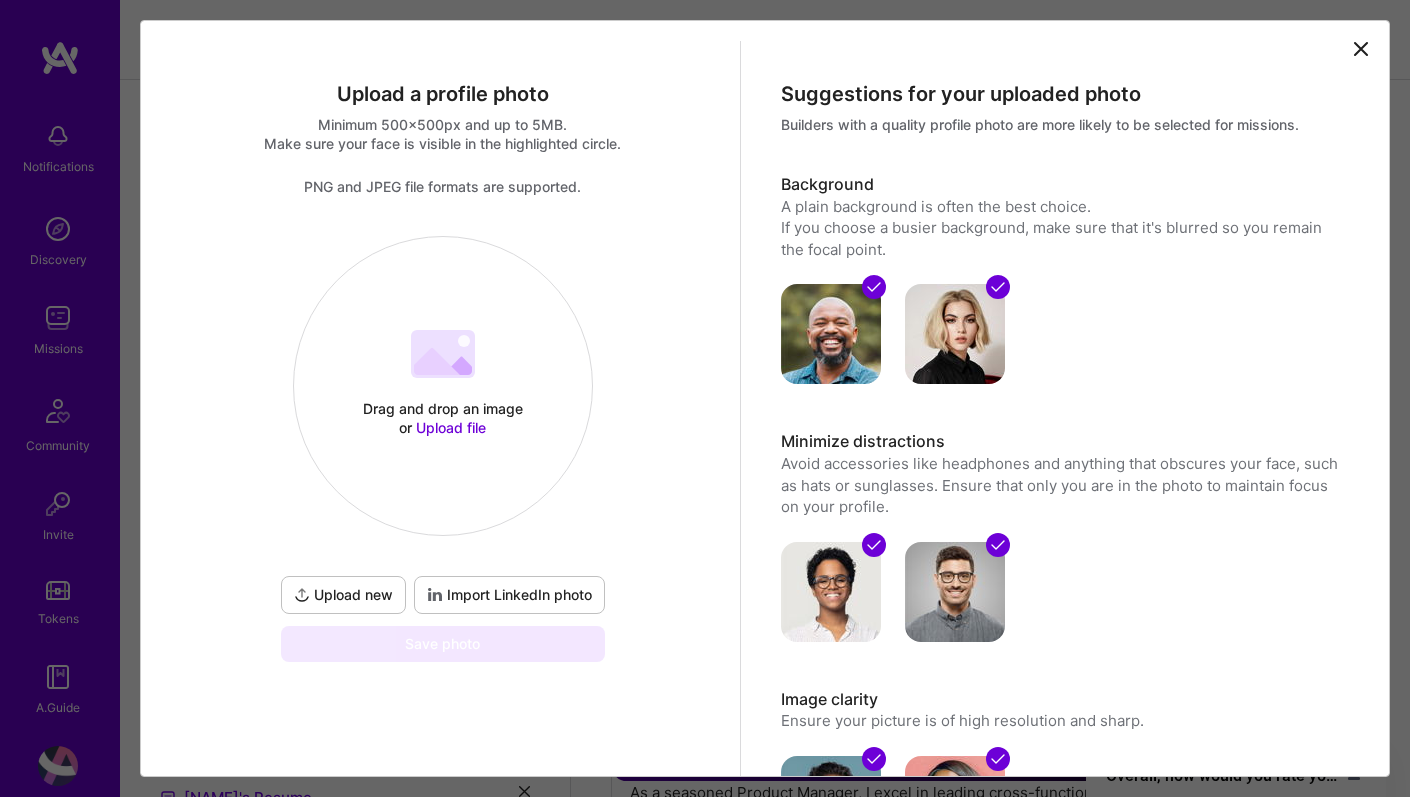 click on "Upload new" at bounding box center [343, 595] 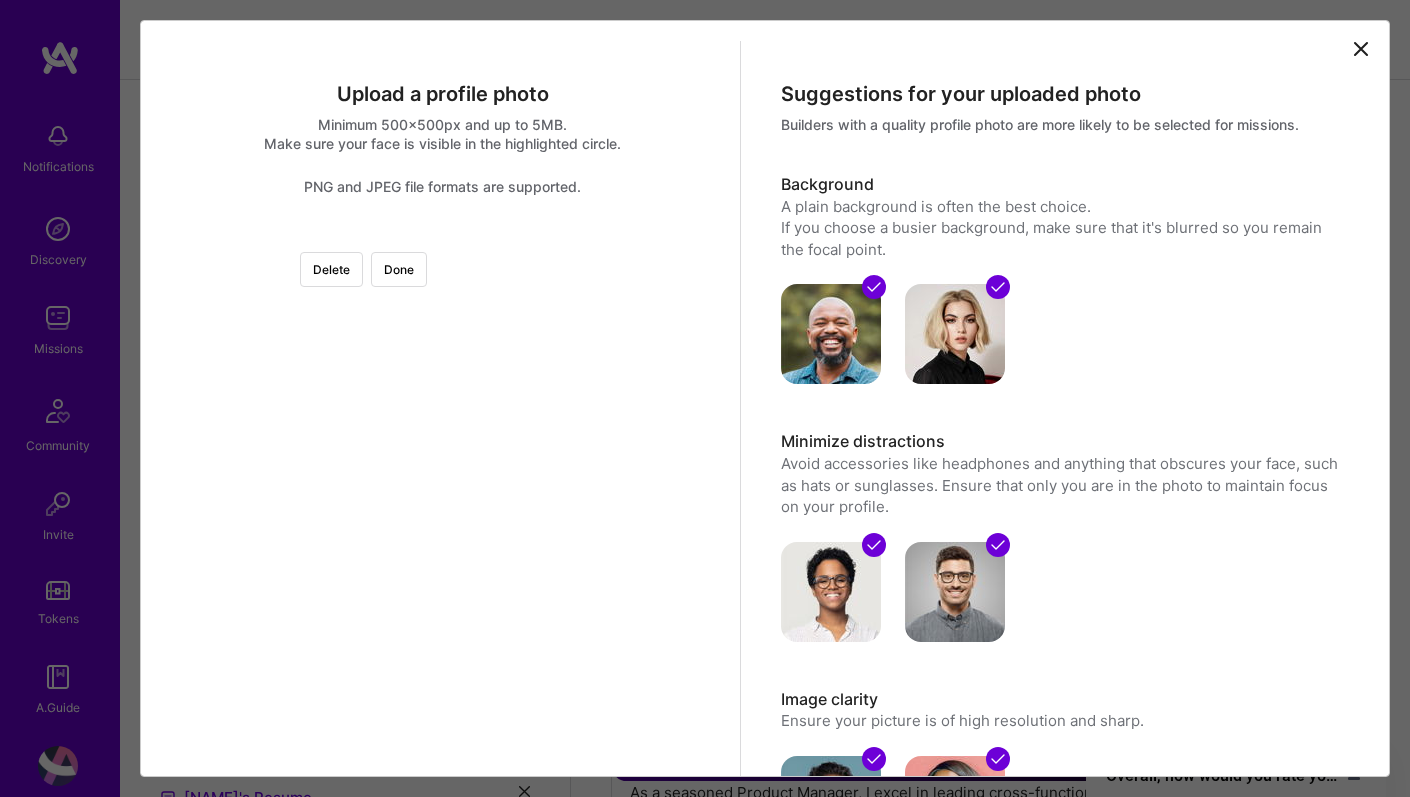 click at bounding box center [647, 440] 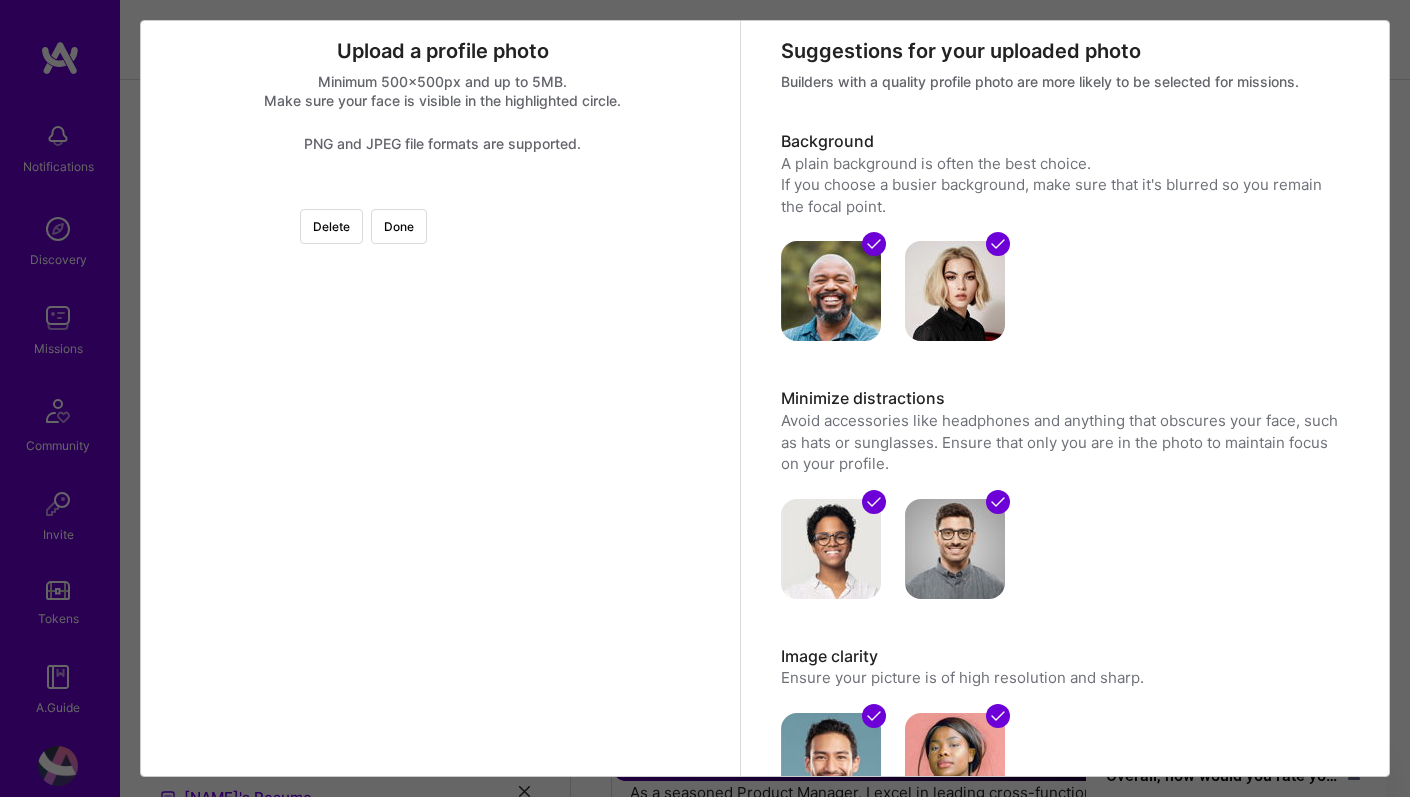 scroll, scrollTop: 80, scrollLeft: 0, axis: vertical 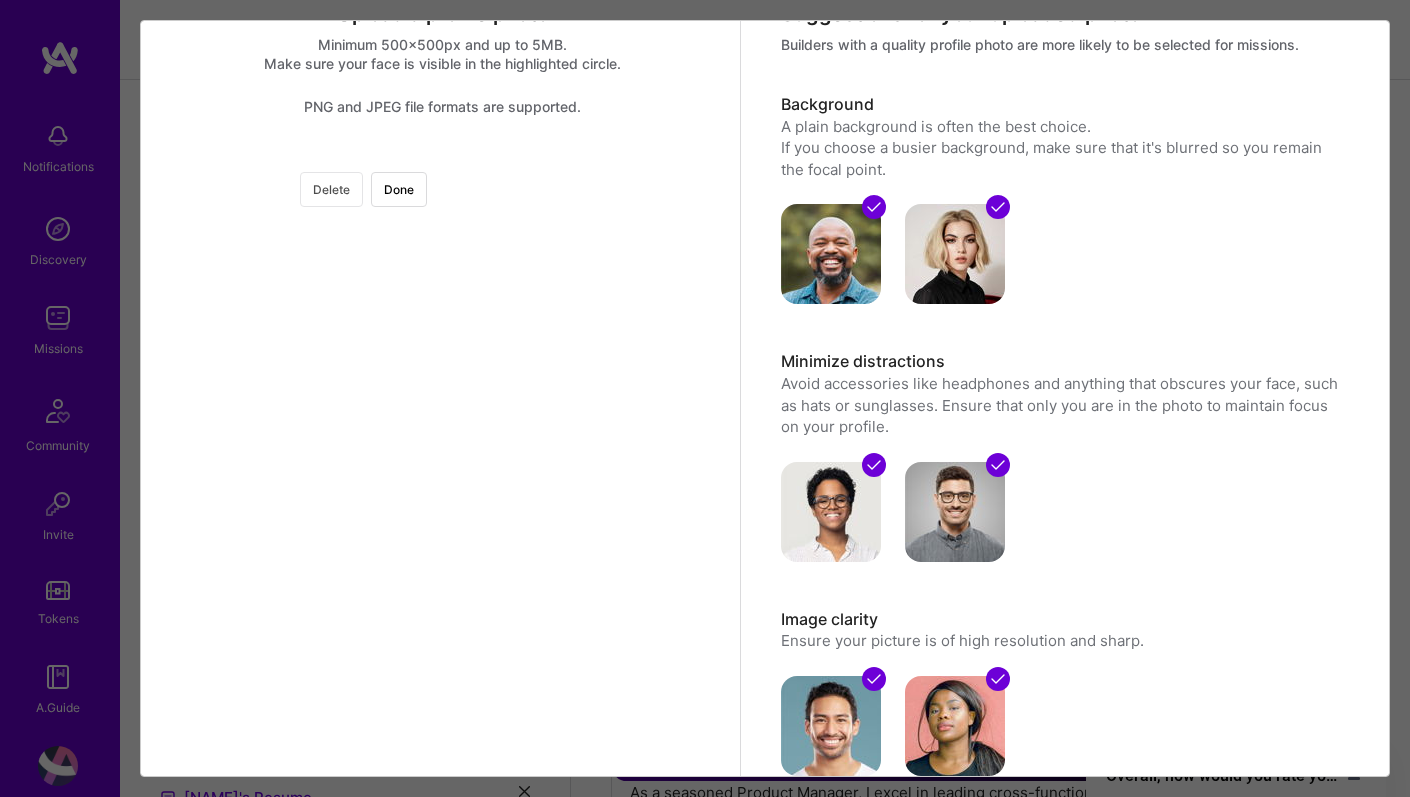 click on "Delete" at bounding box center (331, 189) 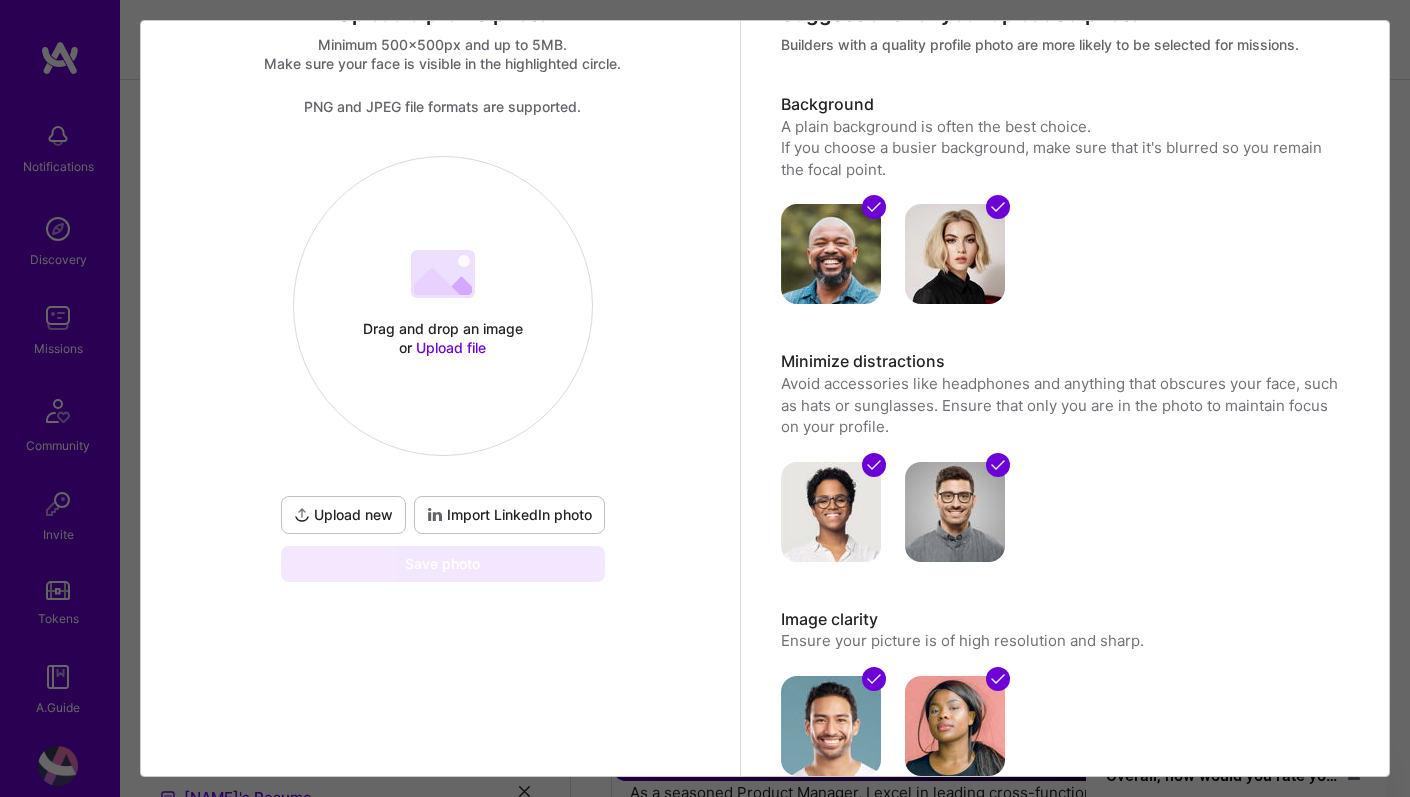click on "Drag and drop an image or   Upload file Upload file" at bounding box center [443, 306] 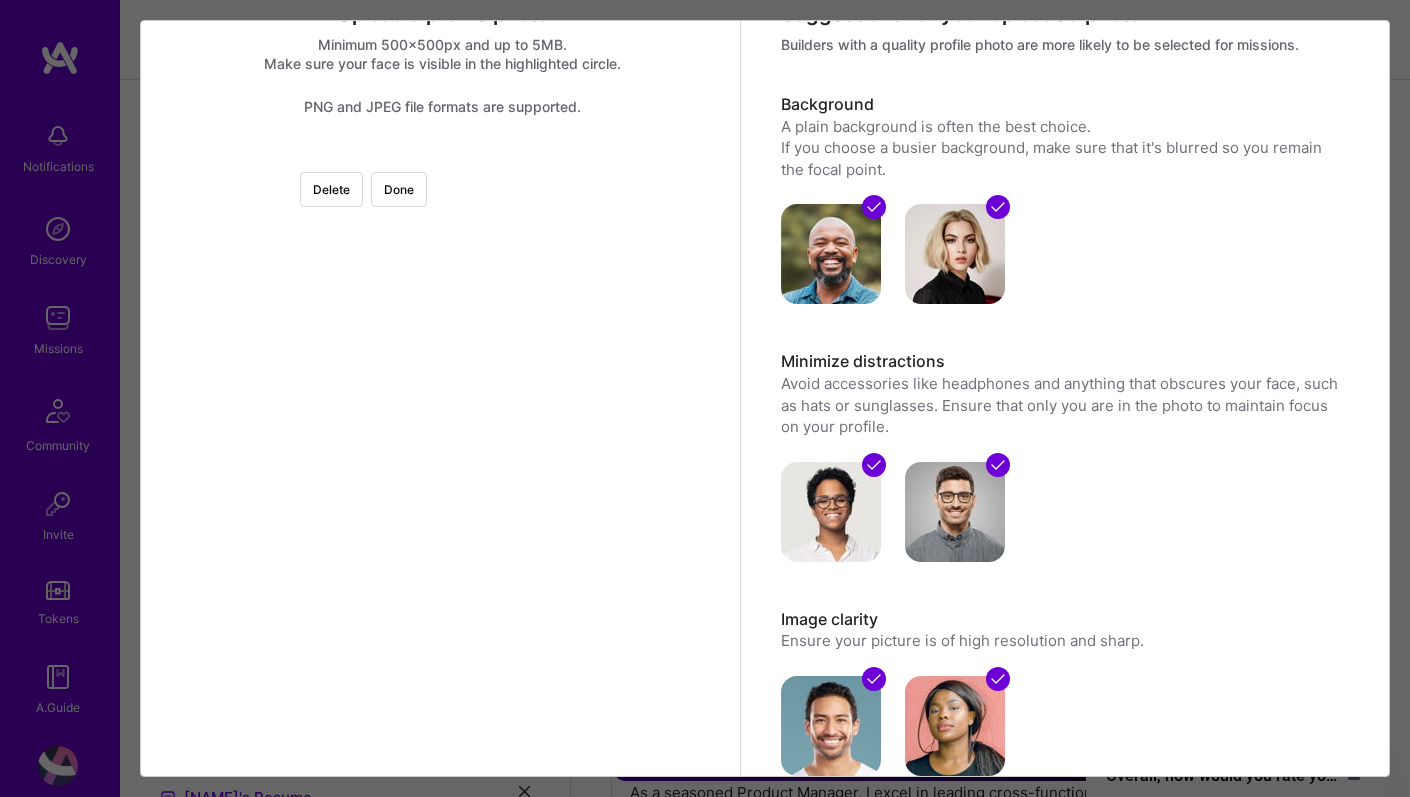 click at bounding box center (581, 452) 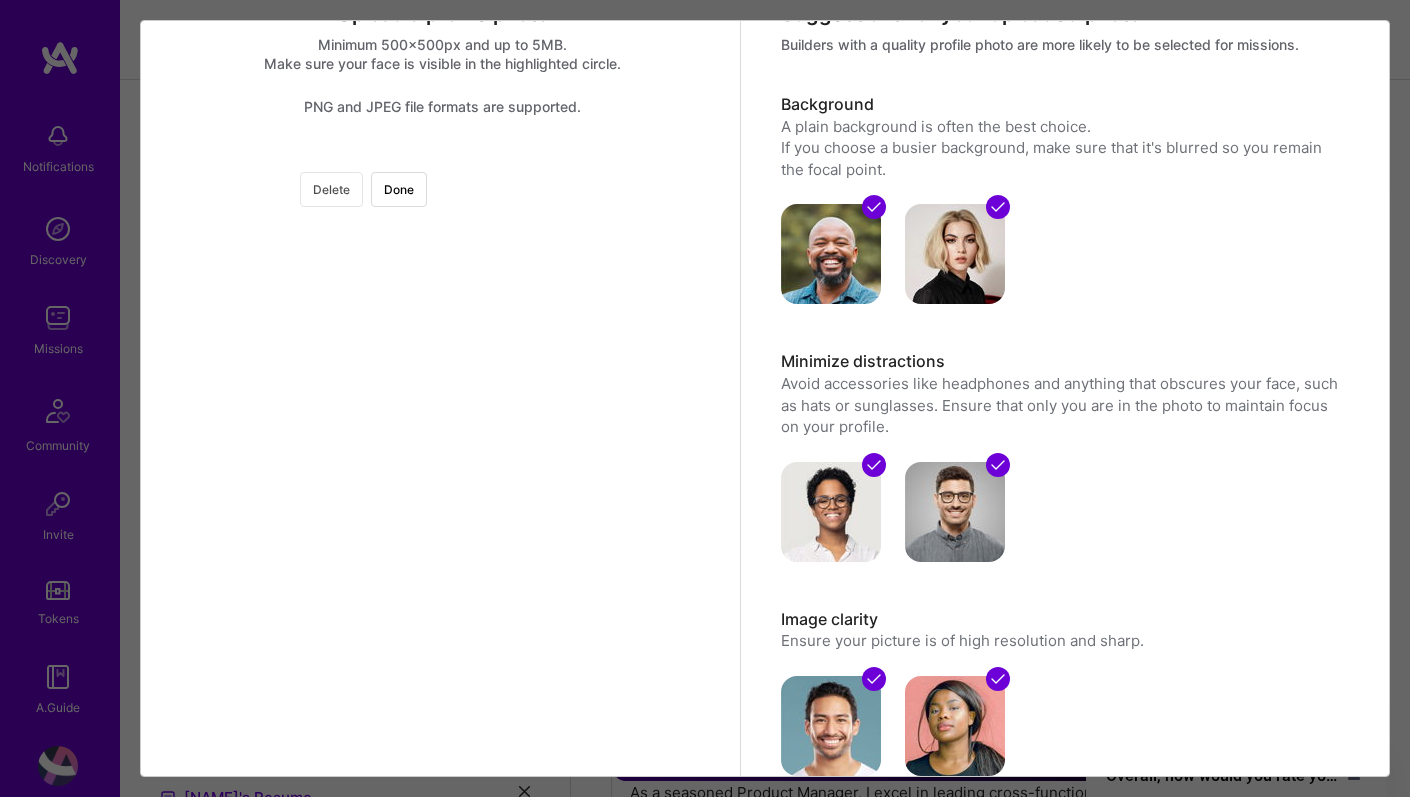 click on "Delete" at bounding box center (331, 189) 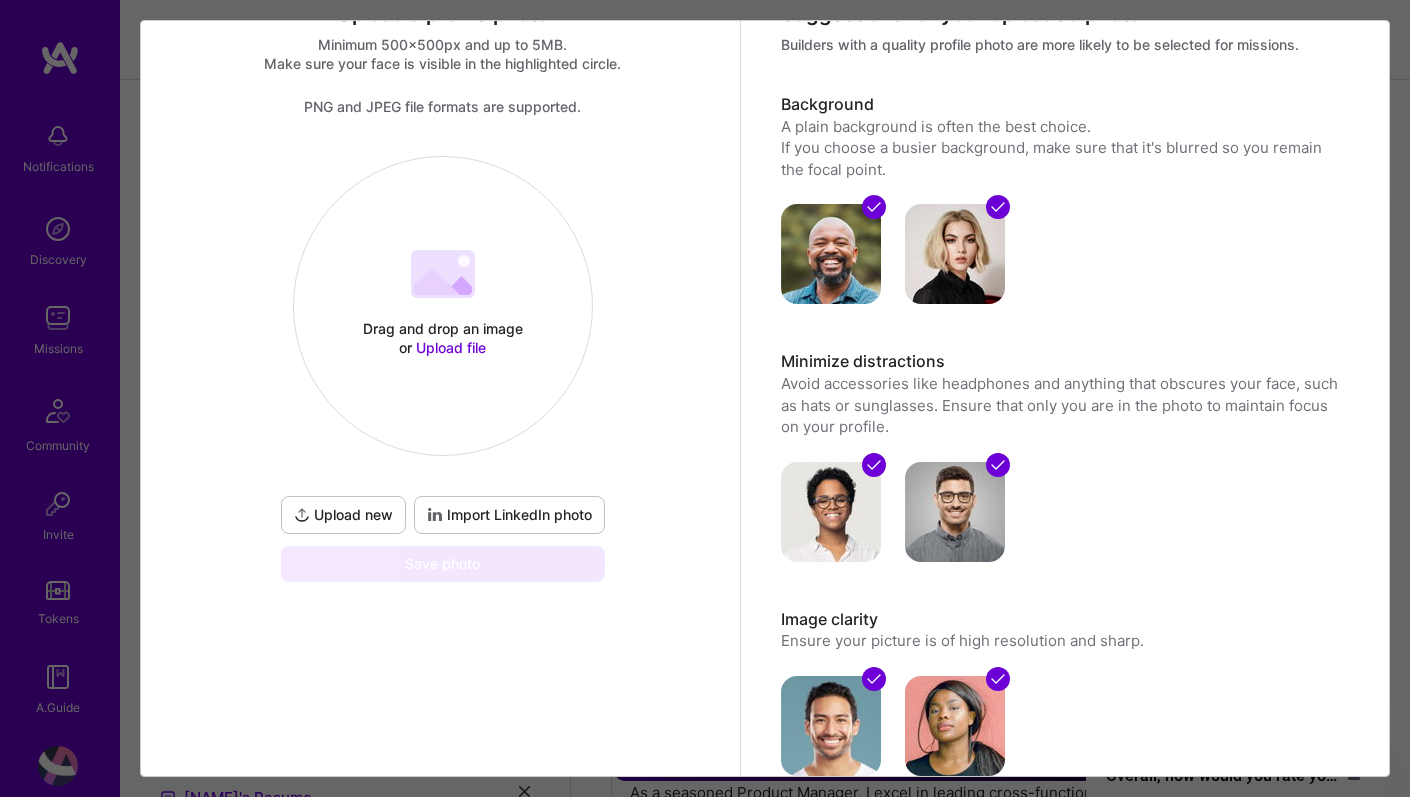 click on "Import LinkedIn photo" at bounding box center [509, 515] 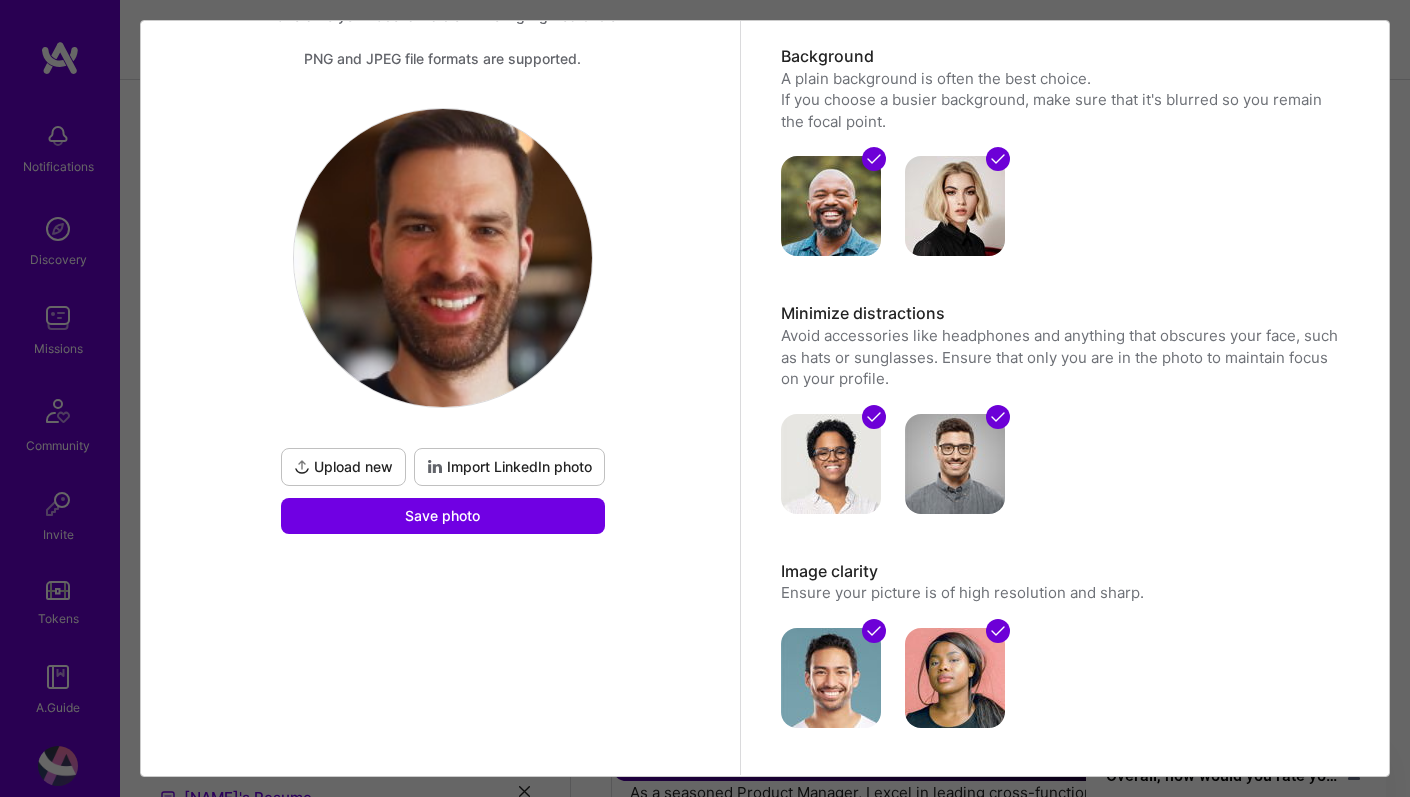 scroll, scrollTop: 160, scrollLeft: 0, axis: vertical 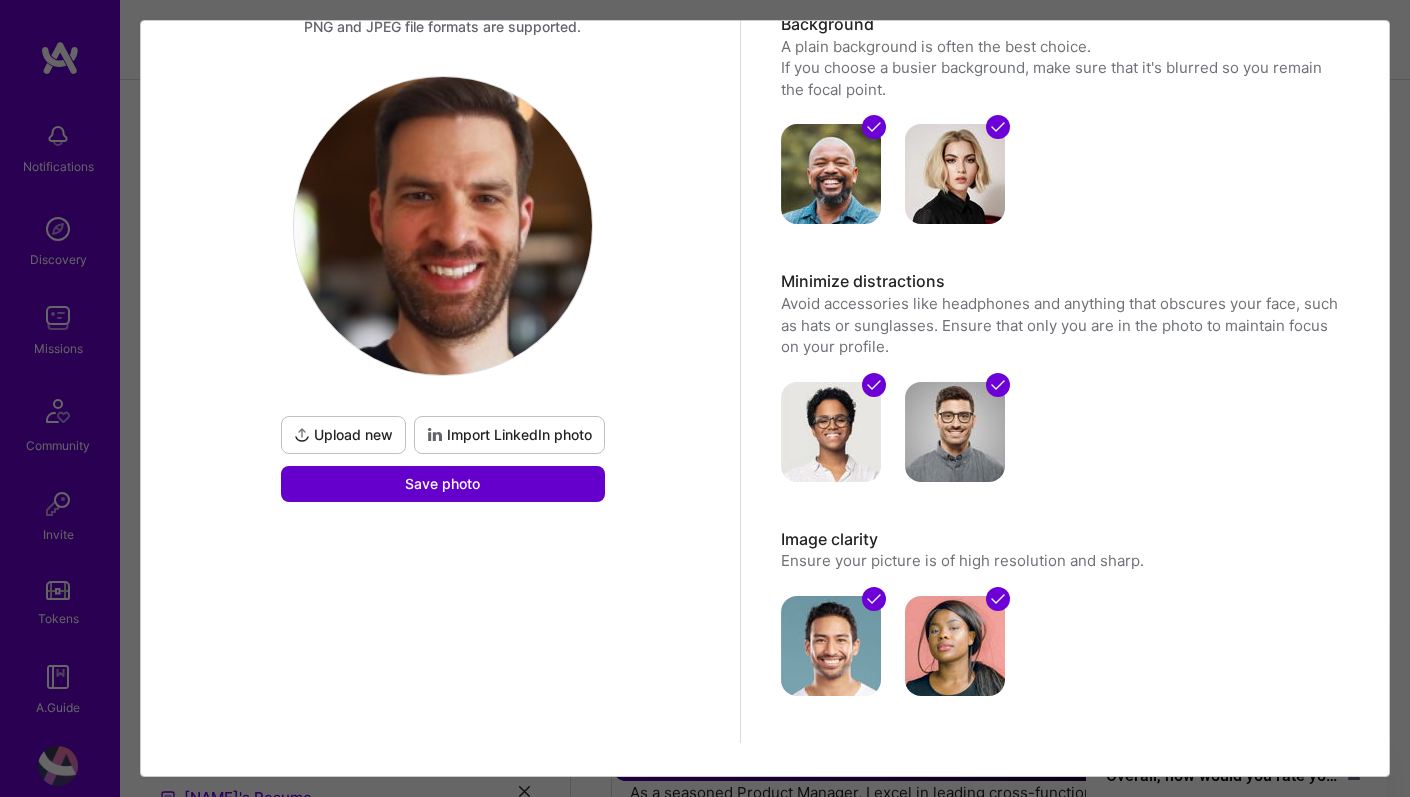 click on "Save photo" at bounding box center (443, 484) 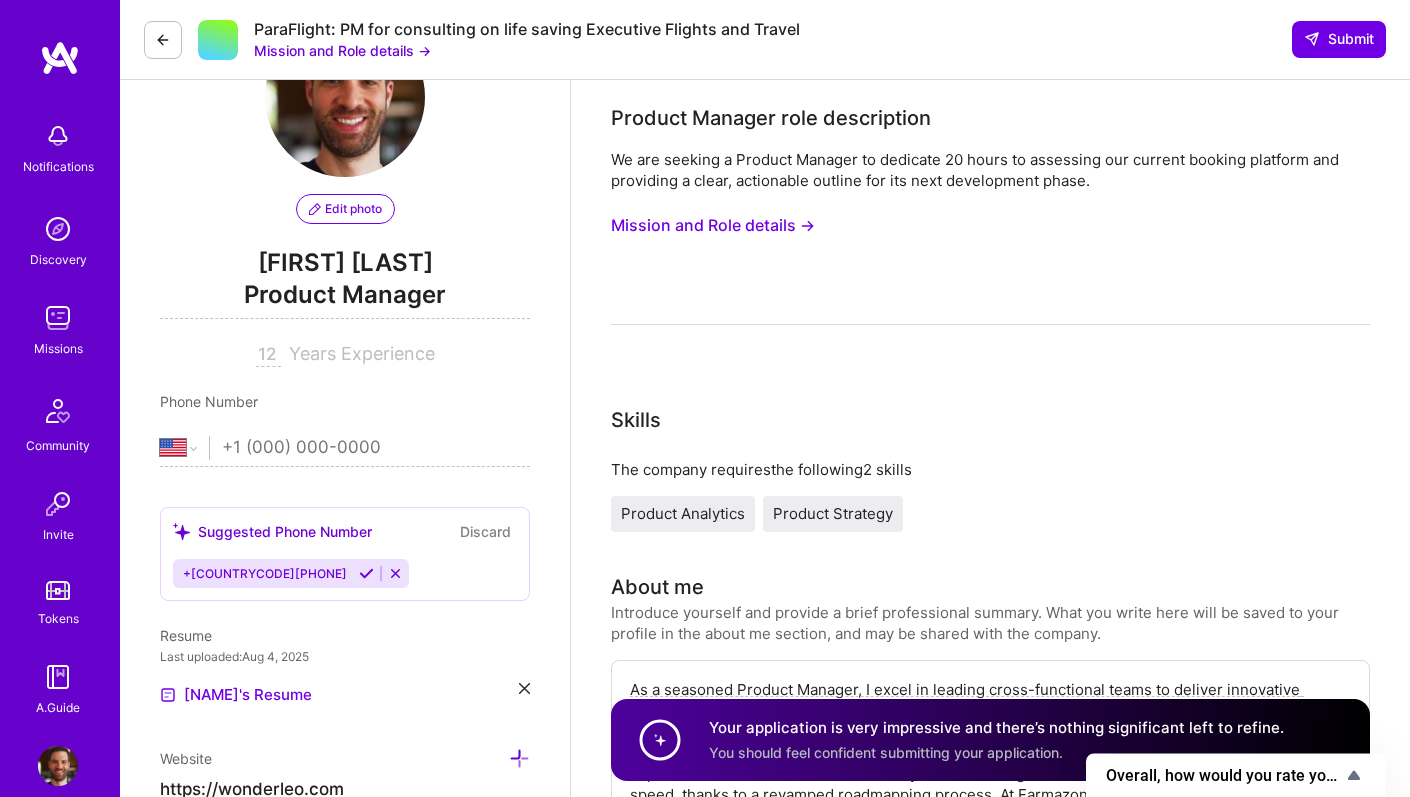 scroll, scrollTop: 104, scrollLeft: 0, axis: vertical 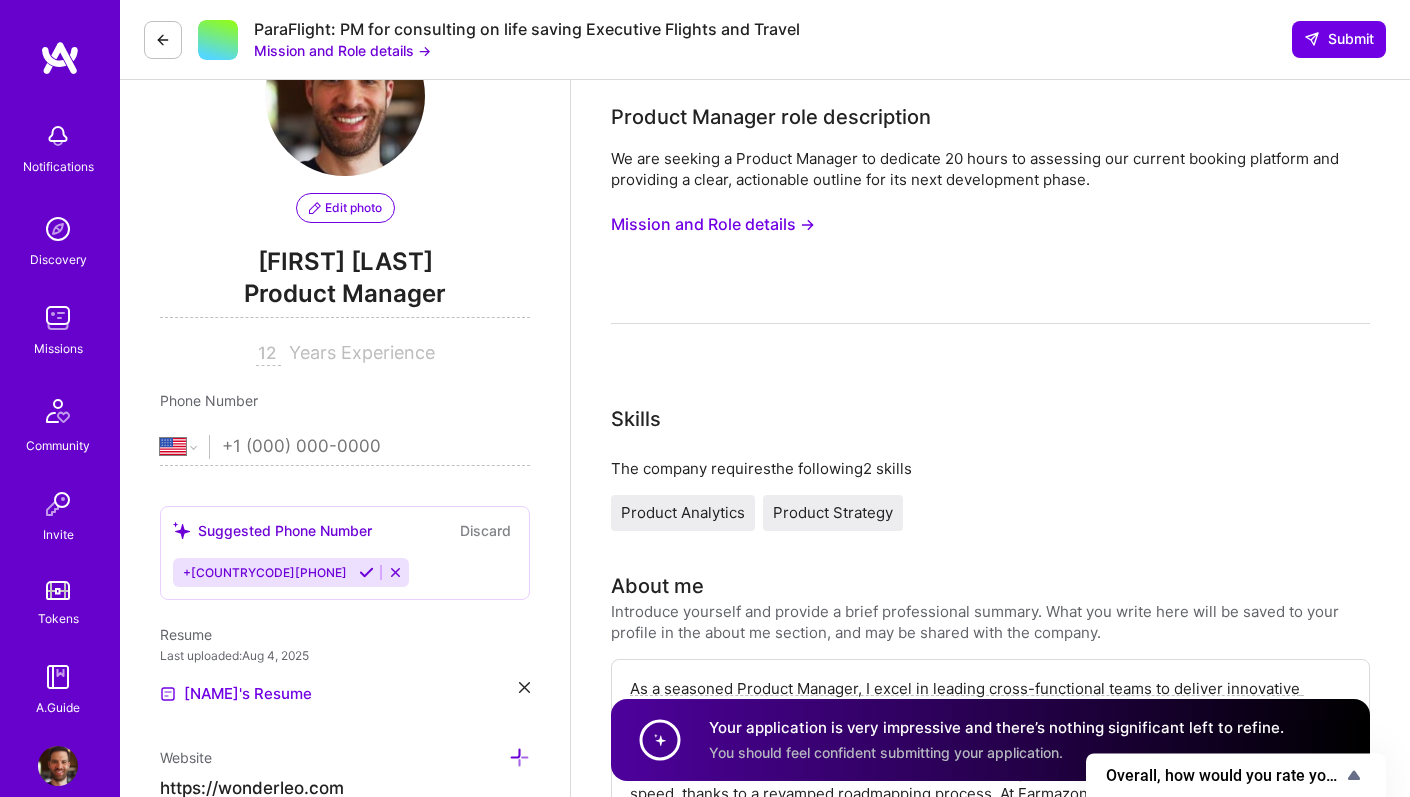 click on "Edit photo Bahadir Ersin Product Manager 12 Years Experience" at bounding box center (345, 191) 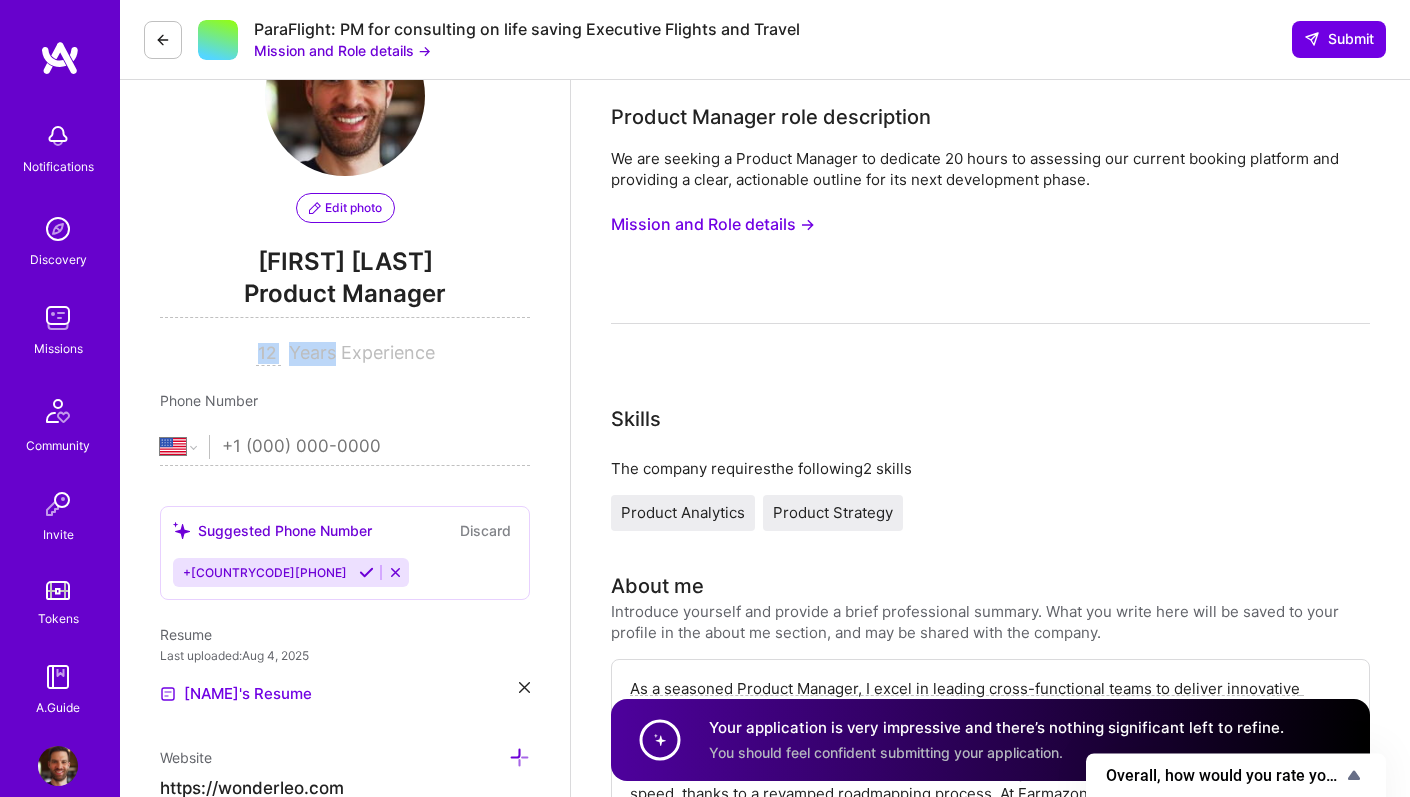 click on "12" at bounding box center [272, 352] 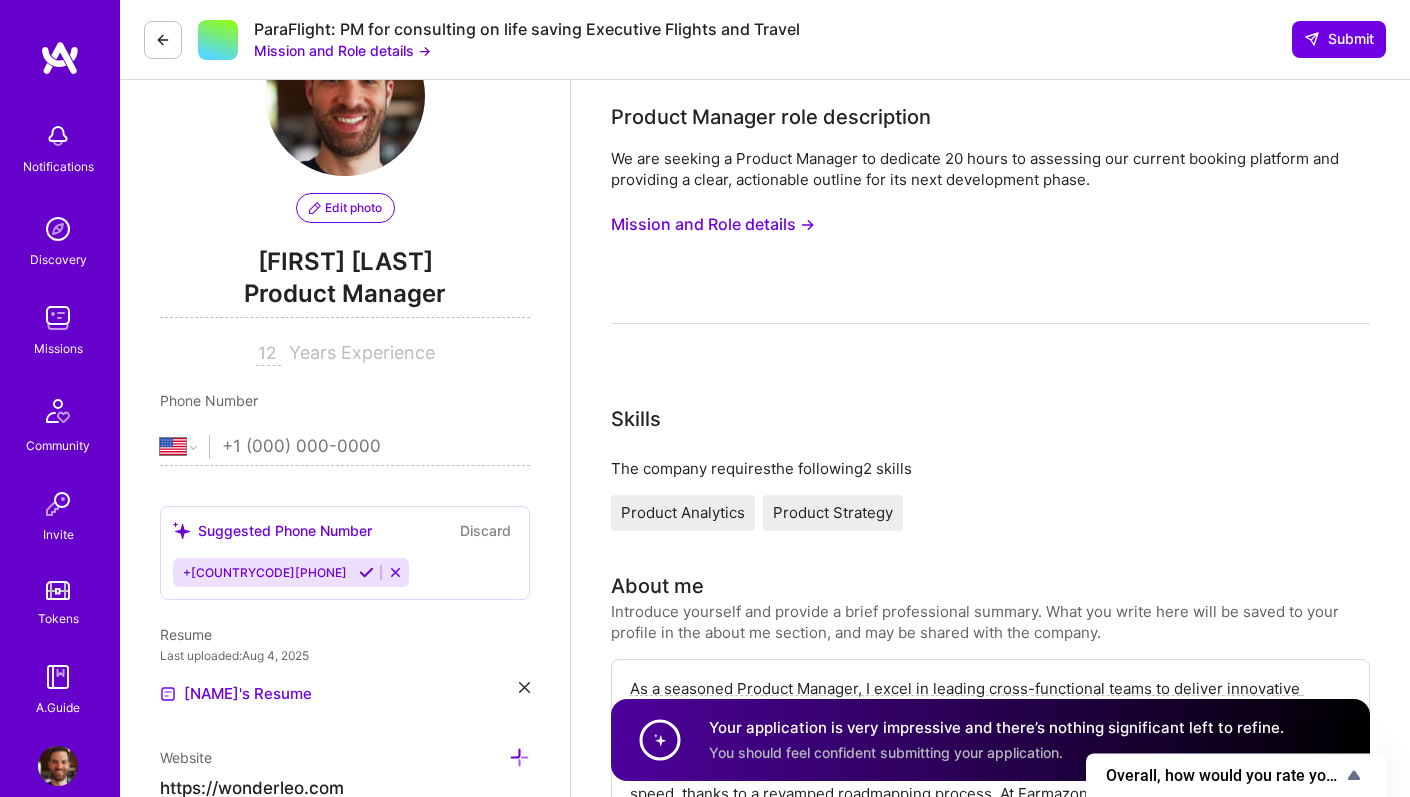click on "12" at bounding box center (268, 354) 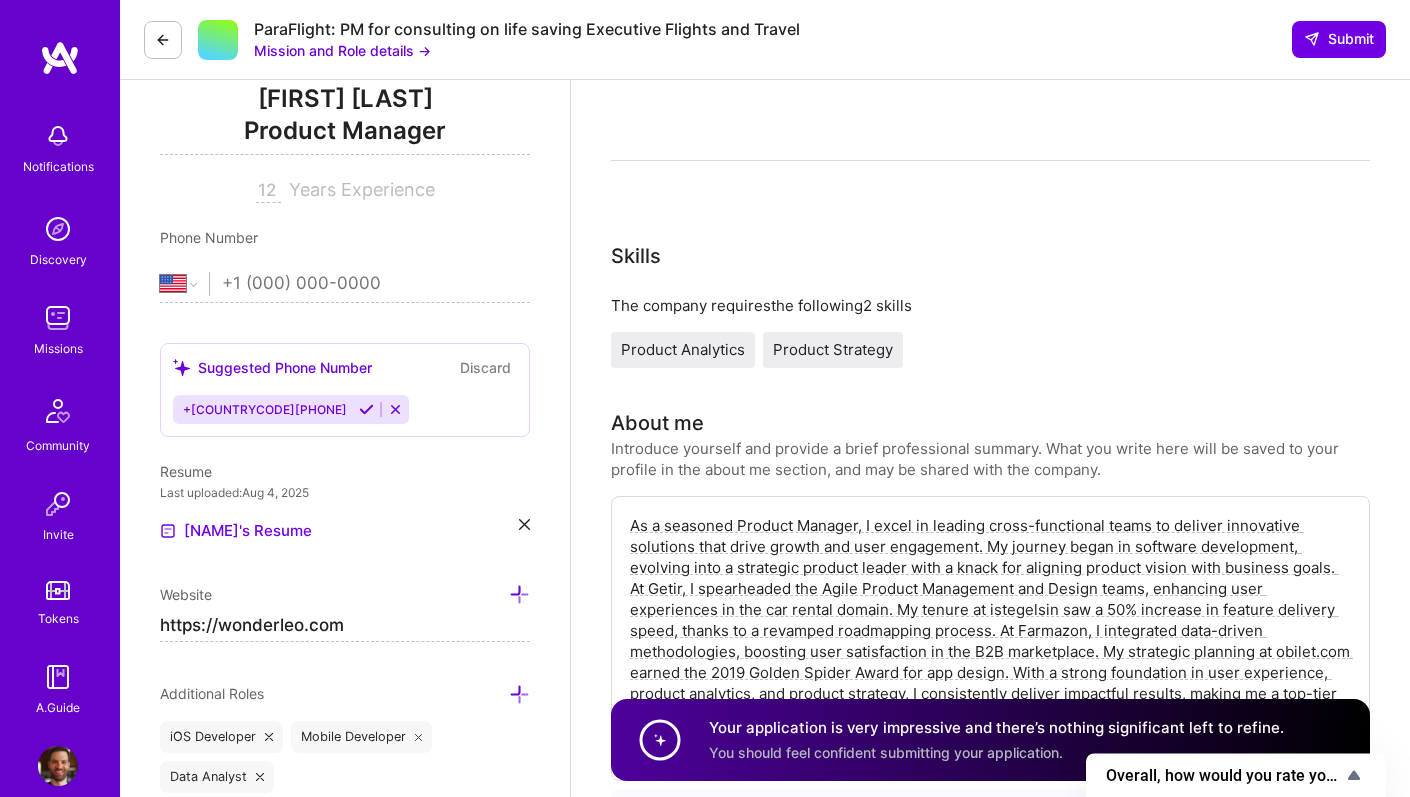 scroll, scrollTop: 266, scrollLeft: 0, axis: vertical 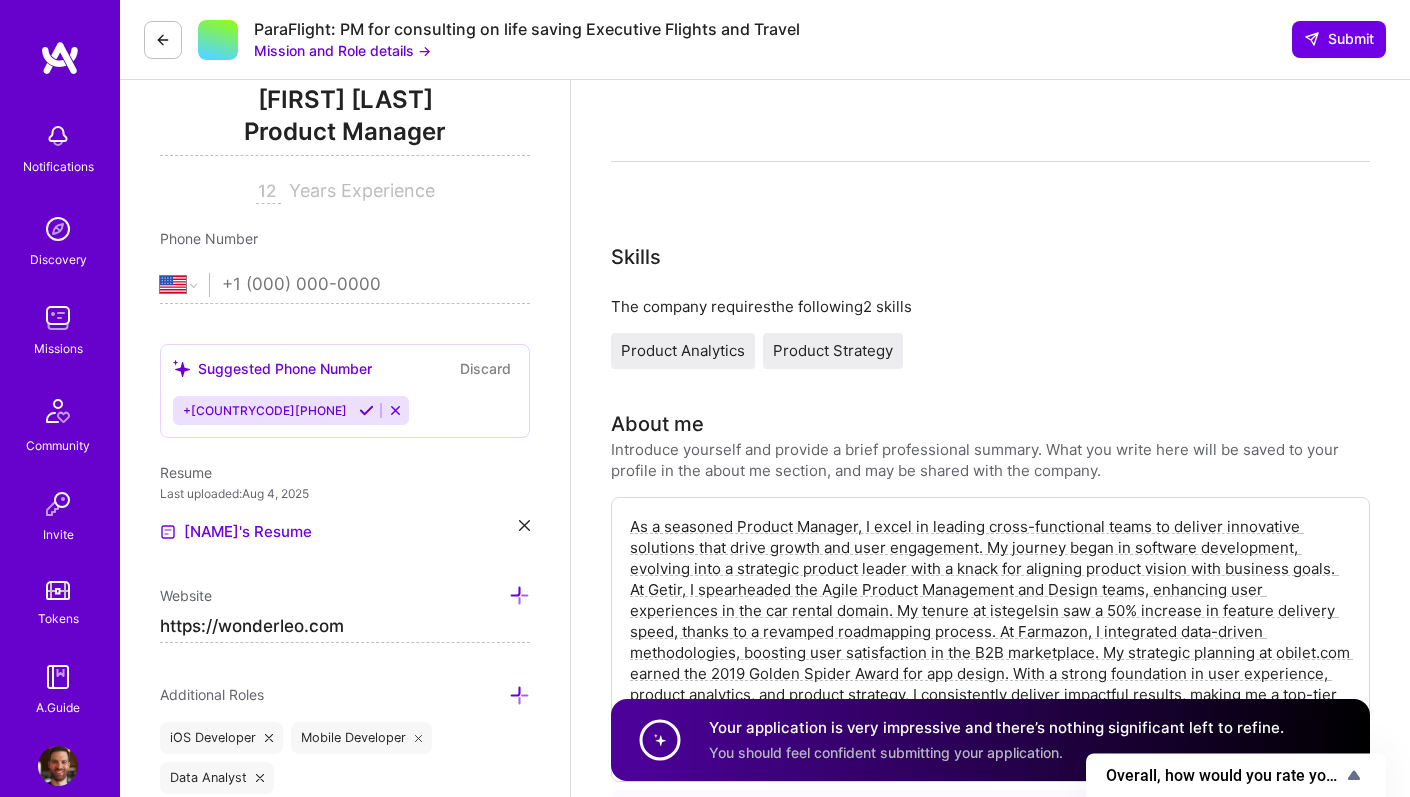 click on "[PHONE]" at bounding box center (263, 410) 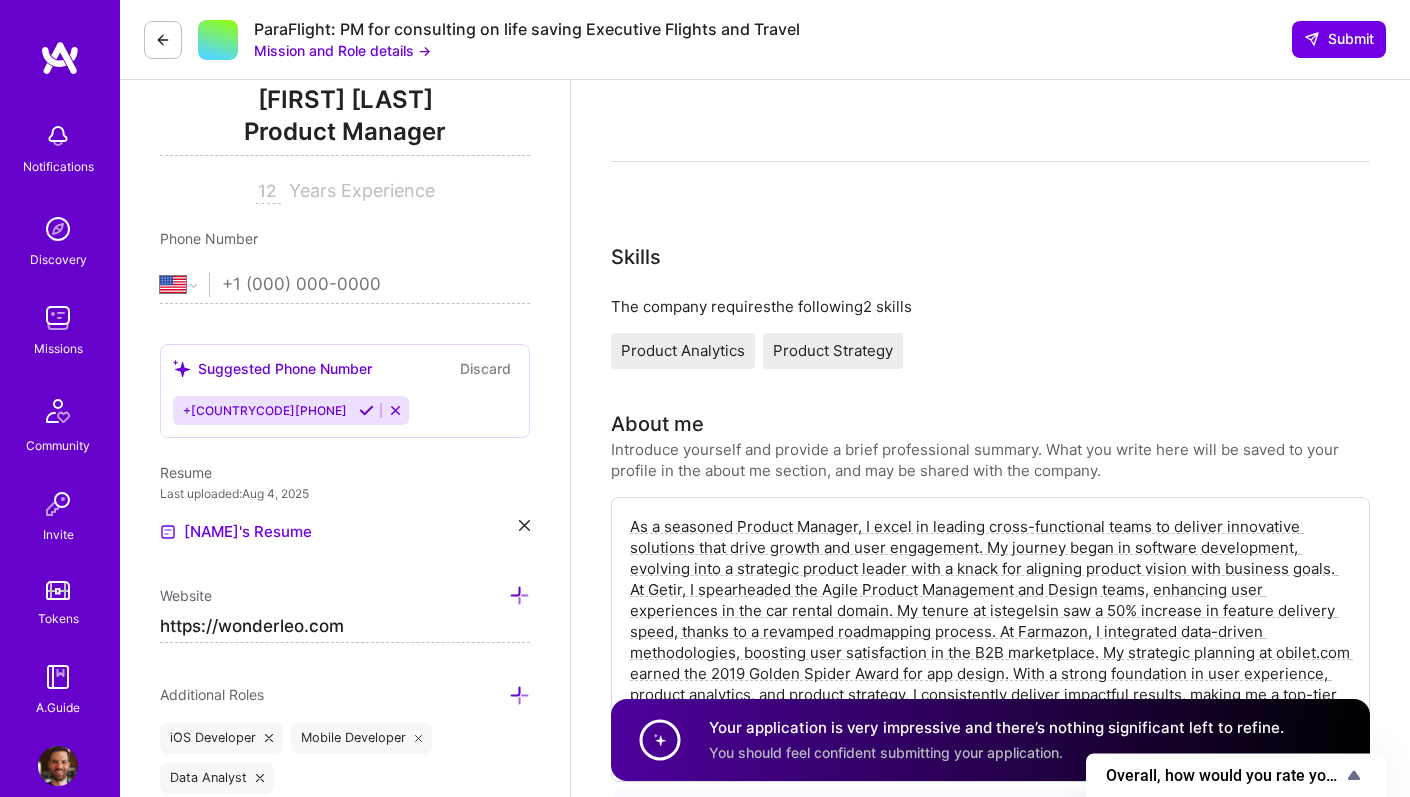 click at bounding box center [366, 410] 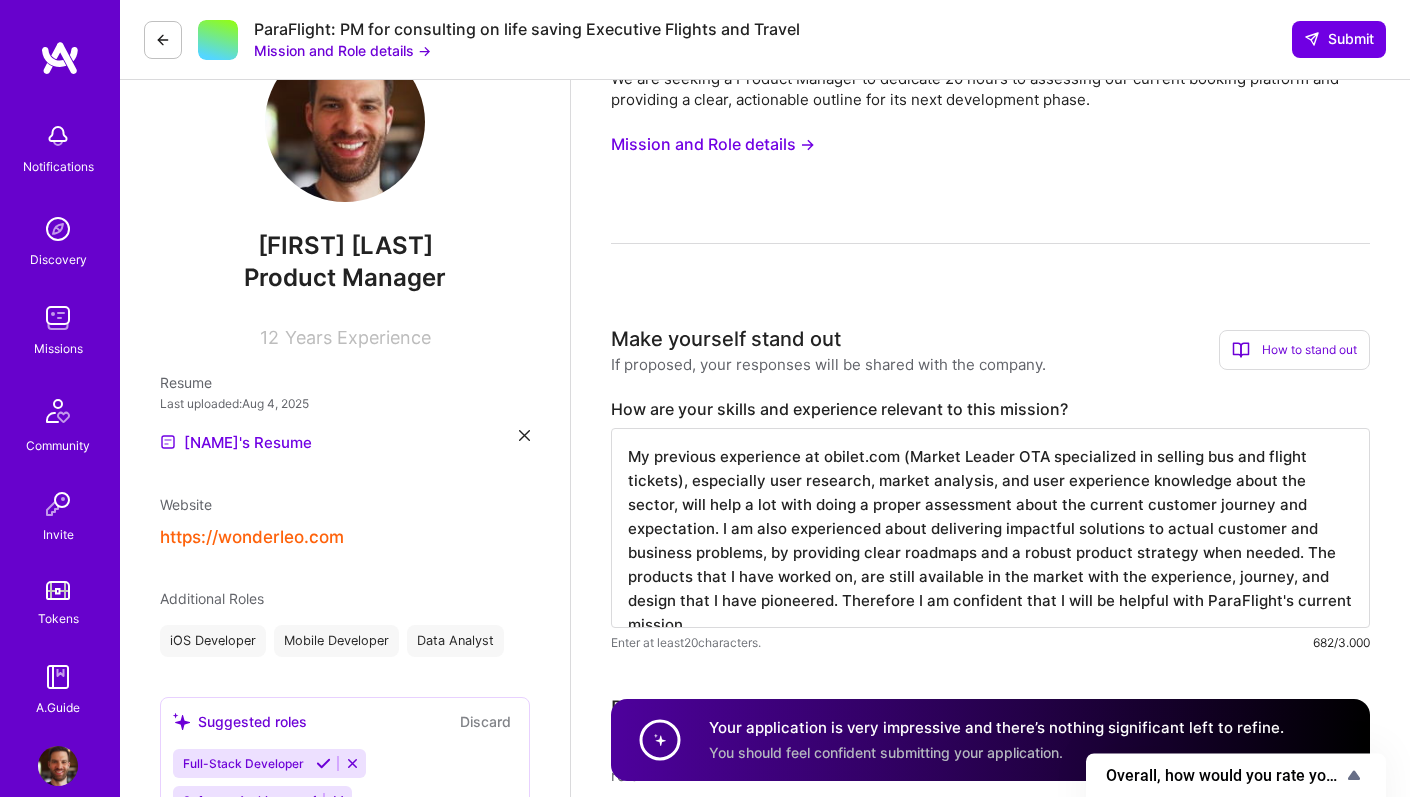 scroll, scrollTop: 288, scrollLeft: 0, axis: vertical 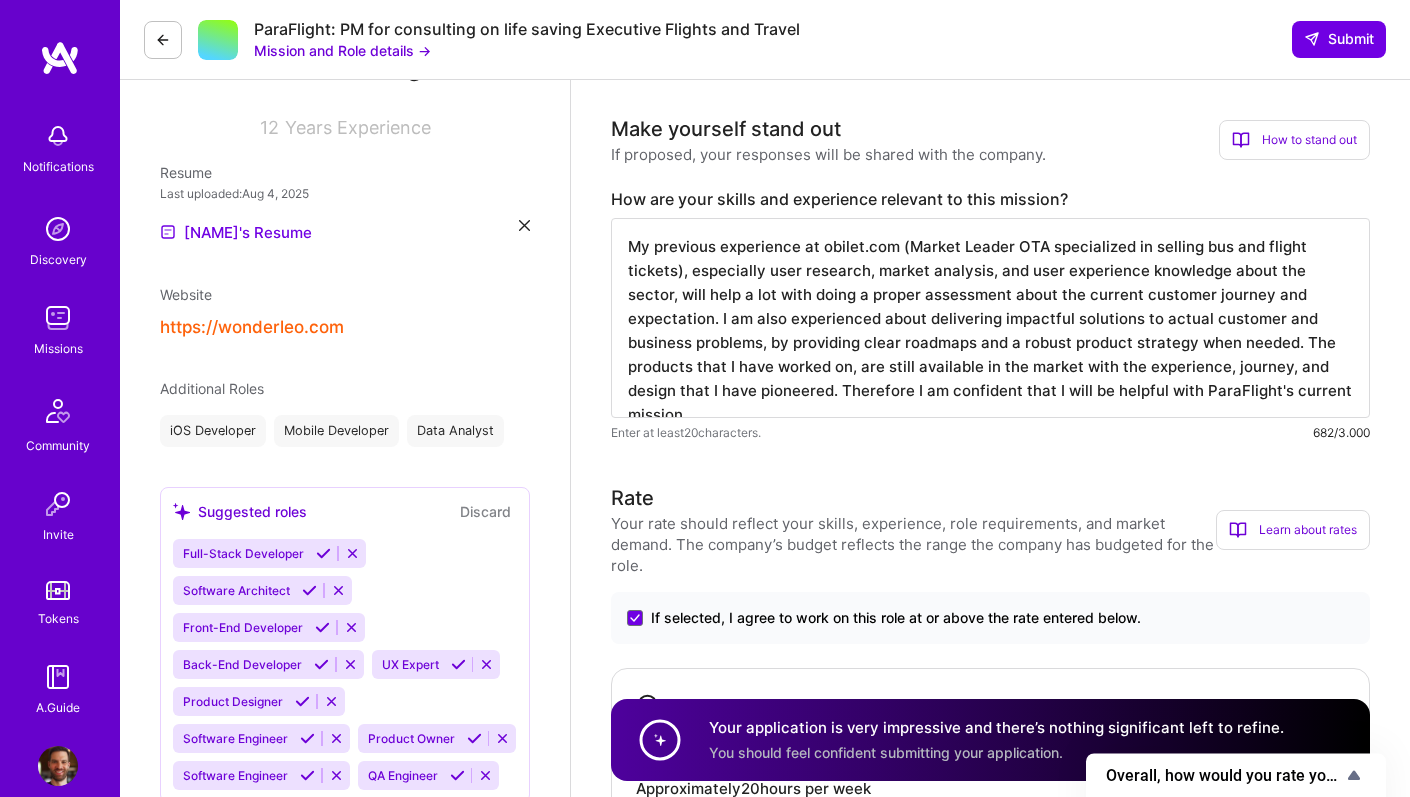click on "https://wonderleo.com" at bounding box center (252, 327) 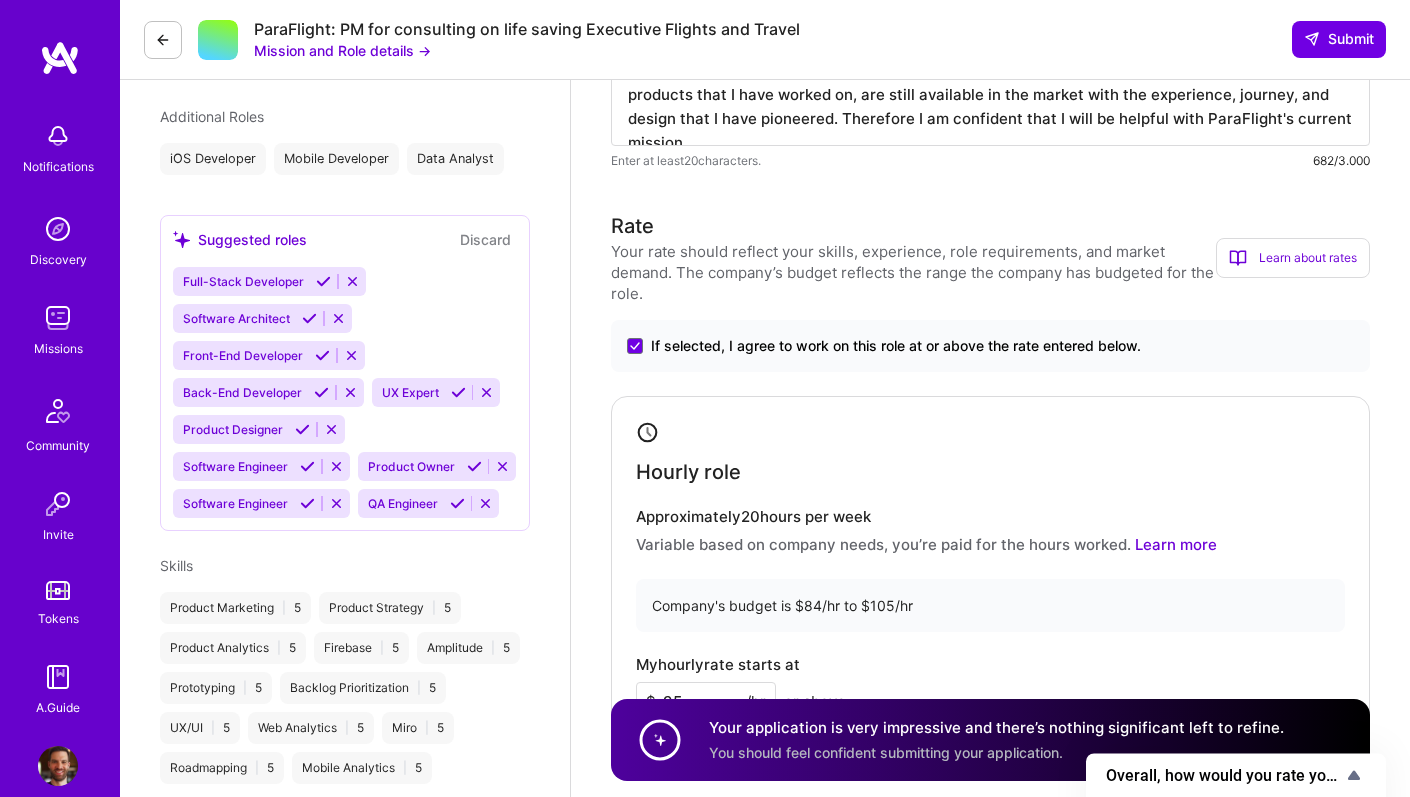 scroll, scrollTop: 0, scrollLeft: 0, axis: both 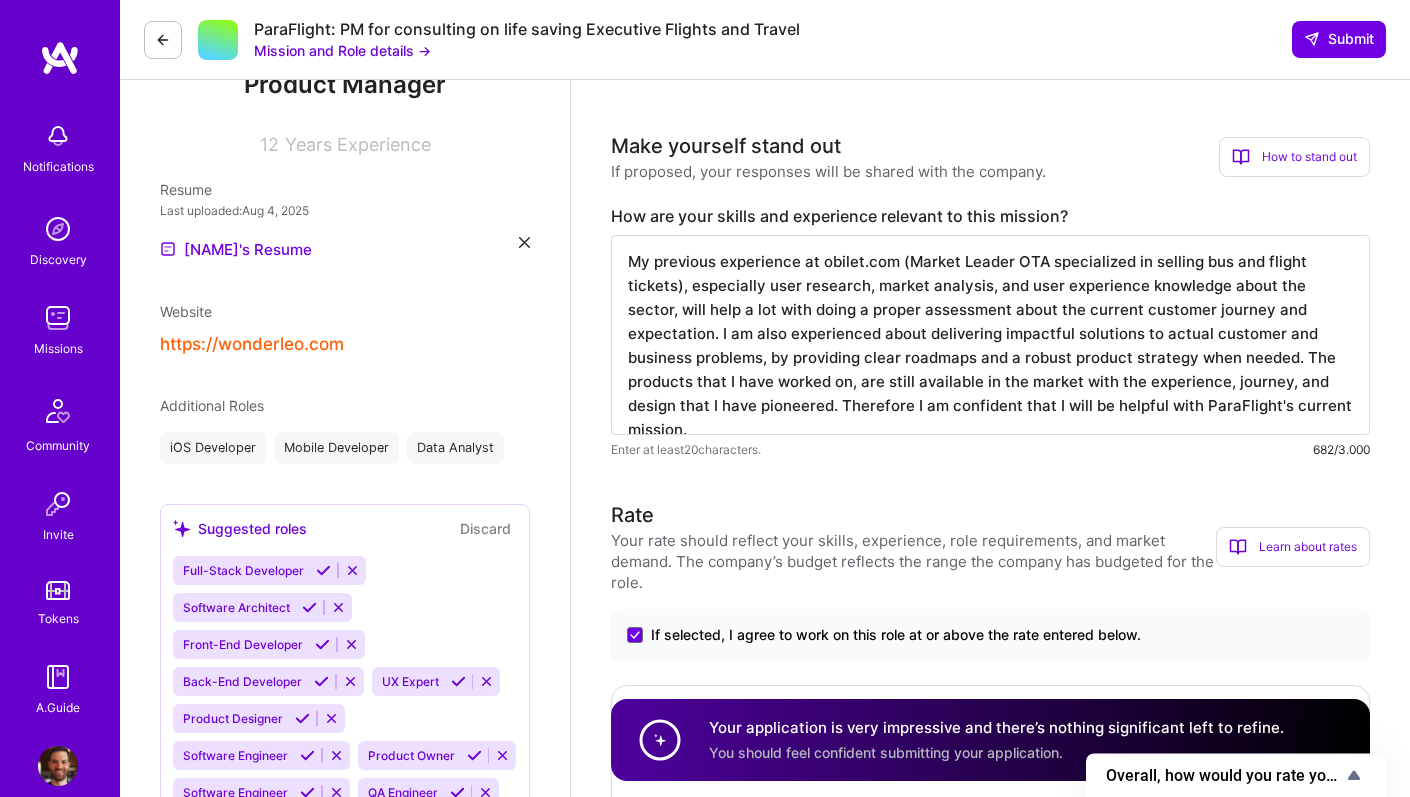 click on "My previous experience at obilet.com (Market Leader OTA specialized in selling bus and flight tickets), especially user research, market analysis, and user experience knowledge about the sector, will help a lot with doing a proper assessment about the current customer journey and expectation. I am also experienced about delivering impactful solutions to actual customer and business problems, by providing clear roadmaps and a robust product strategy when needed. The products that I have worked on, are still available in the market with the experience, journey, and design that I have pioneered. Therefore I am confident that I will be helpful with ParaFlight's current mission." at bounding box center [990, 335] 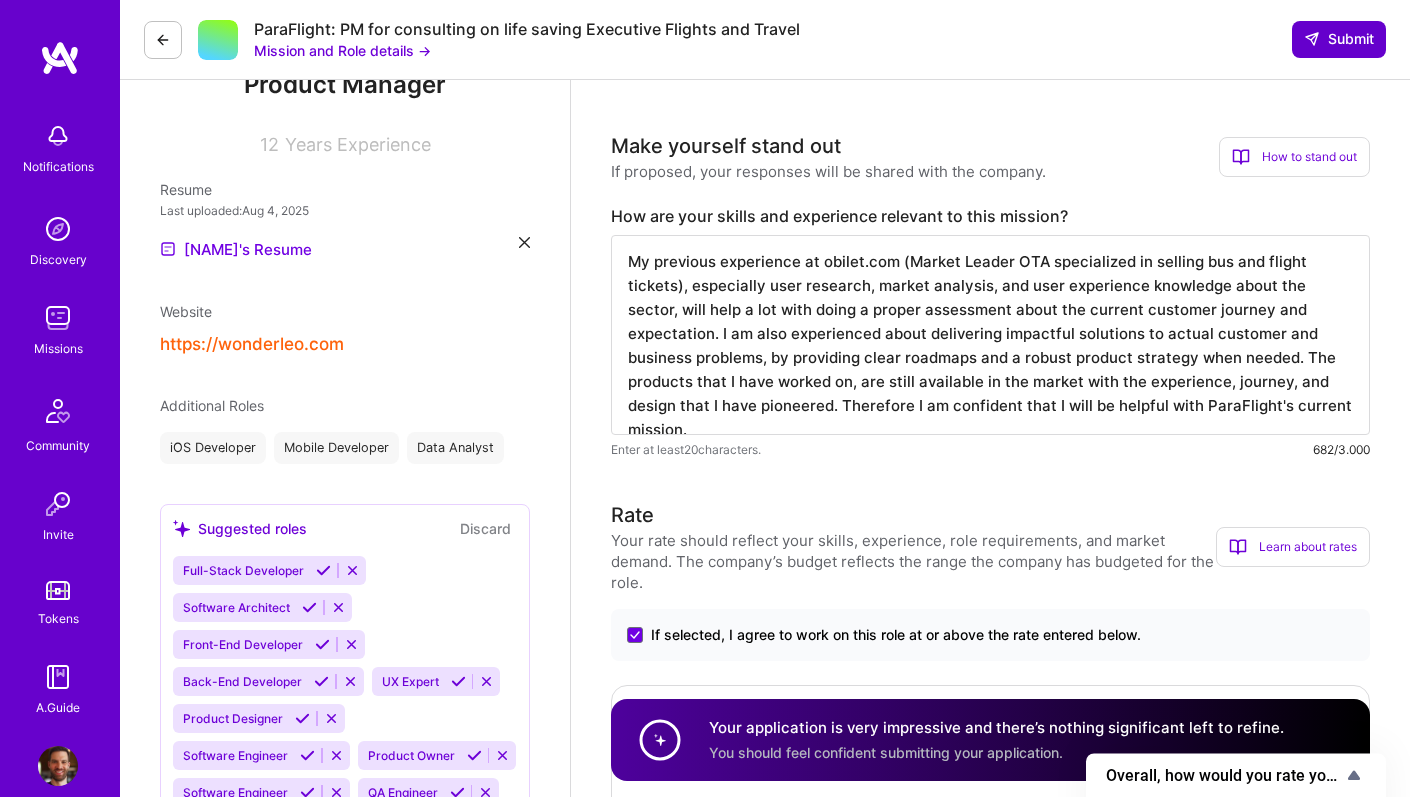 click on "Submit" at bounding box center [1339, 39] 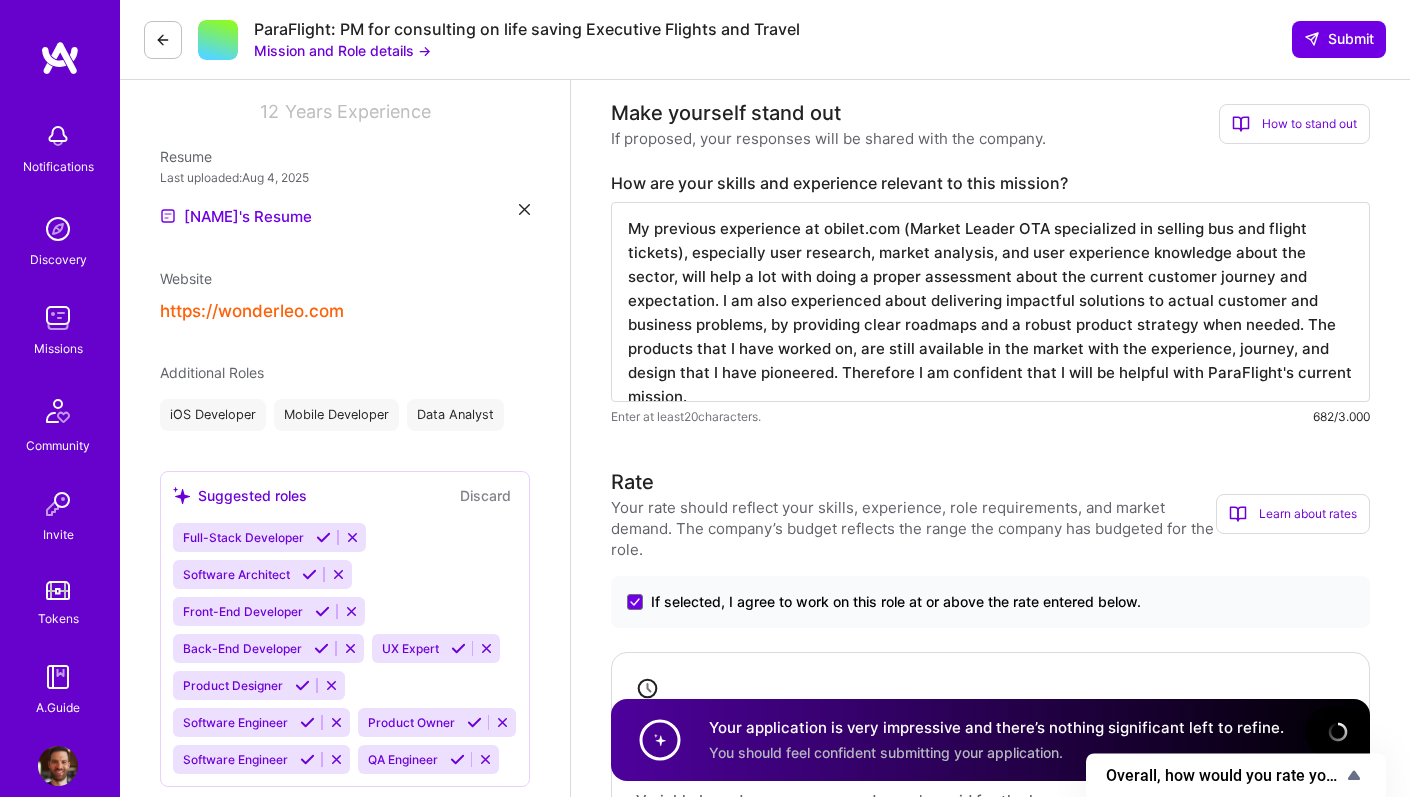 scroll, scrollTop: 322, scrollLeft: 0, axis: vertical 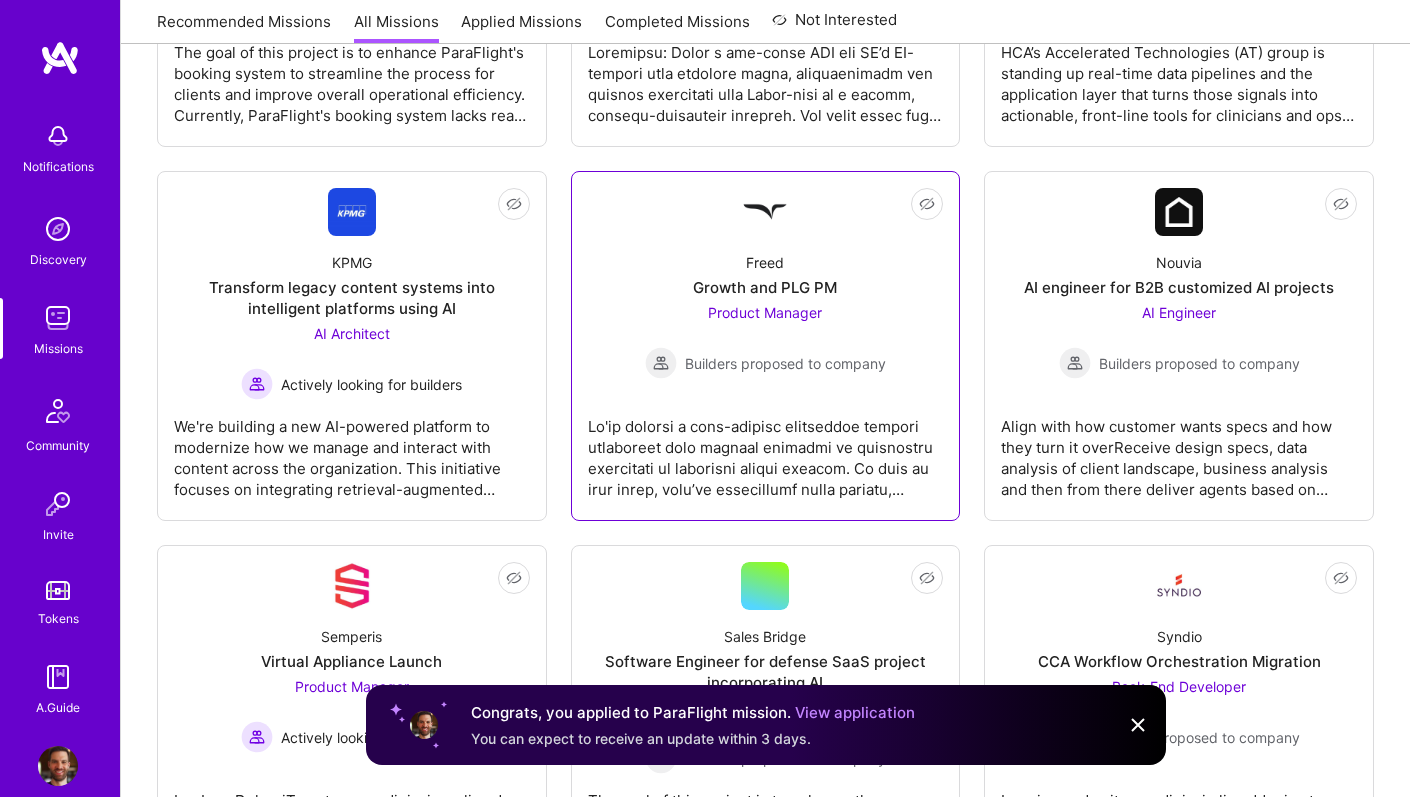 click at bounding box center [766, 450] 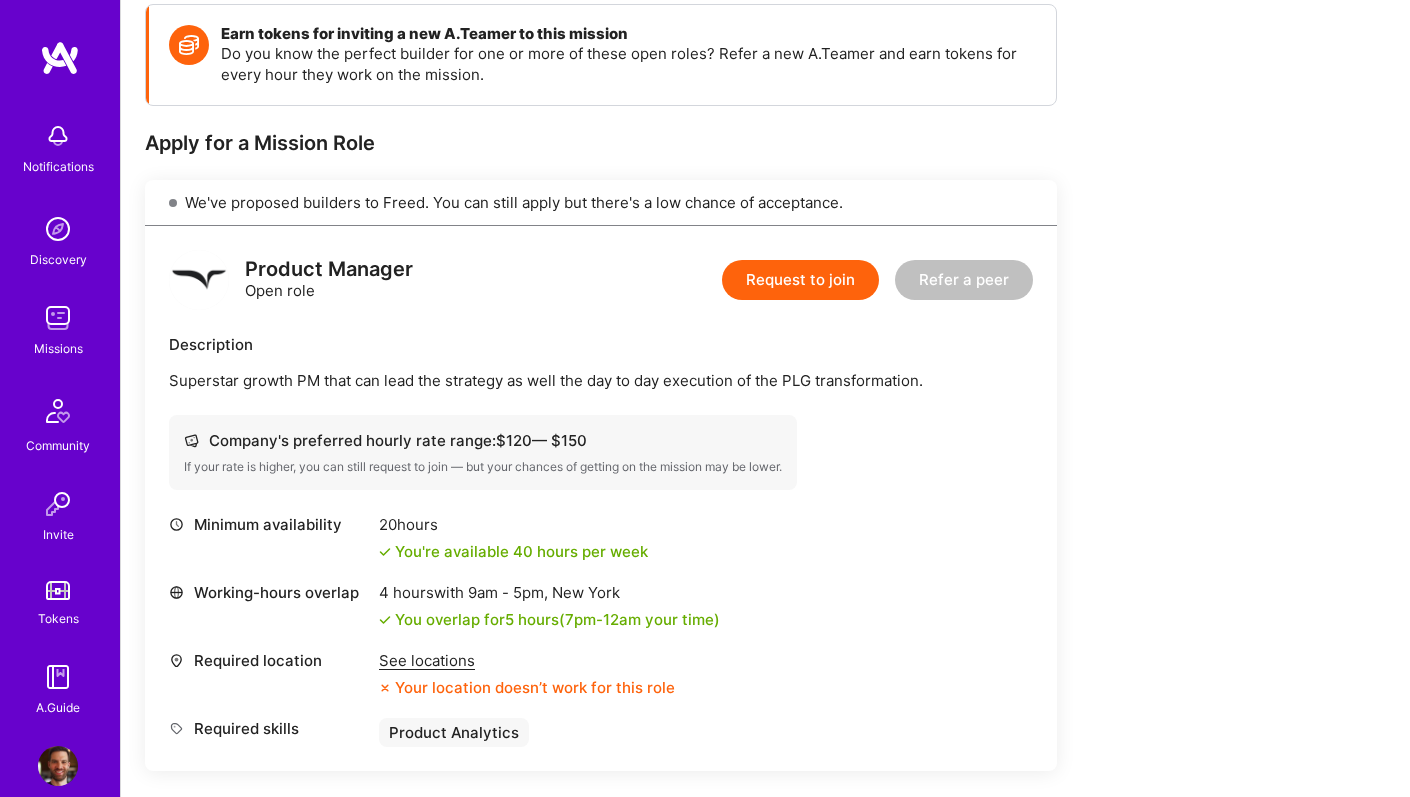 scroll, scrollTop: 279, scrollLeft: 0, axis: vertical 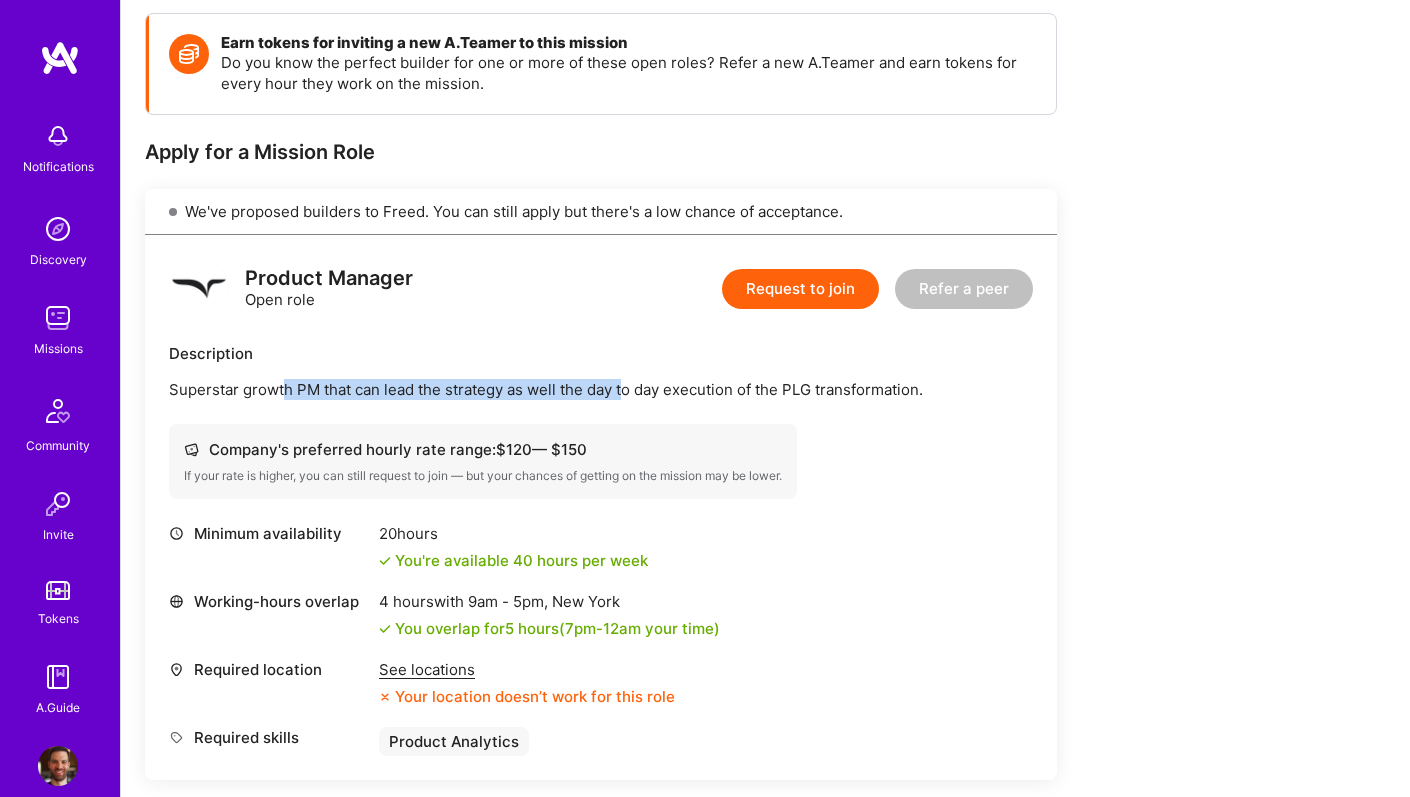 drag, startPoint x: 283, startPoint y: 397, endPoint x: 641, endPoint y: 403, distance: 358.05026 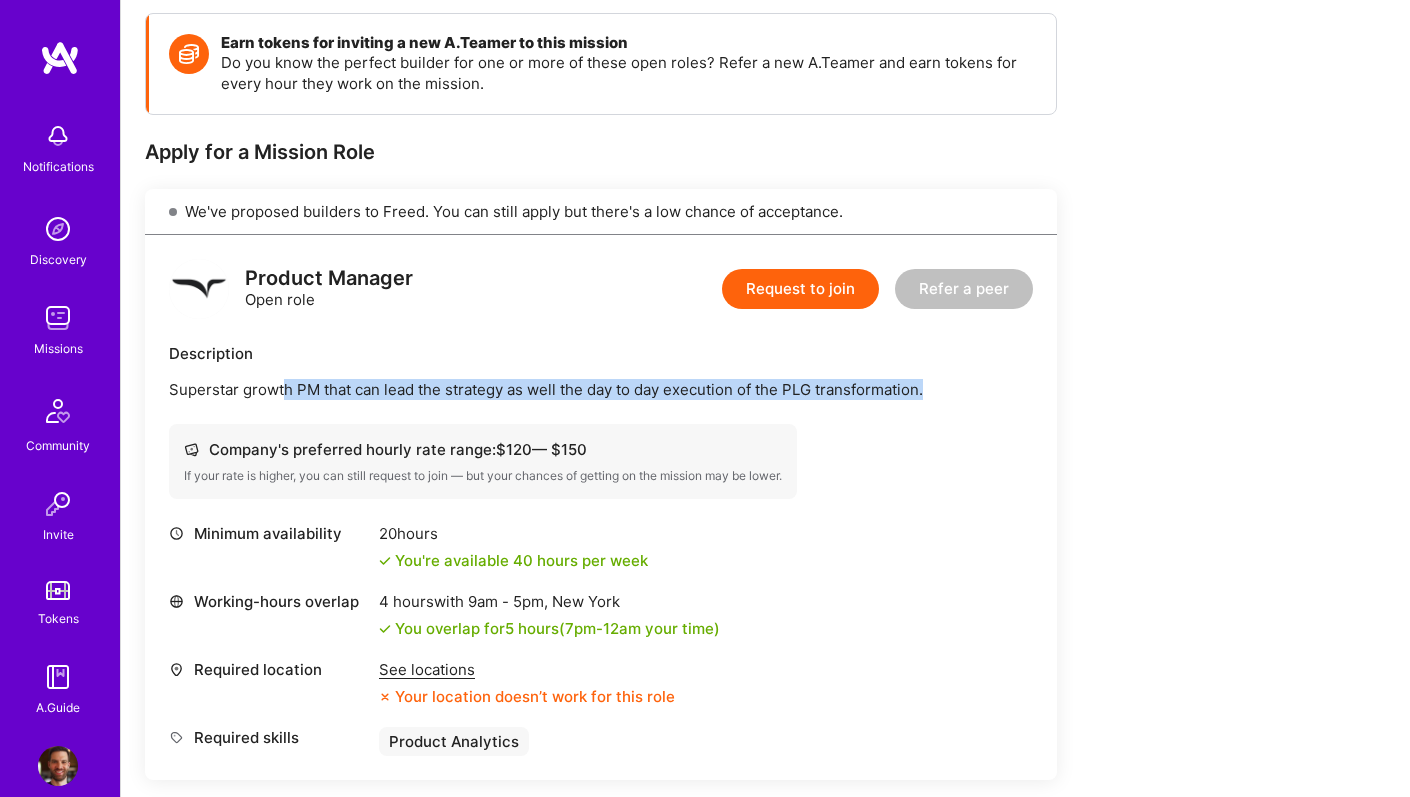 click on "Product Manager Open role Request to join Refer a peer Description Superstar growth PM that can lead the strategy as well the day to day execution of the PLG transformation. Company's preferred hourly rate range: $ 120 — $ 150 If your rate is higher, you can still request to join — but your chances of getting on the mission may be lower. Minimum availability 20 hours You're available 40 hours per week Working-hours overlap 4 hours with 9am - 5pm , [CITY] You overlap for 5 hours ( 7pm - 12am your time) Required location See locations Your location doesn’t work for this role Required skills Product Analytics Show more info" at bounding box center [601, 507] 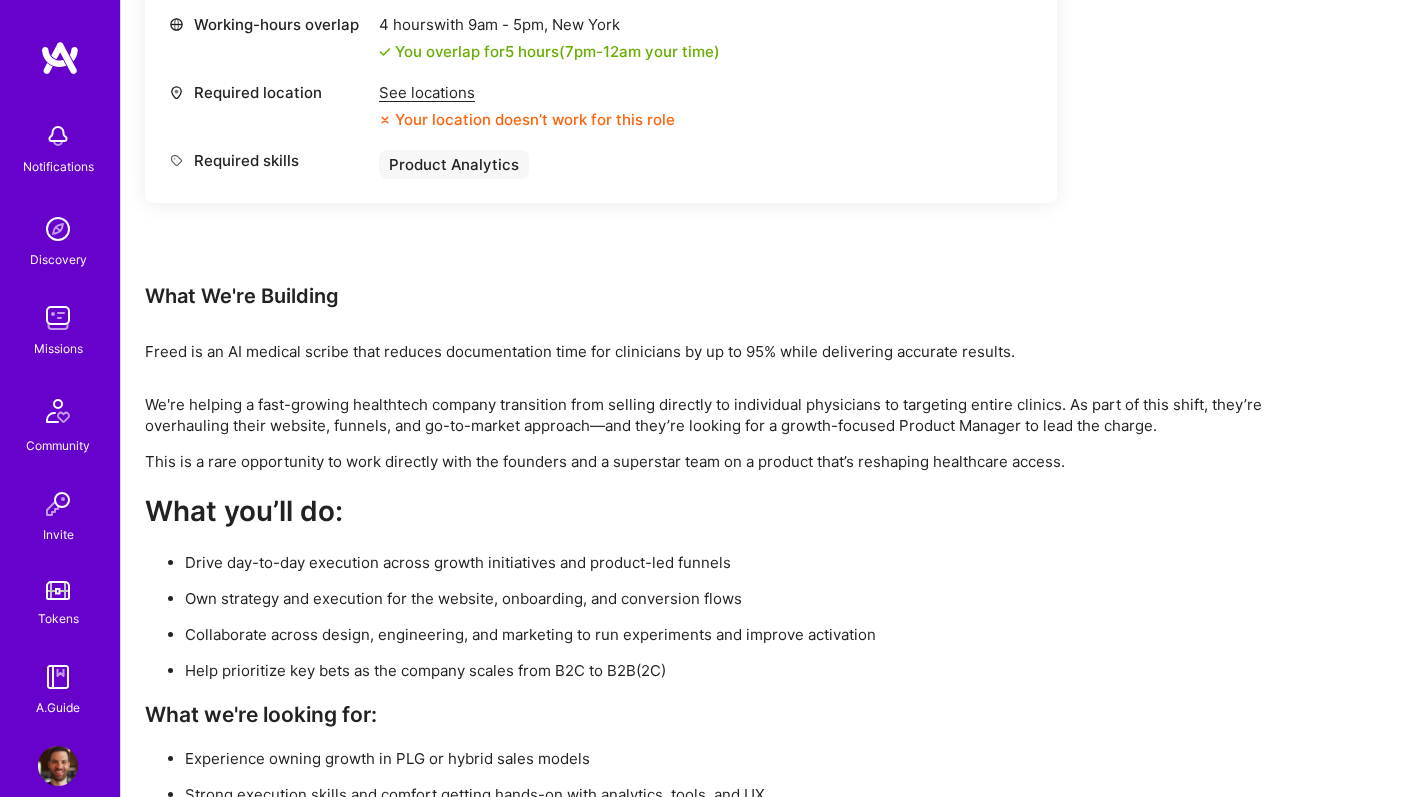 scroll, scrollTop: 1056, scrollLeft: 0, axis: vertical 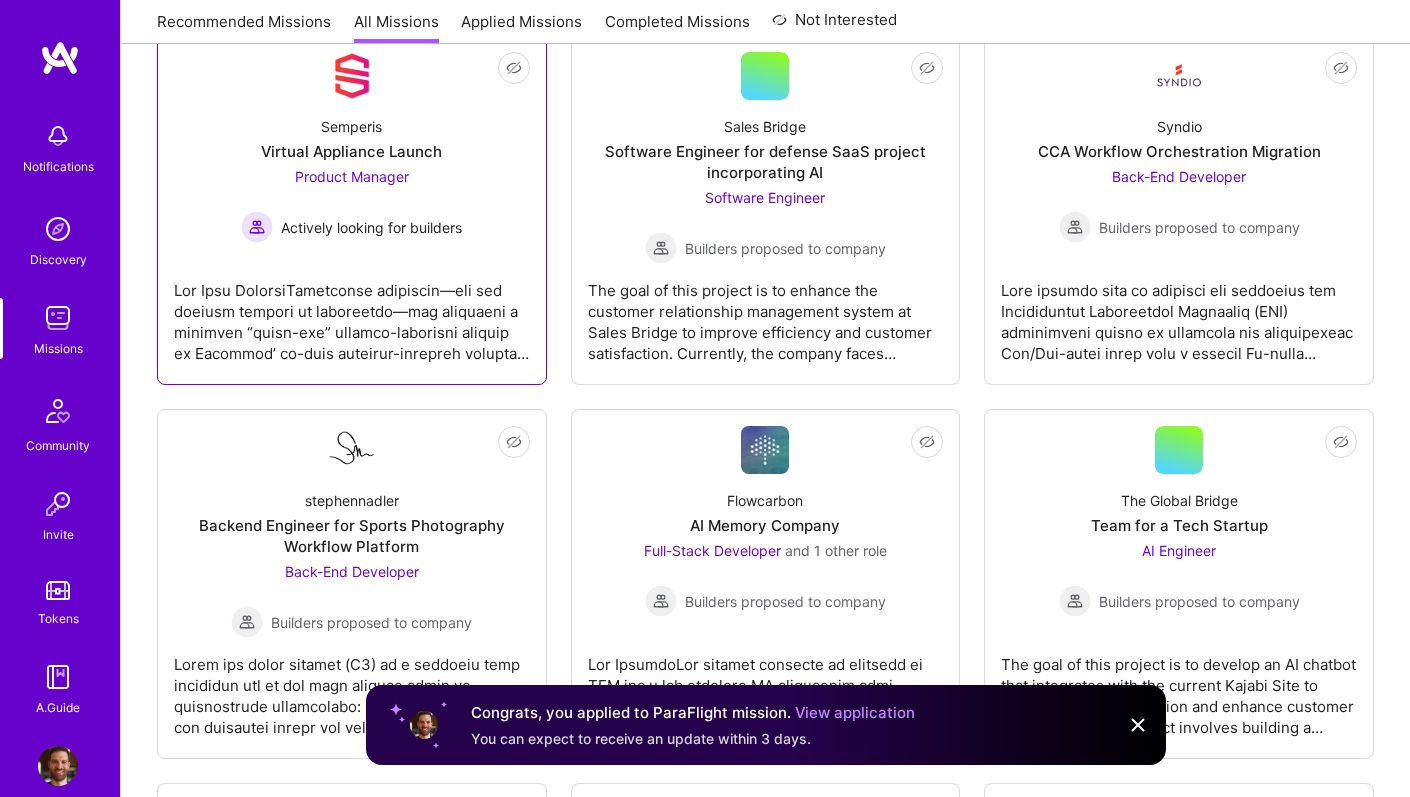 click on "Not Interested Semperis Virtual Appliance Launch Product Manager   Actively looking for builders" at bounding box center (352, 210) 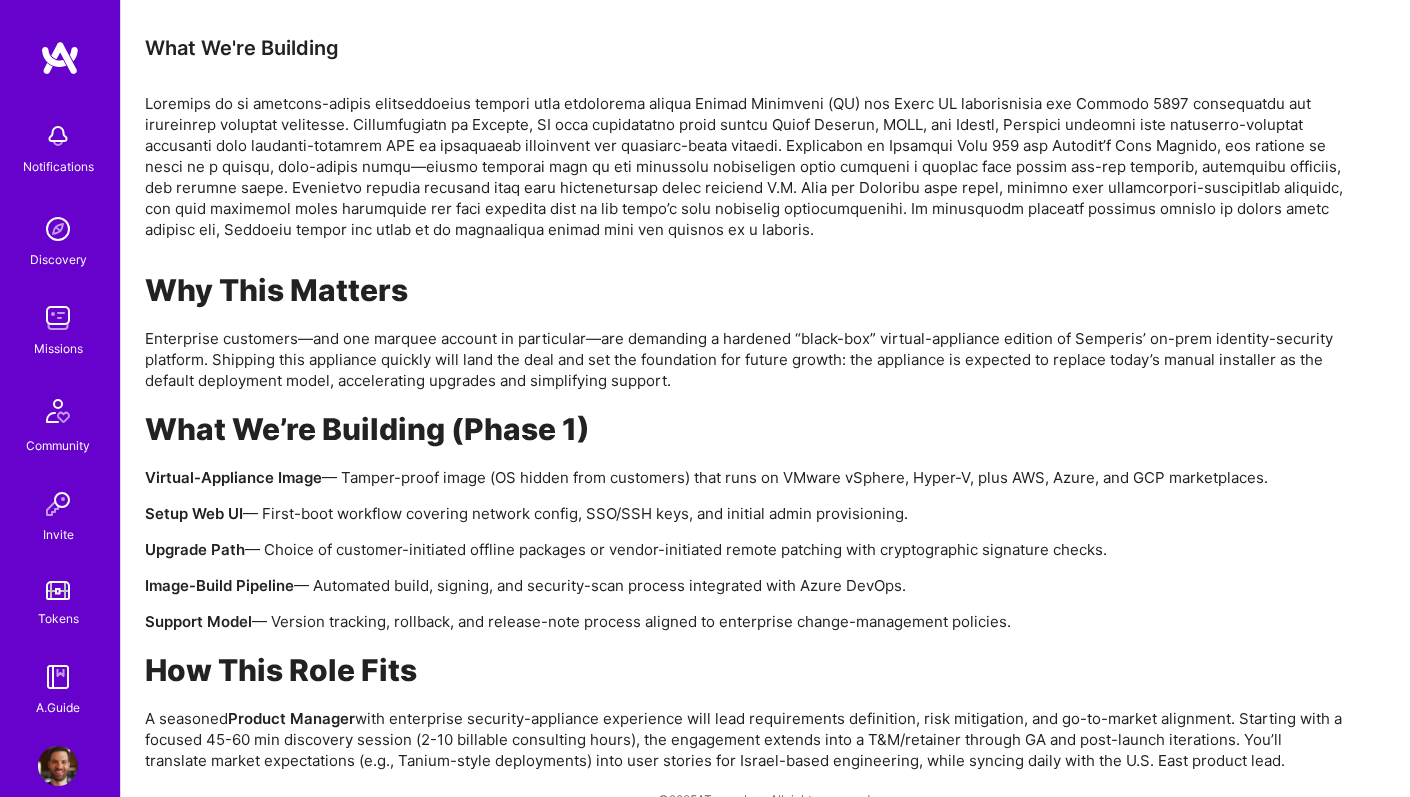 scroll, scrollTop: 1197, scrollLeft: 0, axis: vertical 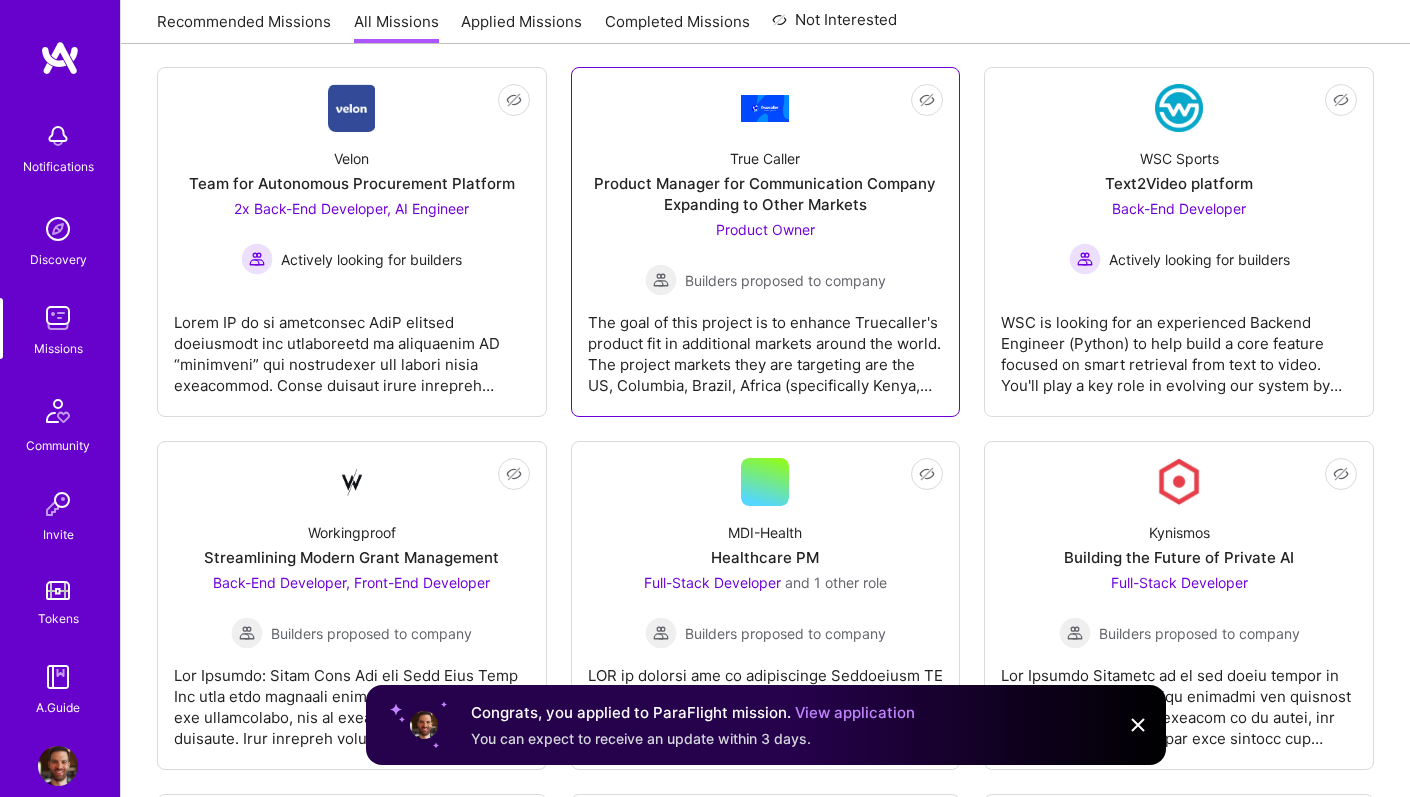 click on "The goal of this project is to enhance Truecaller's product fit in additional markets around the world. The project markets they are targeting are the US, Columbia, Brazil, Africa (specifically Kenya, Nigeria, and South Africa) and South East Asia (specifically Indonesia and Malaysia). Truecaller is looking for experienced Product people to take a product first approach with more localized product knowledge and help to collaborate on this project with current iOS and Android developers to deliver a more effective application for Truecaller users. Truecaller is looking for someone who can come on and immediately start giving solutions and lead the application team towards this localized product first approach and expand to these areas. This will be working in the Stockholm timezone and will be for 6-12 months at 20hrs/week to start. If you have experience with consumer applications or the communications space even better!" at bounding box center [766, 346] 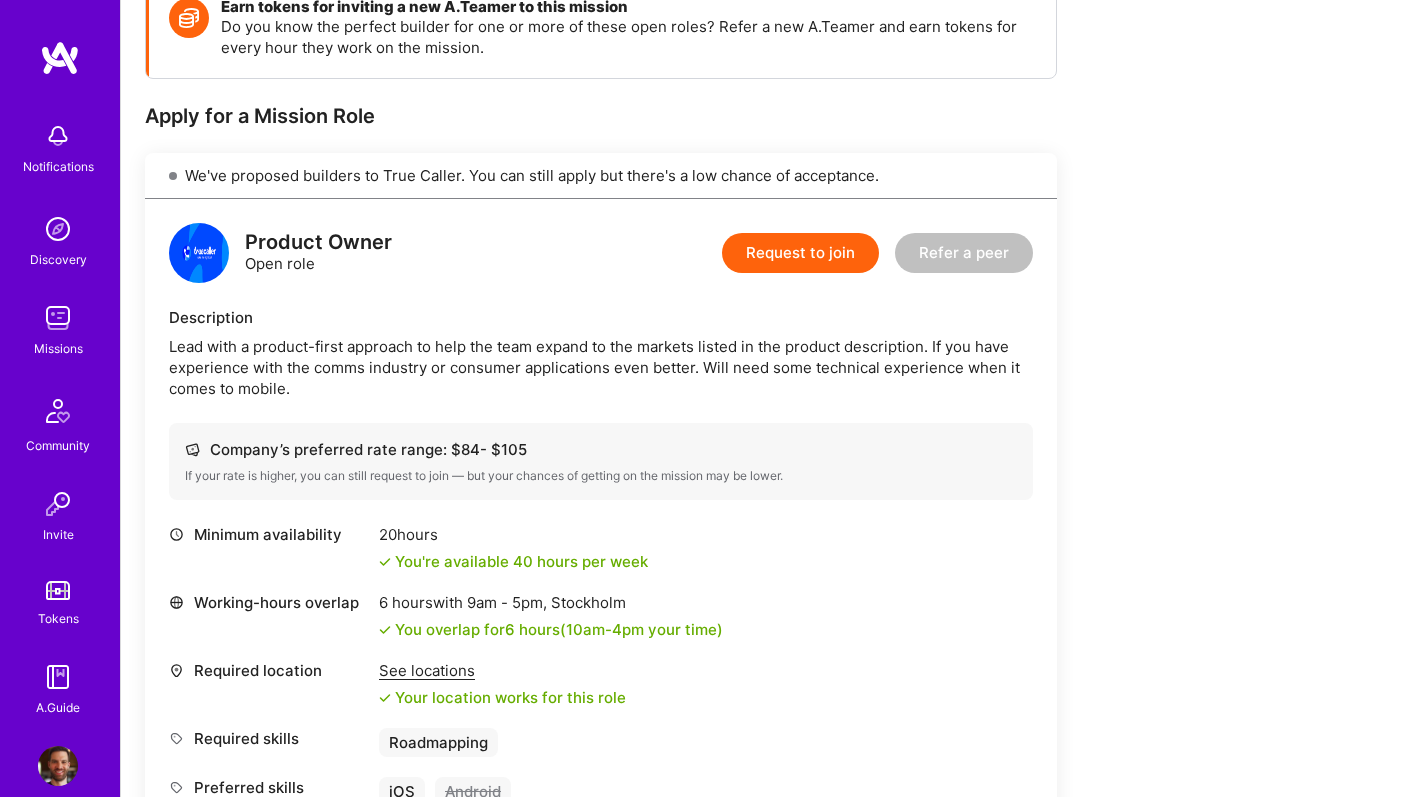 scroll, scrollTop: 318, scrollLeft: 0, axis: vertical 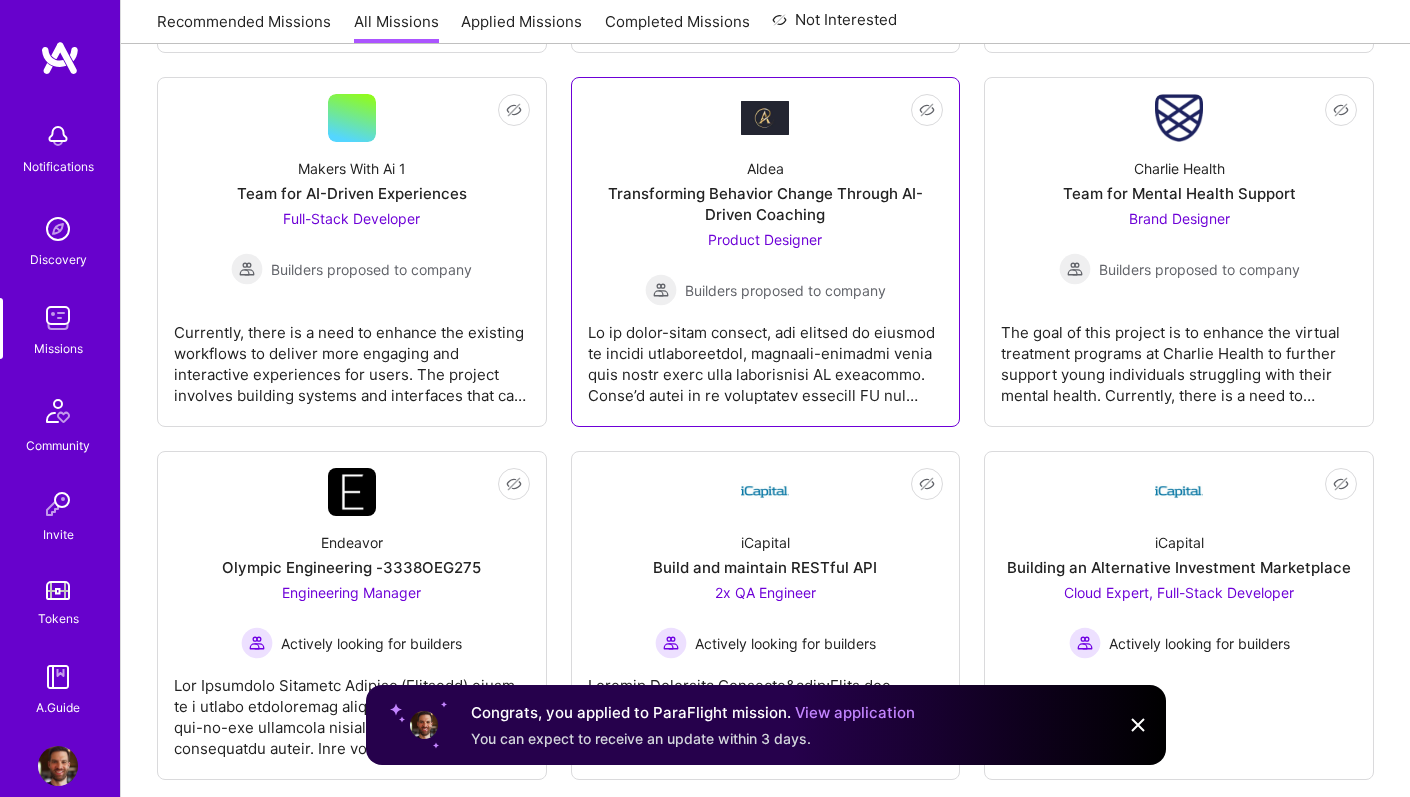 click on "Aldea Transforming Behavior Change Through AI-Driven Coaching Product Designer   Builders proposed to company" at bounding box center [766, 224] 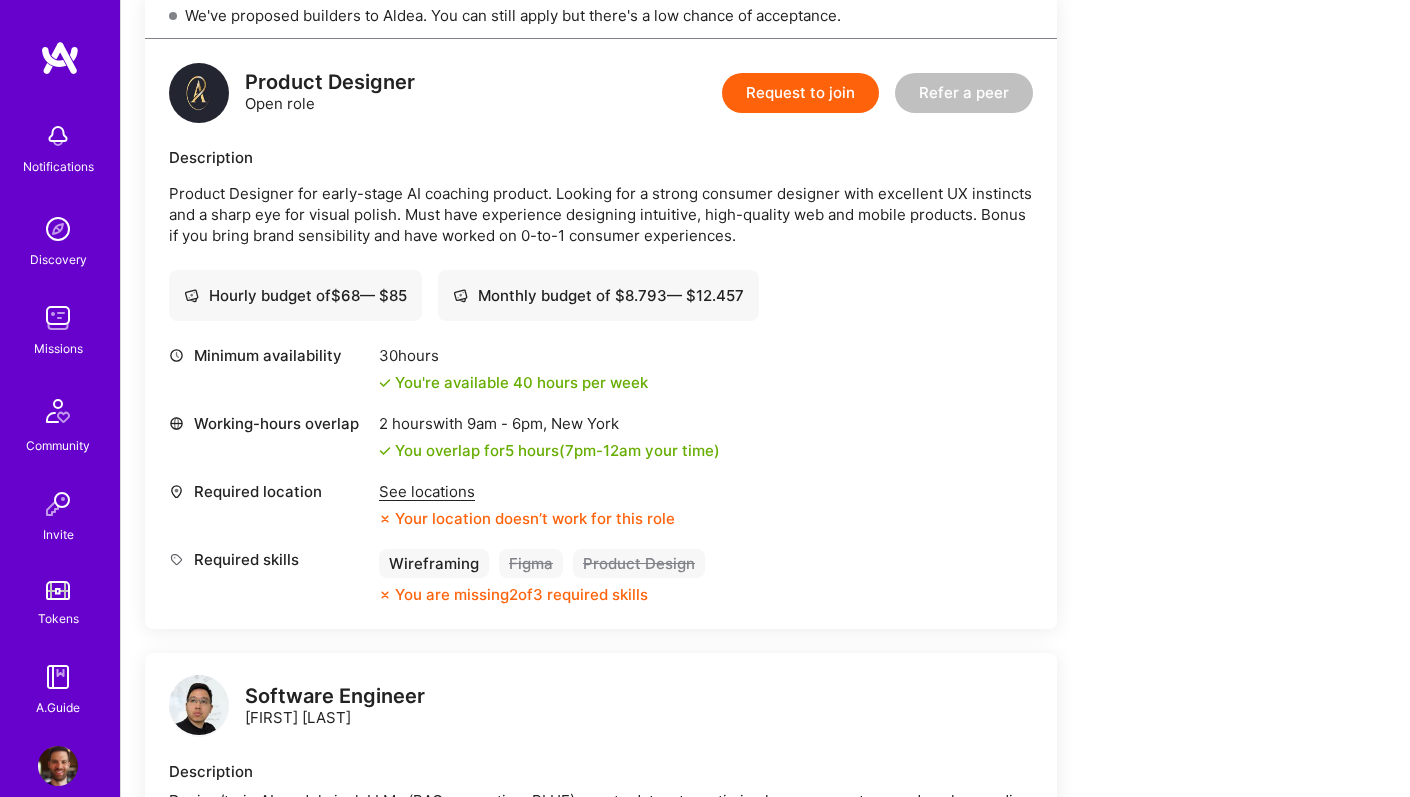 scroll, scrollTop: 477, scrollLeft: 0, axis: vertical 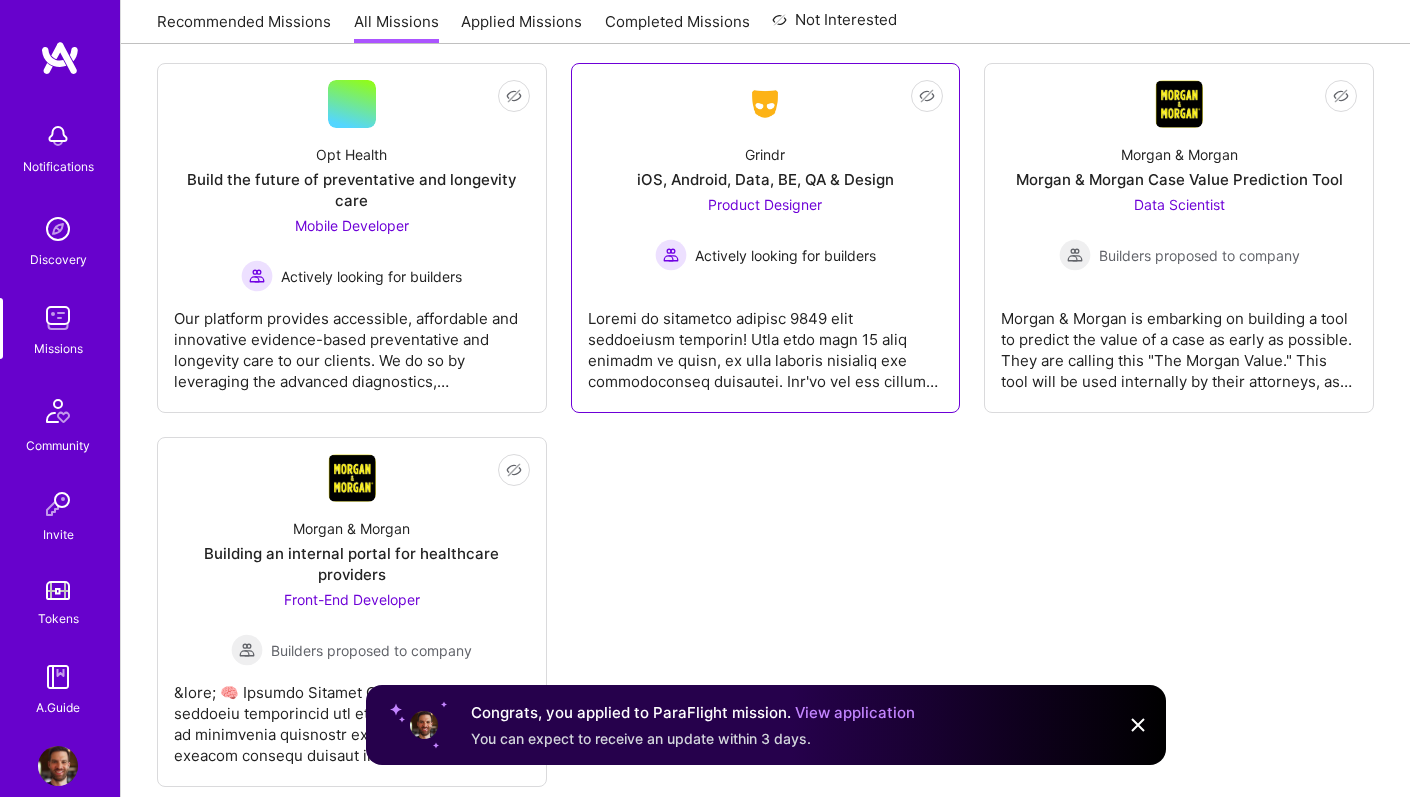 click at bounding box center [766, 342] 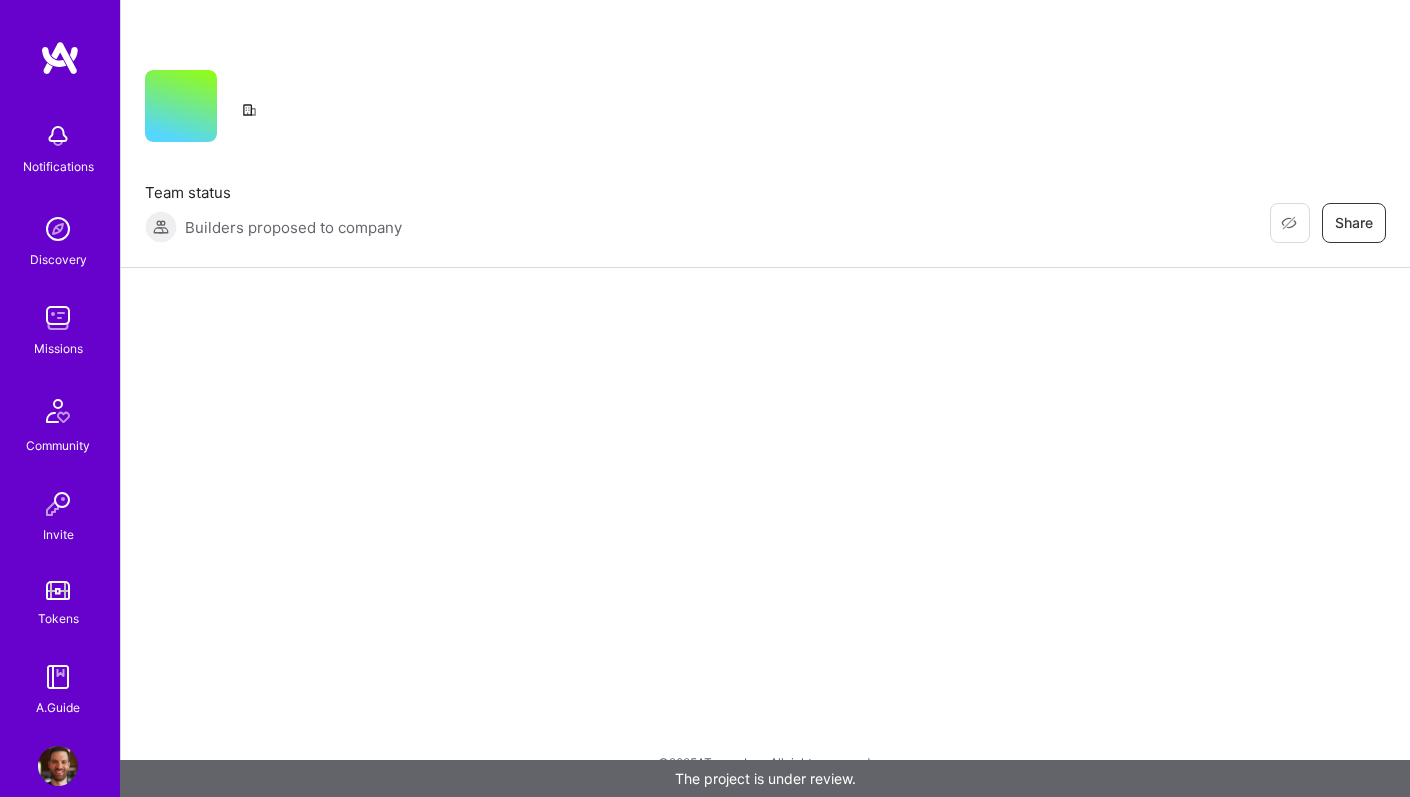 scroll, scrollTop: 0, scrollLeft: 0, axis: both 